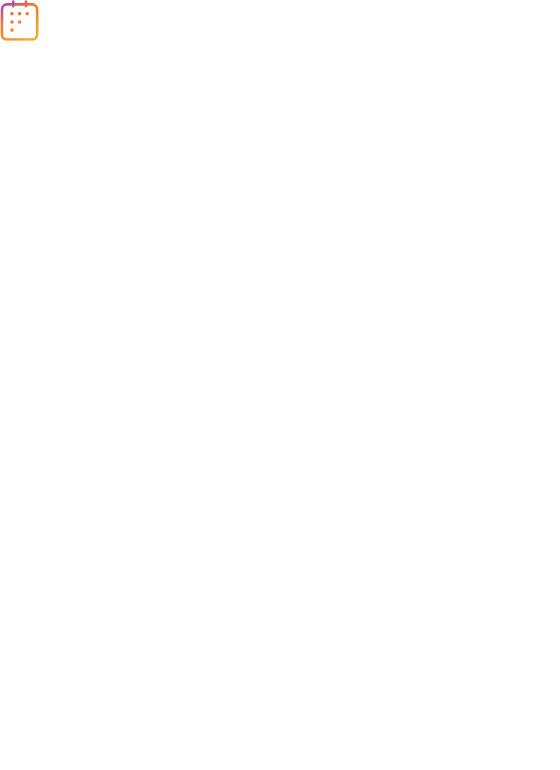 scroll, scrollTop: 0, scrollLeft: 0, axis: both 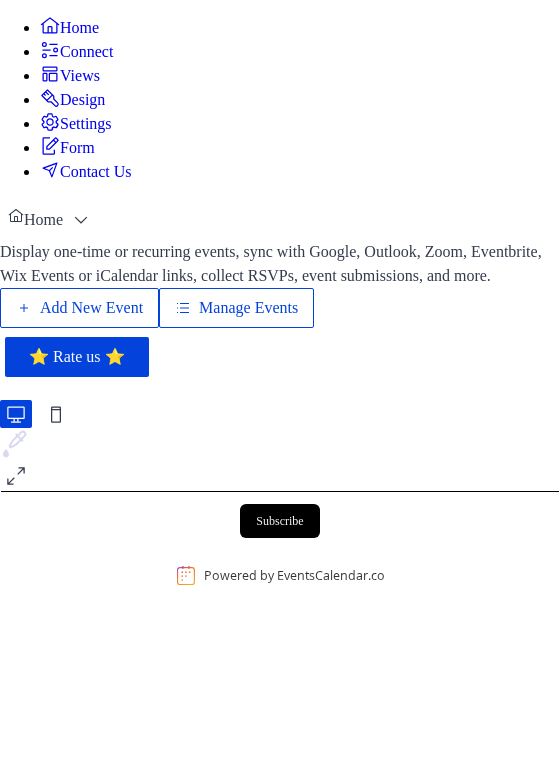 click on "Manage Events" at bounding box center [248, 308] 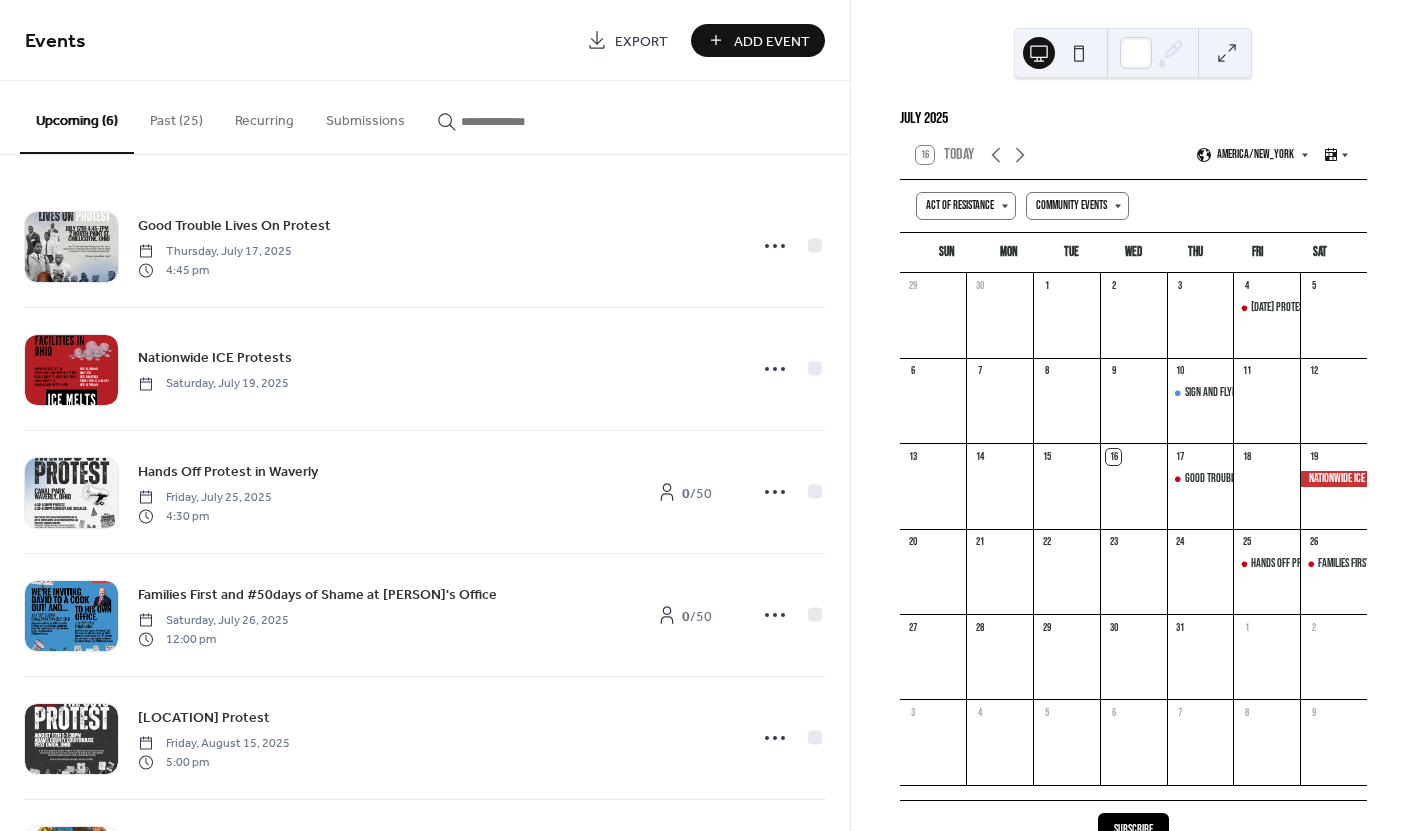 scroll, scrollTop: 0, scrollLeft: 0, axis: both 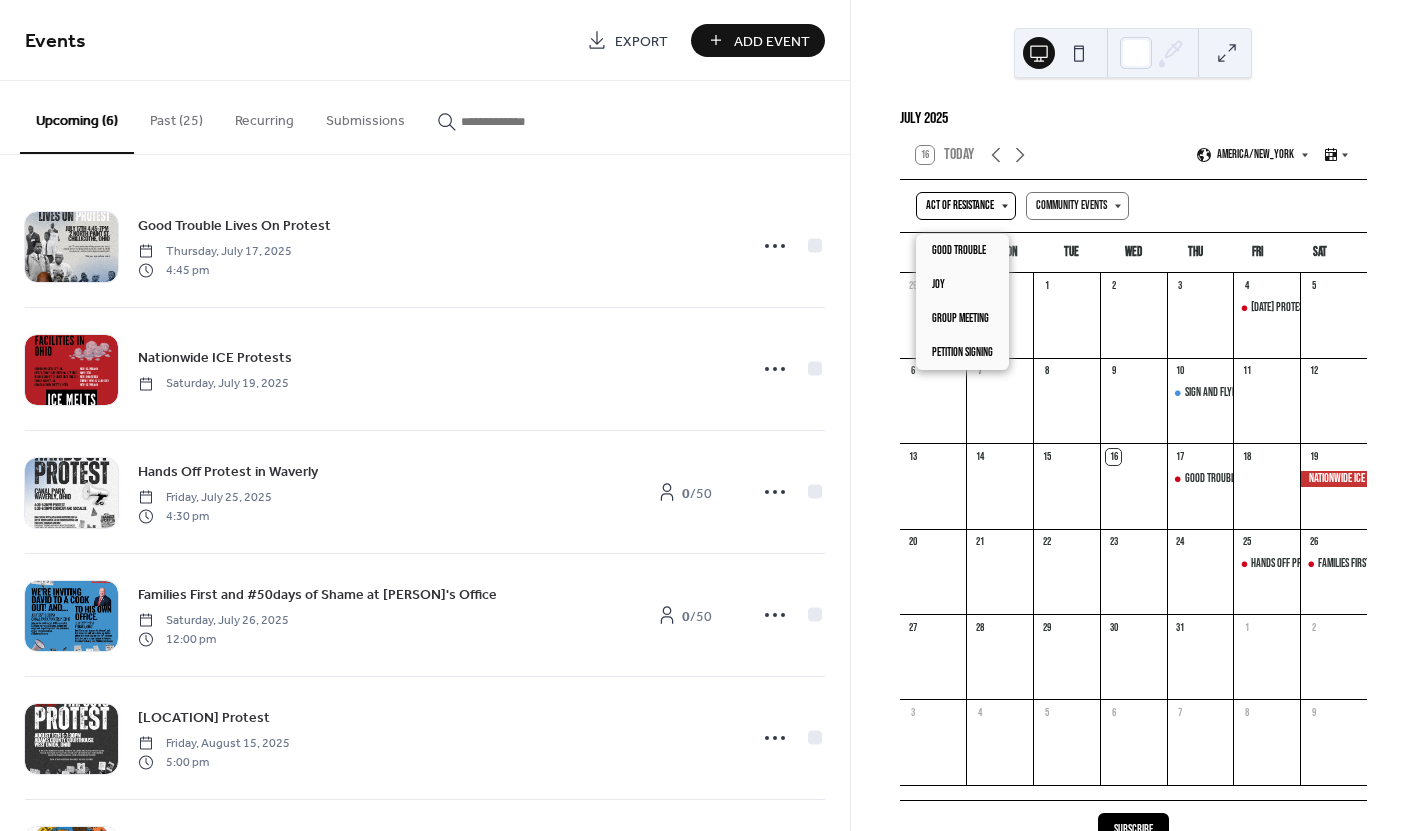 click on "Act of Resistance" at bounding box center (966, 206) 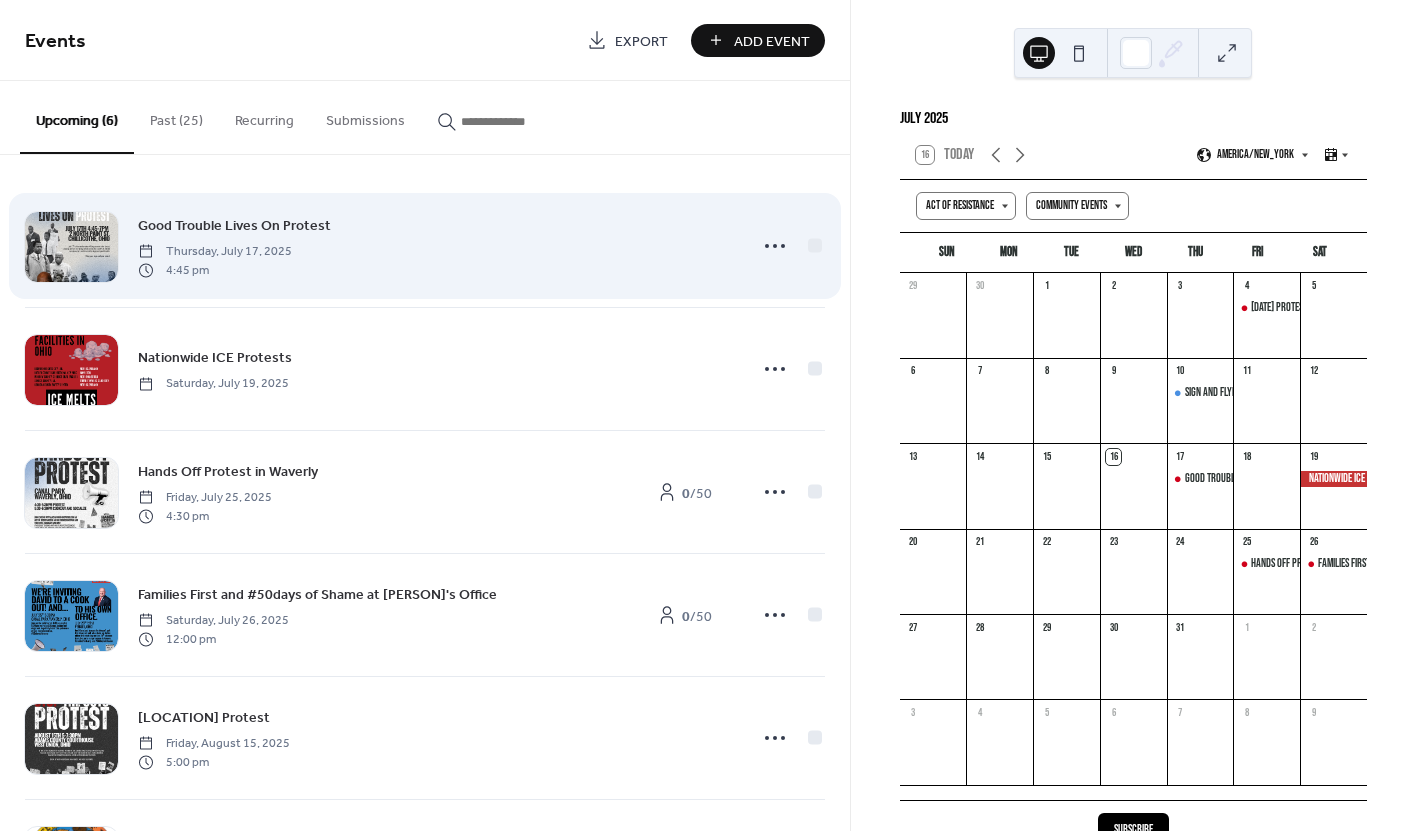 click on "Good Trouble Lives On Protest Thursday, July 17, 2025 4:45 pm" at bounding box center (425, 246) 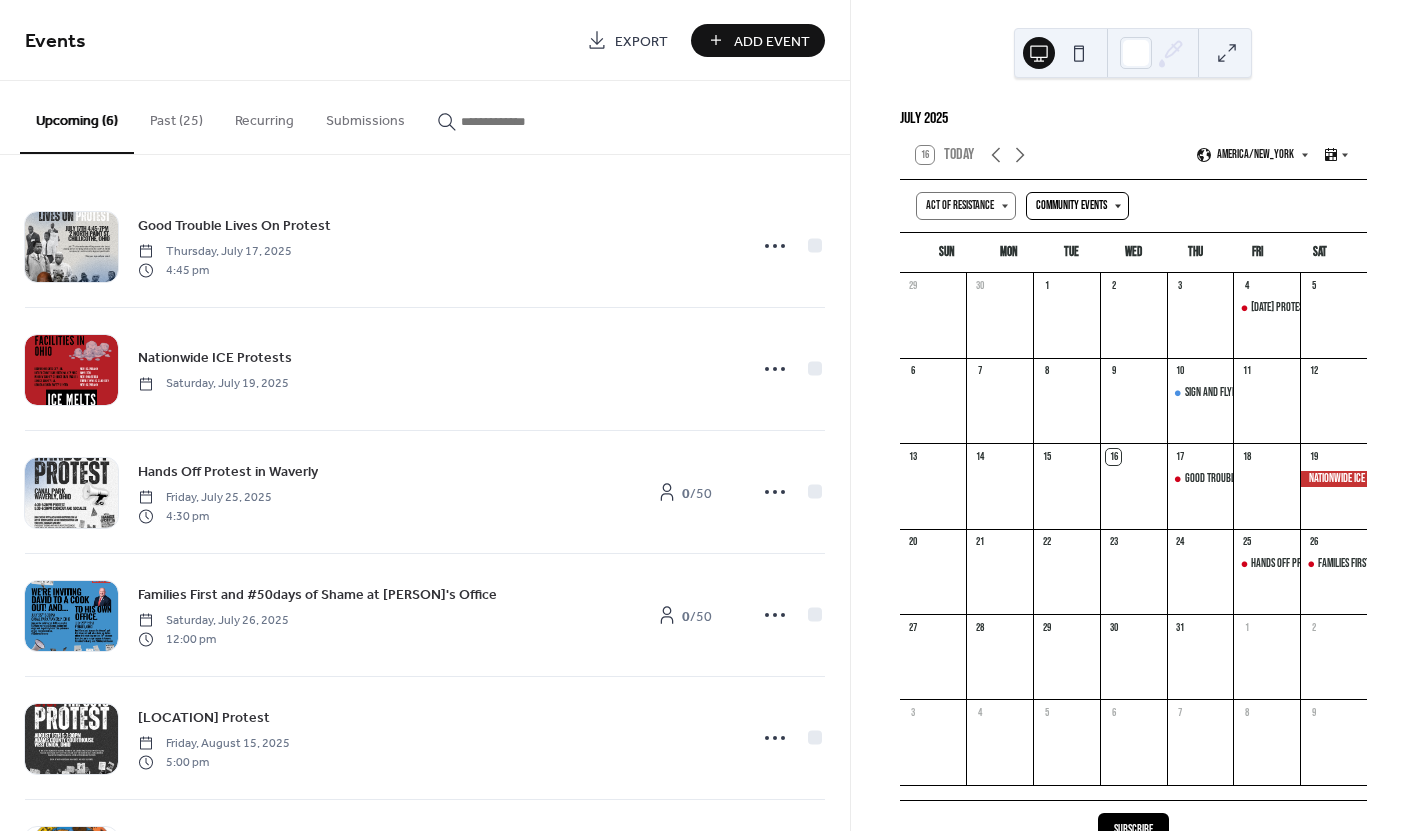 click on "Community Events" at bounding box center [1077, 206] 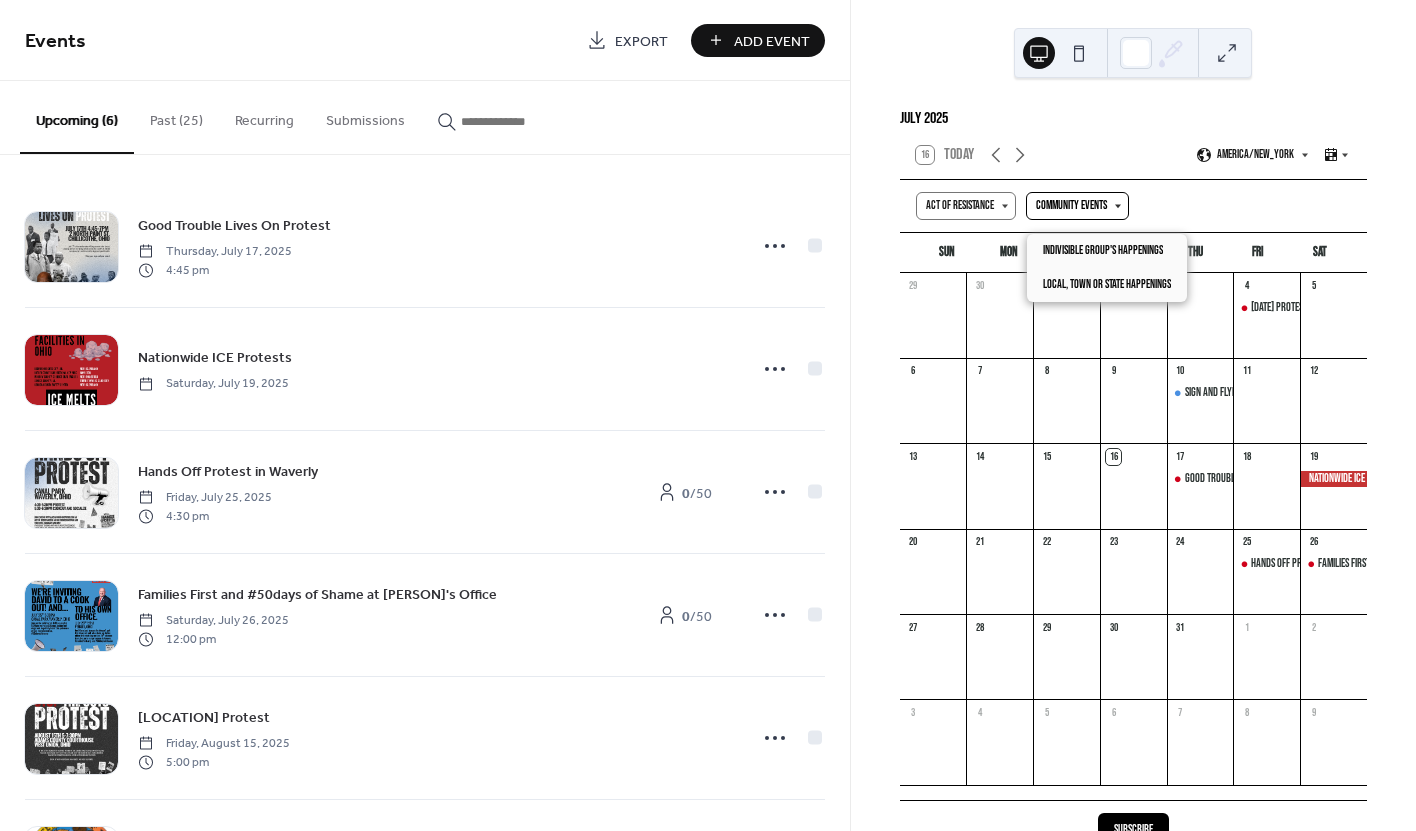 click on "Community Events" at bounding box center [1077, 206] 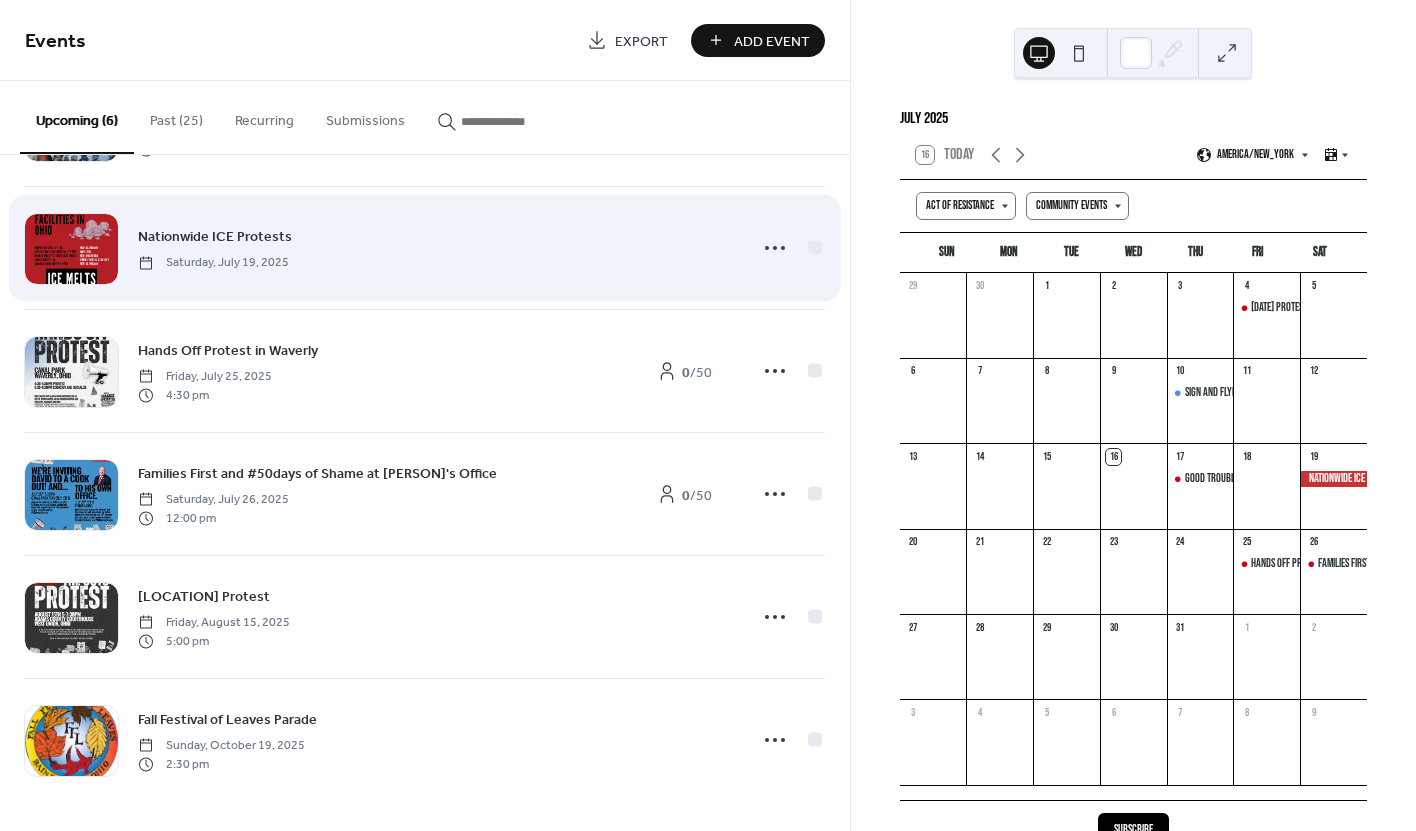 scroll, scrollTop: 0, scrollLeft: 0, axis: both 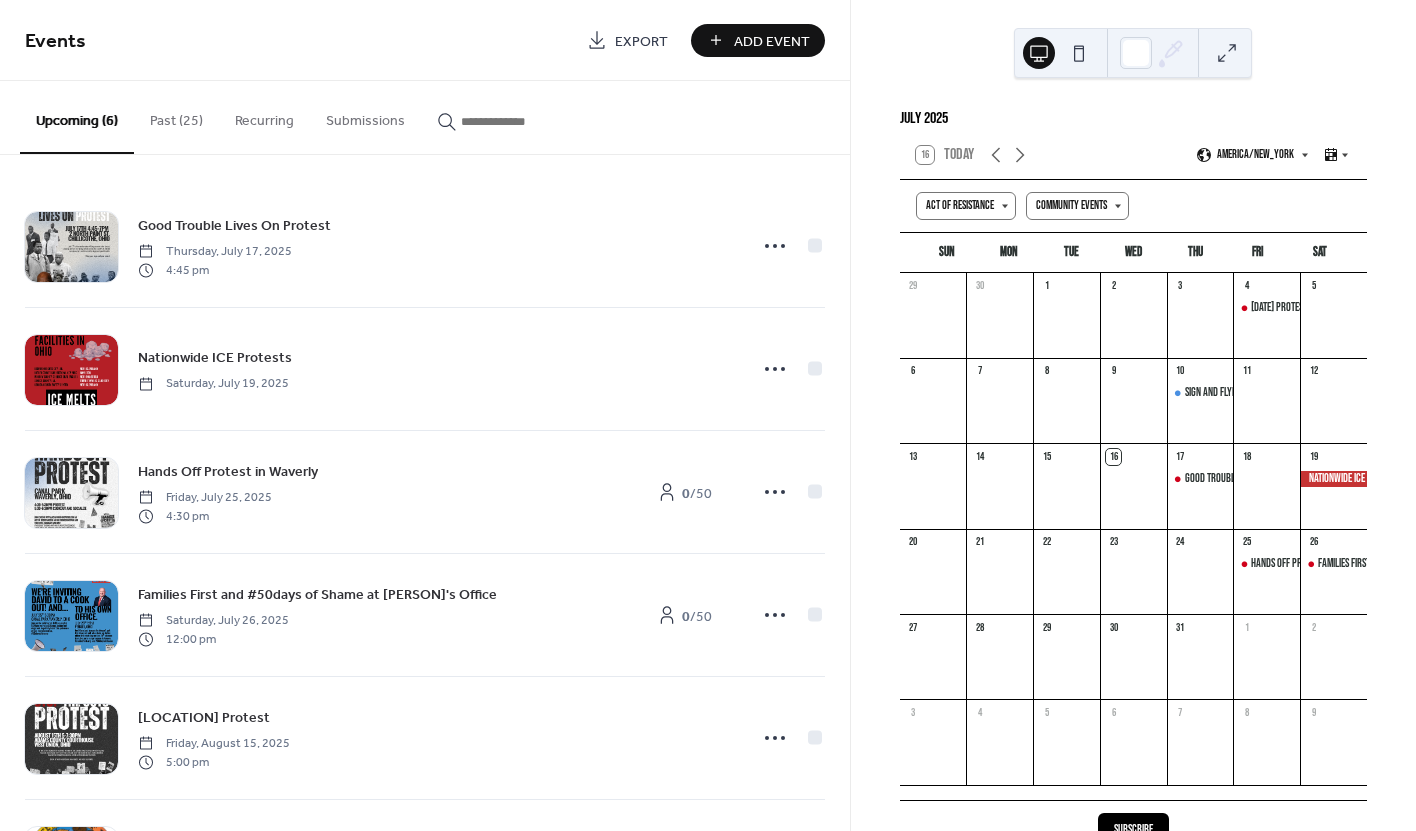 click on "Add Event" at bounding box center (772, 41) 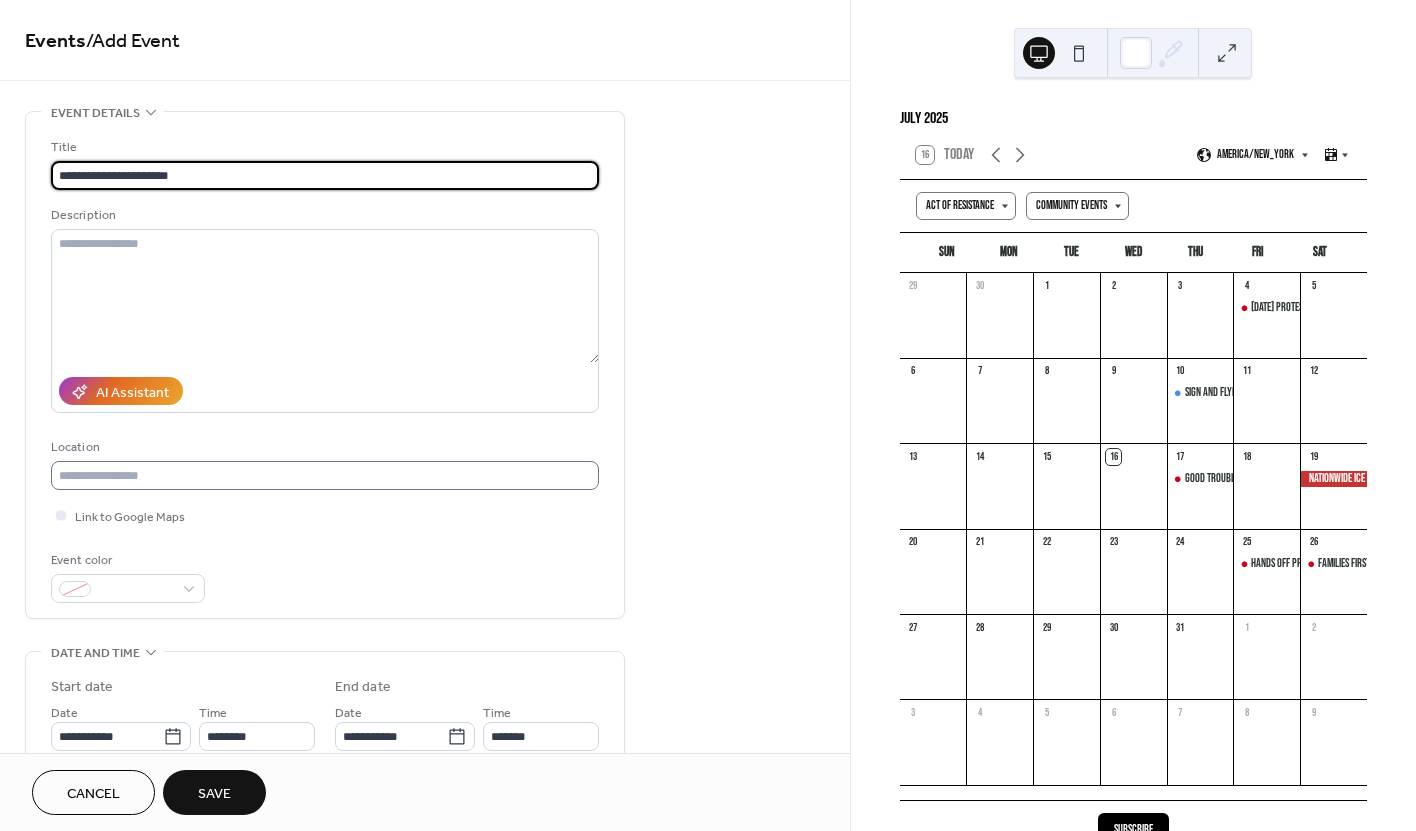 type on "**********" 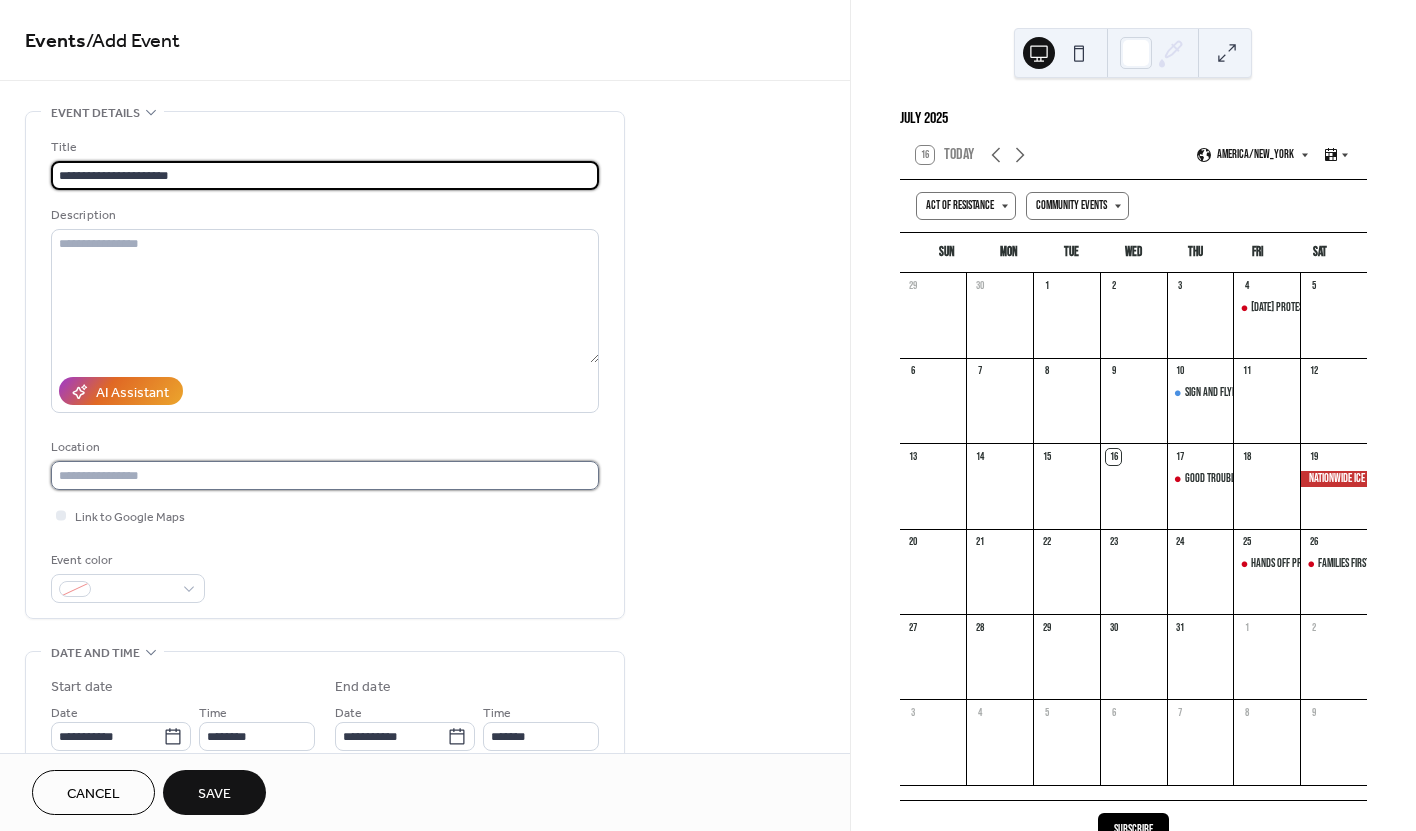 click at bounding box center (325, 475) 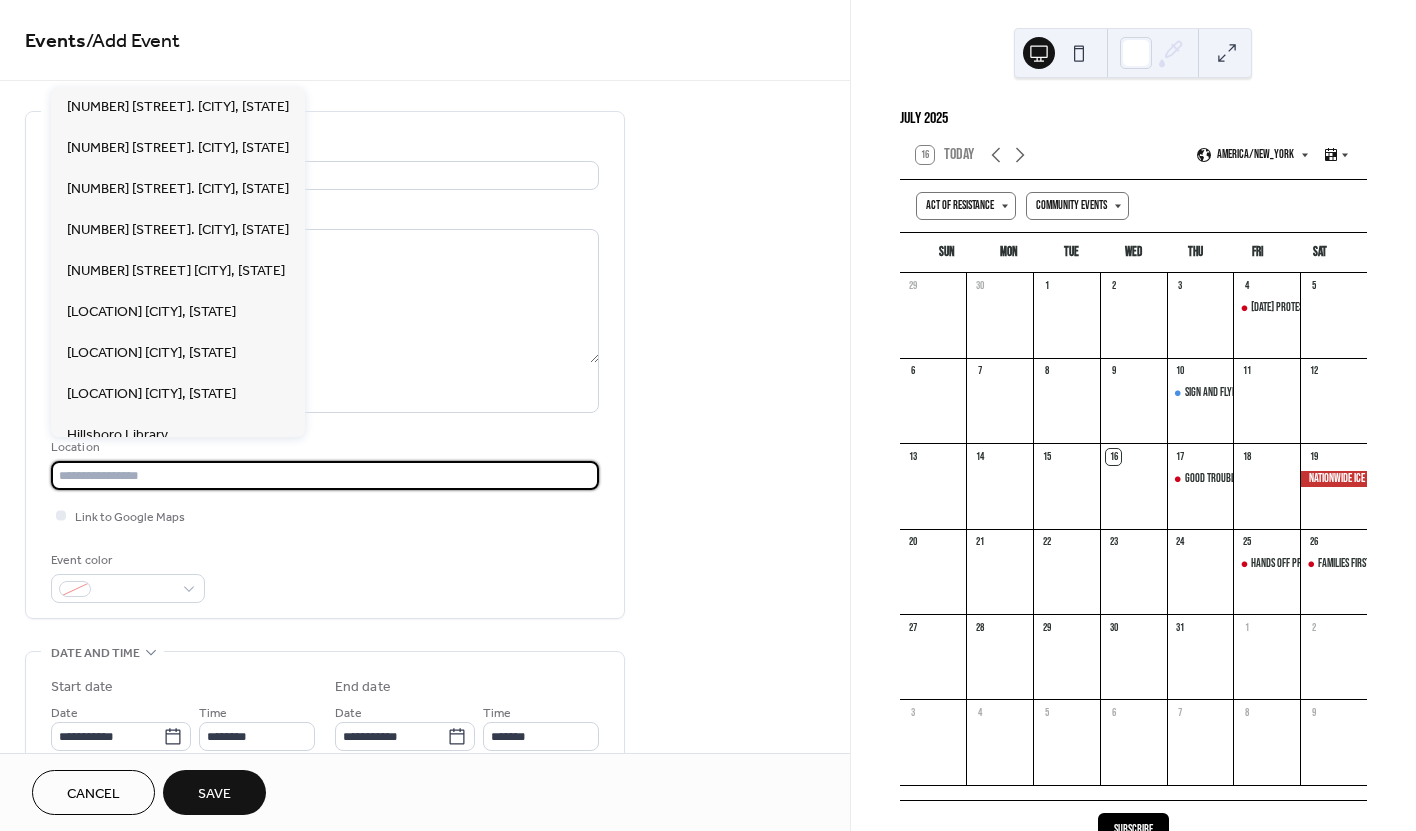 scroll, scrollTop: 1, scrollLeft: 0, axis: vertical 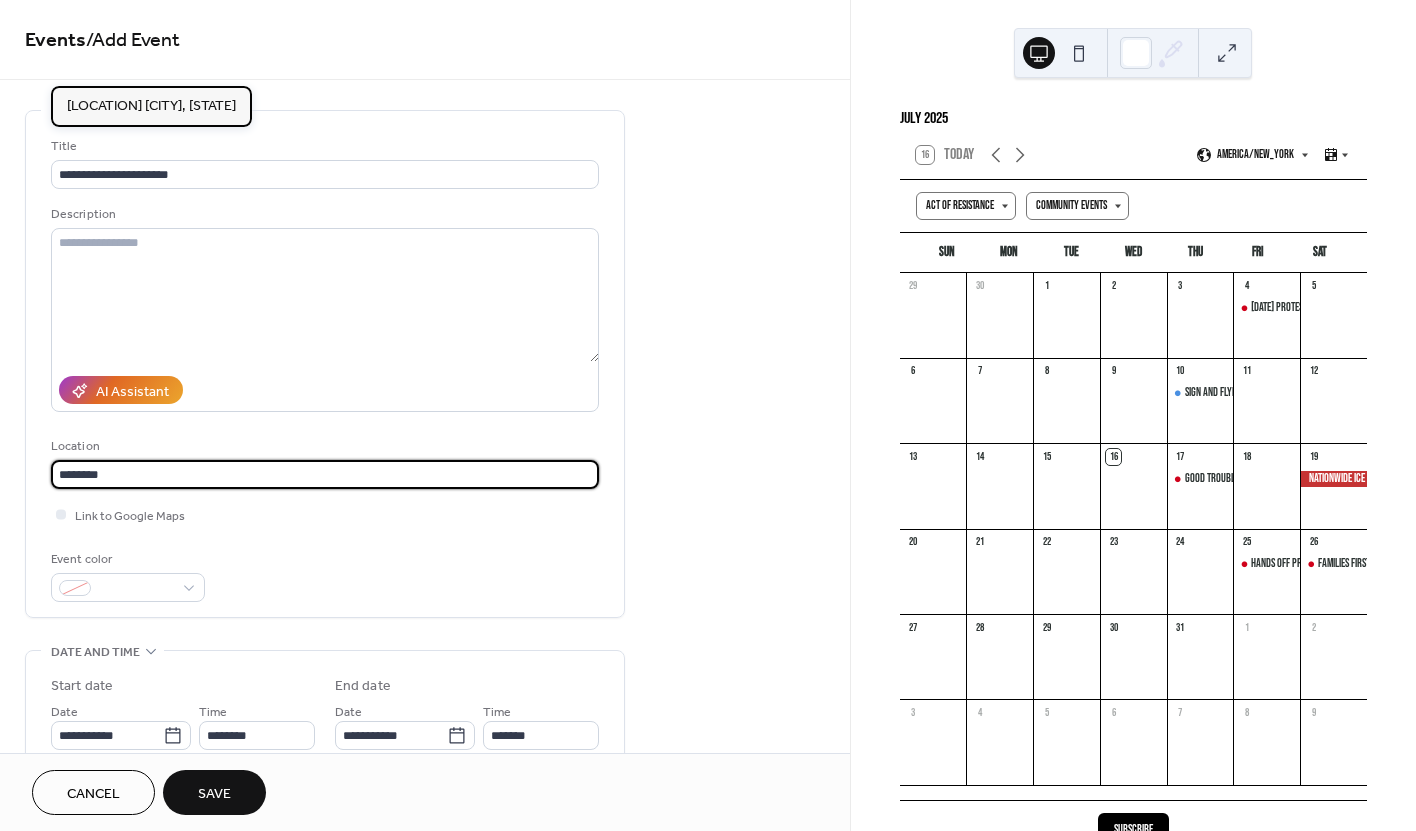 click on "Liberty Park Hillsboro, Ohio" at bounding box center [151, 106] 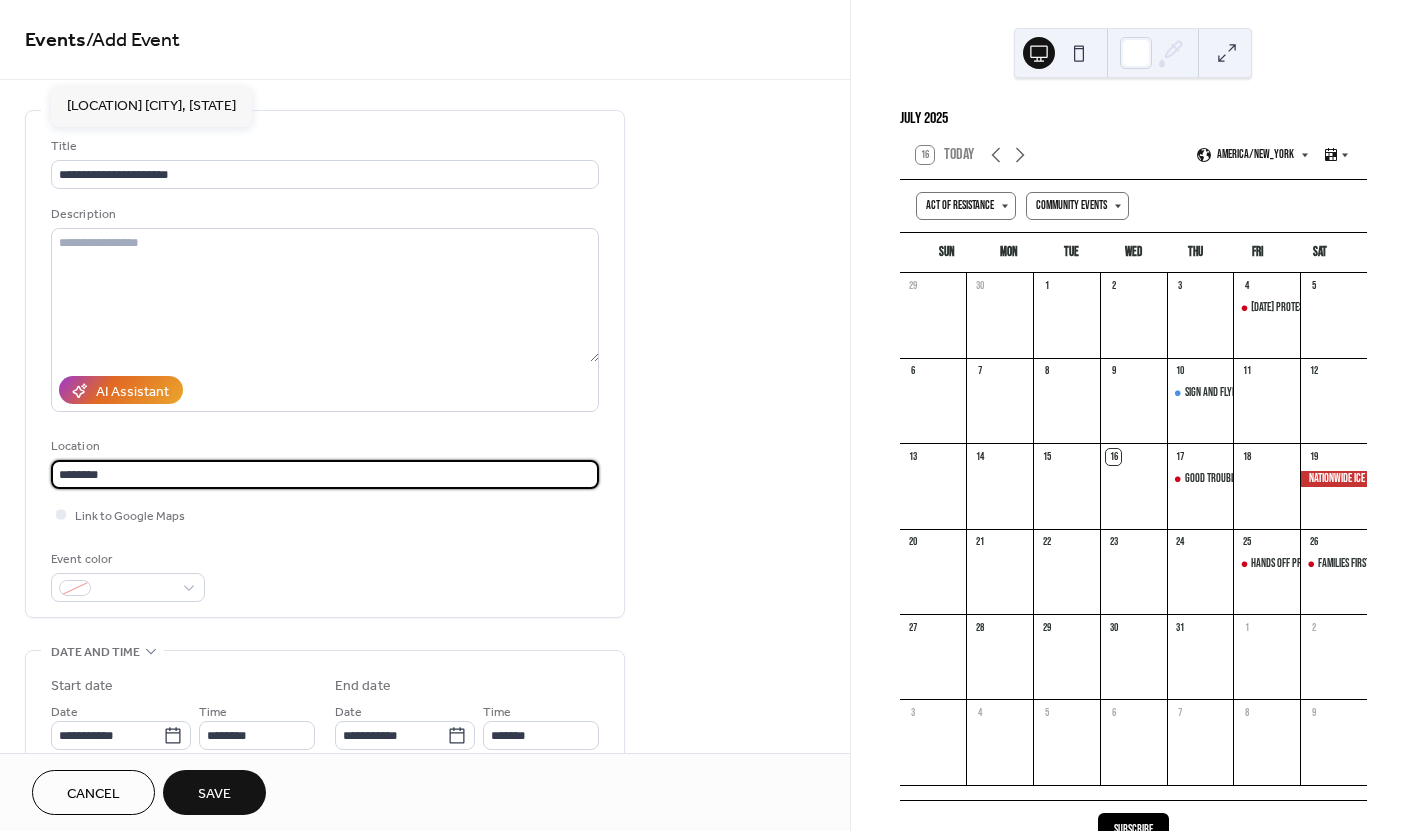 type on "**********" 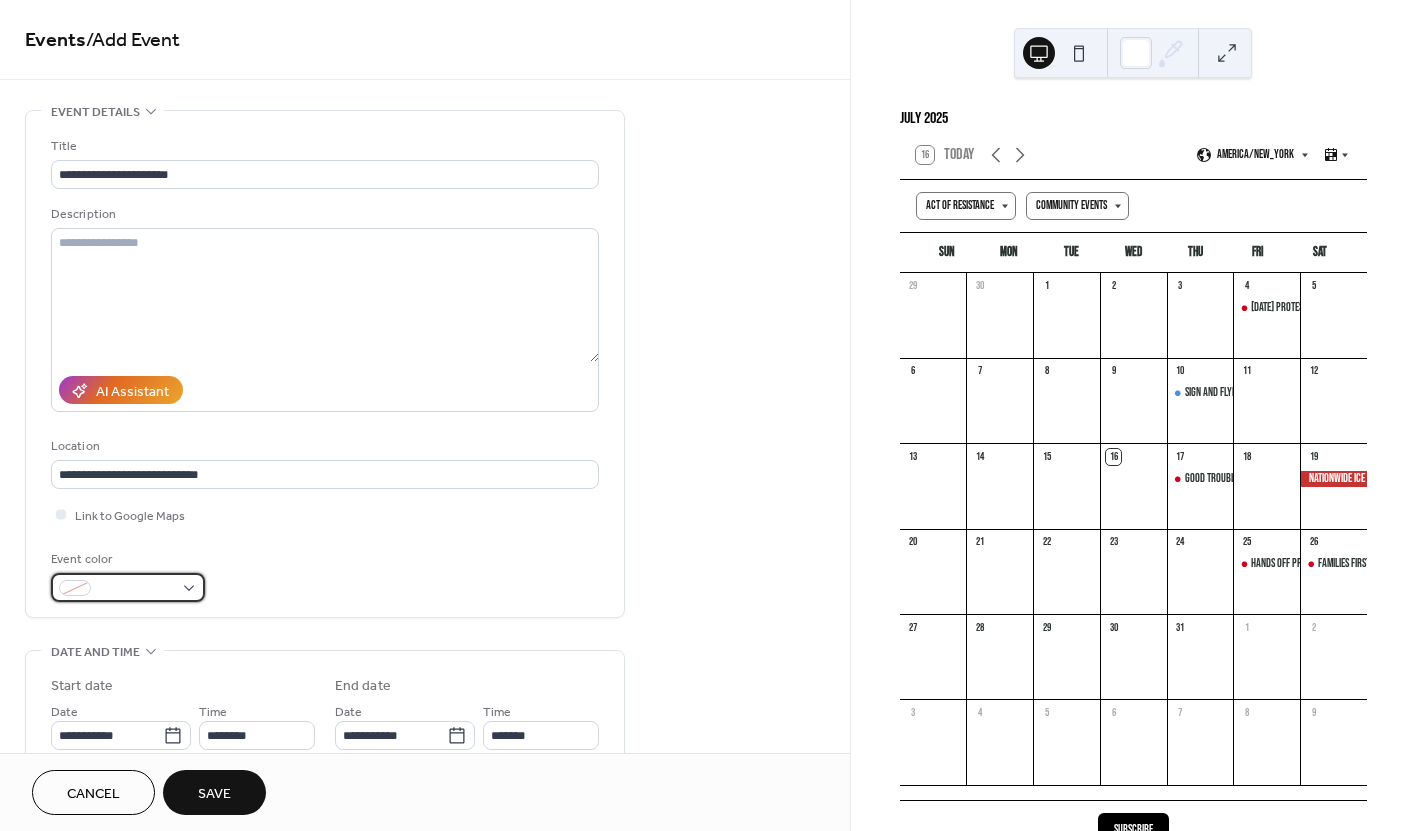 click at bounding box center (136, 589) 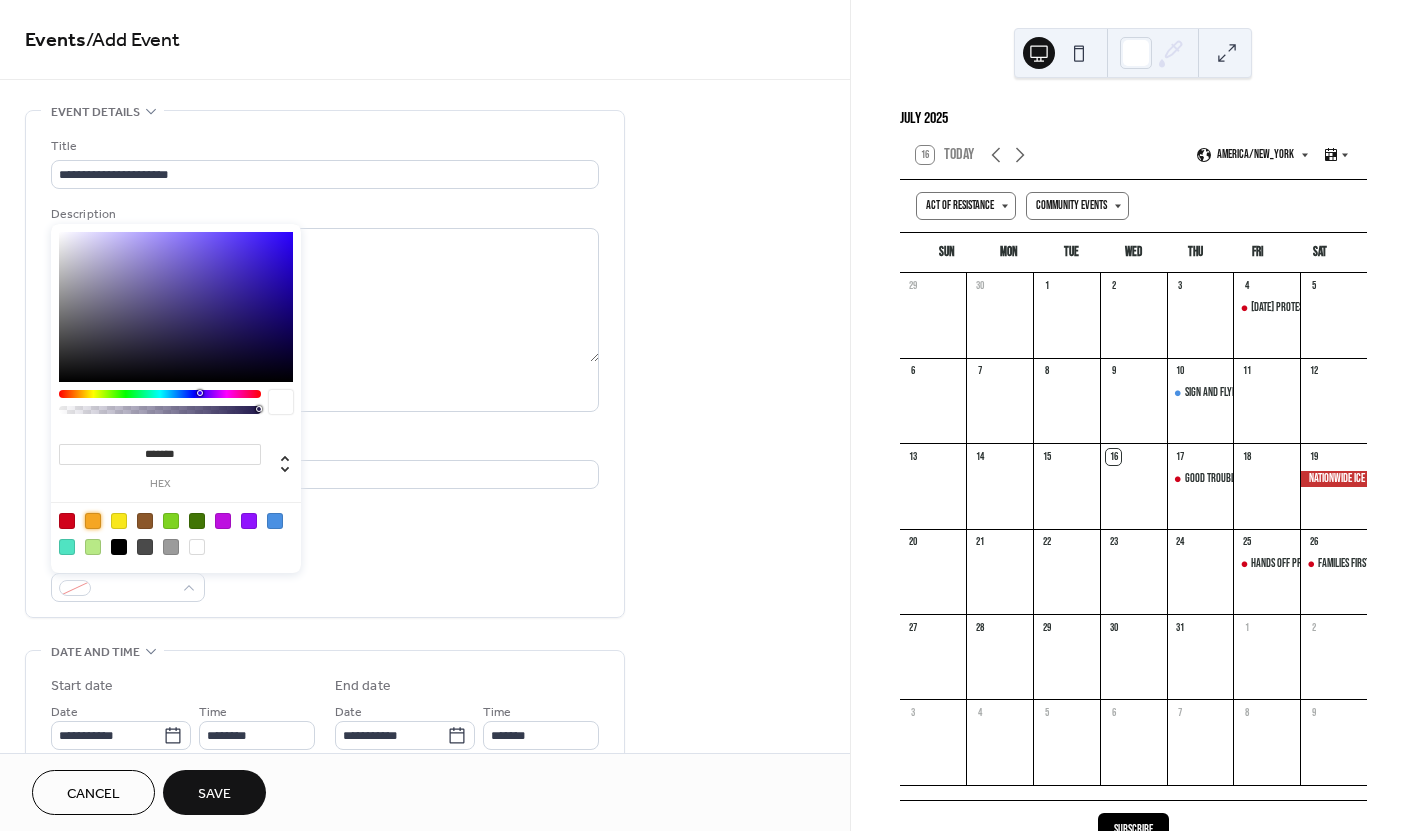 click at bounding box center [93, 521] 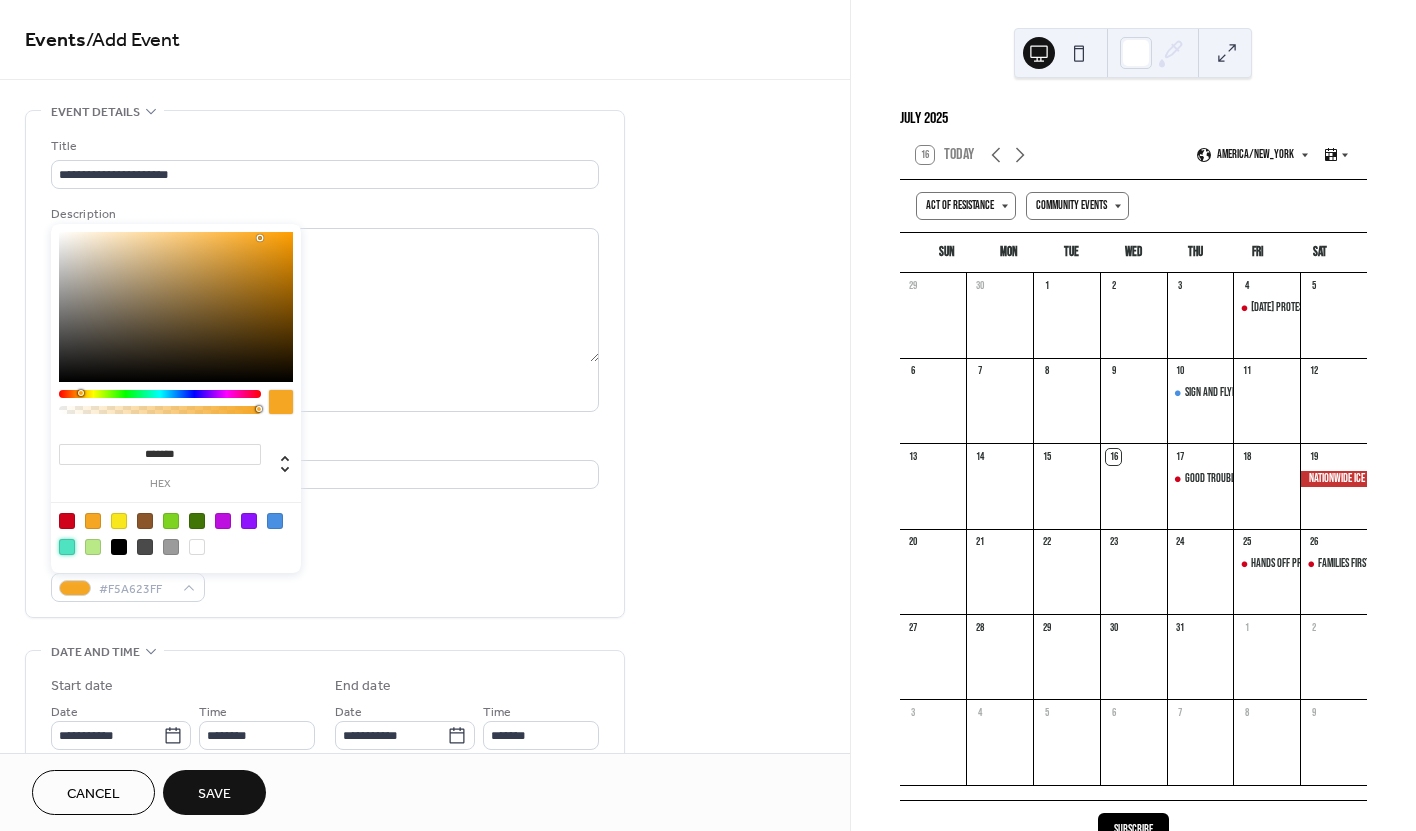 click at bounding box center (67, 547) 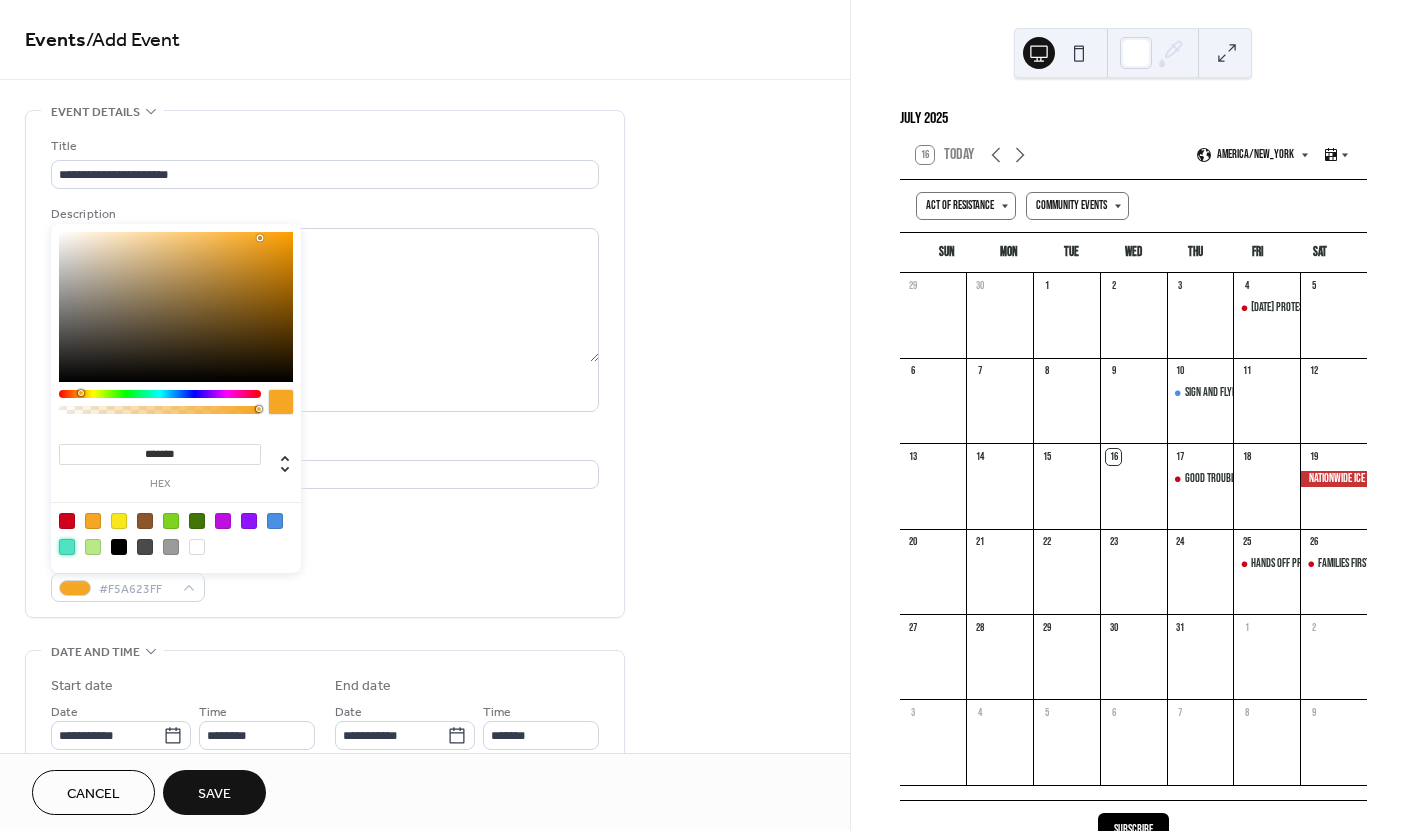 type on "*******" 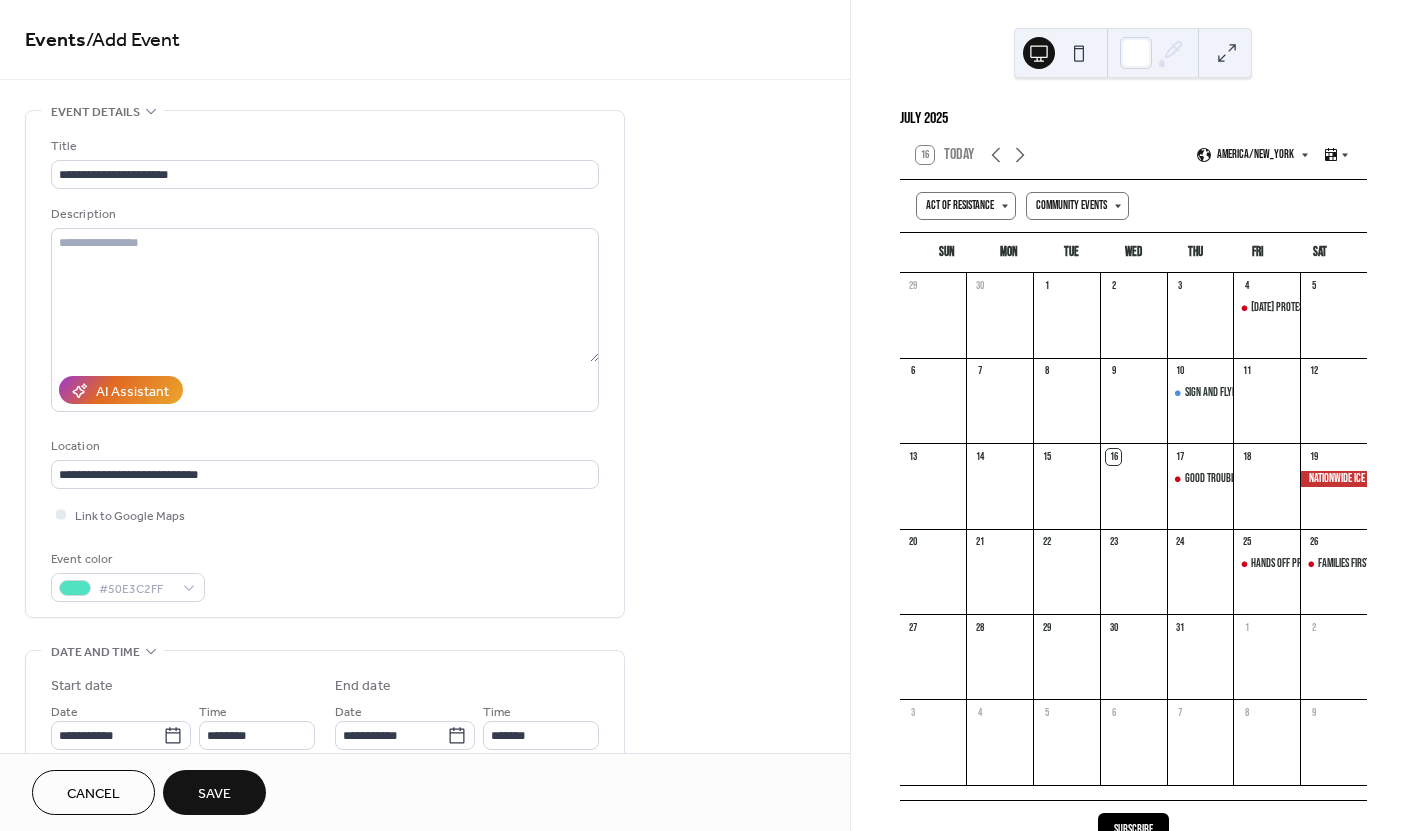 click on "Event color #50E3C2FF" at bounding box center [325, 575] 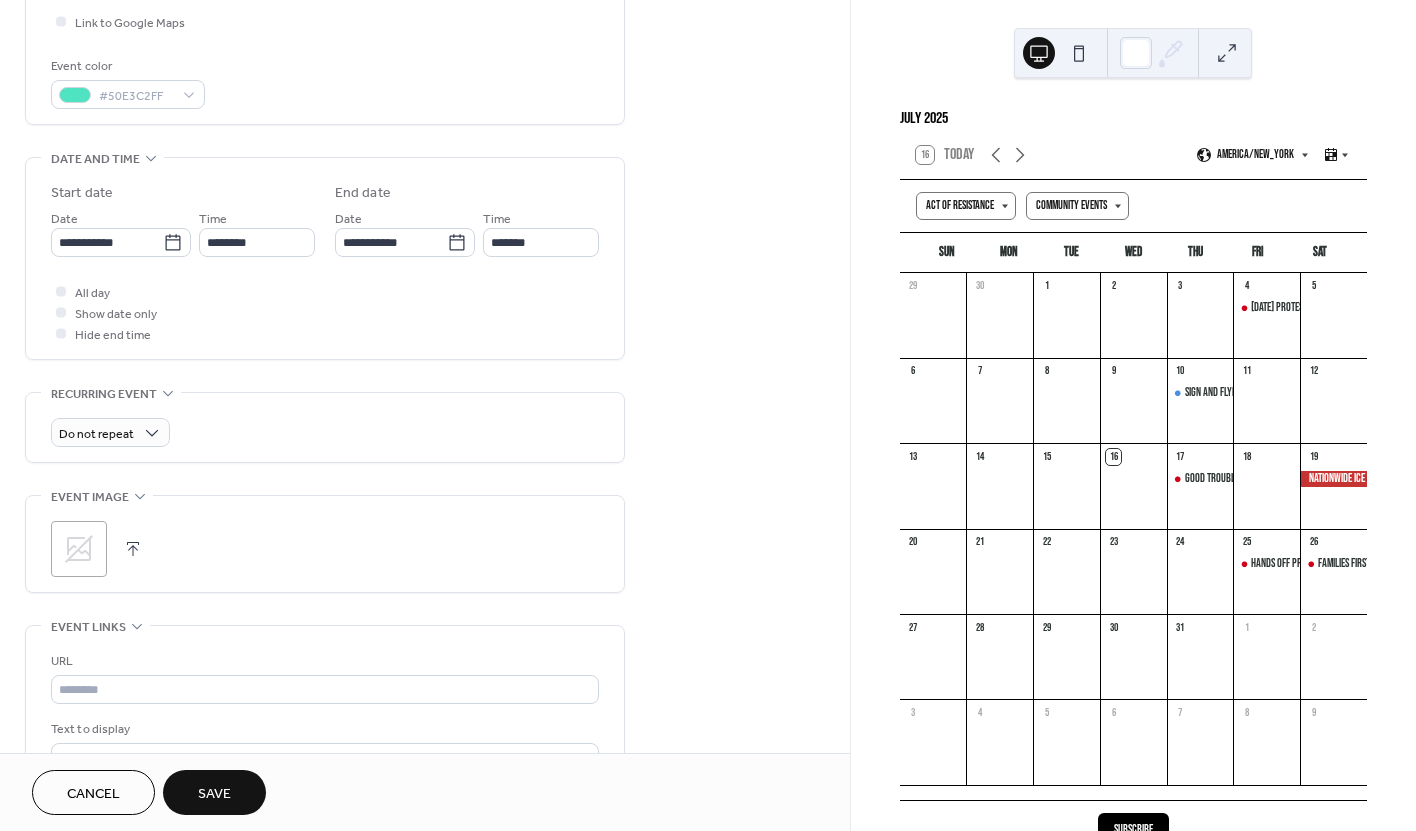 scroll, scrollTop: 519, scrollLeft: 0, axis: vertical 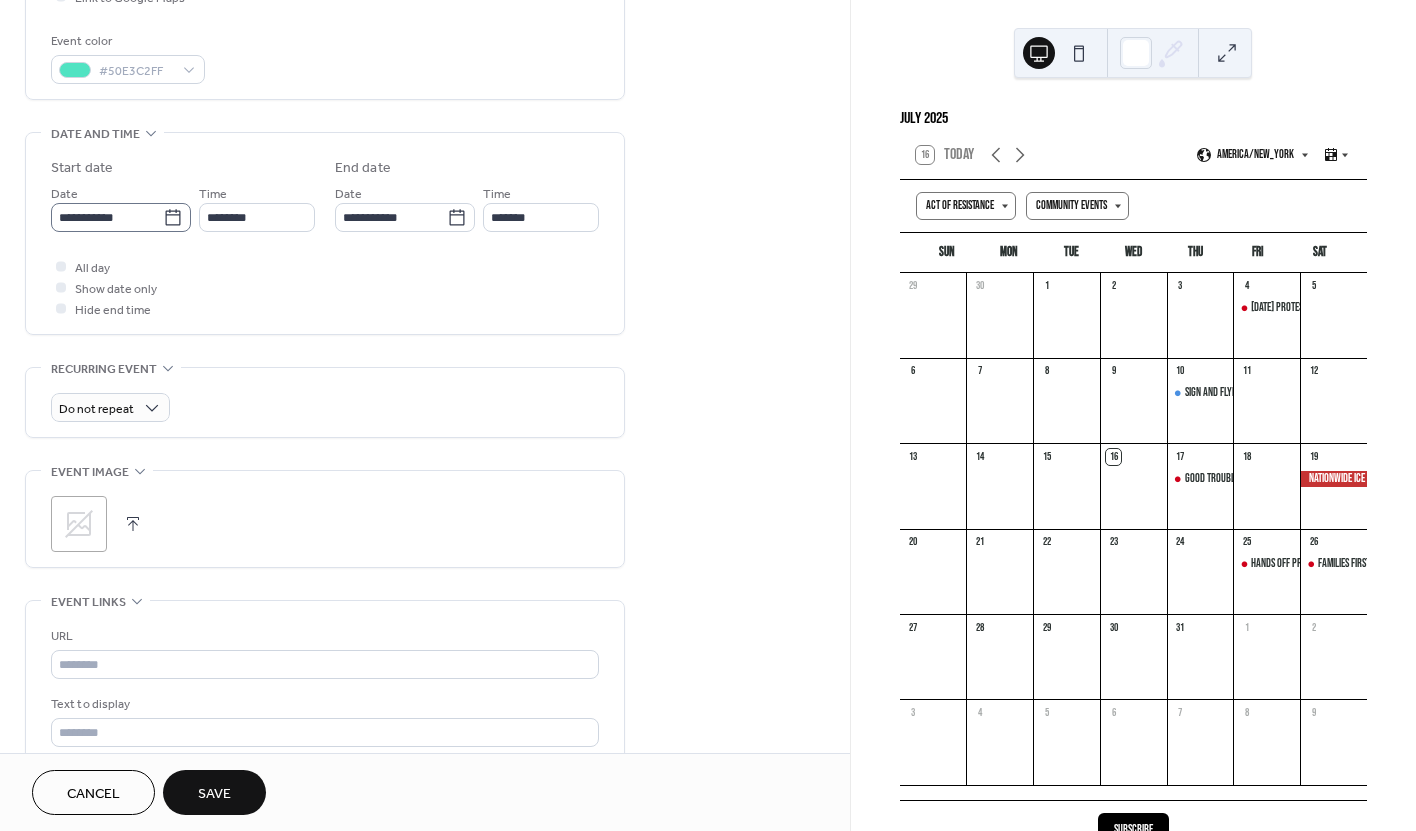 click 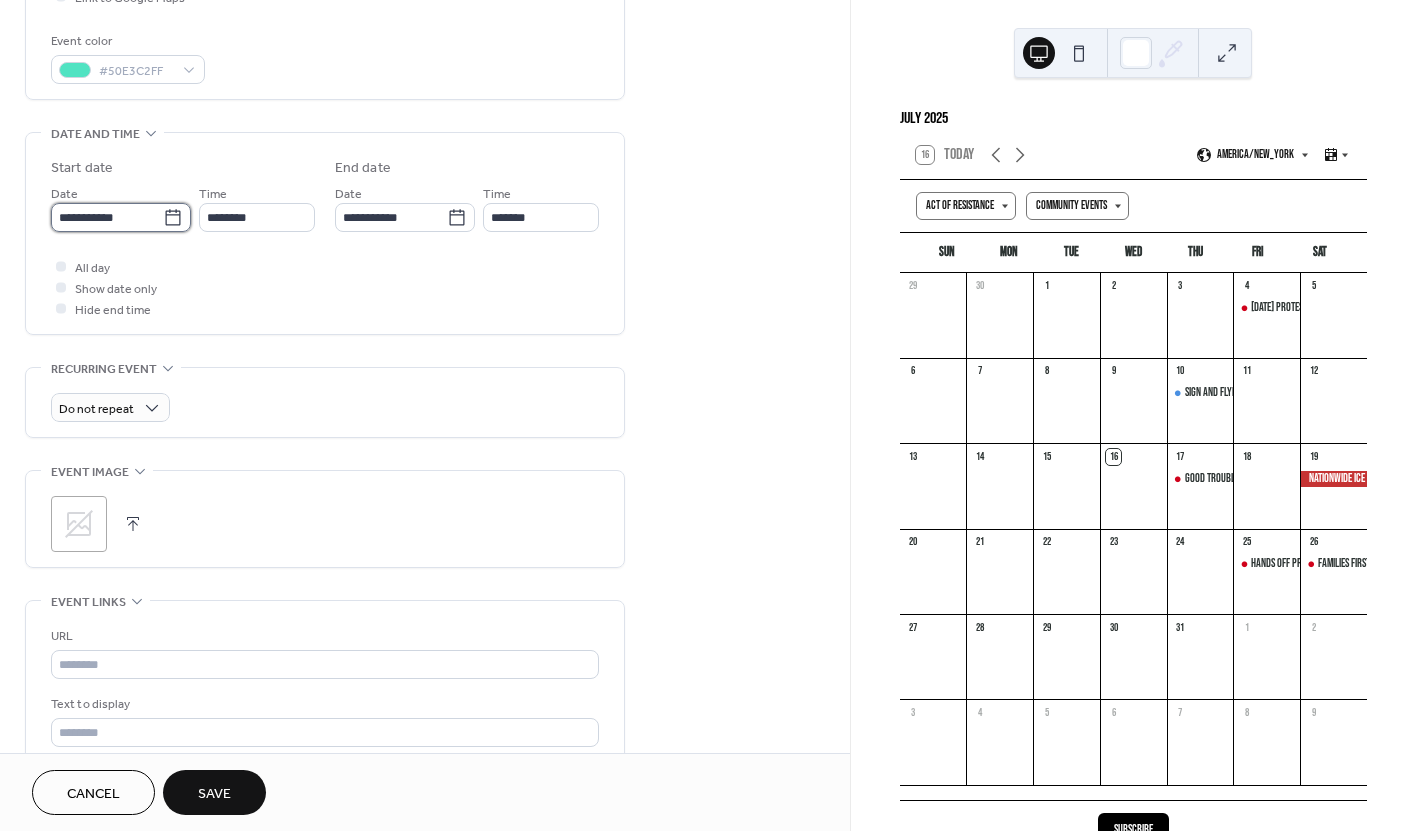 click on "**********" at bounding box center [107, 217] 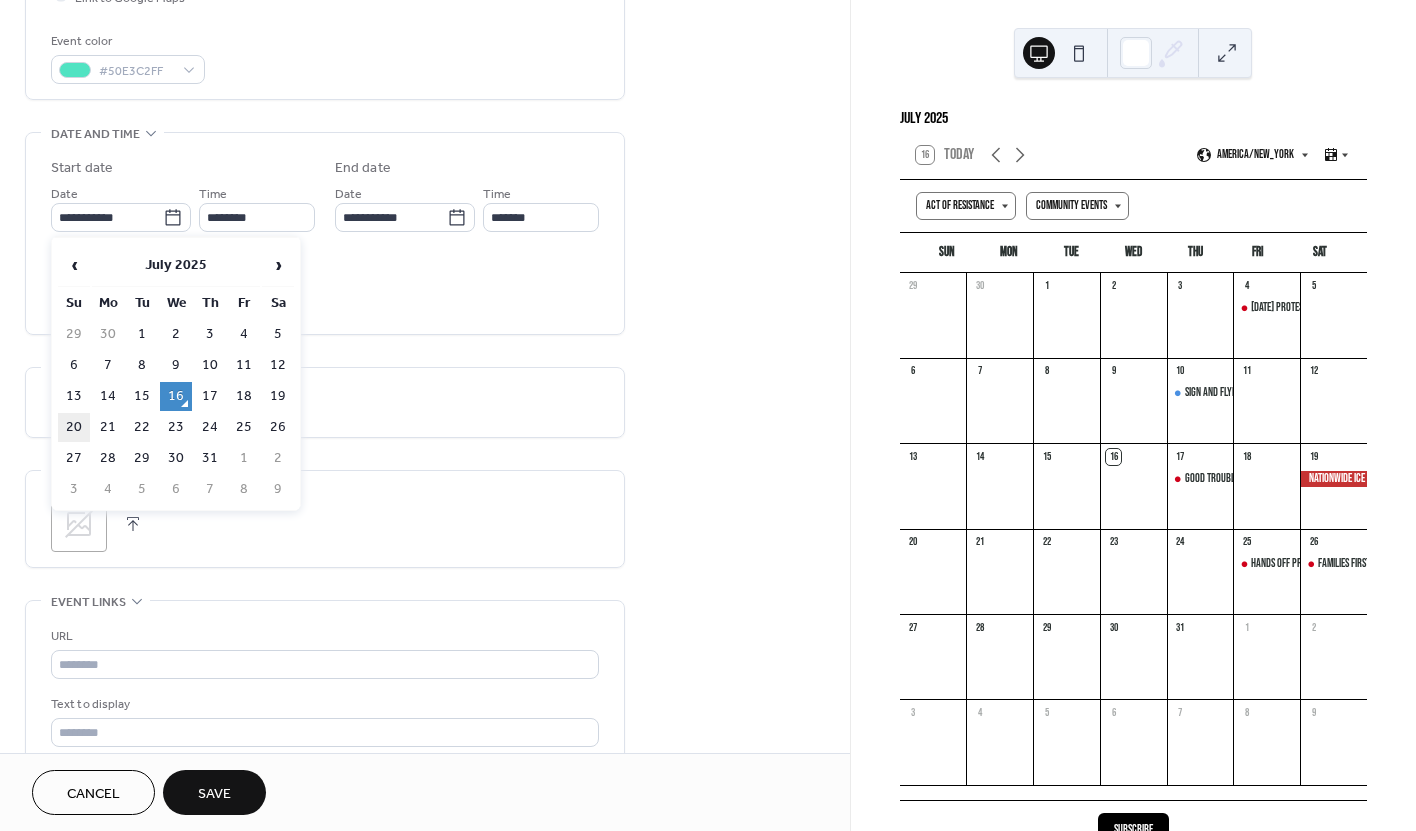 click on "20" at bounding box center [74, 427] 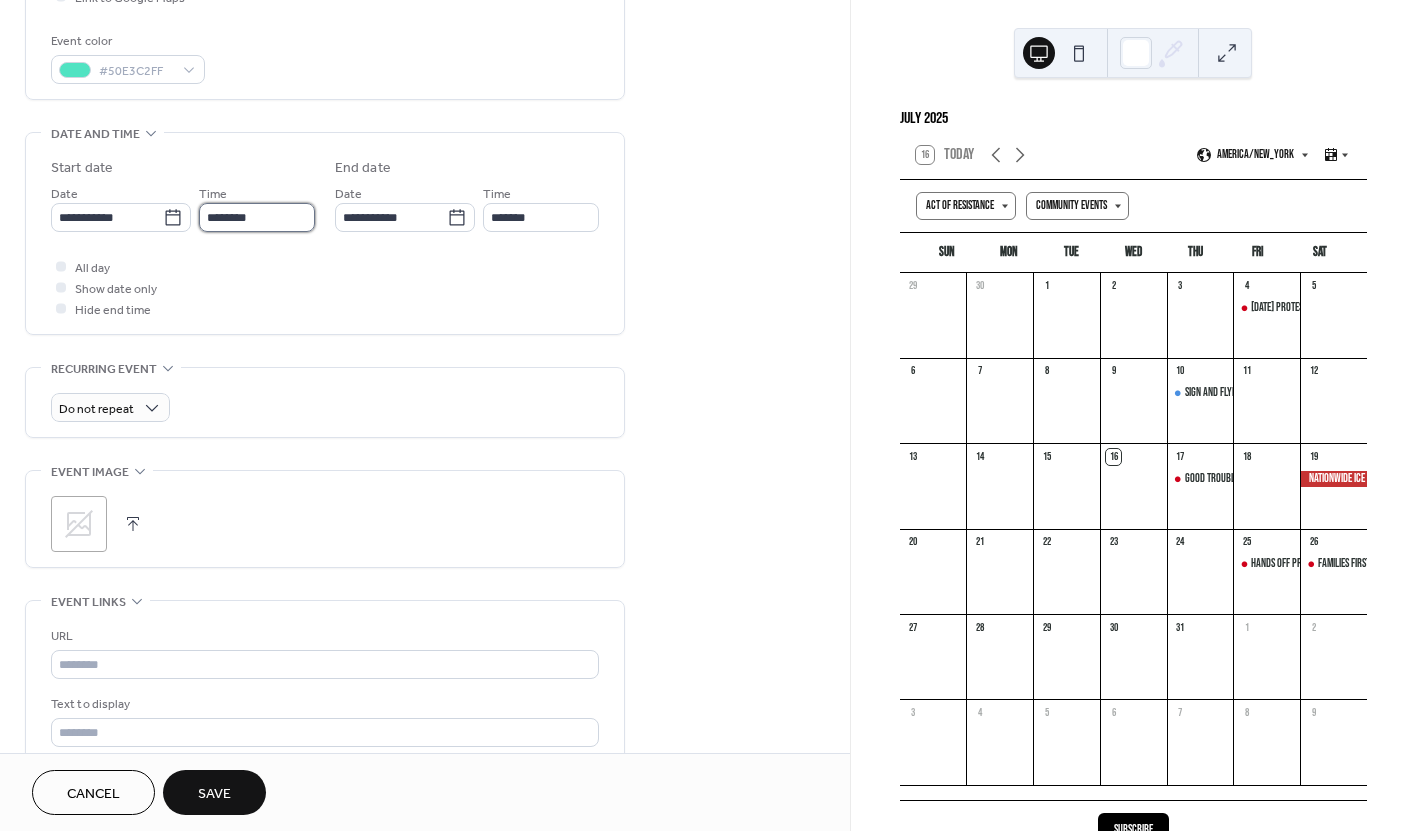 click on "********" at bounding box center [257, 217] 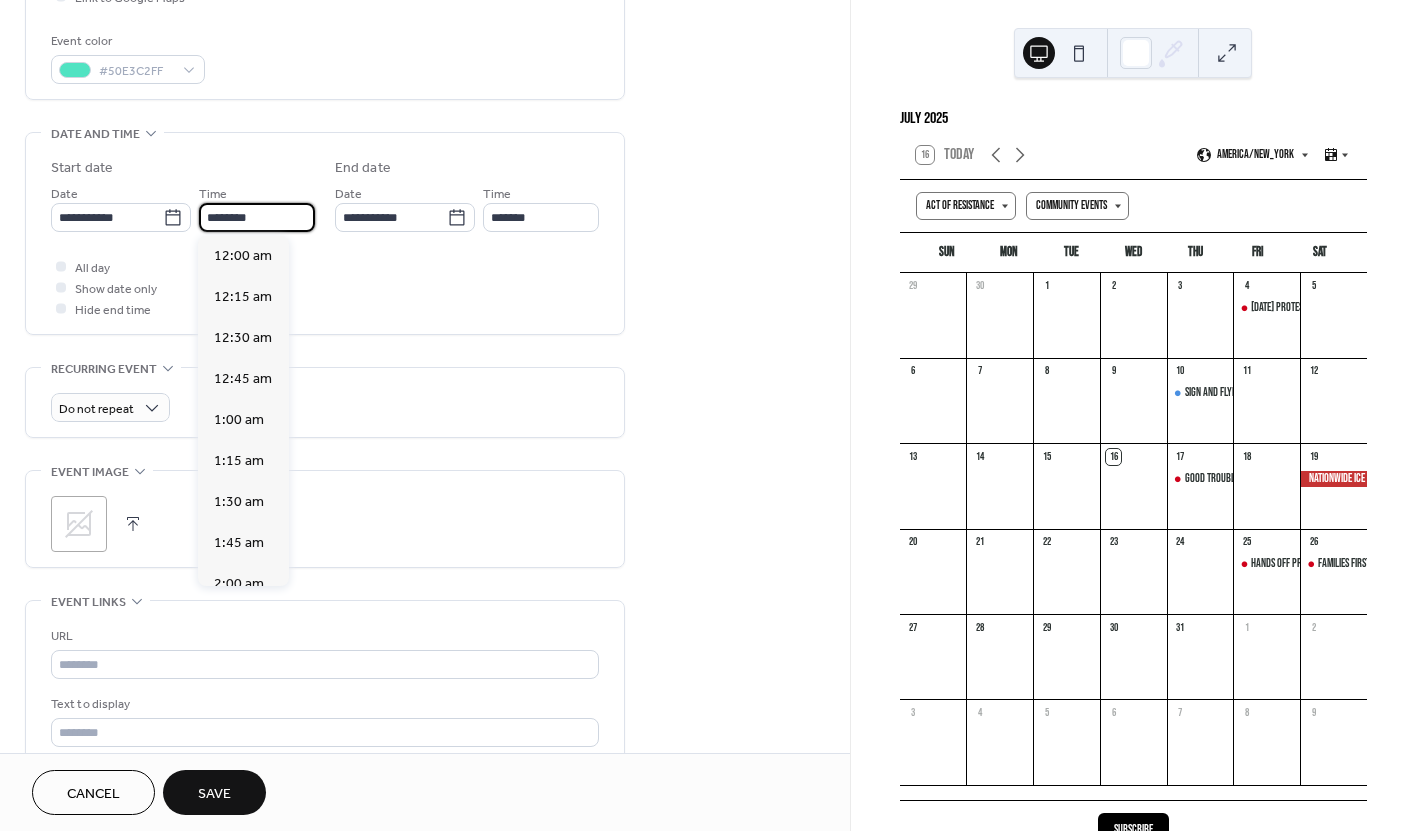 scroll, scrollTop: 1968, scrollLeft: 0, axis: vertical 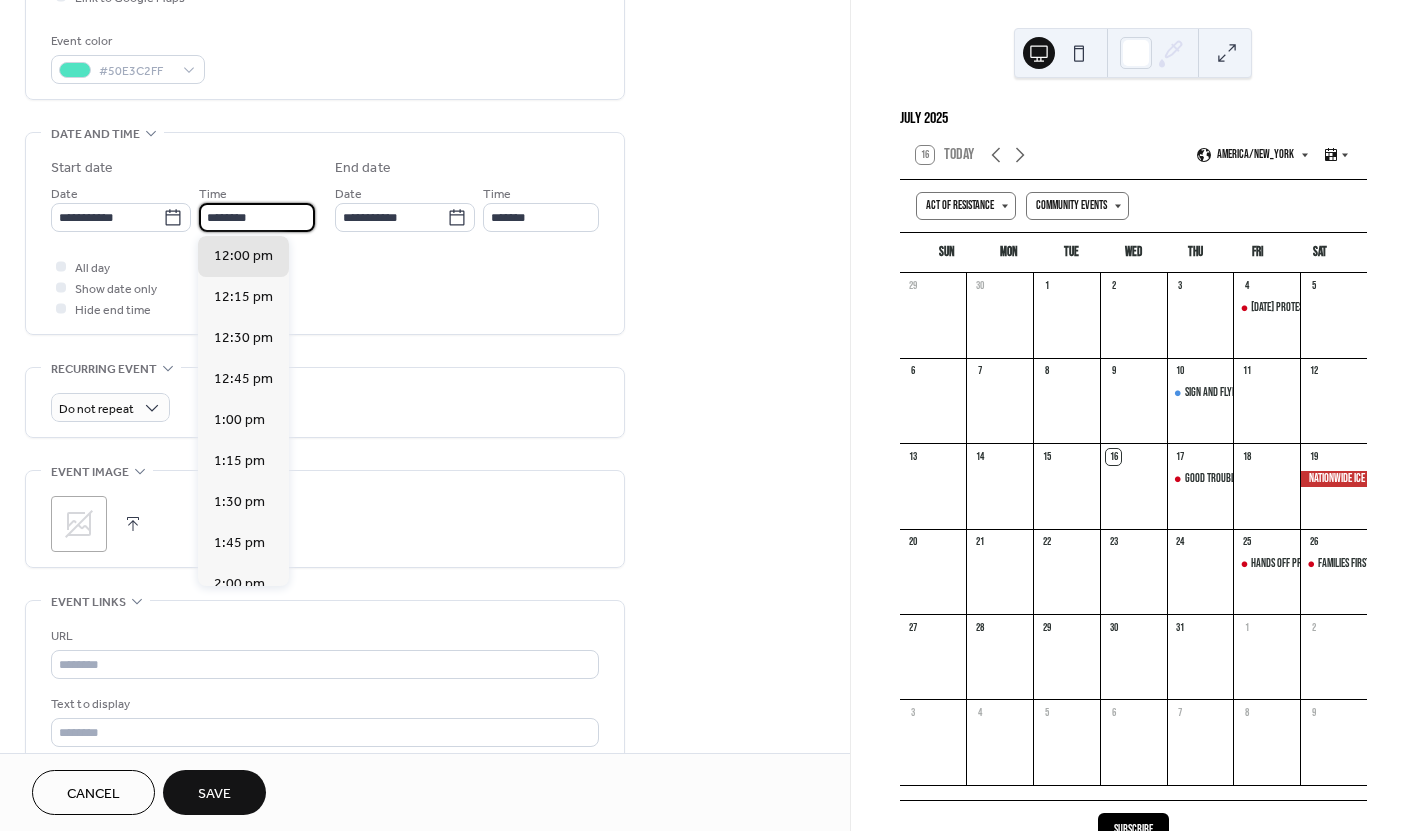 drag, startPoint x: 260, startPoint y: 220, endPoint x: 204, endPoint y: 220, distance: 56 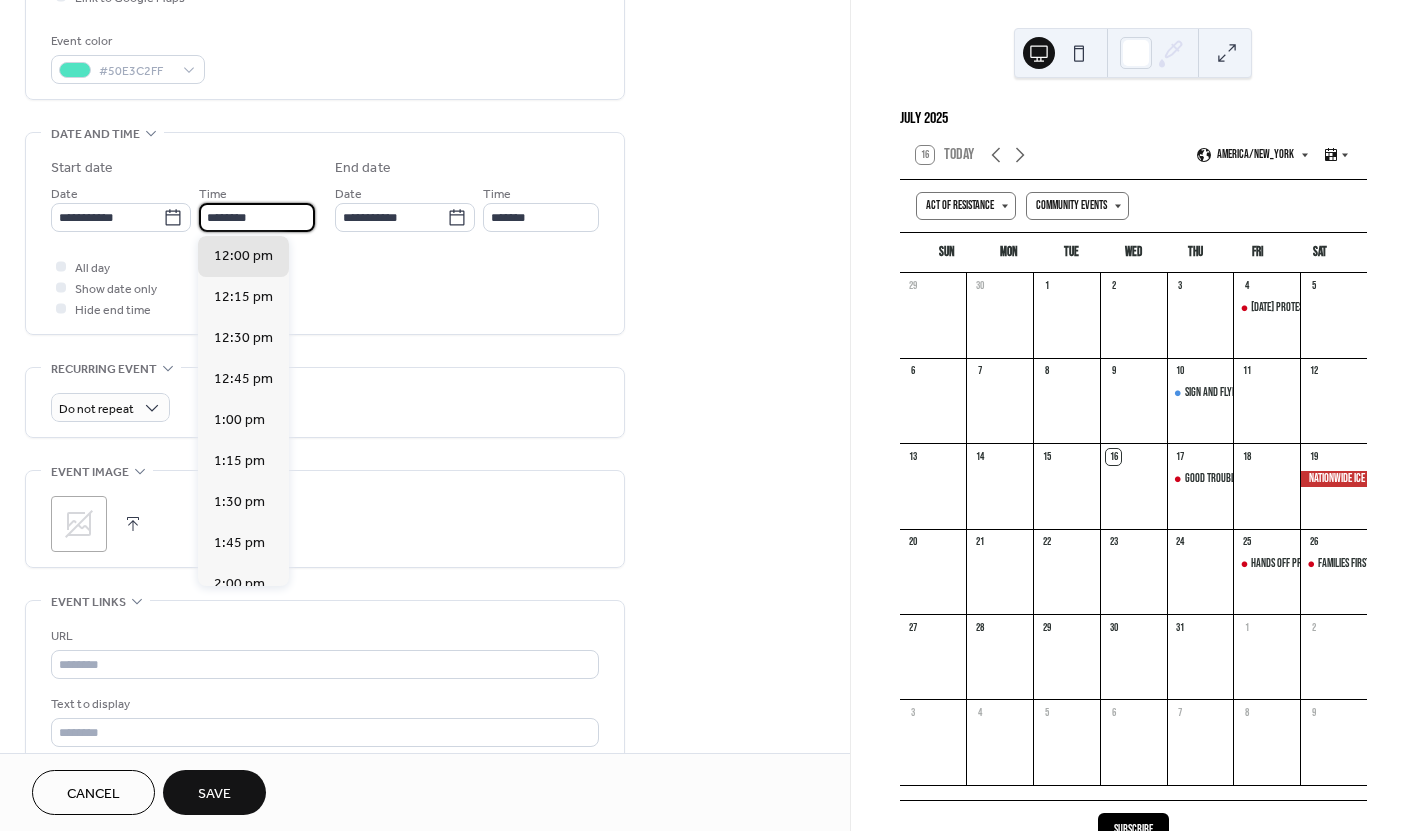 click on "********" at bounding box center [257, 217] 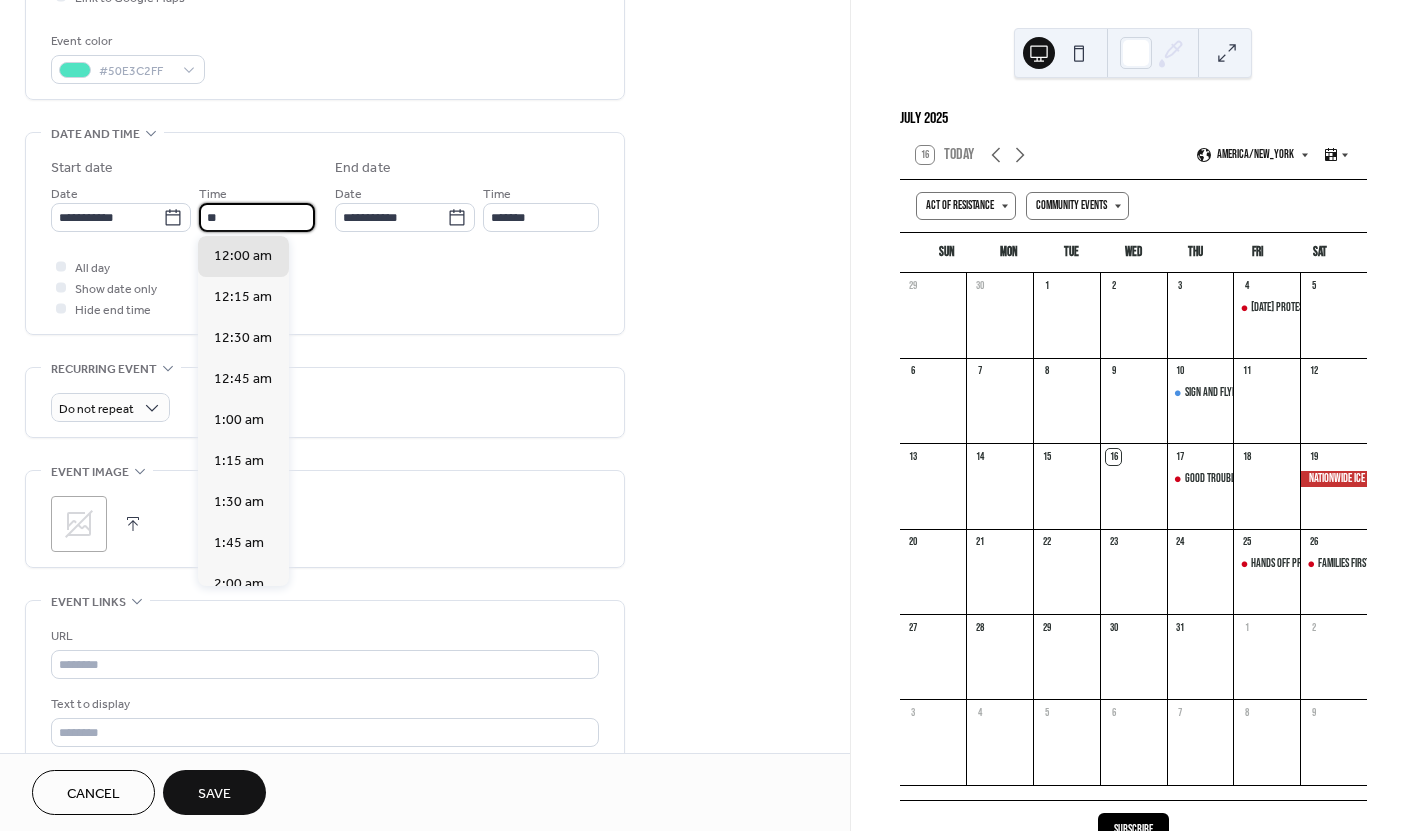 scroll, scrollTop: 1804, scrollLeft: 0, axis: vertical 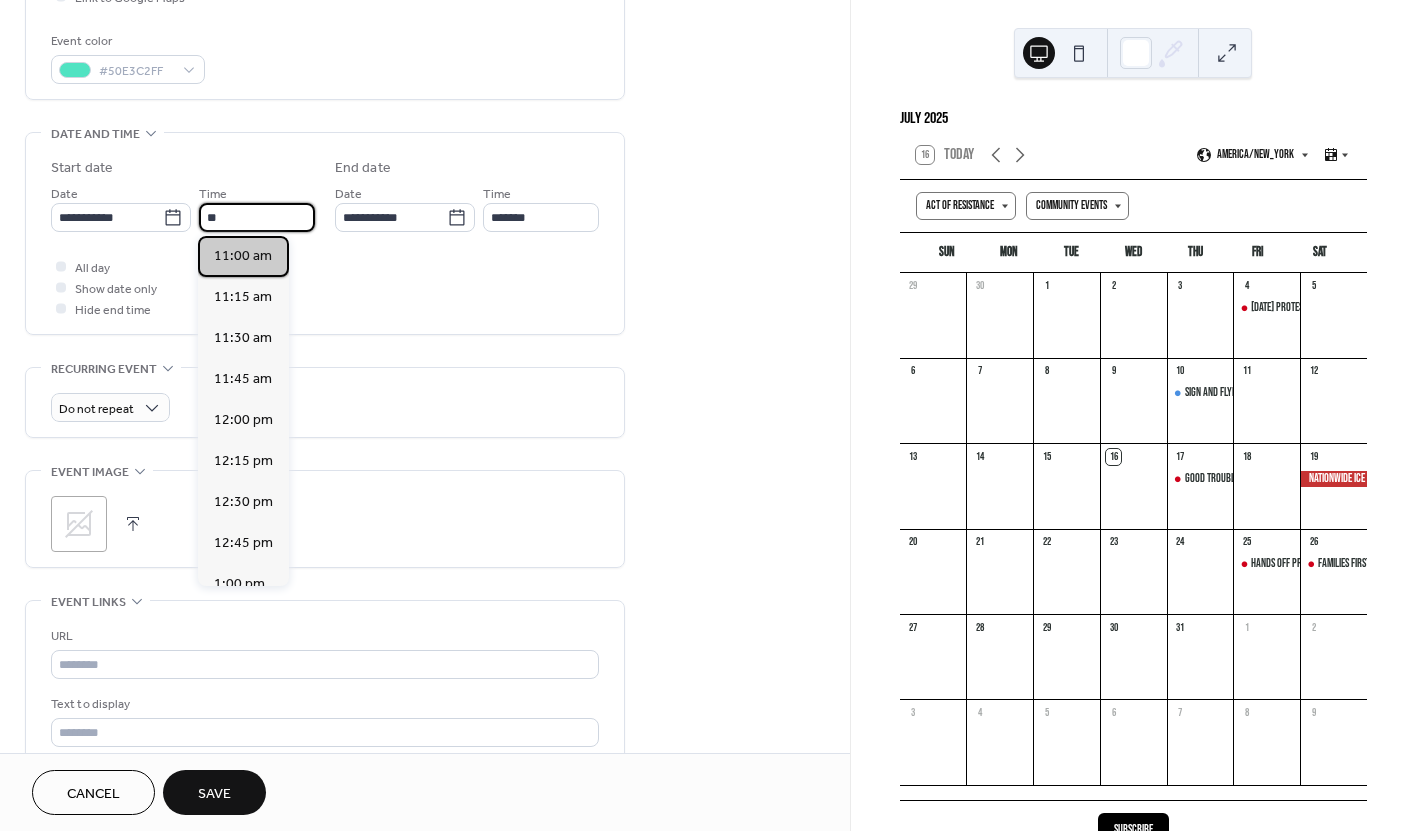 click on "11:00 am" at bounding box center [243, 256] 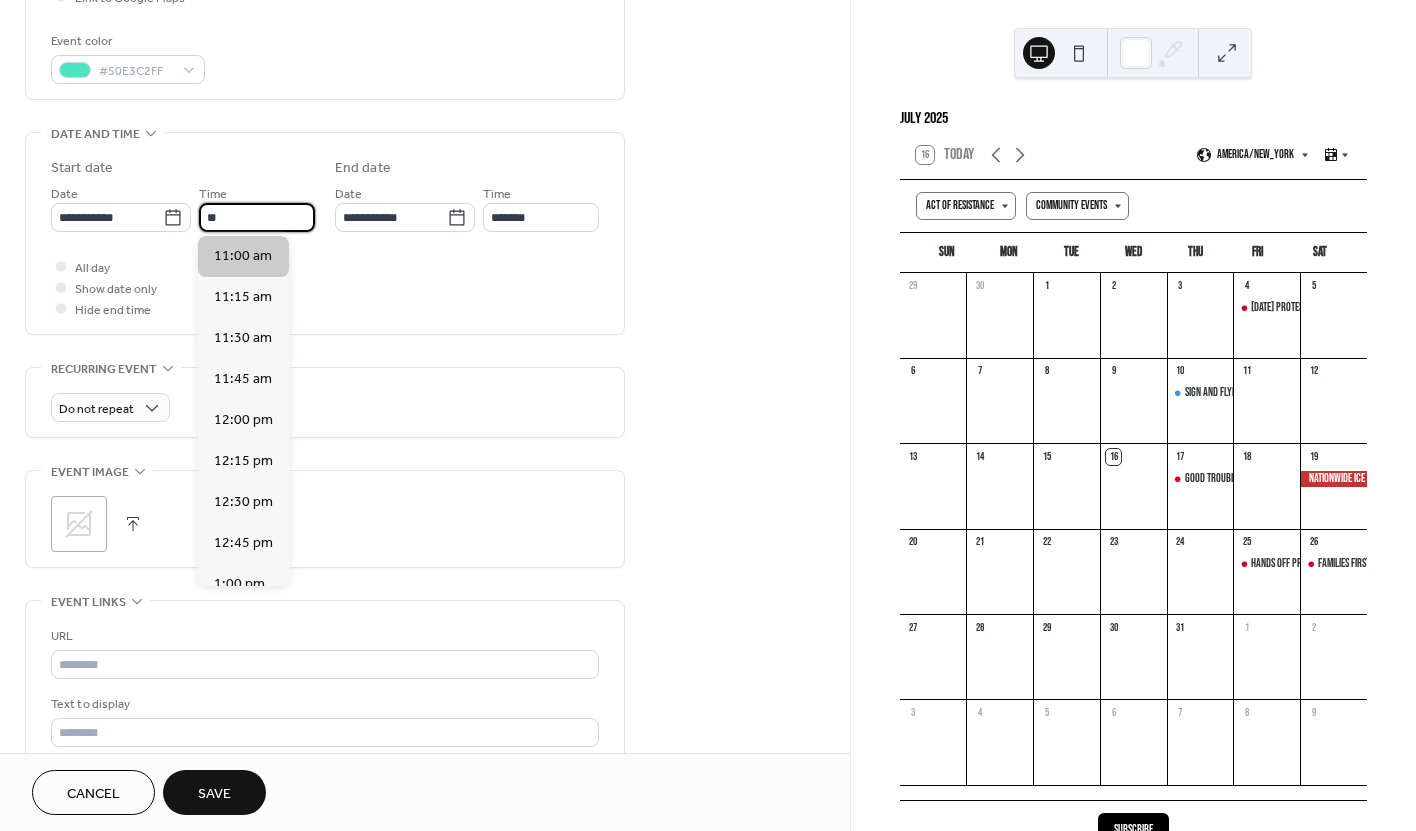 type on "********" 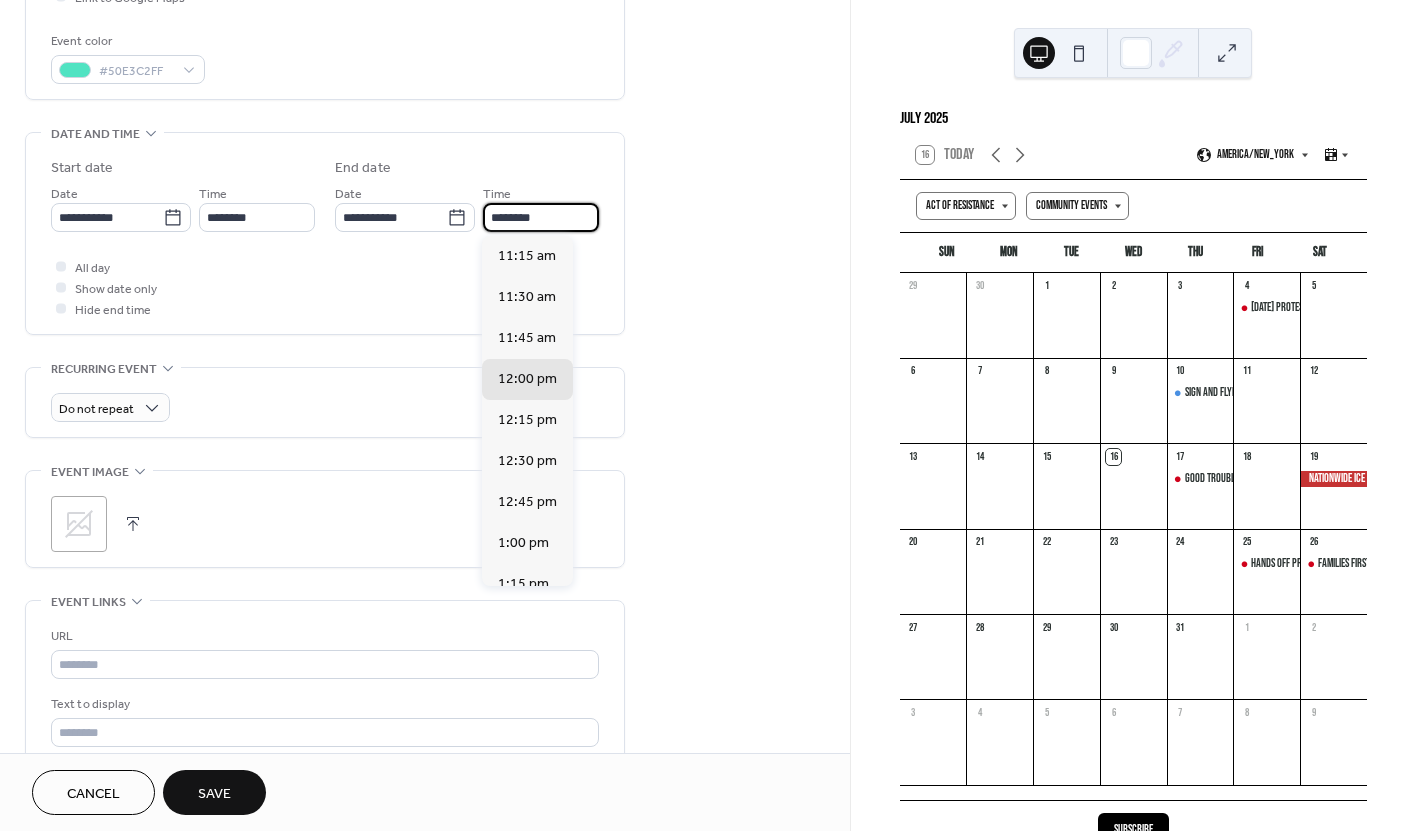 click on "********" at bounding box center [541, 217] 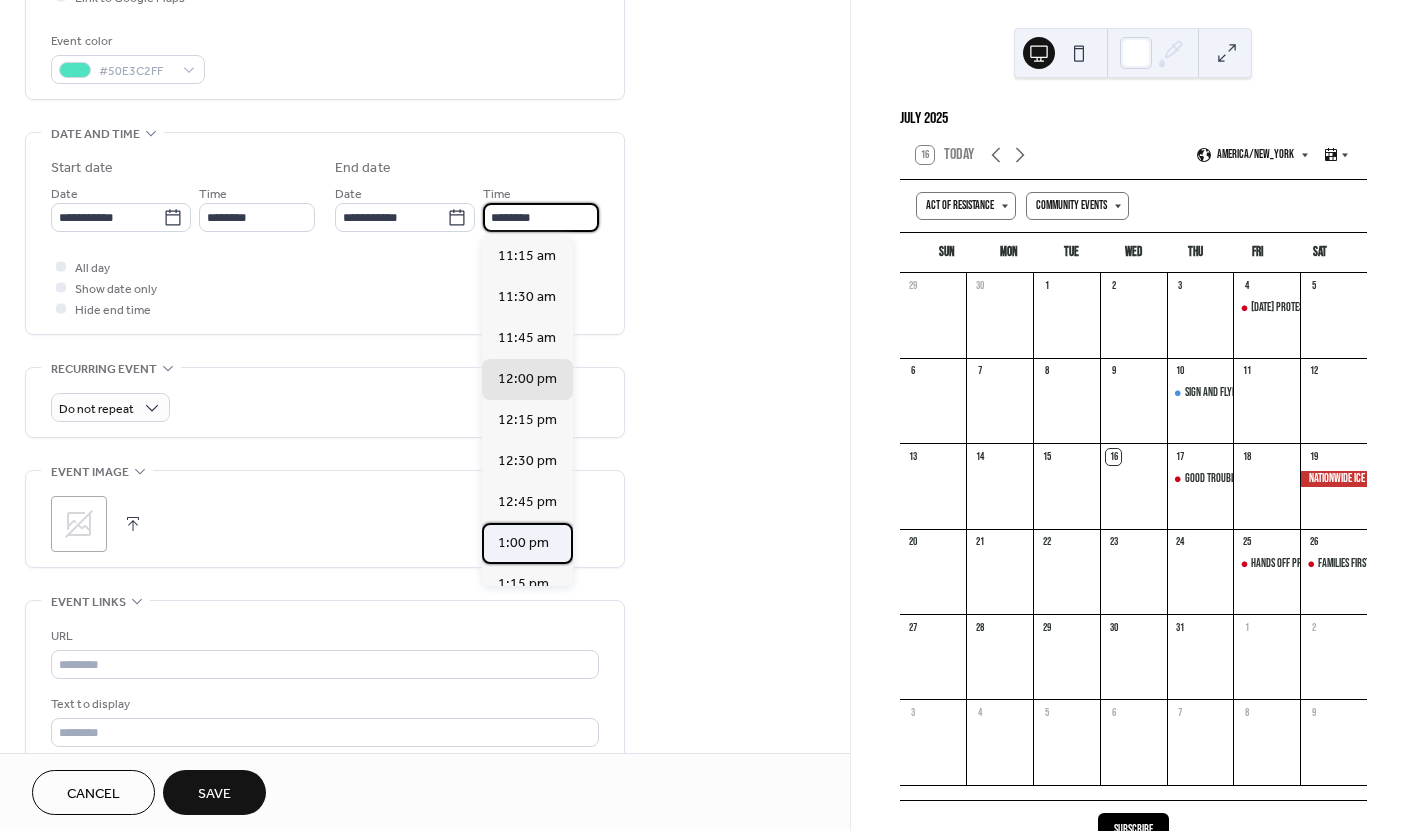 click on "1:00 pm" at bounding box center (523, 543) 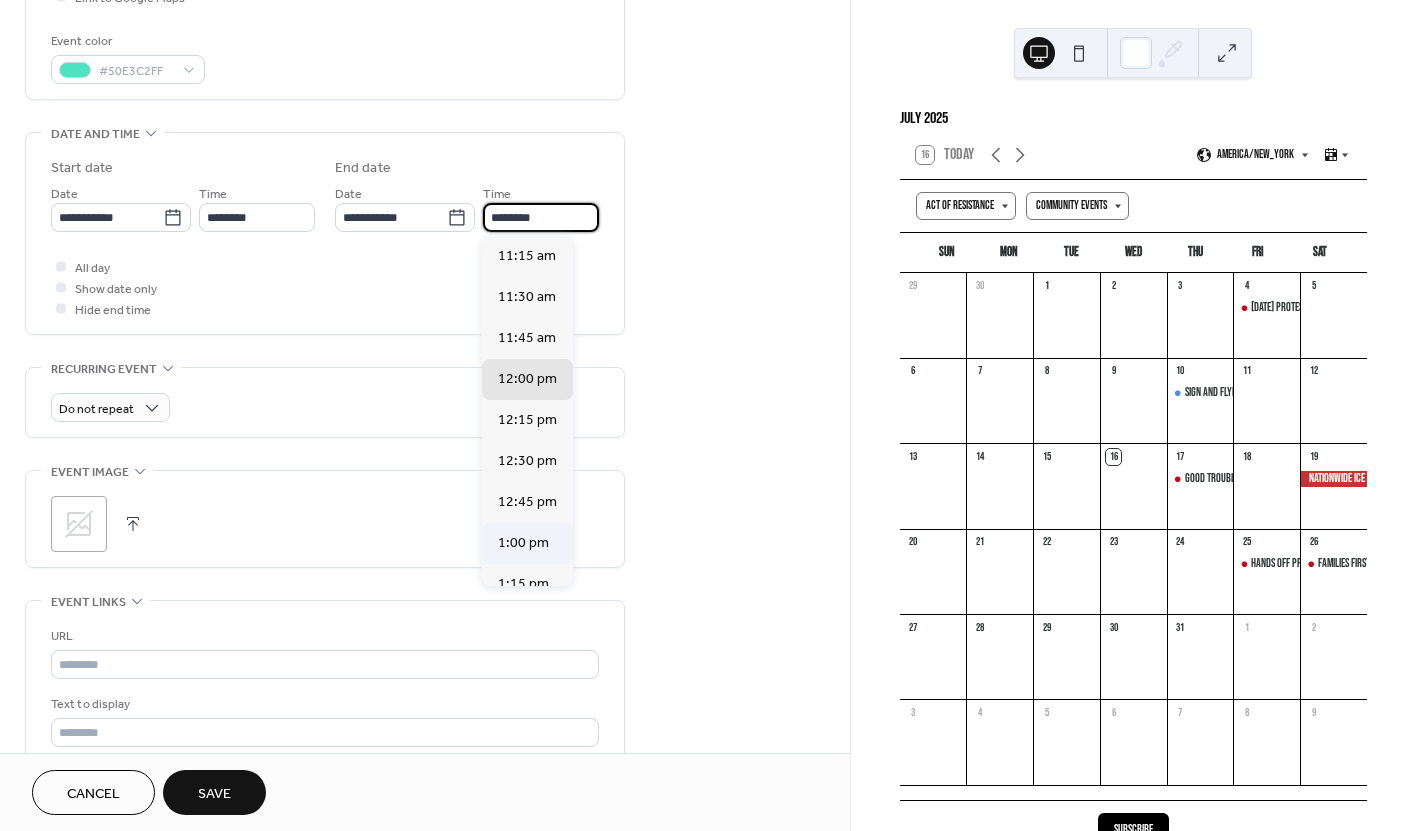 type on "*******" 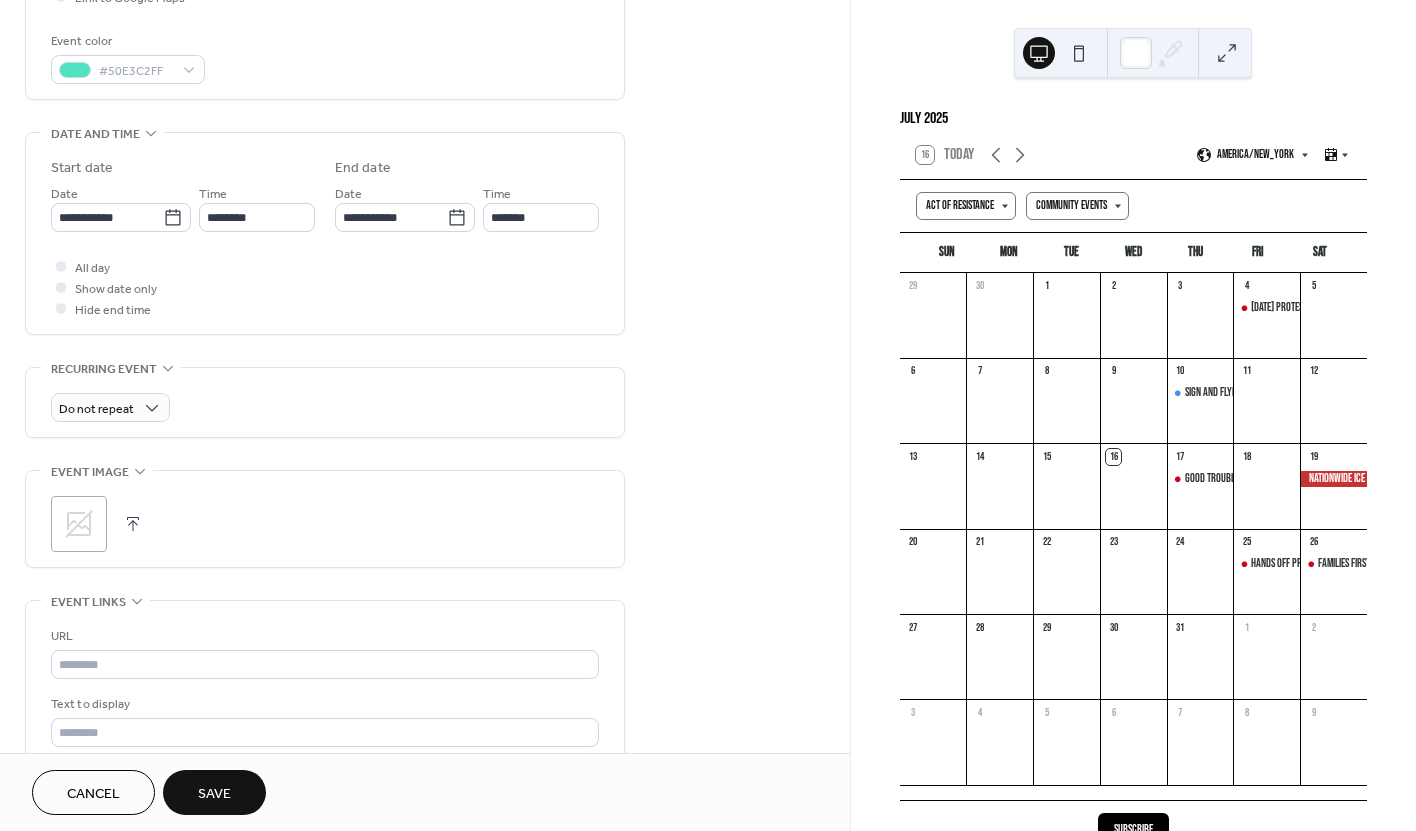 click on "All day Show date only Hide end time" at bounding box center [325, 287] 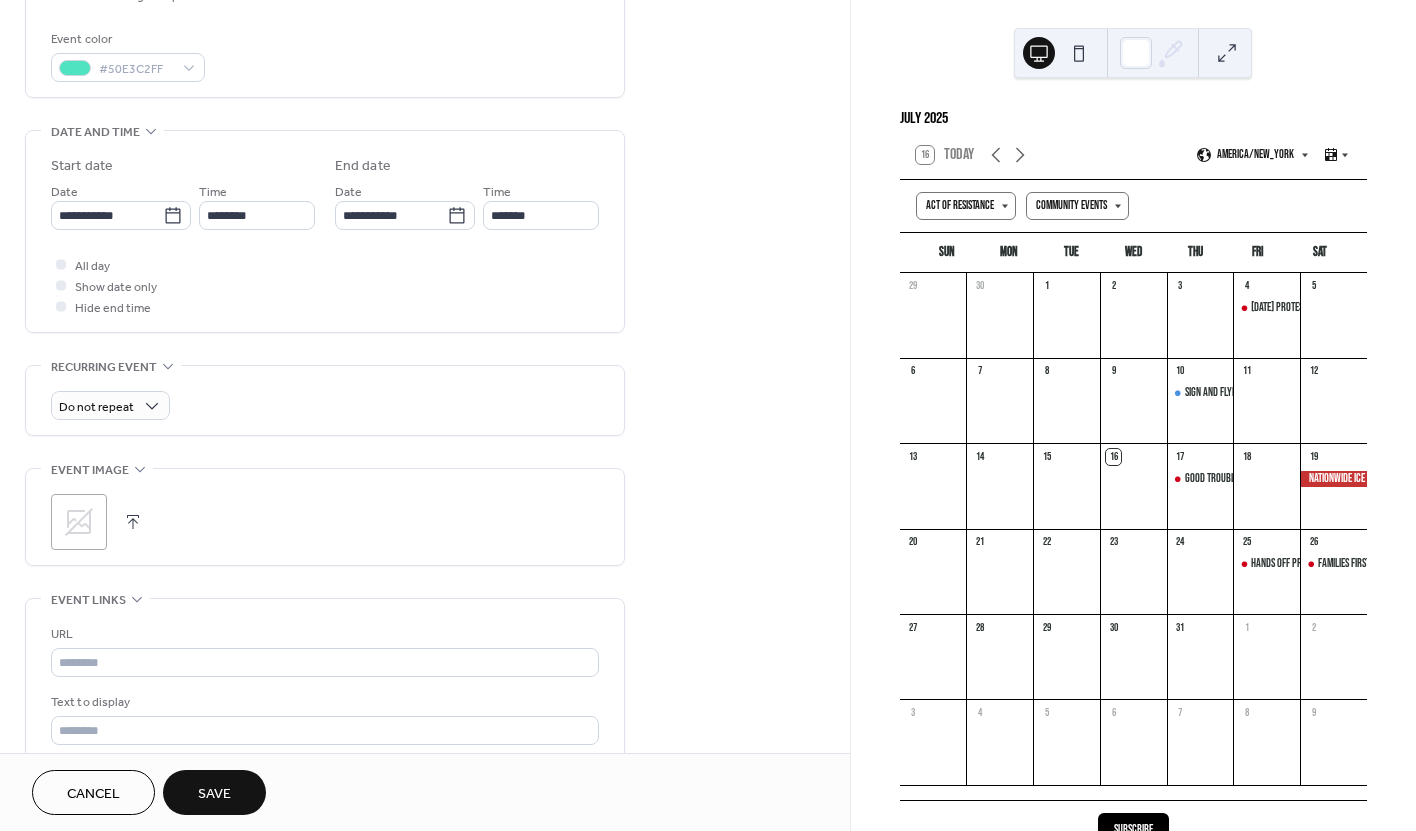 click at bounding box center [133, 522] 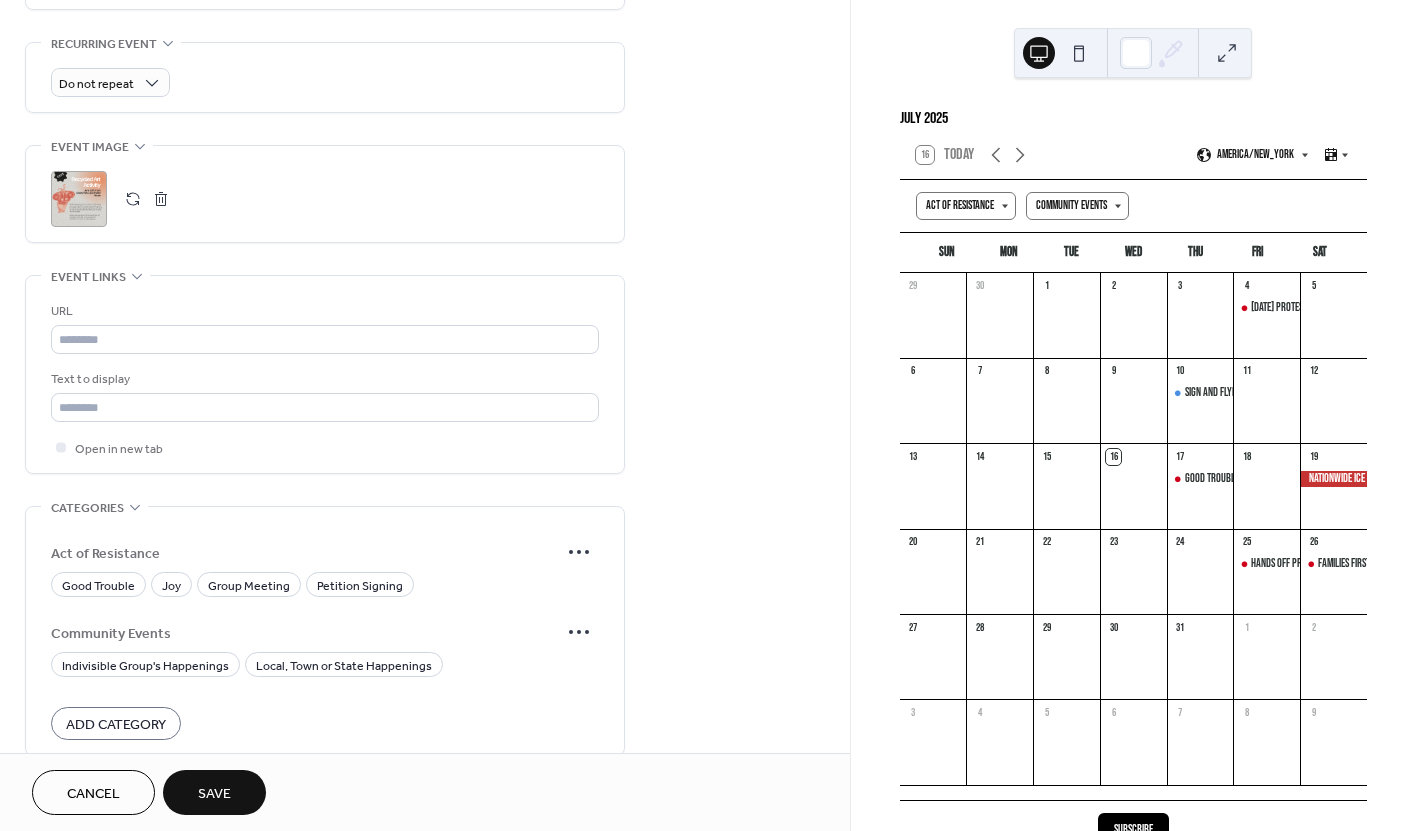 scroll, scrollTop: 869, scrollLeft: 0, axis: vertical 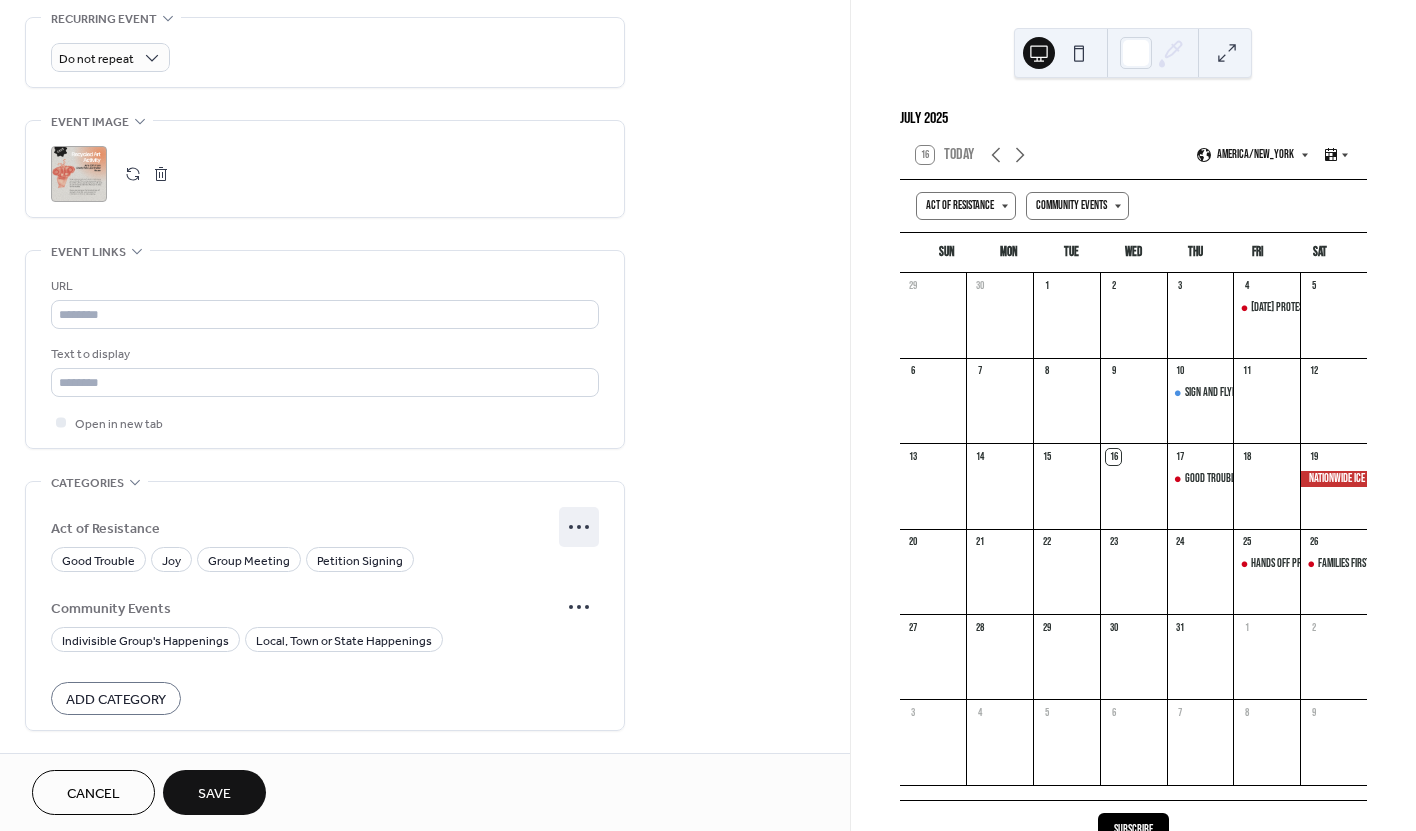 click 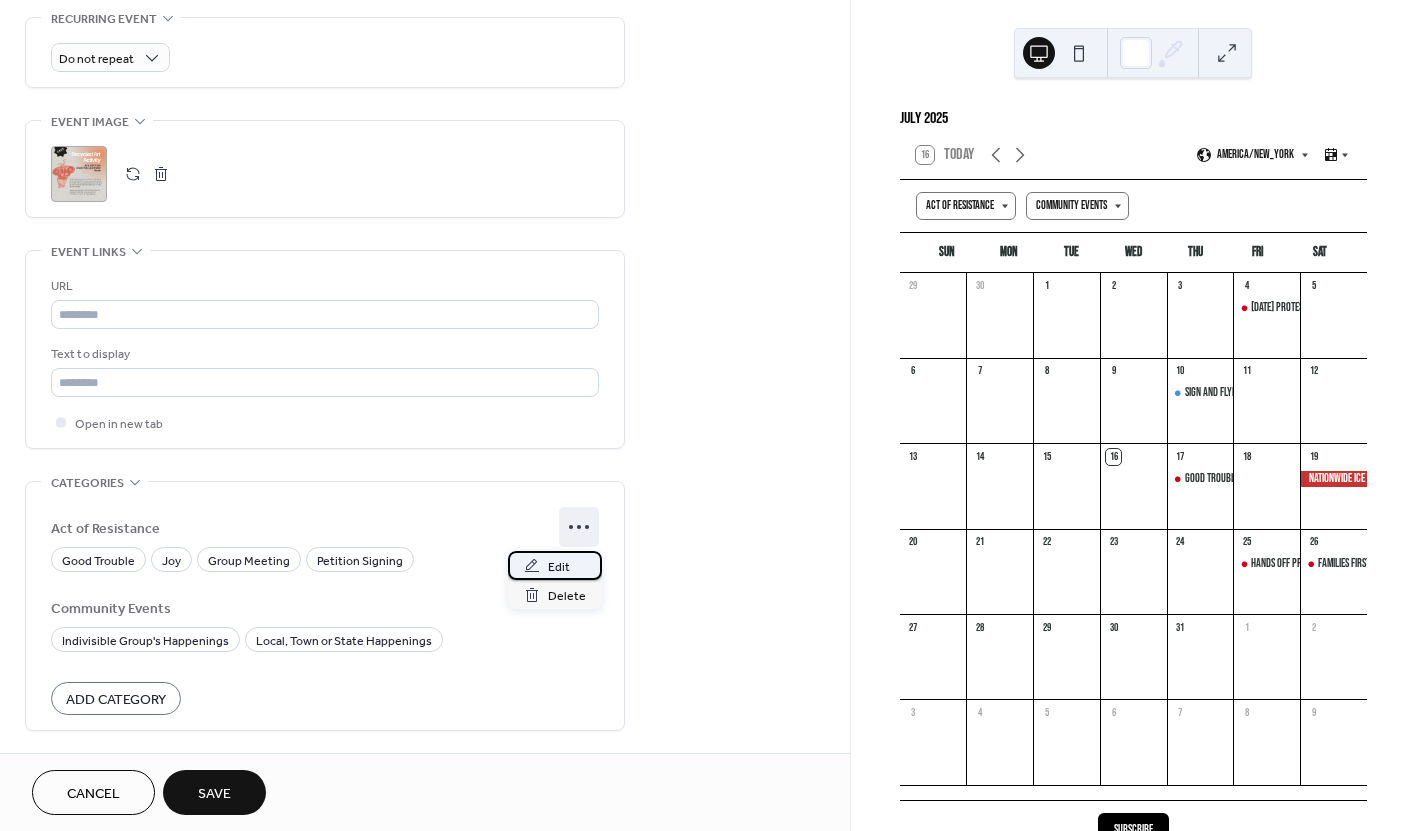 click on "Edit" at bounding box center (559, 567) 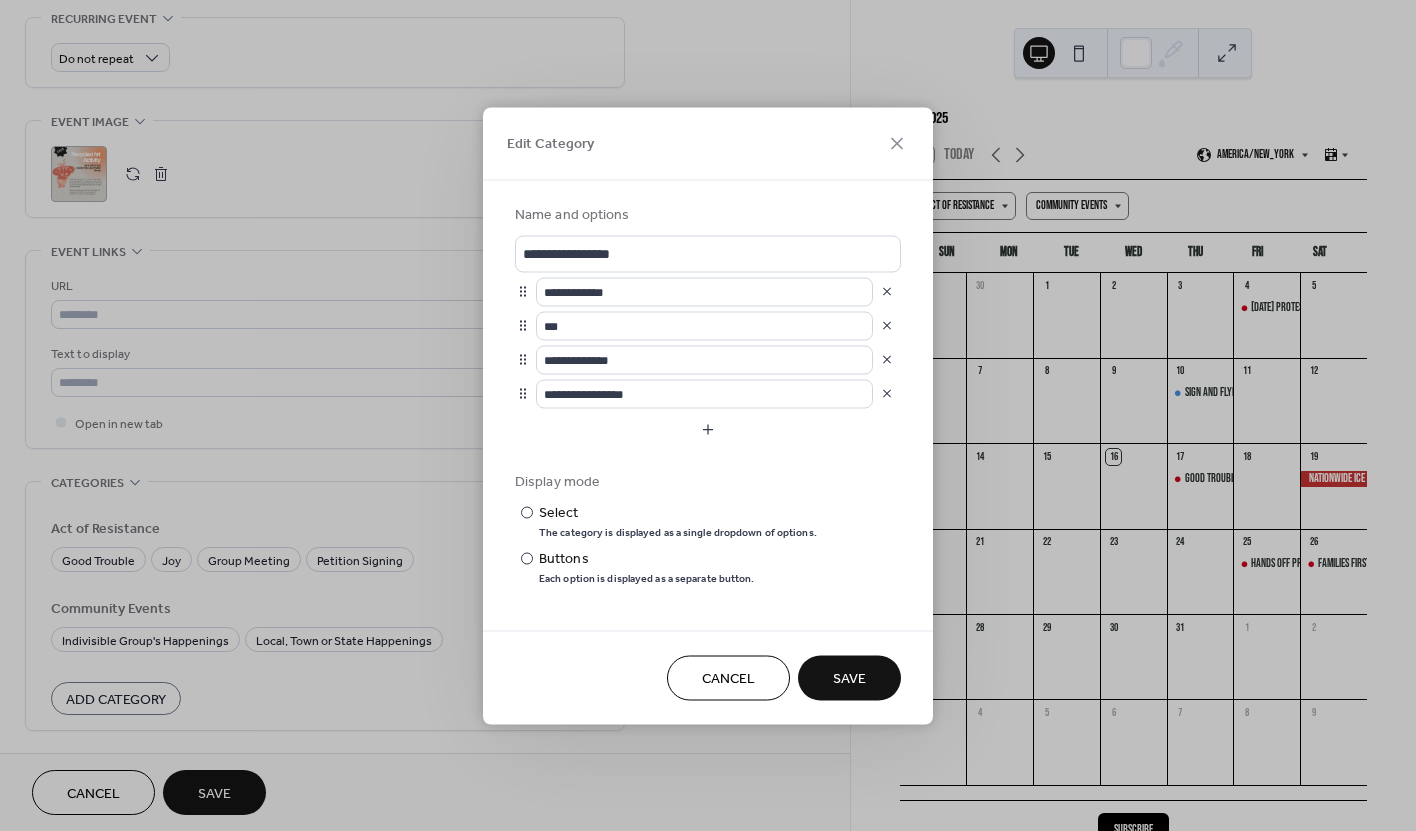 click at bounding box center [887, 326] 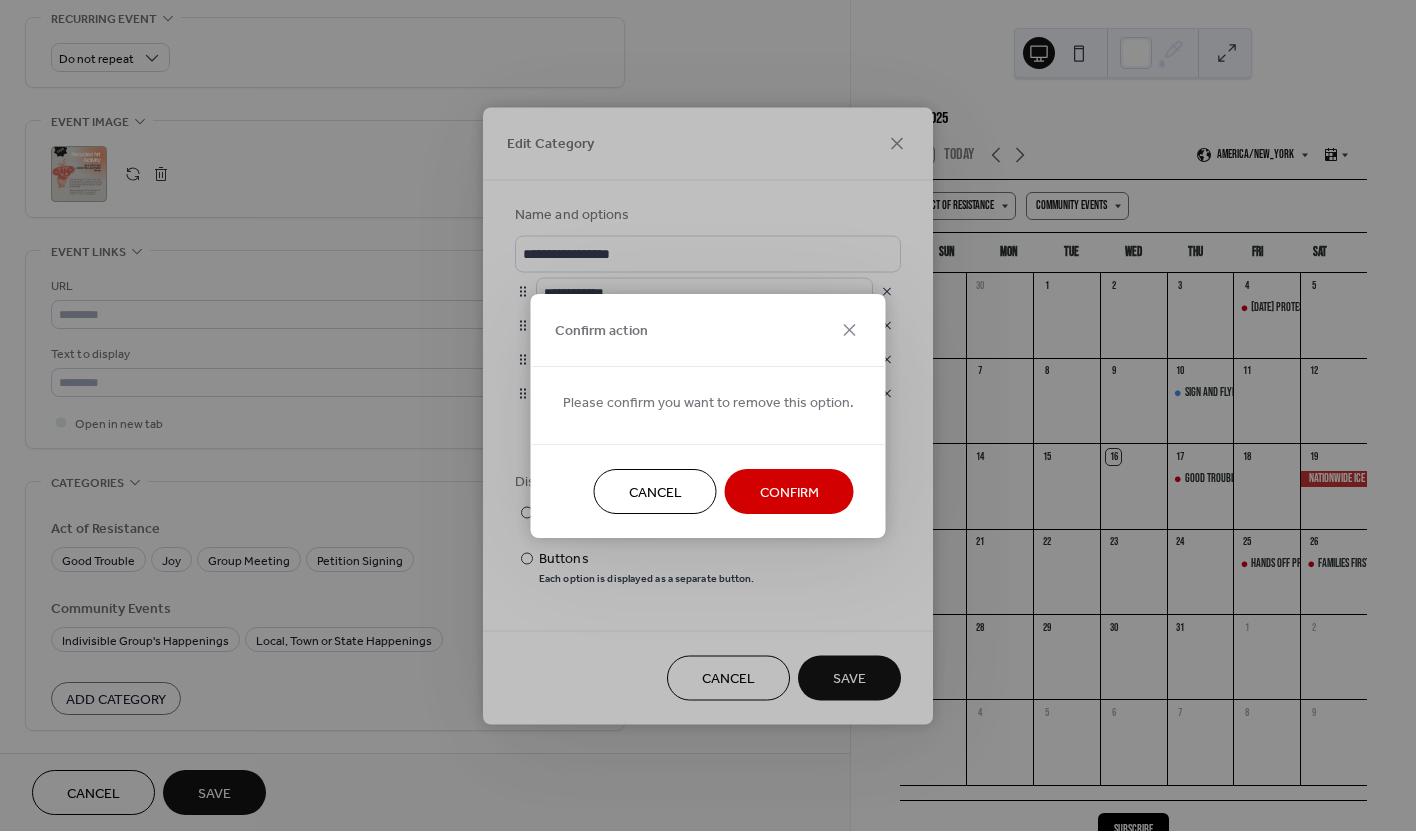 click on "Confirm" at bounding box center (789, 492) 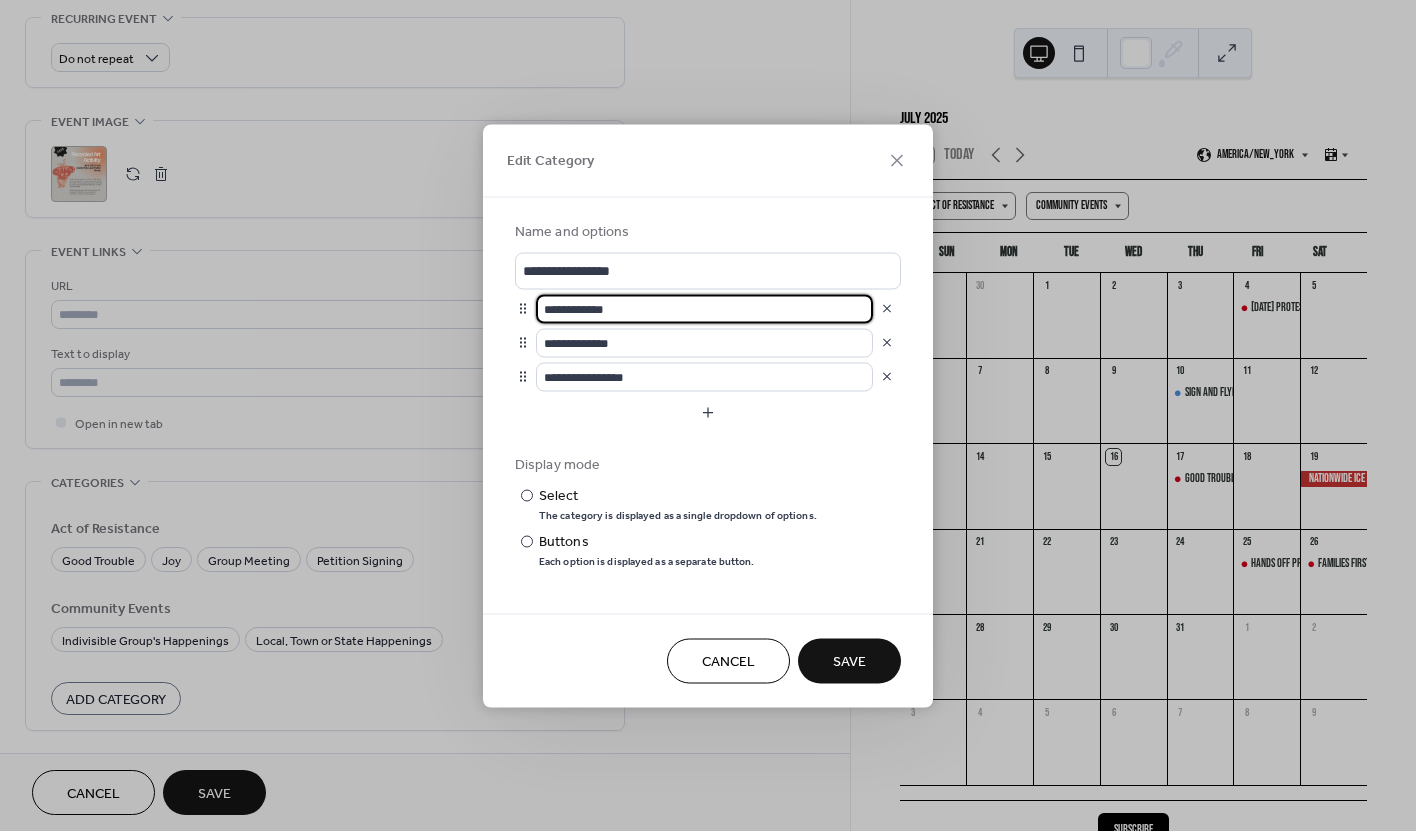 click on "**********" at bounding box center (704, 308) 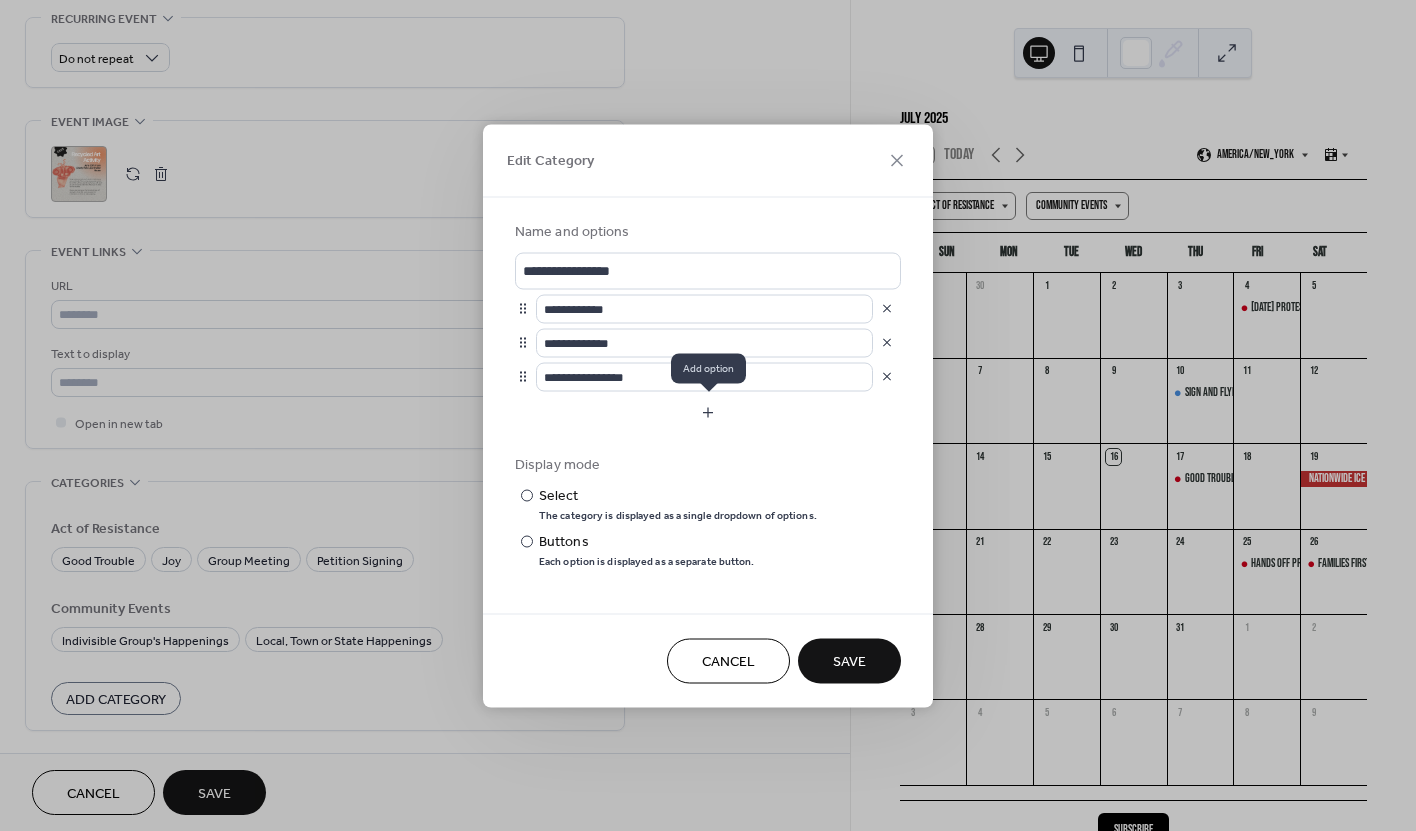 click at bounding box center (708, 412) 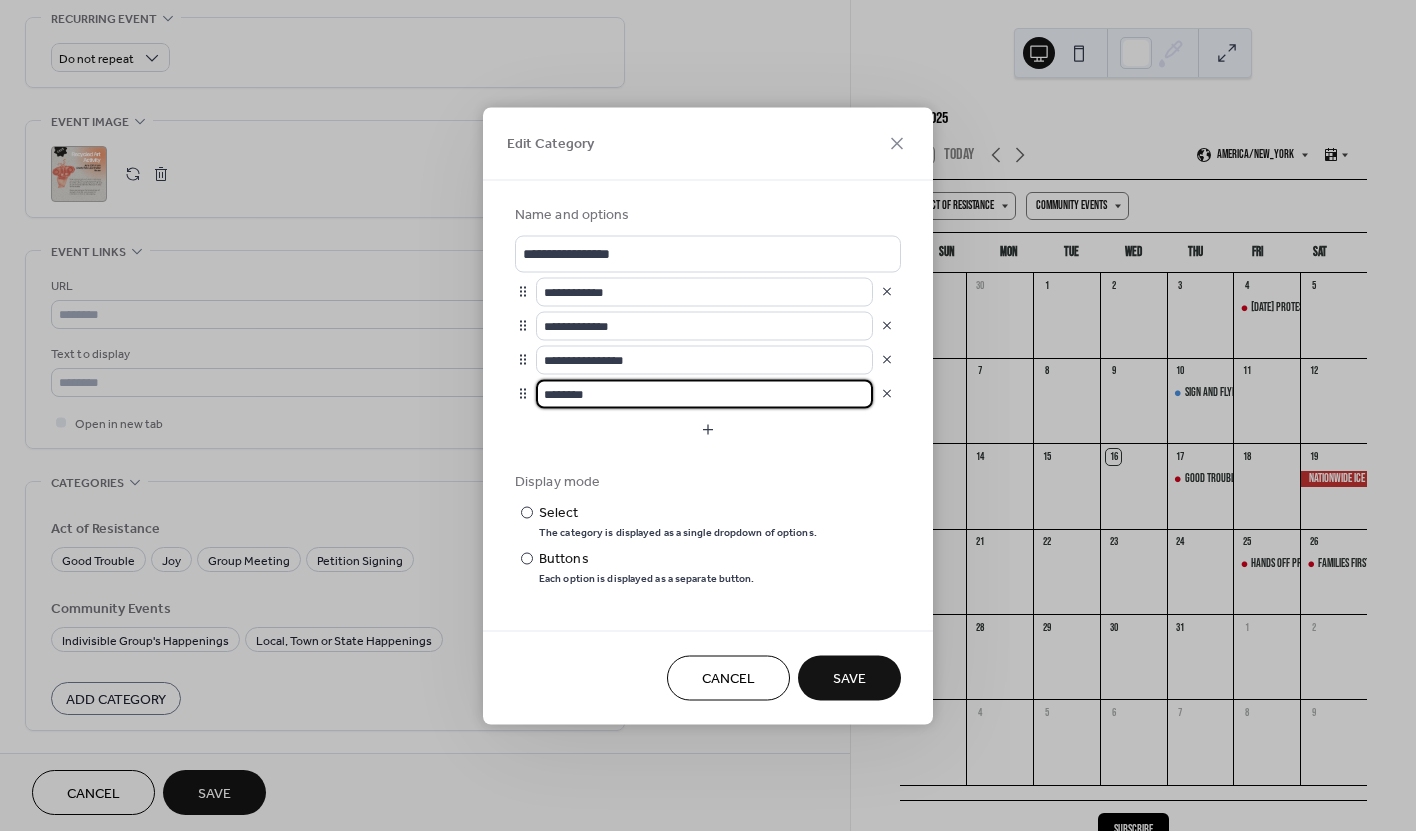 drag, startPoint x: 617, startPoint y: 396, endPoint x: 542, endPoint y: 394, distance: 75.026665 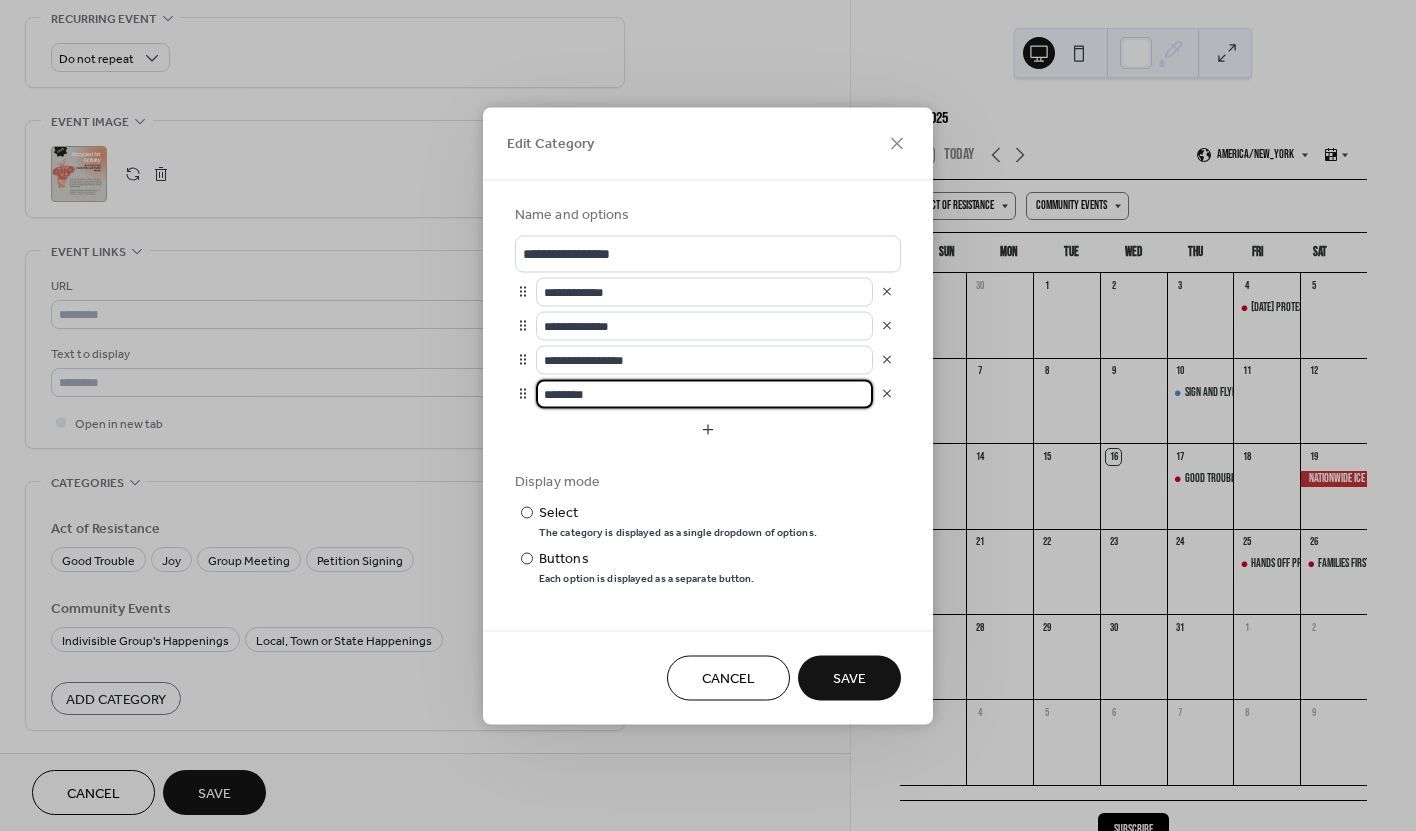 click on "********" at bounding box center [704, 393] 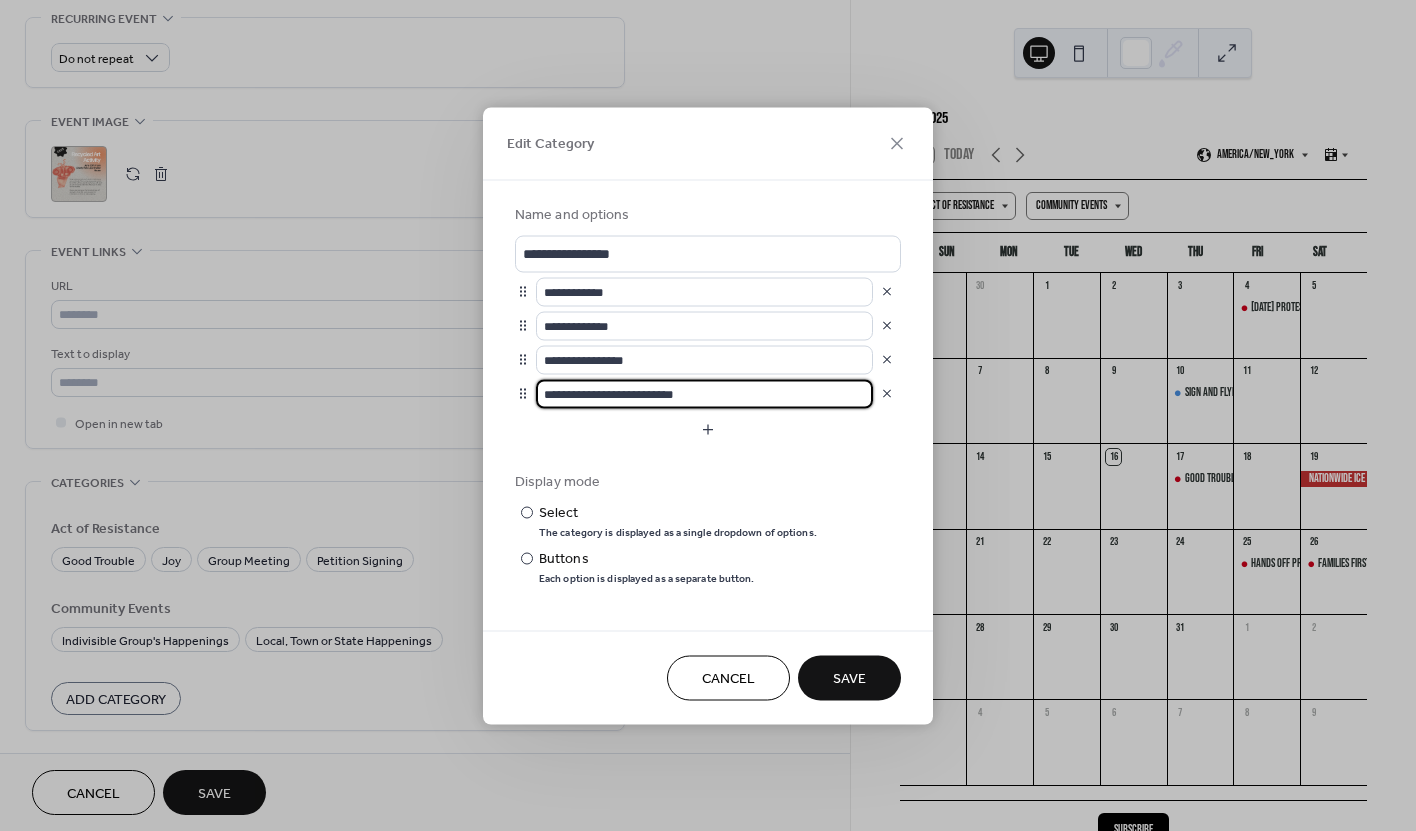 click on "**********" at bounding box center (704, 393) 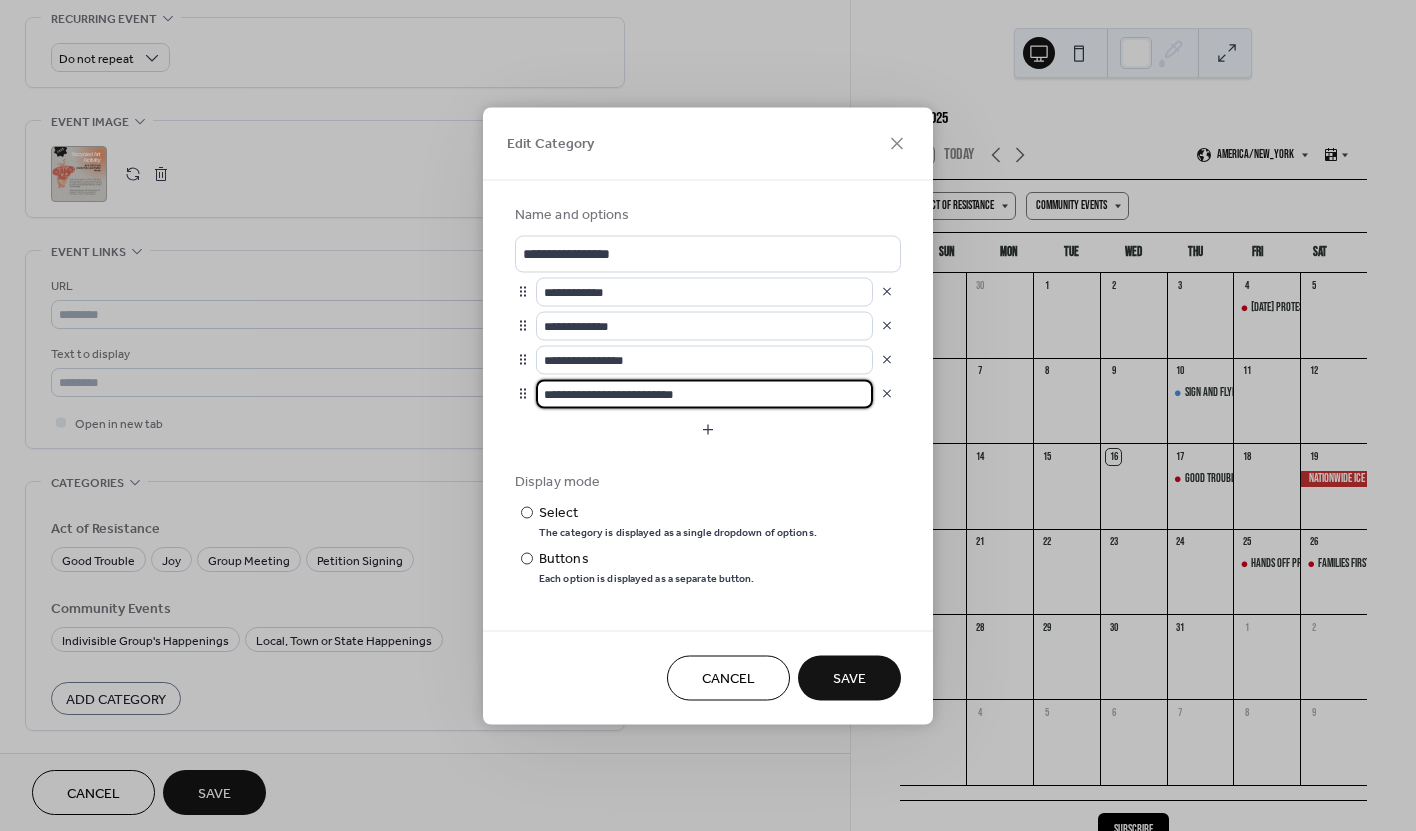 click on "**********" at bounding box center (704, 393) 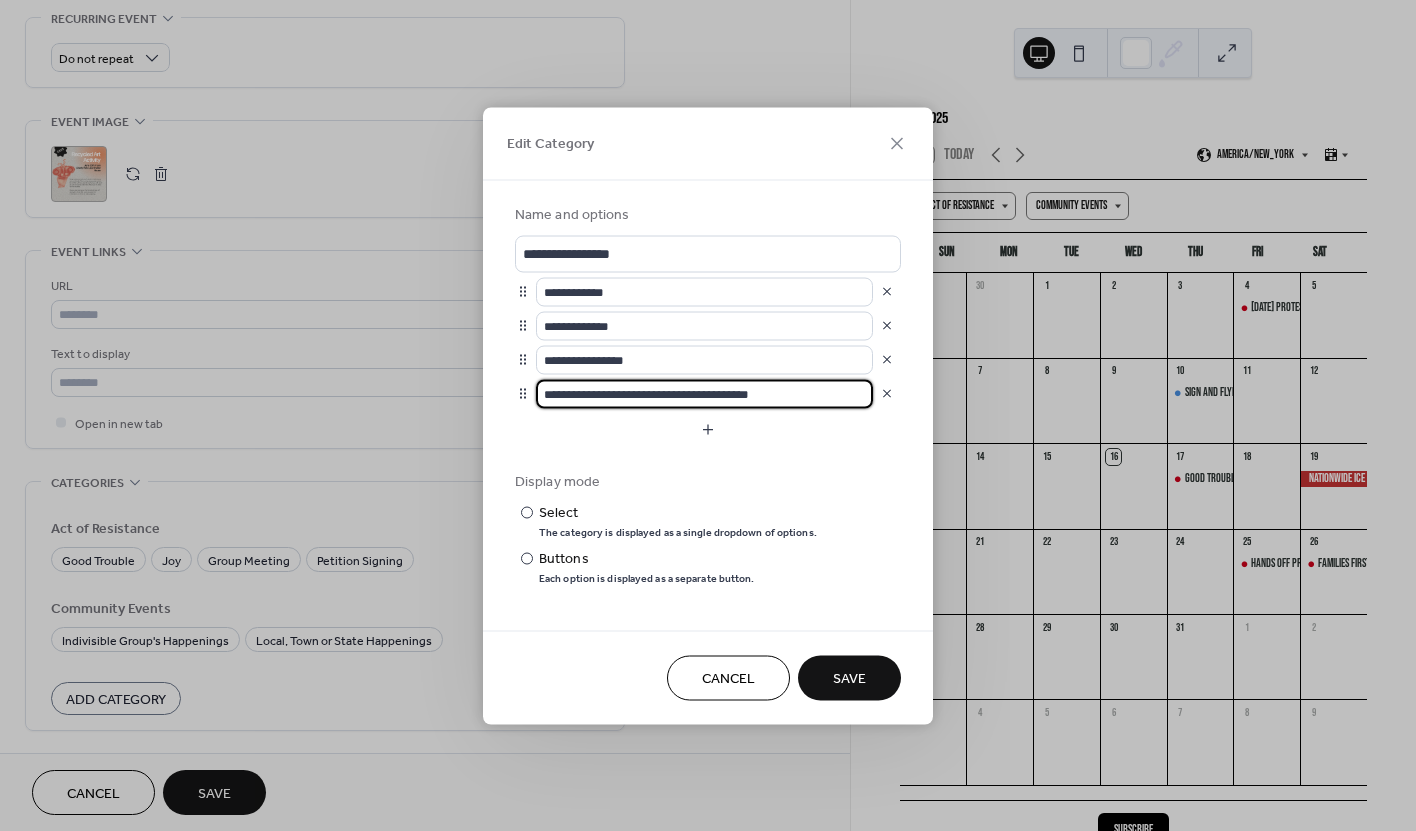 click on "**********" at bounding box center [704, 393] 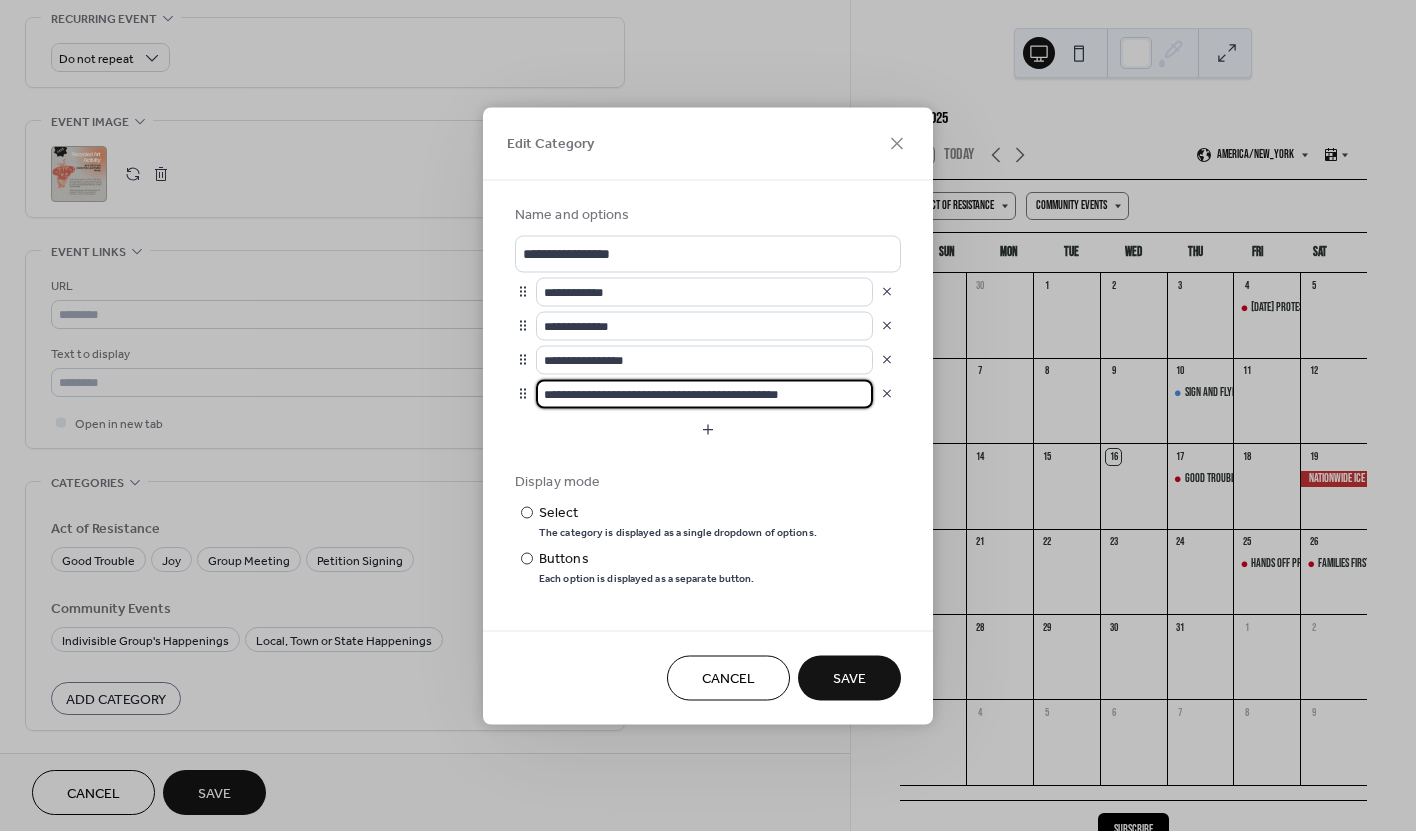 type on "**********" 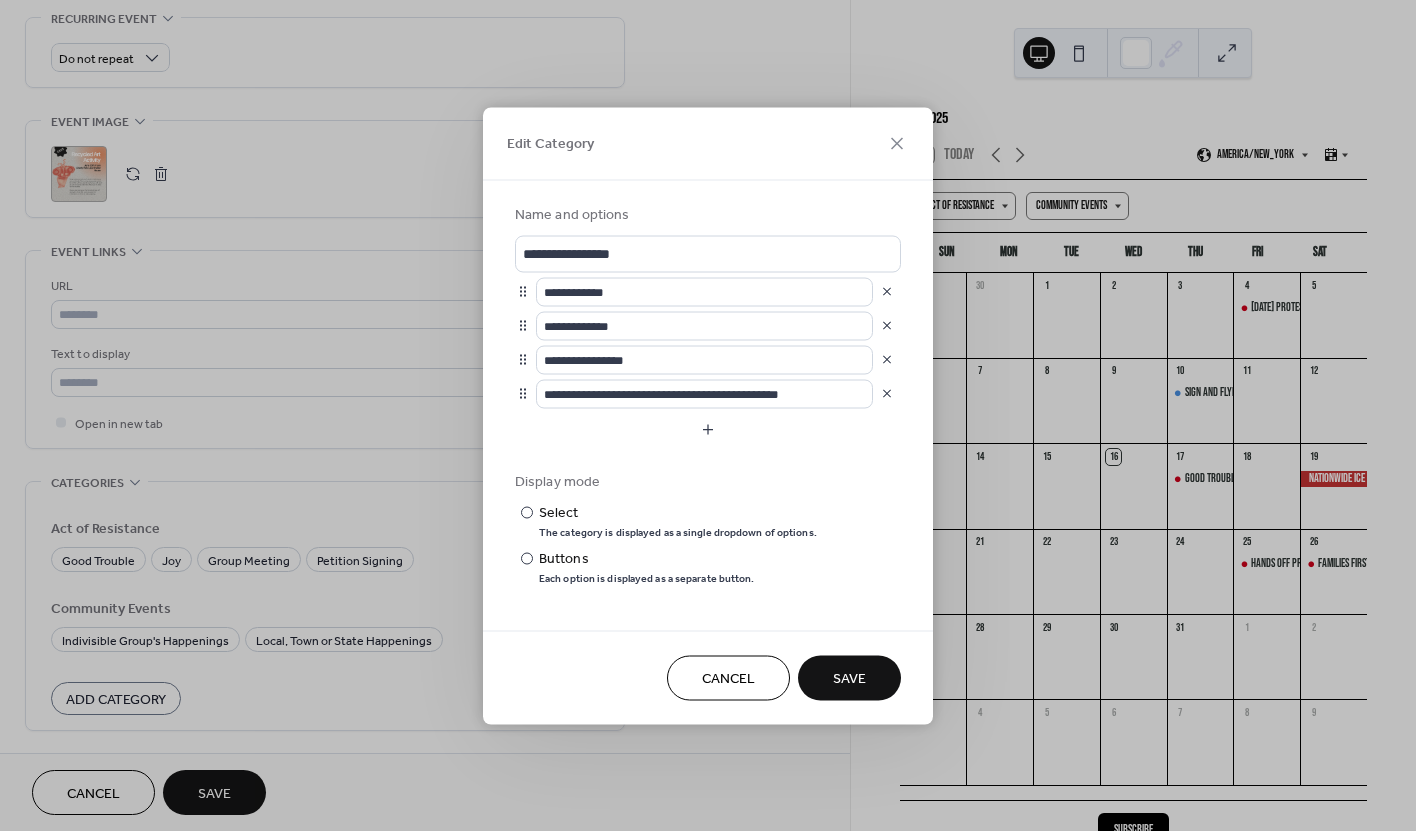 click on "Save" at bounding box center (849, 679) 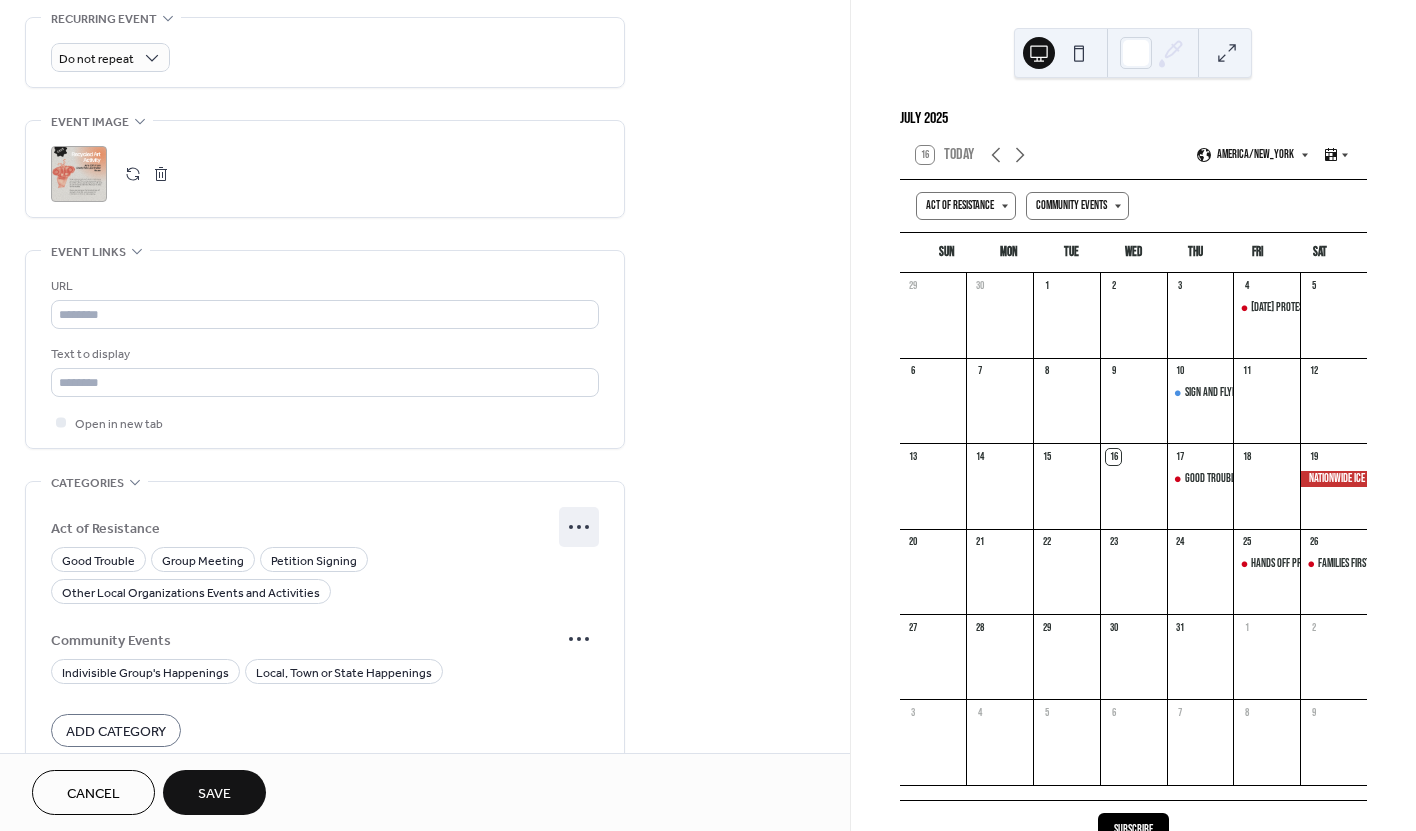 click 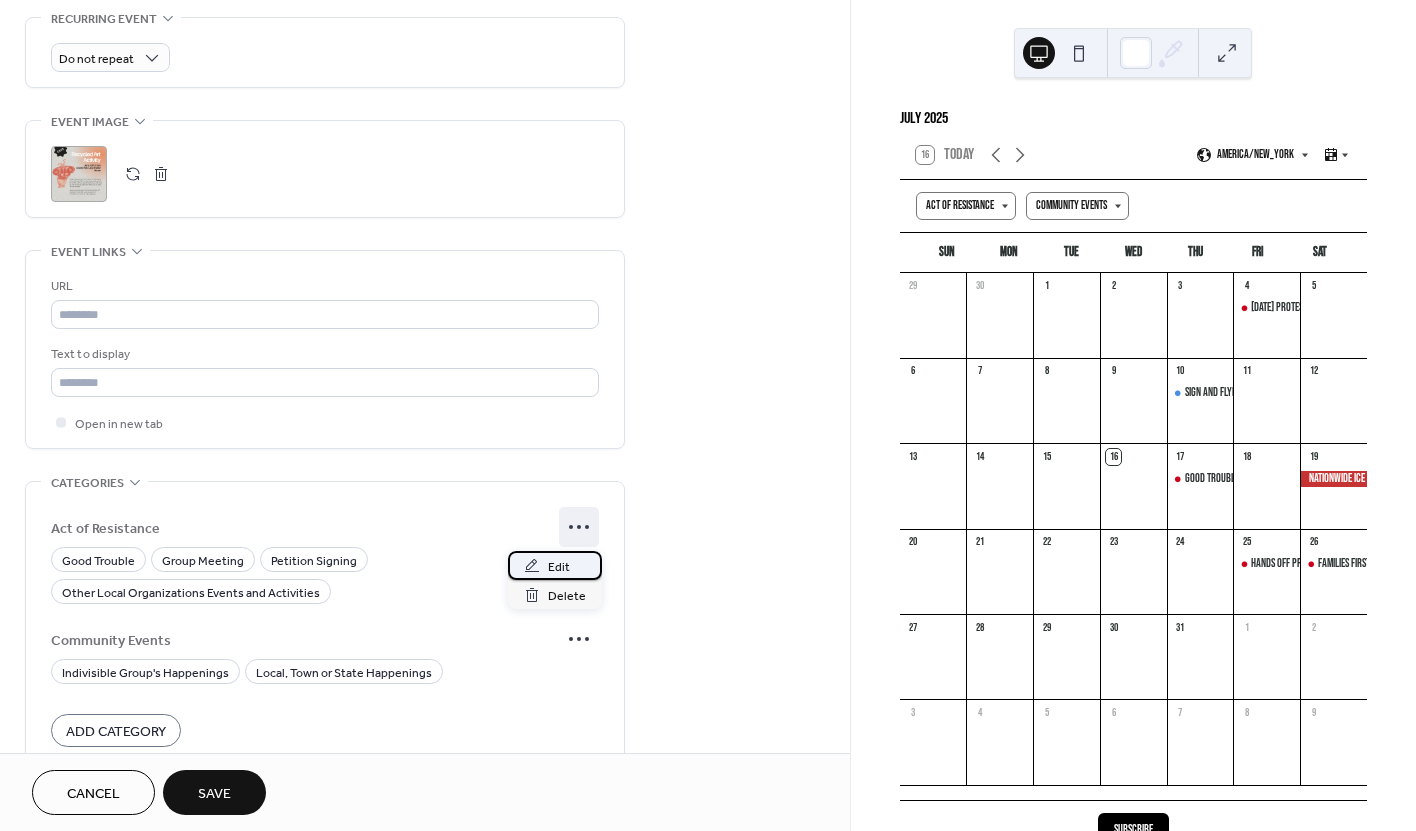 click on "Edit" at bounding box center [559, 567] 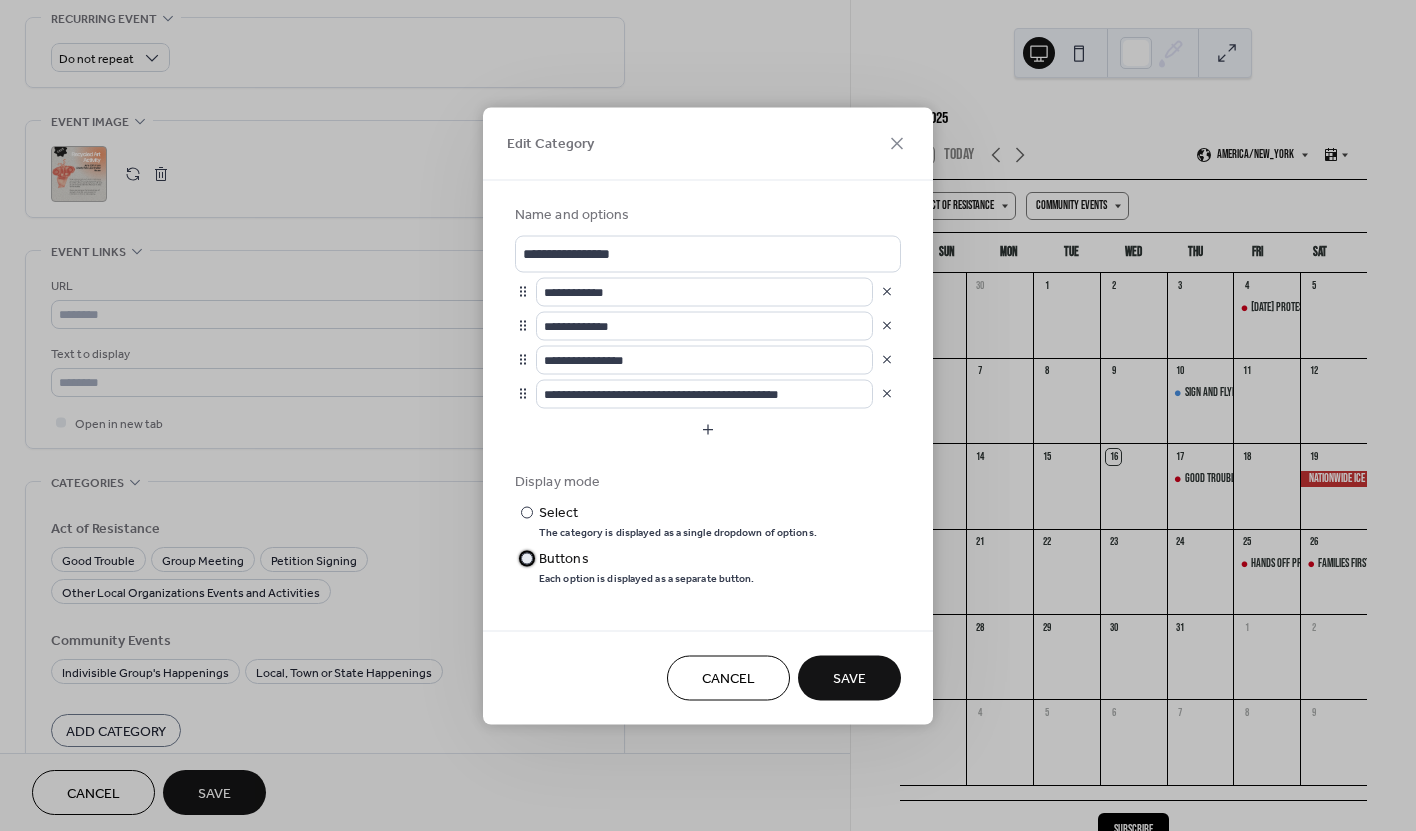 click on "Buttons" at bounding box center (645, 558) 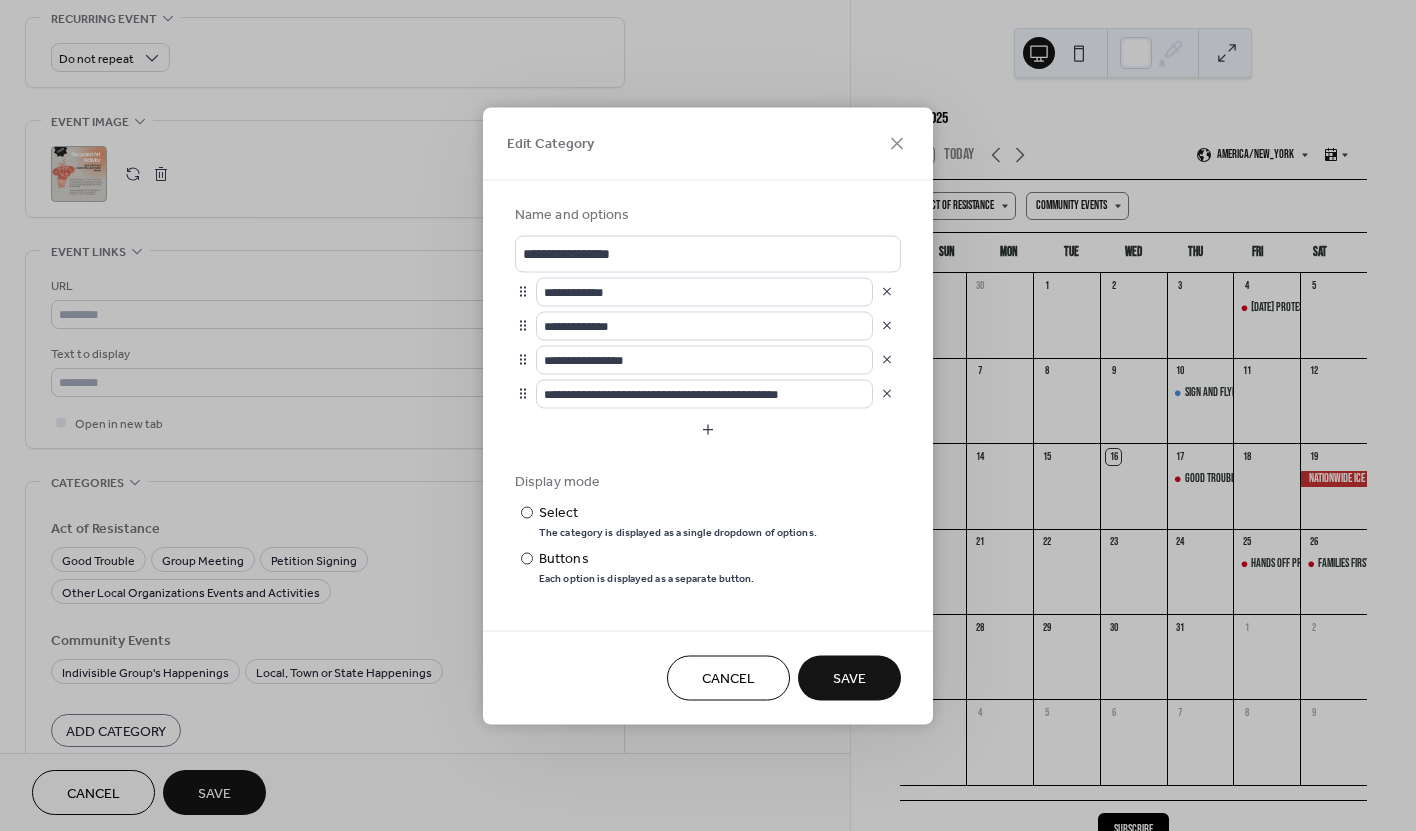 click on "Save" at bounding box center (849, 677) 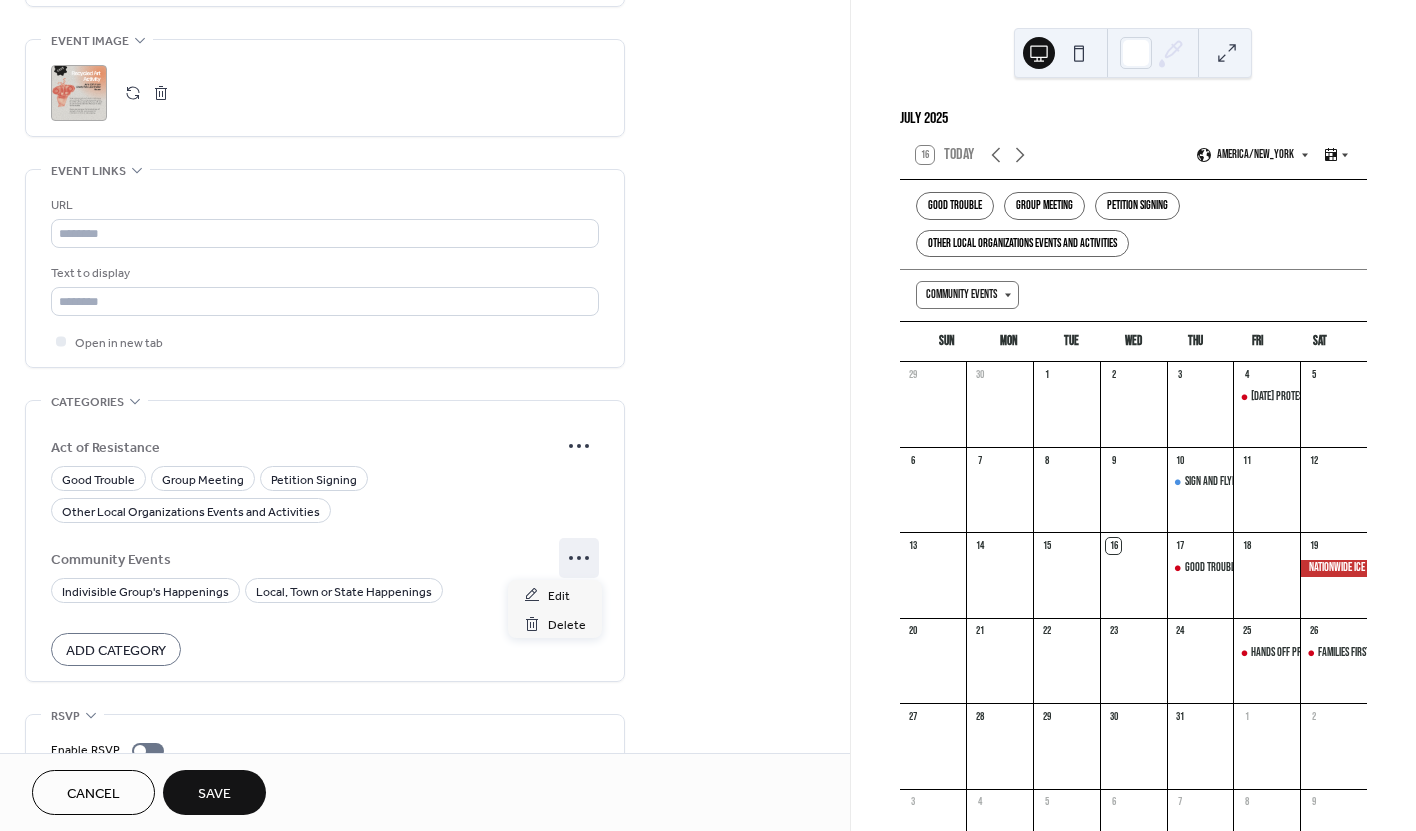 click 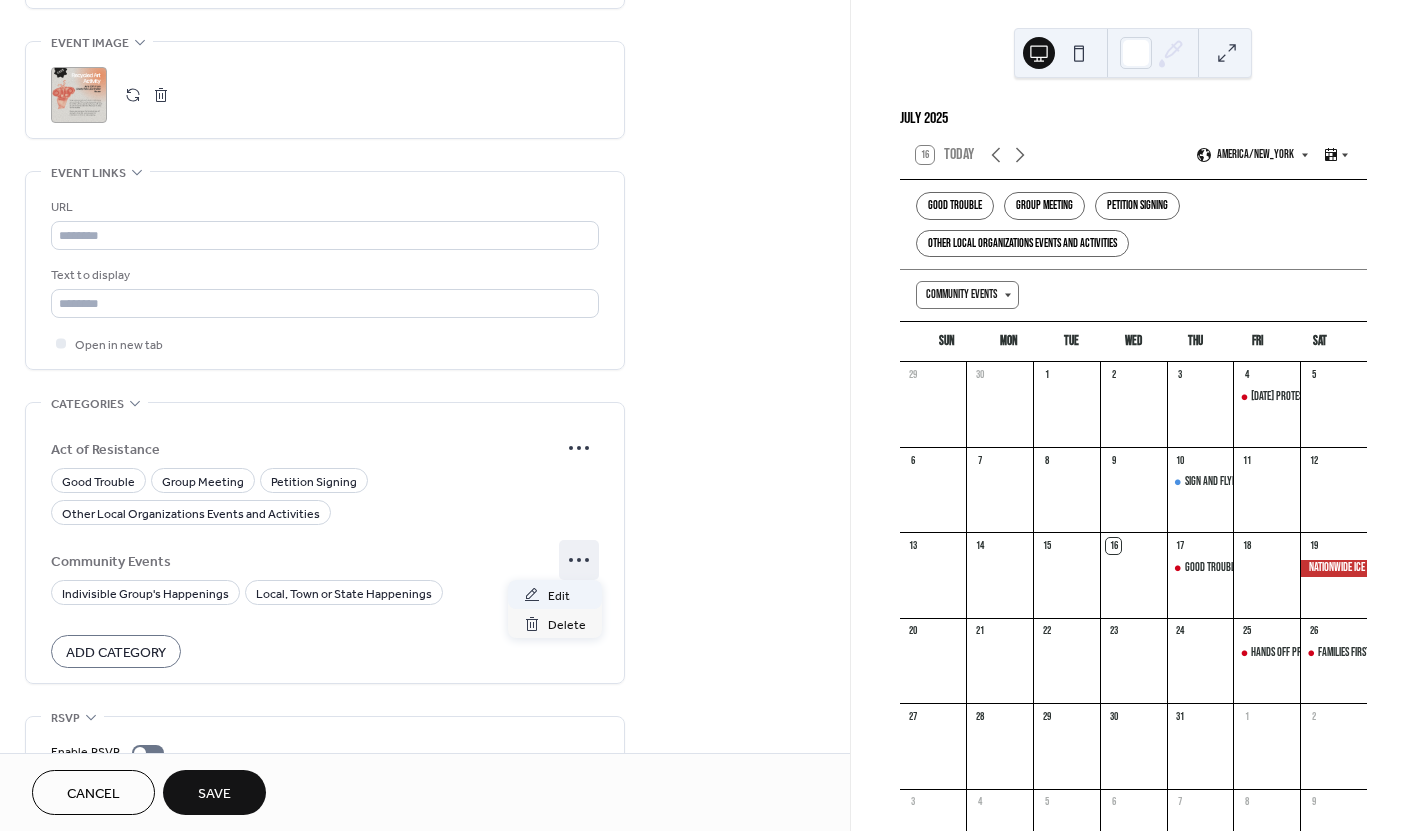 scroll, scrollTop: 946, scrollLeft: 0, axis: vertical 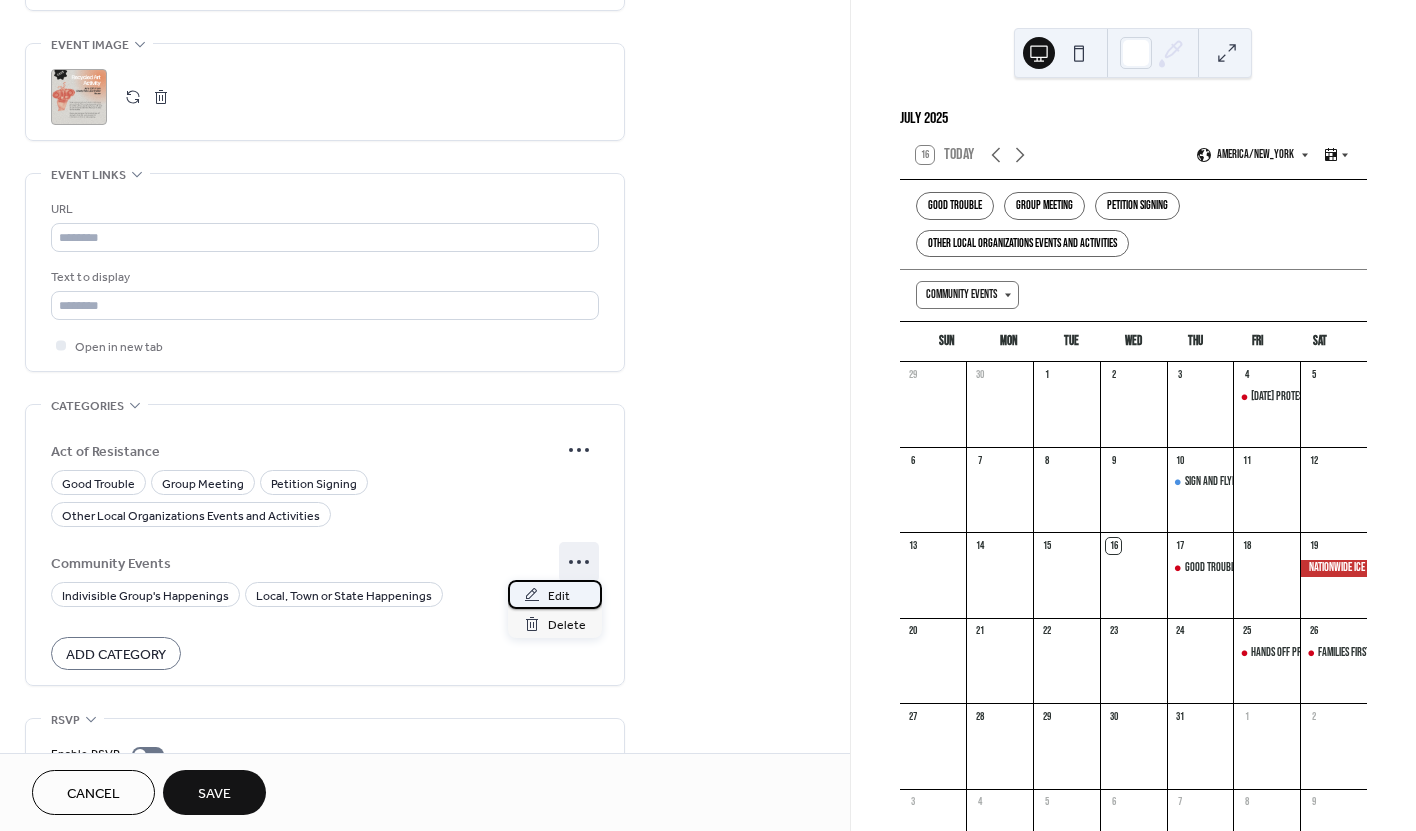 click on "Edit" at bounding box center (559, 596) 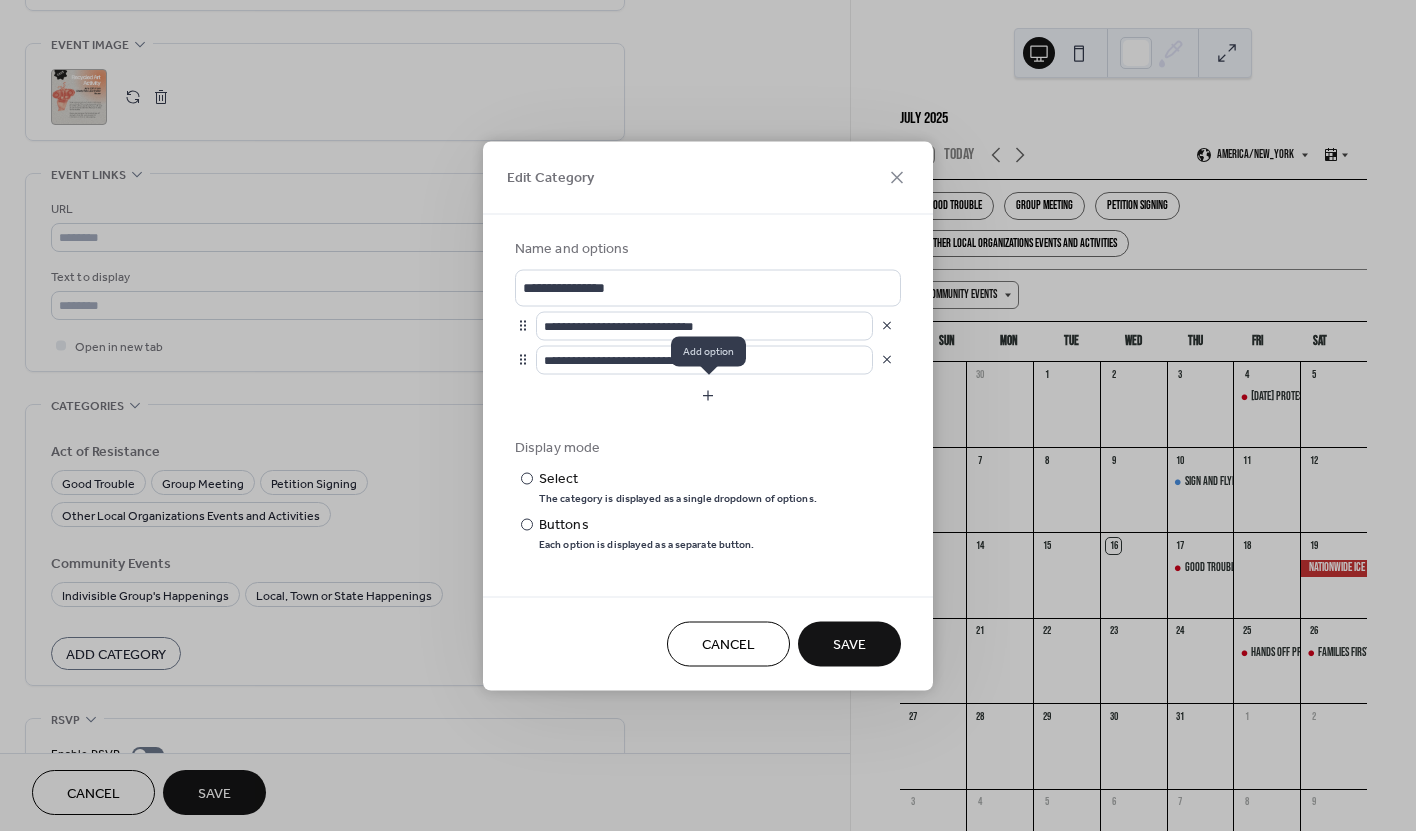 click at bounding box center [708, 395] 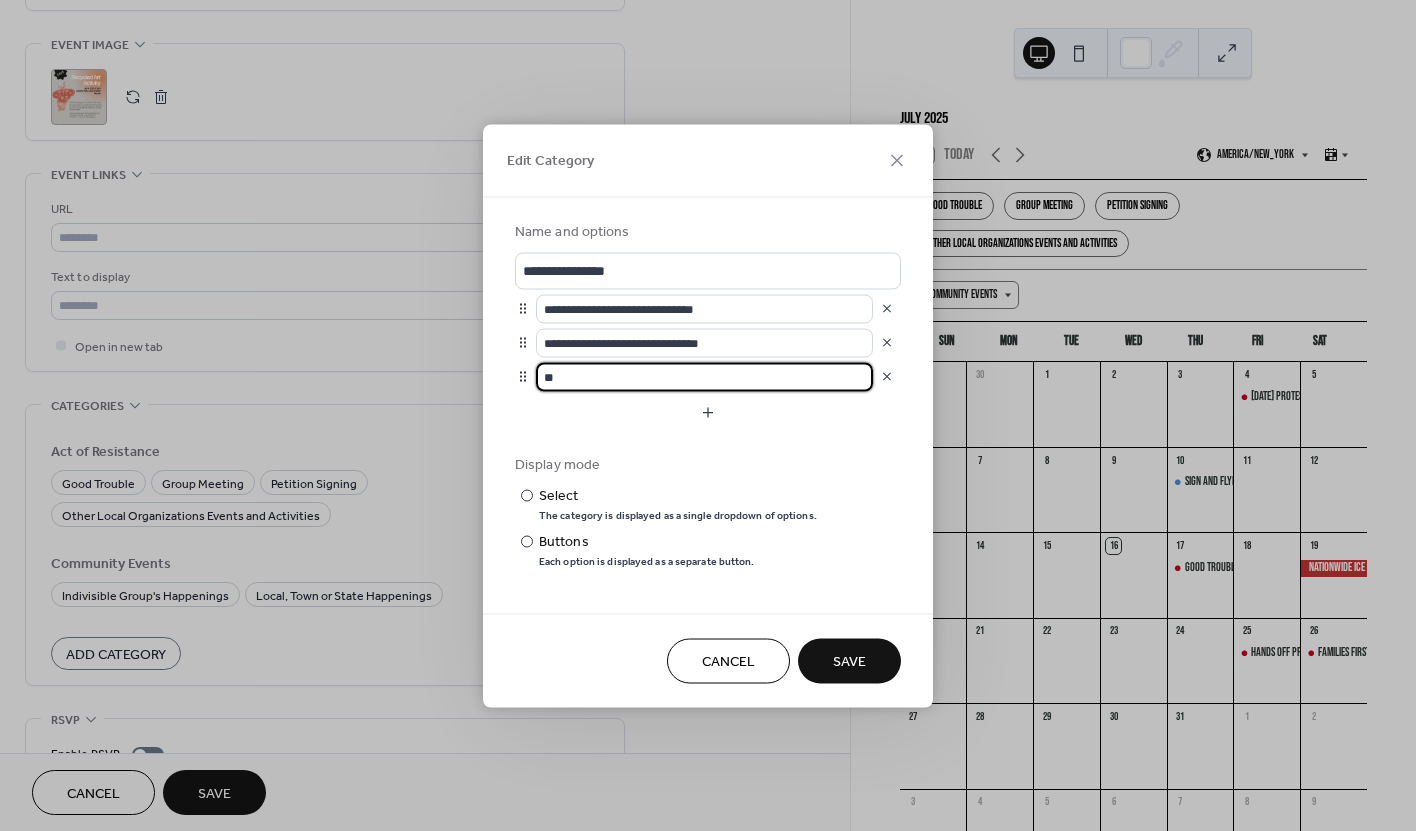 type on "*" 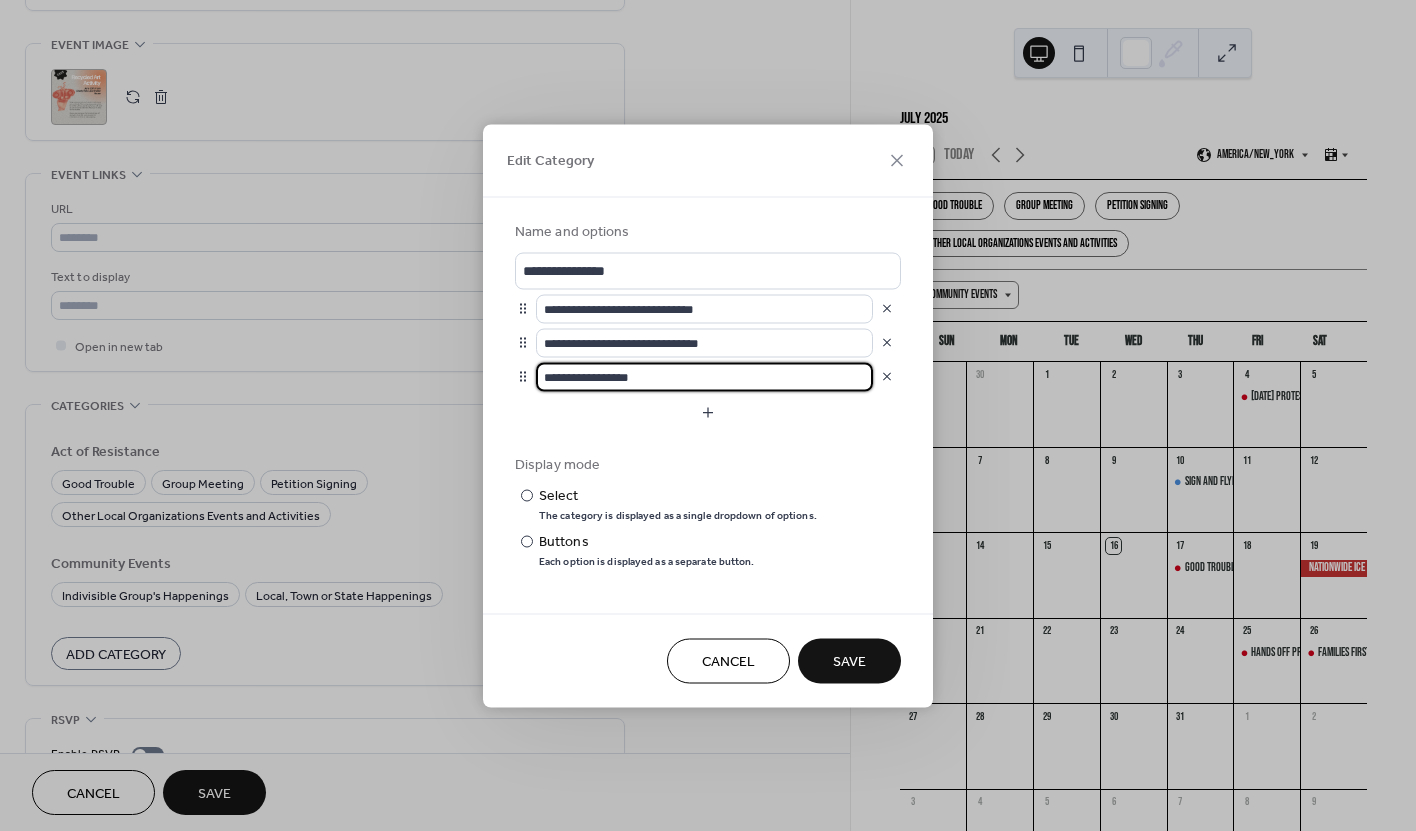 type on "**********" 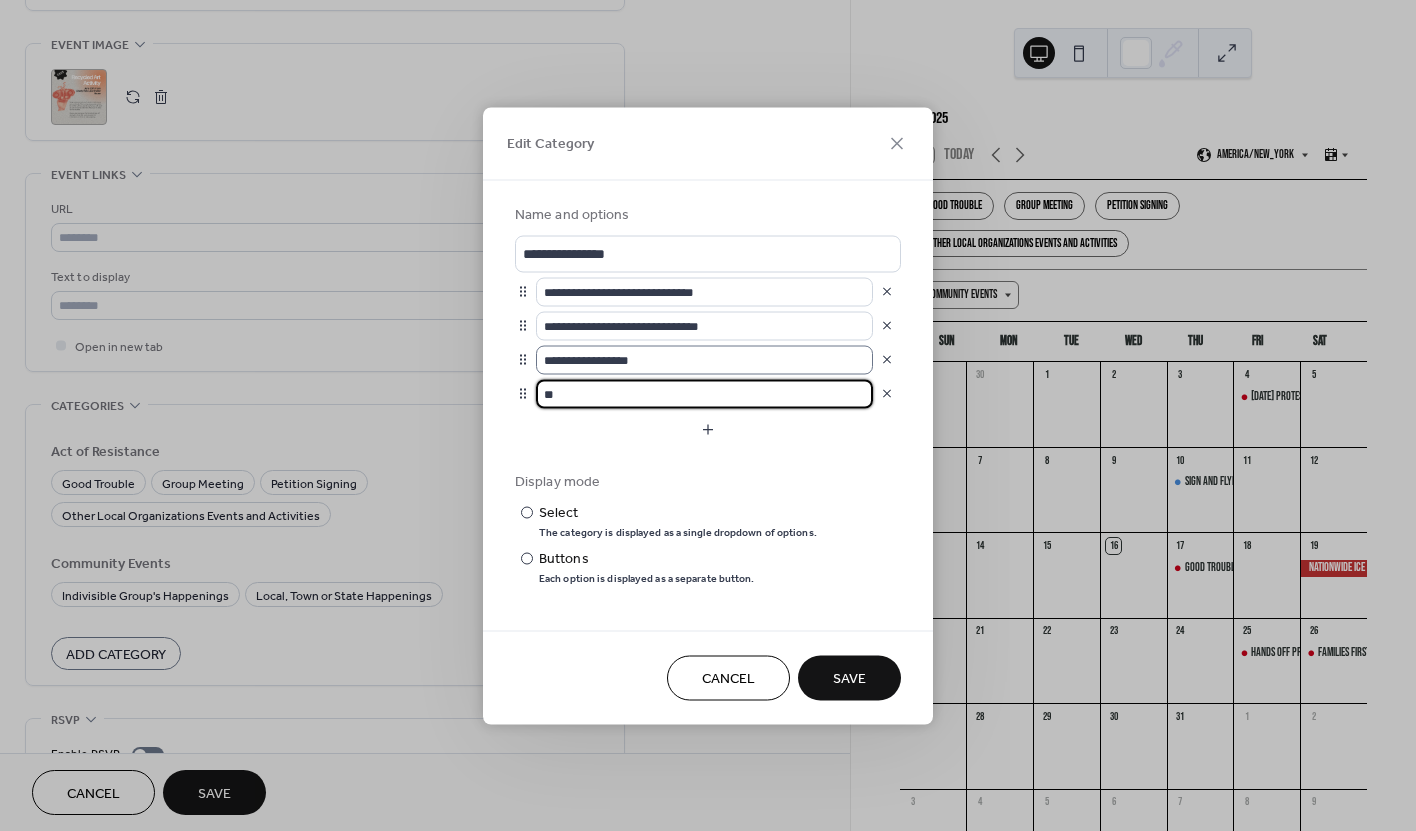 type on "*" 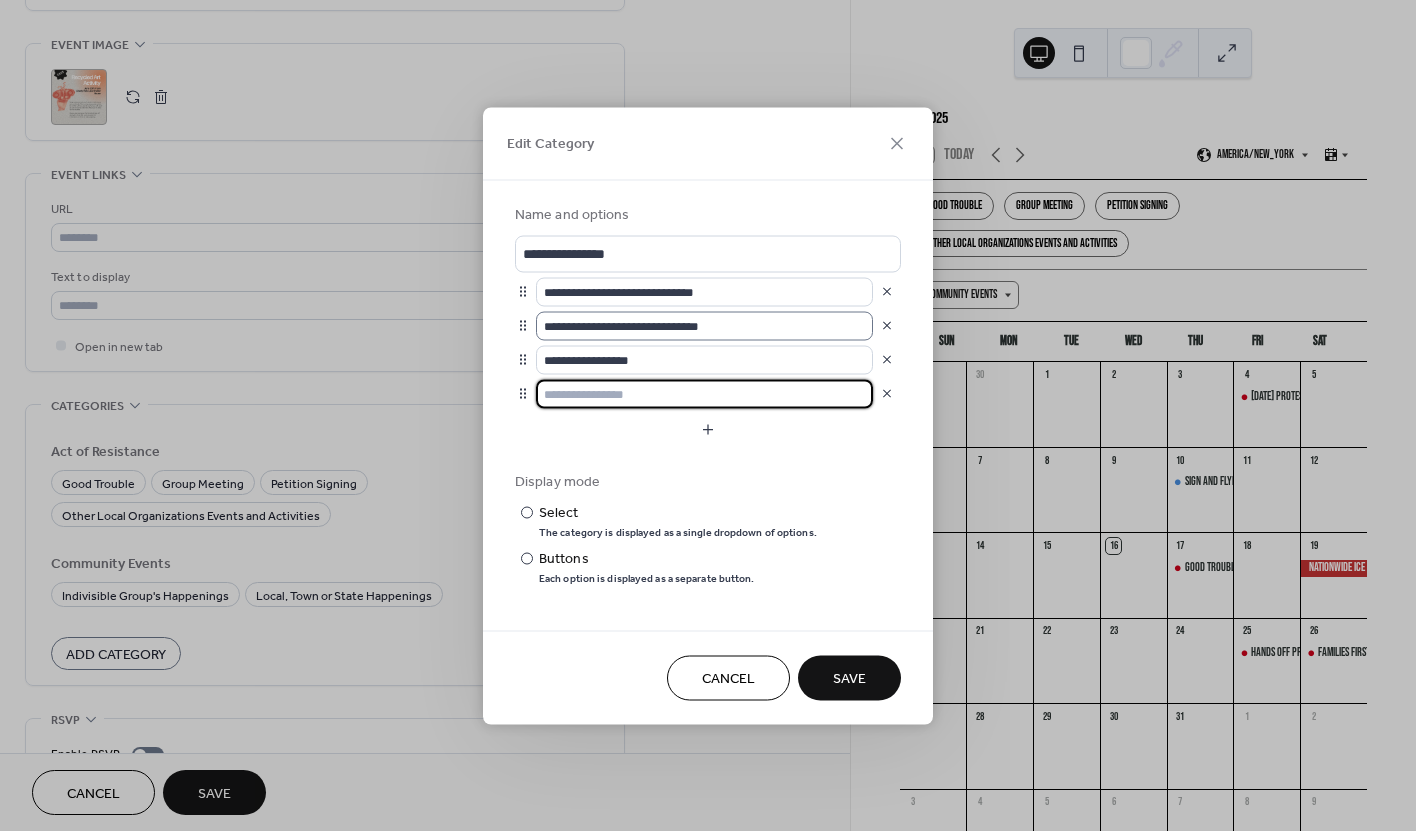 scroll, scrollTop: 1, scrollLeft: 0, axis: vertical 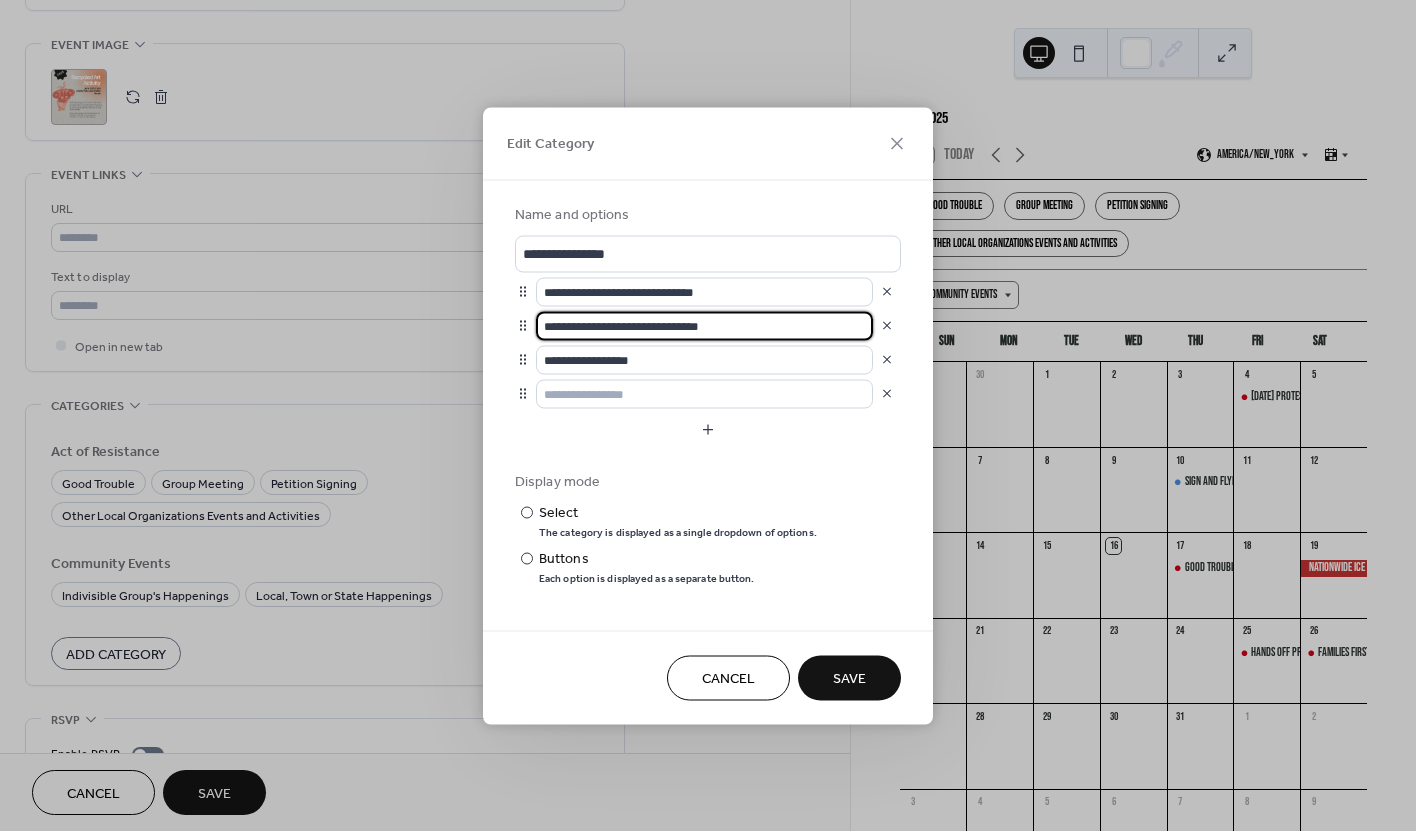 drag, startPoint x: 678, startPoint y: 329, endPoint x: 709, endPoint y: 323, distance: 31.575306 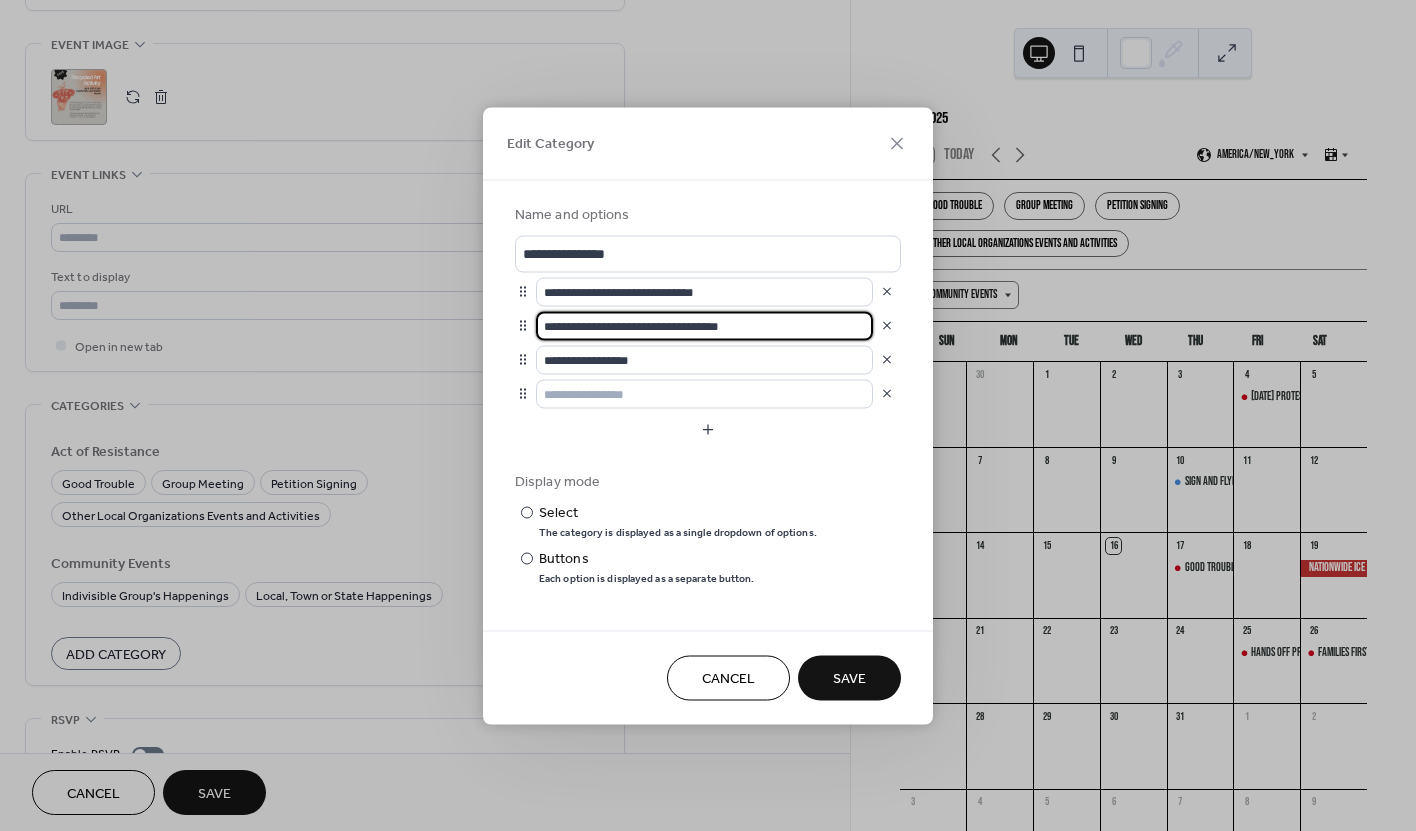 drag, startPoint x: 648, startPoint y: 324, endPoint x: 534, endPoint y: 324, distance: 114 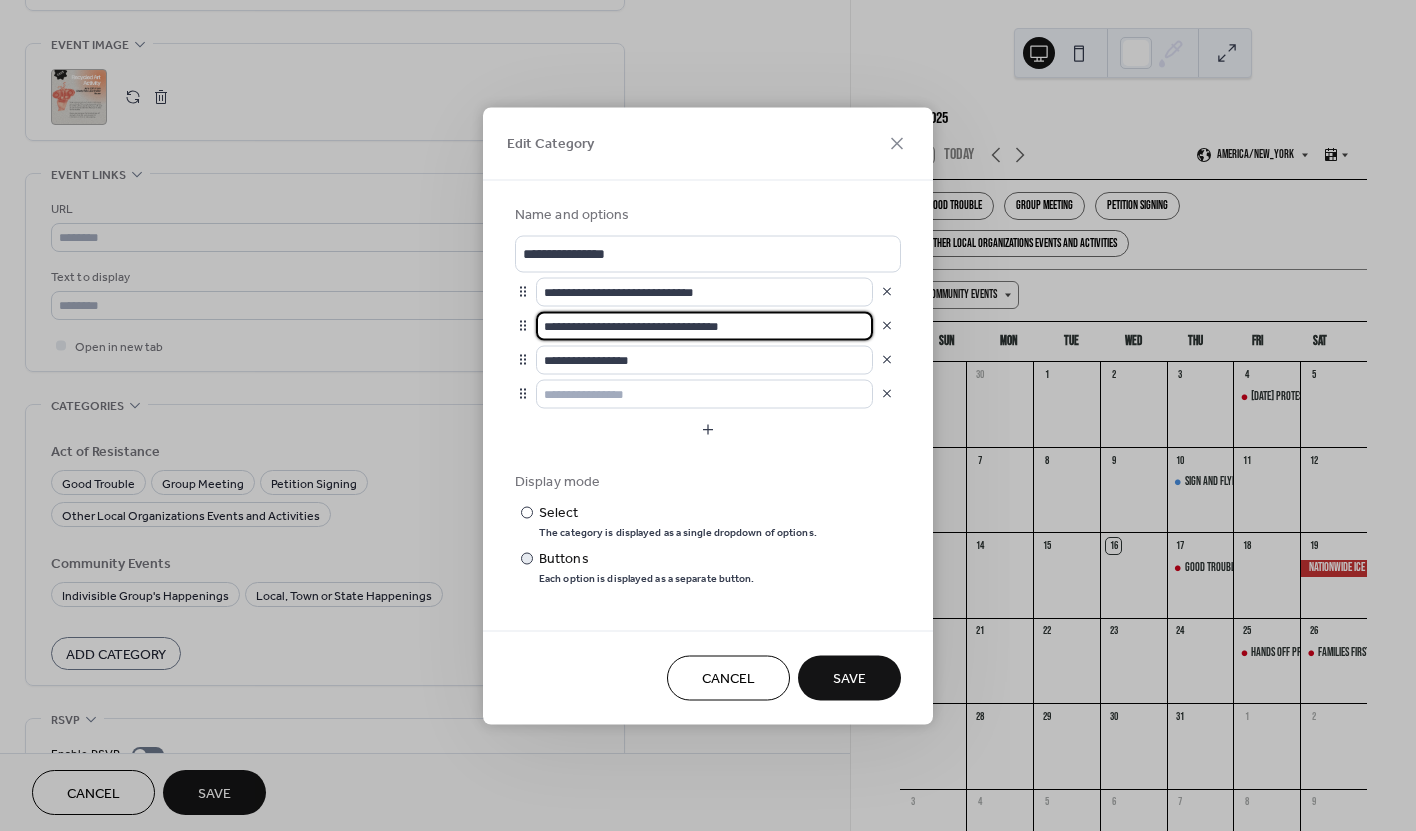 type on "**********" 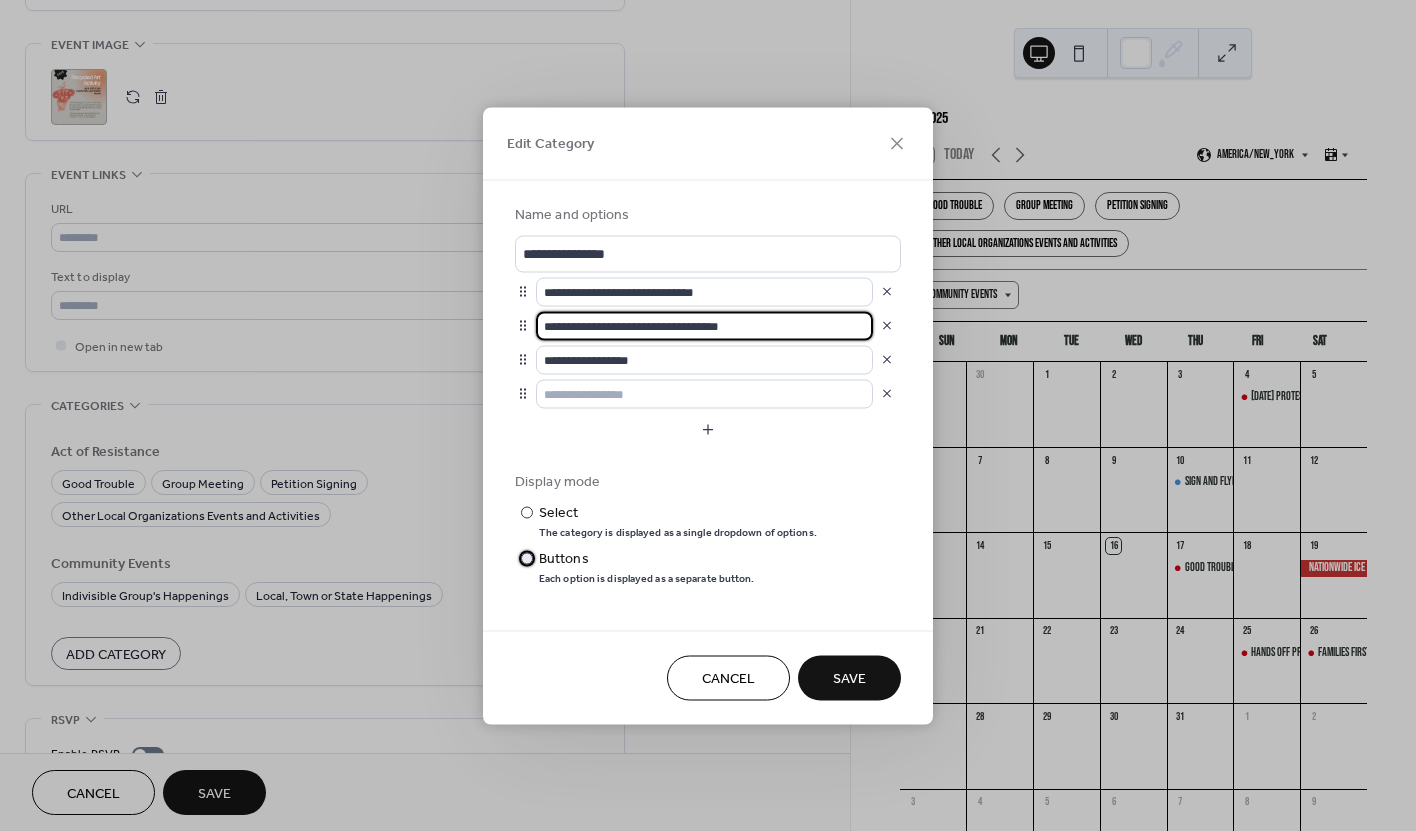 click on "​" at bounding box center (525, 558) 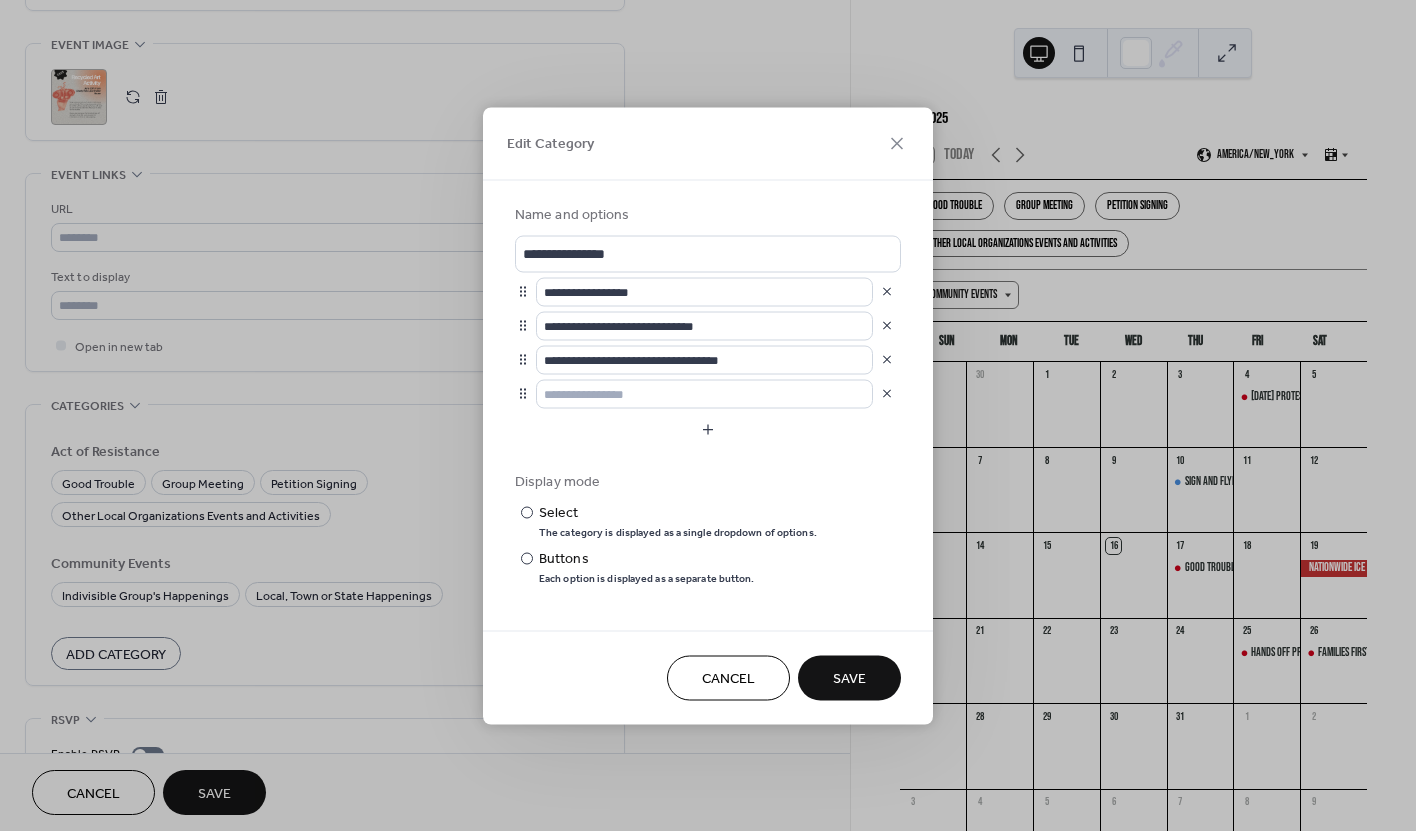 click on "Save" at bounding box center [849, 679] 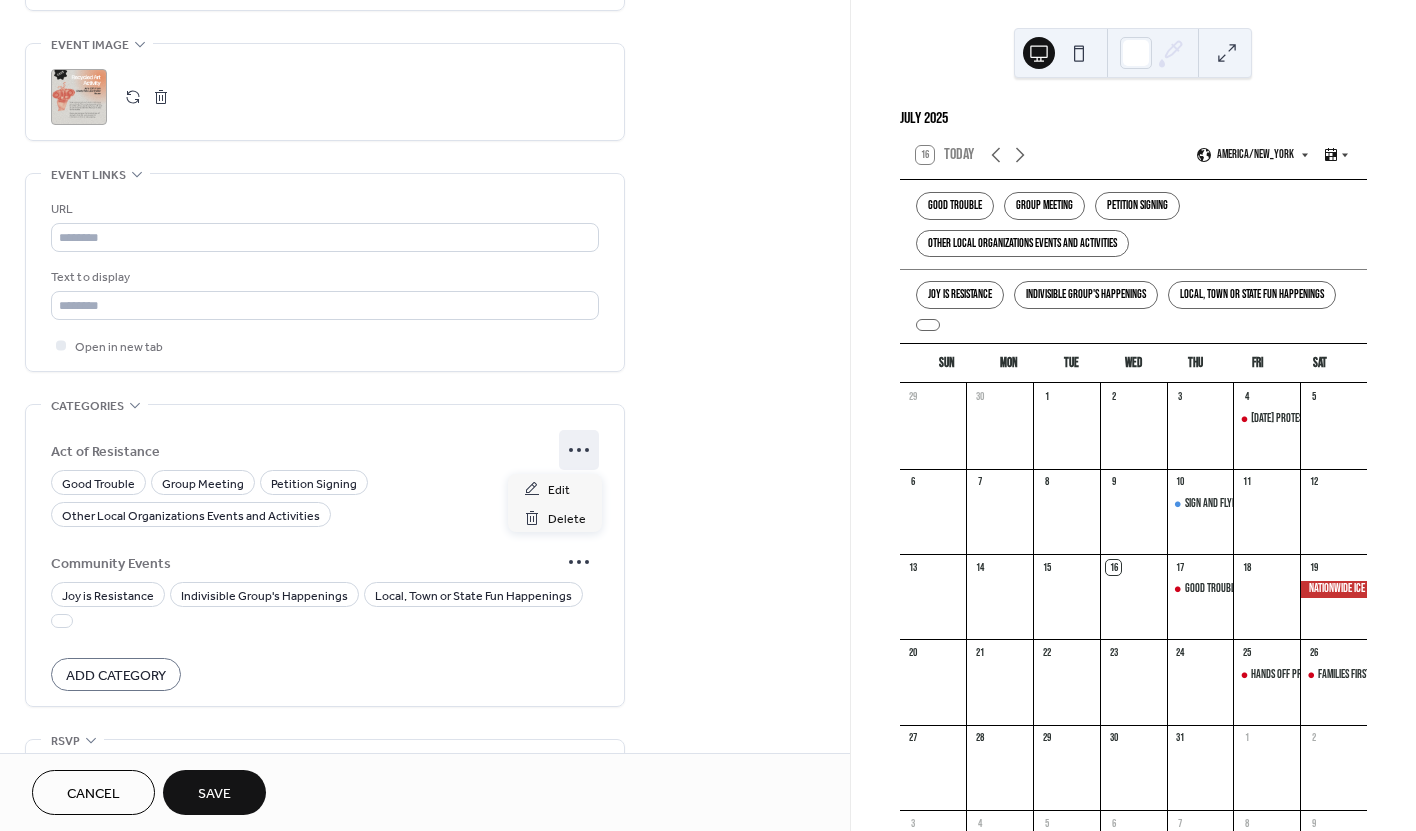 click 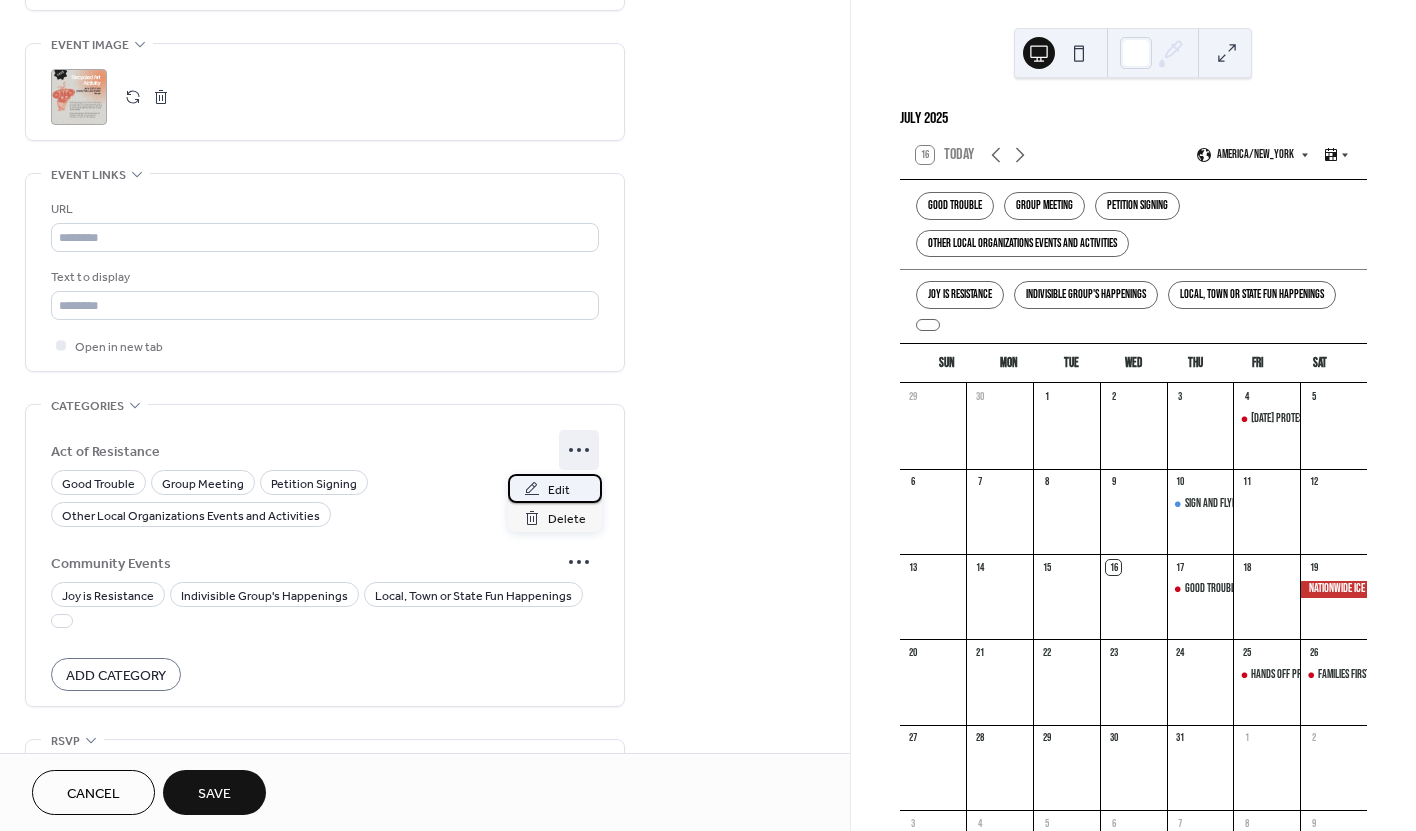 click on "Edit" at bounding box center [559, 490] 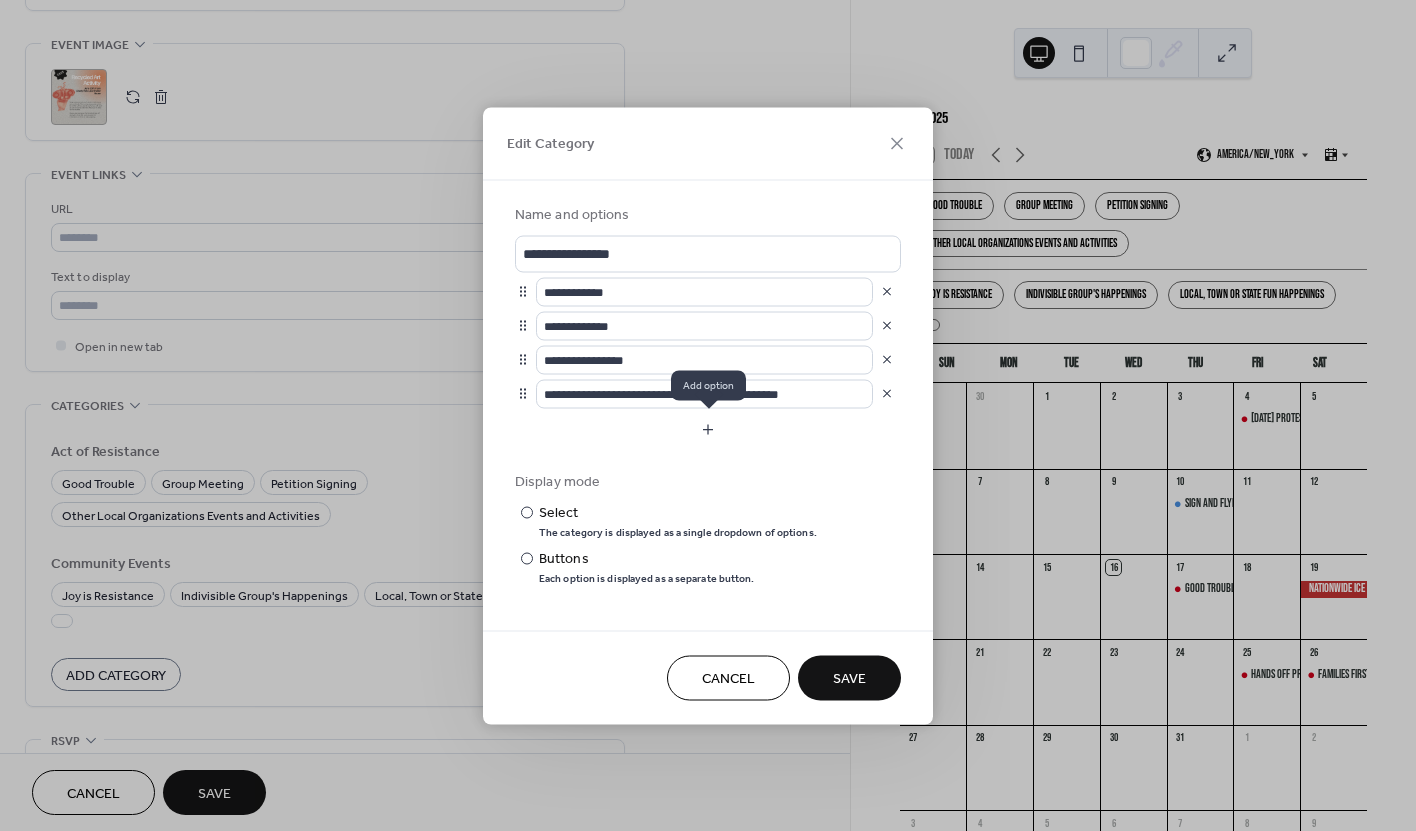 click at bounding box center [708, 429] 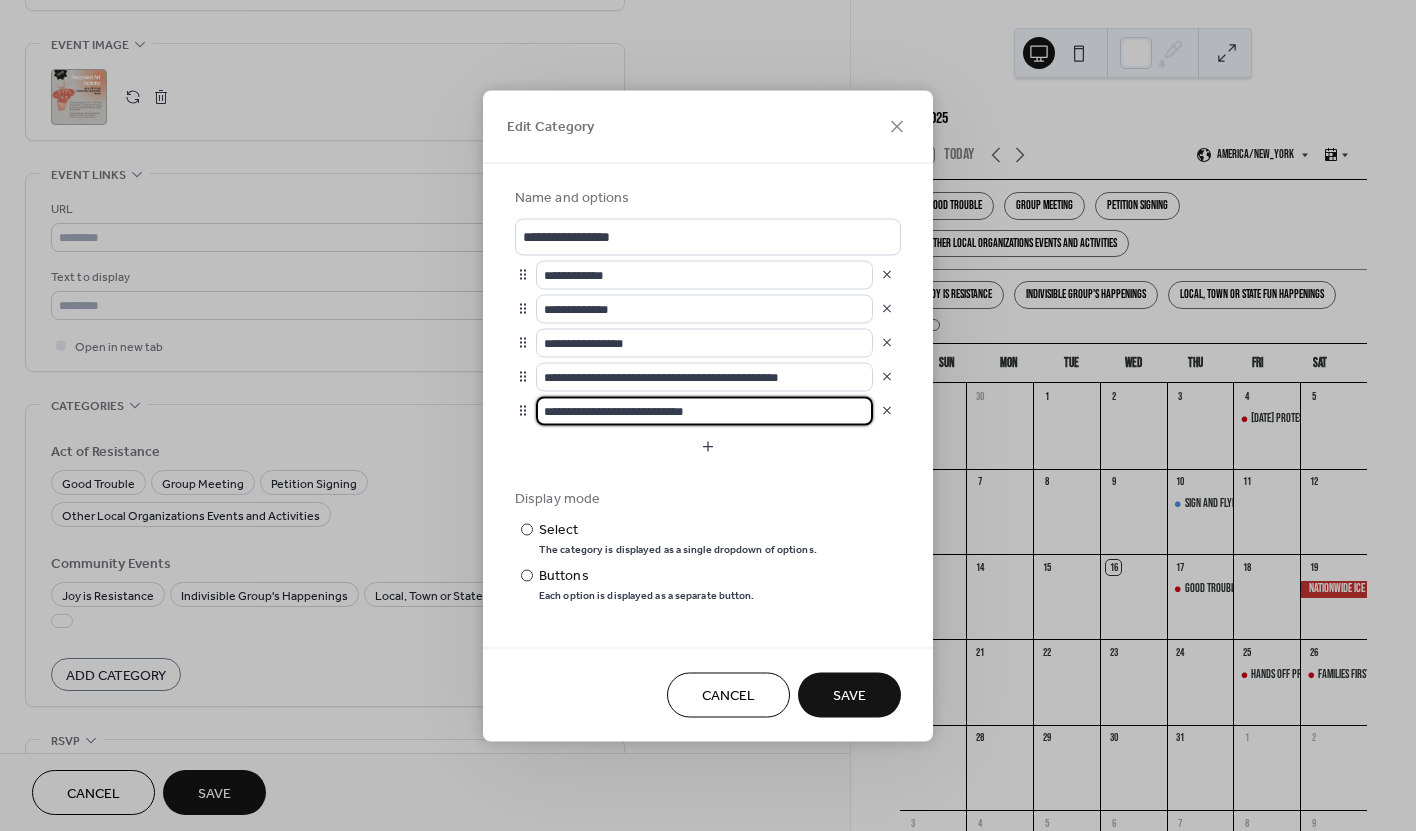 drag, startPoint x: 591, startPoint y: 412, endPoint x: 540, endPoint y: 411, distance: 51.009804 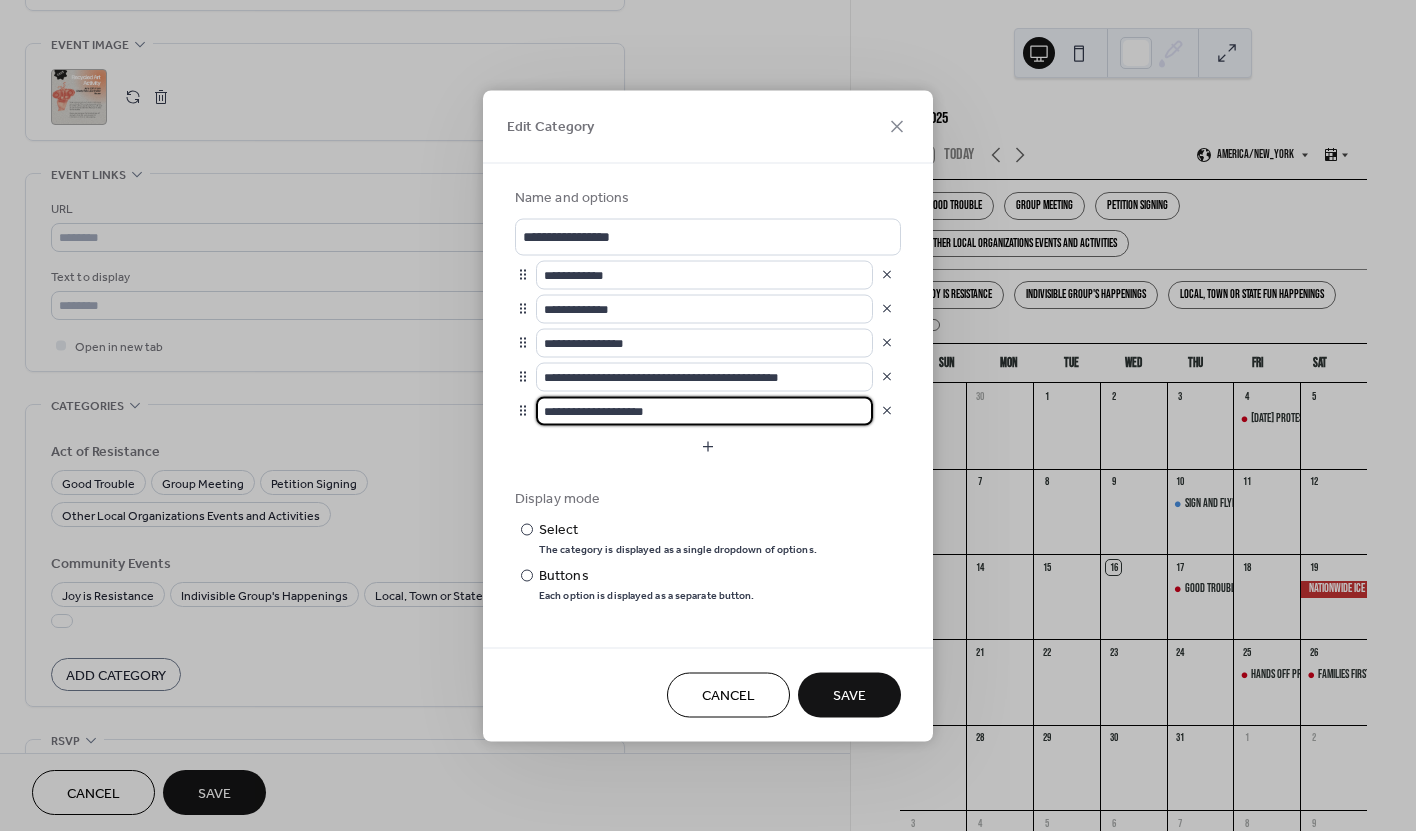 click on "**********" at bounding box center [704, 410] 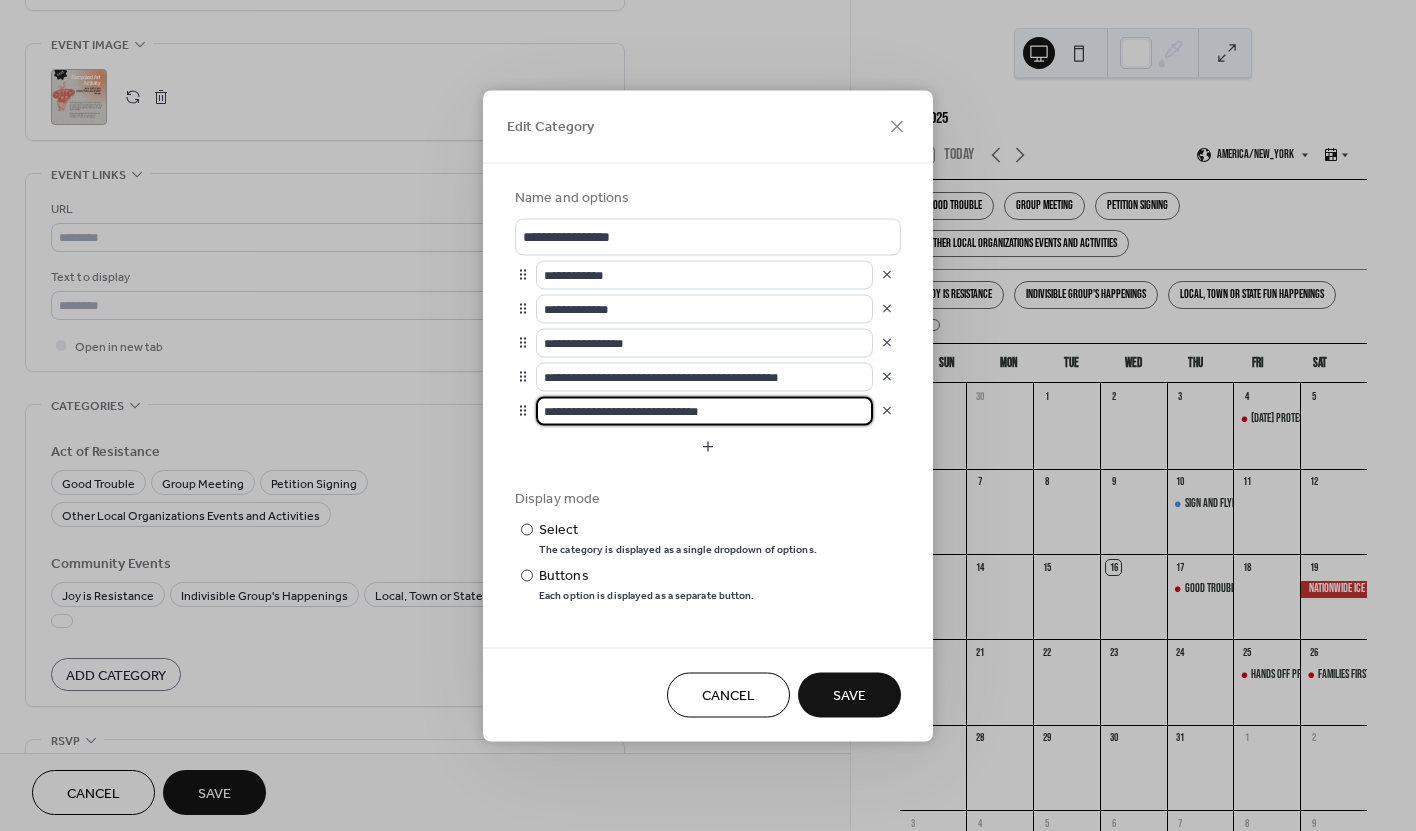 type on "**********" 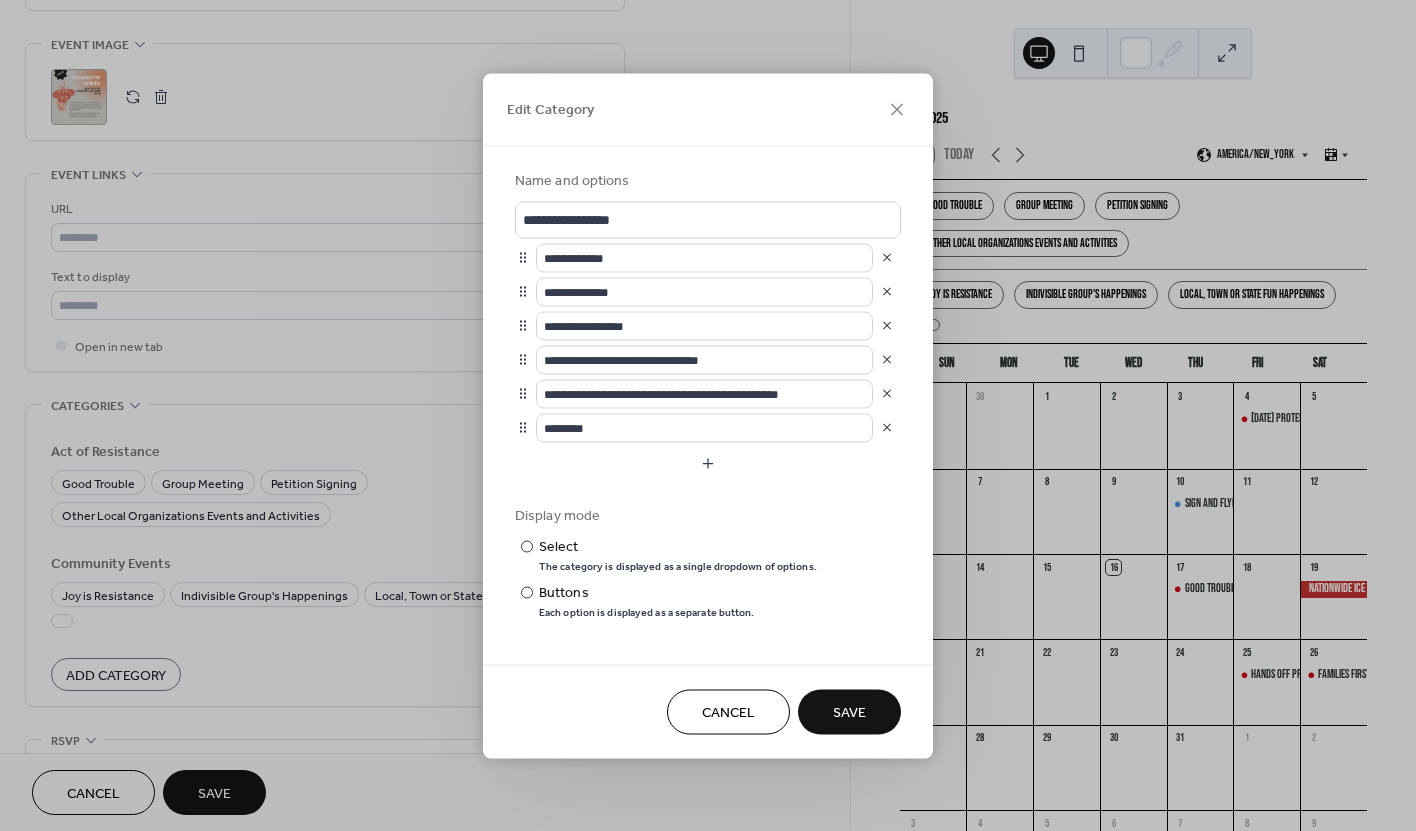 click at bounding box center (887, 394) 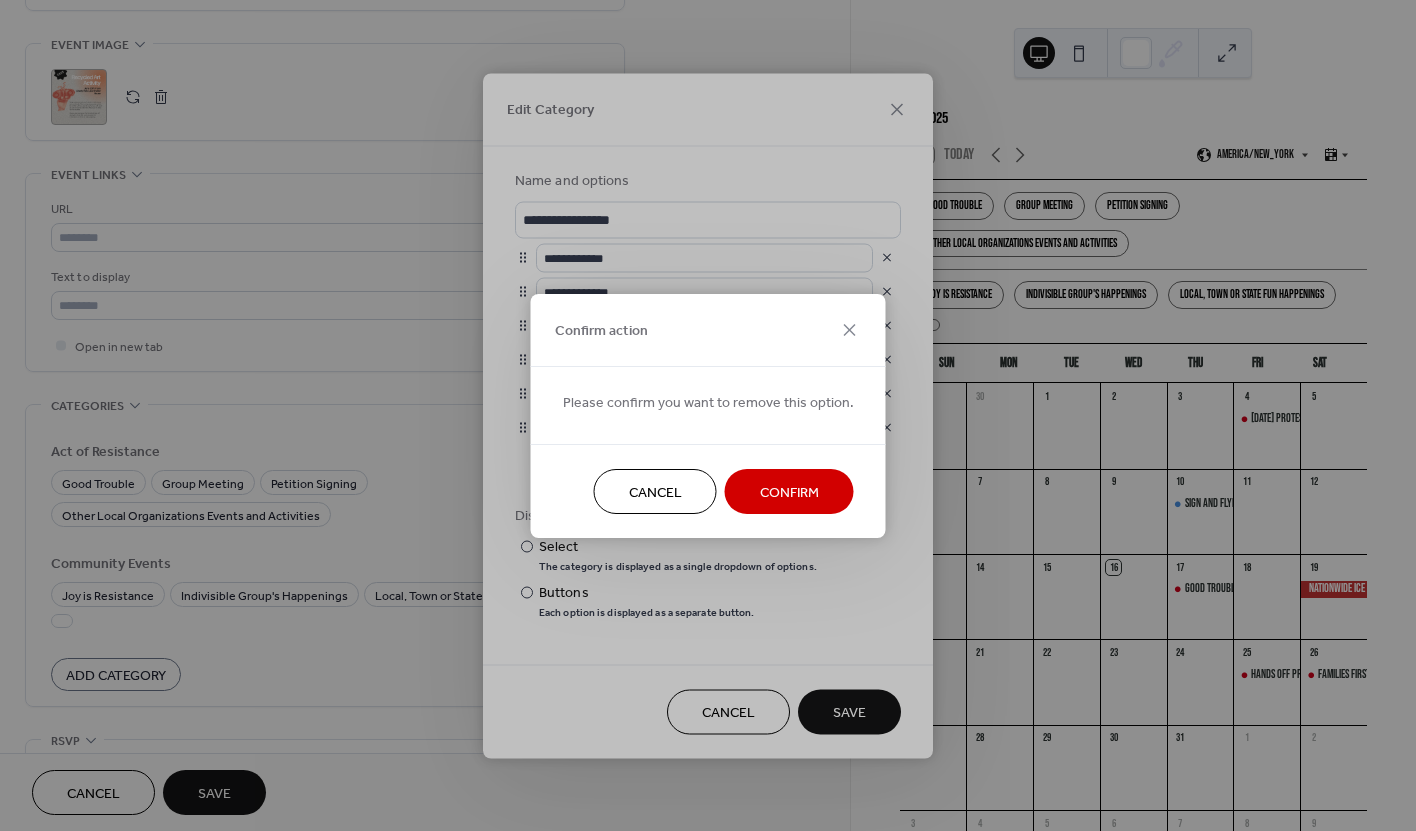 drag, startPoint x: 774, startPoint y: 483, endPoint x: 748, endPoint y: 470, distance: 29.068884 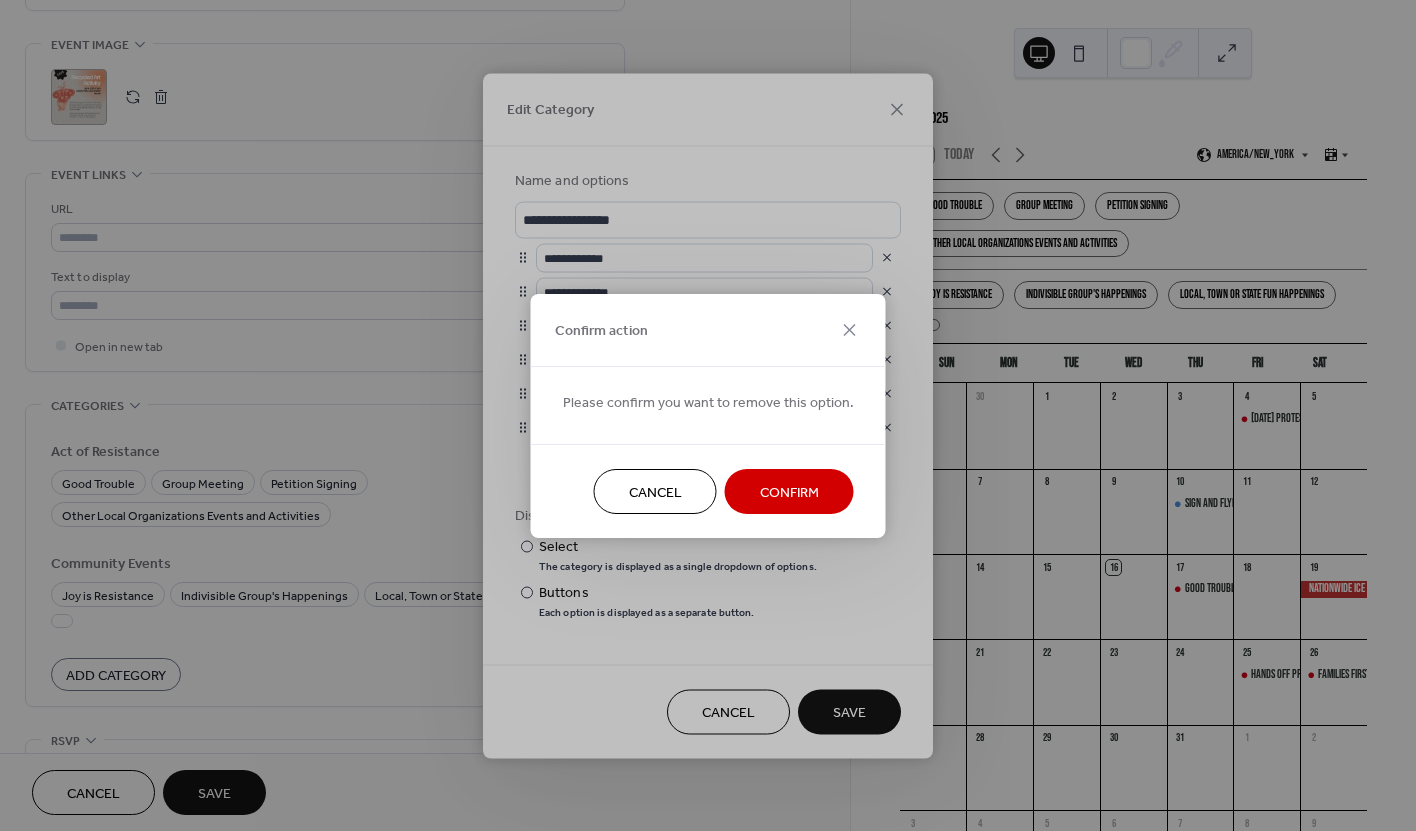 click on "Confirm" at bounding box center [789, 492] 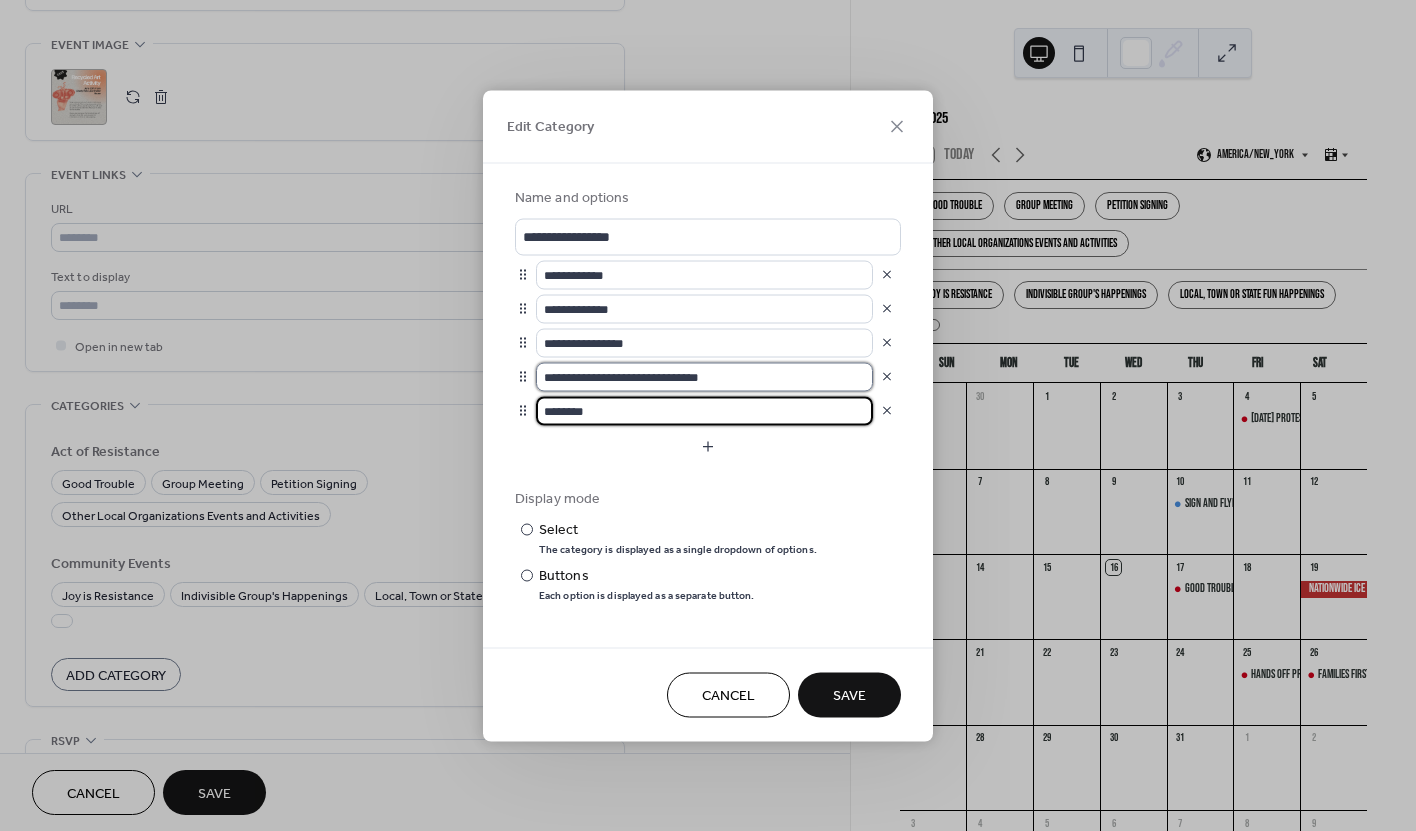 click on "**********" at bounding box center [704, 376] 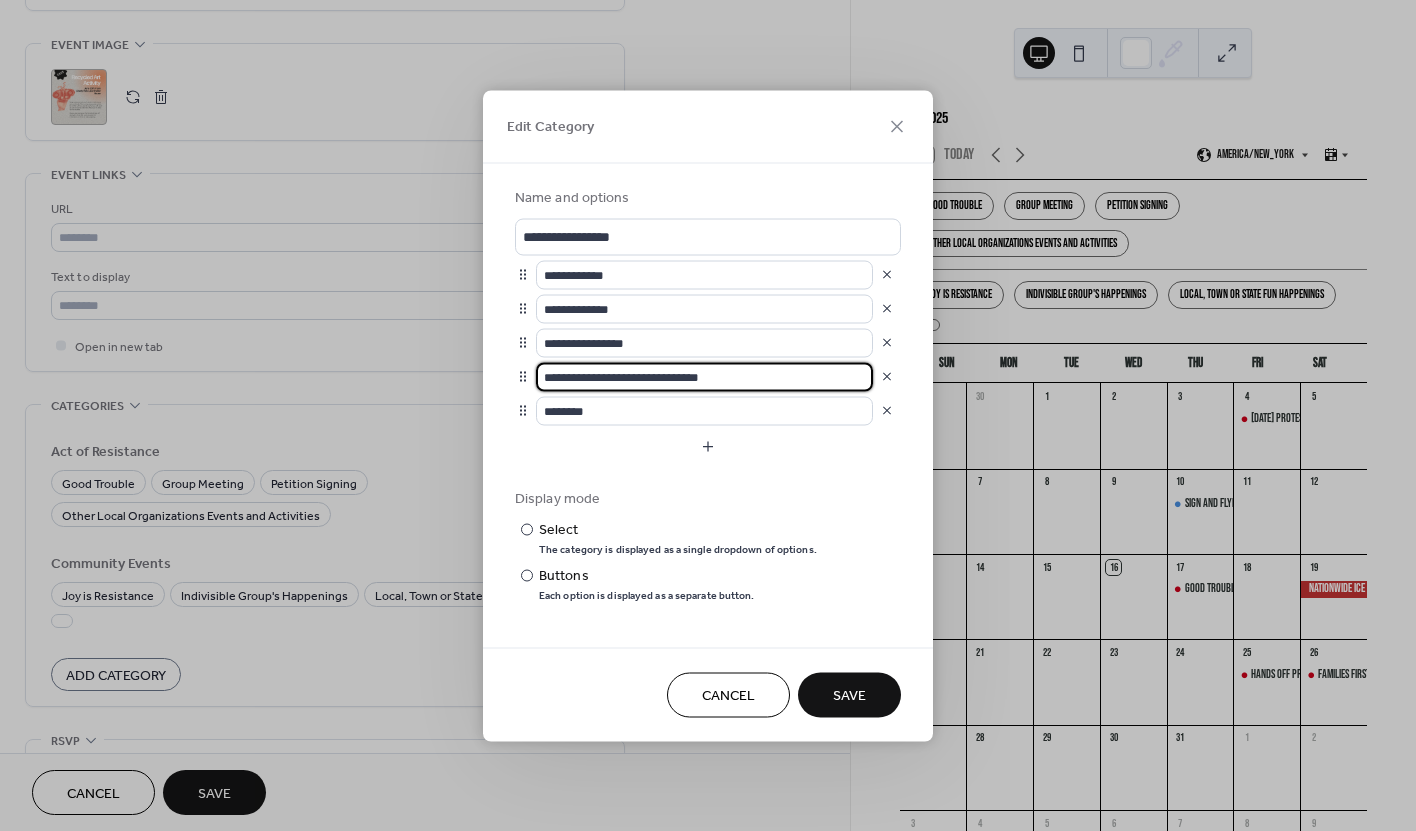 drag, startPoint x: 720, startPoint y: 378, endPoint x: 573, endPoint y: 378, distance: 147 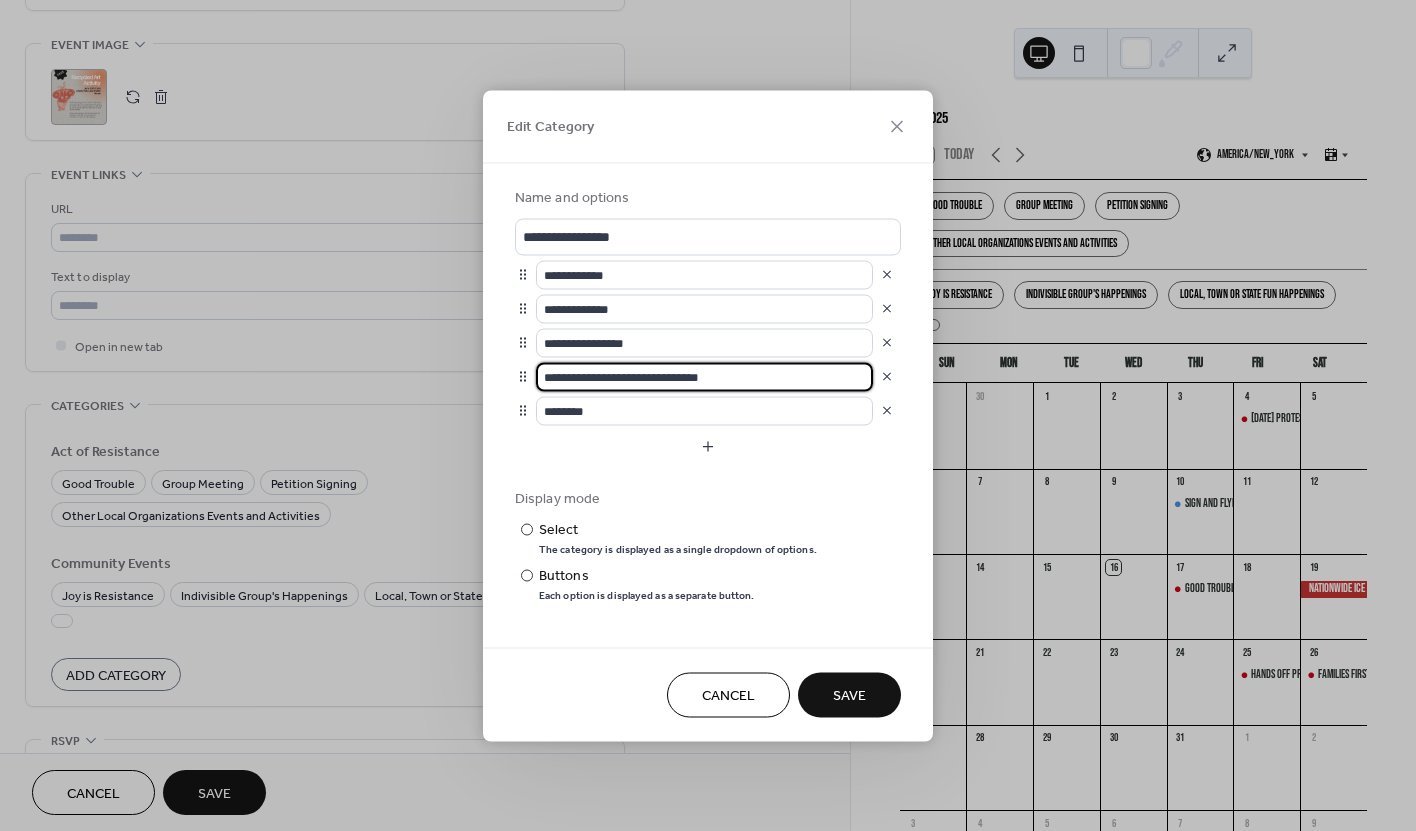 click on "**********" at bounding box center [704, 376] 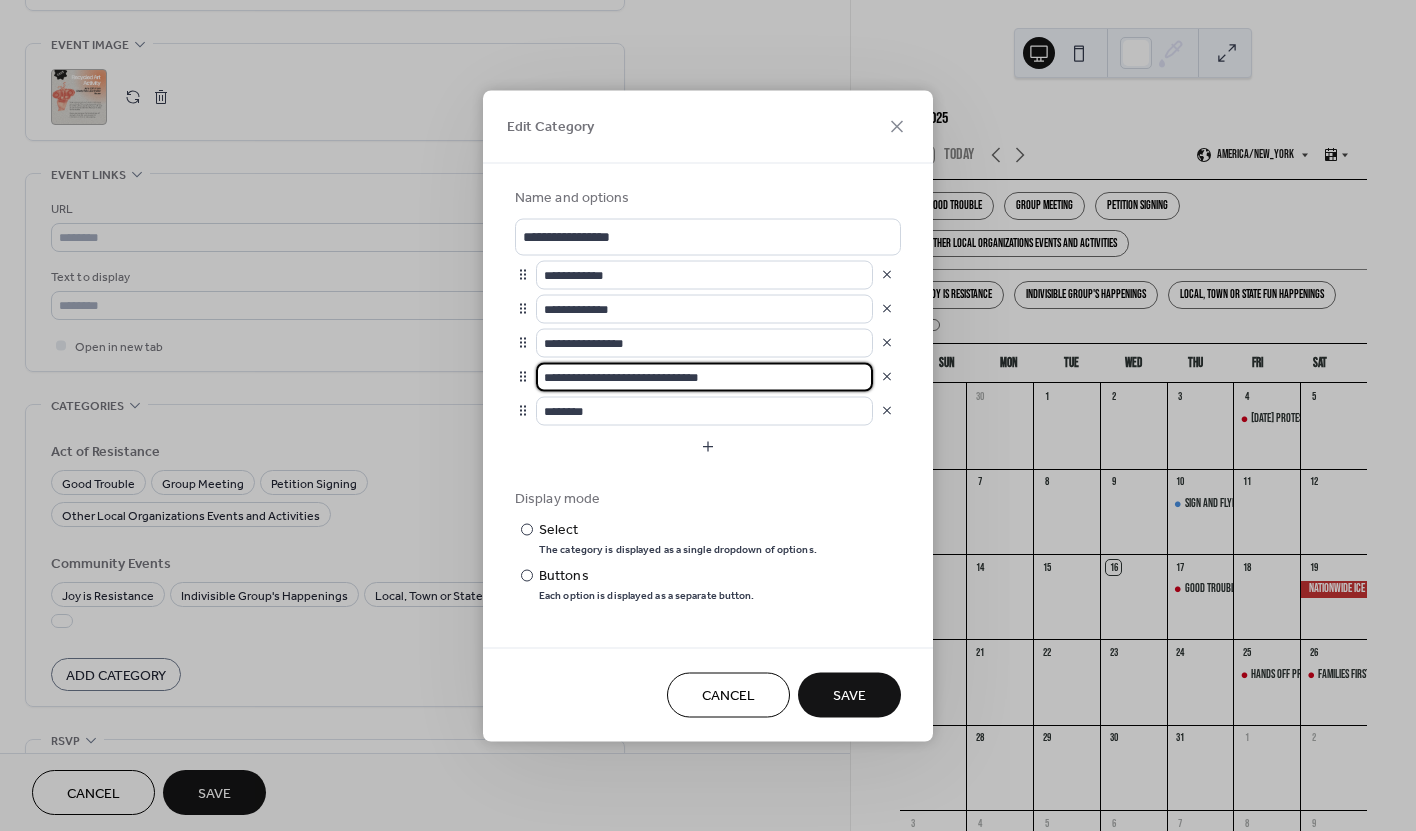 drag, startPoint x: 607, startPoint y: 376, endPoint x: 575, endPoint y: 376, distance: 32 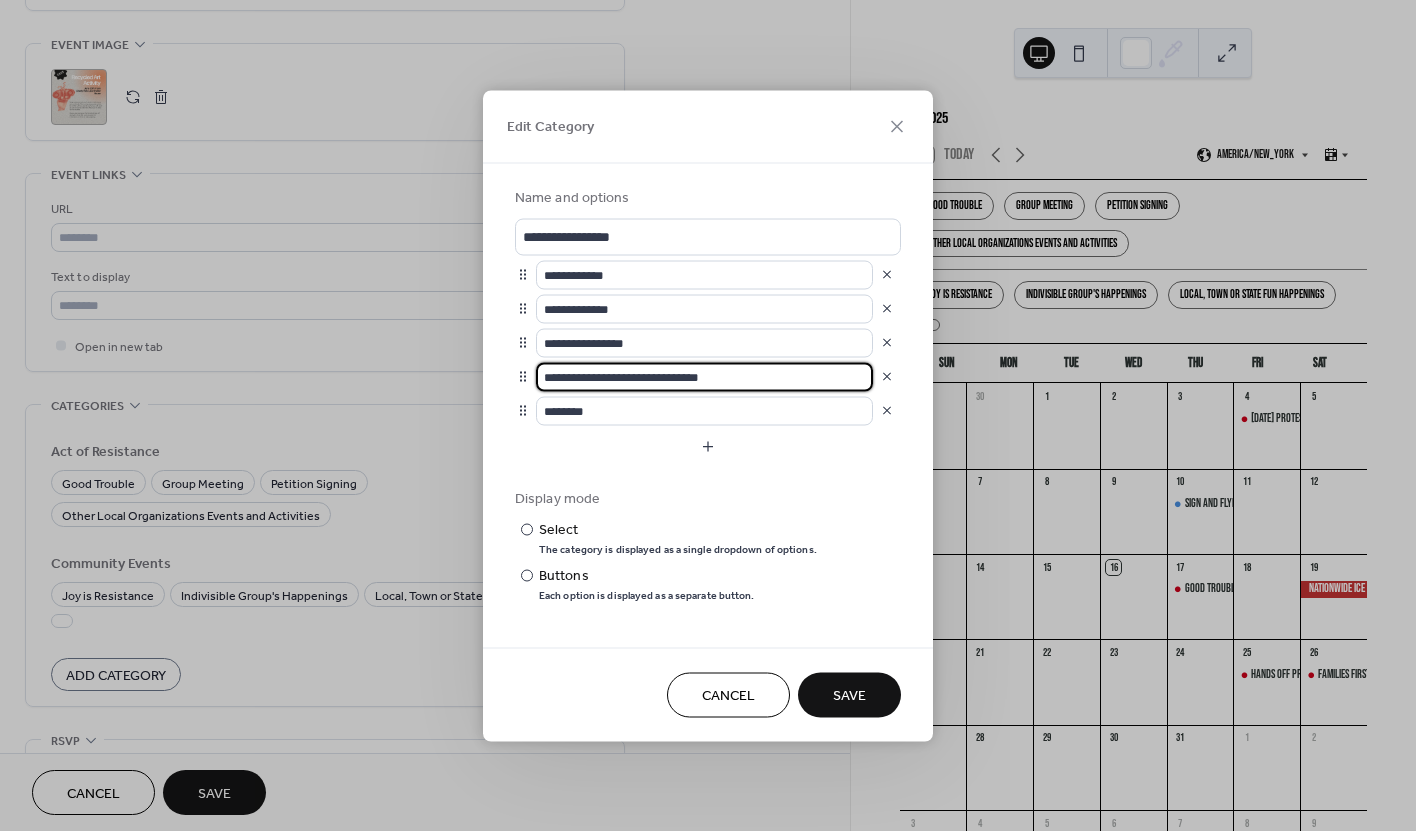 click on "**********" at bounding box center (704, 376) 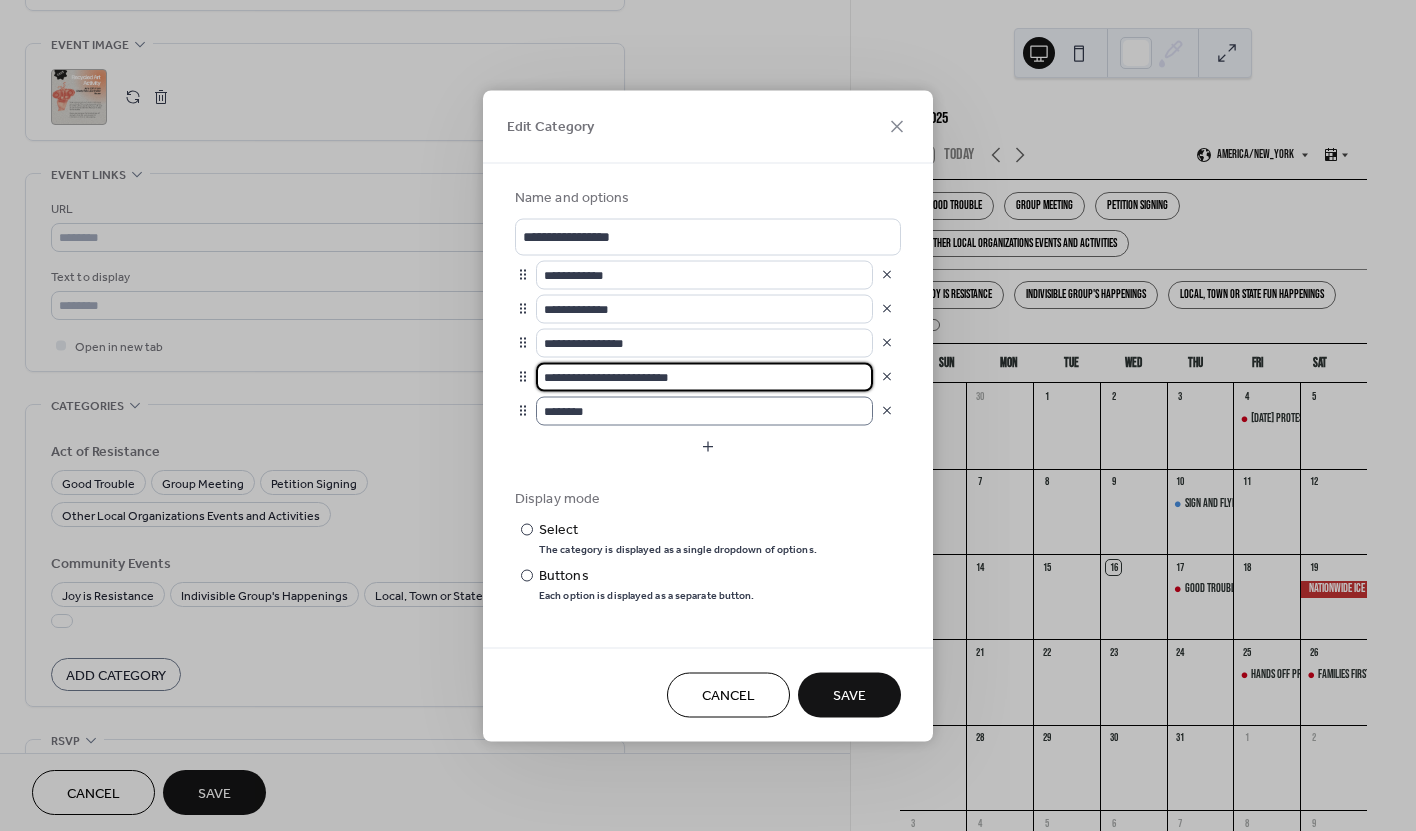 type on "**********" 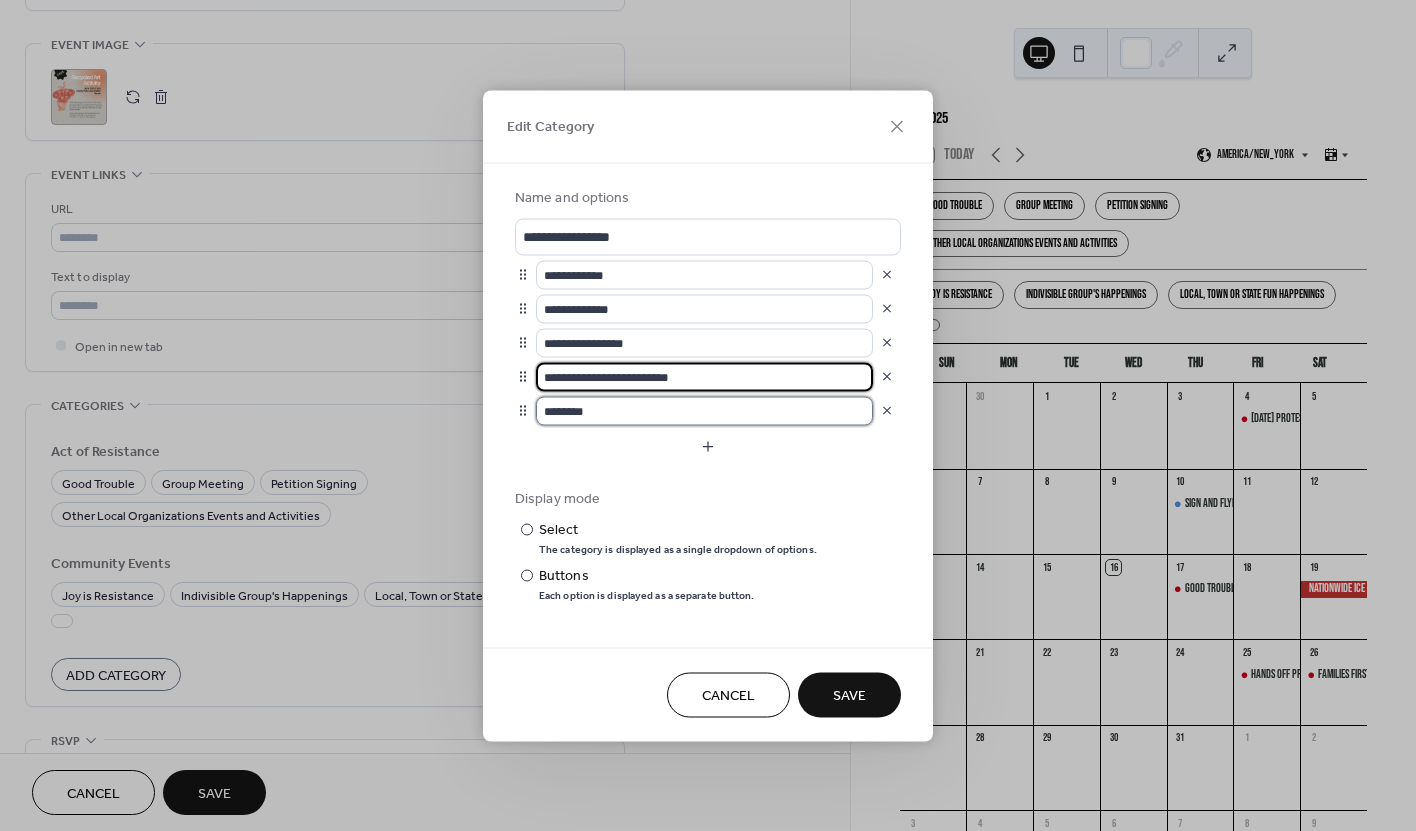 drag, startPoint x: 593, startPoint y: 410, endPoint x: 604, endPoint y: 412, distance: 11.18034 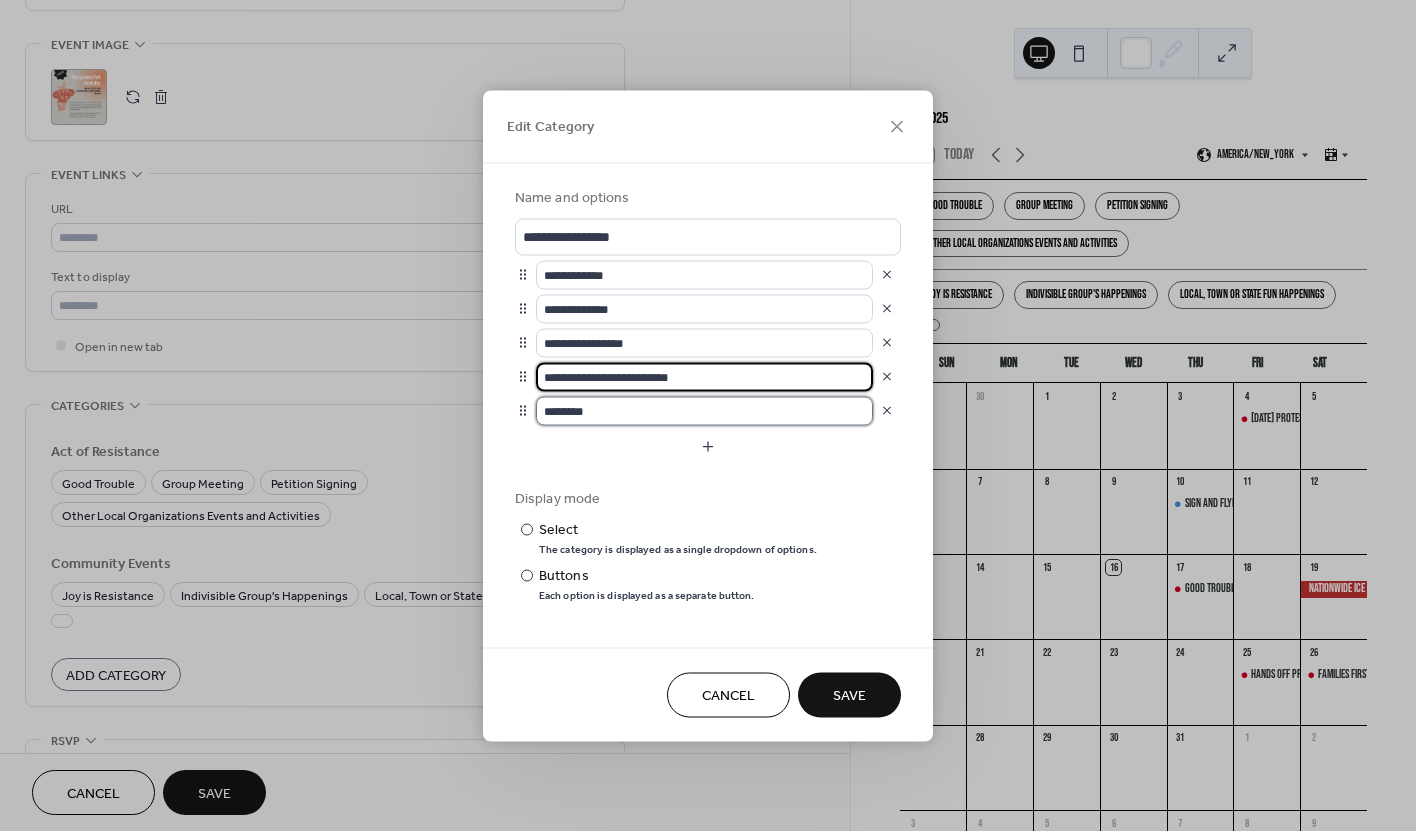 click on "********" at bounding box center [704, 410] 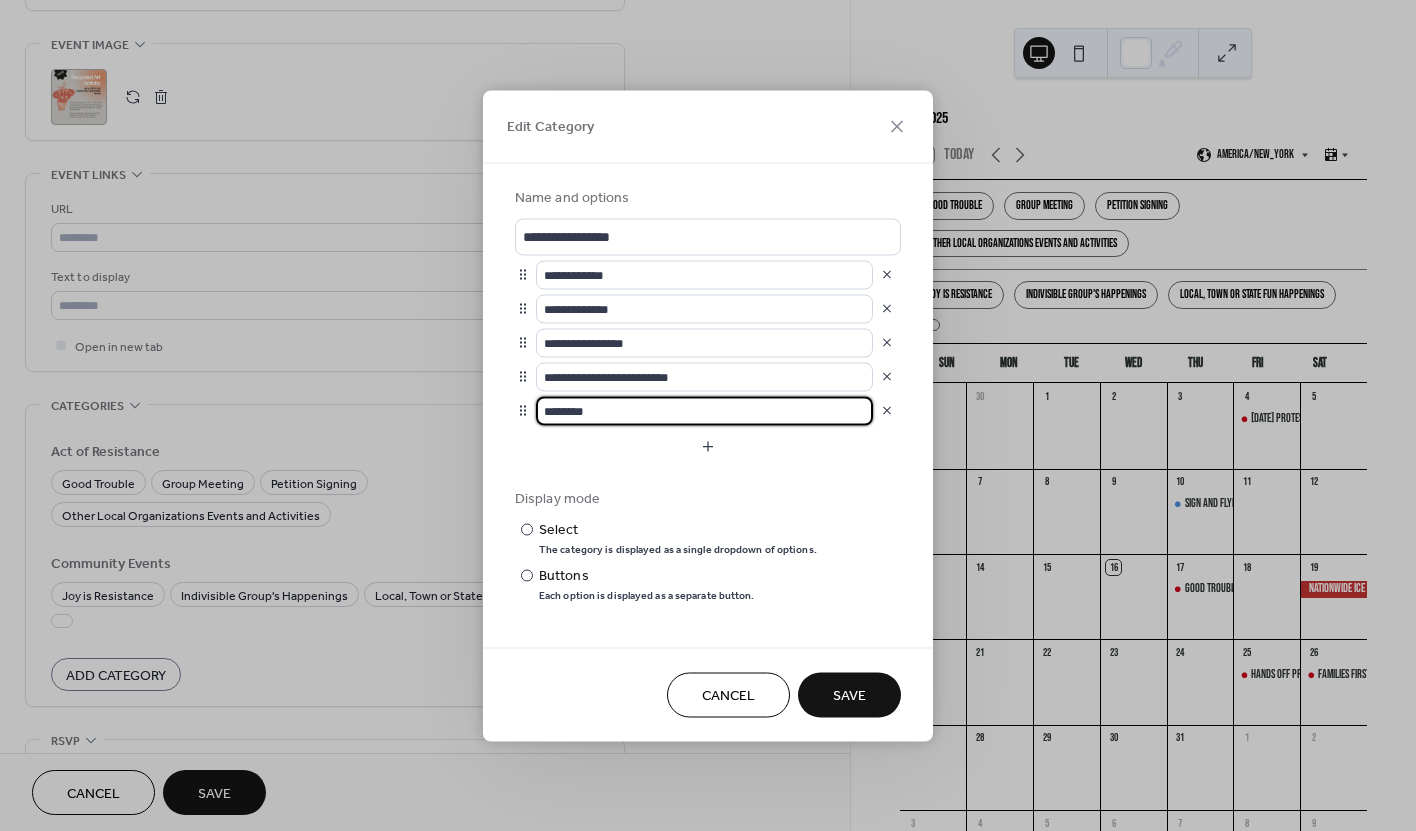 drag, startPoint x: 608, startPoint y: 413, endPoint x: 539, endPoint y: 411, distance: 69.02898 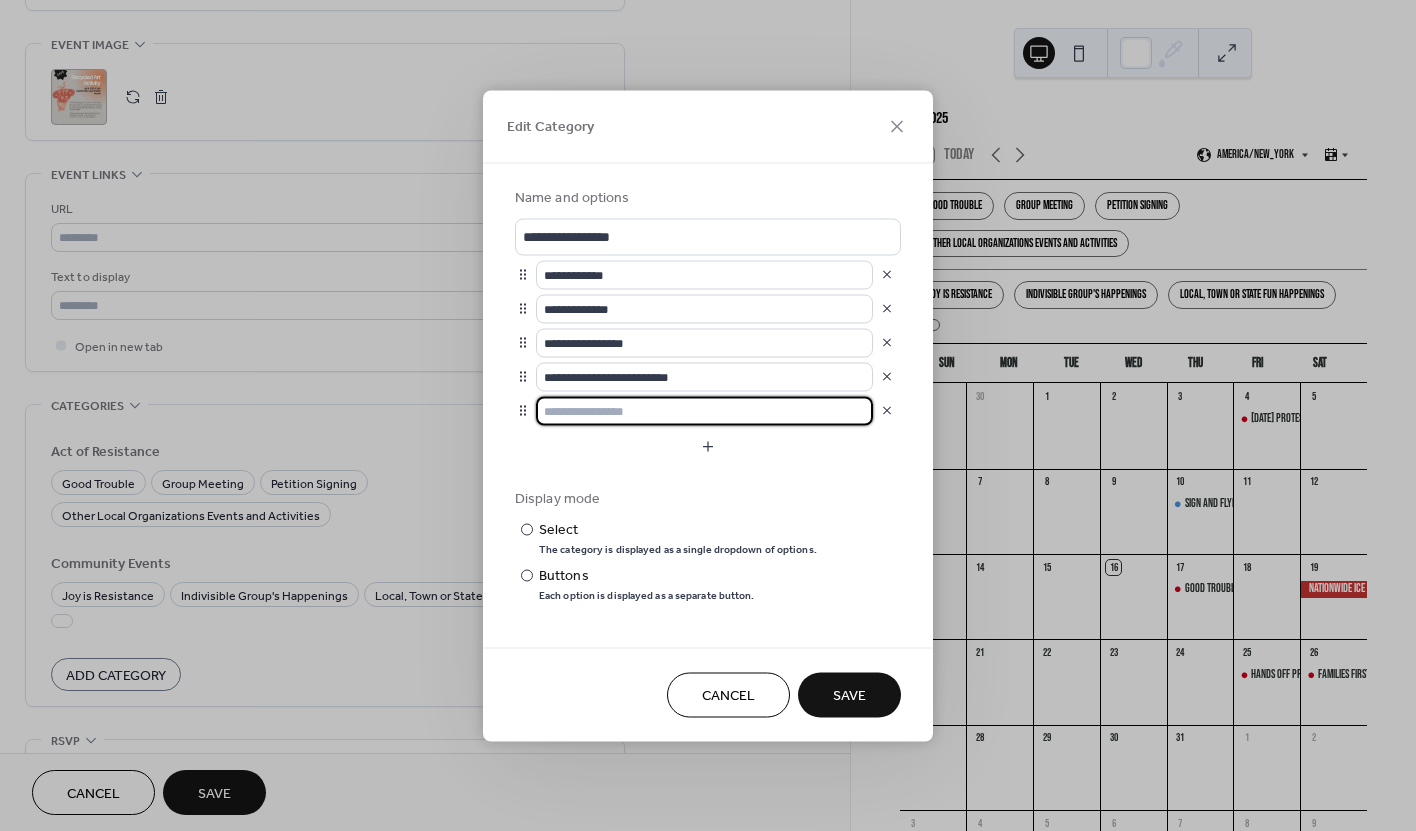 type on "*" 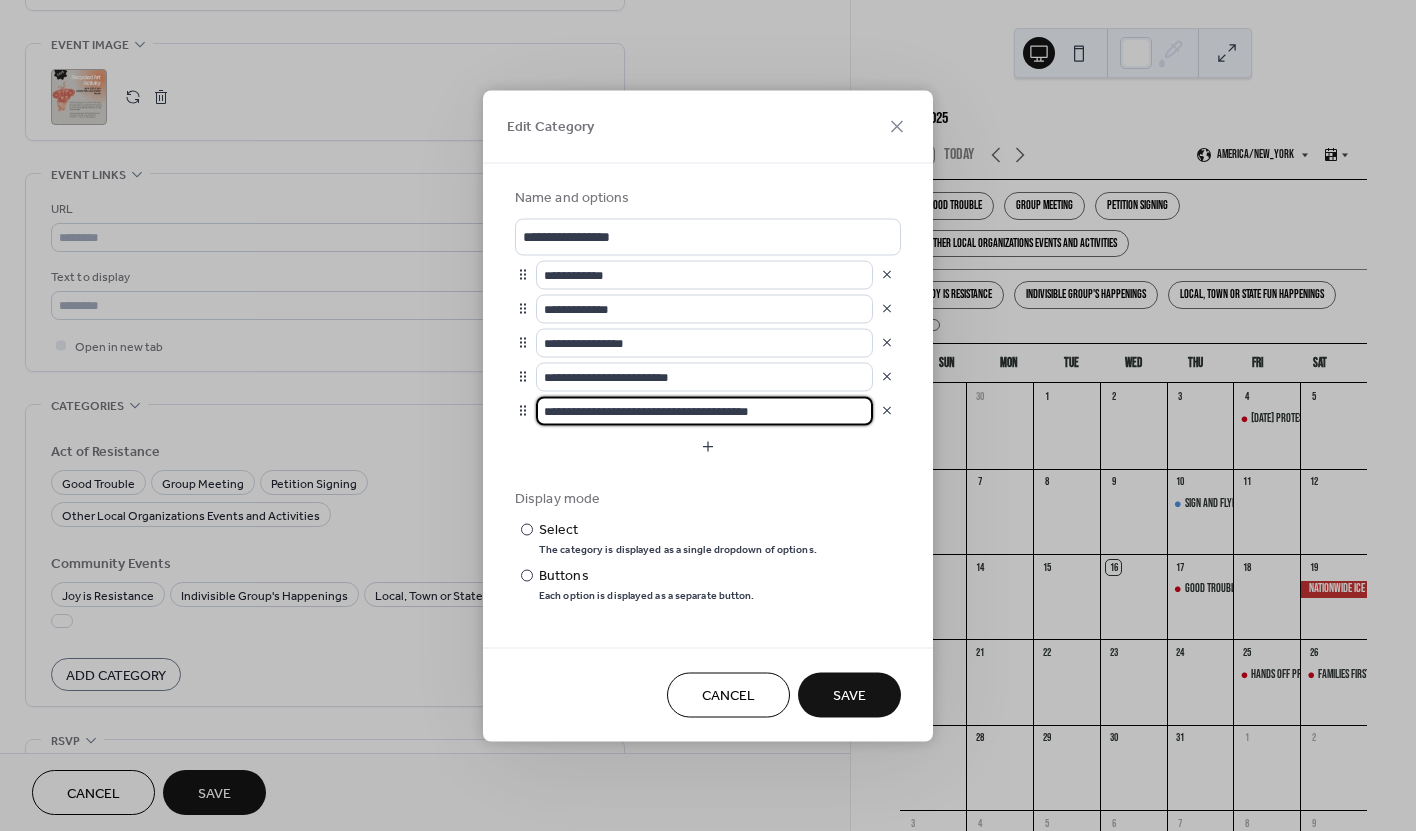 type on "**********" 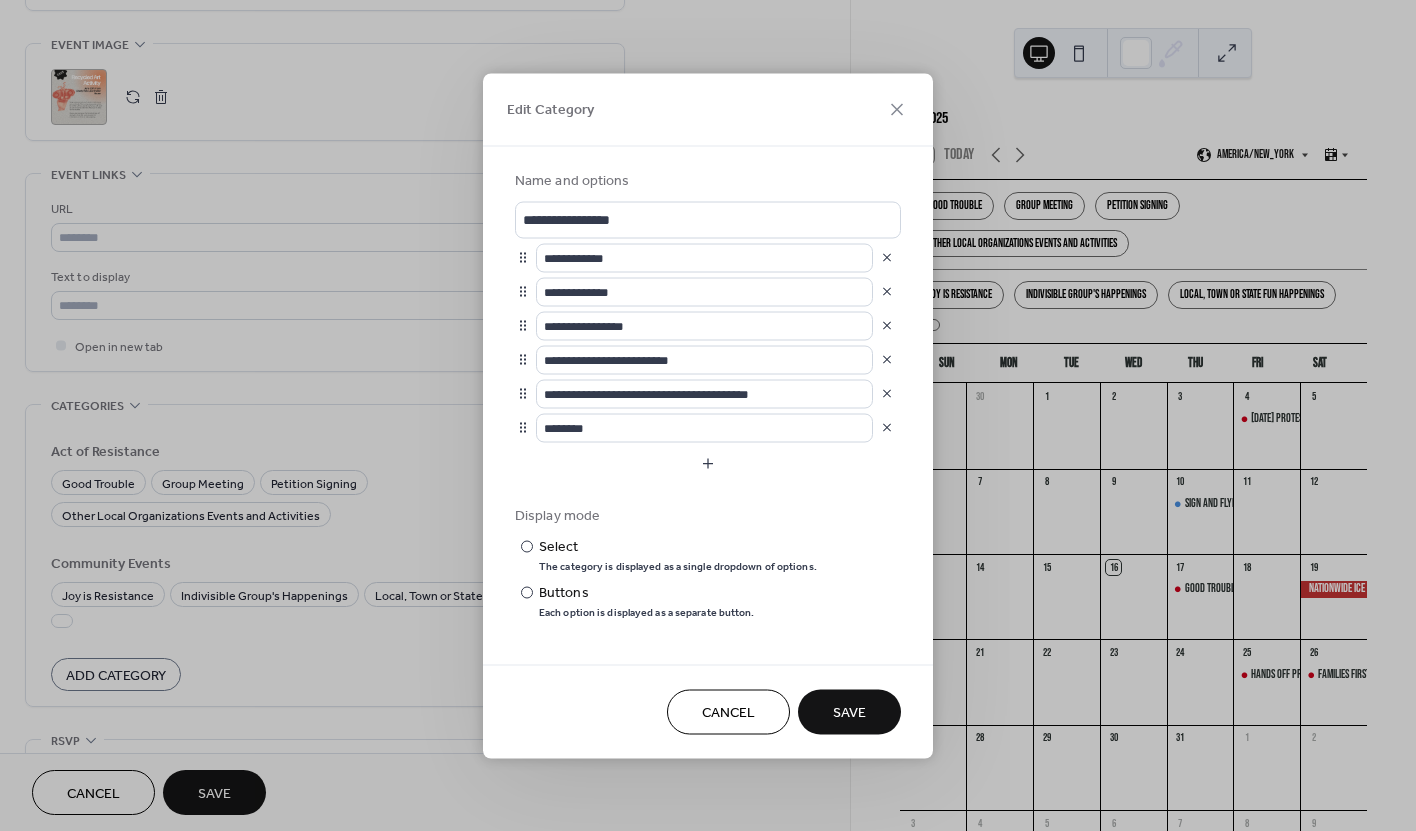 click at bounding box center (887, 428) 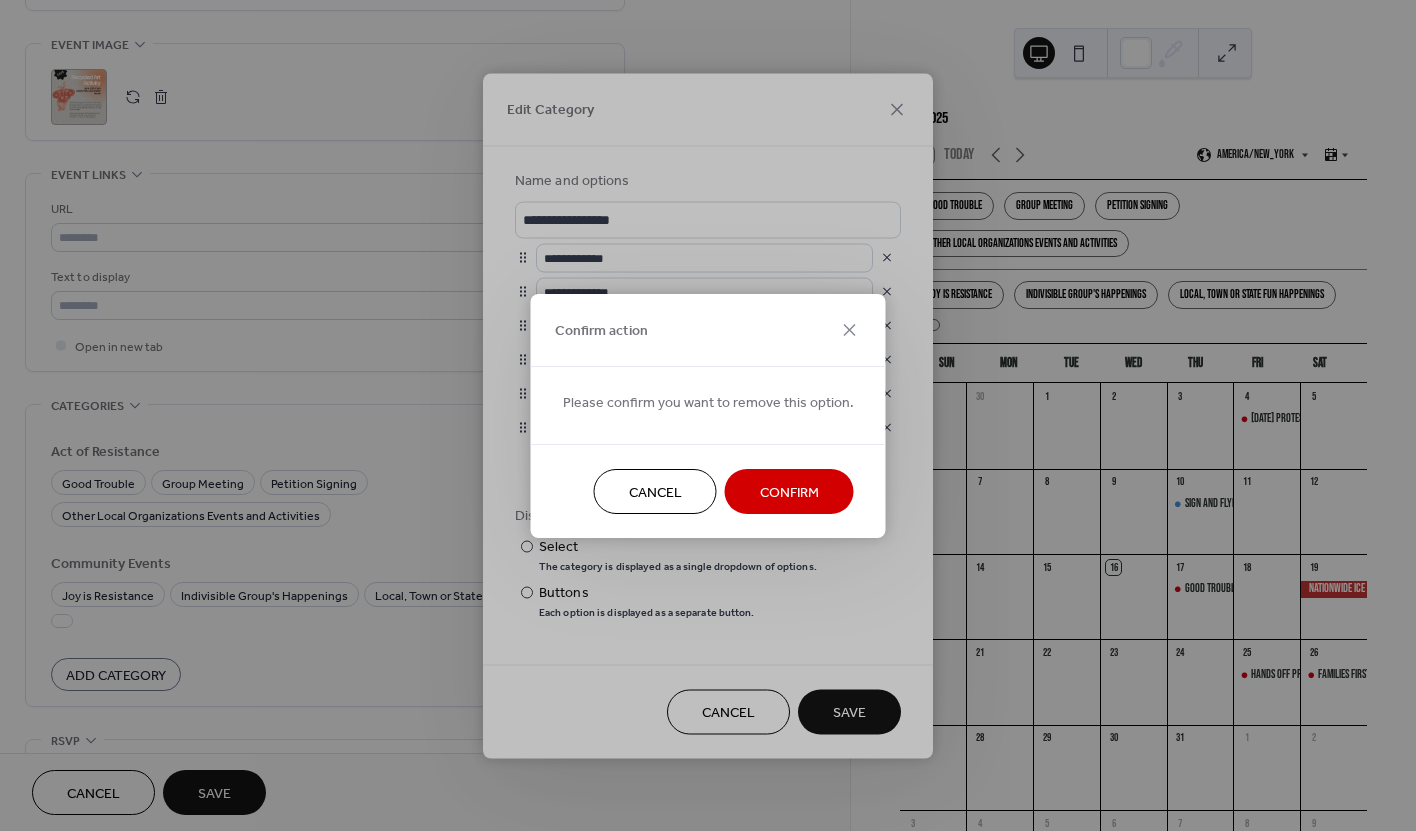 click on "Confirm" at bounding box center (789, 492) 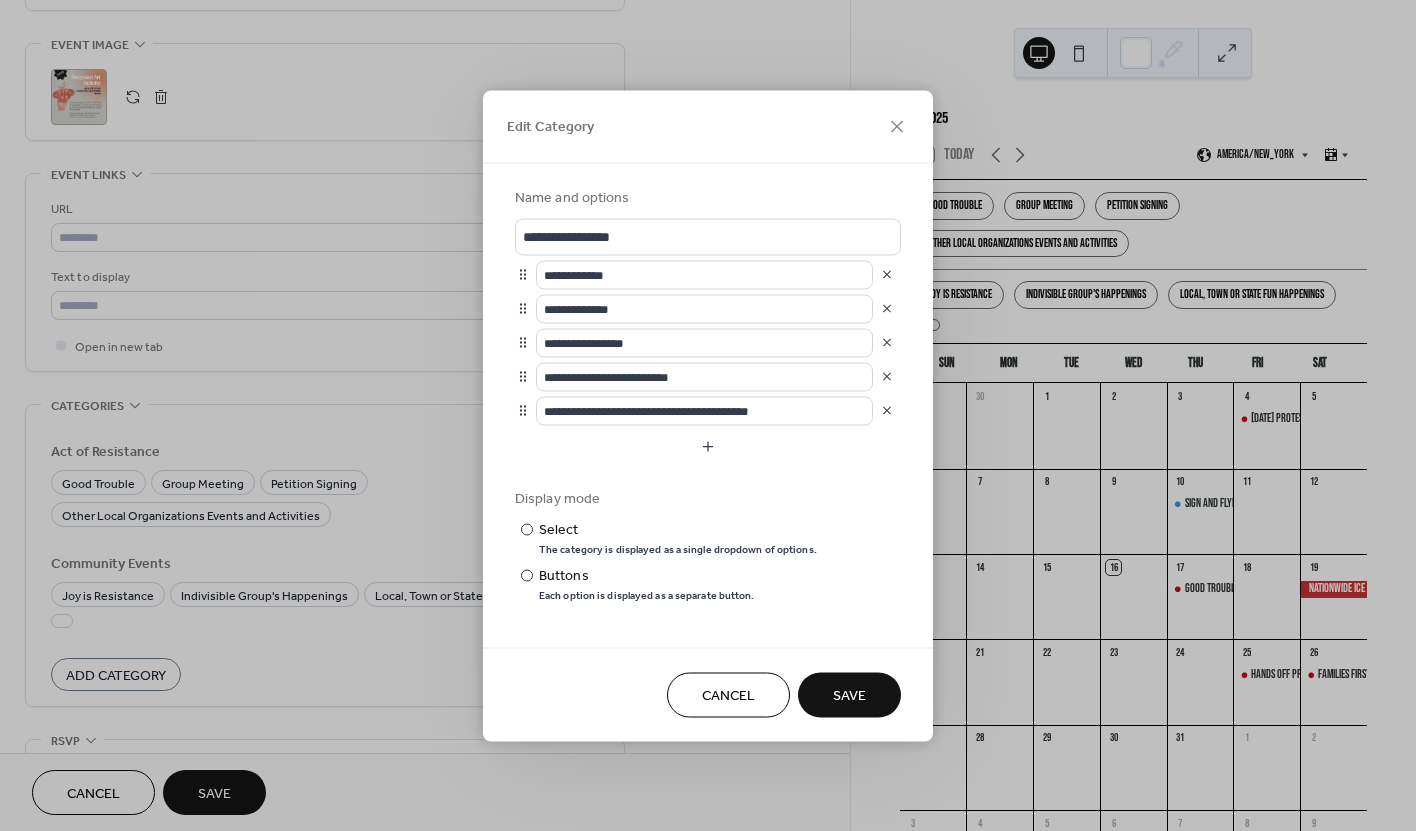 click on "Save" at bounding box center [849, 696] 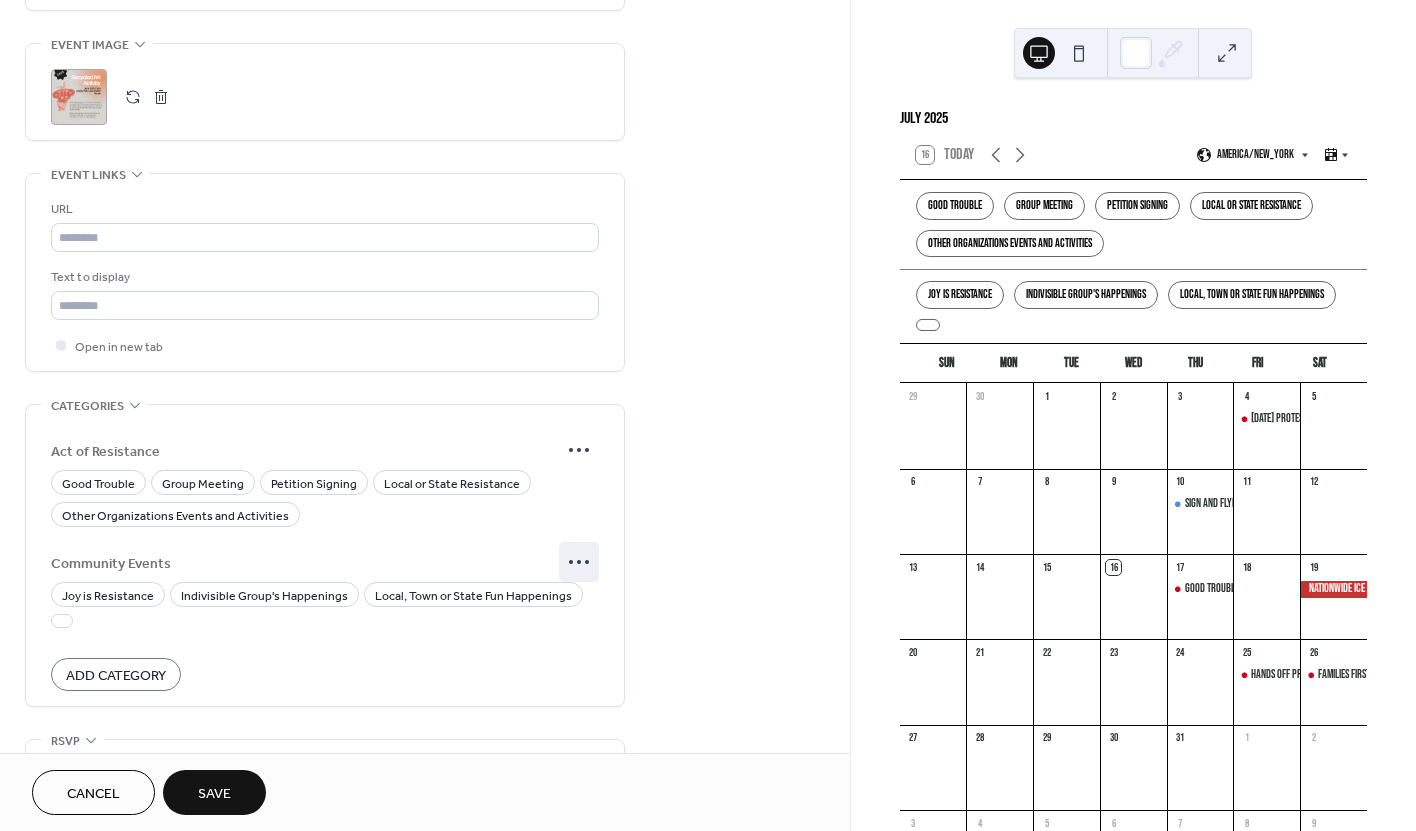 click 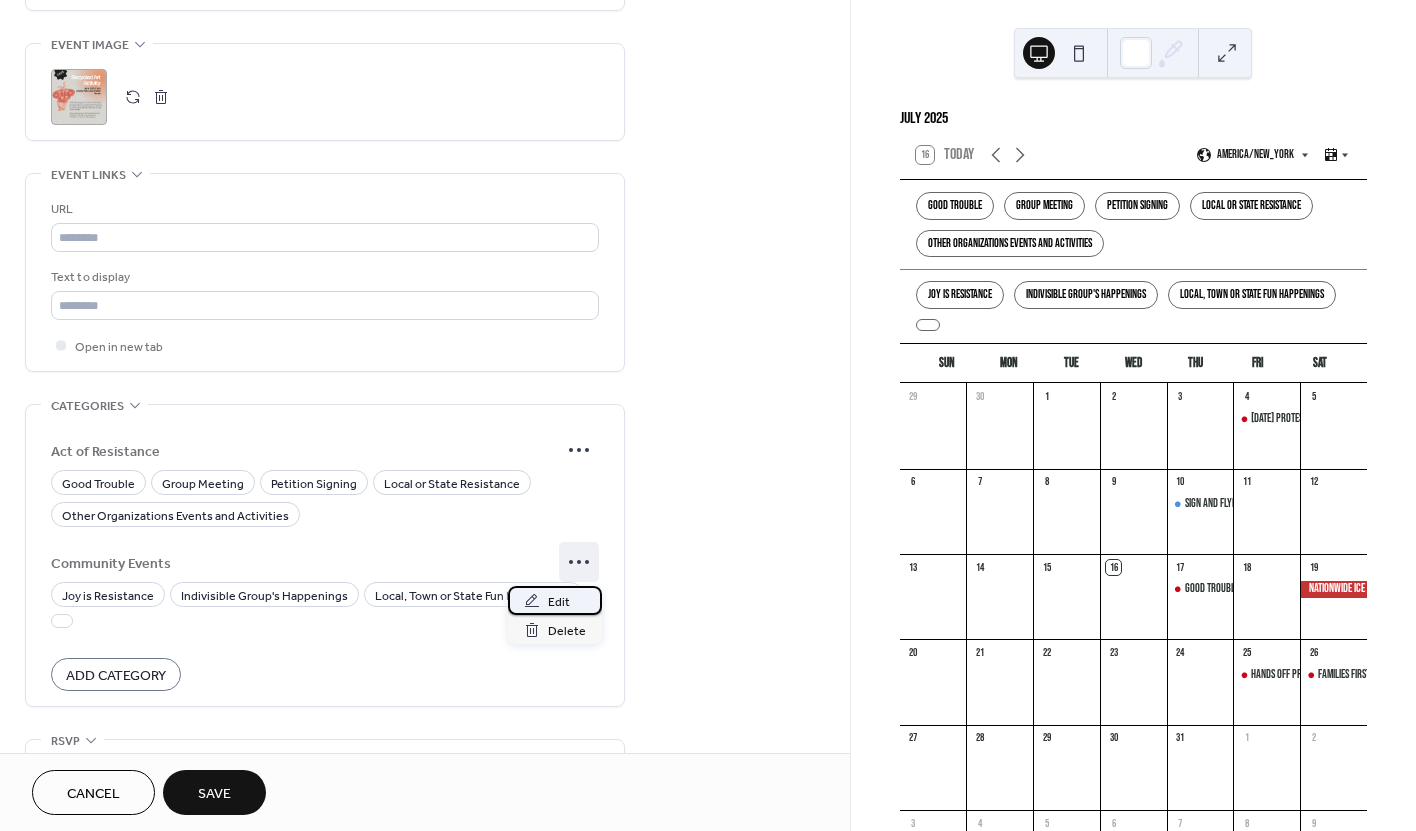 click on "Edit" at bounding box center (559, 602) 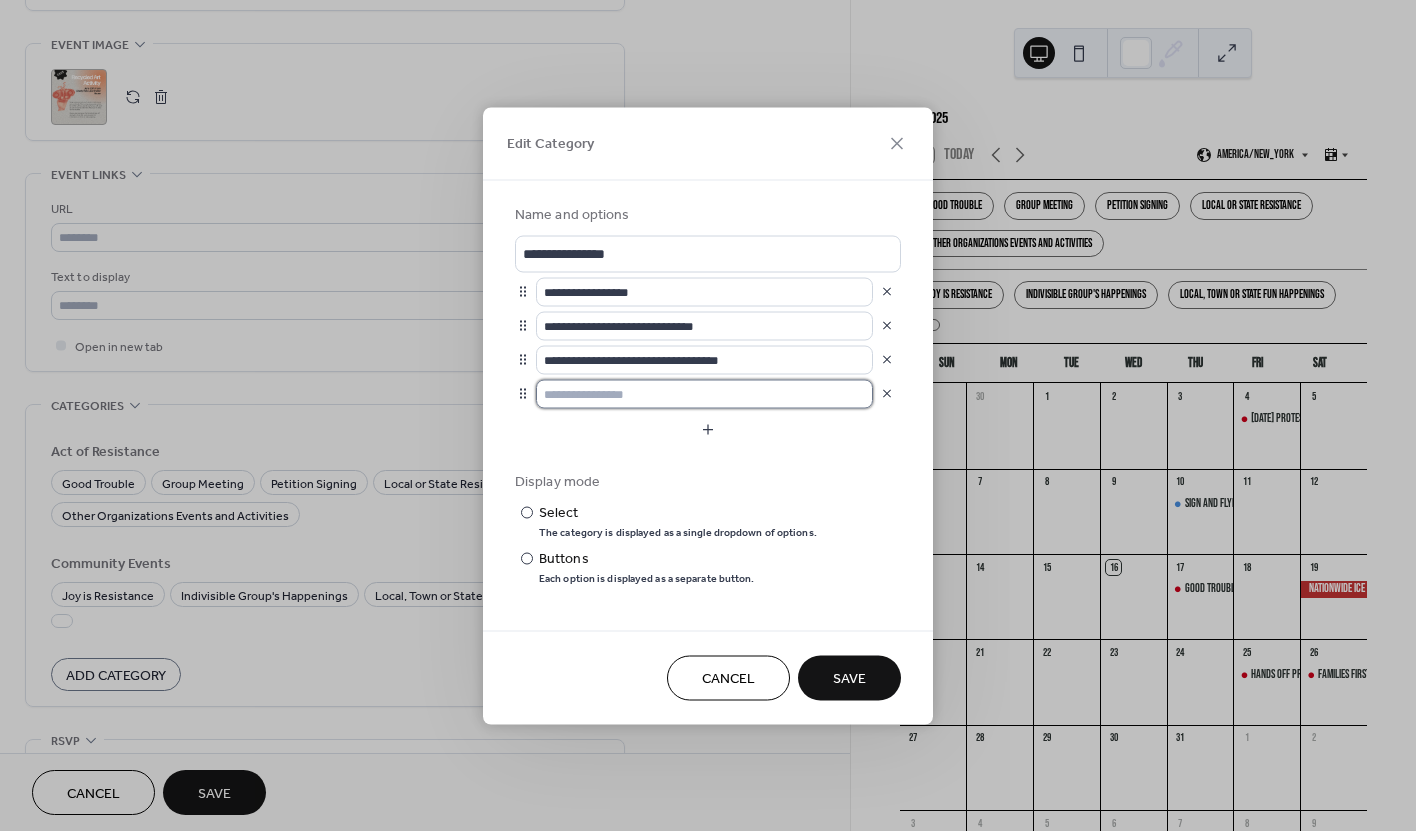 click at bounding box center [704, 393] 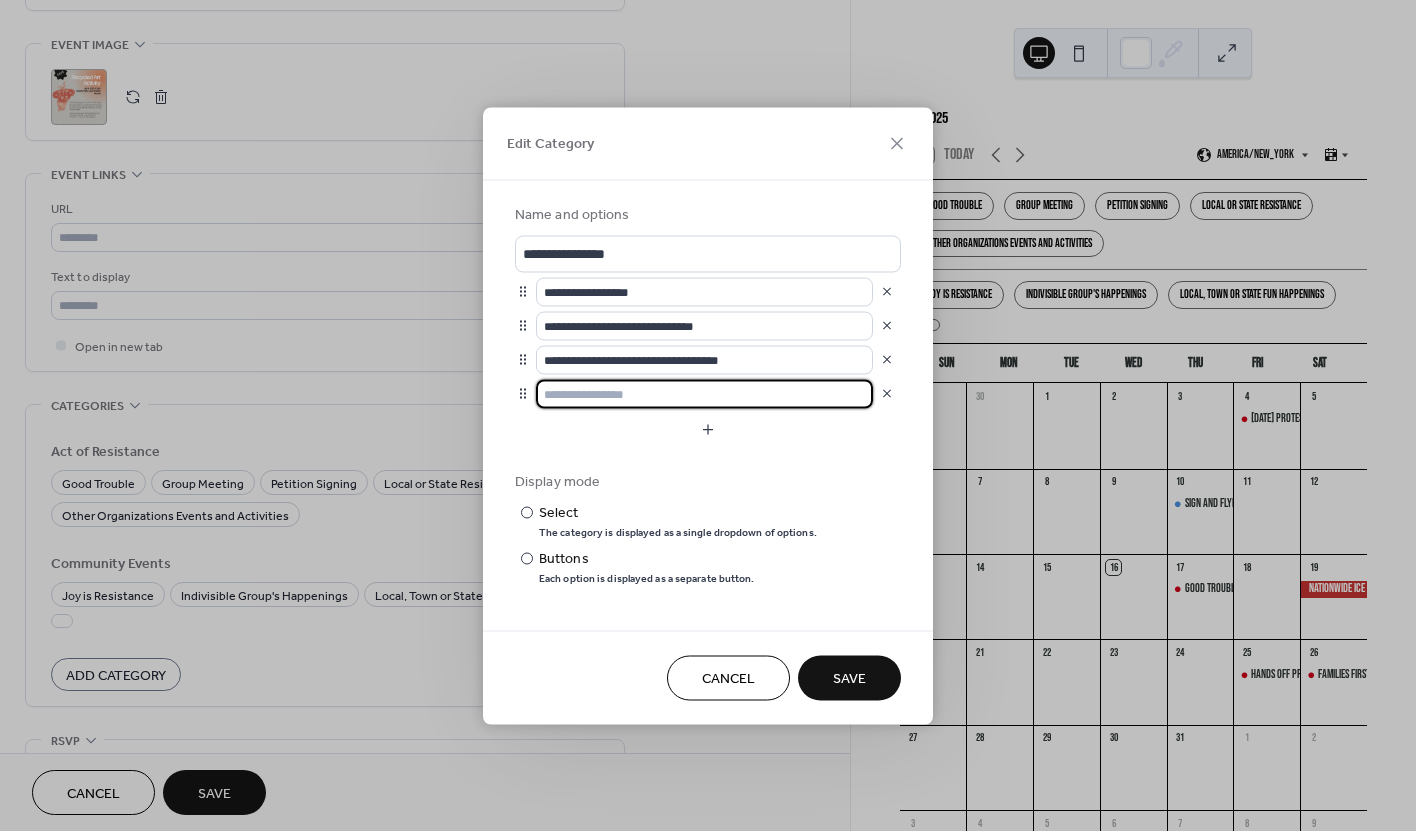 click on "Cancel" at bounding box center [728, 679] 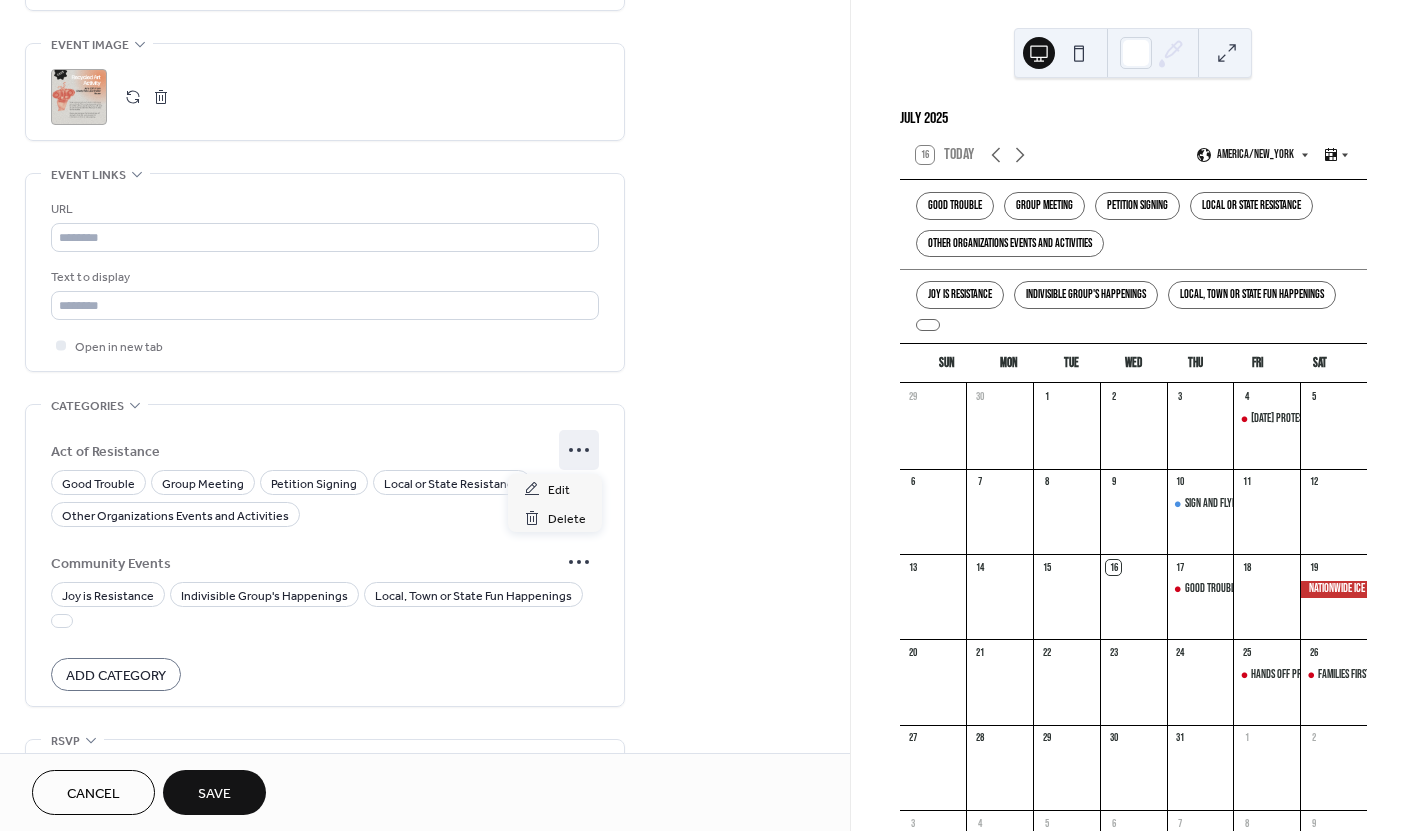 click 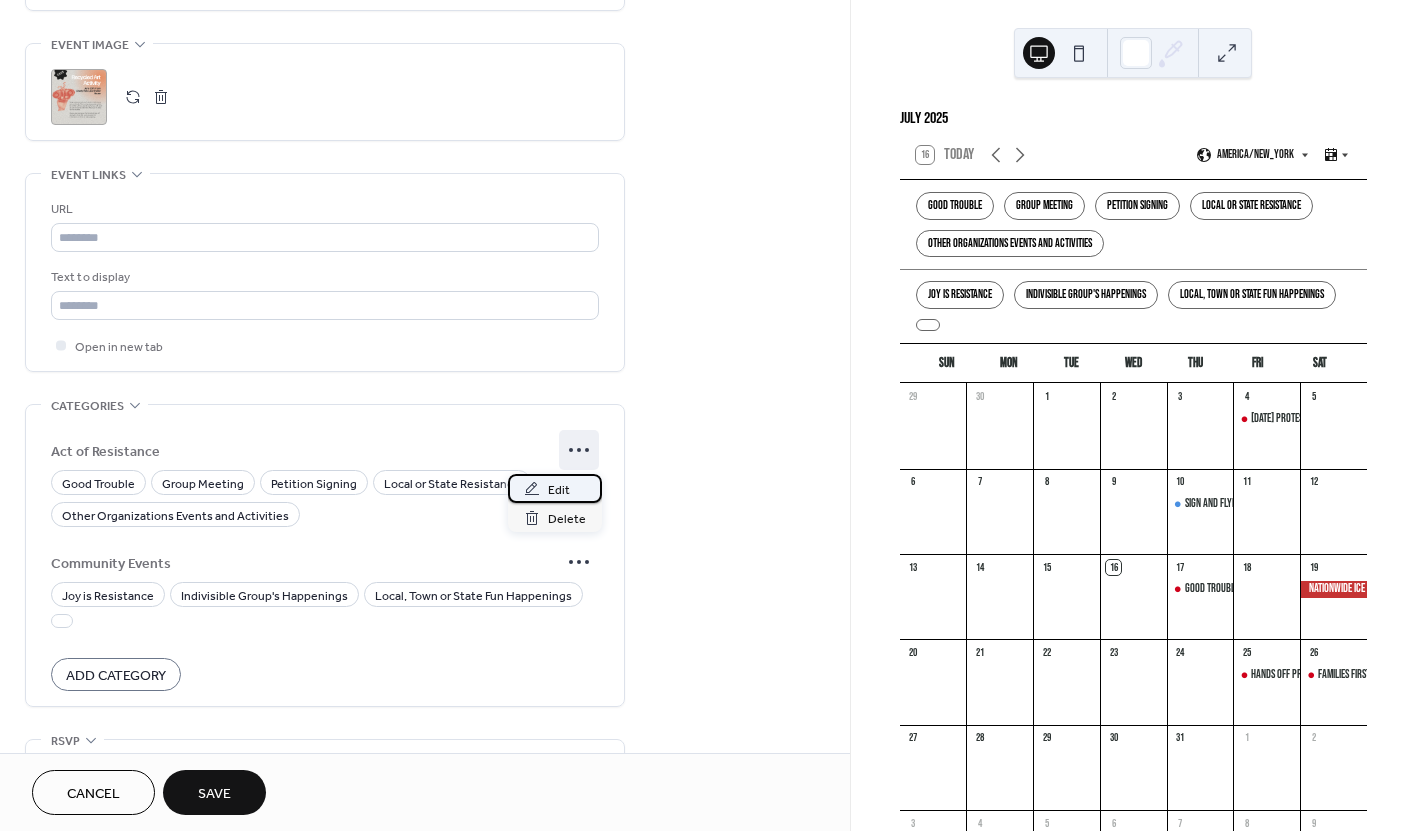 click on "Edit" at bounding box center (555, 488) 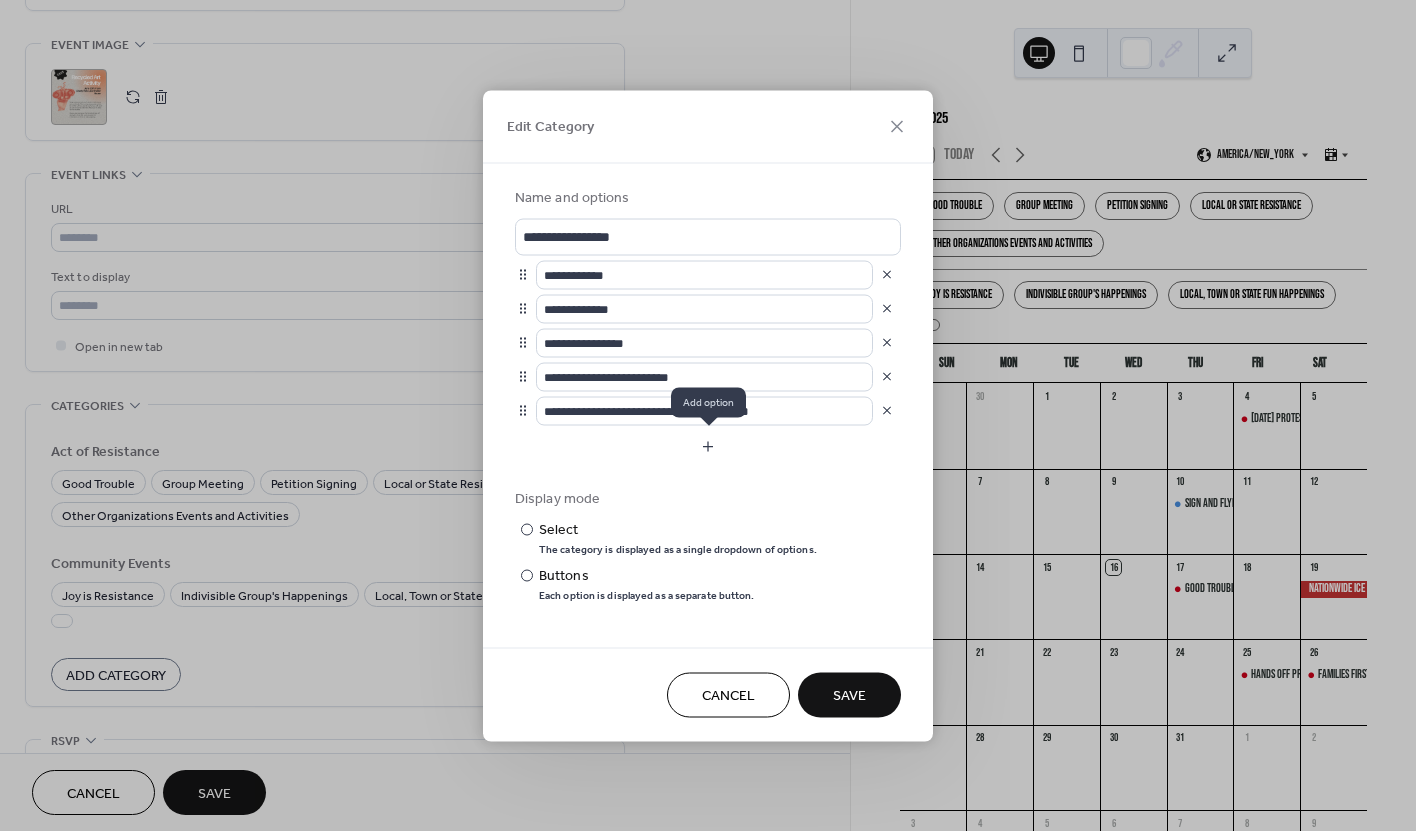 click at bounding box center [708, 446] 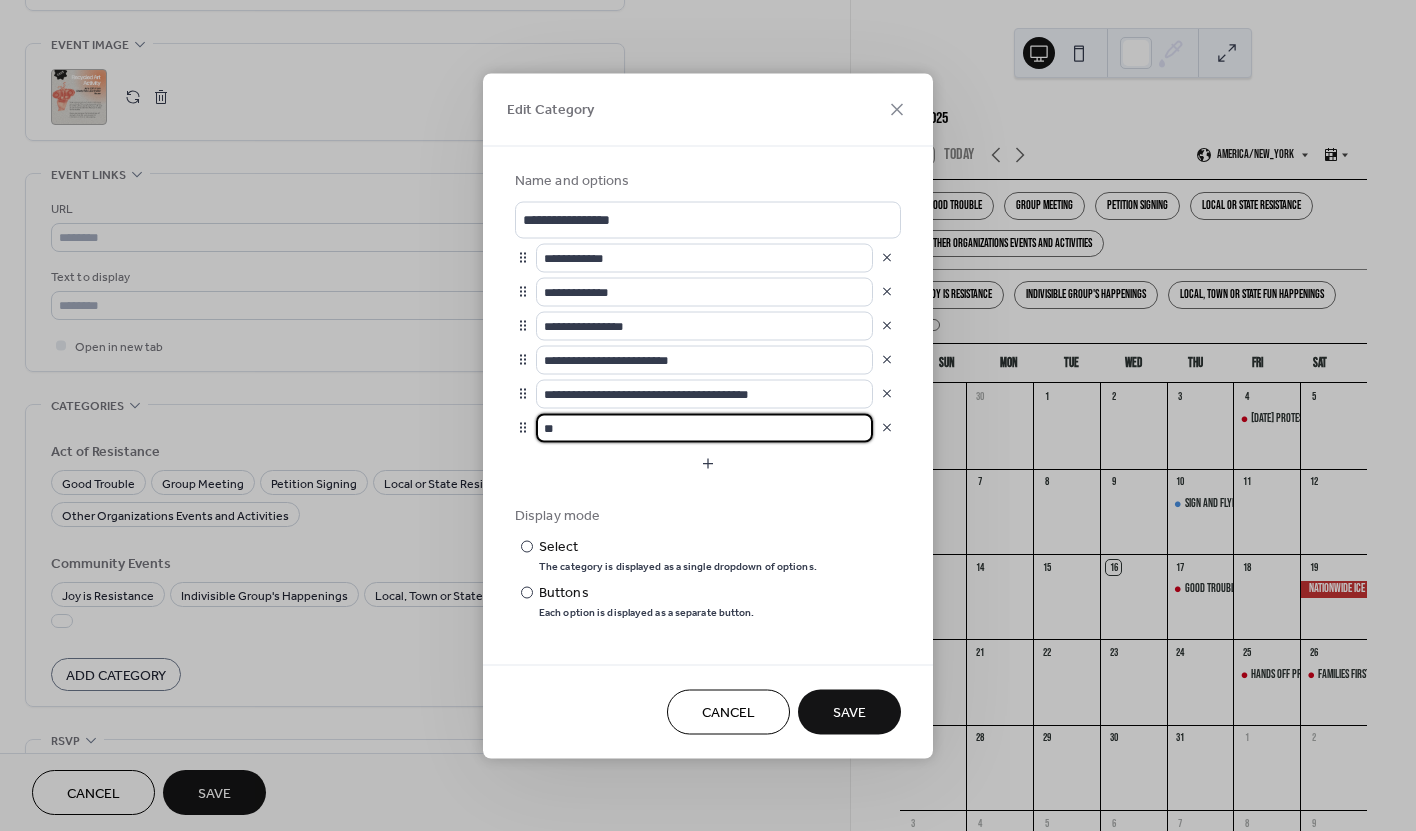 type on "*" 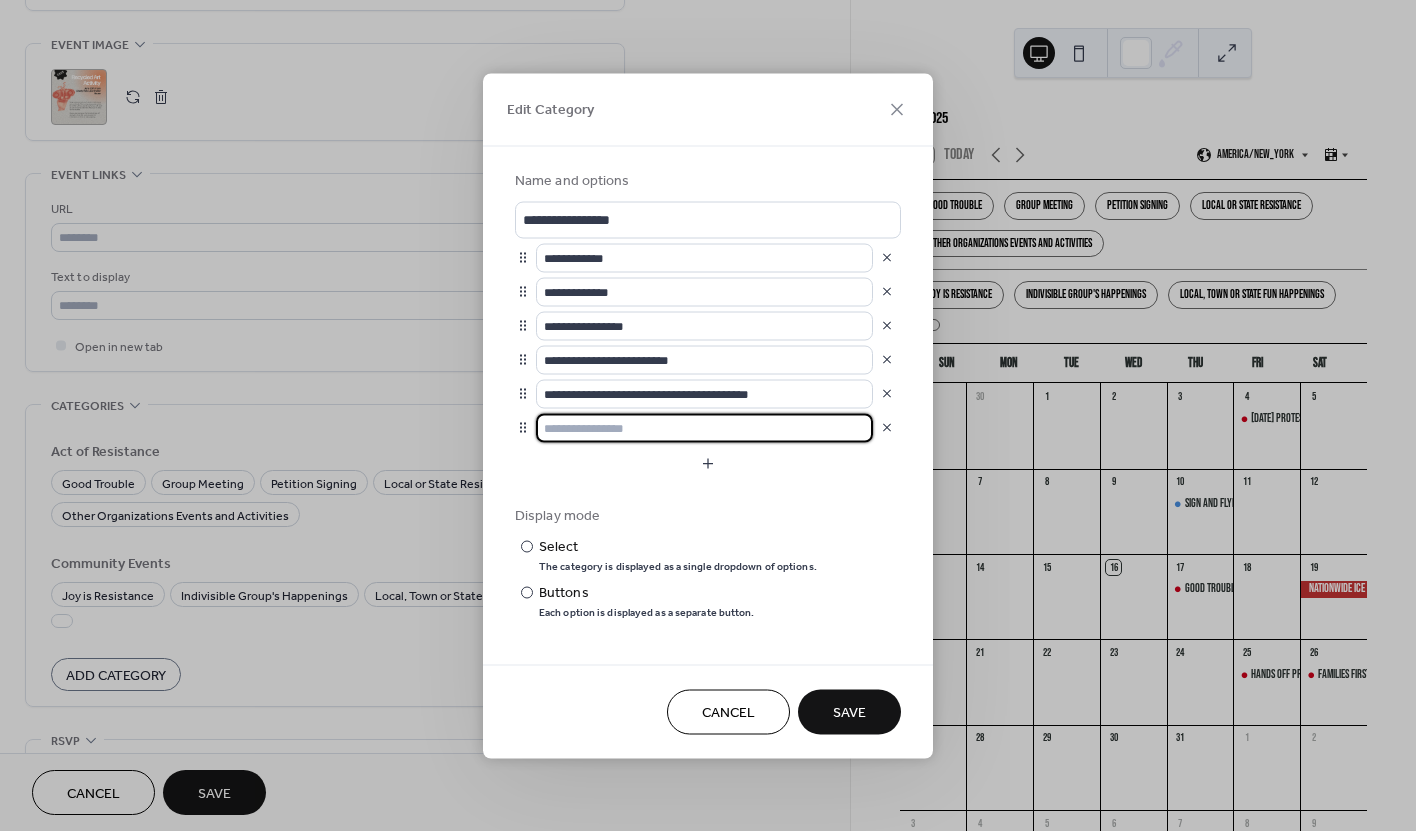 type on "*" 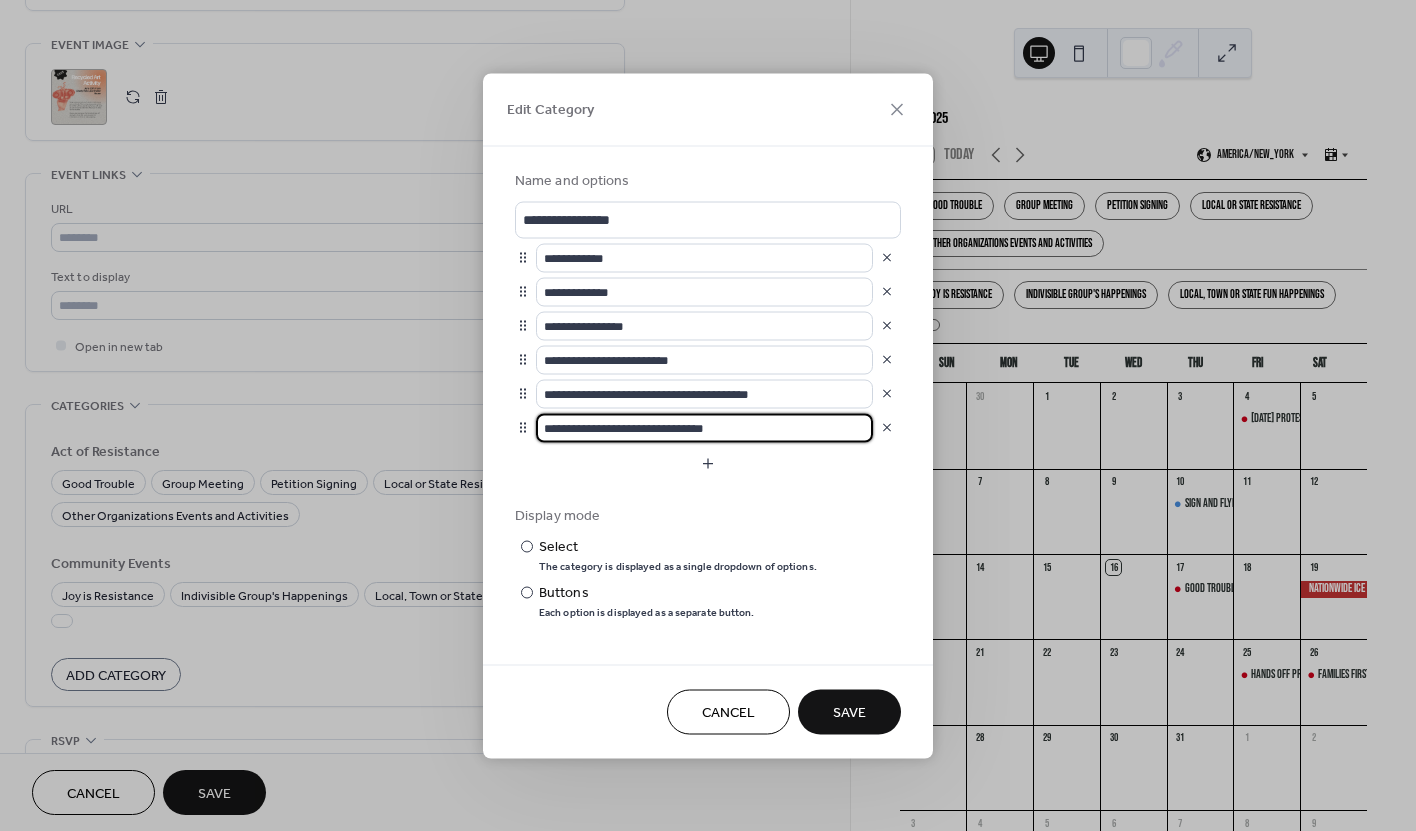 type on "**********" 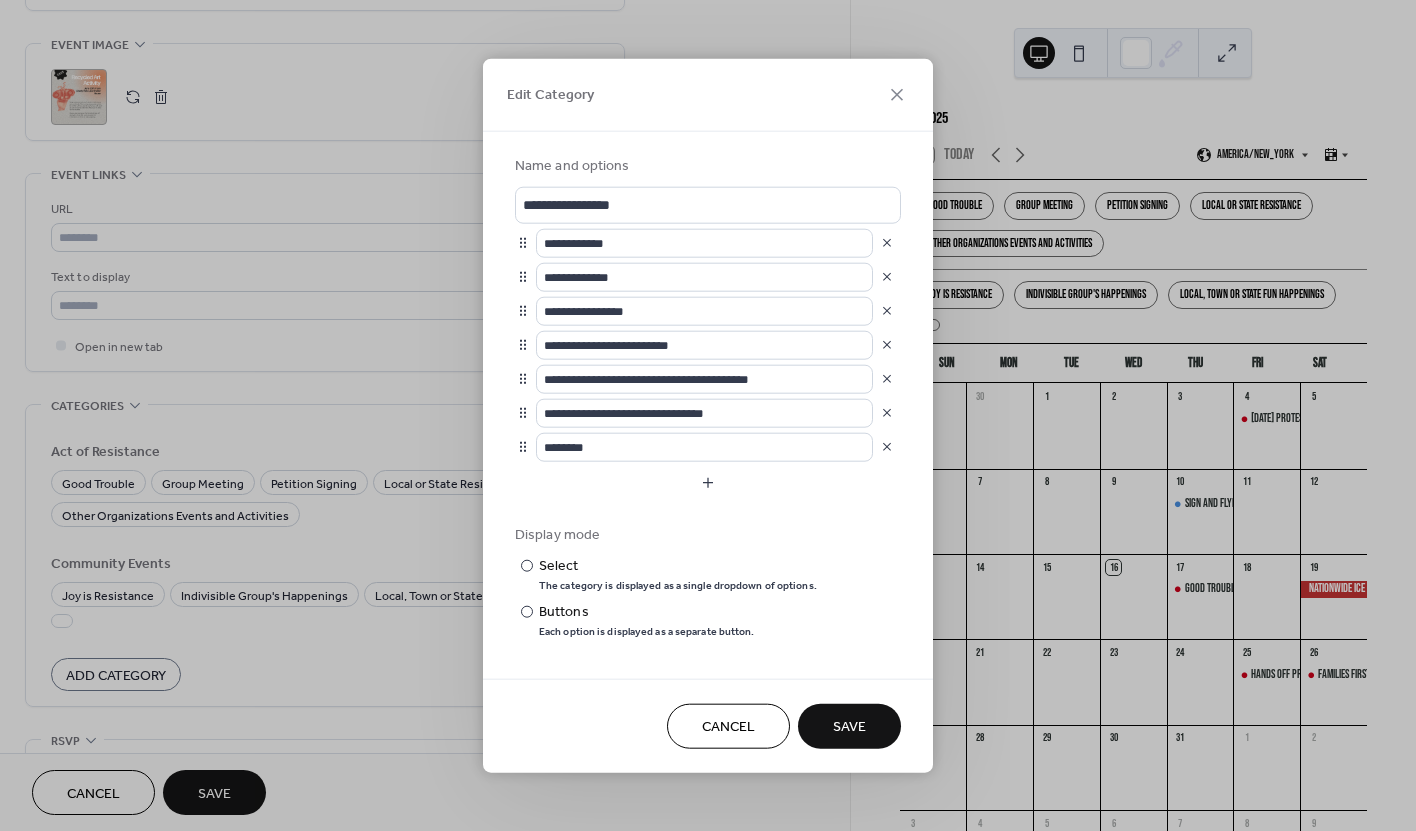 click at bounding box center [887, 447] 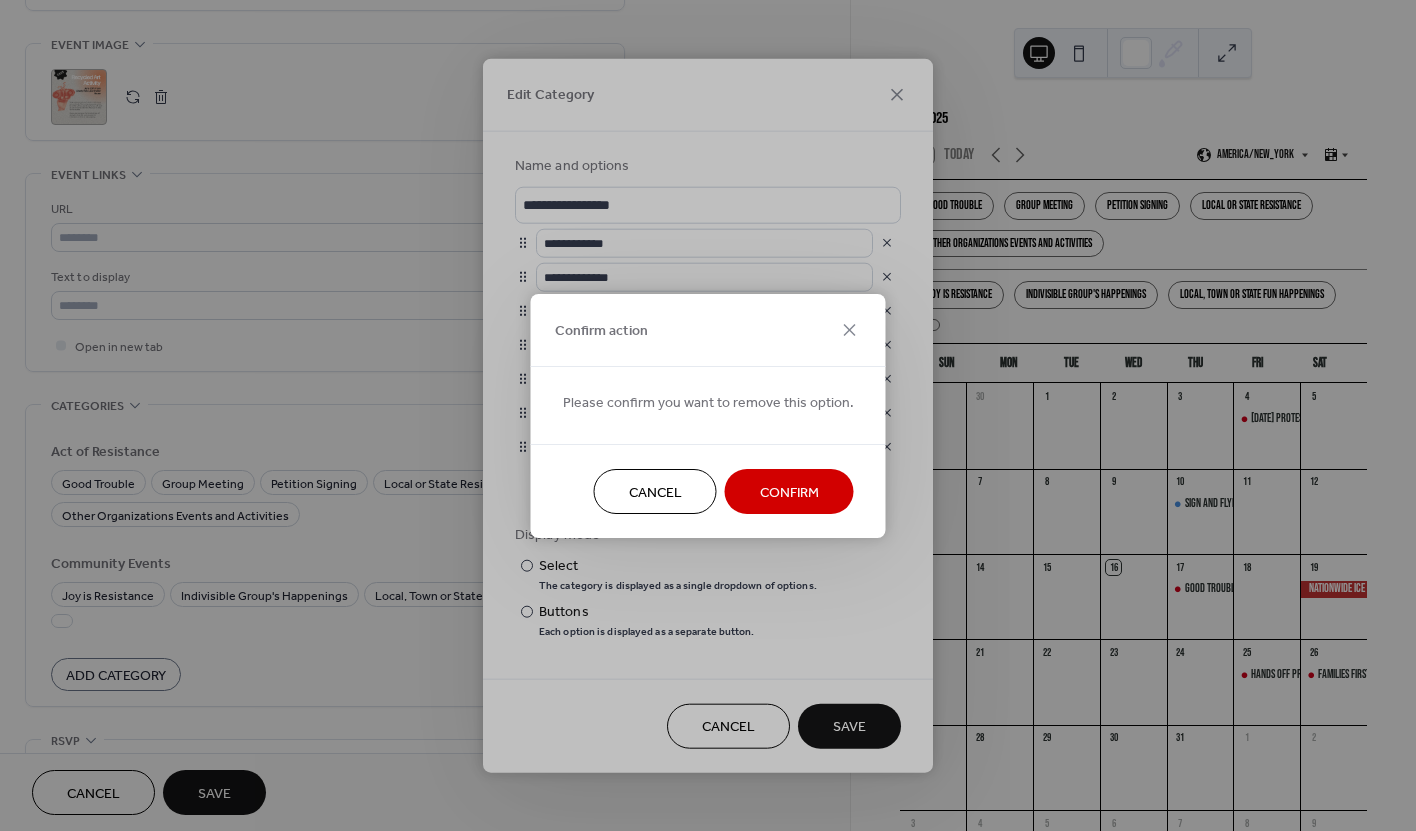 click on "Confirm" at bounding box center (789, 491) 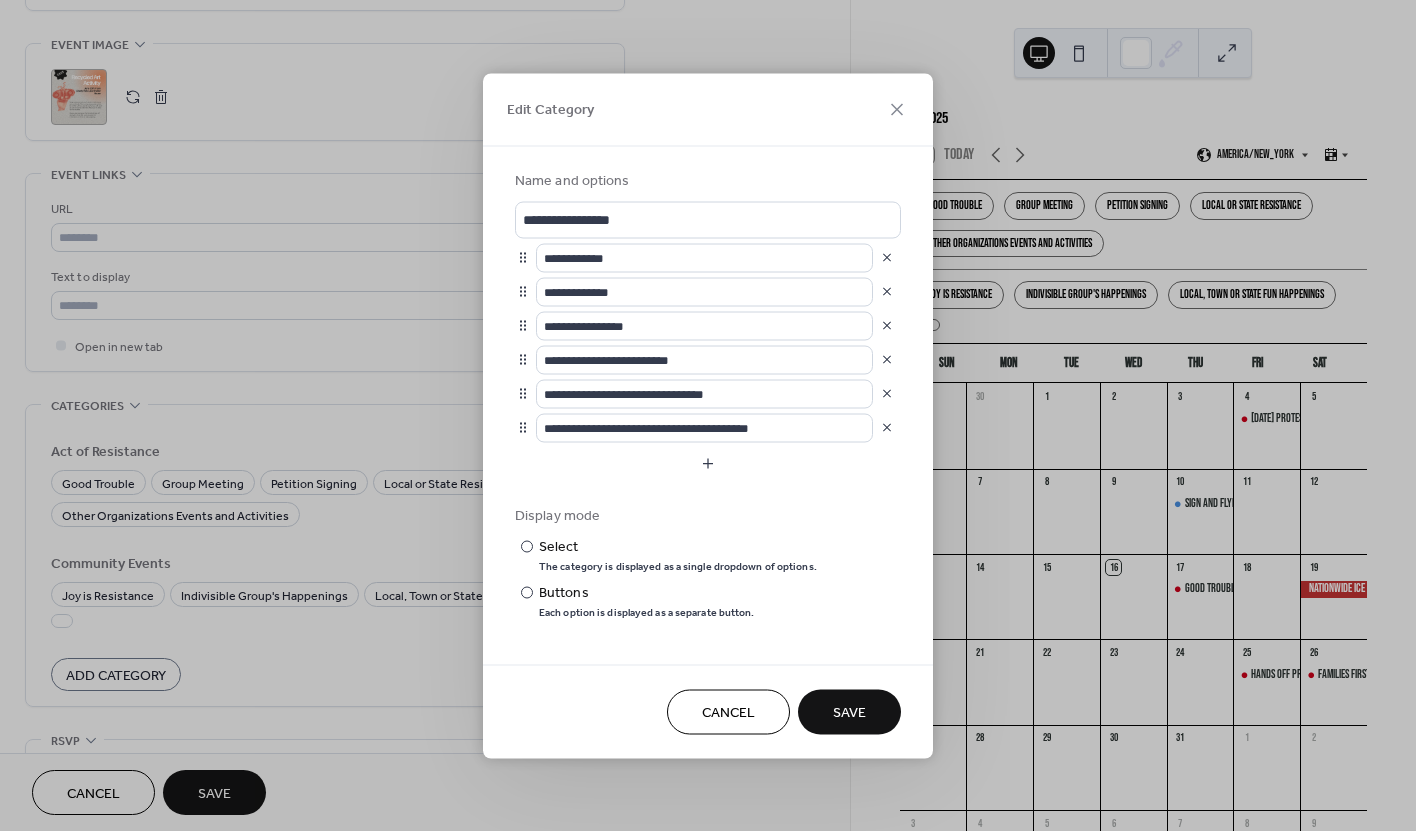 click at bounding box center [708, 492] 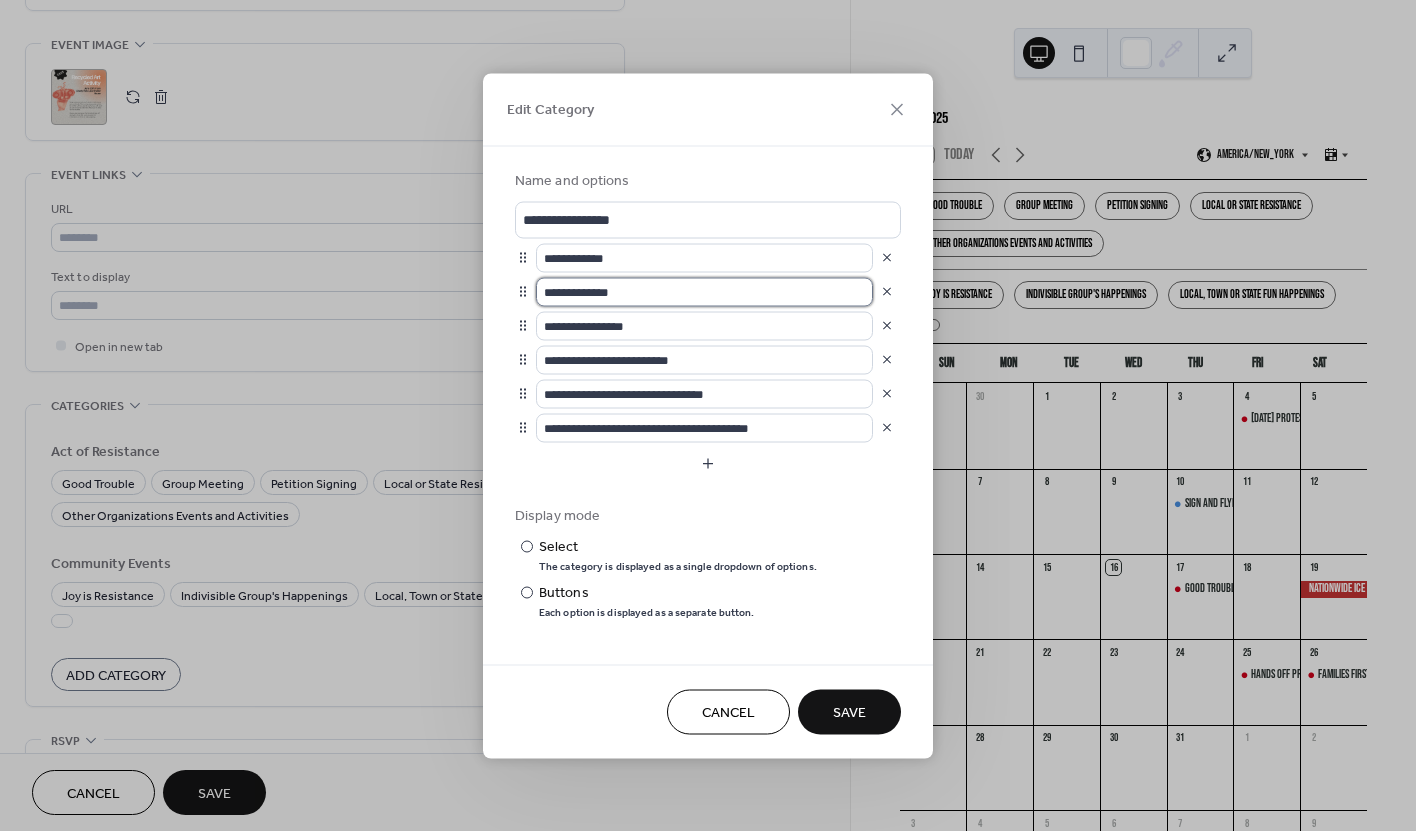 click on "**********" at bounding box center [704, 291] 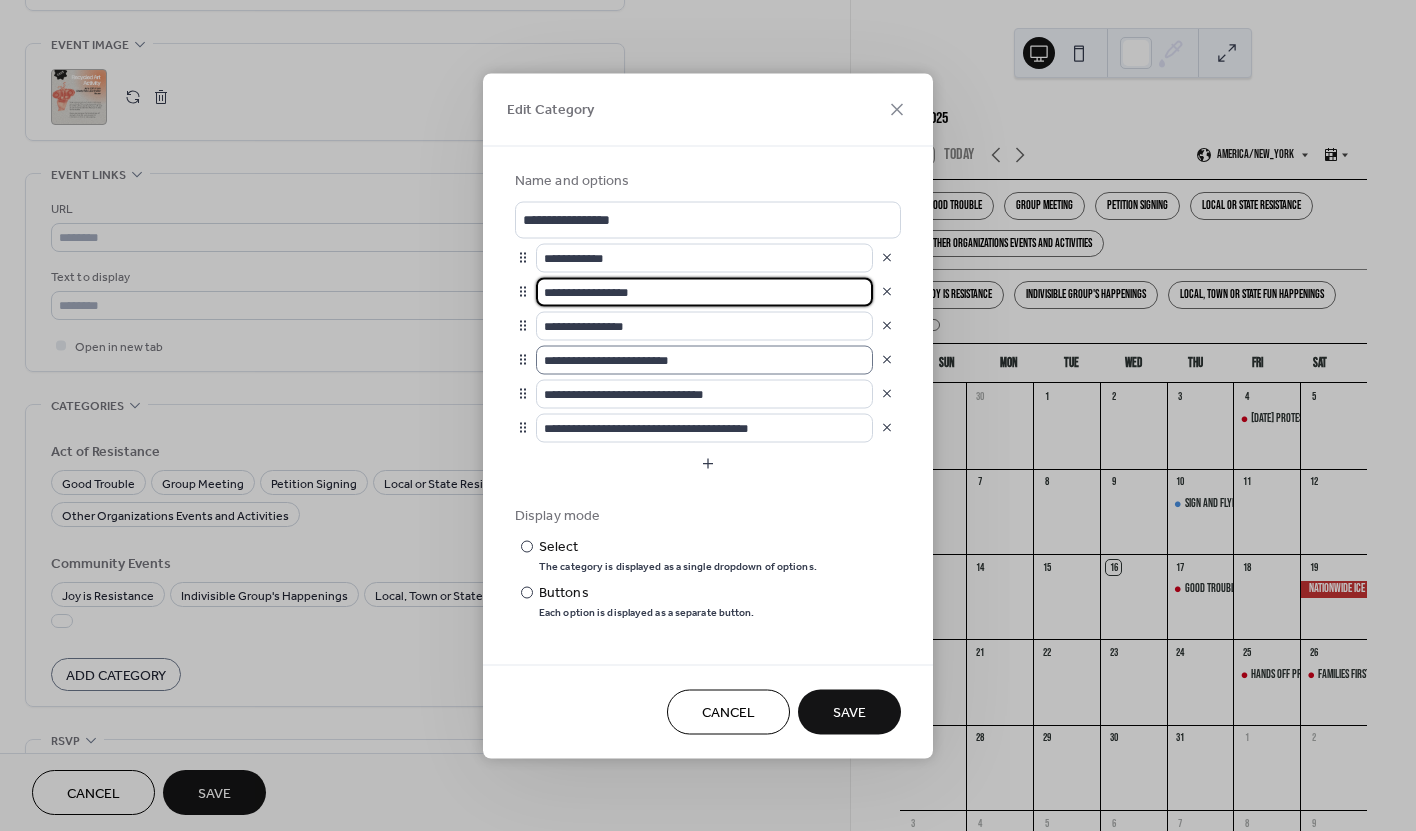 scroll, scrollTop: 1, scrollLeft: 0, axis: vertical 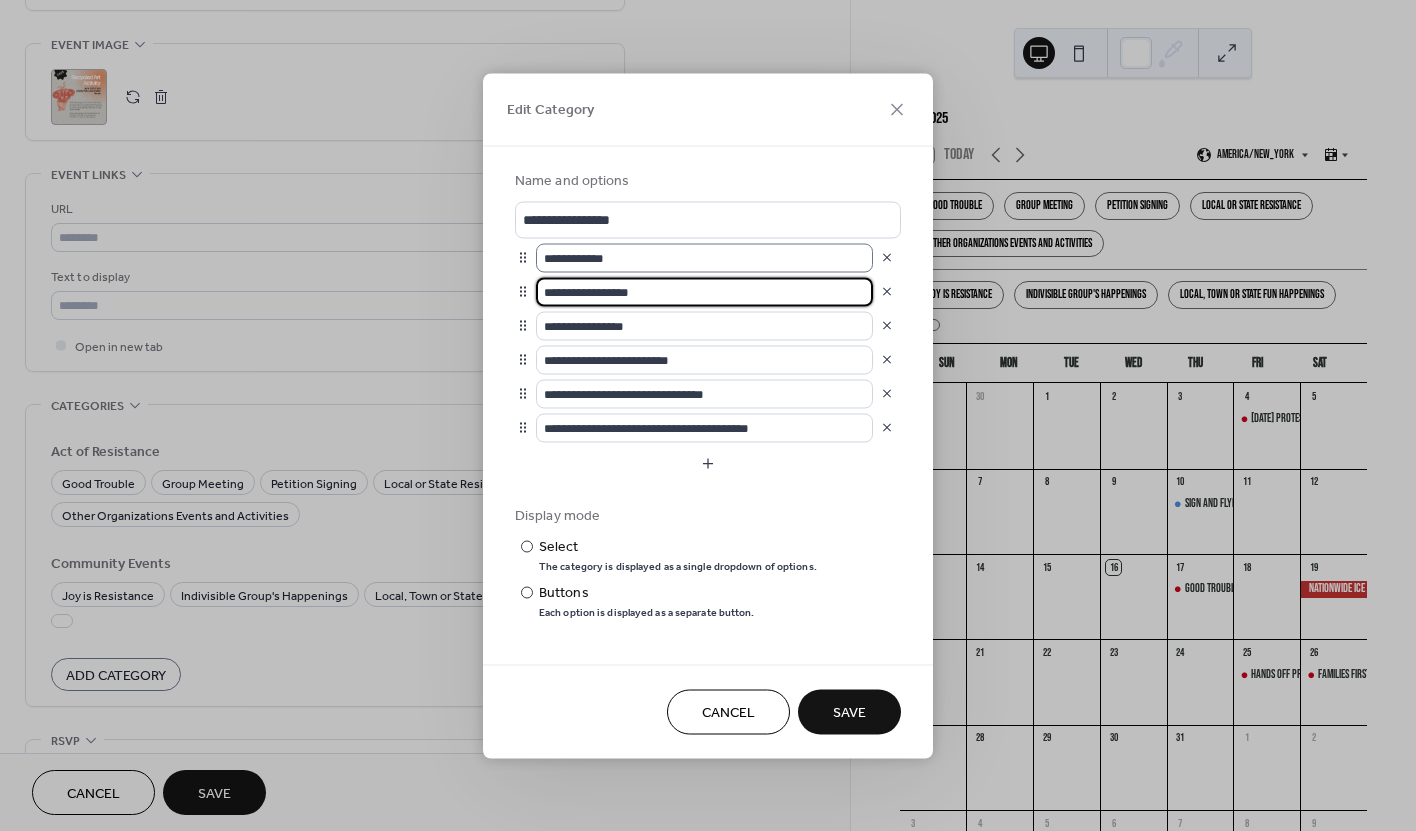 type on "**********" 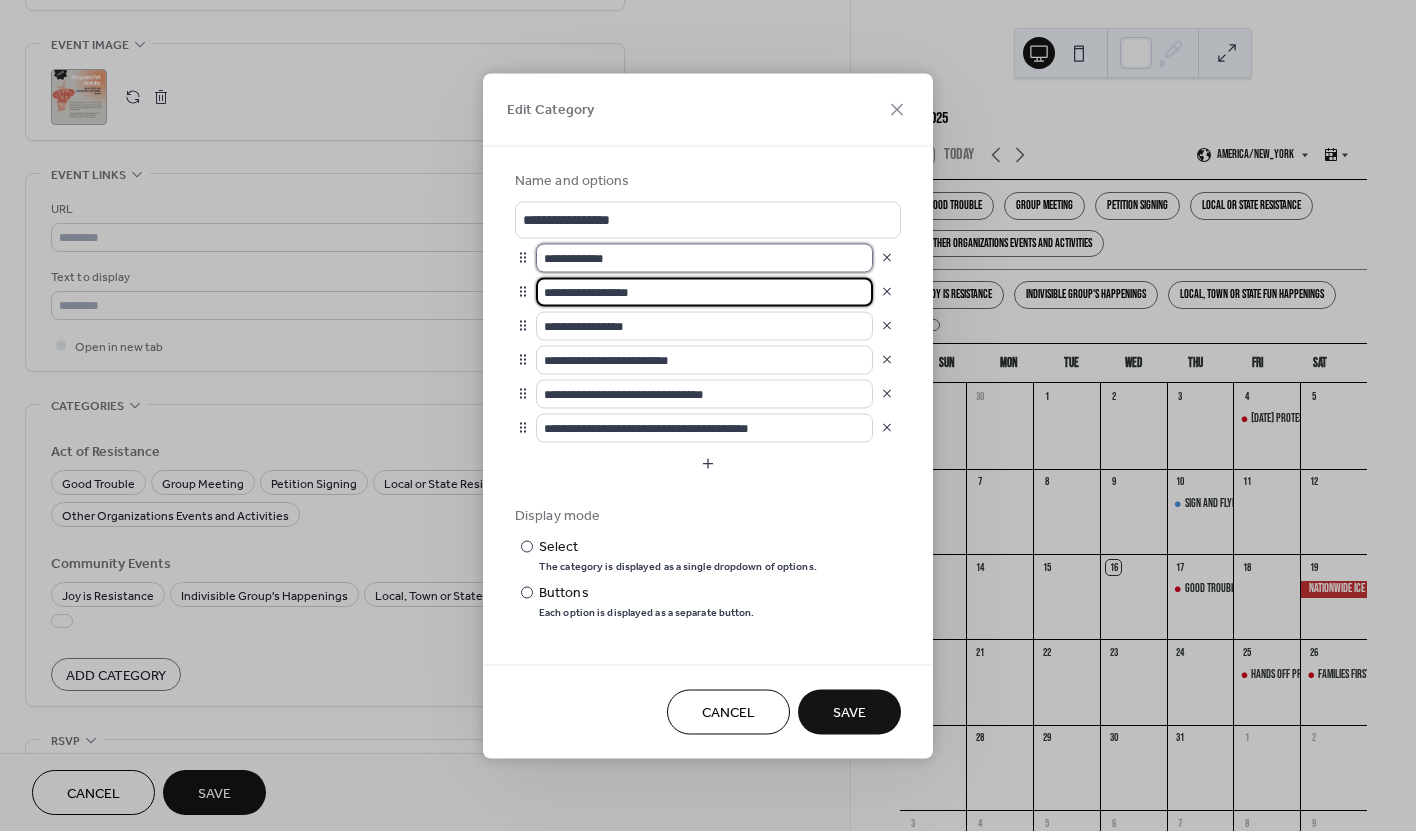 click on "**********" at bounding box center (704, 257) 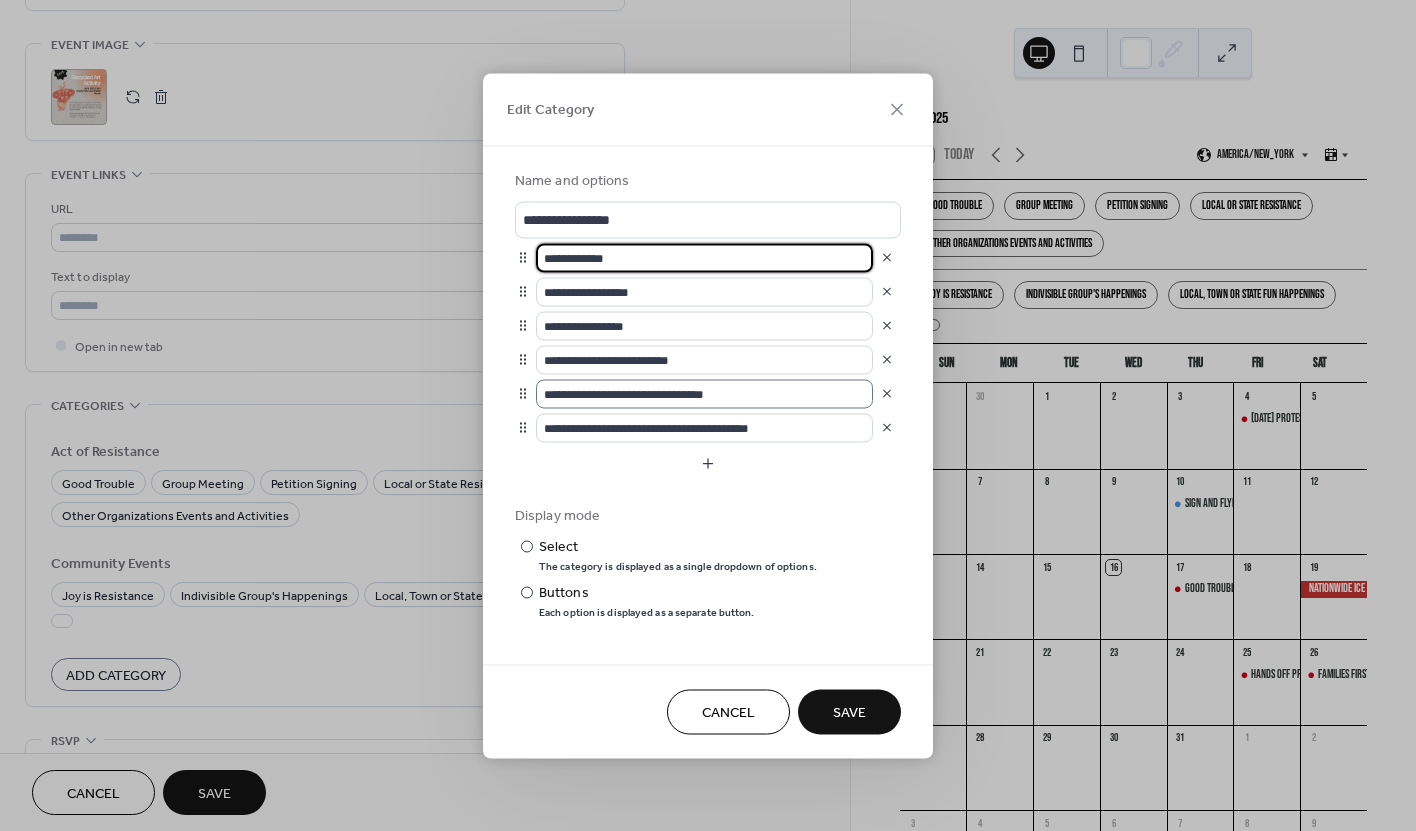 scroll, scrollTop: 0, scrollLeft: 0, axis: both 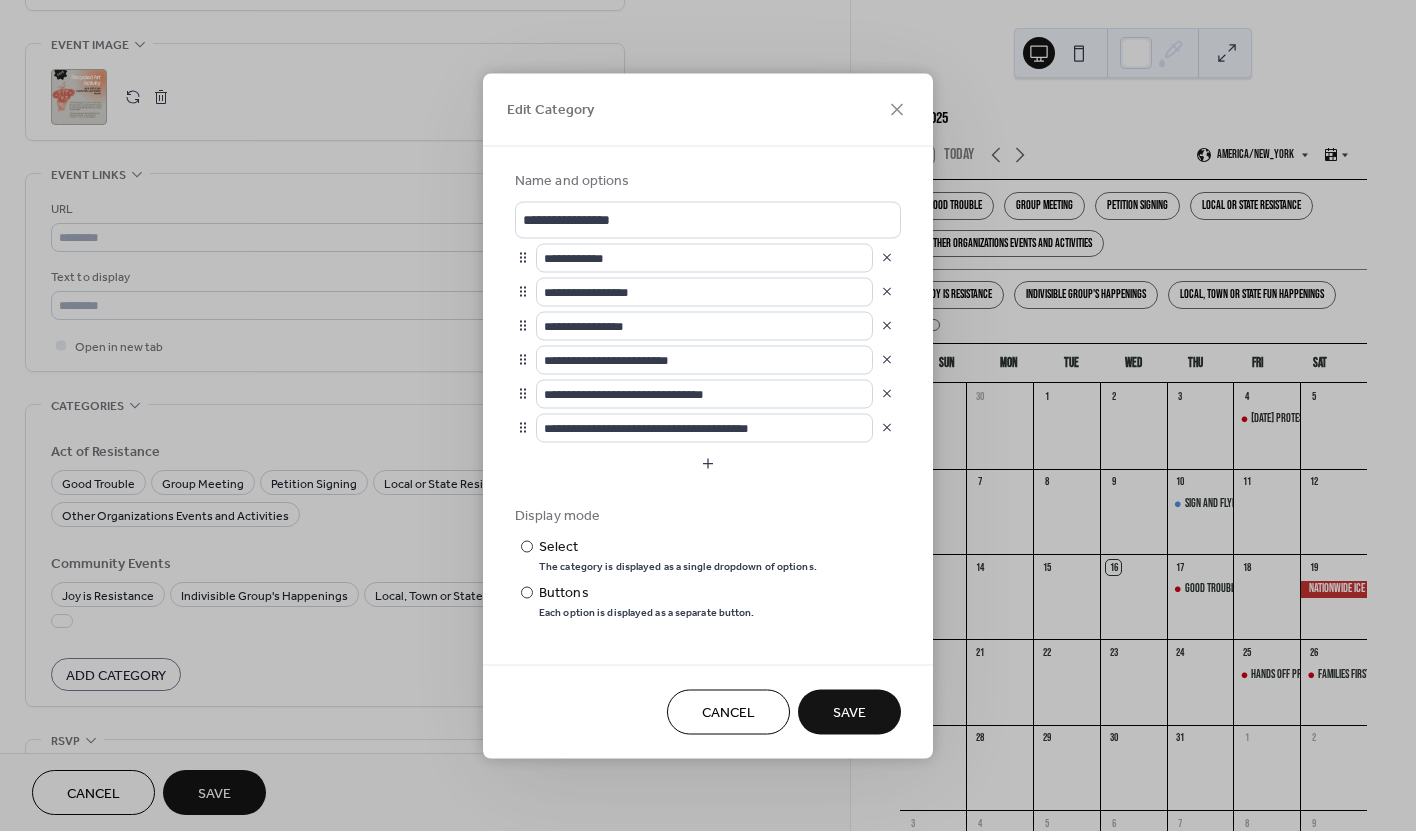 click on "Display mode" at bounding box center (706, 515) 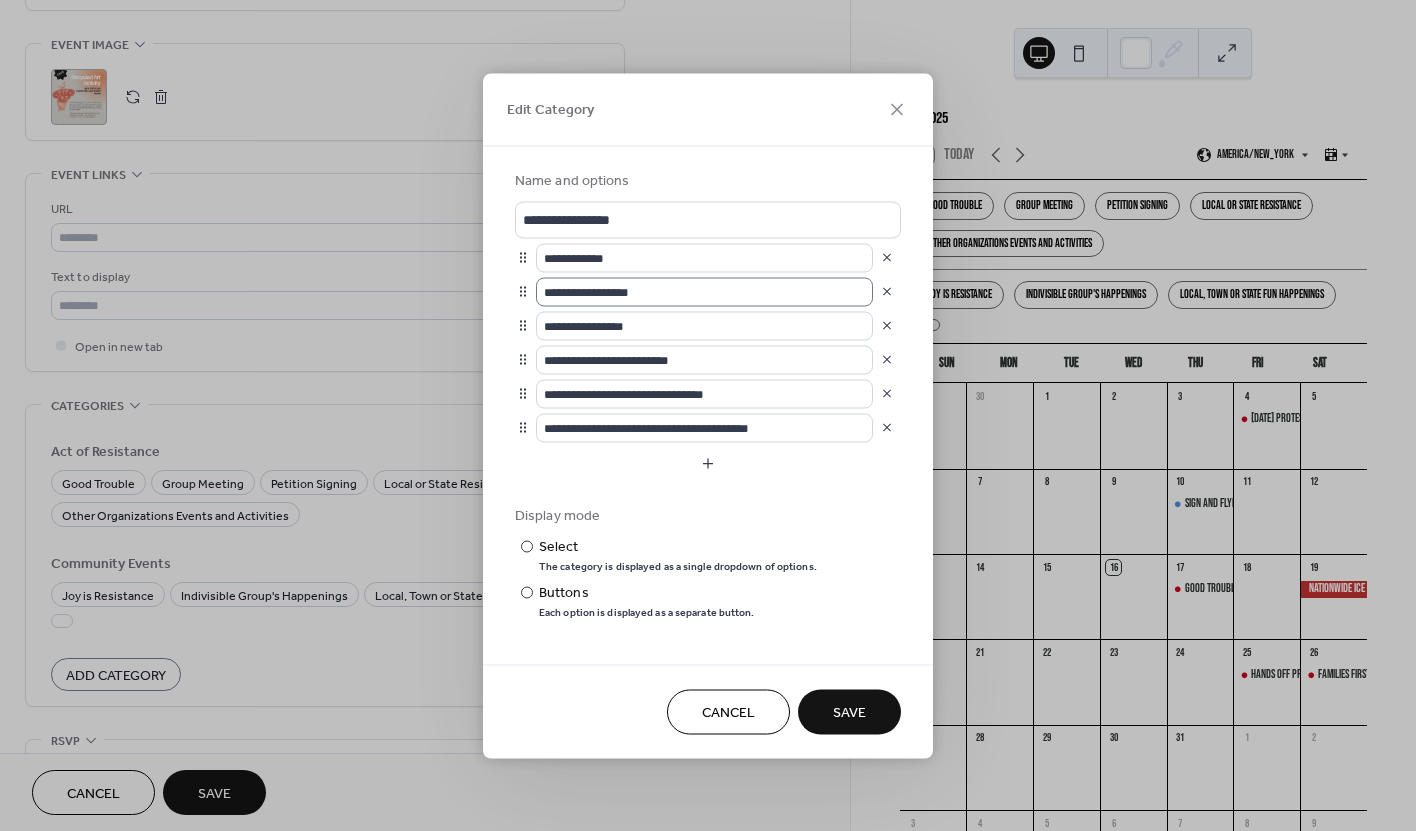 scroll, scrollTop: 1, scrollLeft: 0, axis: vertical 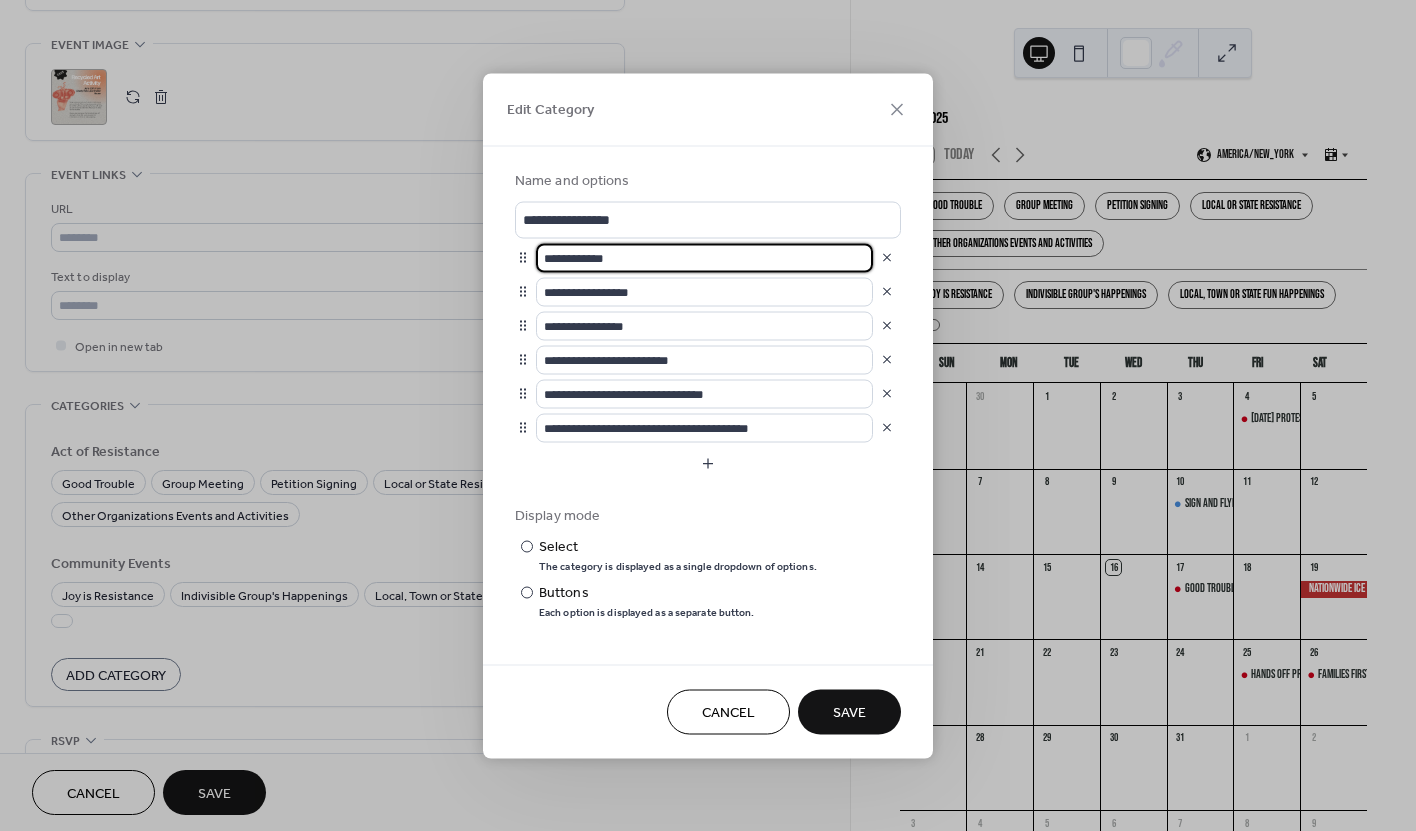 click on "**********" at bounding box center [704, 257] 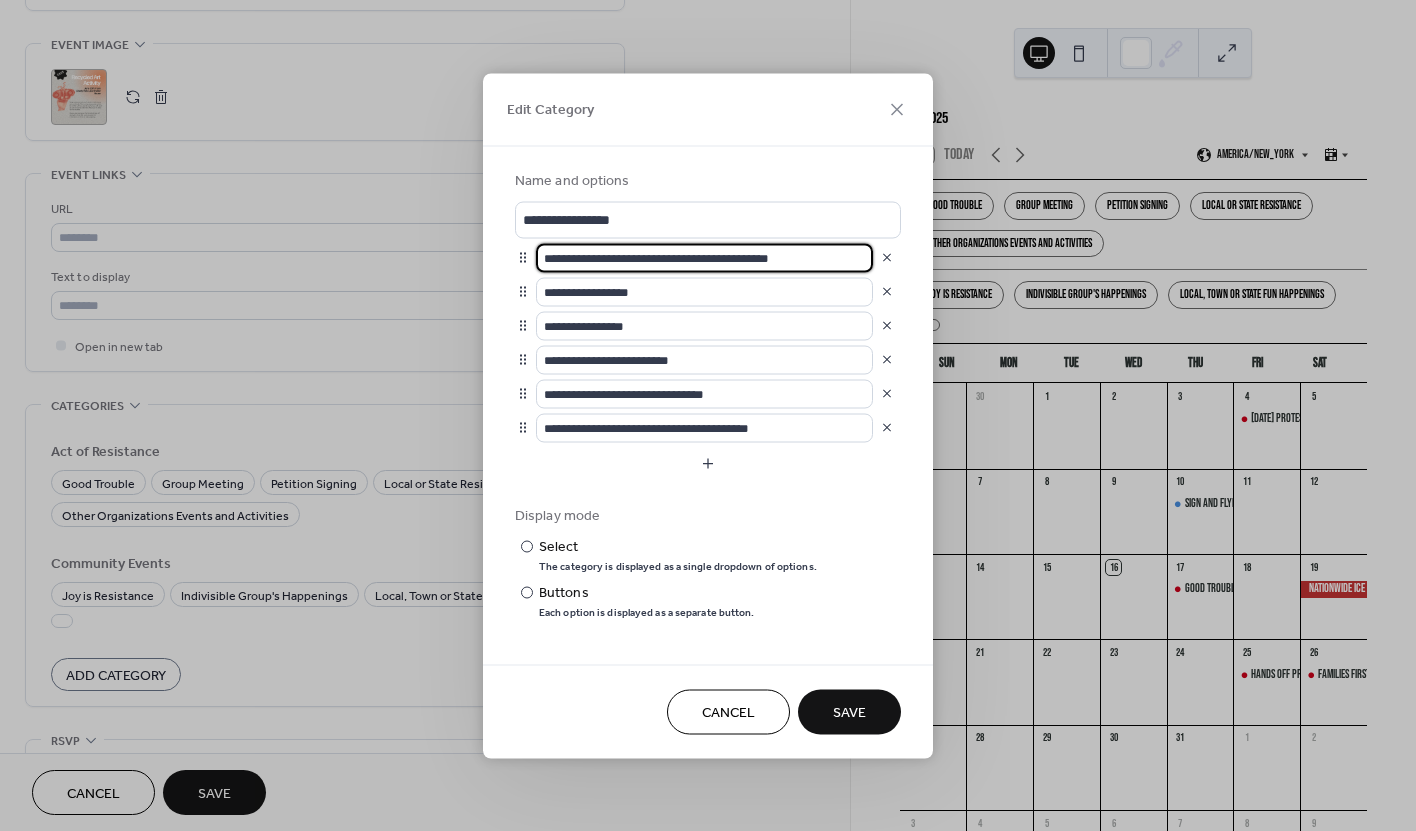 drag, startPoint x: 664, startPoint y: 257, endPoint x: 615, endPoint y: 258, distance: 49.010204 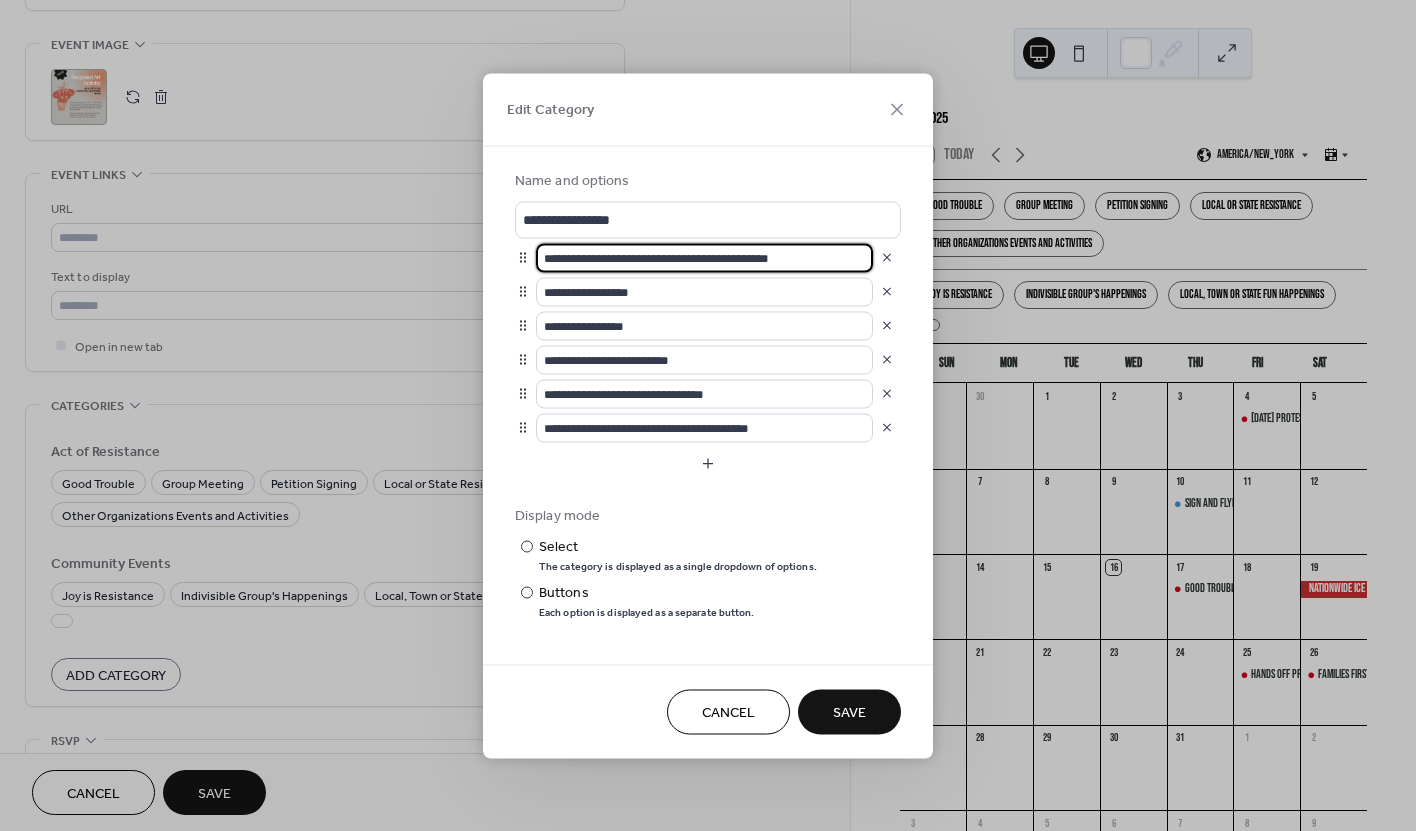 click on "**********" at bounding box center [704, 257] 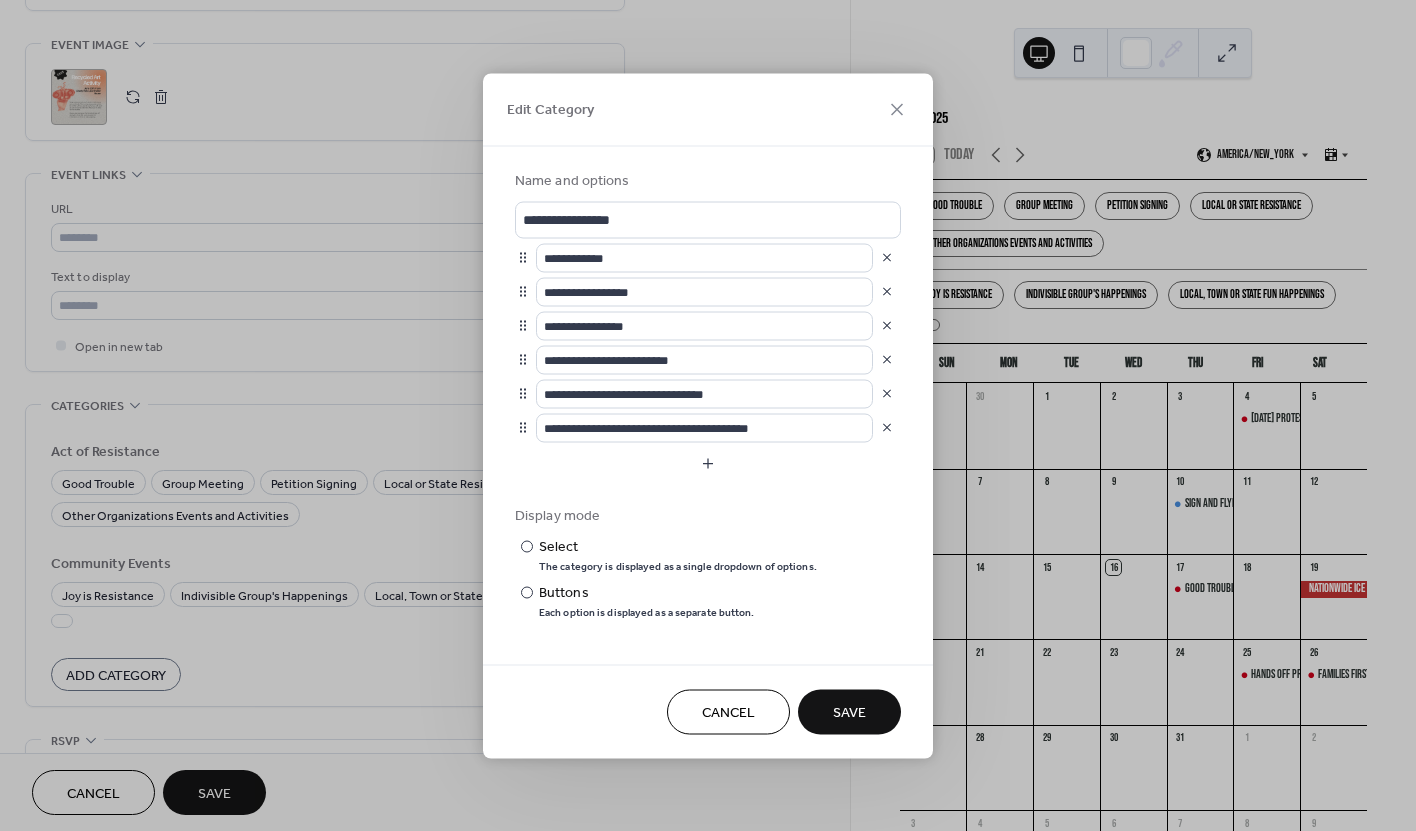 click on "Display mode" at bounding box center (706, 515) 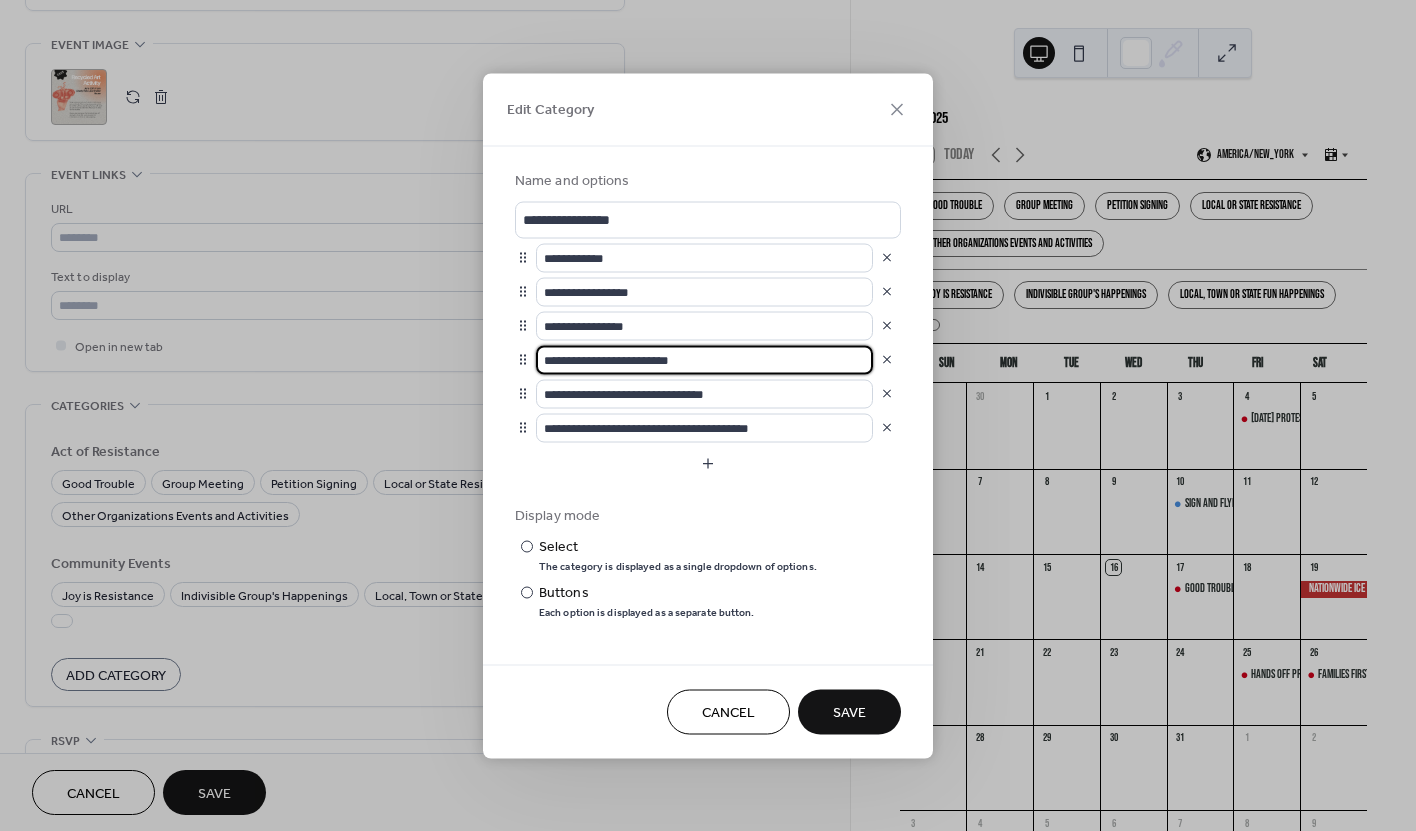 click on "**********" at bounding box center (704, 359) 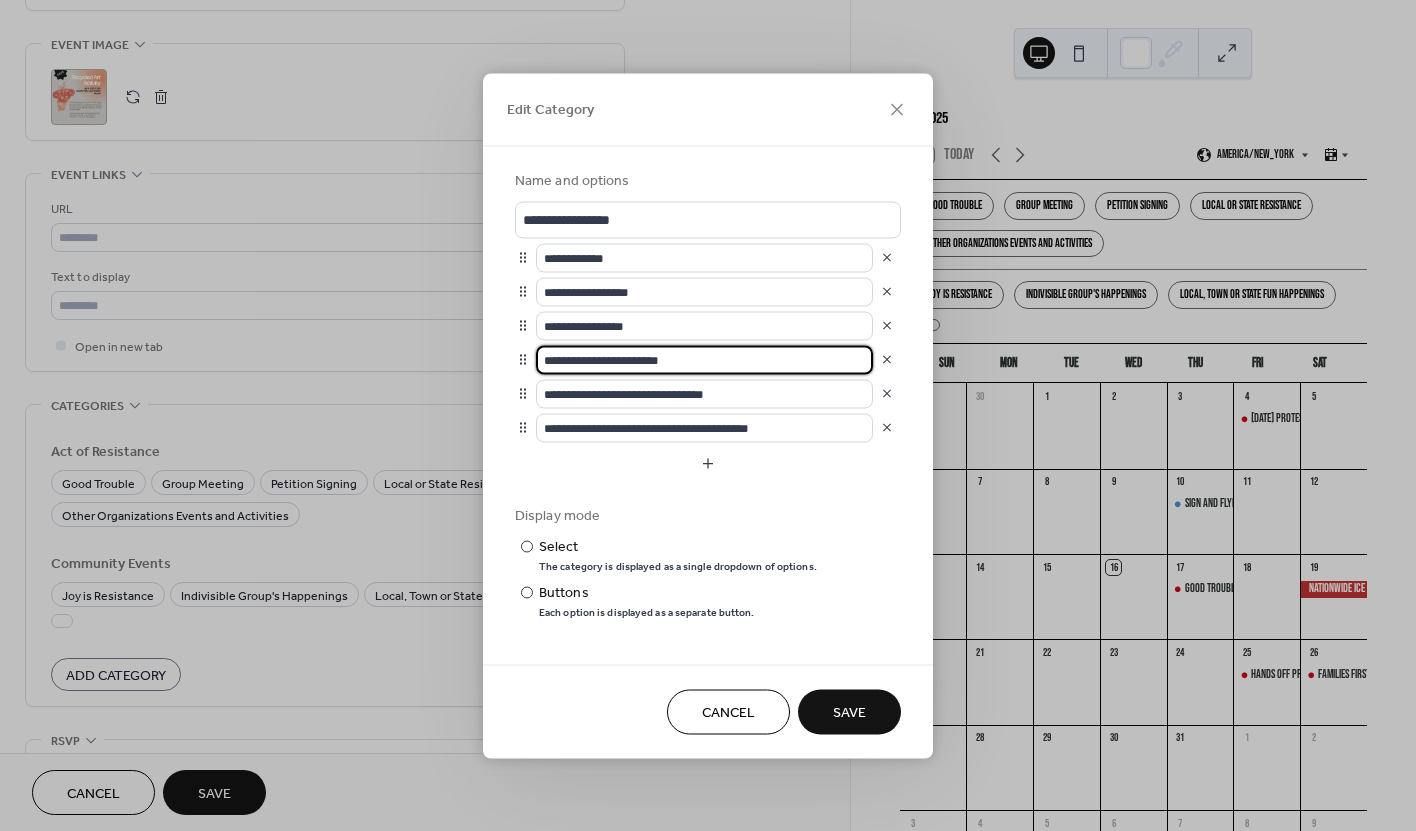click on "**********" at bounding box center [704, 359] 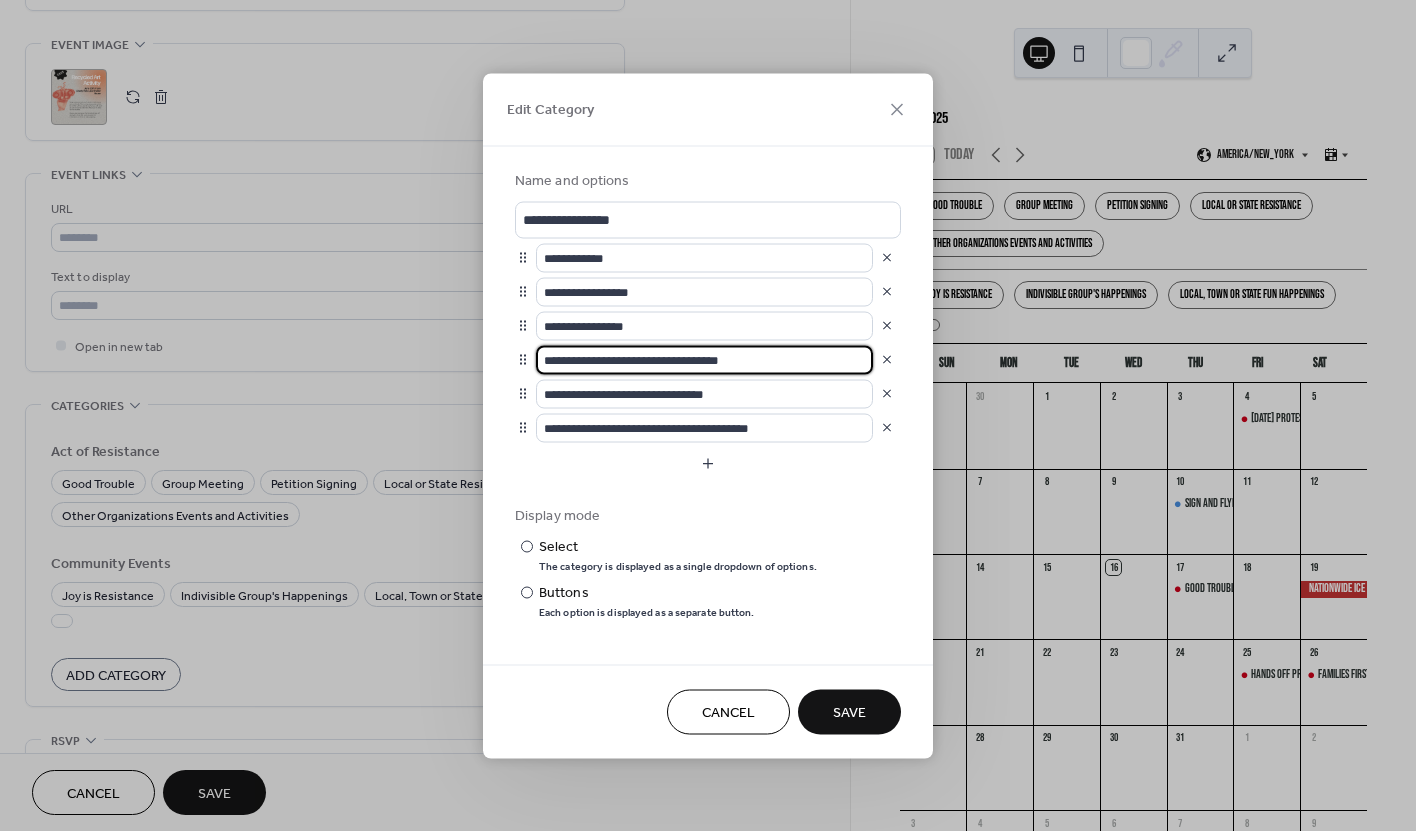 type on "**********" 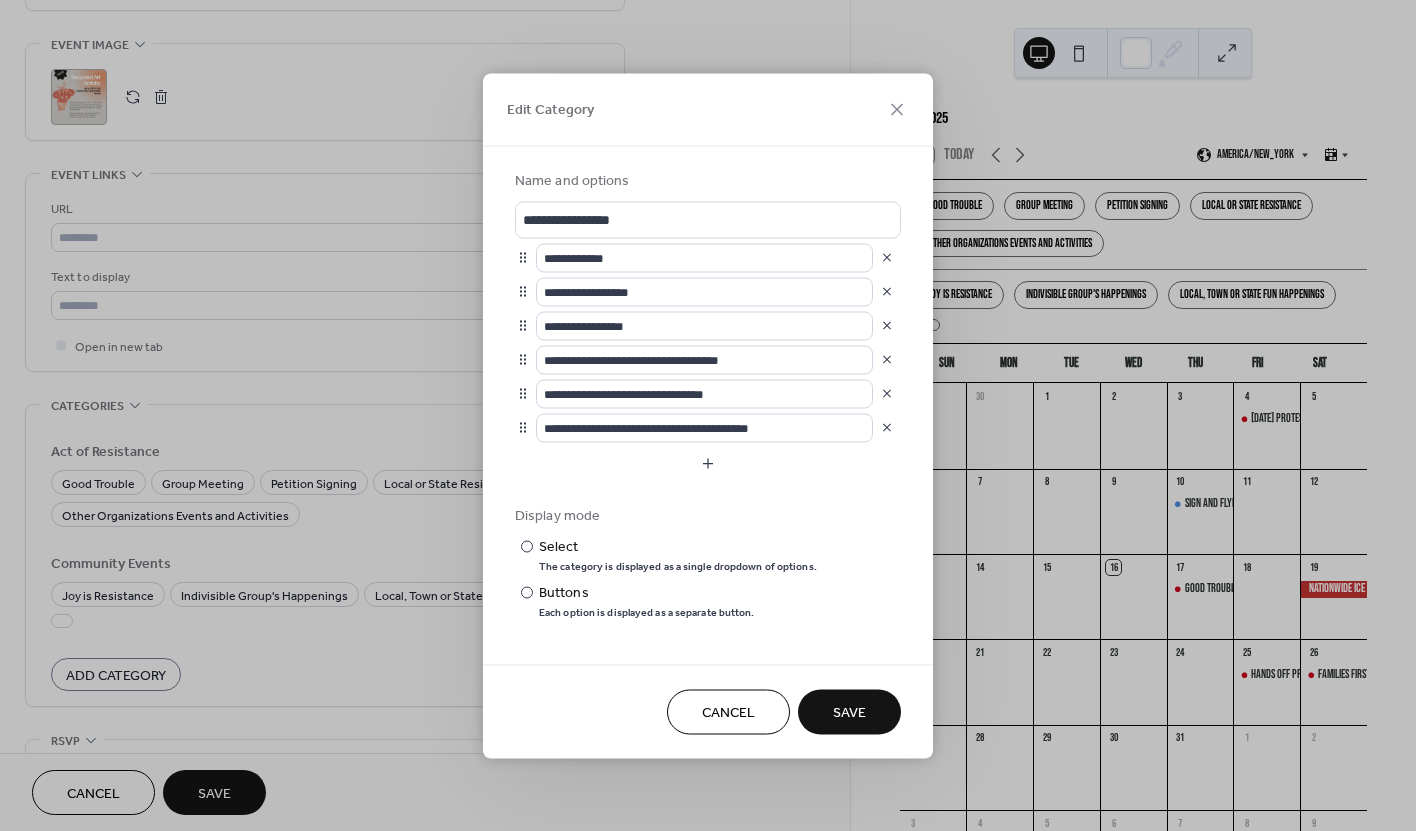 click on "Save" at bounding box center [849, 711] 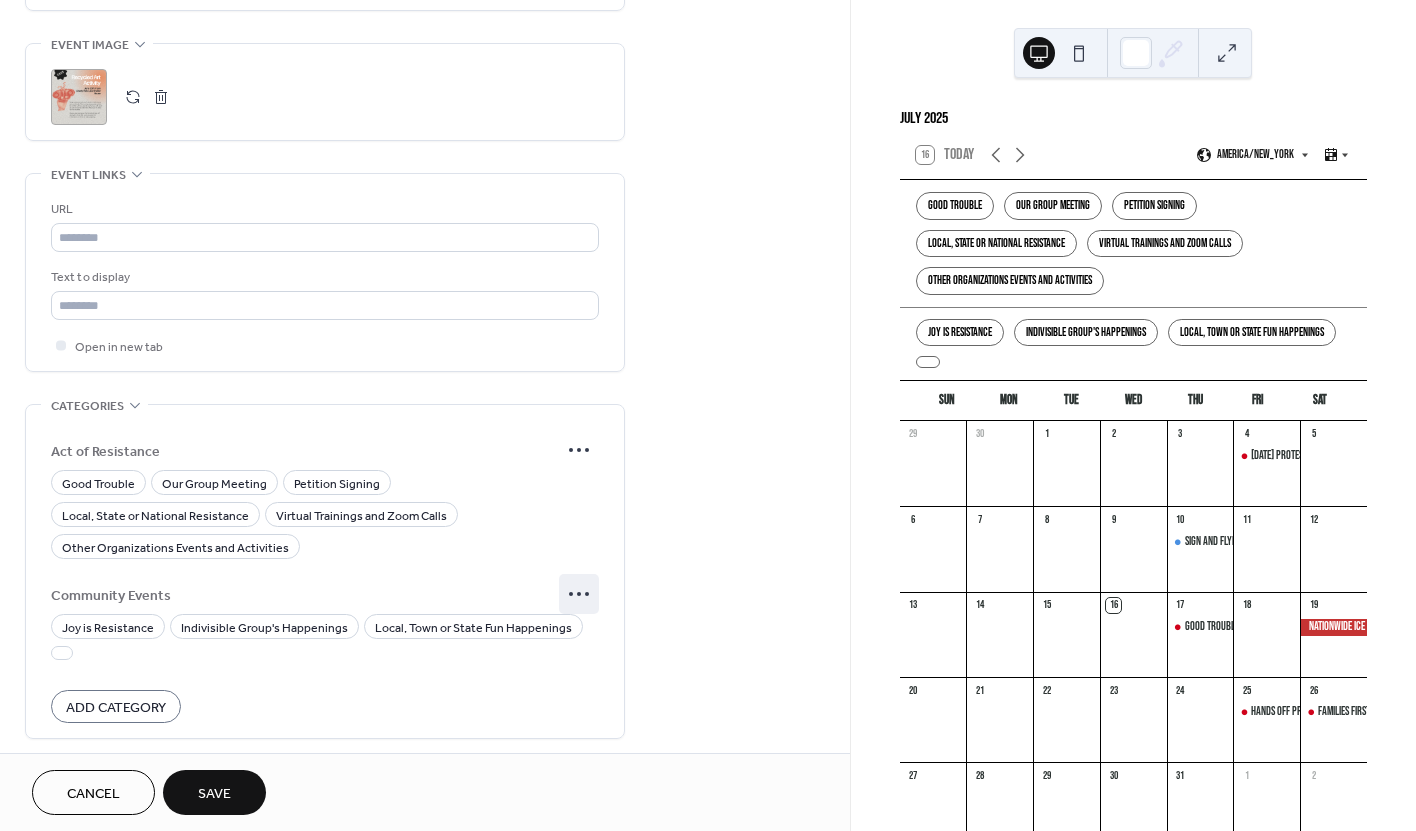 click 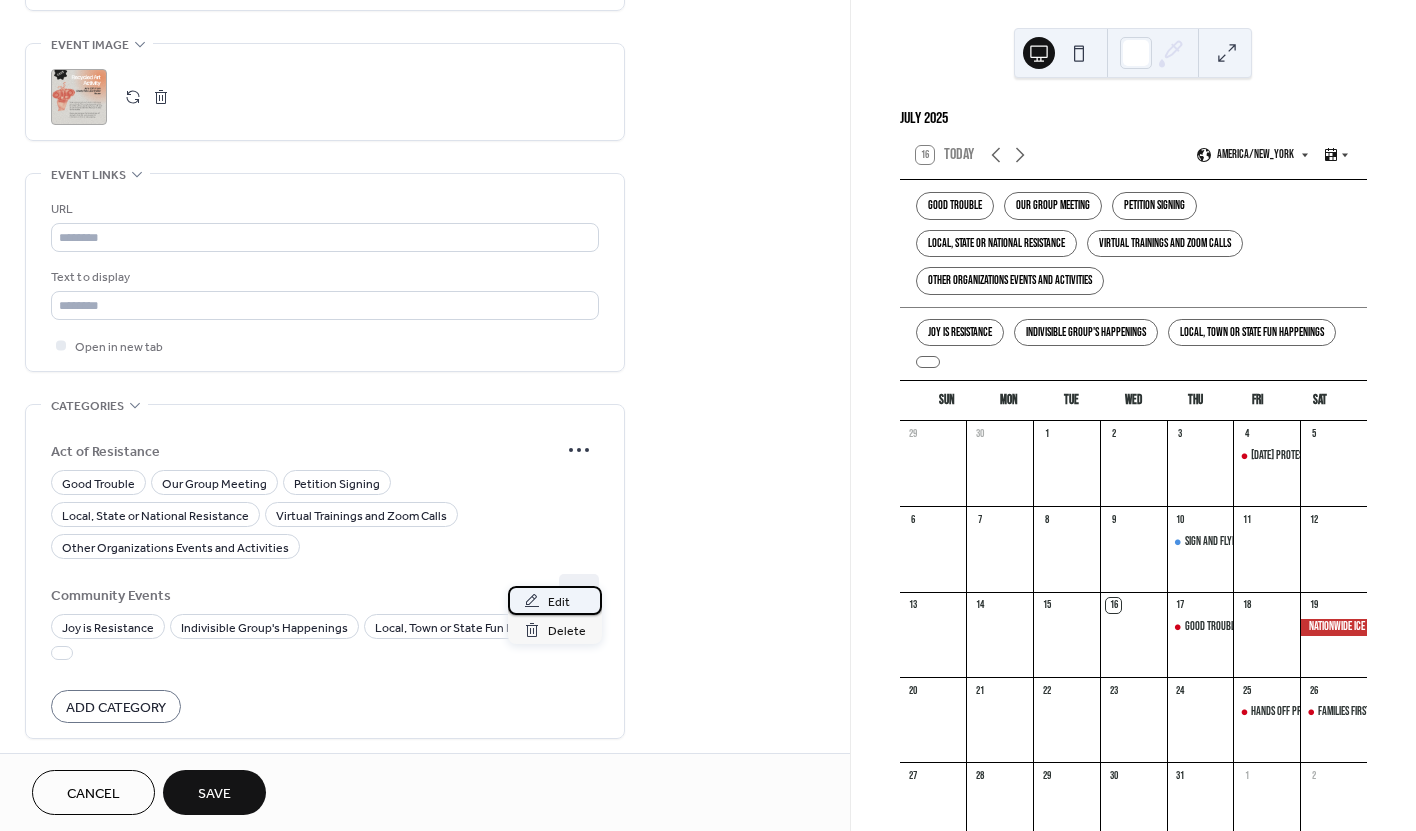 click on "Edit" at bounding box center (559, 602) 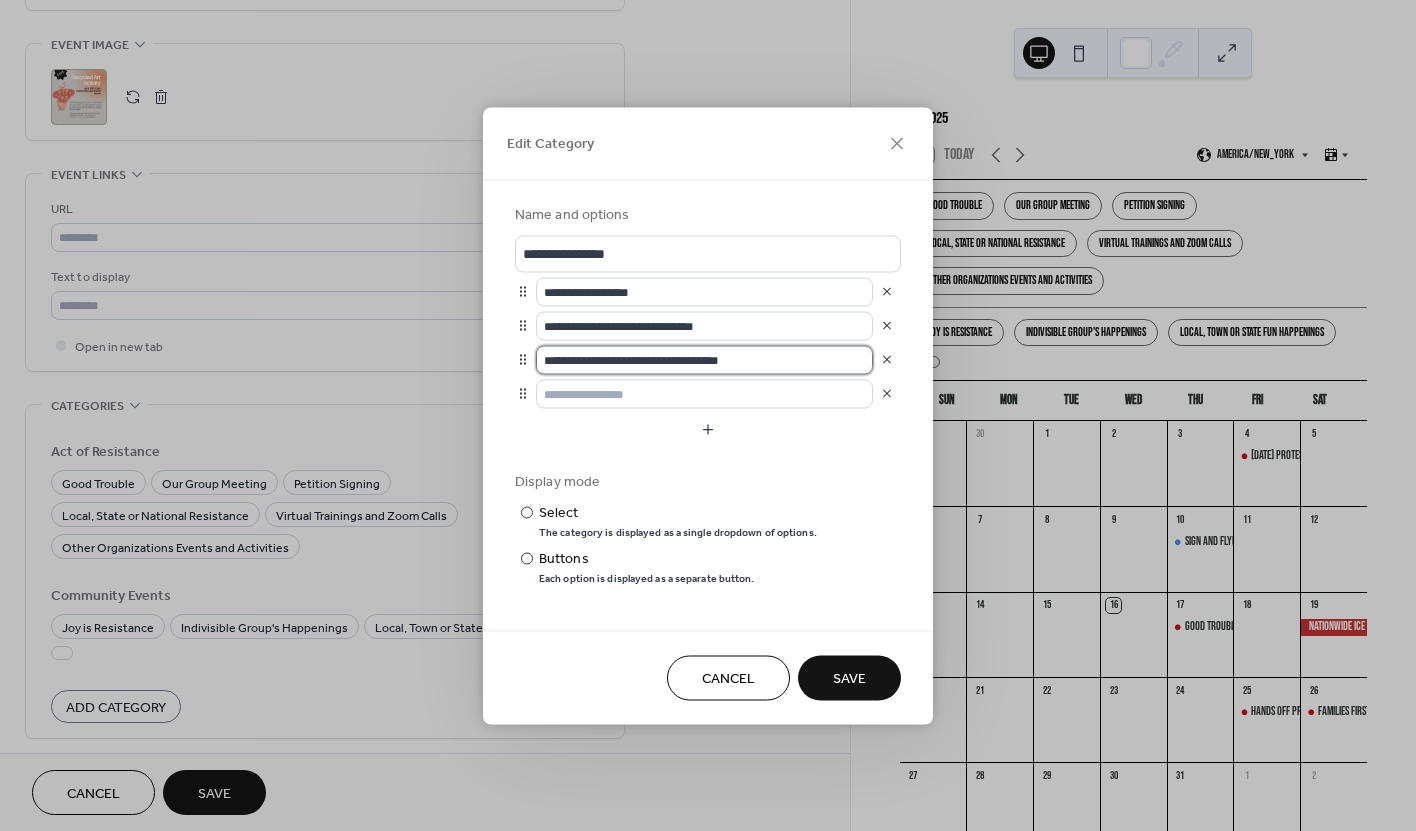 click on "**********" at bounding box center (704, 359) 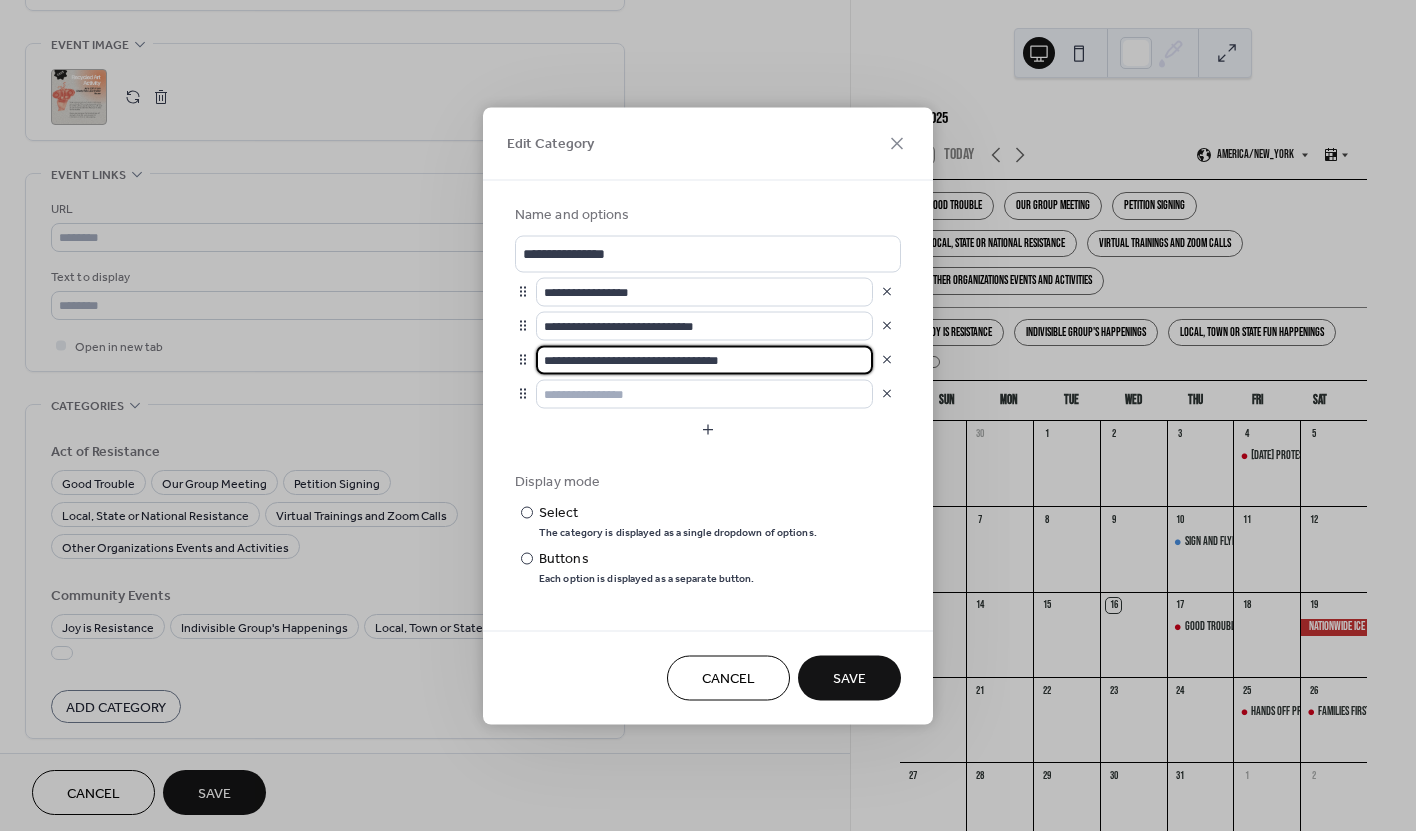 drag, startPoint x: 547, startPoint y: 358, endPoint x: 572, endPoint y: 353, distance: 25.495098 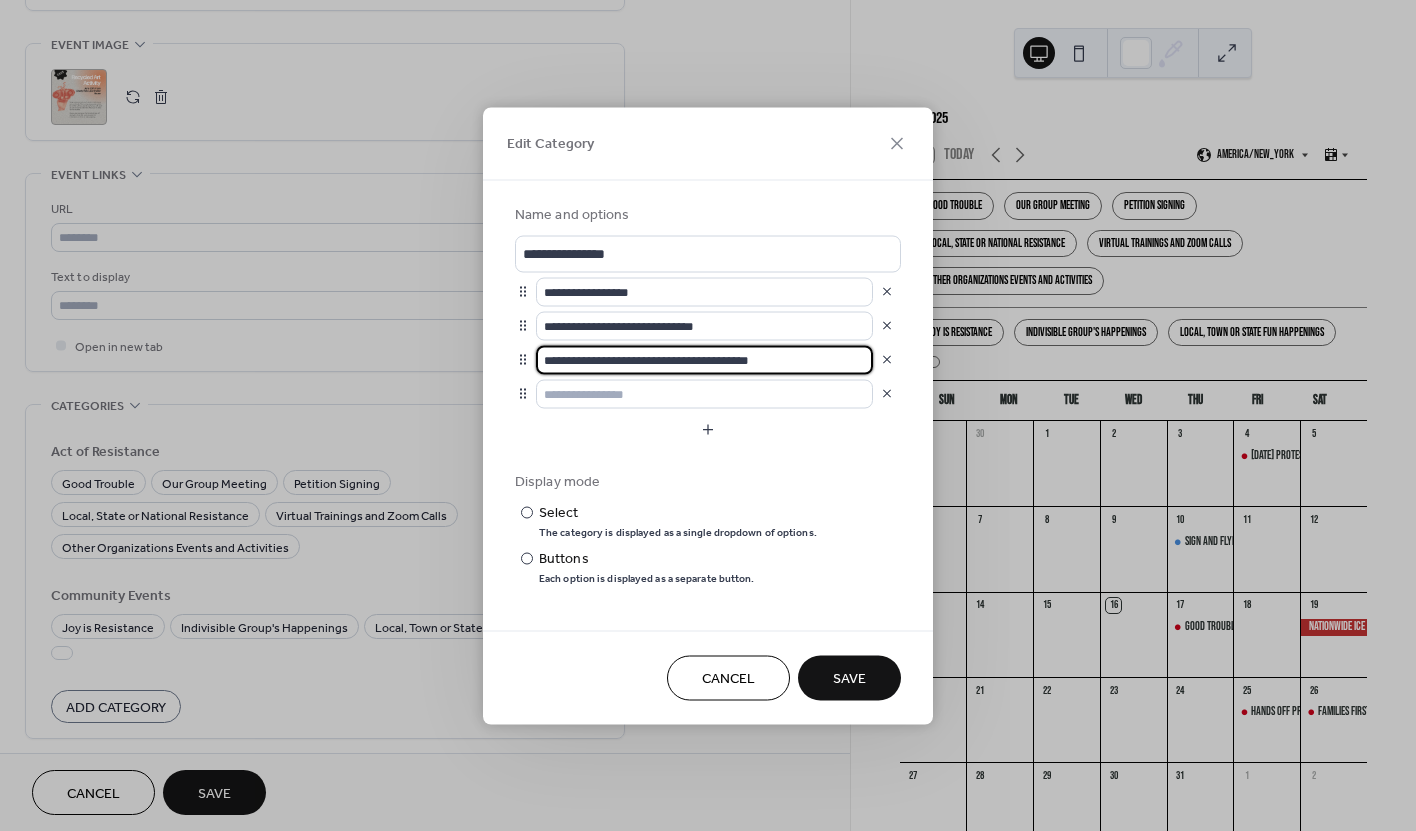 drag, startPoint x: 772, startPoint y: 361, endPoint x: 606, endPoint y: 361, distance: 166 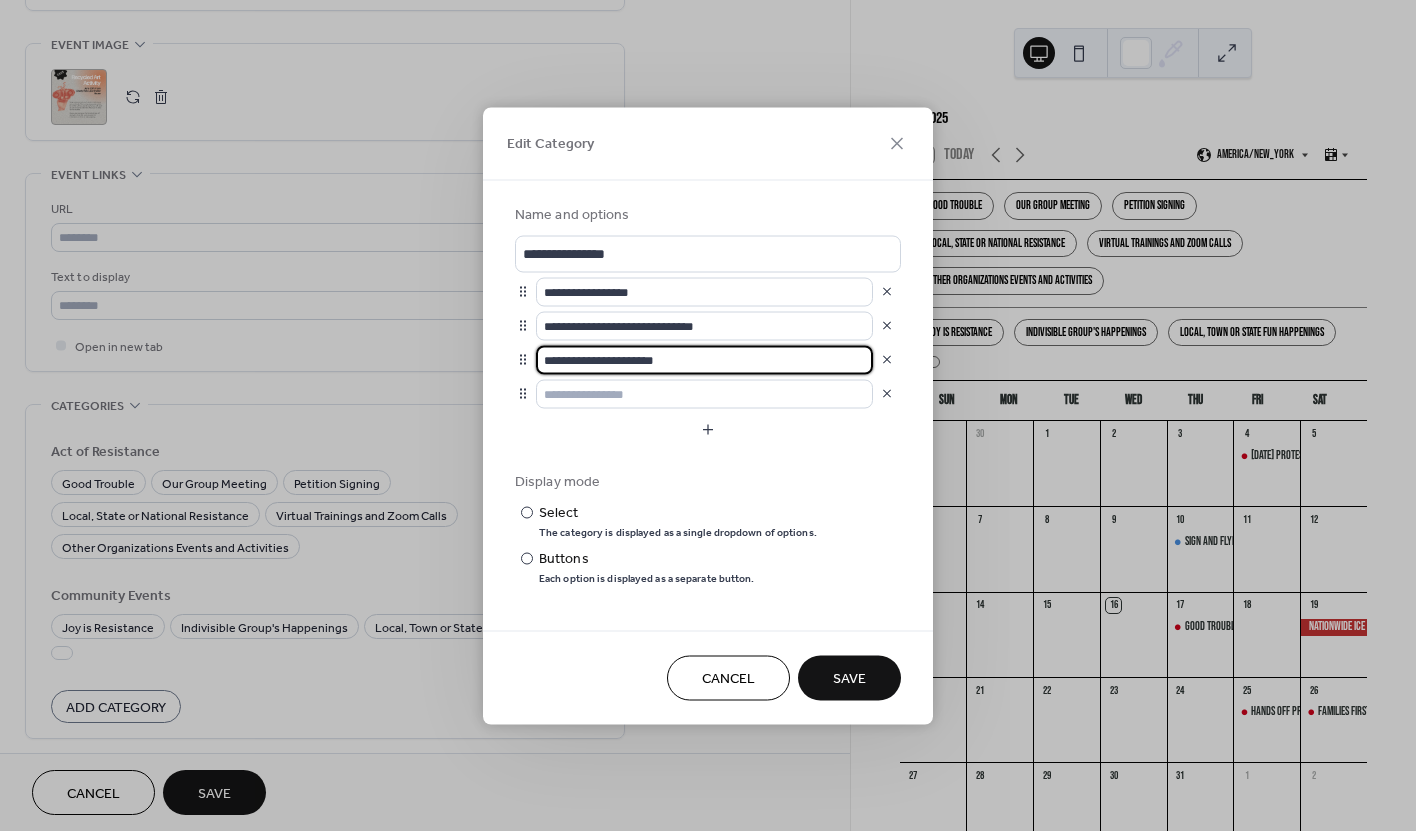 type on "**********" 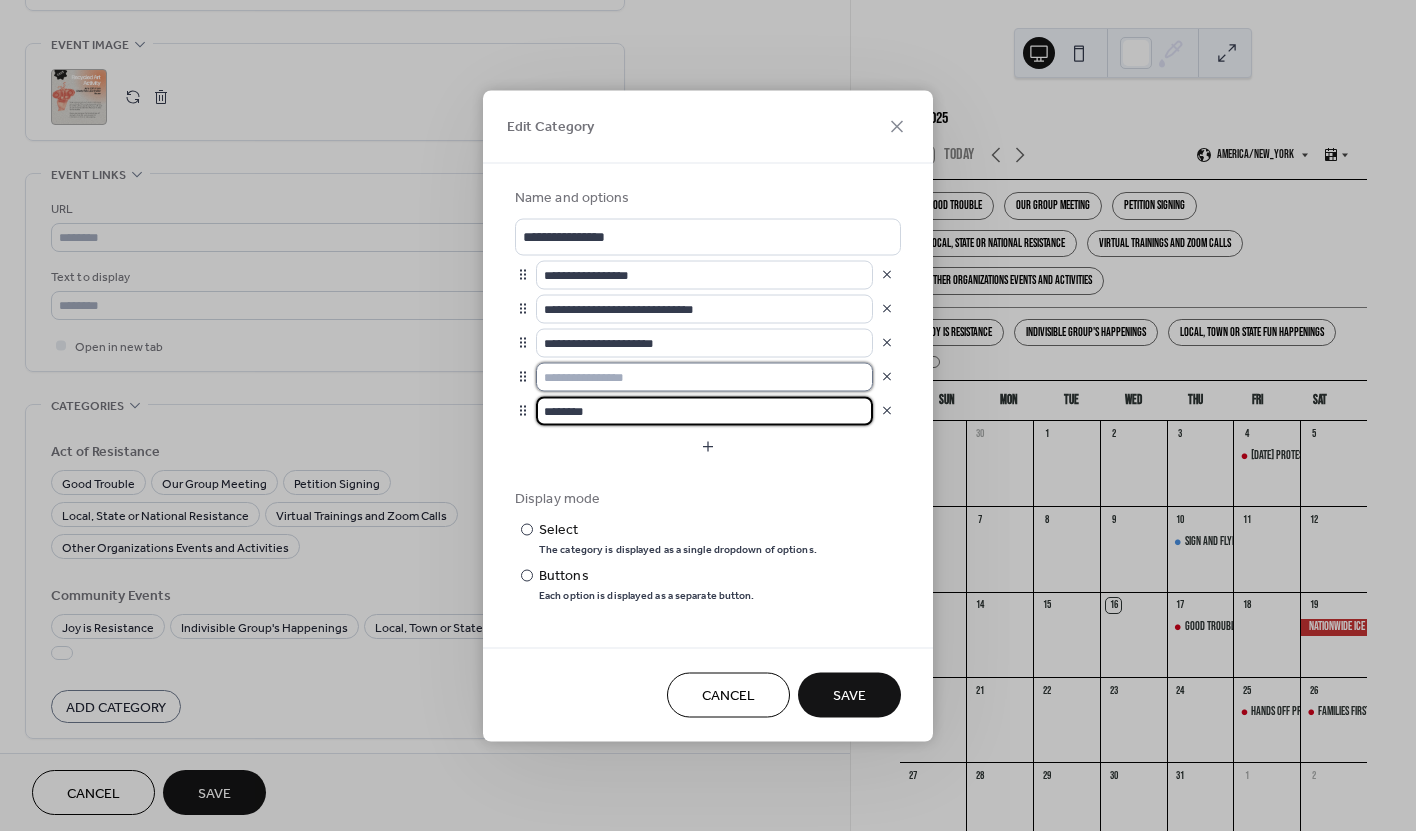 click at bounding box center (704, 376) 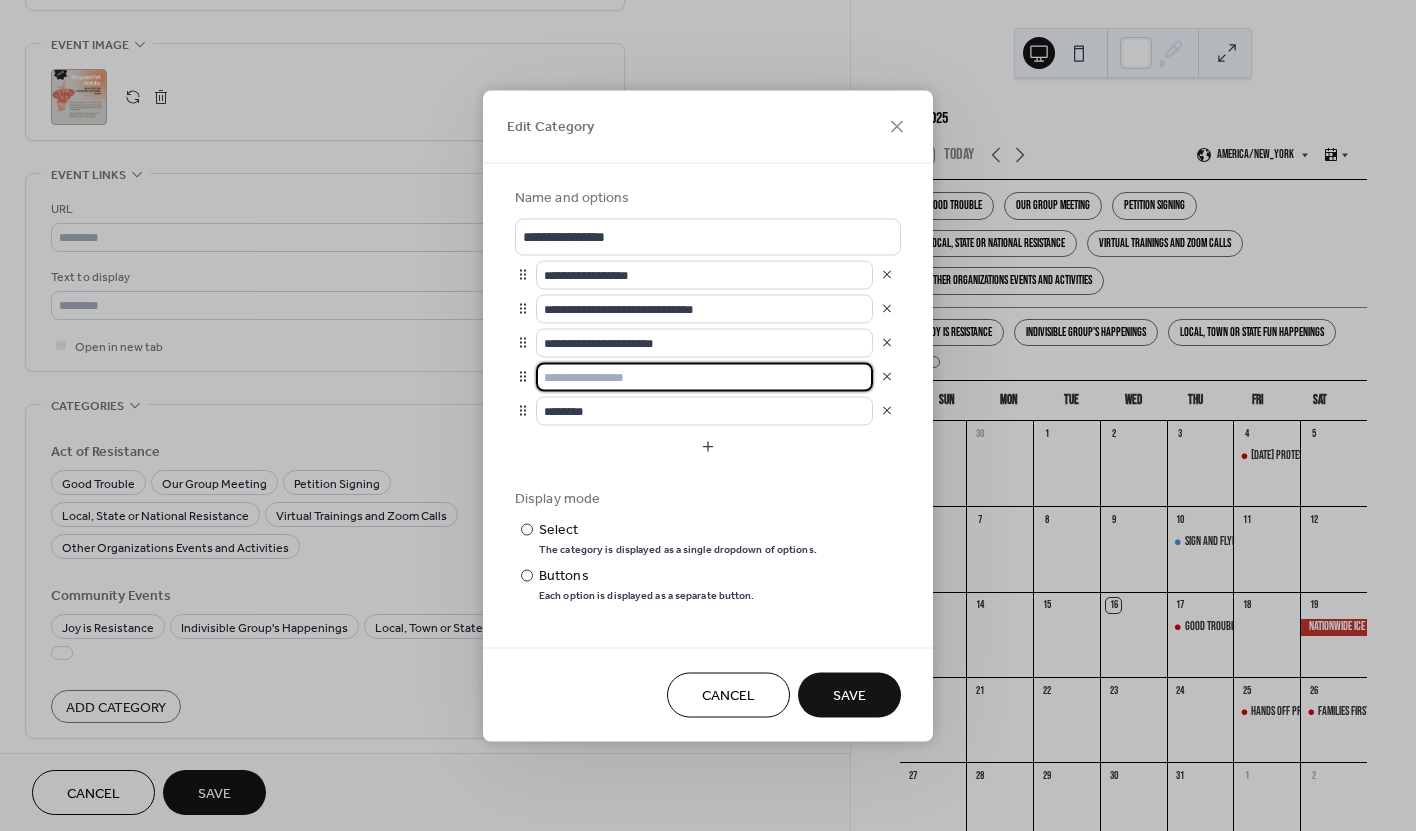 type on "**********" 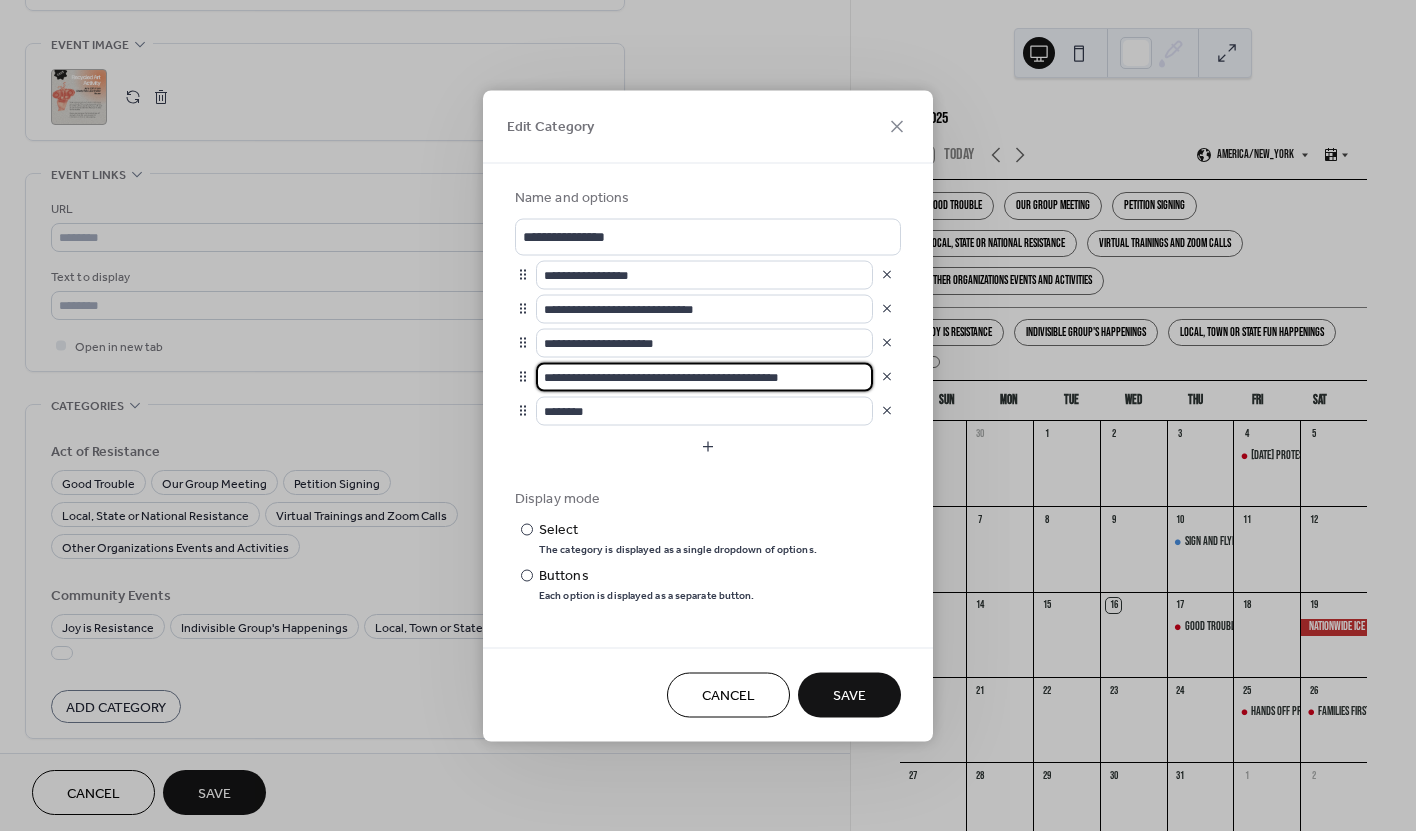 click on "Display mode" at bounding box center [706, 498] 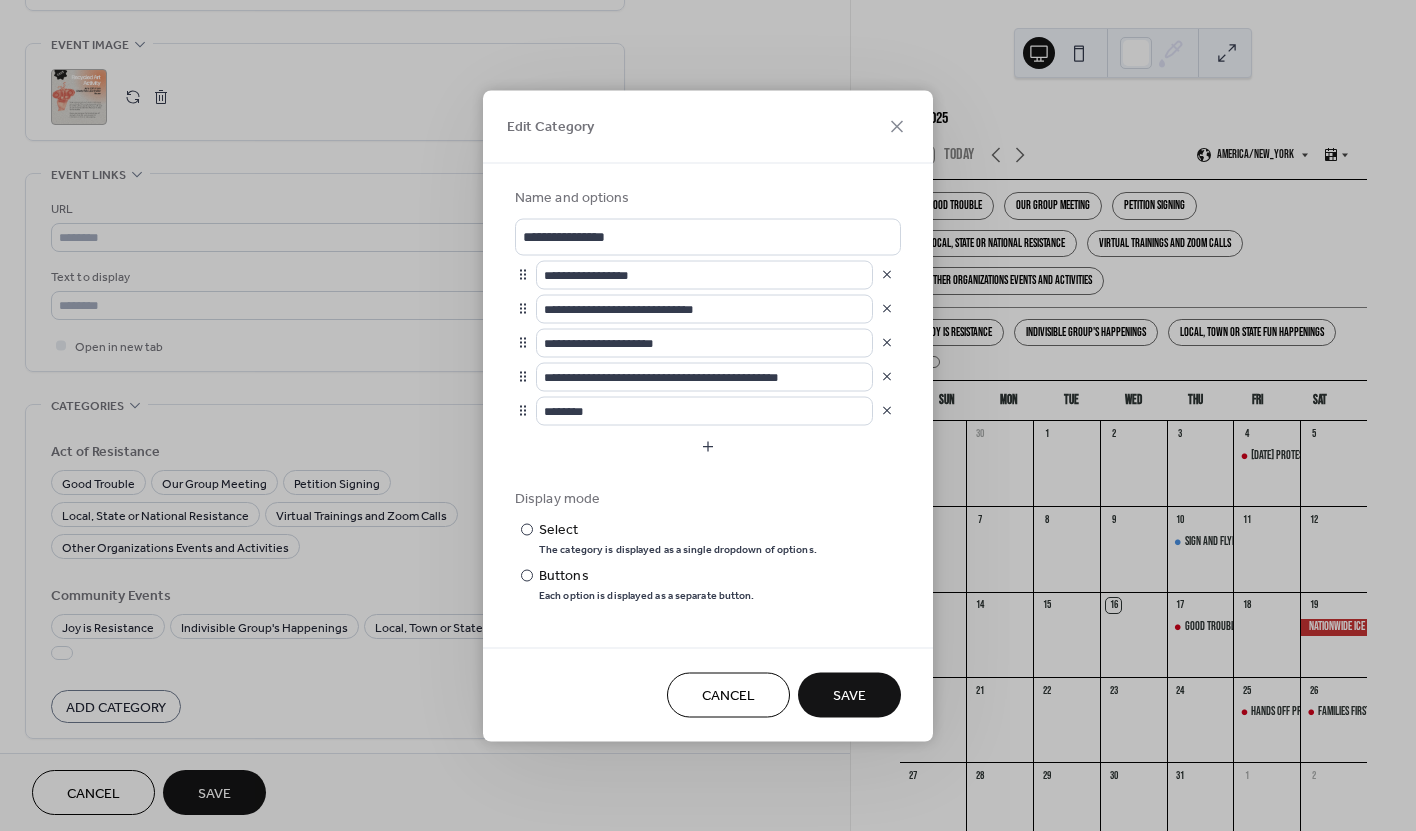 click at bounding box center [887, 377] 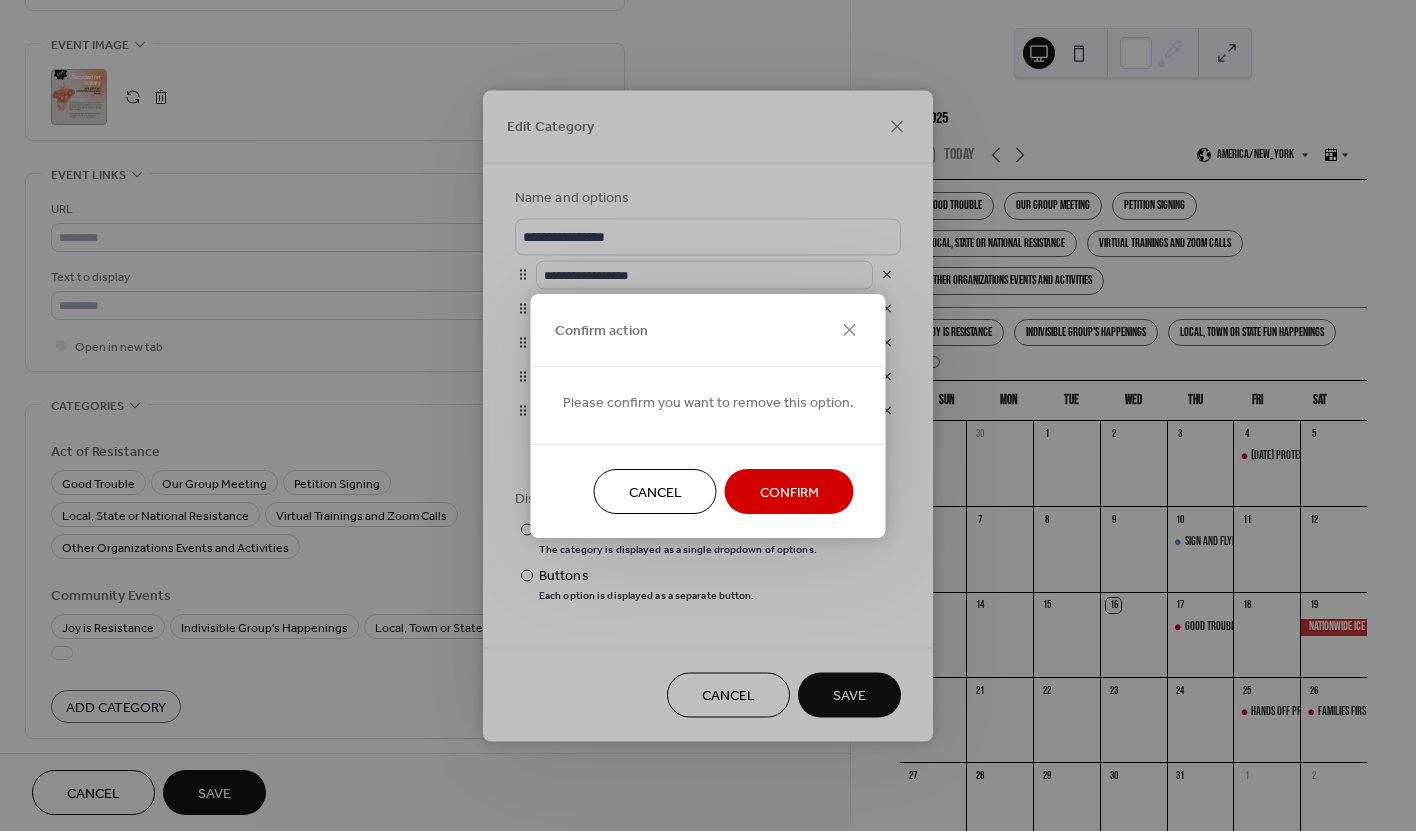 click on "Confirm" at bounding box center (789, 492) 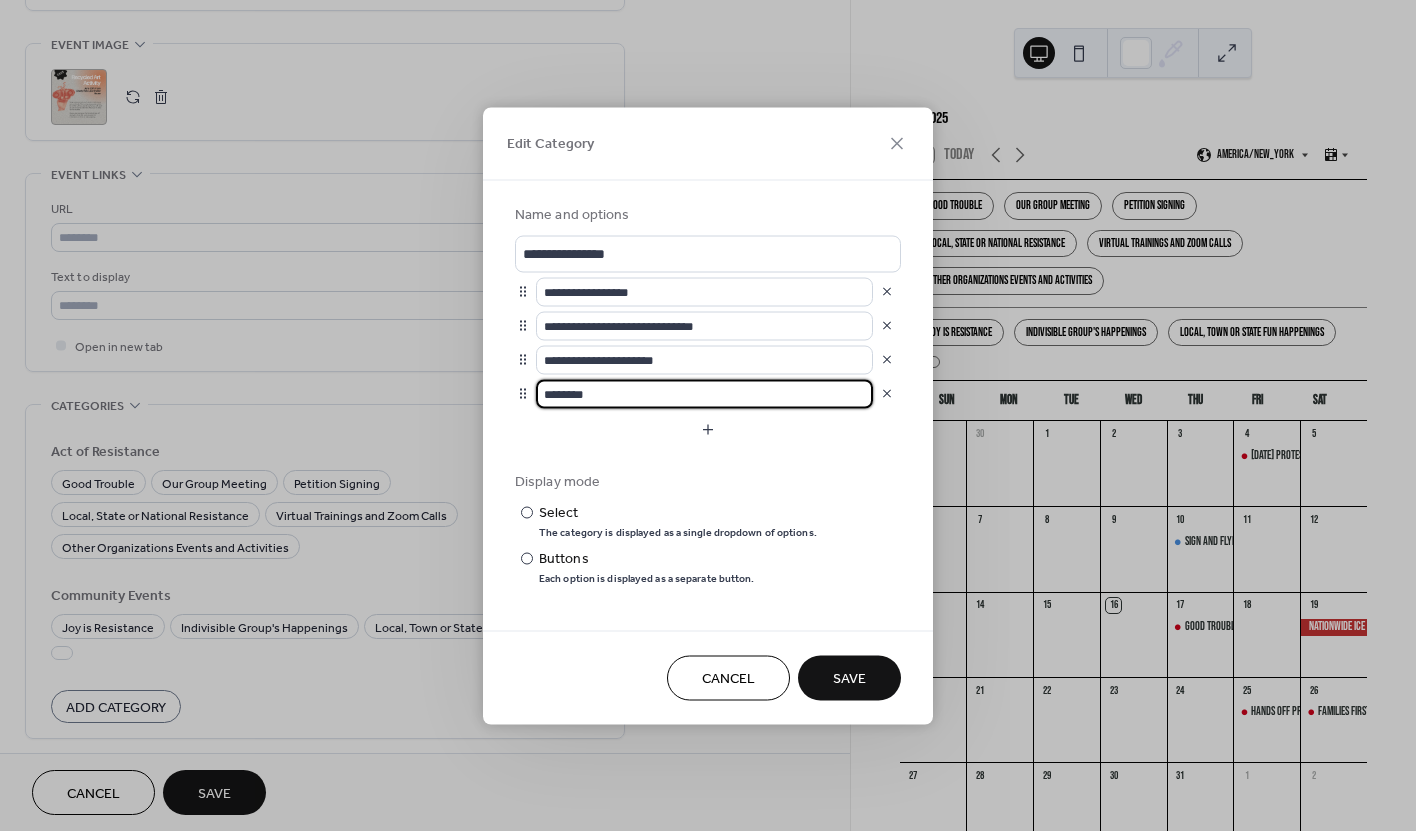 click on "Save" at bounding box center [849, 677] 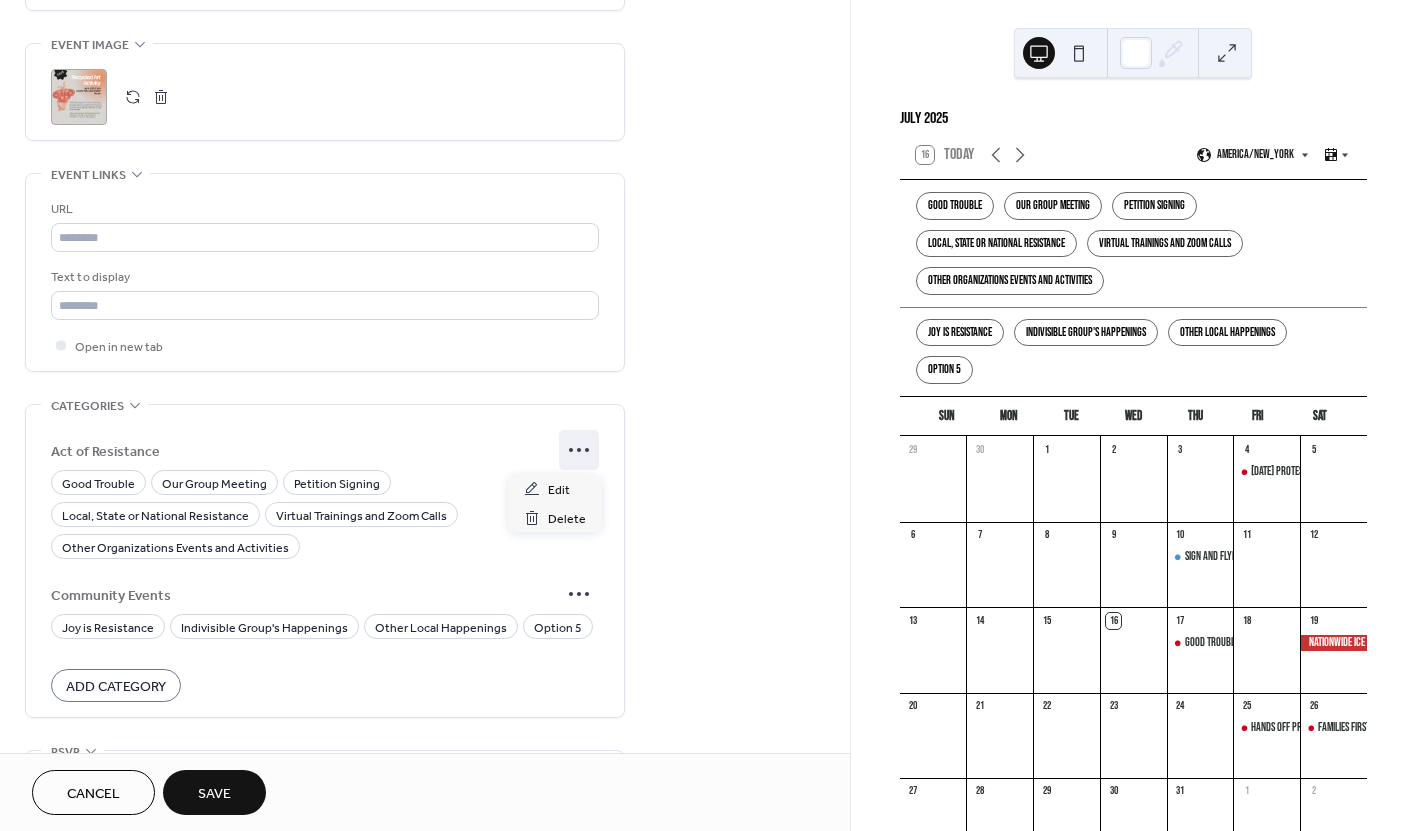 click 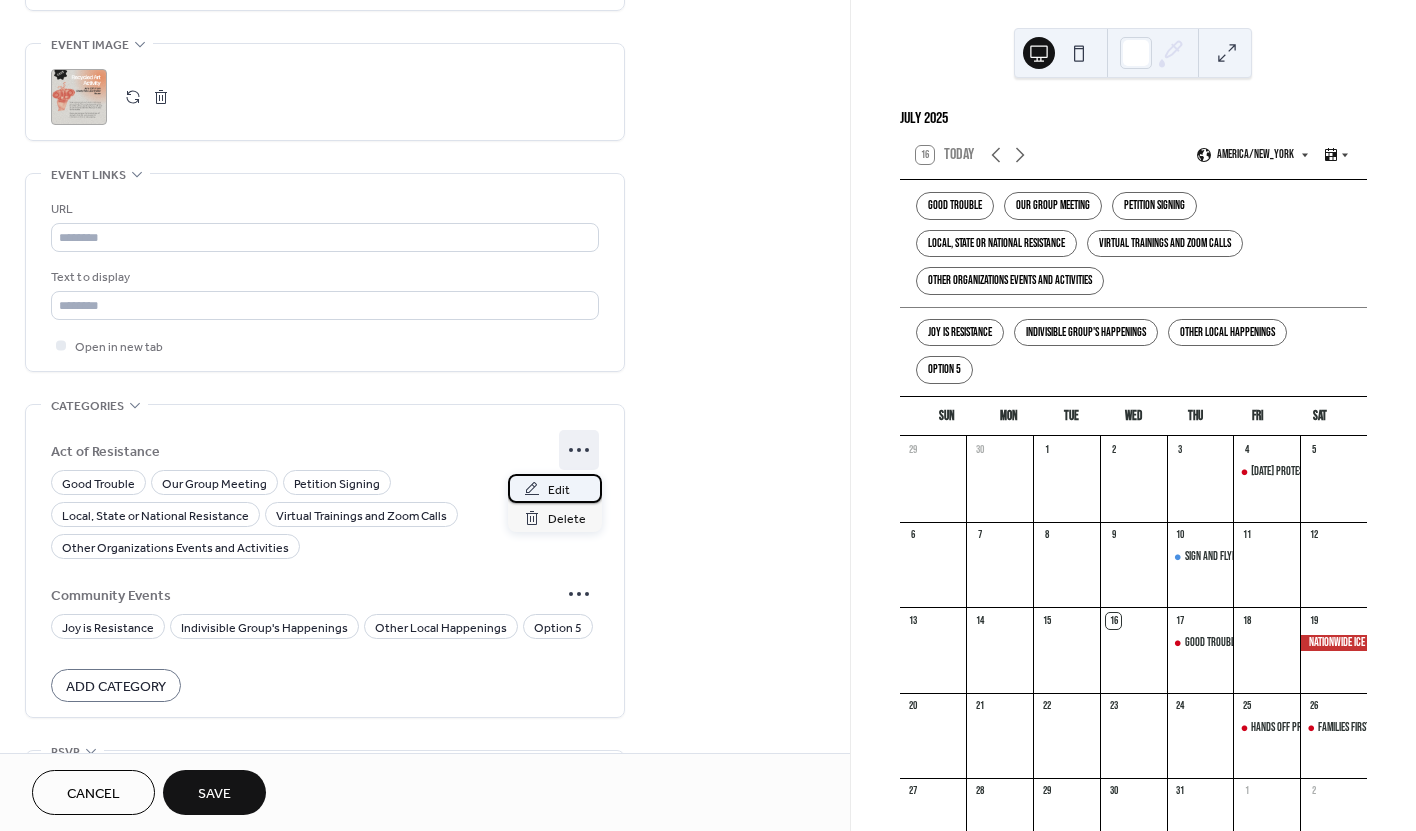 click on "Edit" at bounding box center (559, 490) 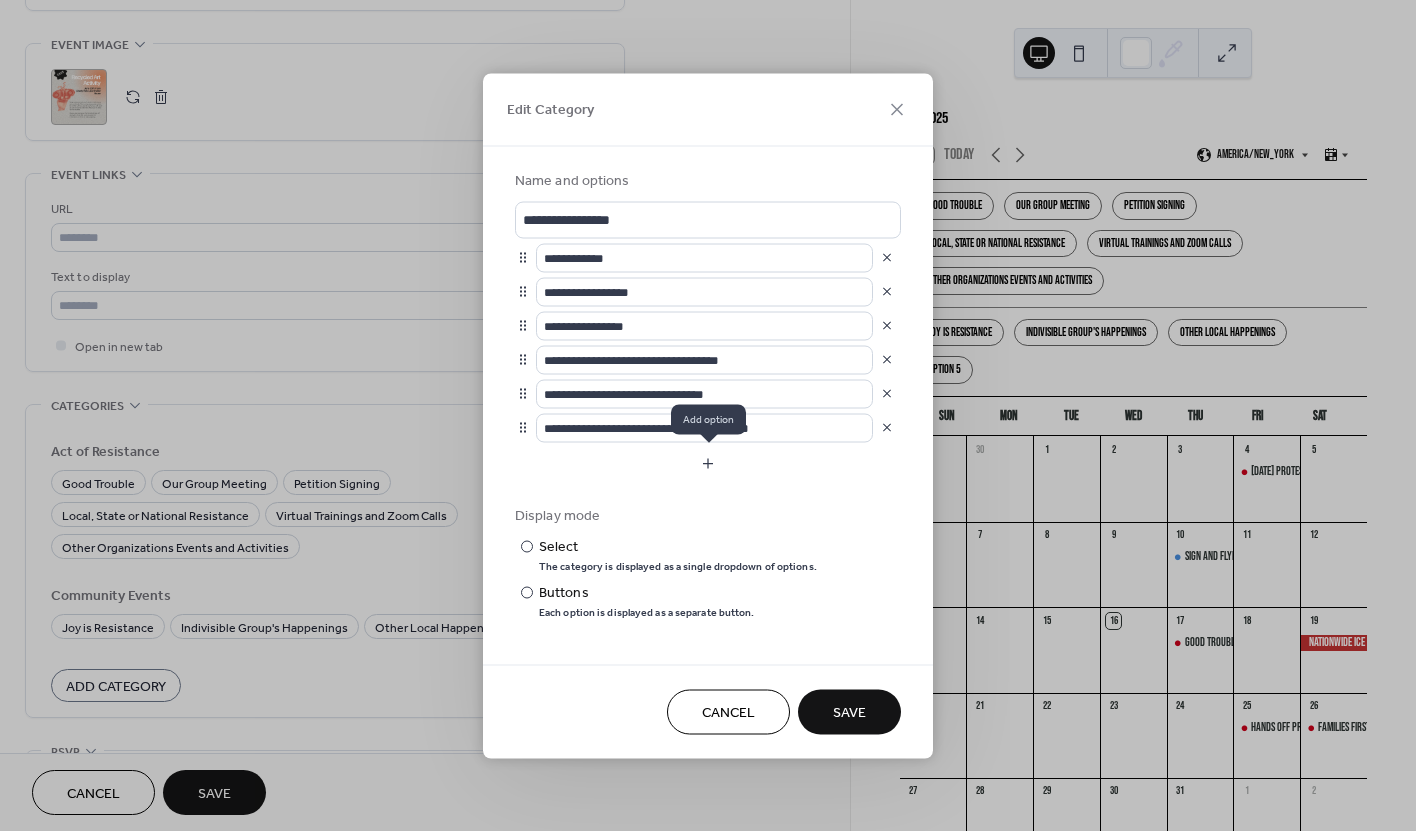 click at bounding box center (708, 463) 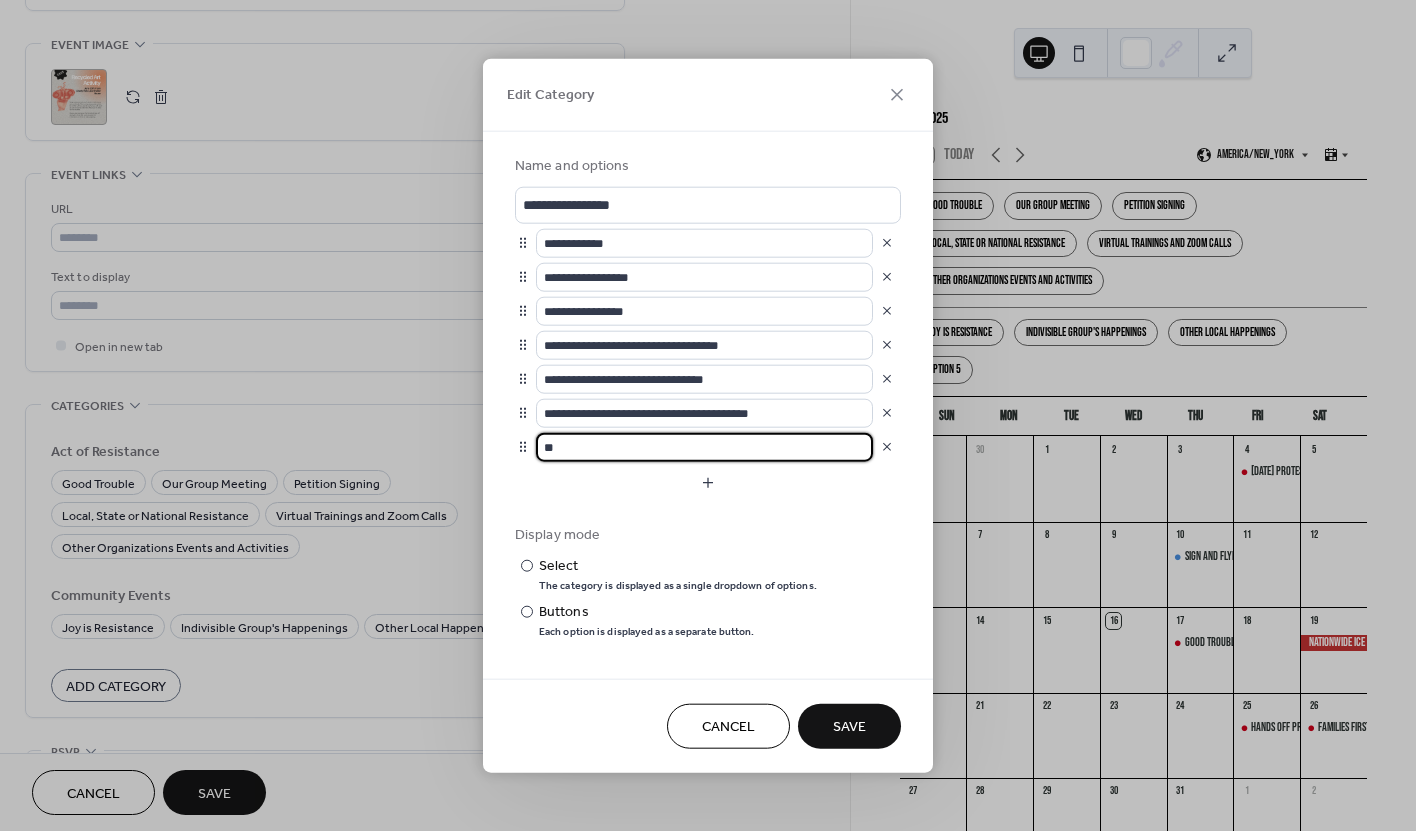 type on "*" 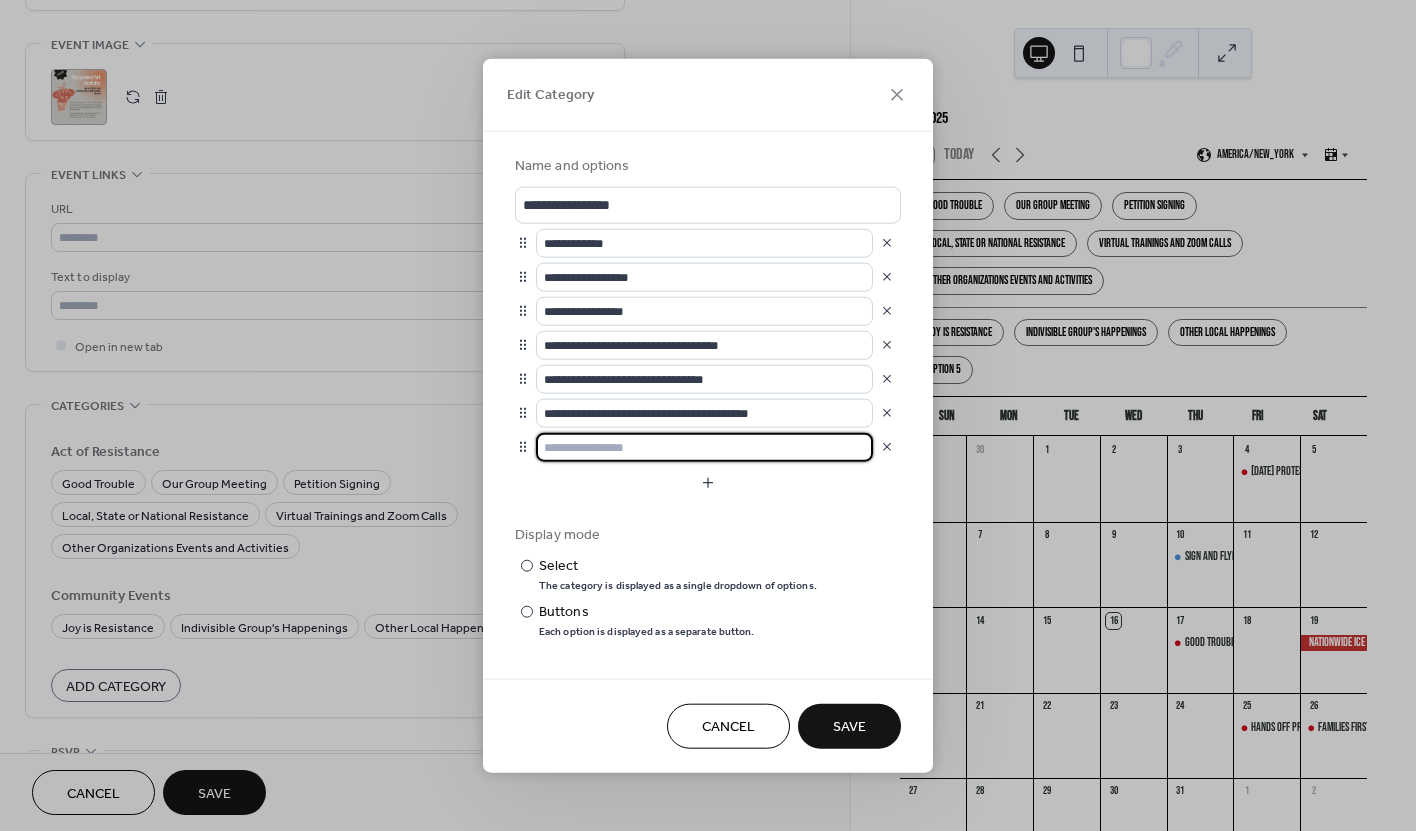 type on "*" 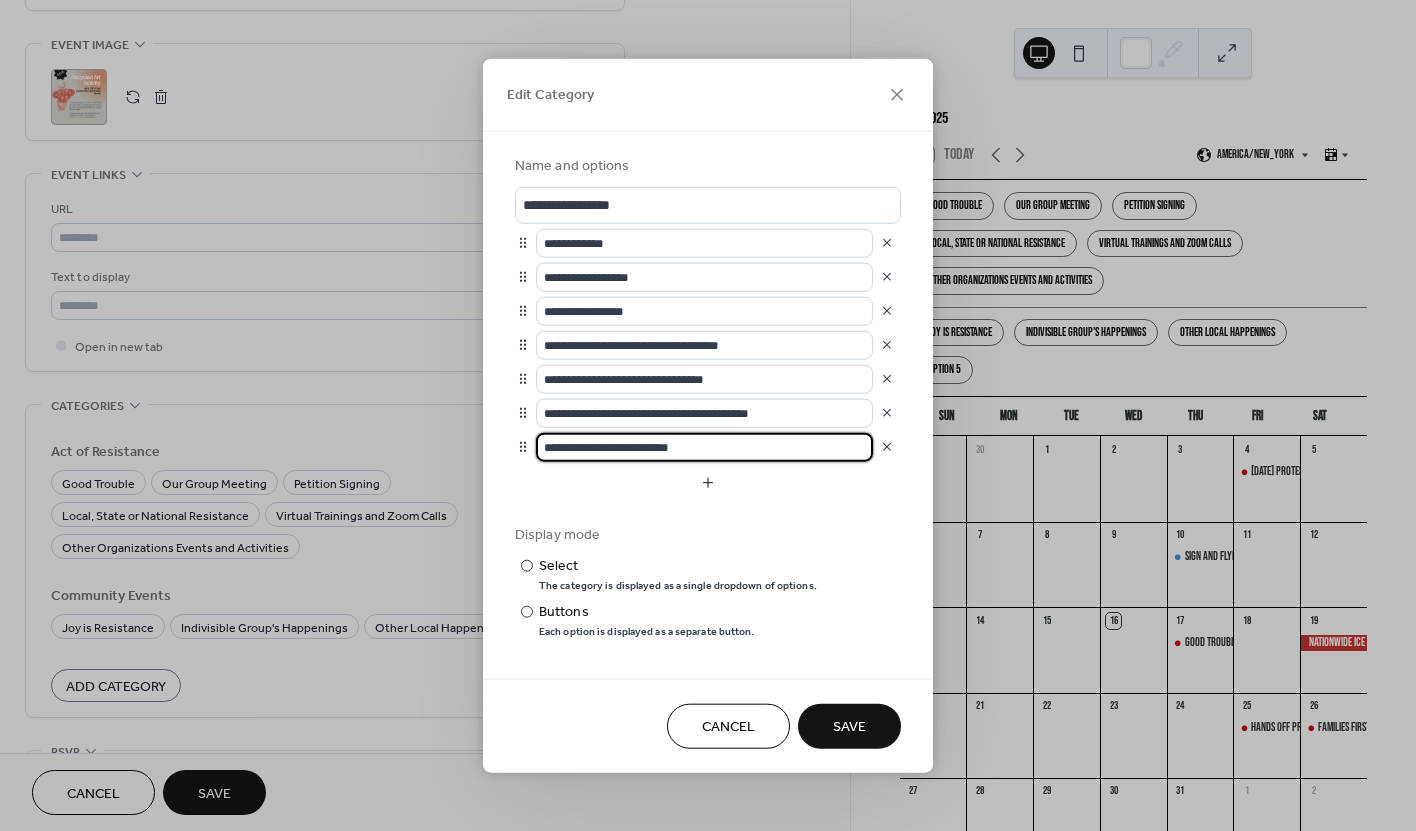 click on "**********" at bounding box center (704, 446) 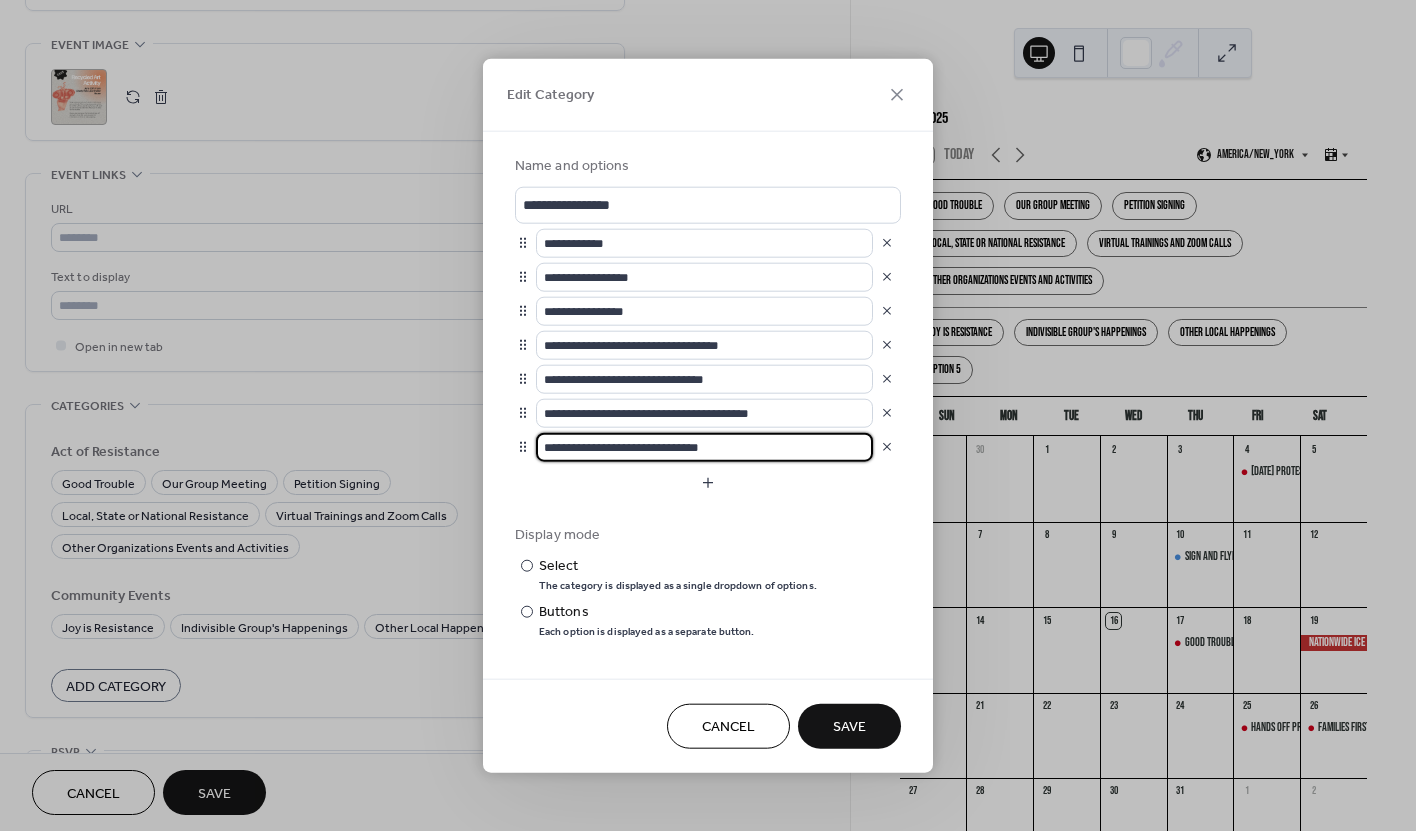 type on "**********" 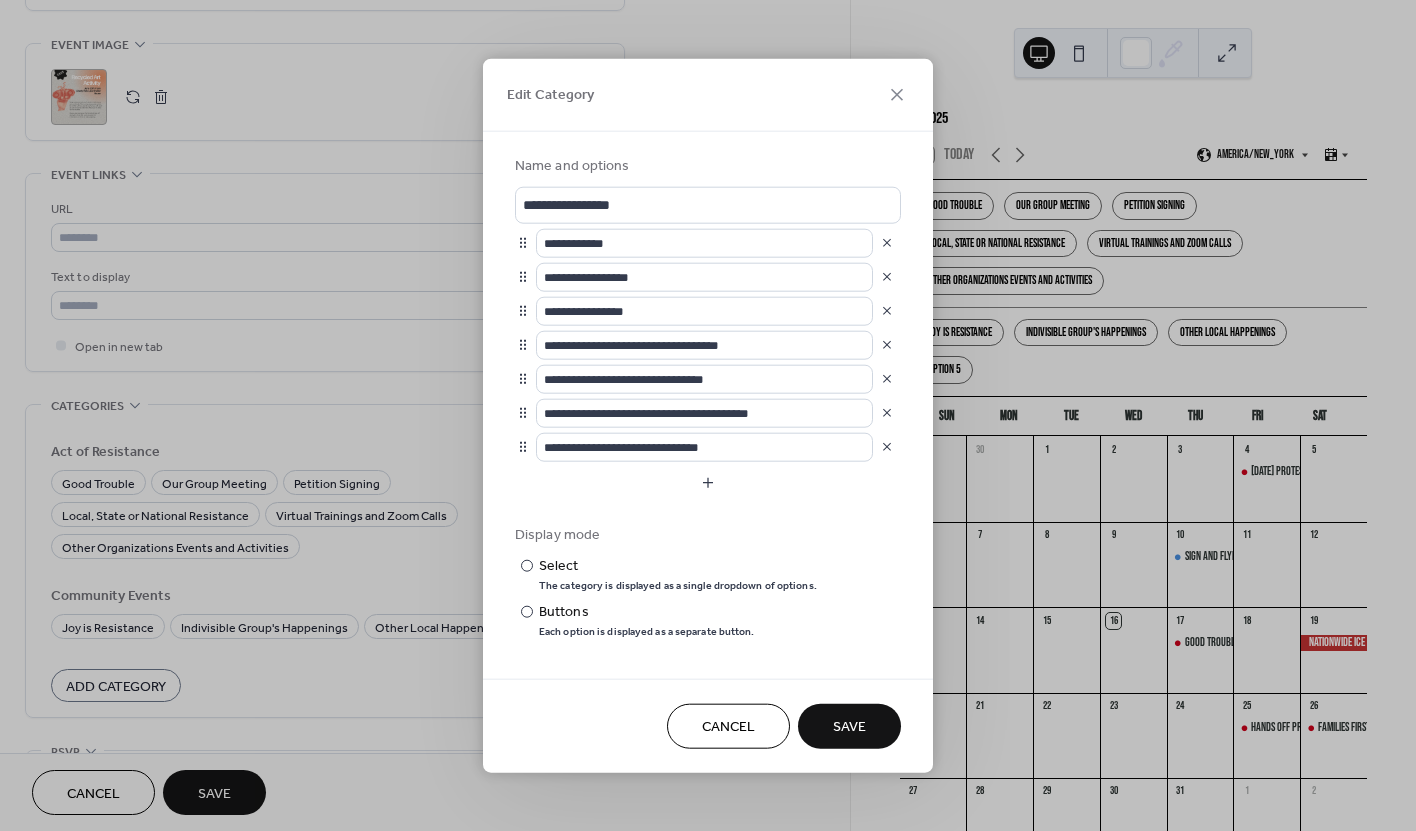 click on "Display mode" at bounding box center (706, 534) 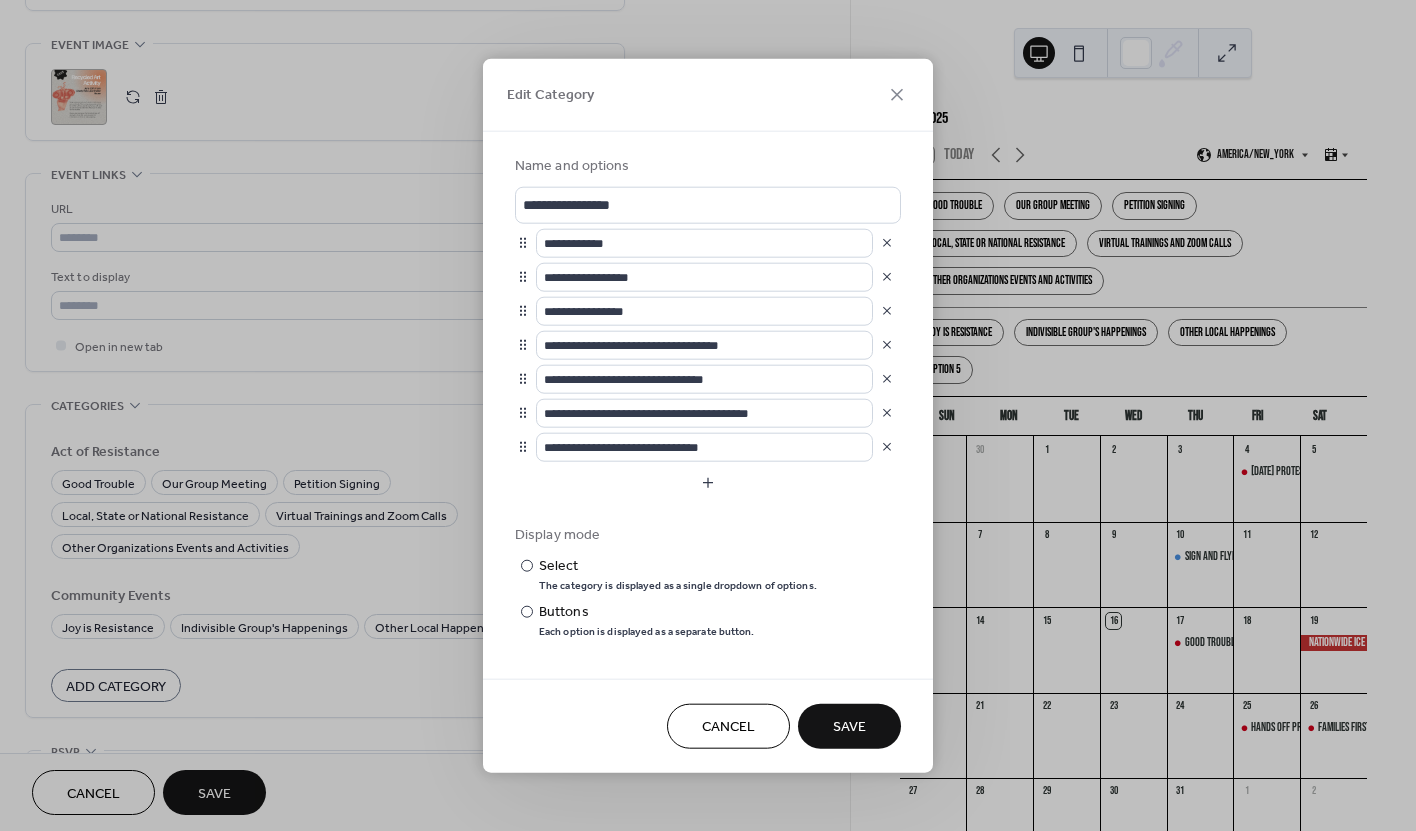 click on "Save" at bounding box center (849, 727) 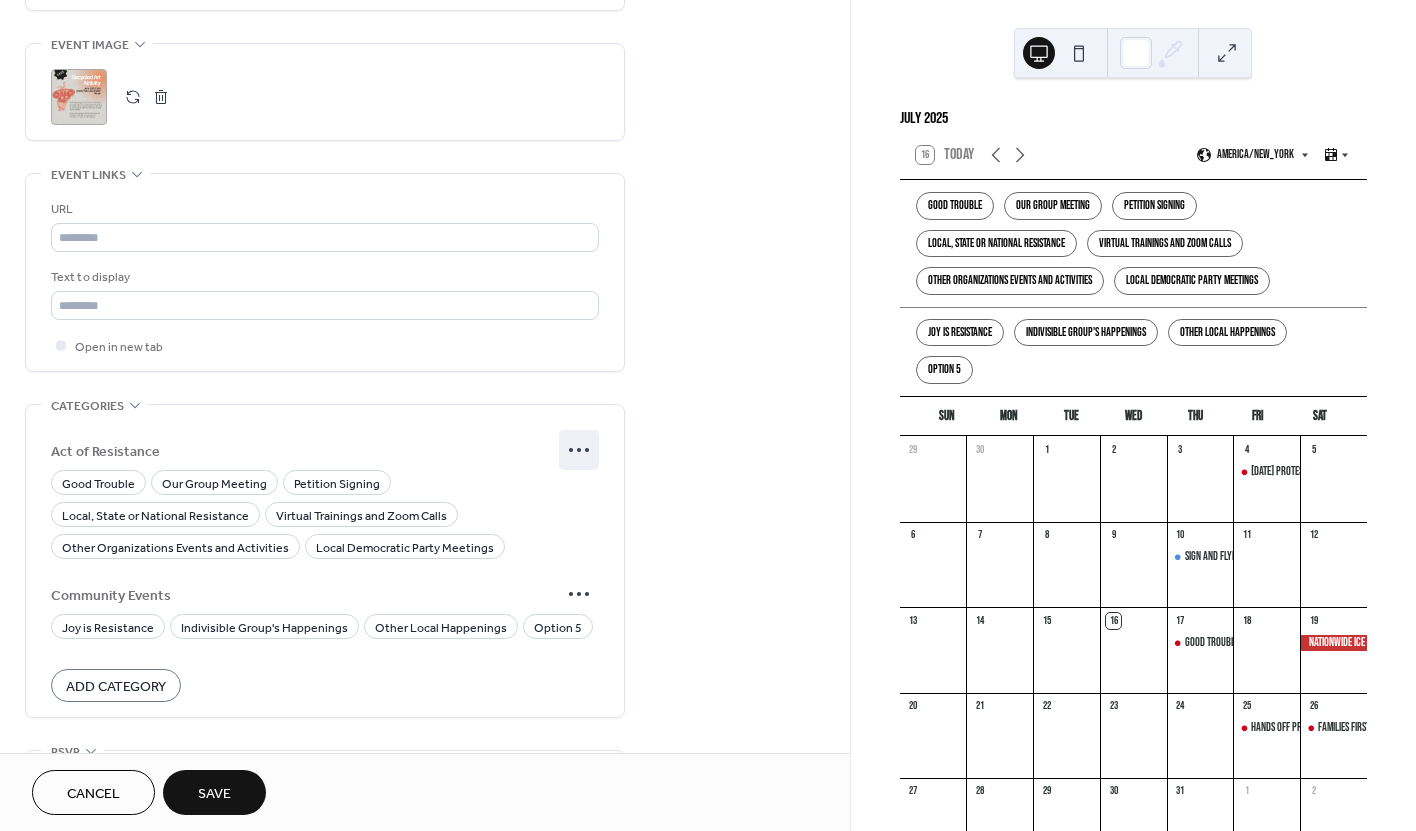 click 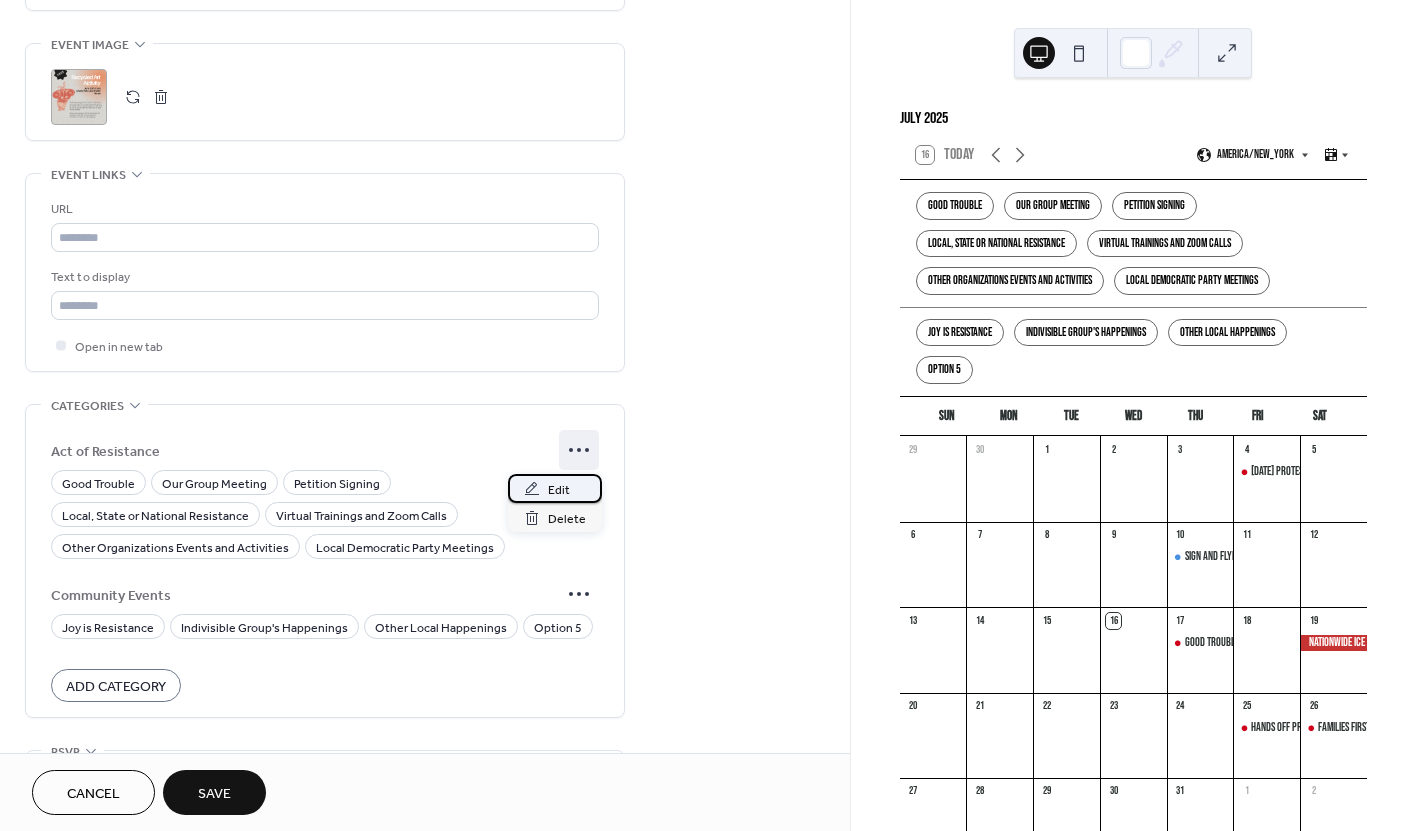click on "Edit" at bounding box center (559, 490) 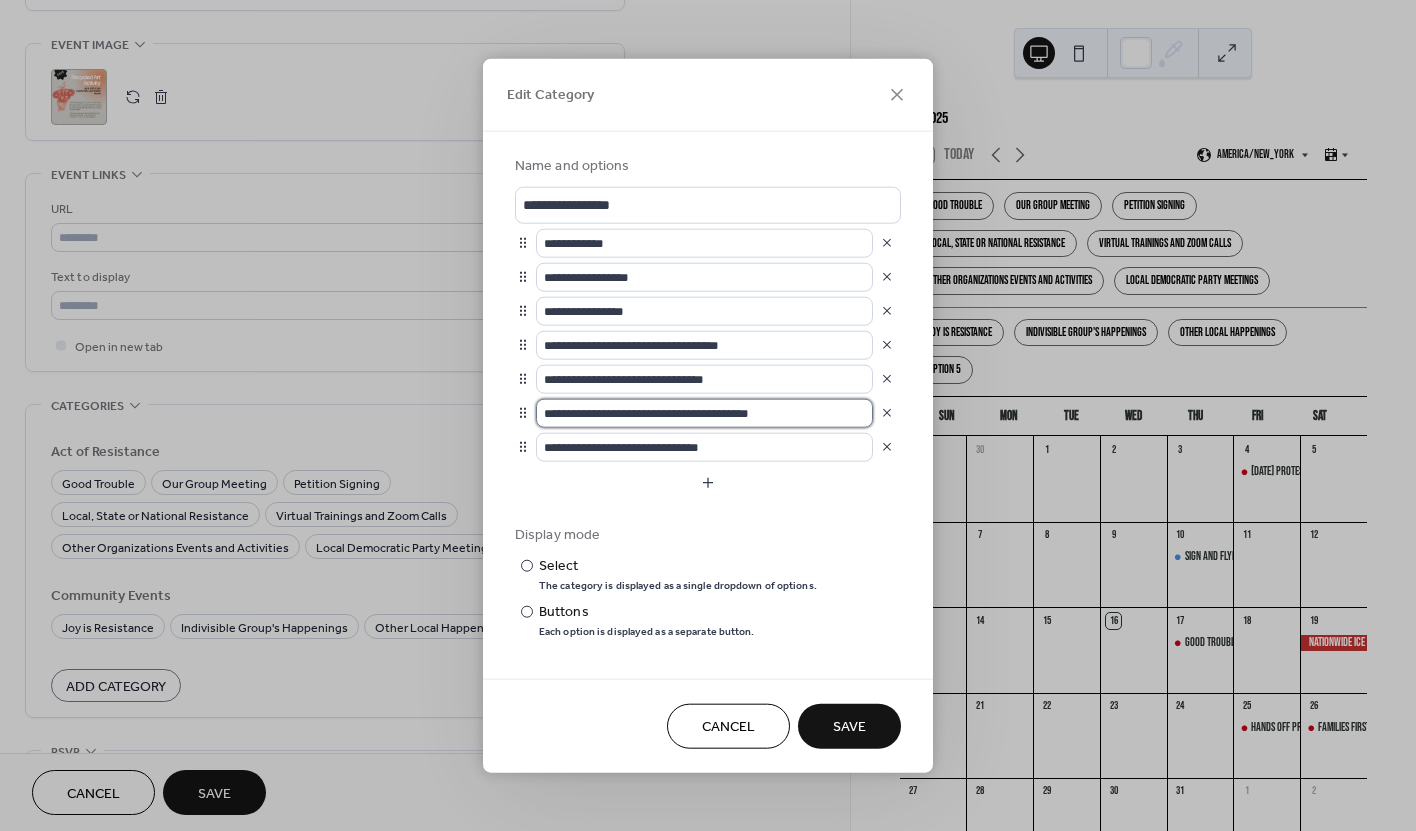 click on "**********" at bounding box center (704, 412) 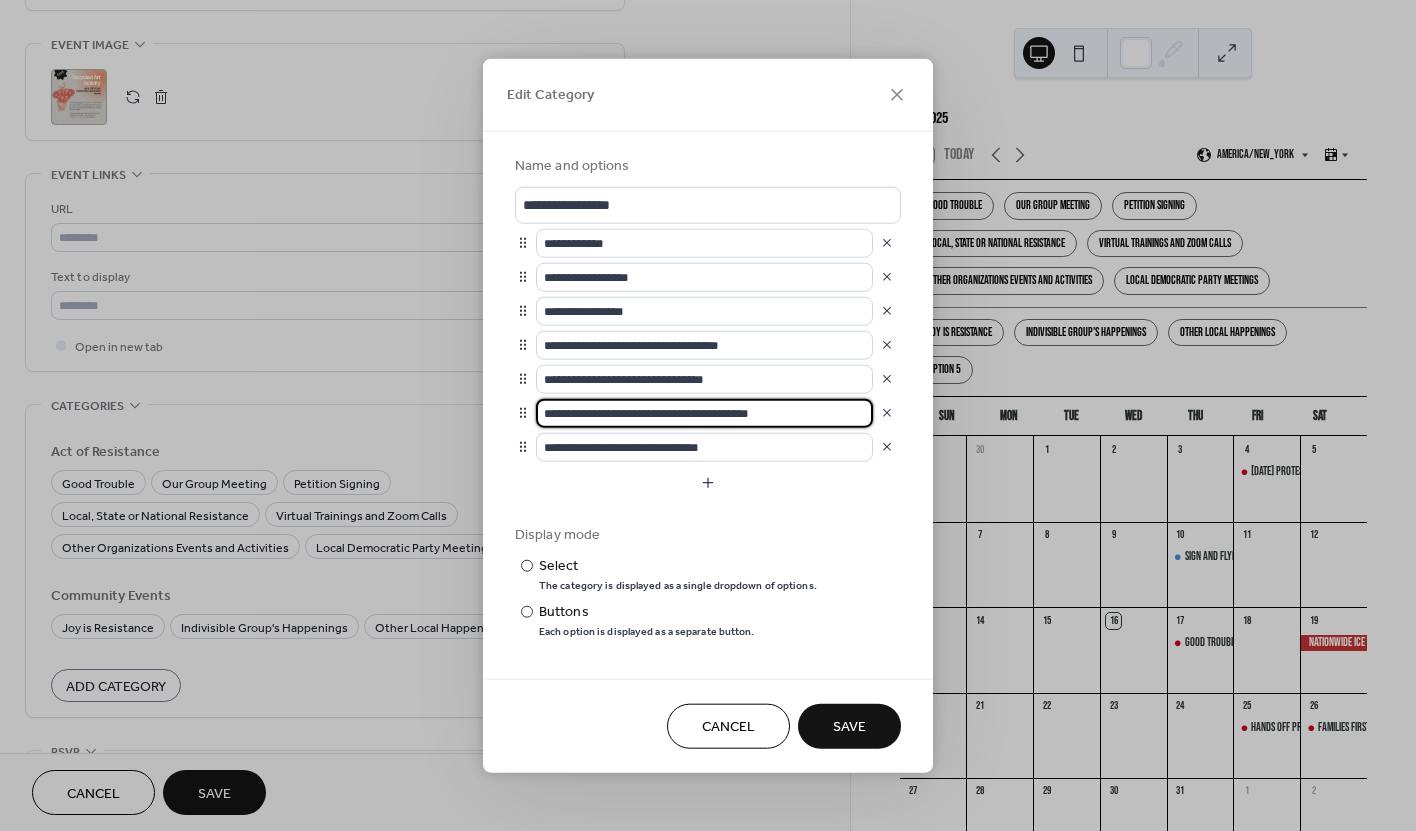drag, startPoint x: 769, startPoint y: 413, endPoint x: 656, endPoint y: 410, distance: 113.03982 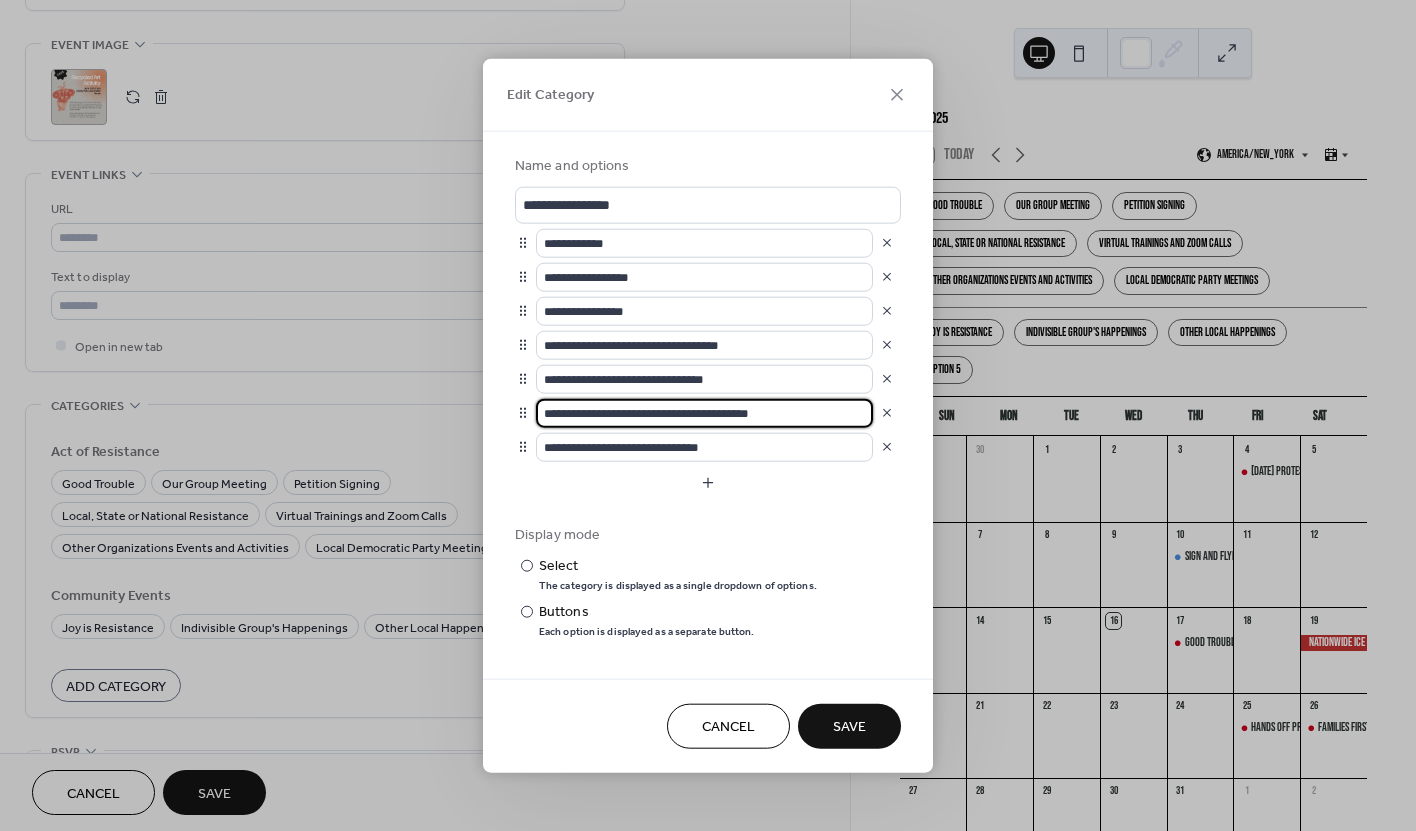 click on "**********" at bounding box center (704, 412) 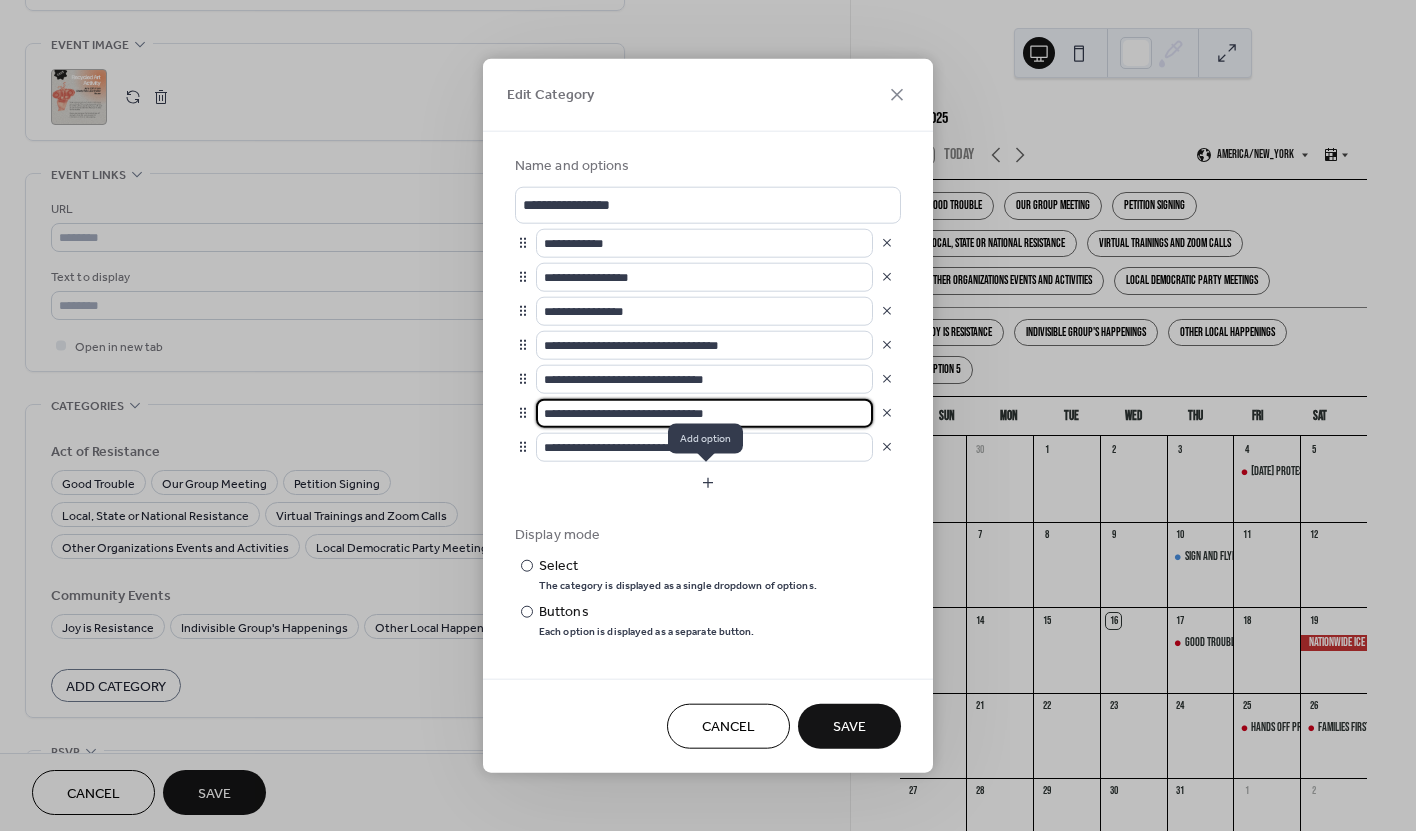 type on "**********" 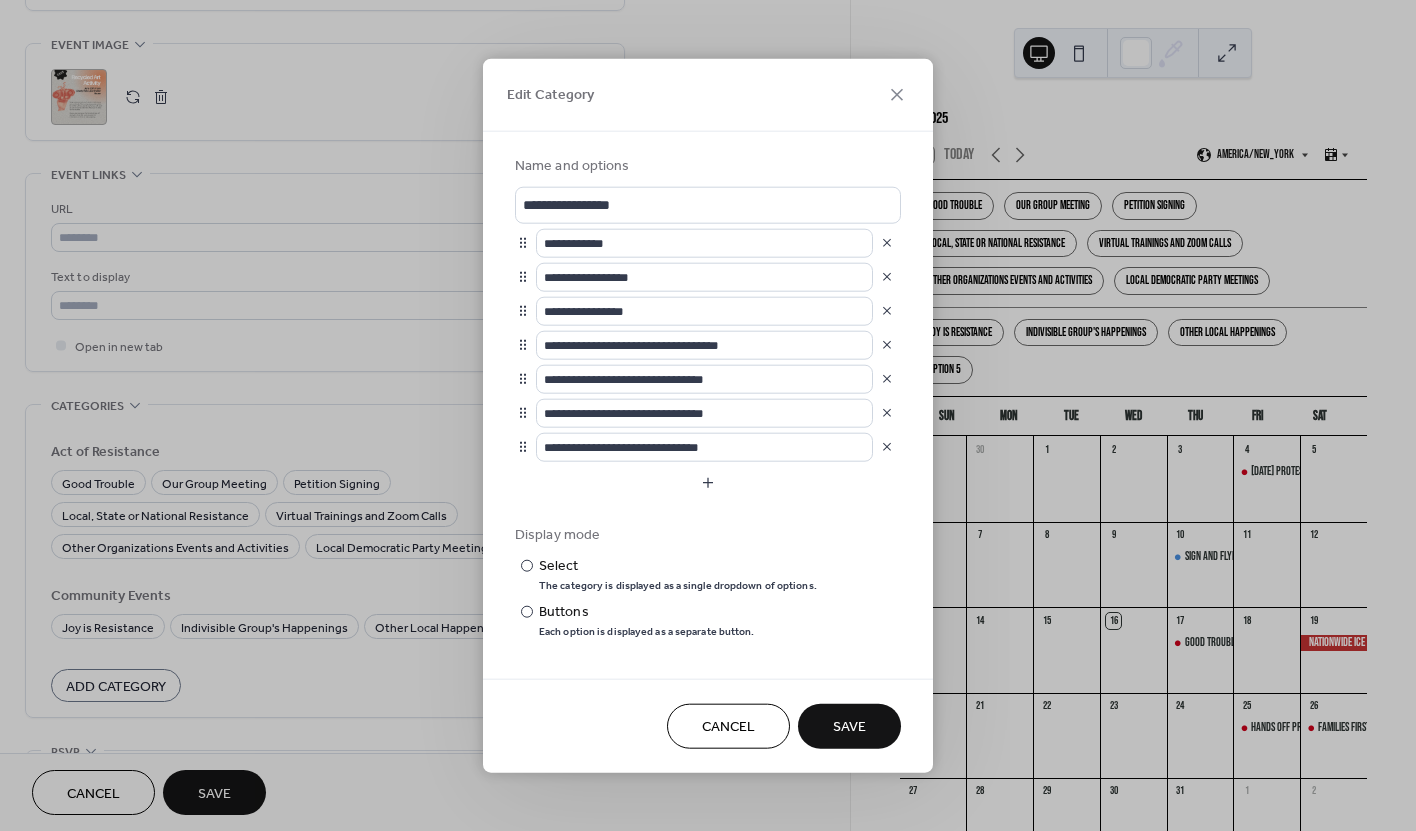 click on "Display mode" at bounding box center (706, 534) 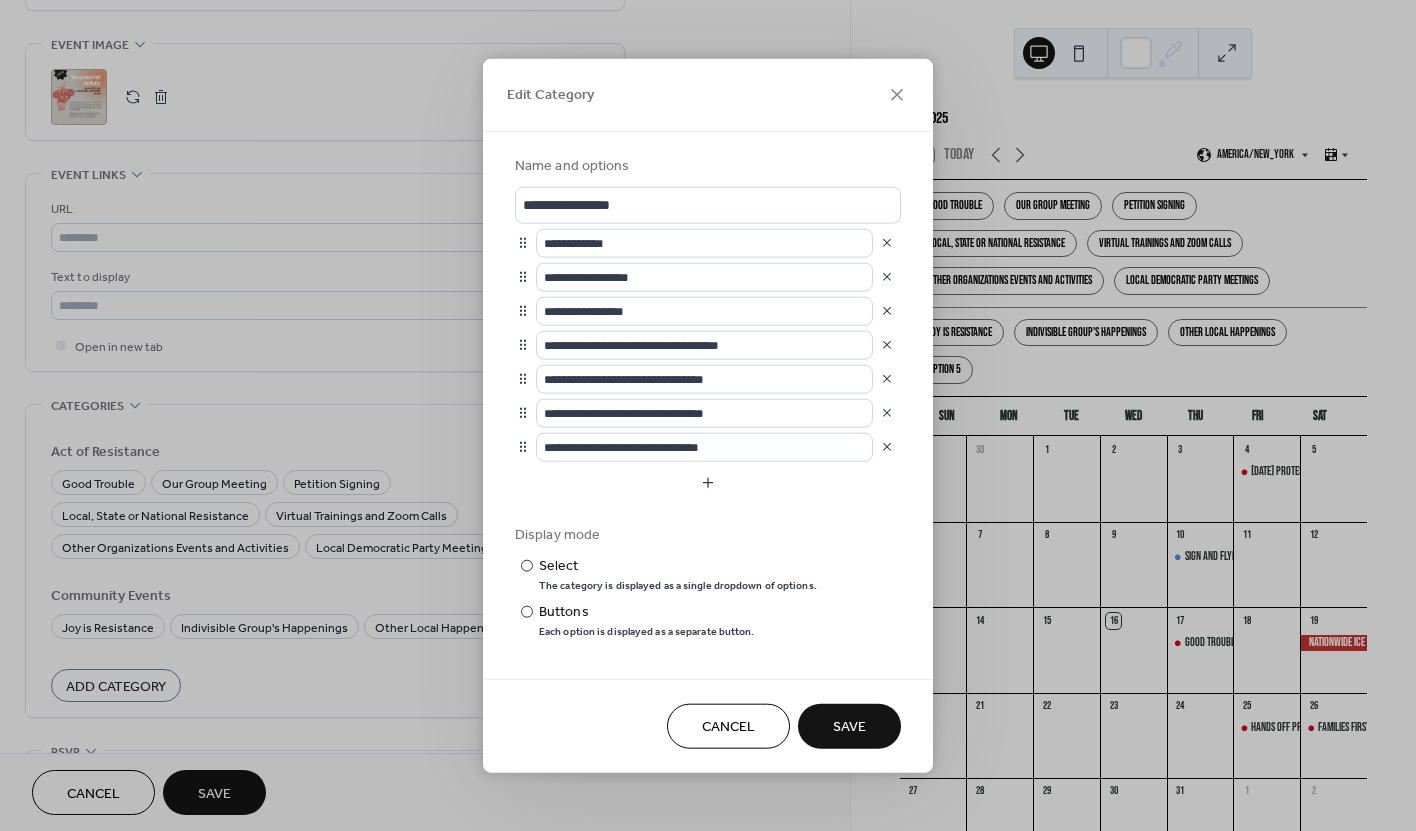 click on "Save" at bounding box center (849, 726) 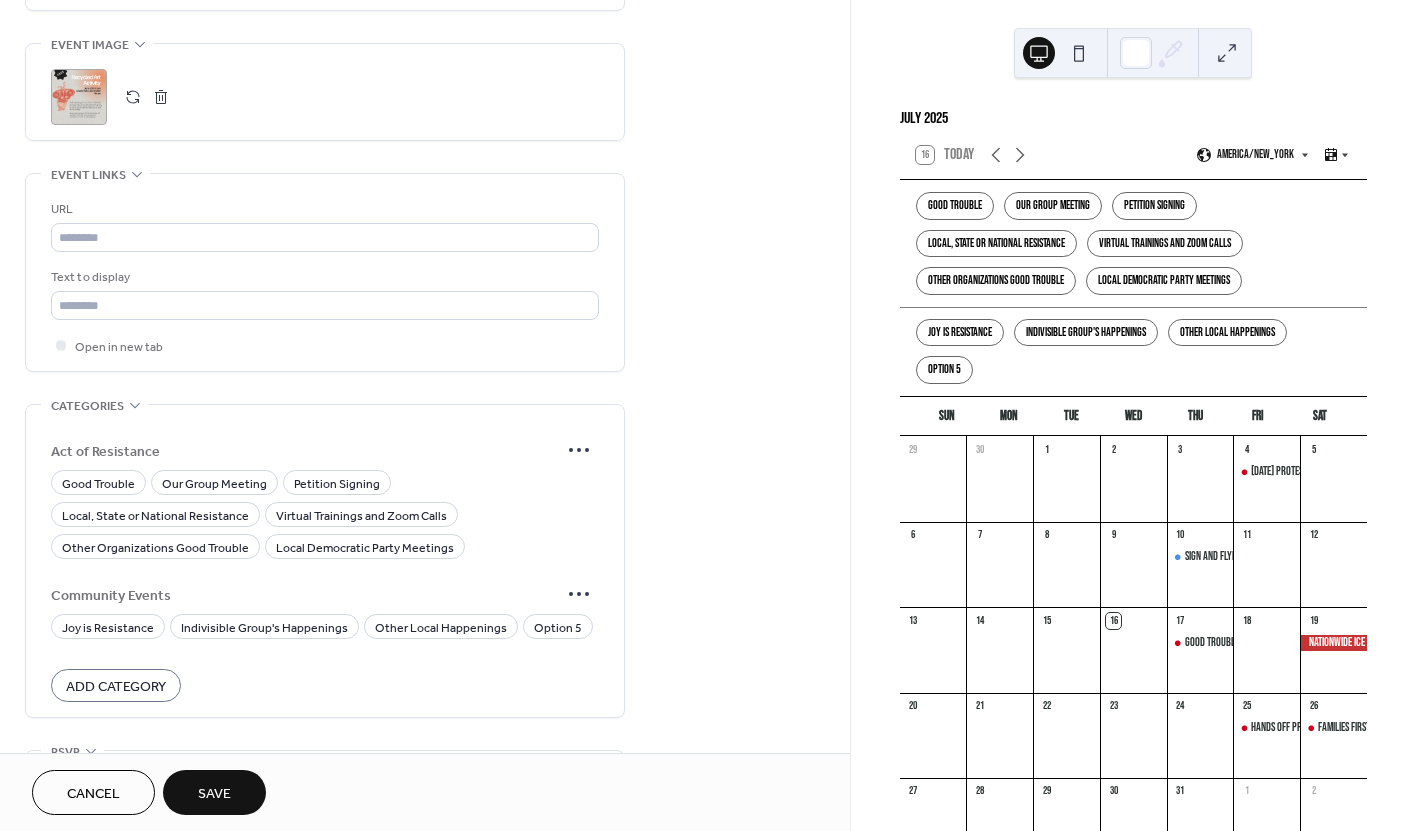 scroll, scrollTop: 1, scrollLeft: 0, axis: vertical 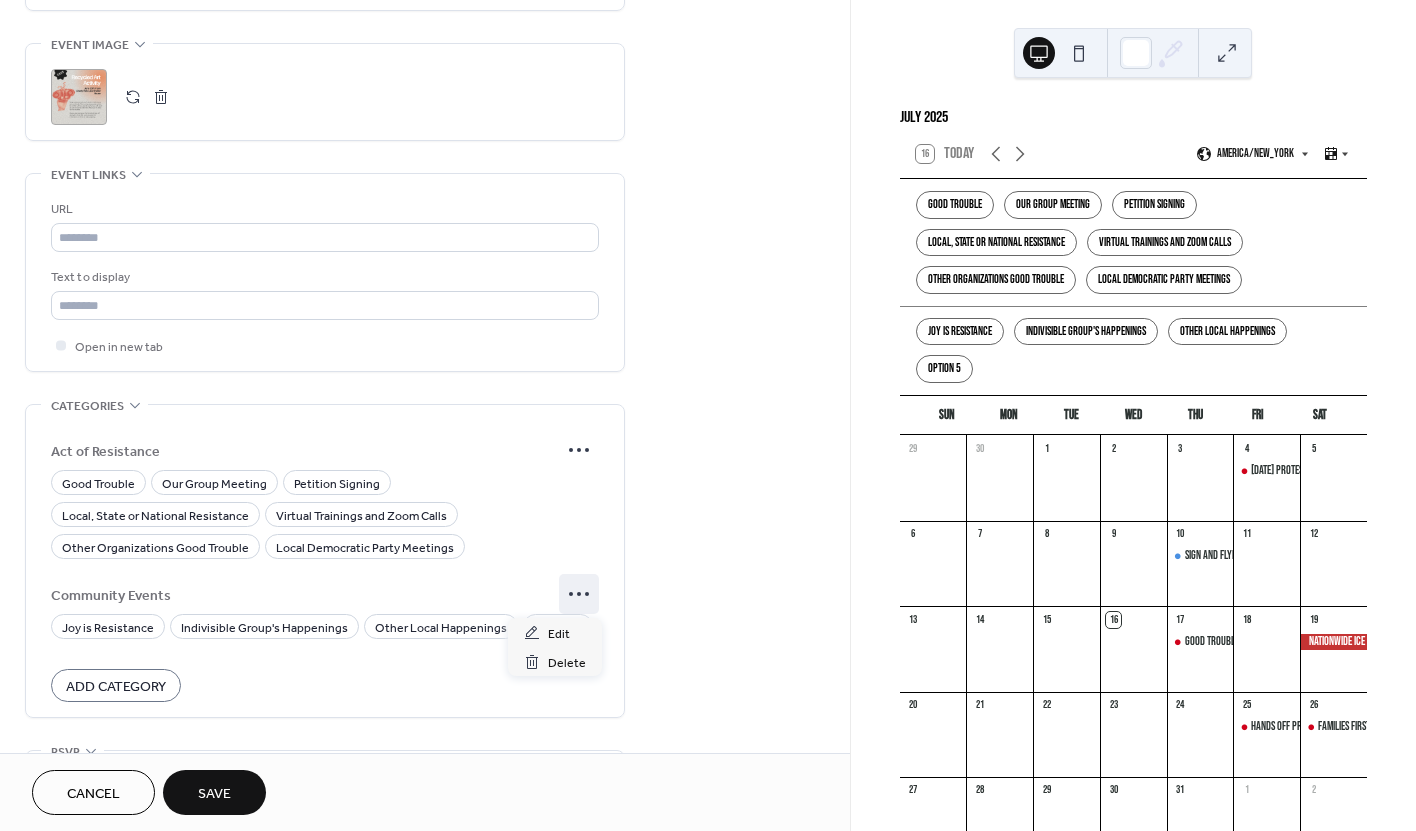 click 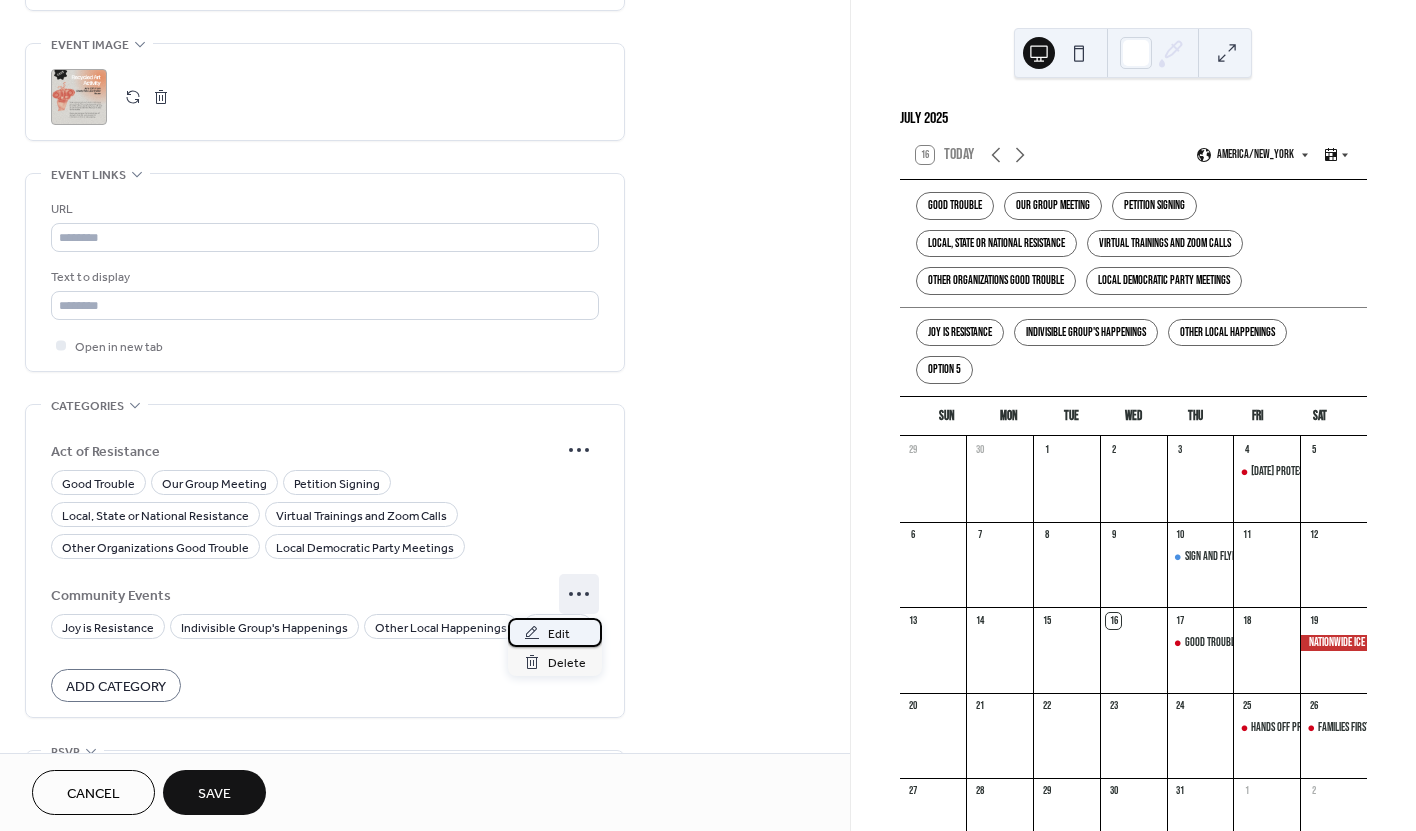 click on "Edit" at bounding box center [555, 632] 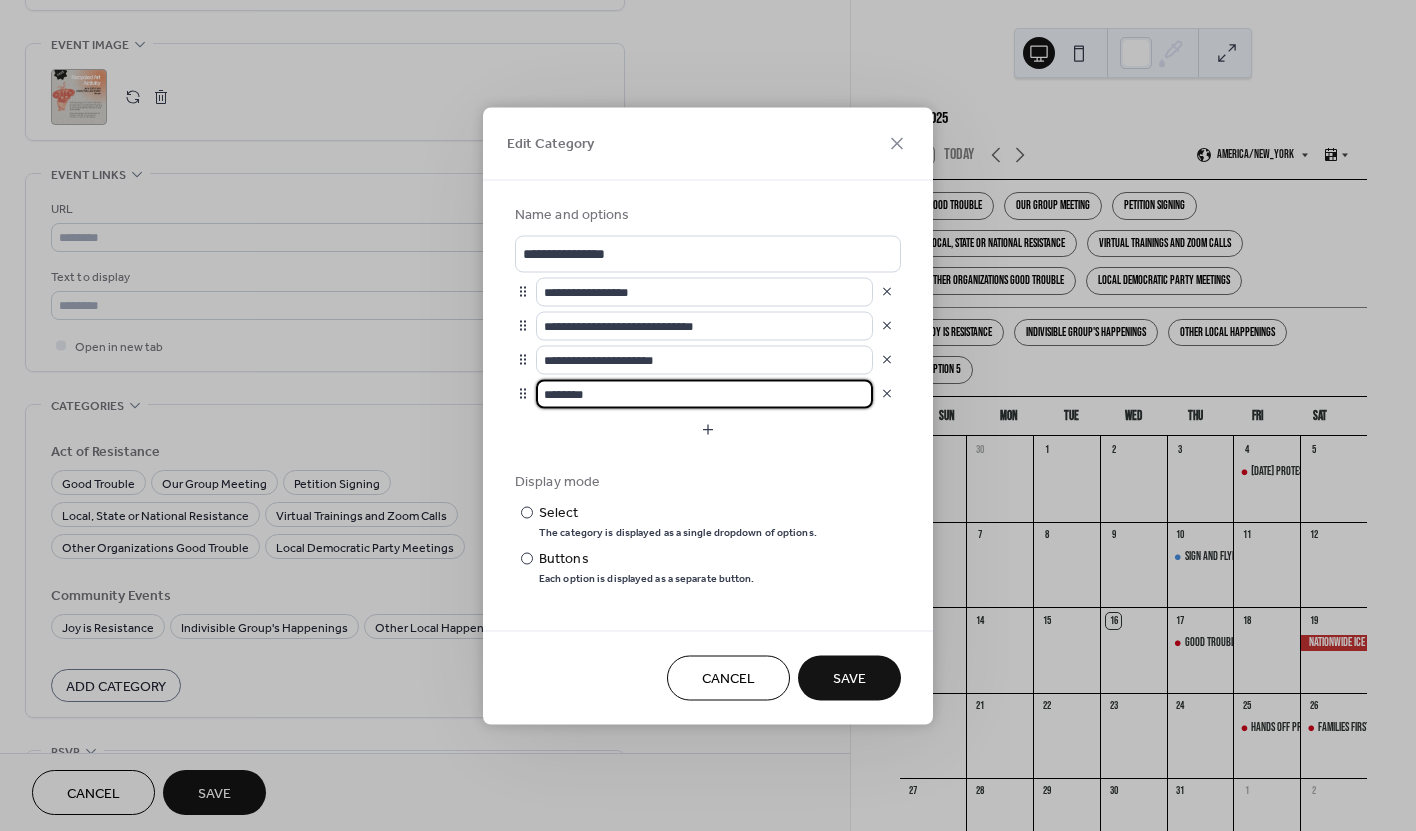 scroll, scrollTop: 0, scrollLeft: 0, axis: both 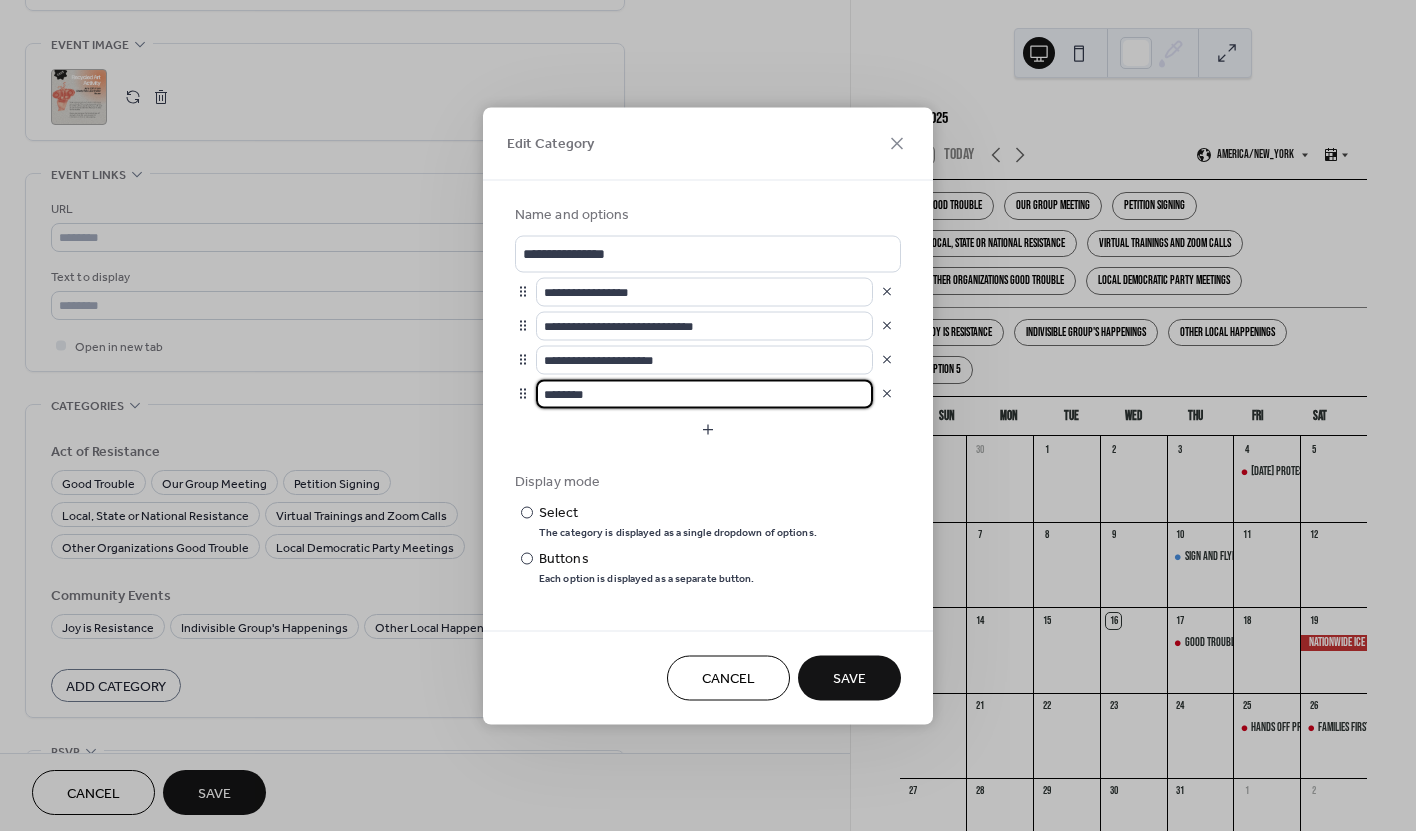 click on "********" at bounding box center [704, 393] 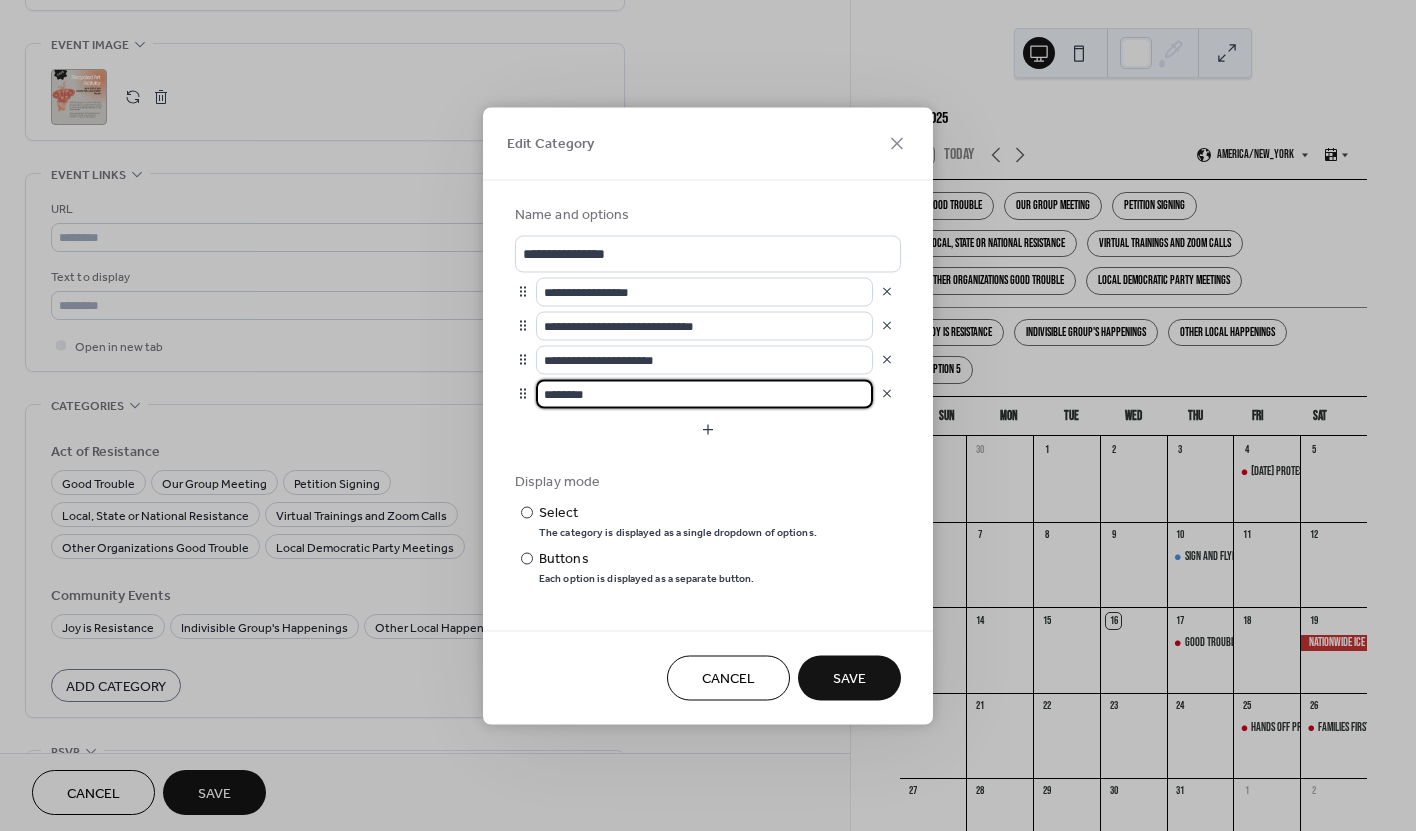 drag, startPoint x: 624, startPoint y: 391, endPoint x: 543, endPoint y: 391, distance: 81 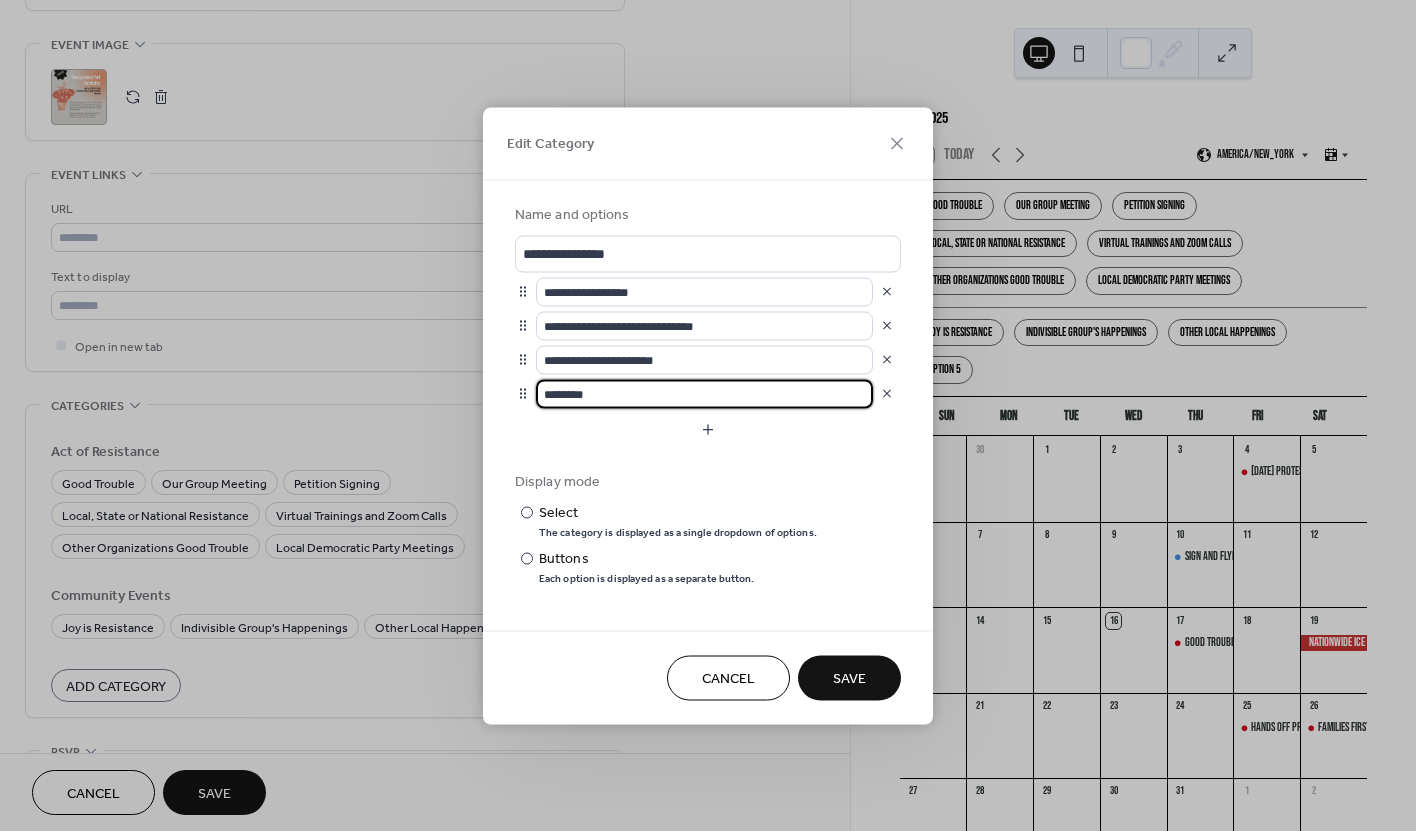click on "********" at bounding box center (704, 393) 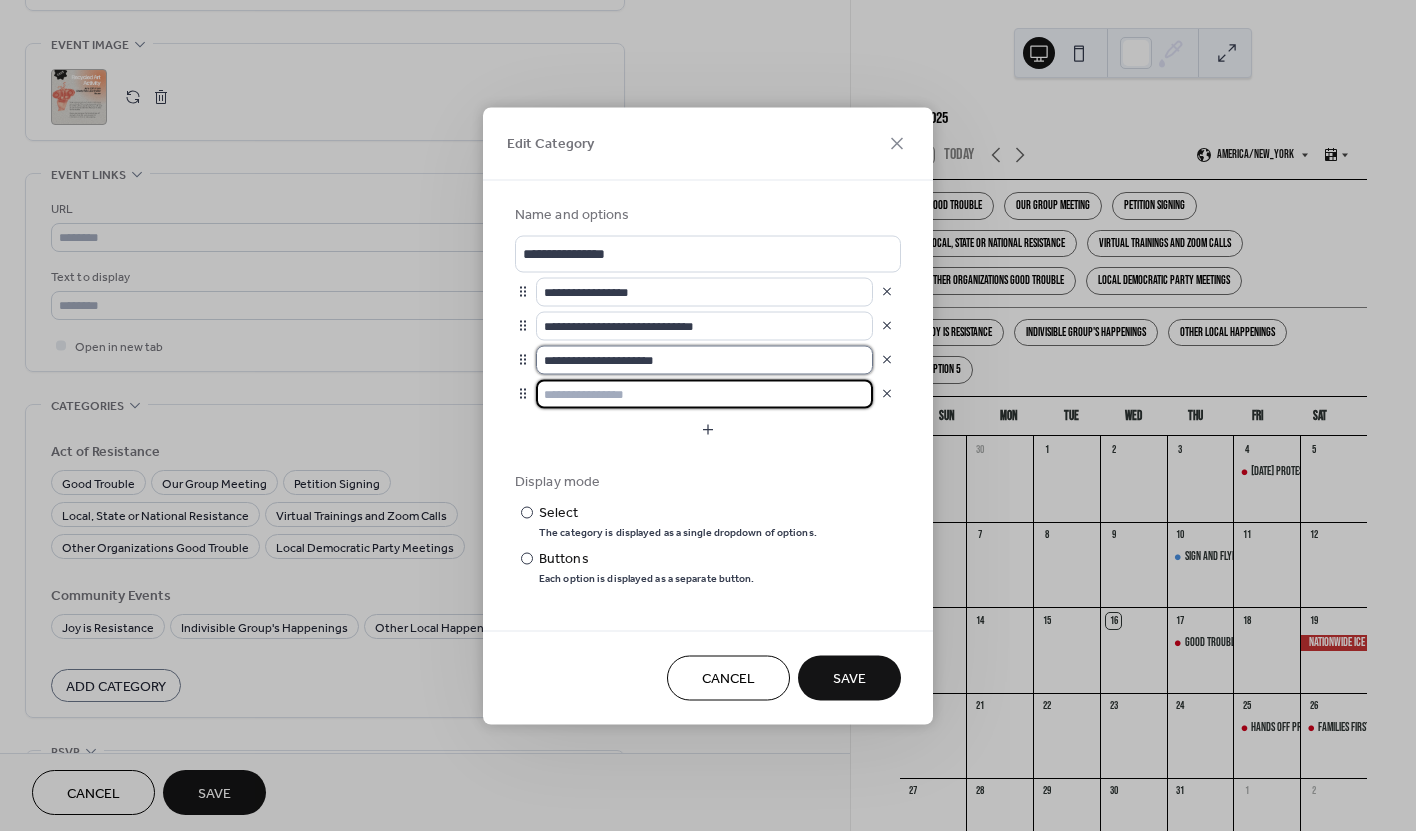click on "**********" at bounding box center [704, 359] 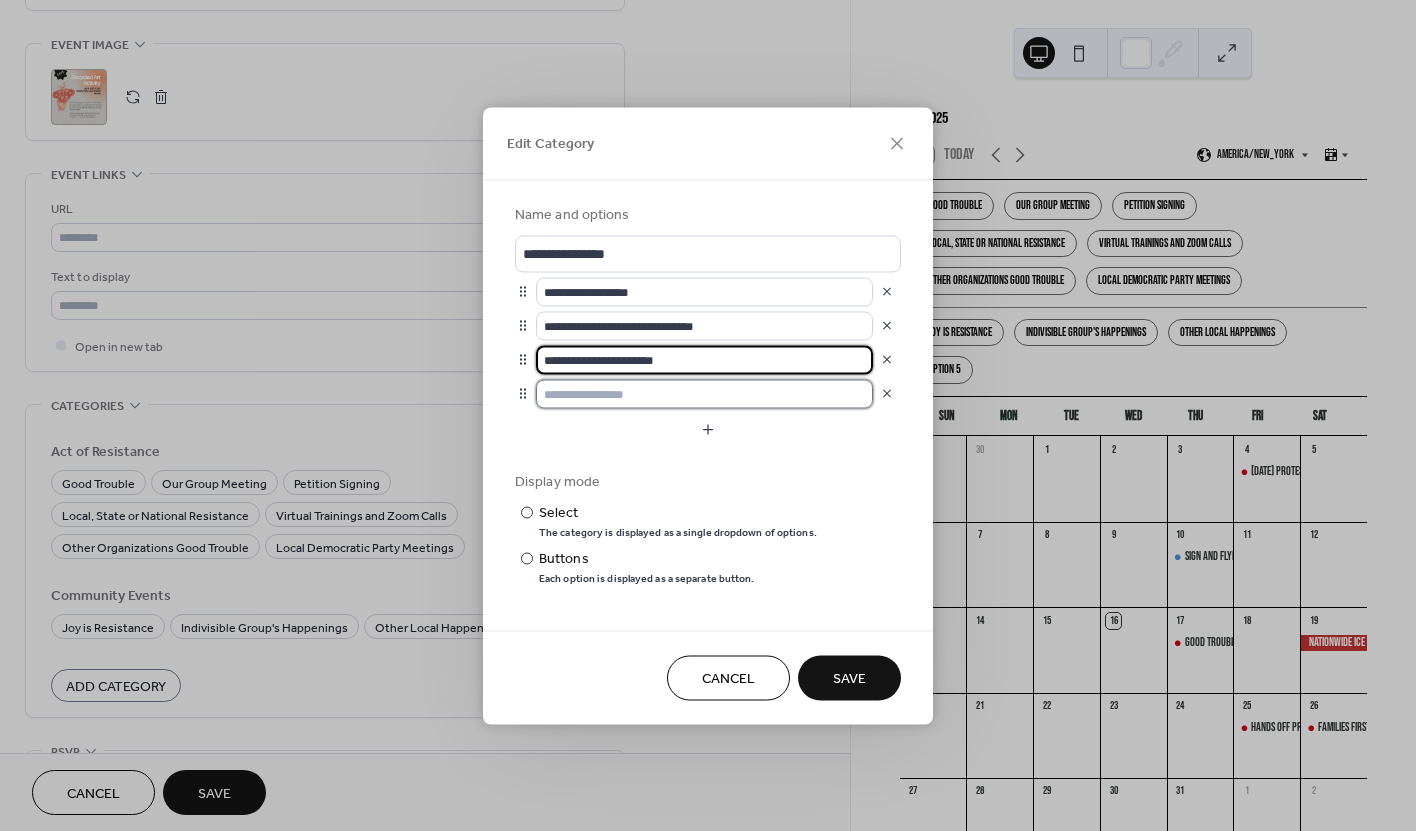 click at bounding box center [704, 393] 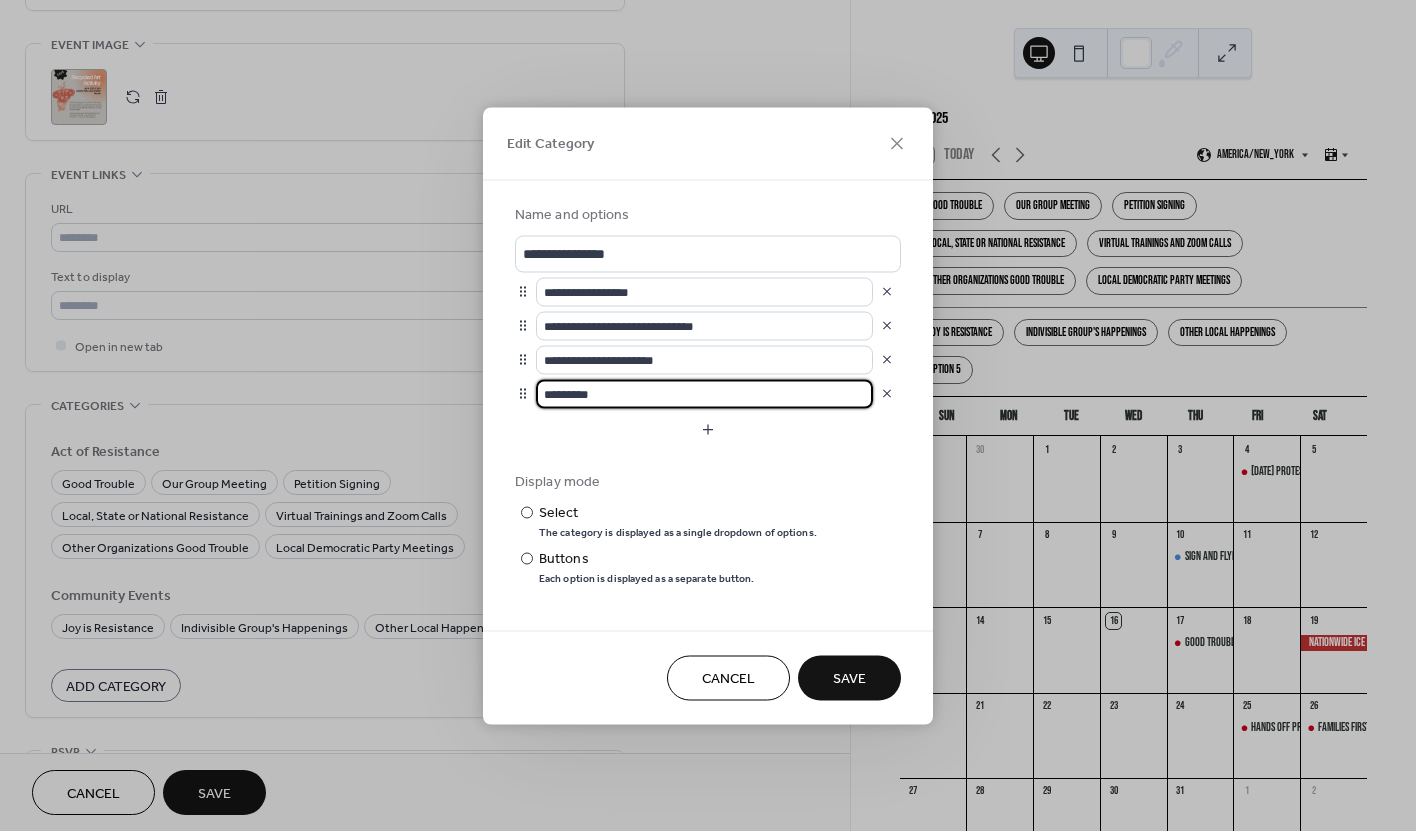 drag, startPoint x: 603, startPoint y: 396, endPoint x: 544, endPoint y: 395, distance: 59.008472 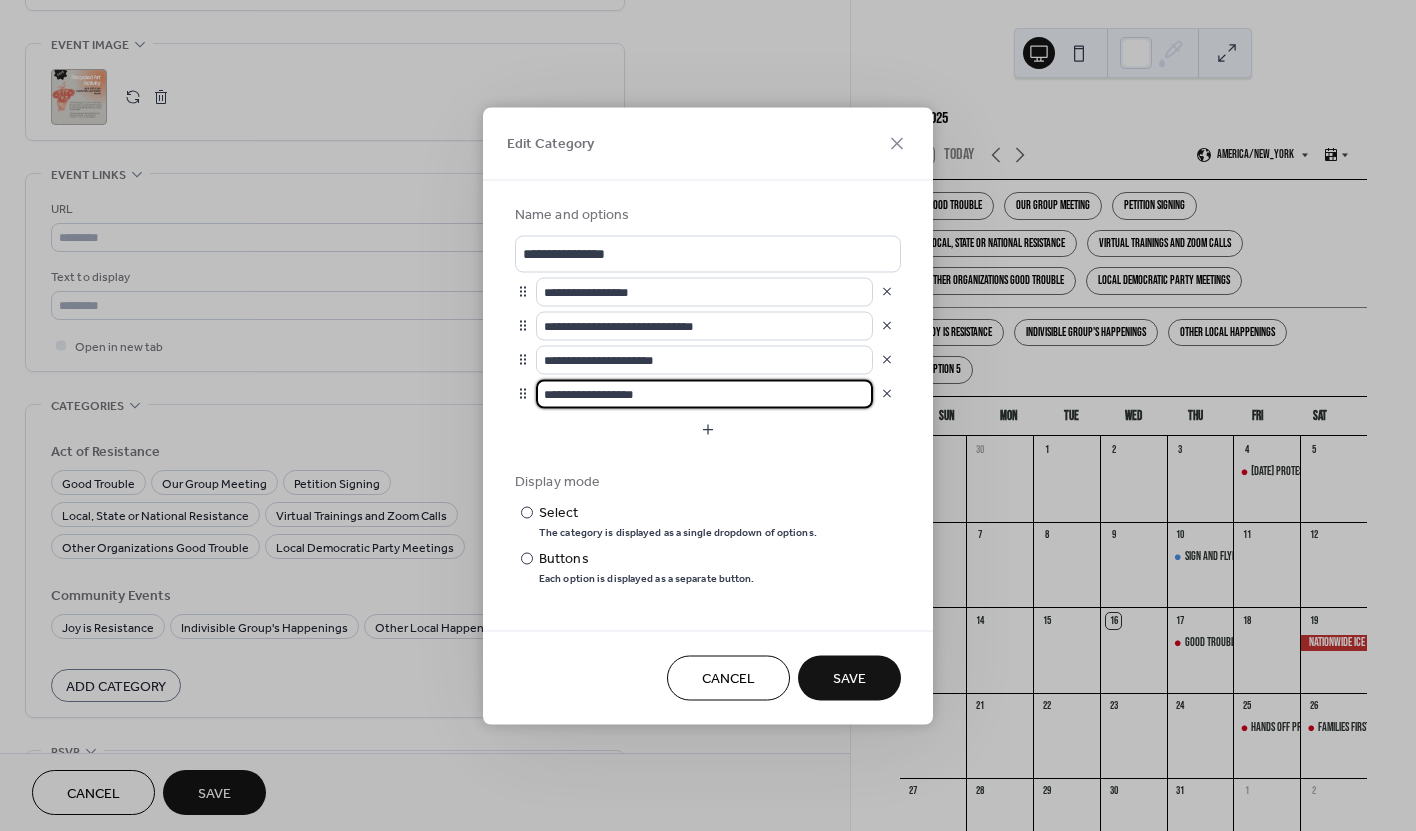 type on "**********" 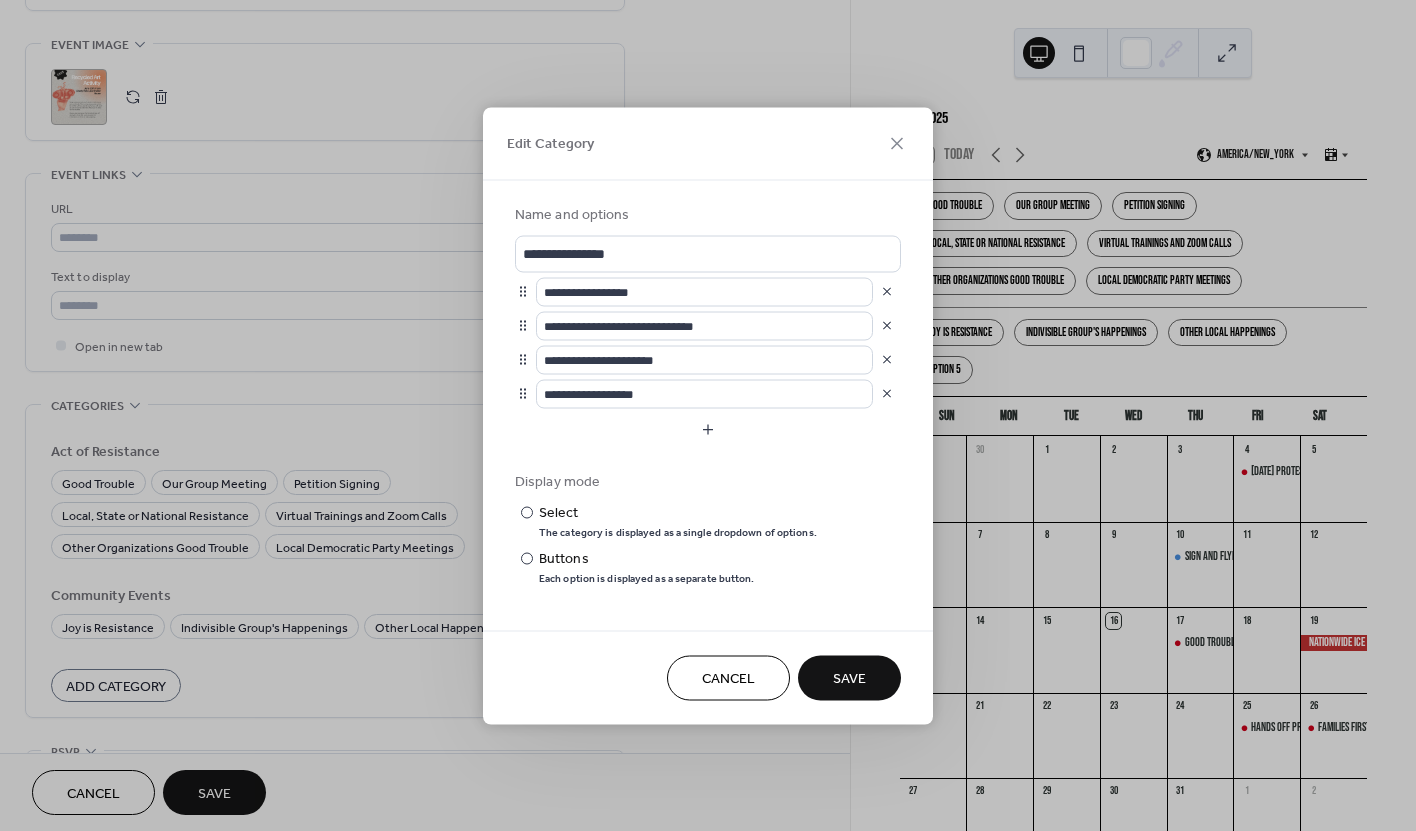 click on "Display mode" at bounding box center [706, 481] 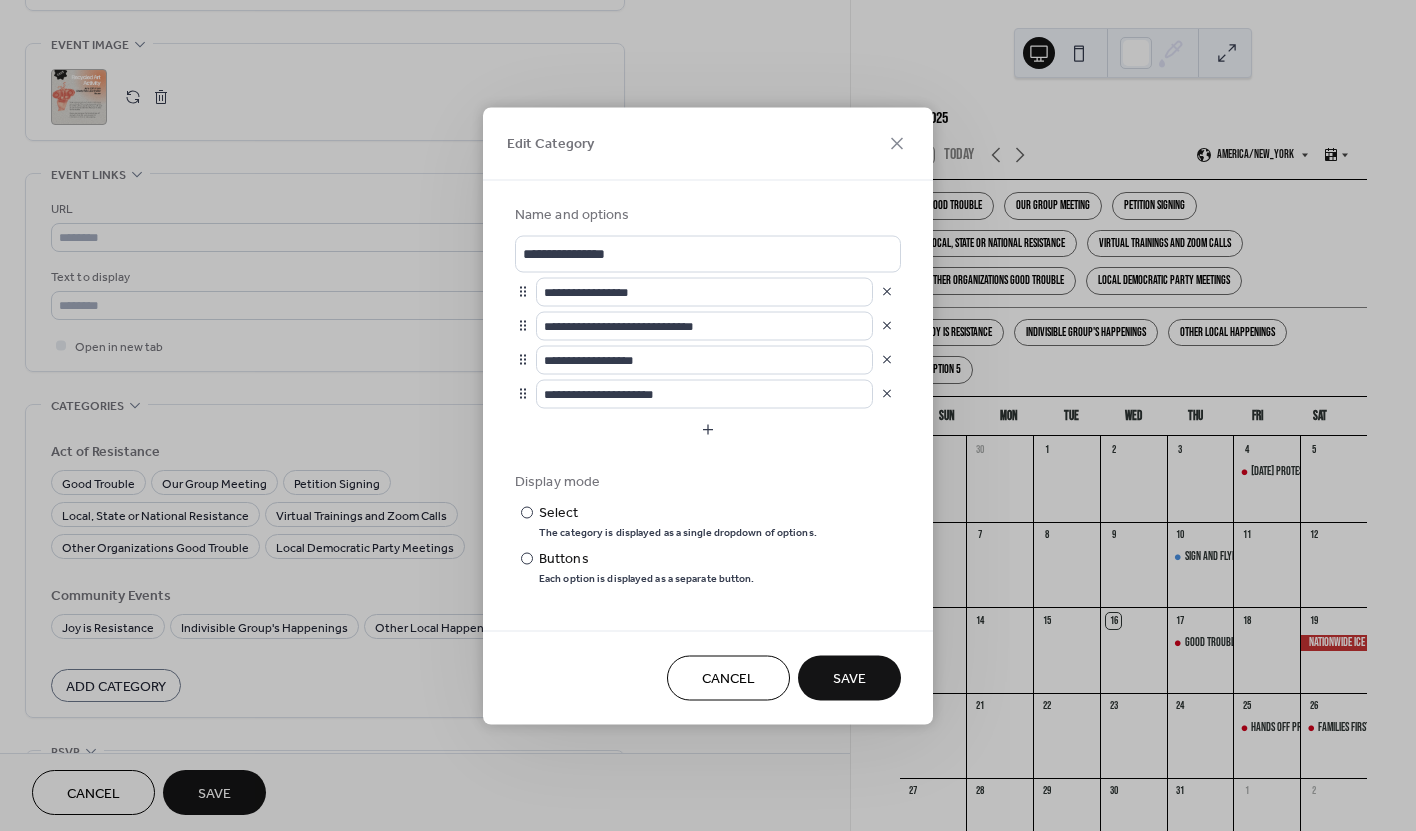click on "Save" at bounding box center [849, 677] 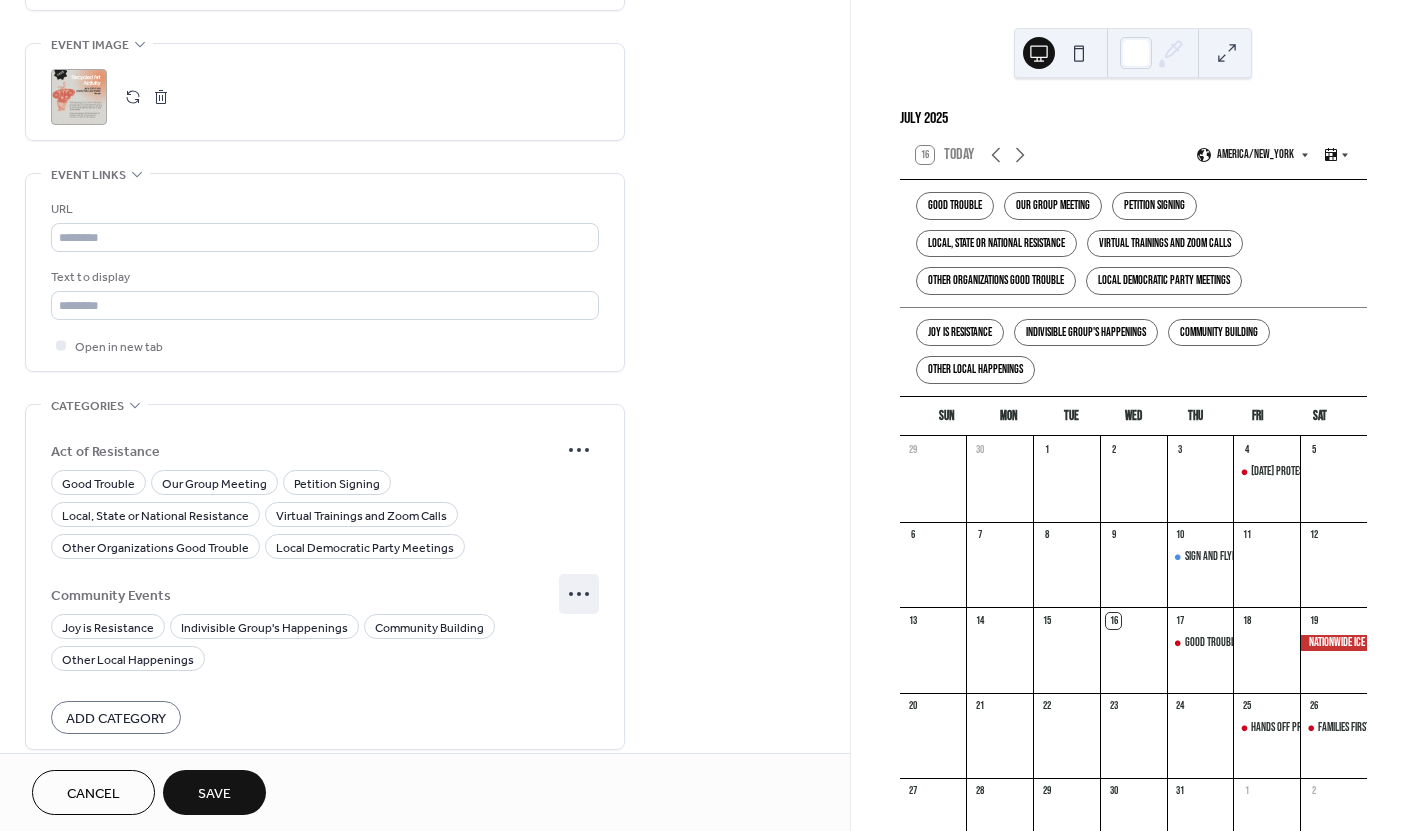 click 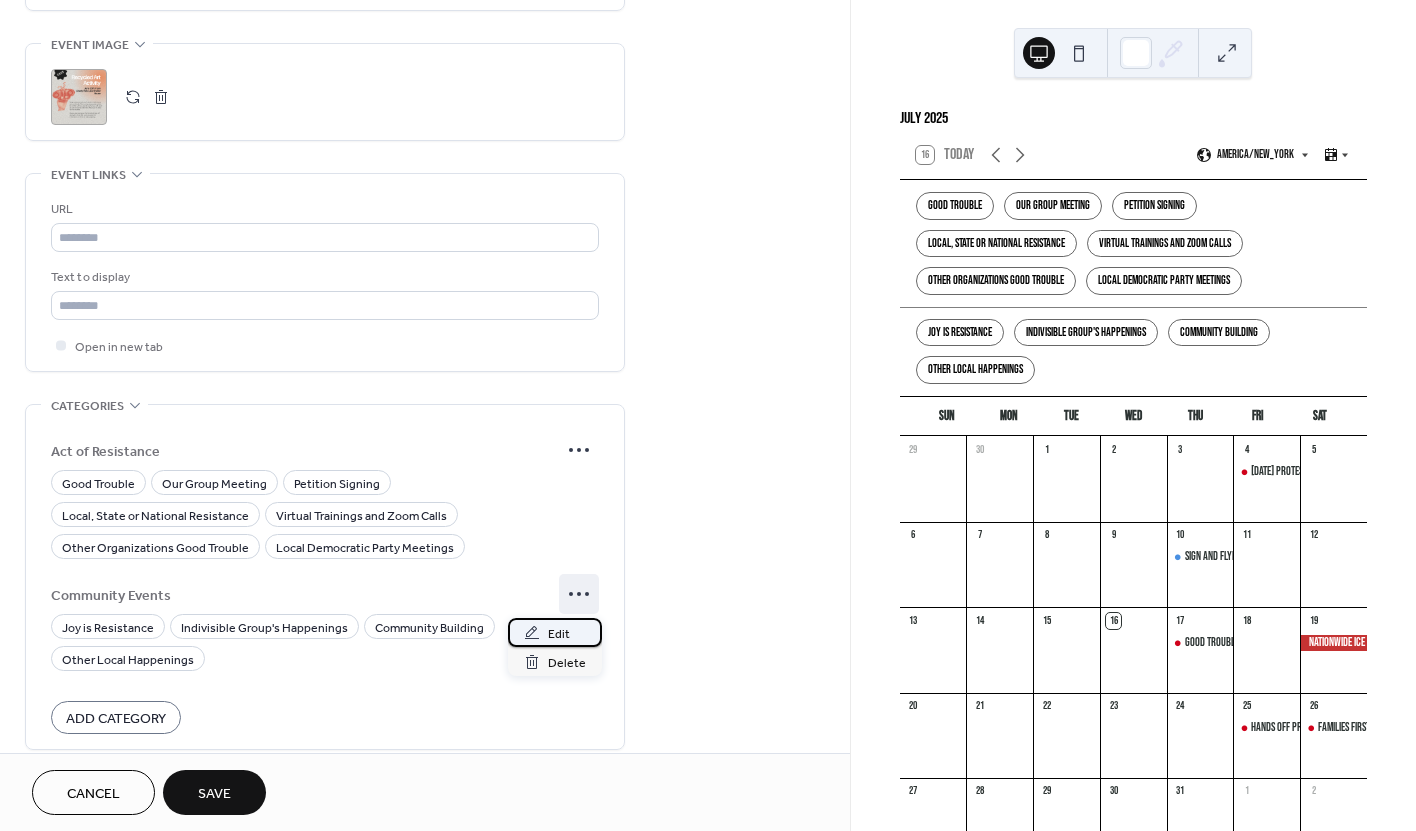 click on "Edit" at bounding box center [559, 634] 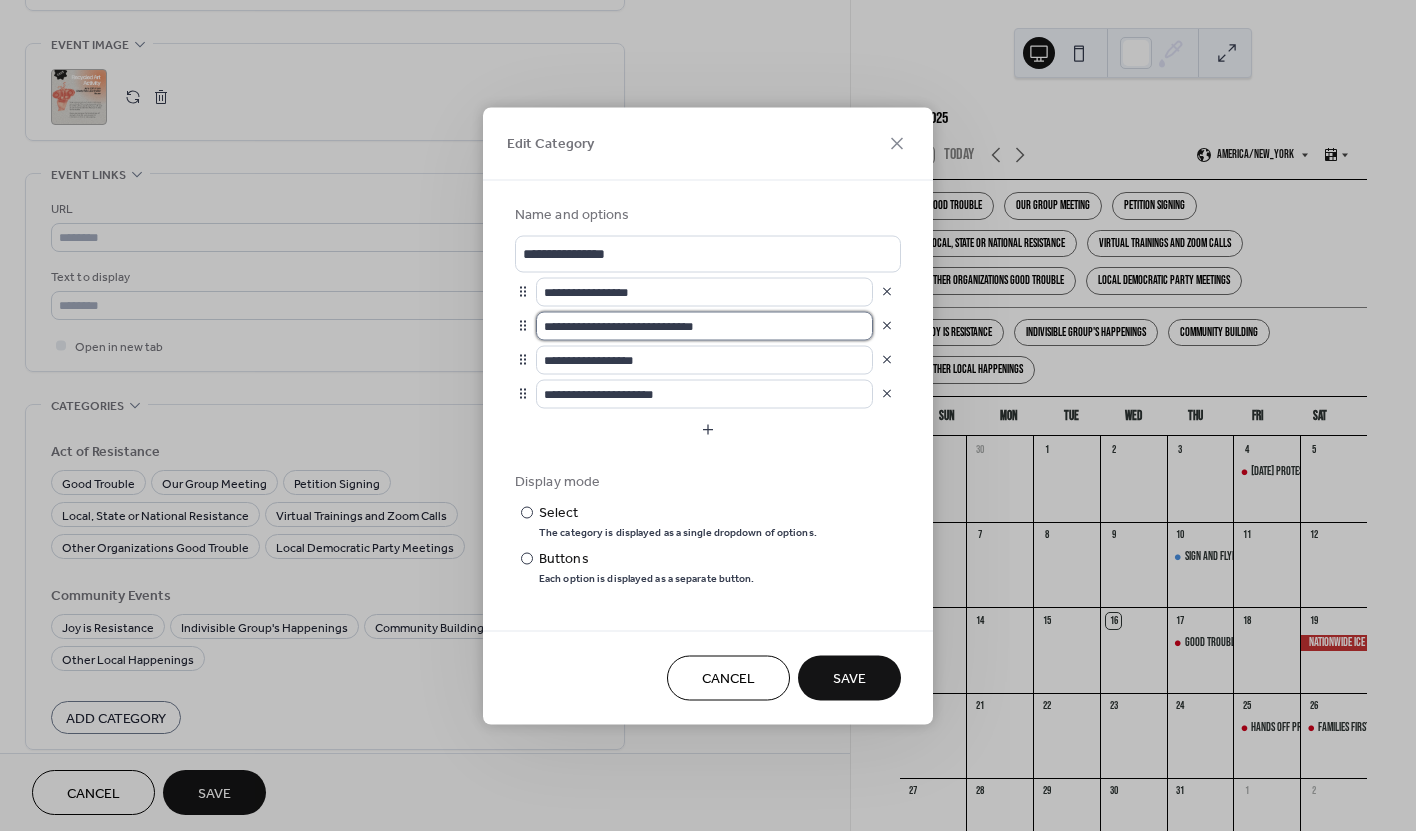 drag, startPoint x: 636, startPoint y: 324, endPoint x: 647, endPoint y: 324, distance: 11 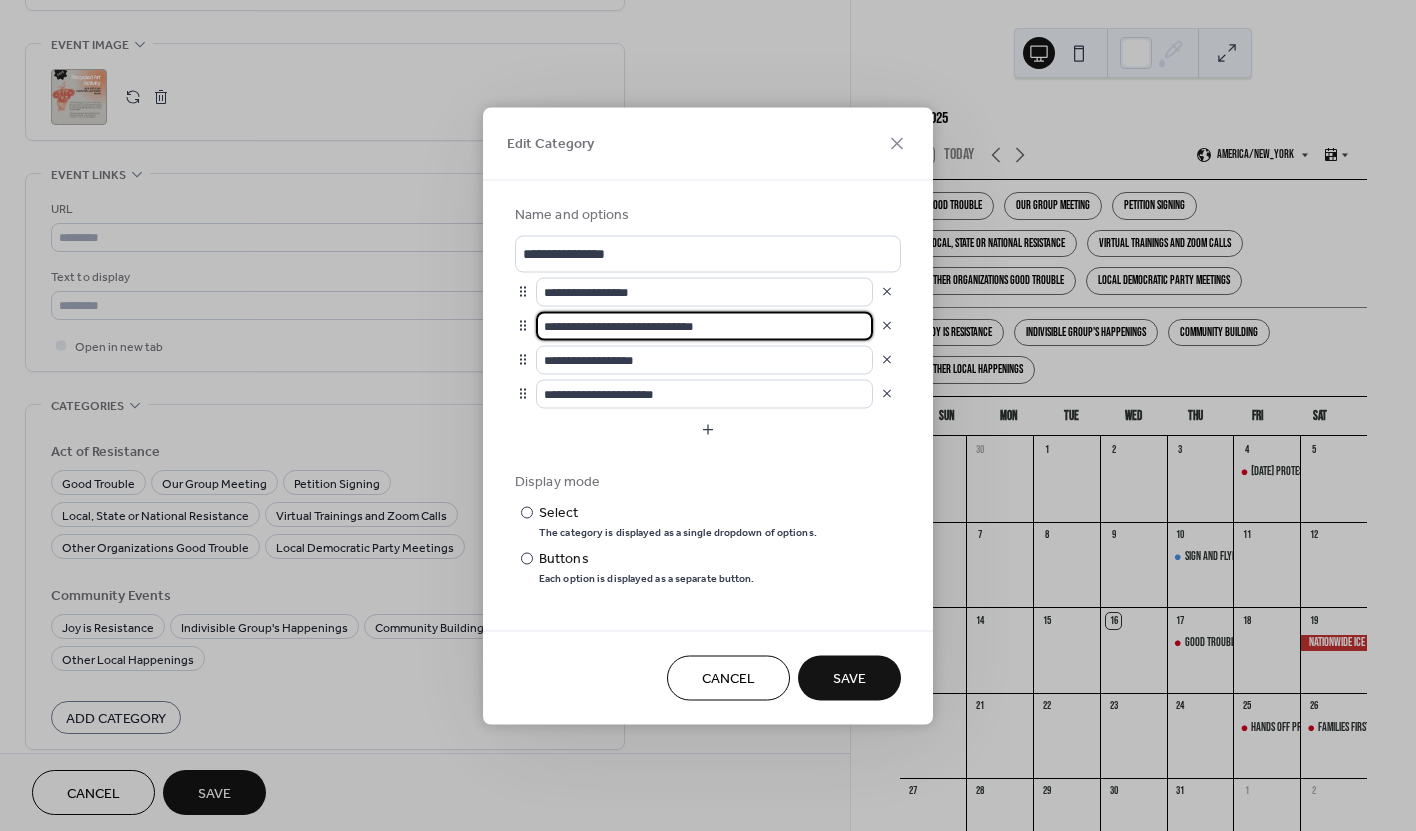 drag, startPoint x: 723, startPoint y: 327, endPoint x: 643, endPoint y: 325, distance: 80.024994 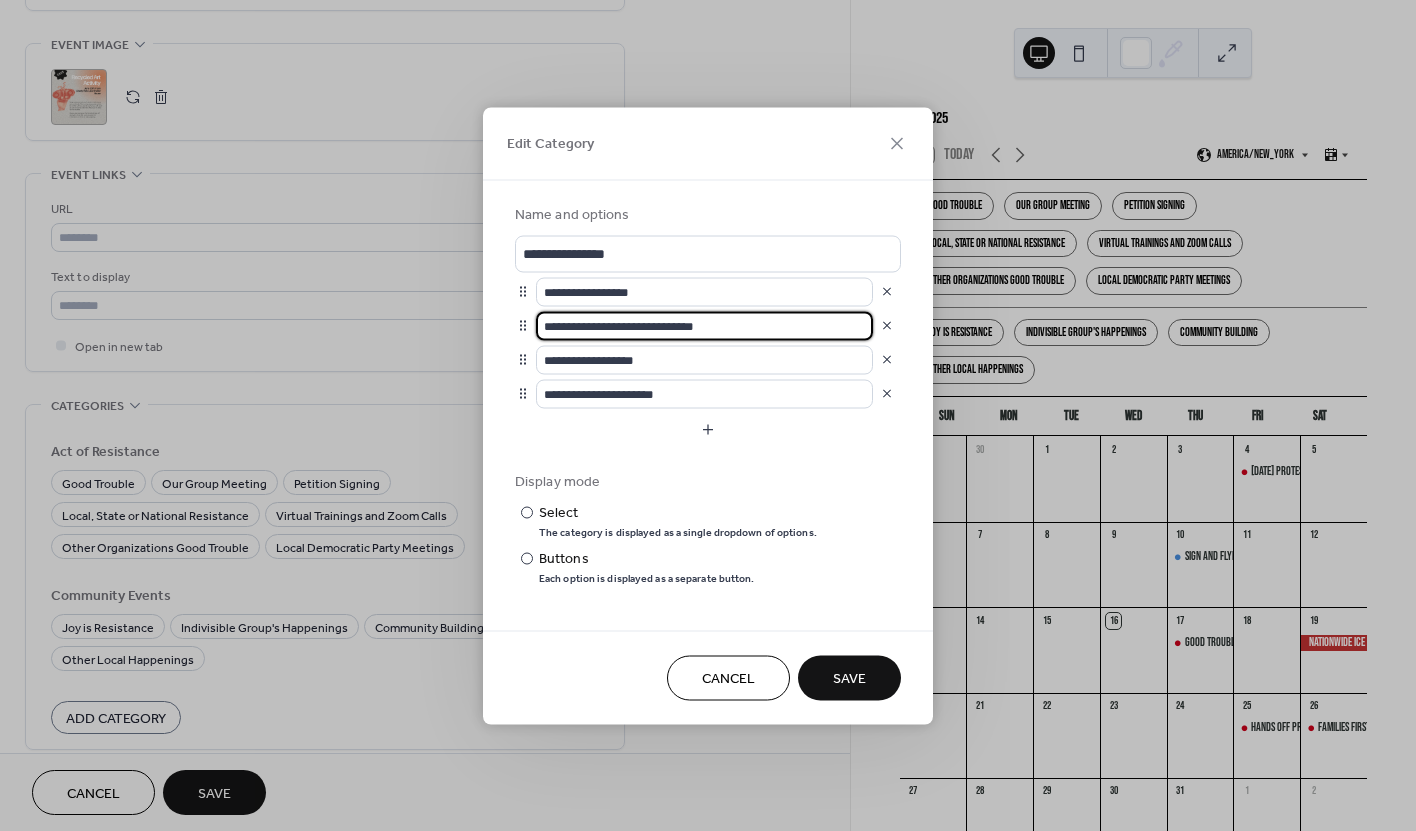 drag, startPoint x: 715, startPoint y: 325, endPoint x: 643, endPoint y: 326, distance: 72.00694 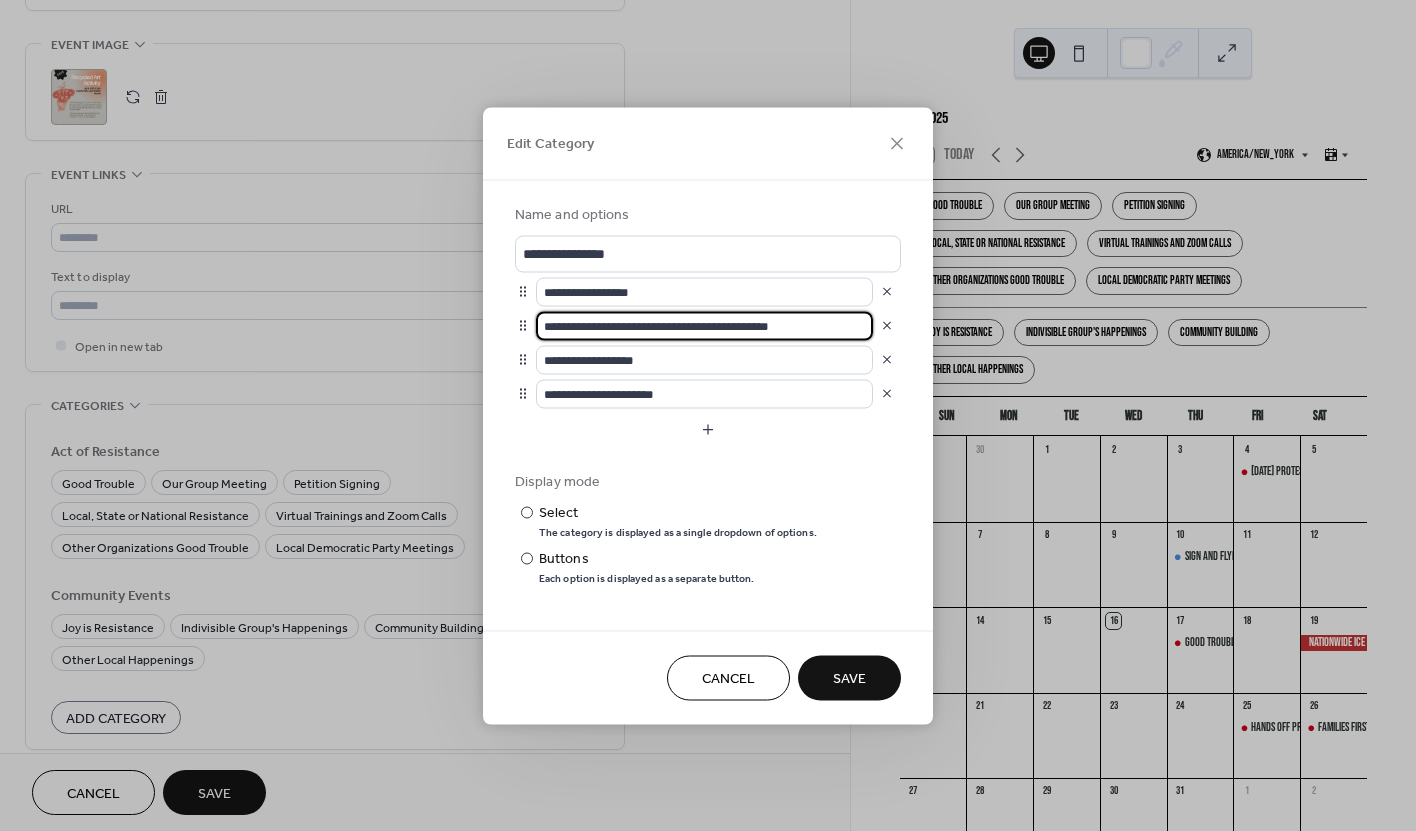 type on "**********" 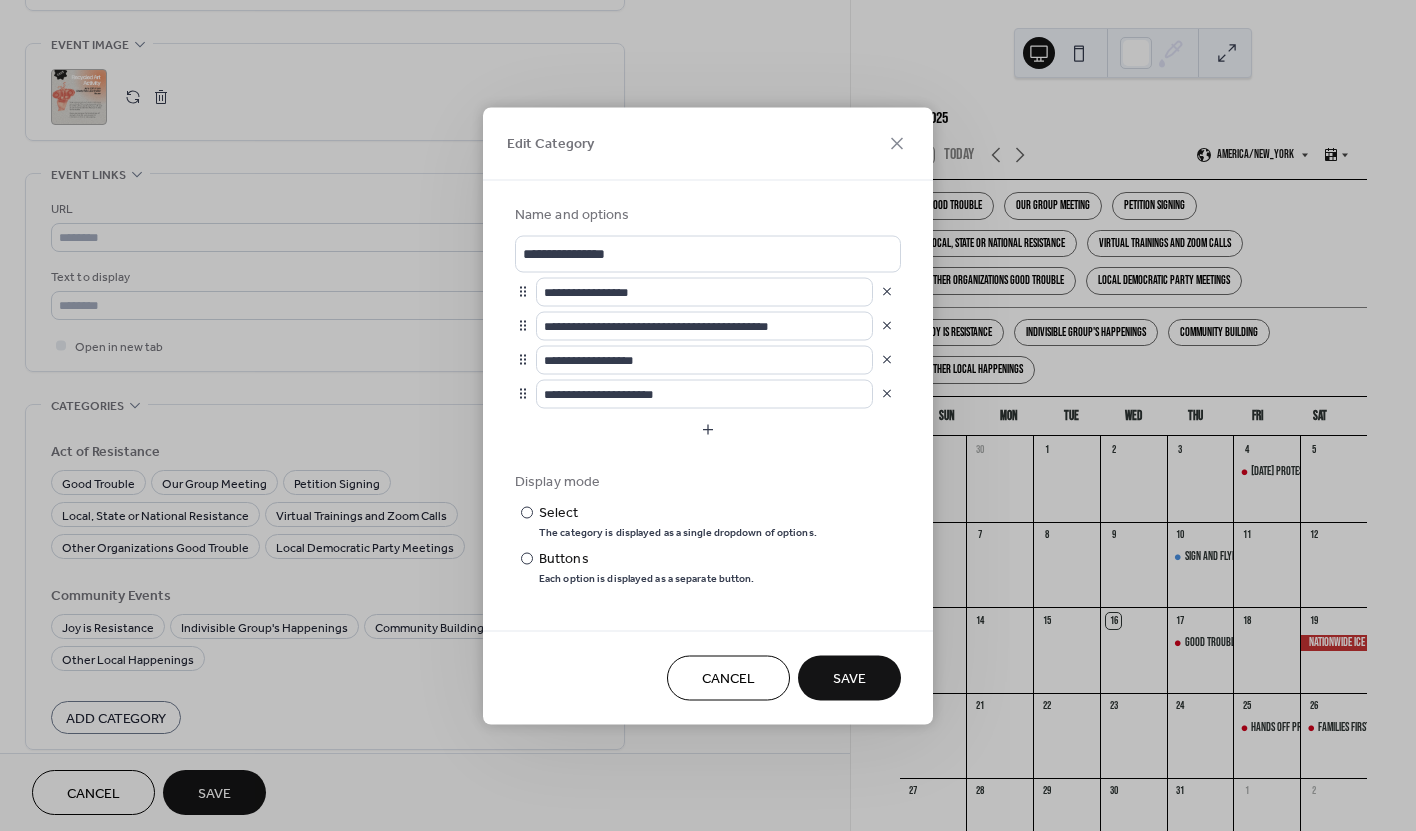 click on "Save" at bounding box center (849, 679) 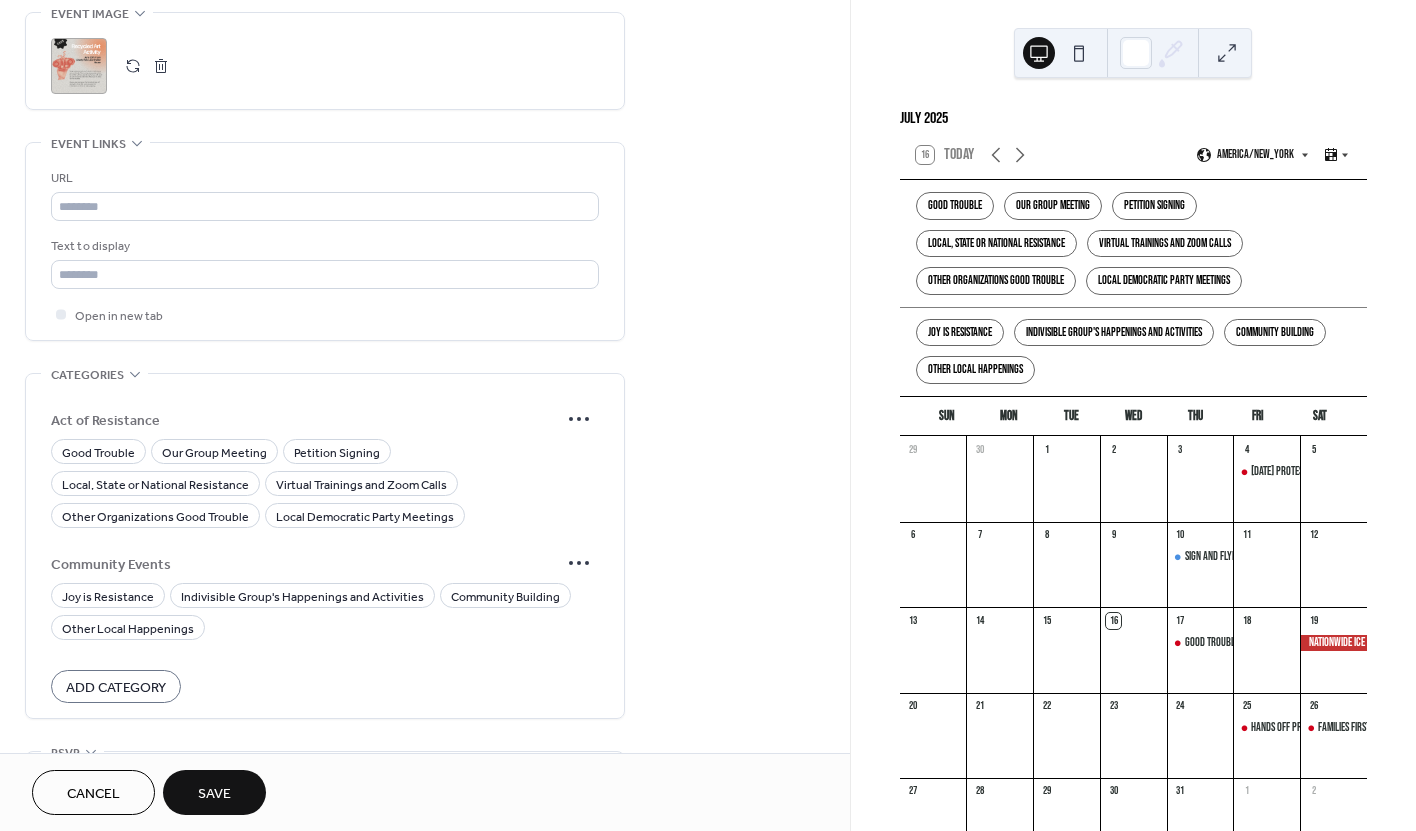 scroll, scrollTop: 999, scrollLeft: 0, axis: vertical 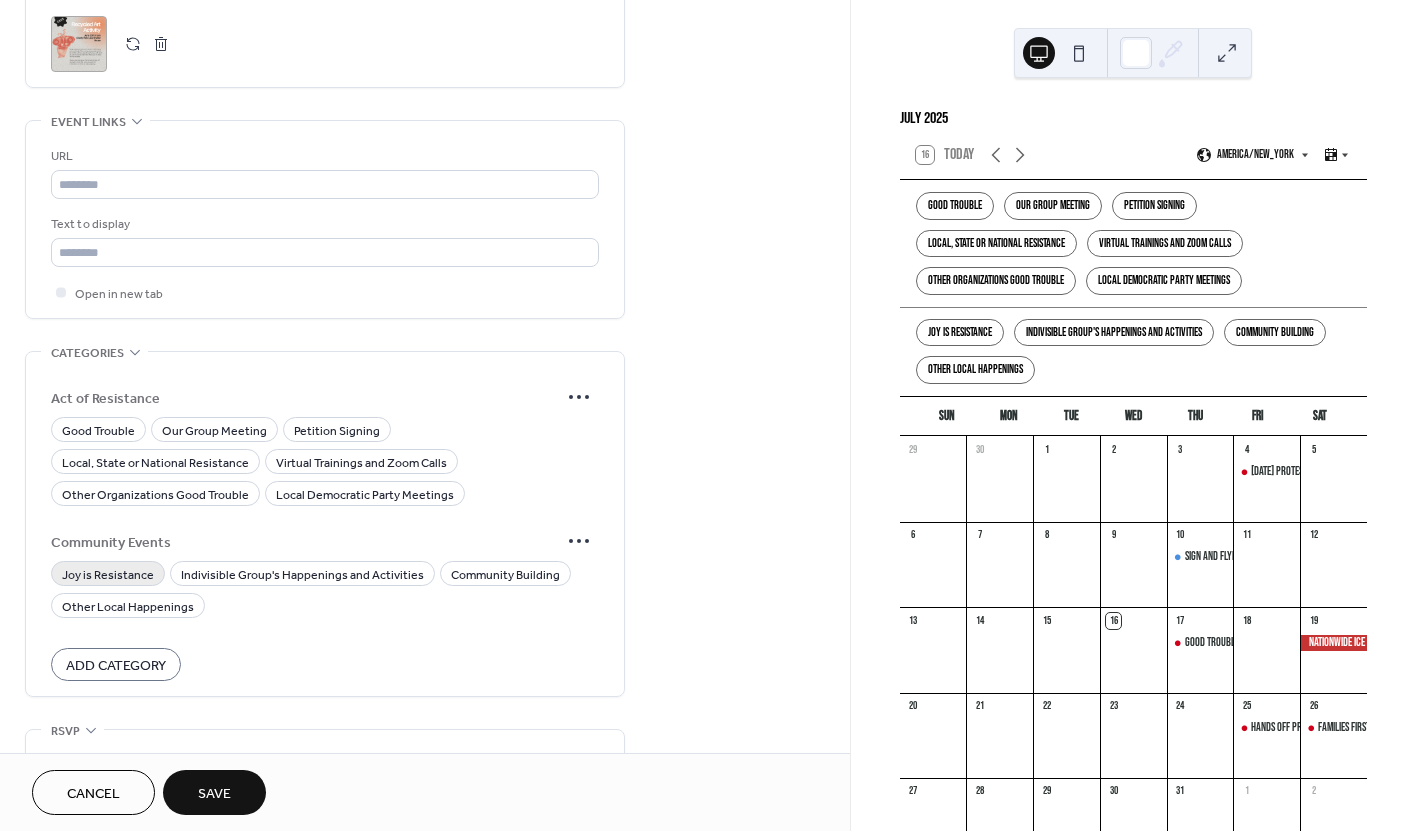 click on "Joy is Resistance" at bounding box center (108, 575) 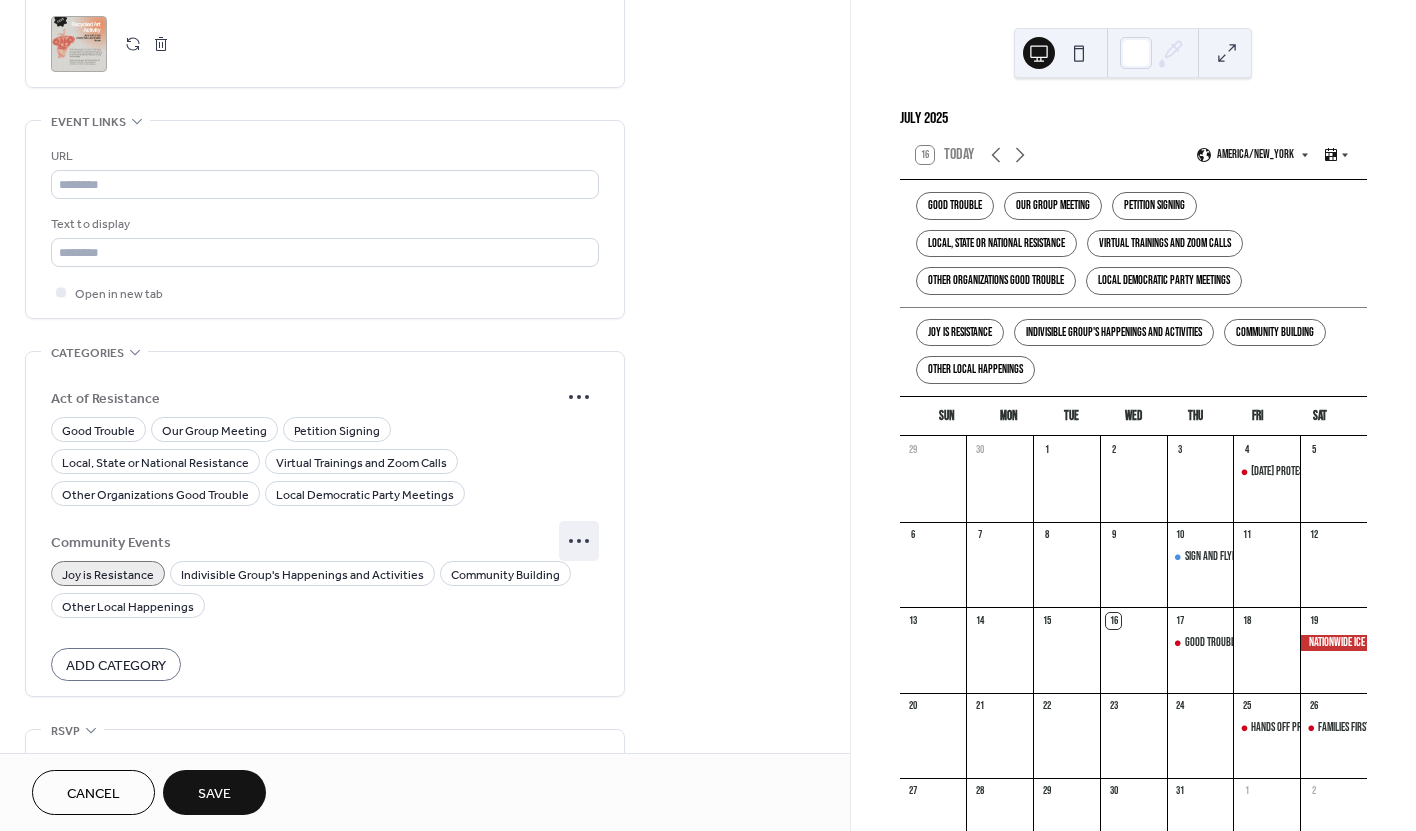 click 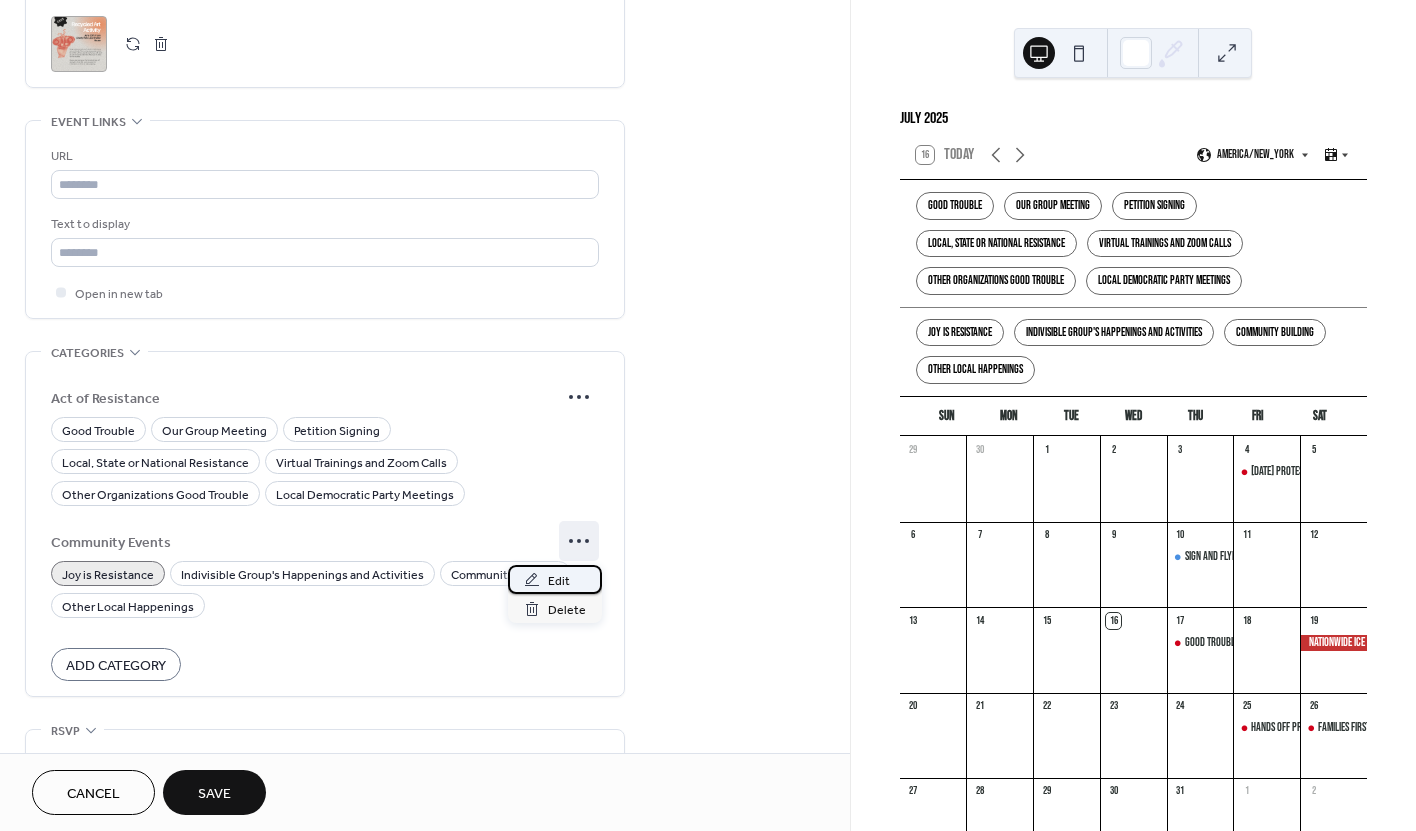 click on "Edit" at bounding box center (559, 581) 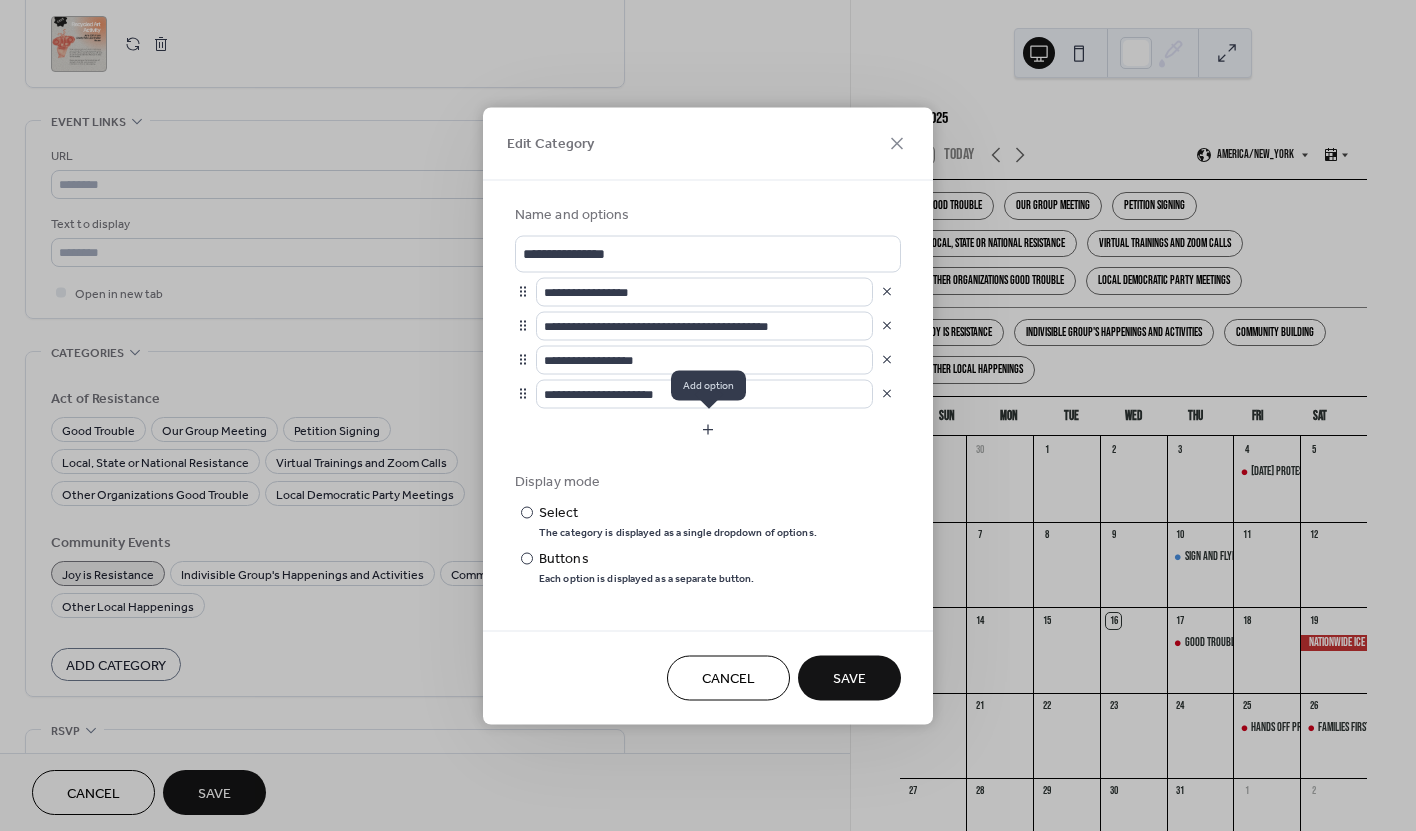 drag, startPoint x: 699, startPoint y: 433, endPoint x: 679, endPoint y: 431, distance: 20.09975 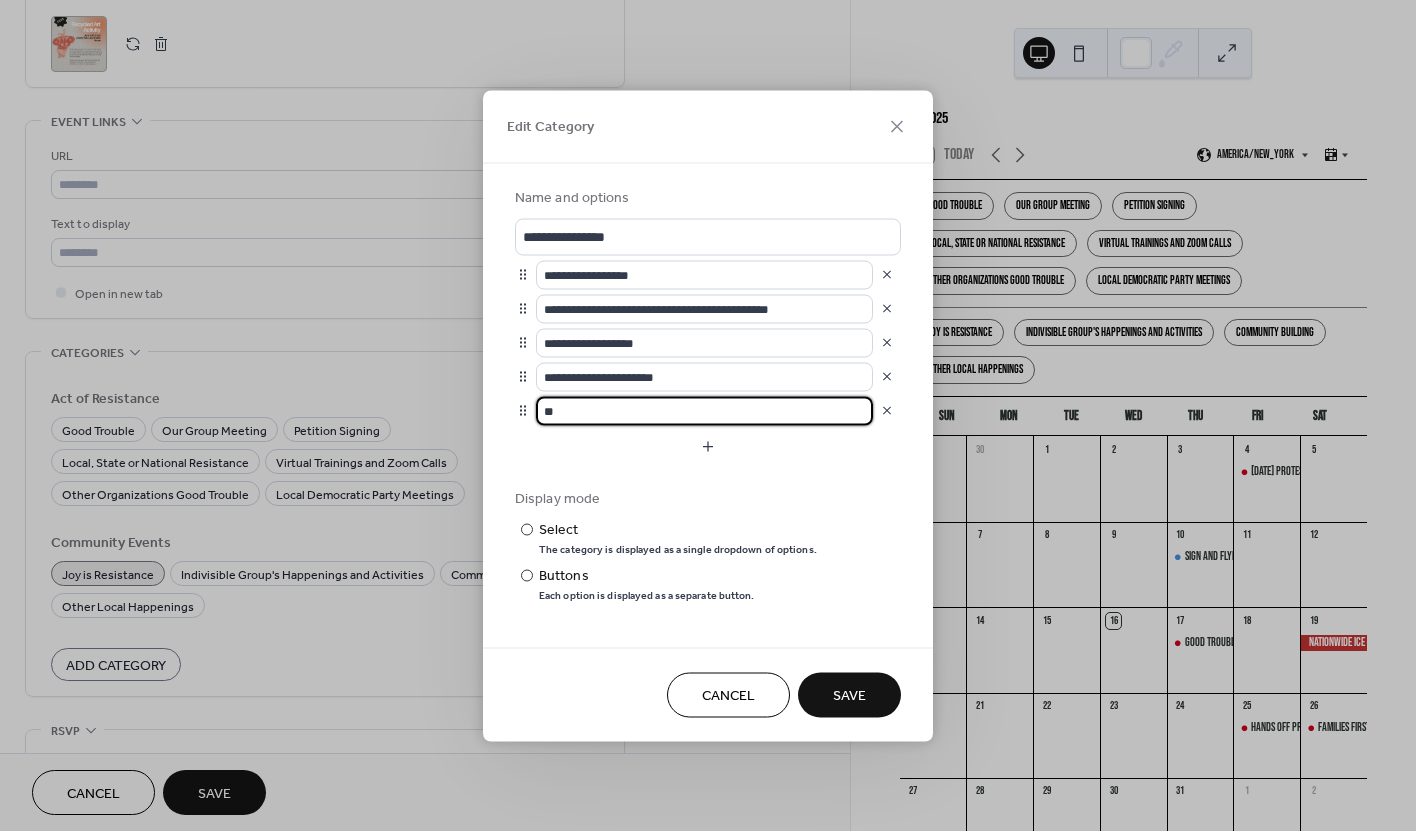 type on "*" 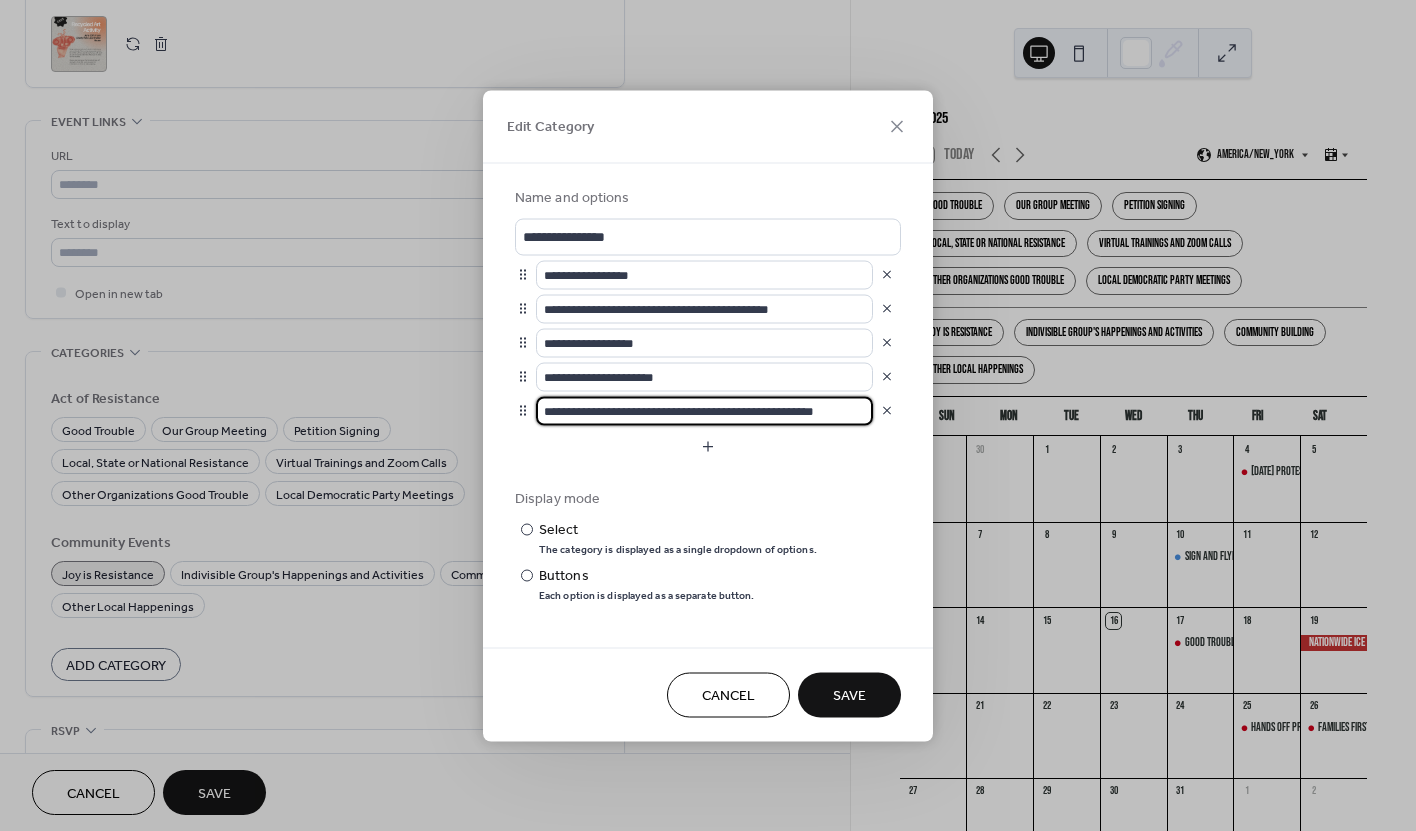 drag, startPoint x: 800, startPoint y: 411, endPoint x: 829, endPoint y: 409, distance: 29.068884 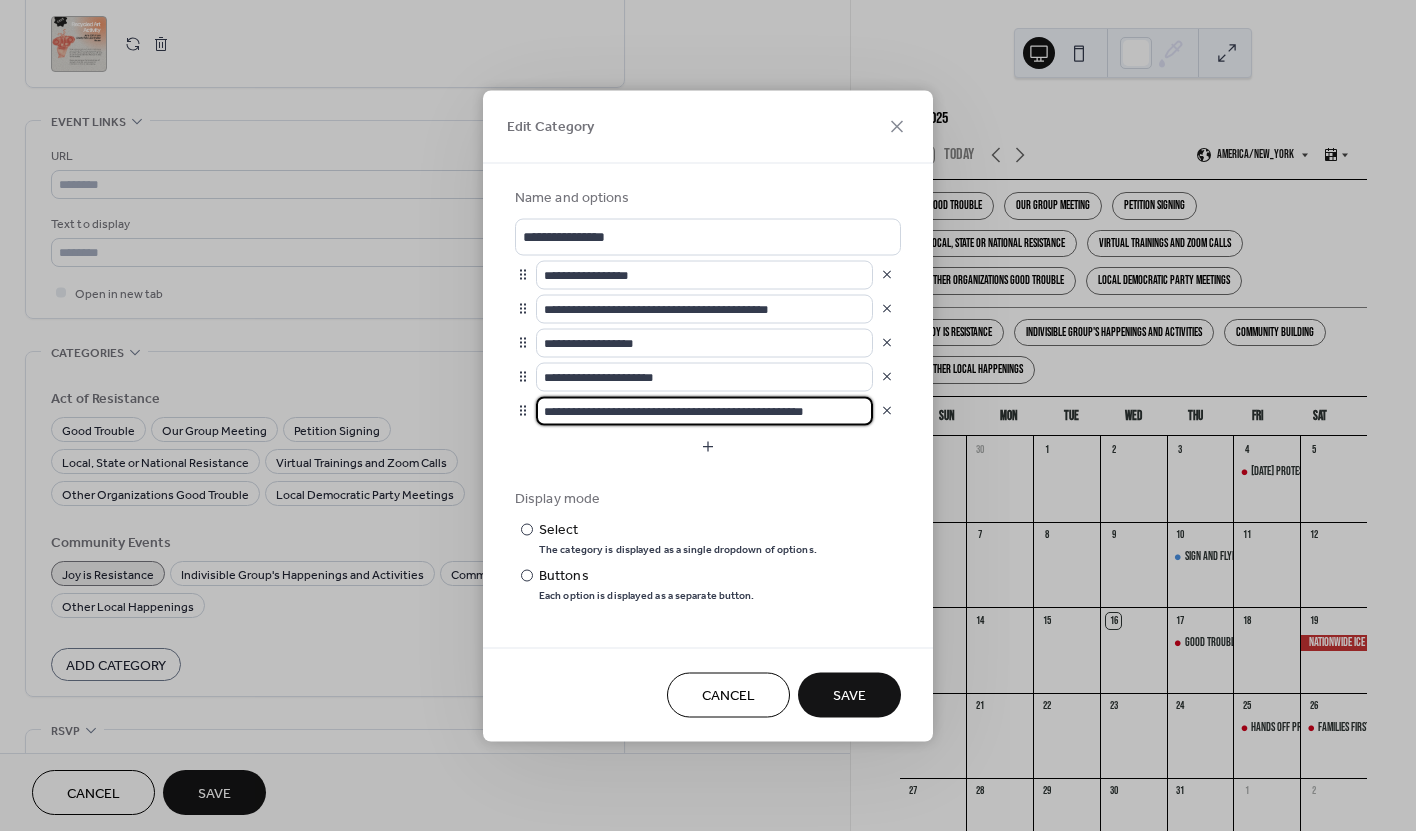 type on "**********" 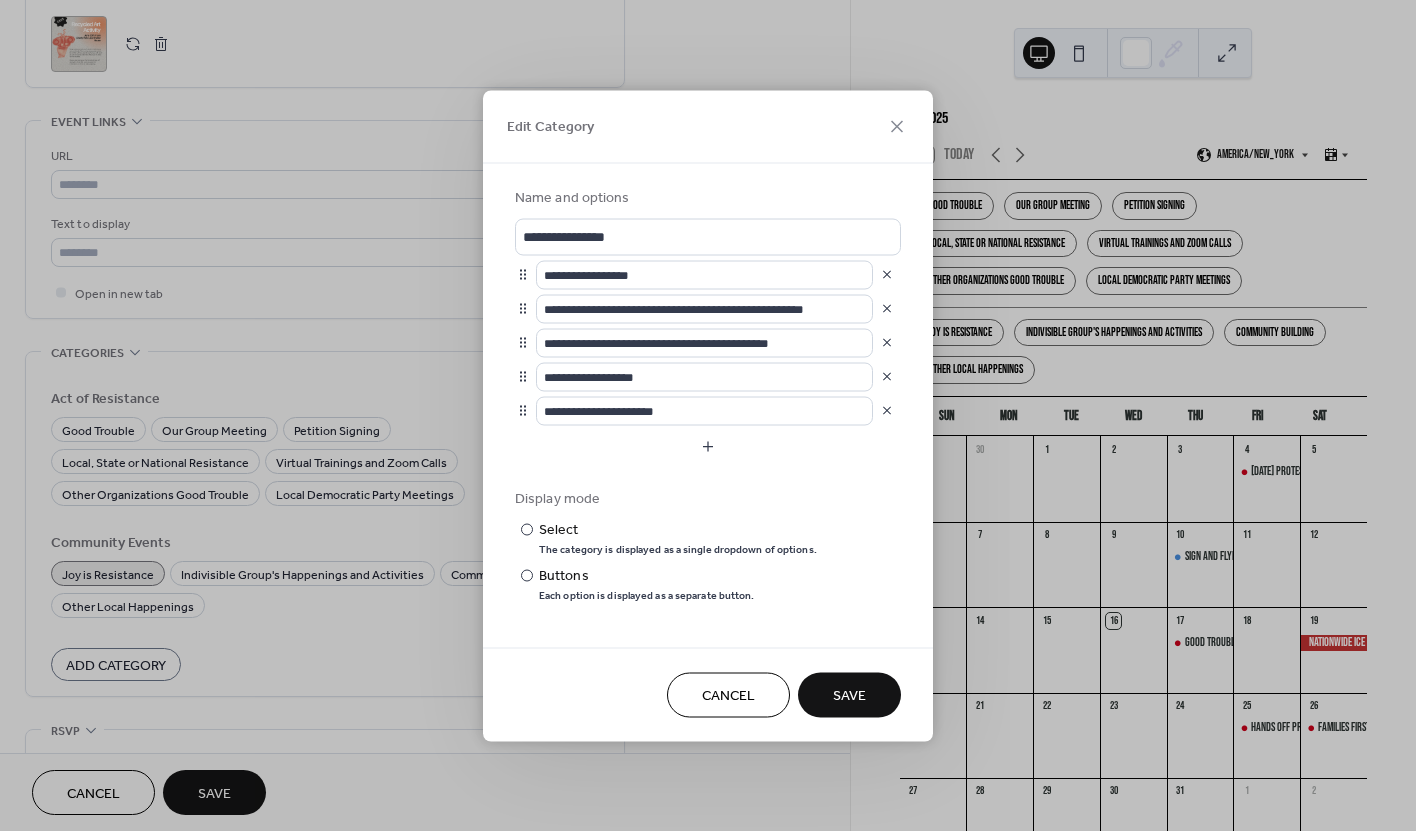 click on "Save" at bounding box center [849, 696] 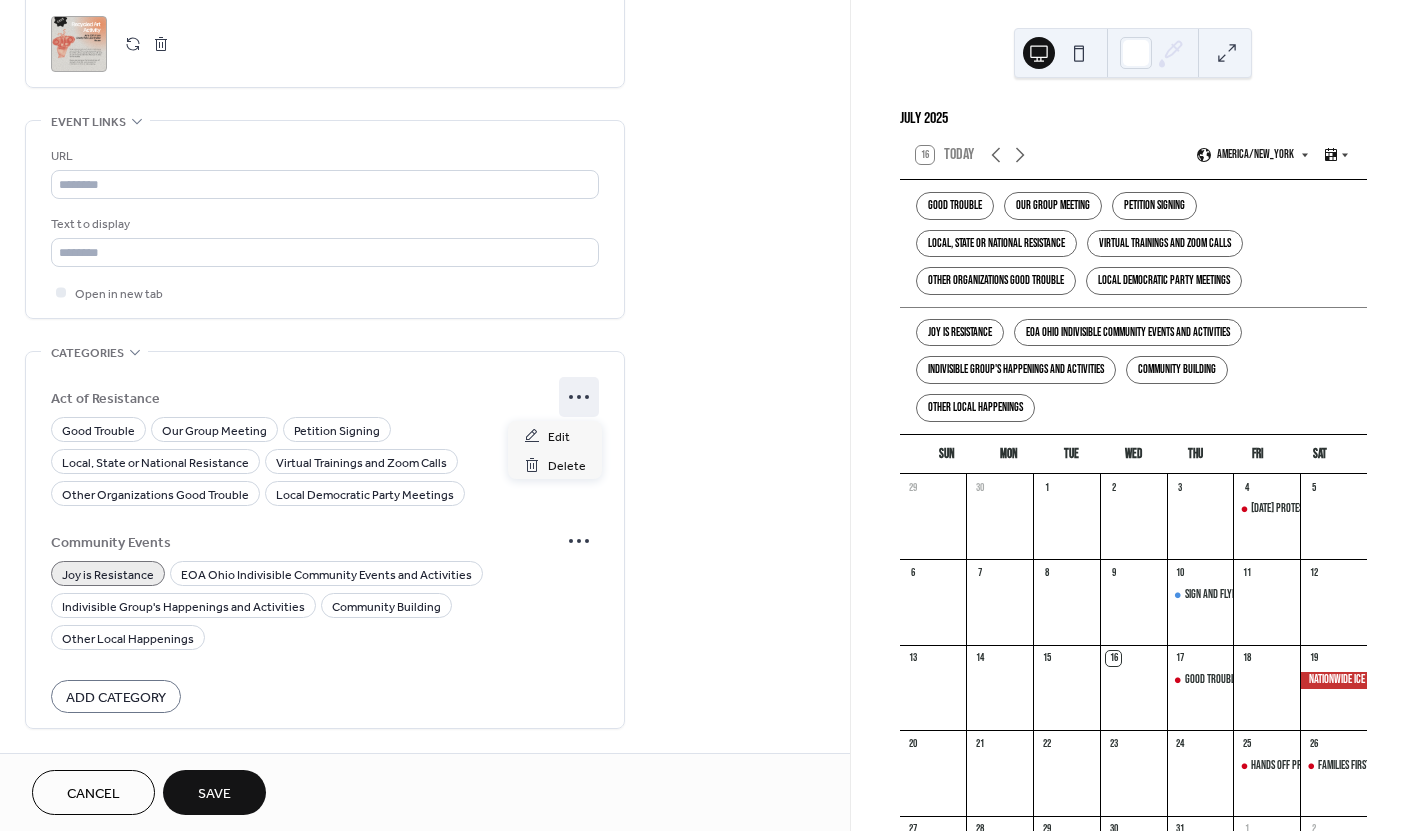click 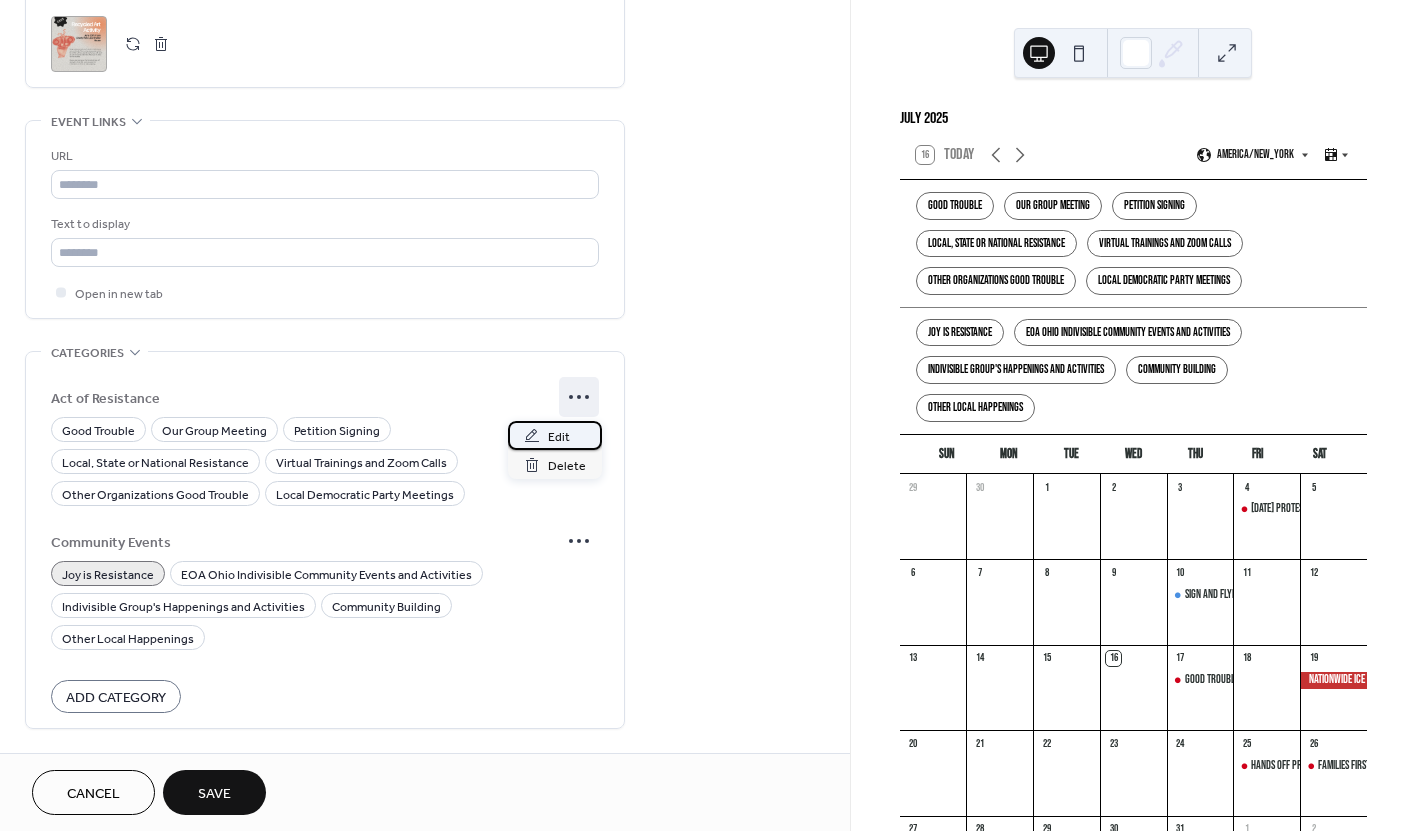 click on "Edit" at bounding box center (559, 437) 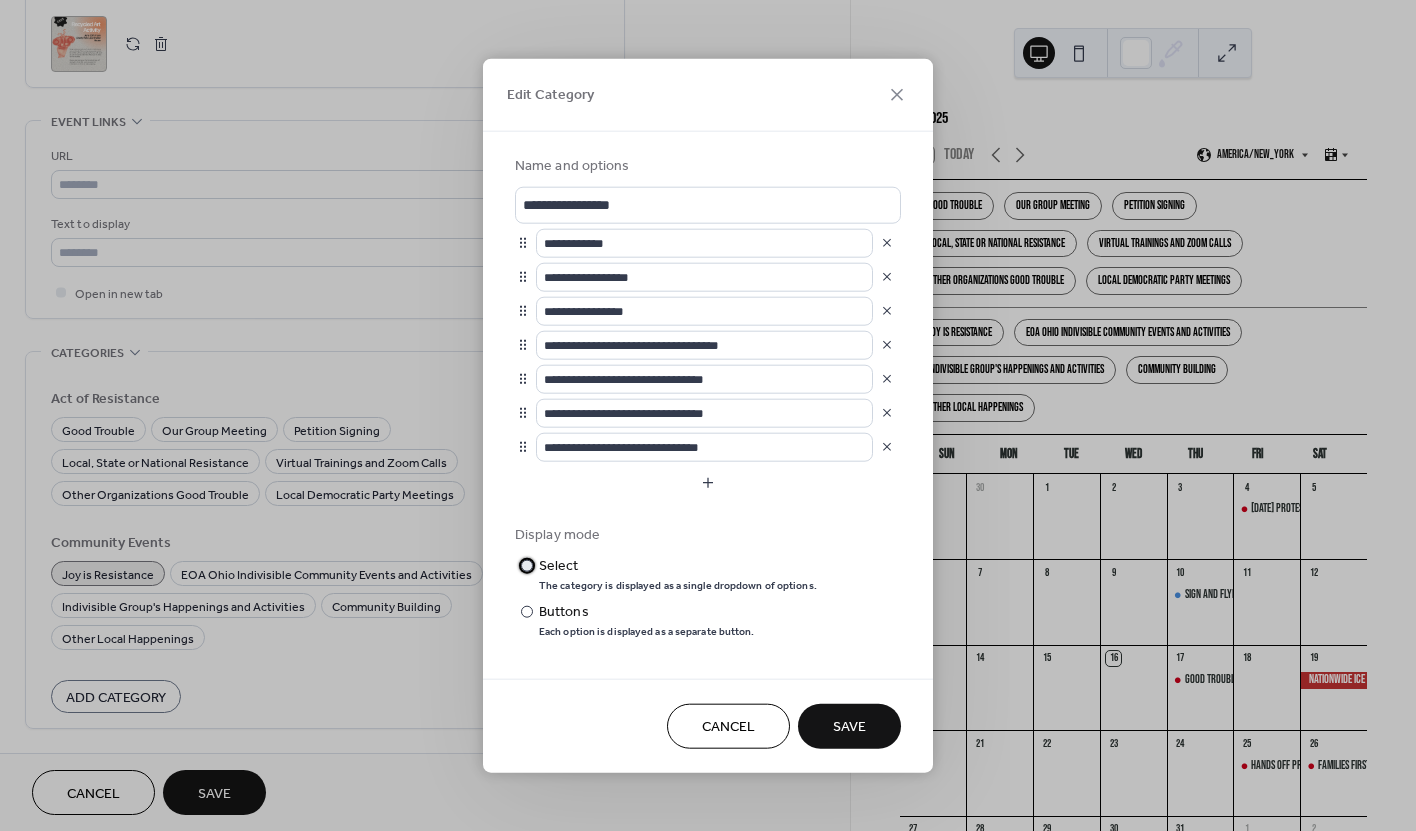 drag, startPoint x: 563, startPoint y: 571, endPoint x: 653, endPoint y: 627, distance: 106 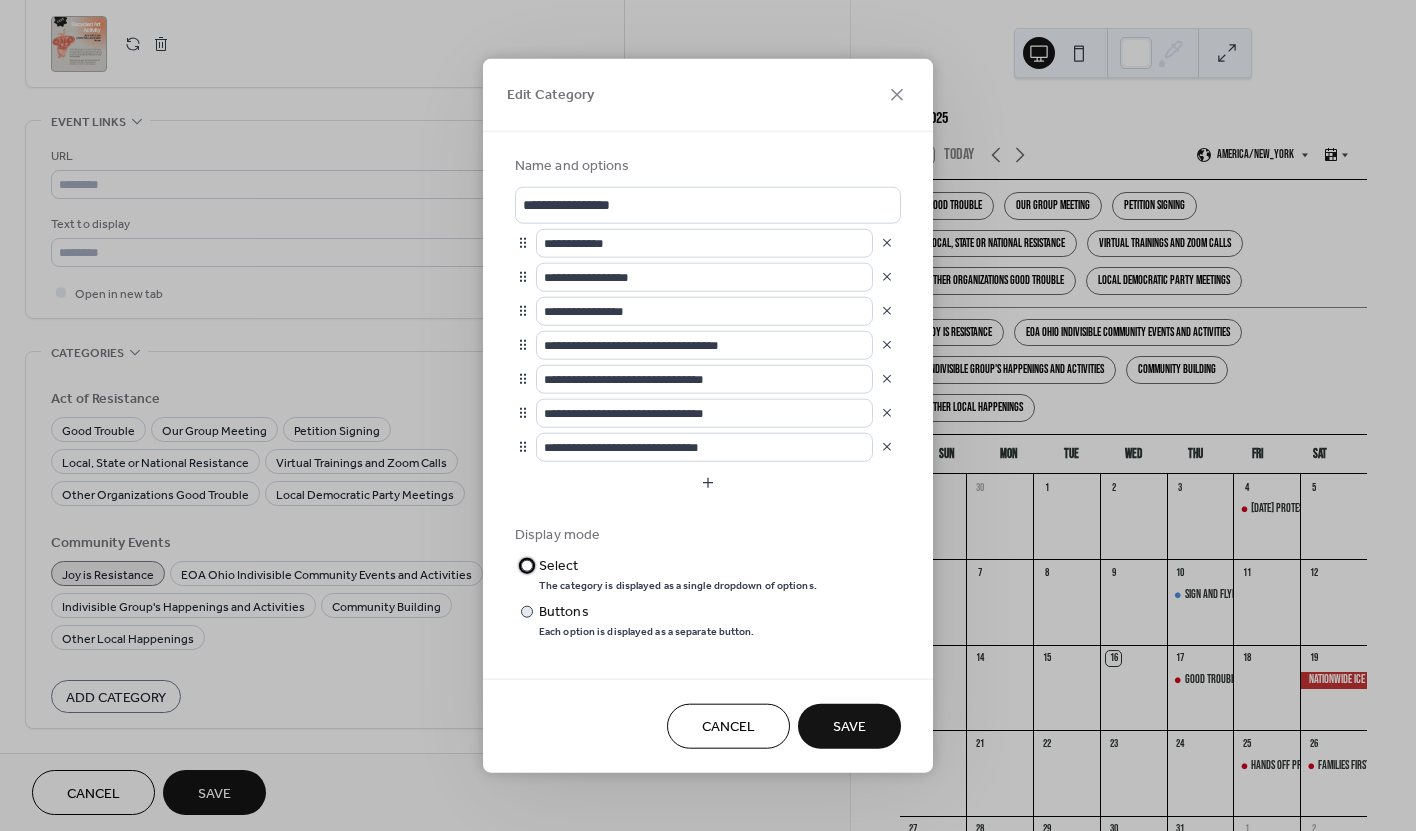 click on "Select" at bounding box center [676, 565] 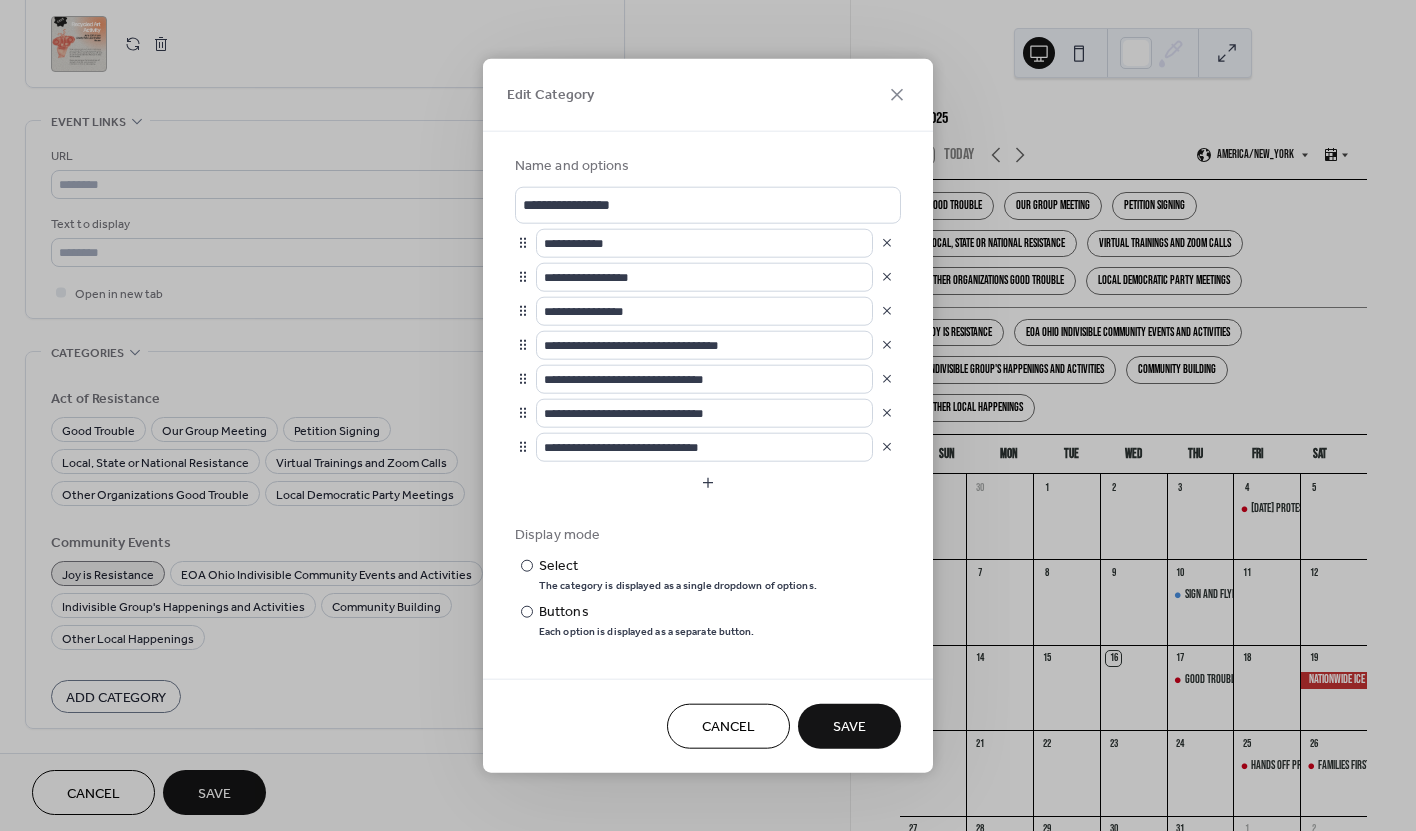 click on "Save" at bounding box center [849, 727] 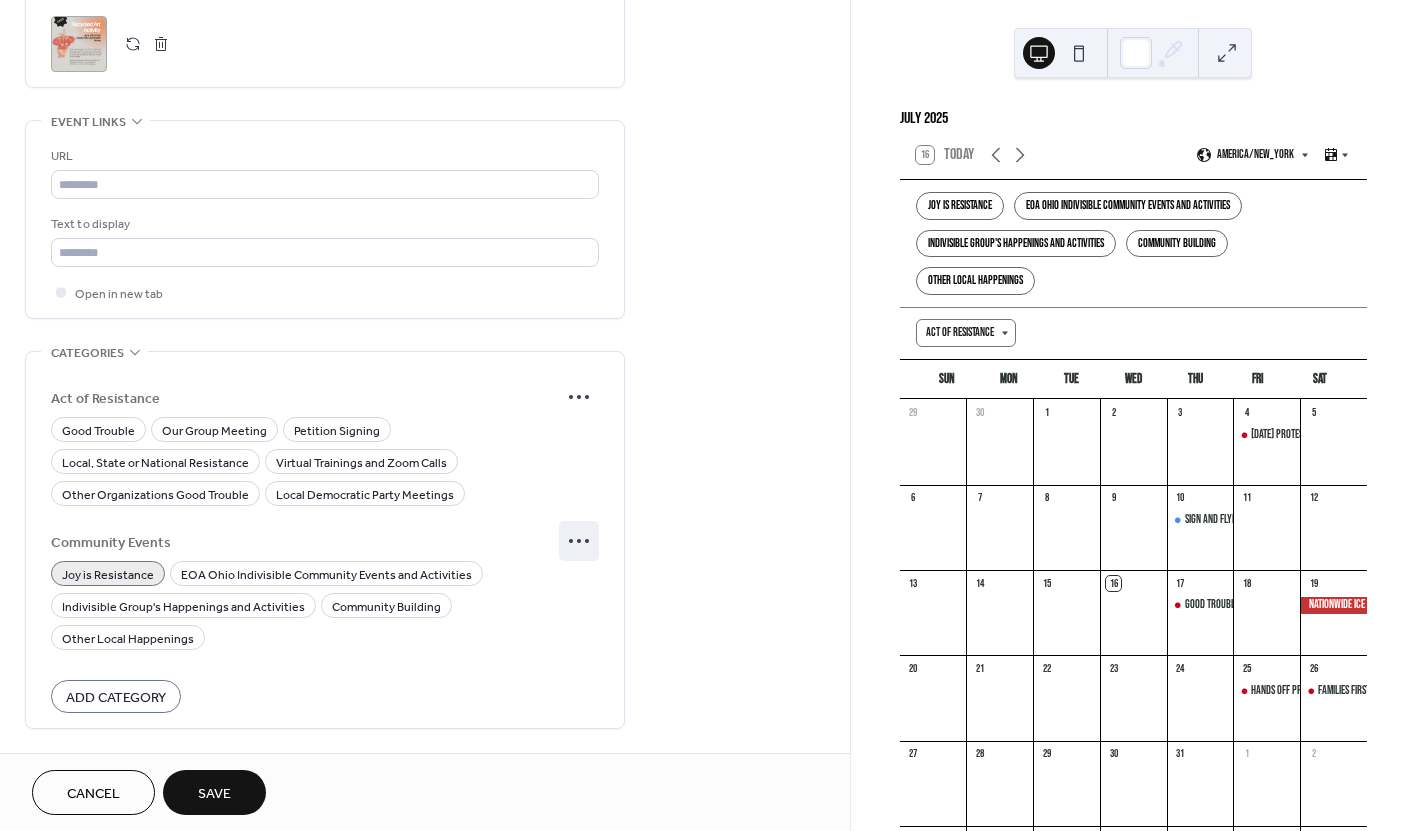 click 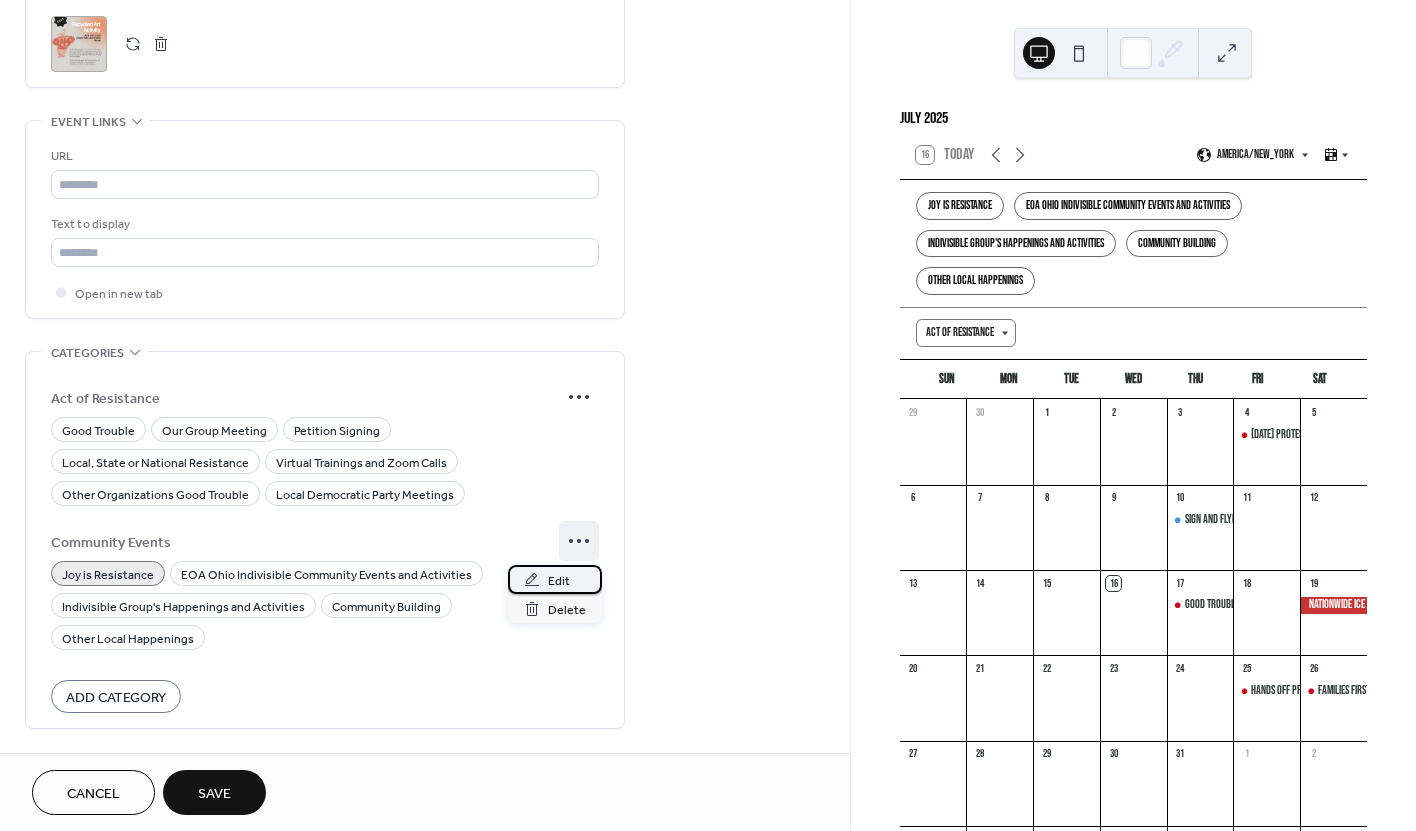 click on "Edit" at bounding box center [559, 581] 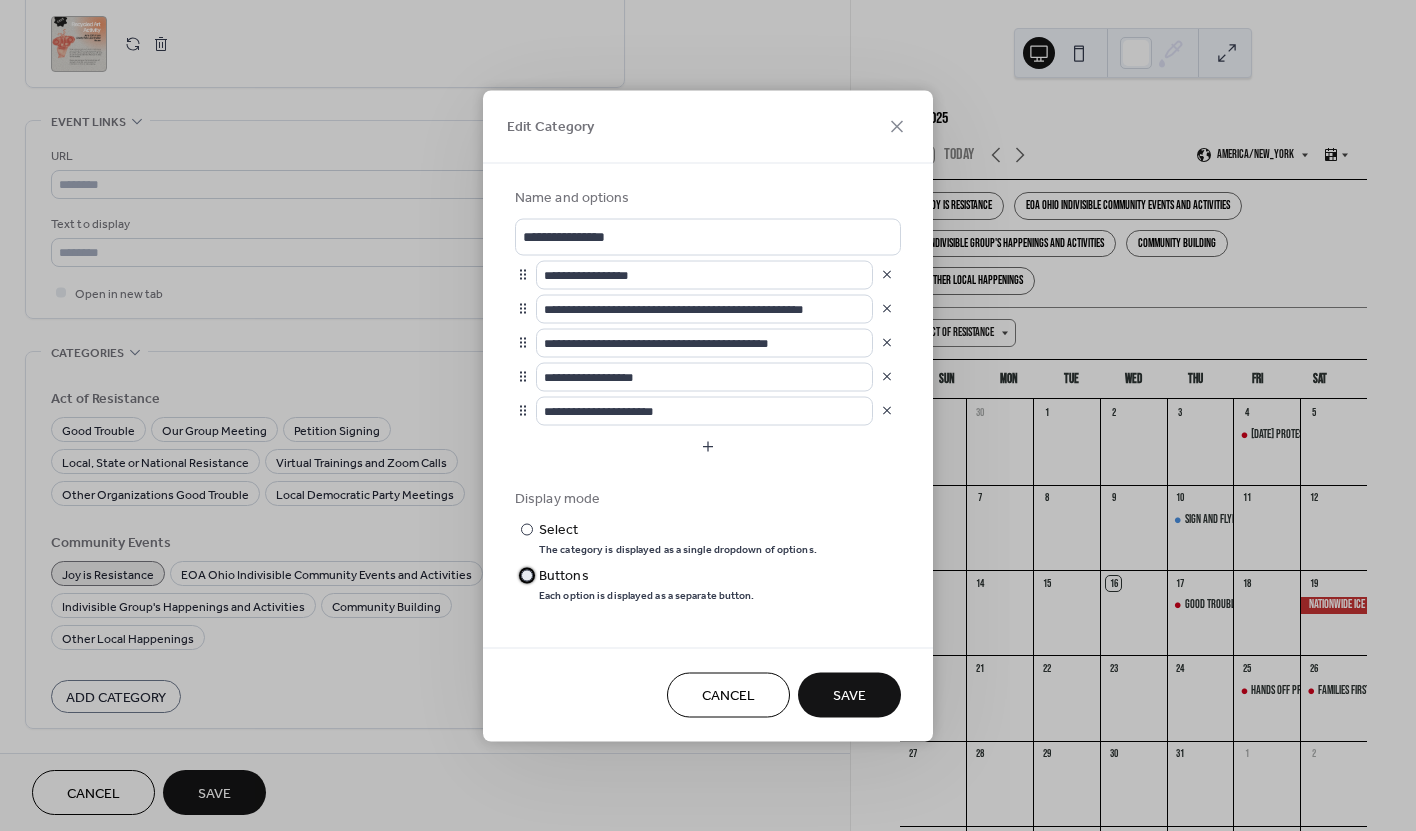 drag, startPoint x: 537, startPoint y: 581, endPoint x: 549, endPoint y: 583, distance: 12.165525 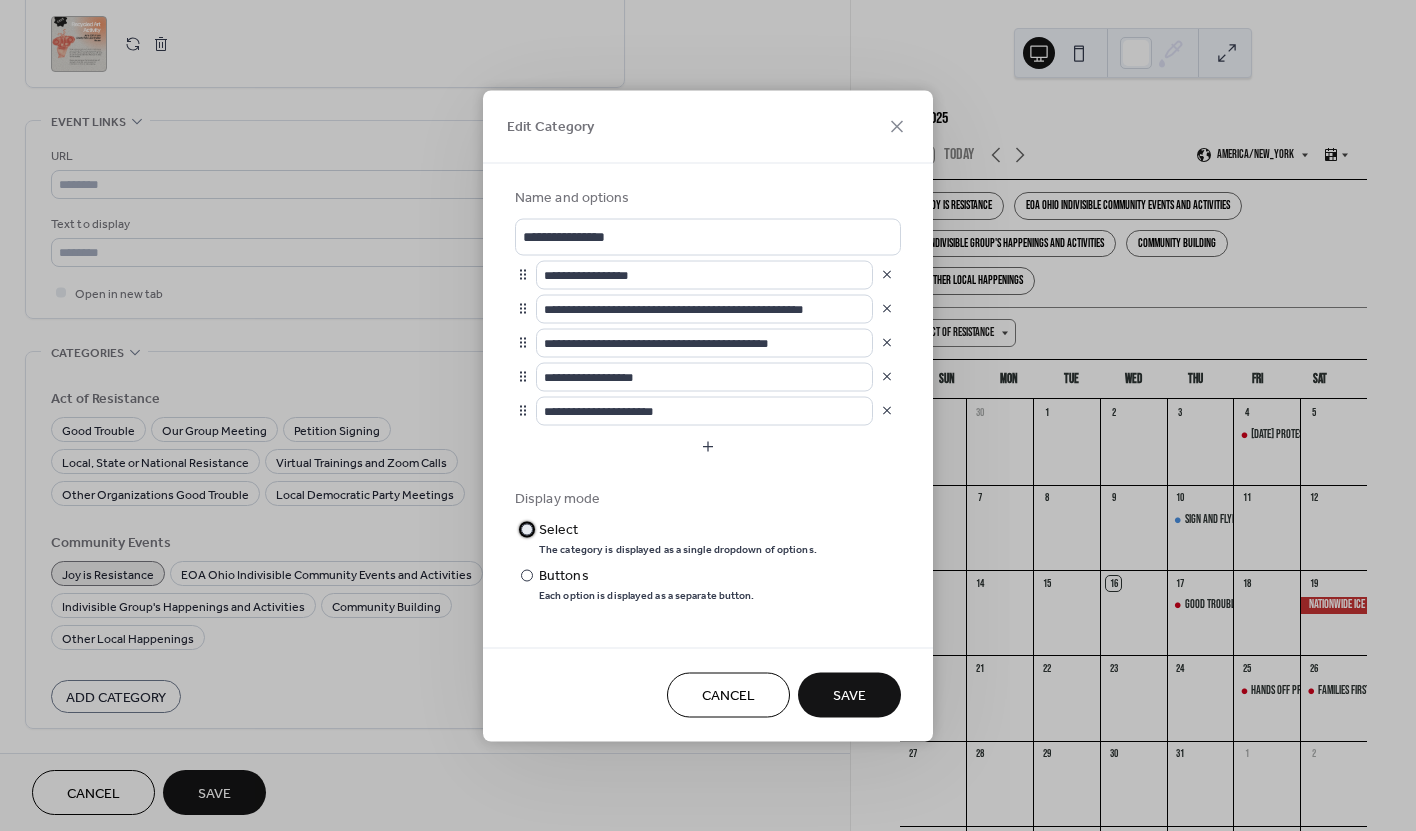 click on "The category is displayed as a single dropdown of options." at bounding box center (678, 549) 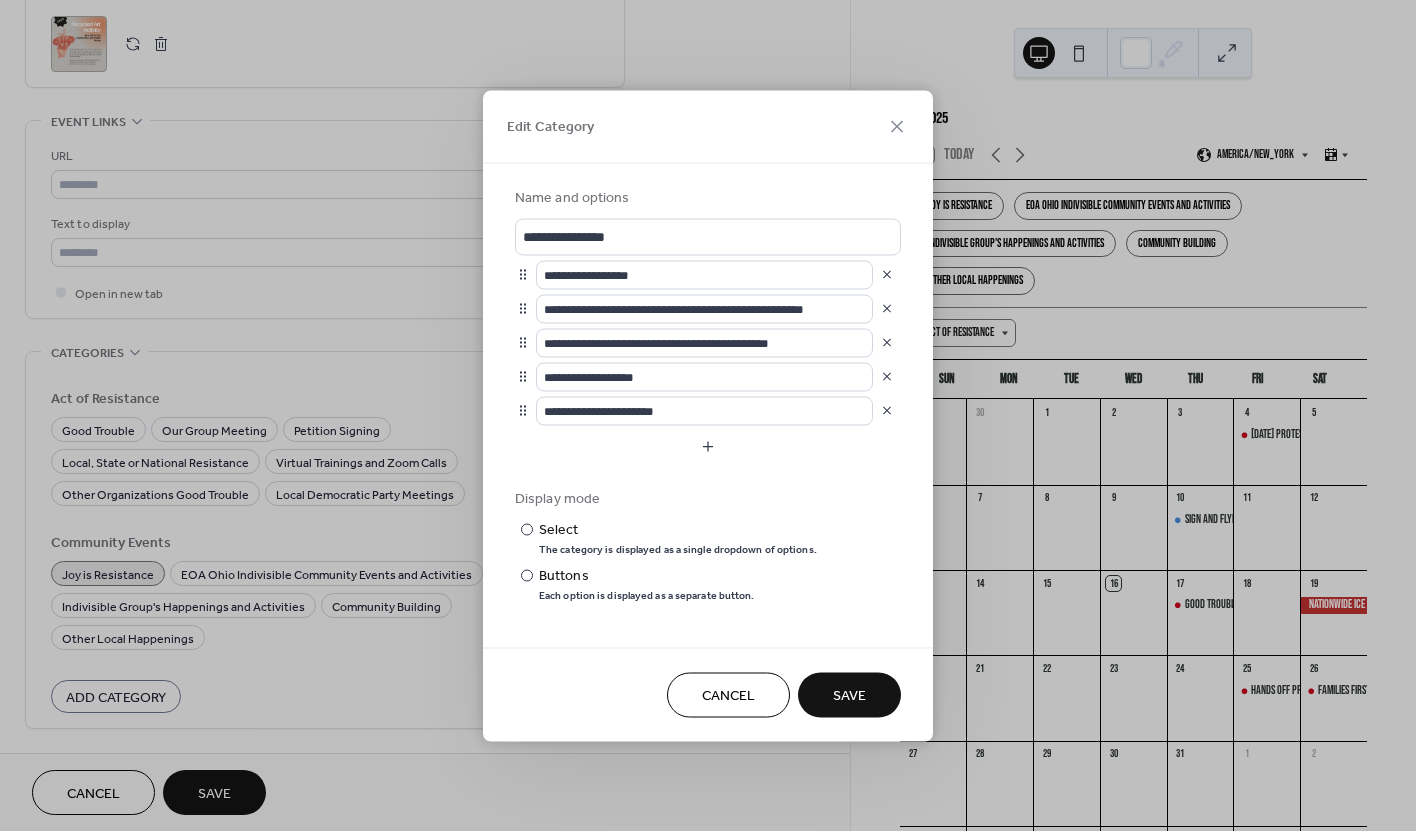 click on "Save" at bounding box center [849, 694] 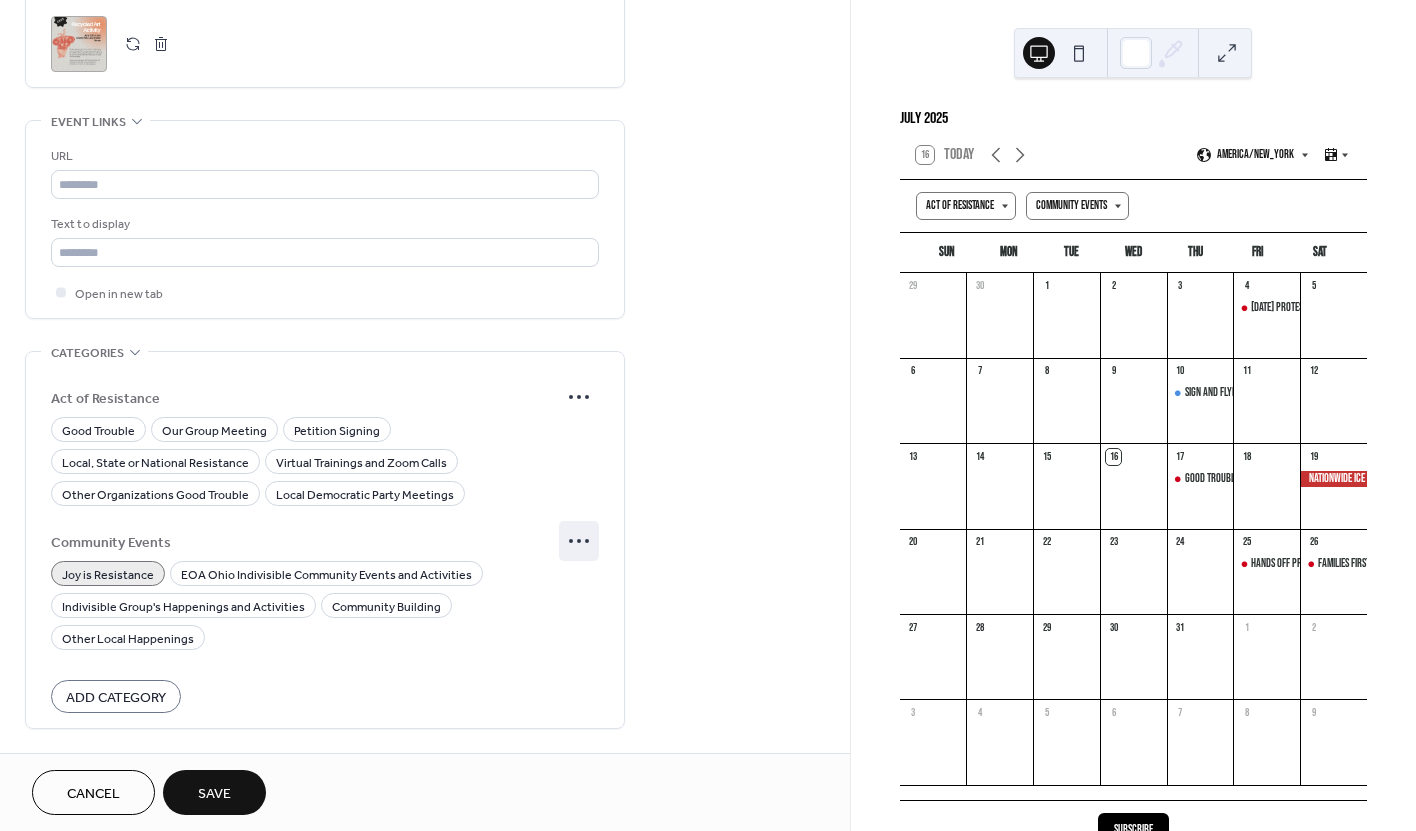 click 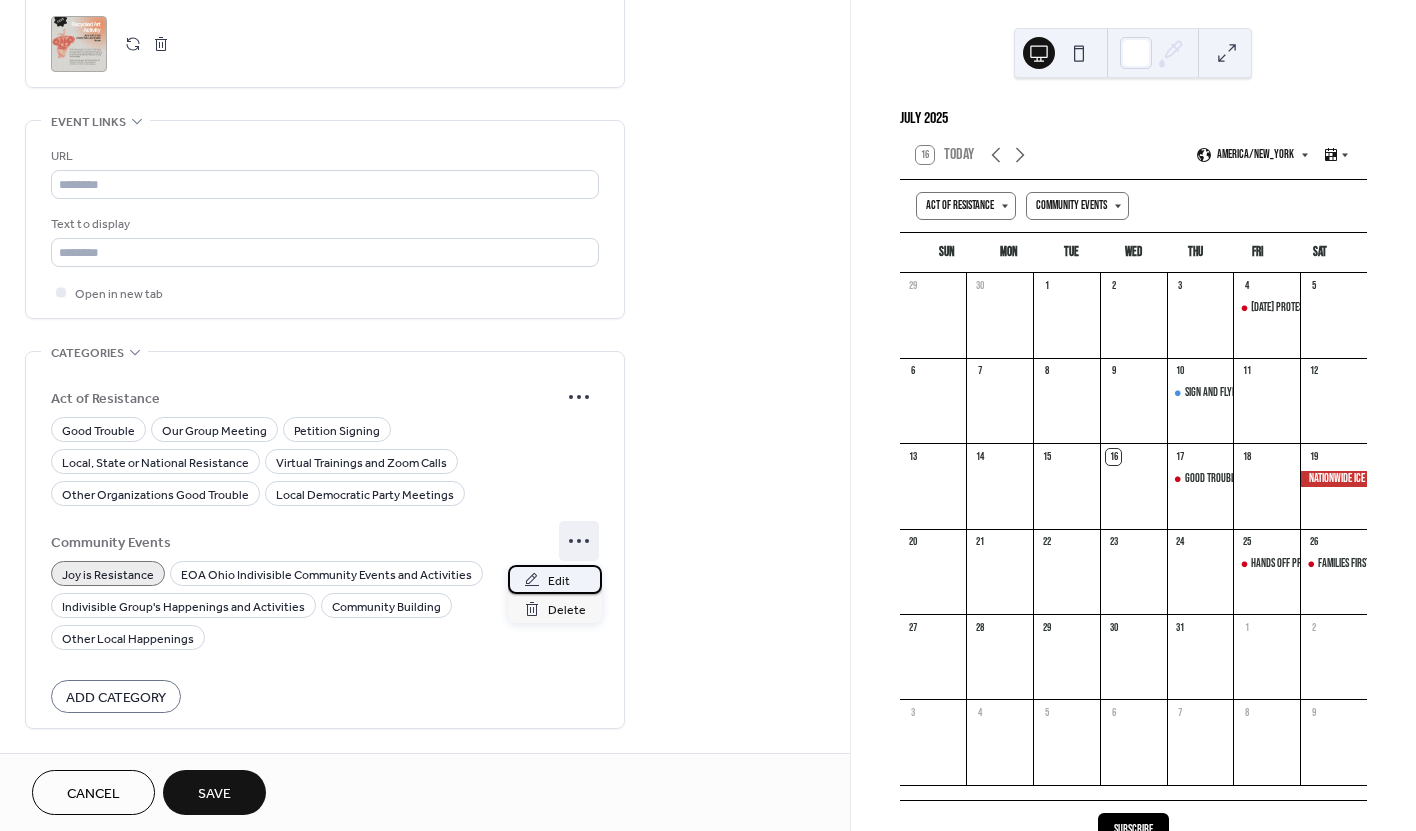 click on "Edit" at bounding box center [559, 581] 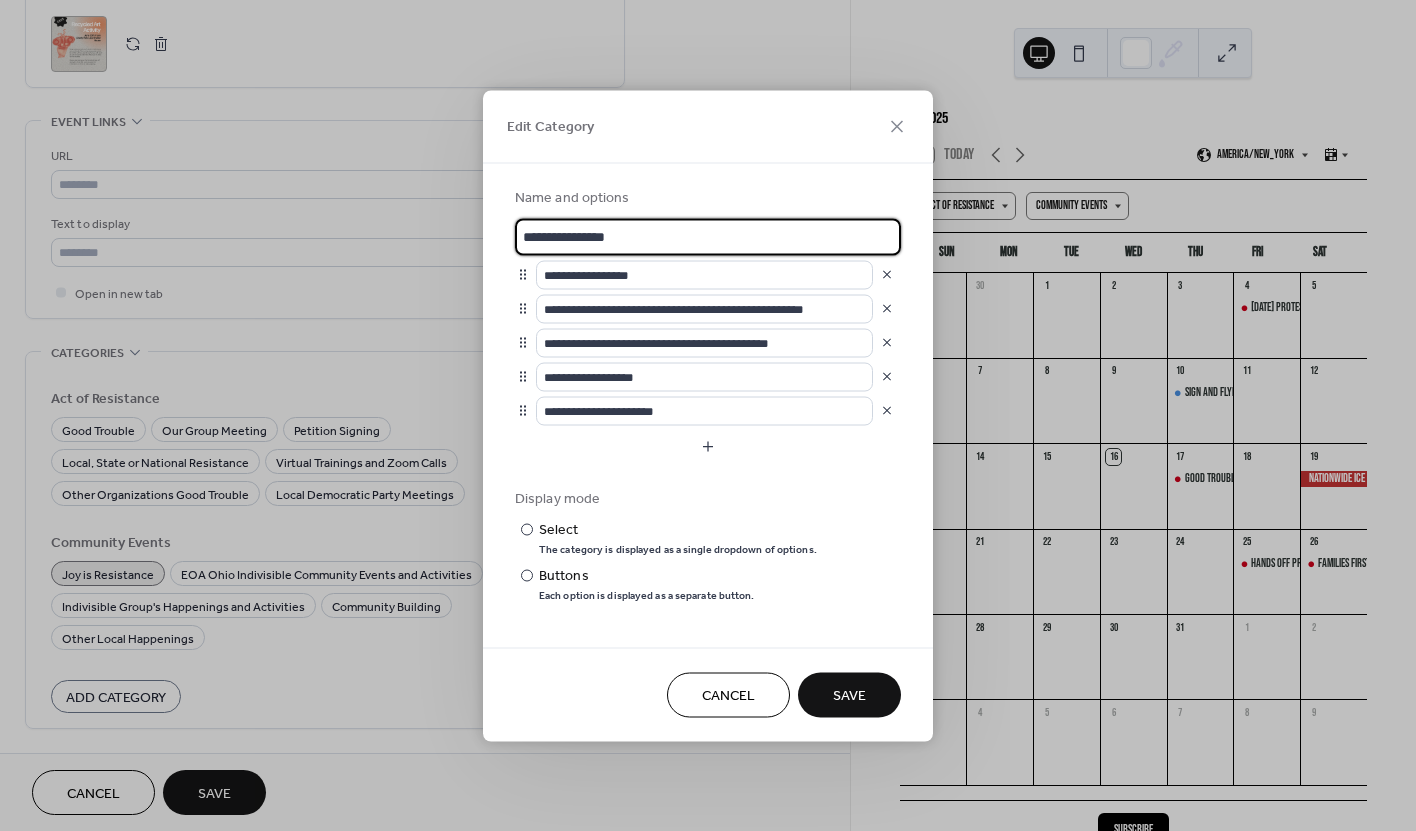 click on "**********" at bounding box center [708, 236] 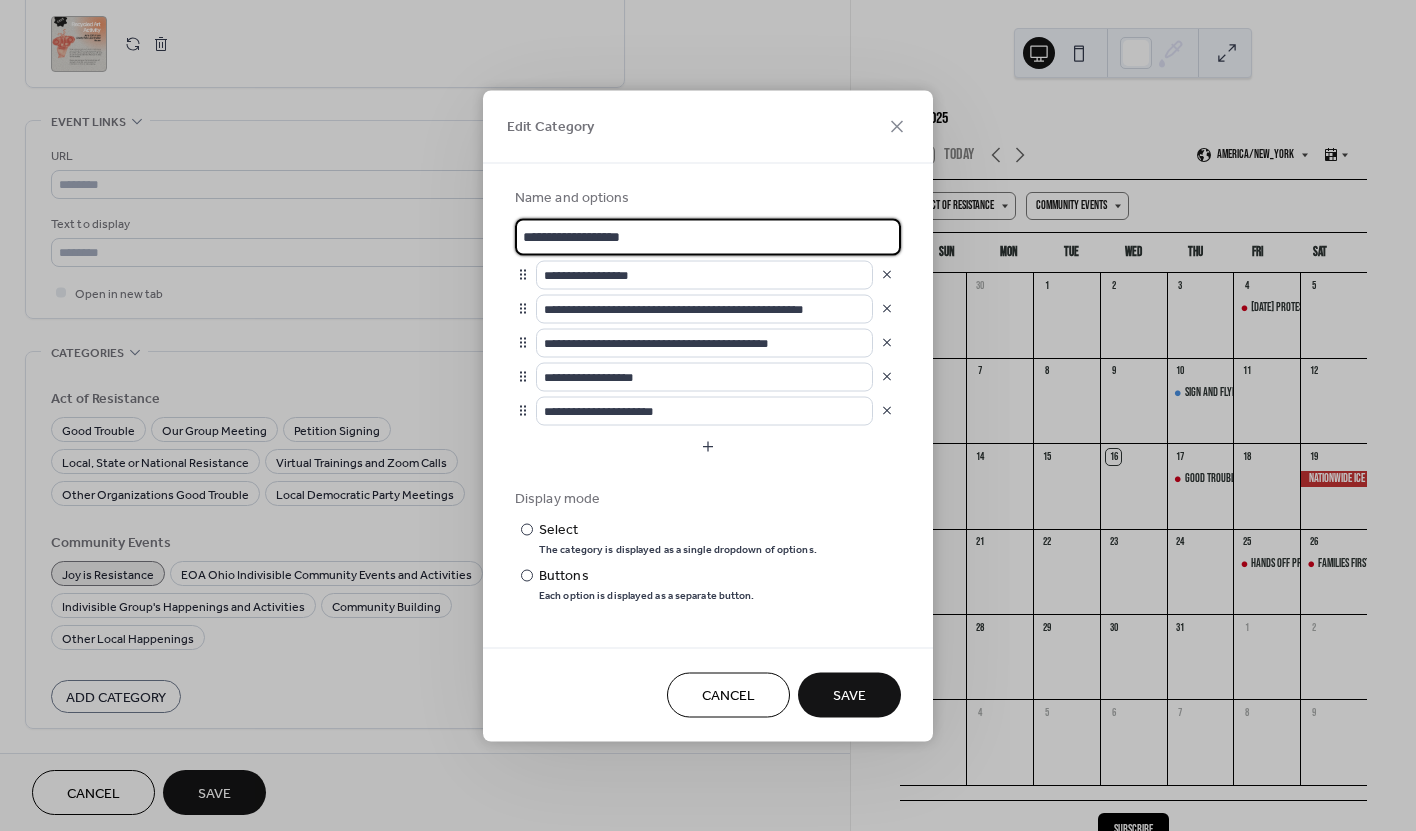 type on "**********" 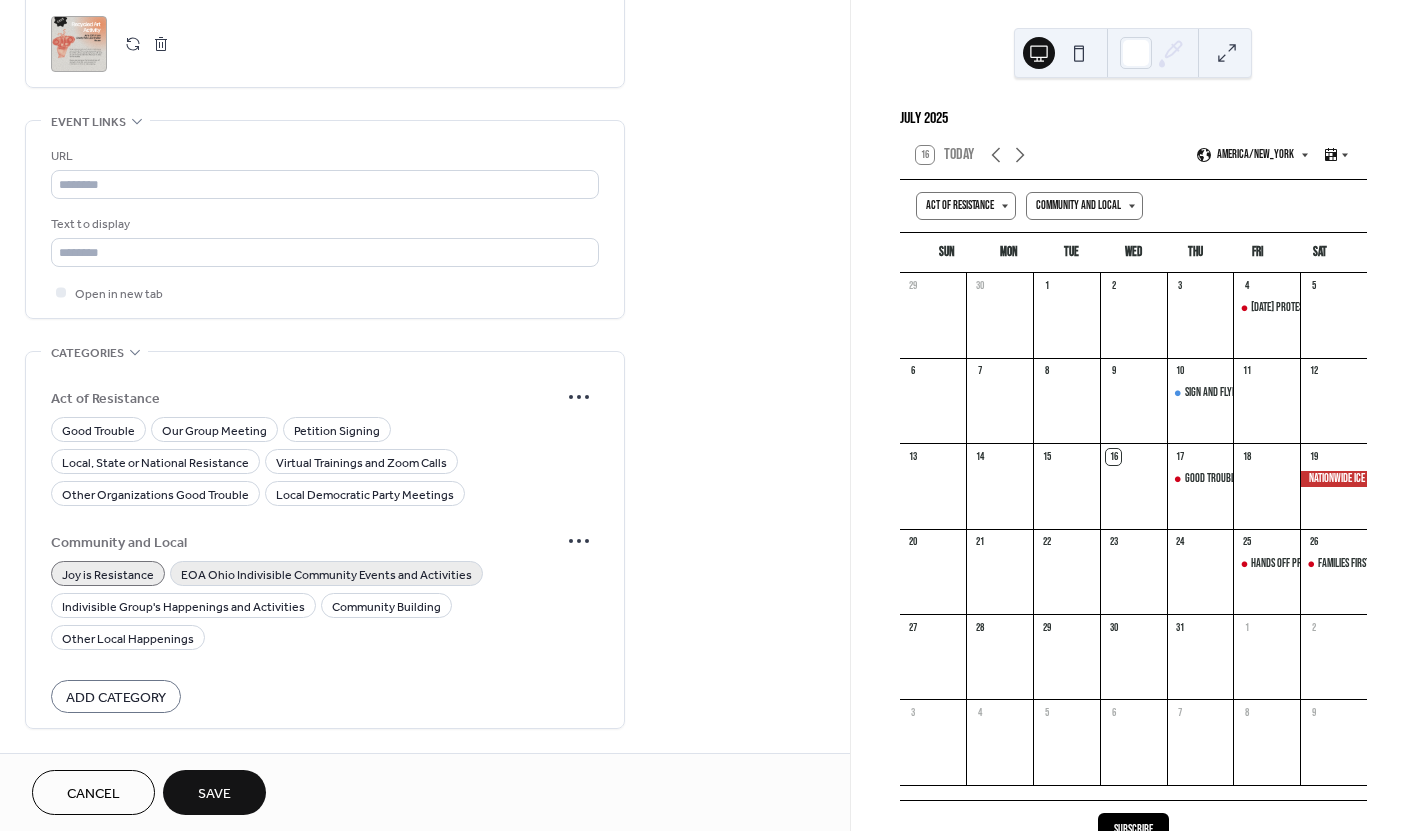 click on "EOA Ohio Indivisible Community Events and Activities" at bounding box center (326, 575) 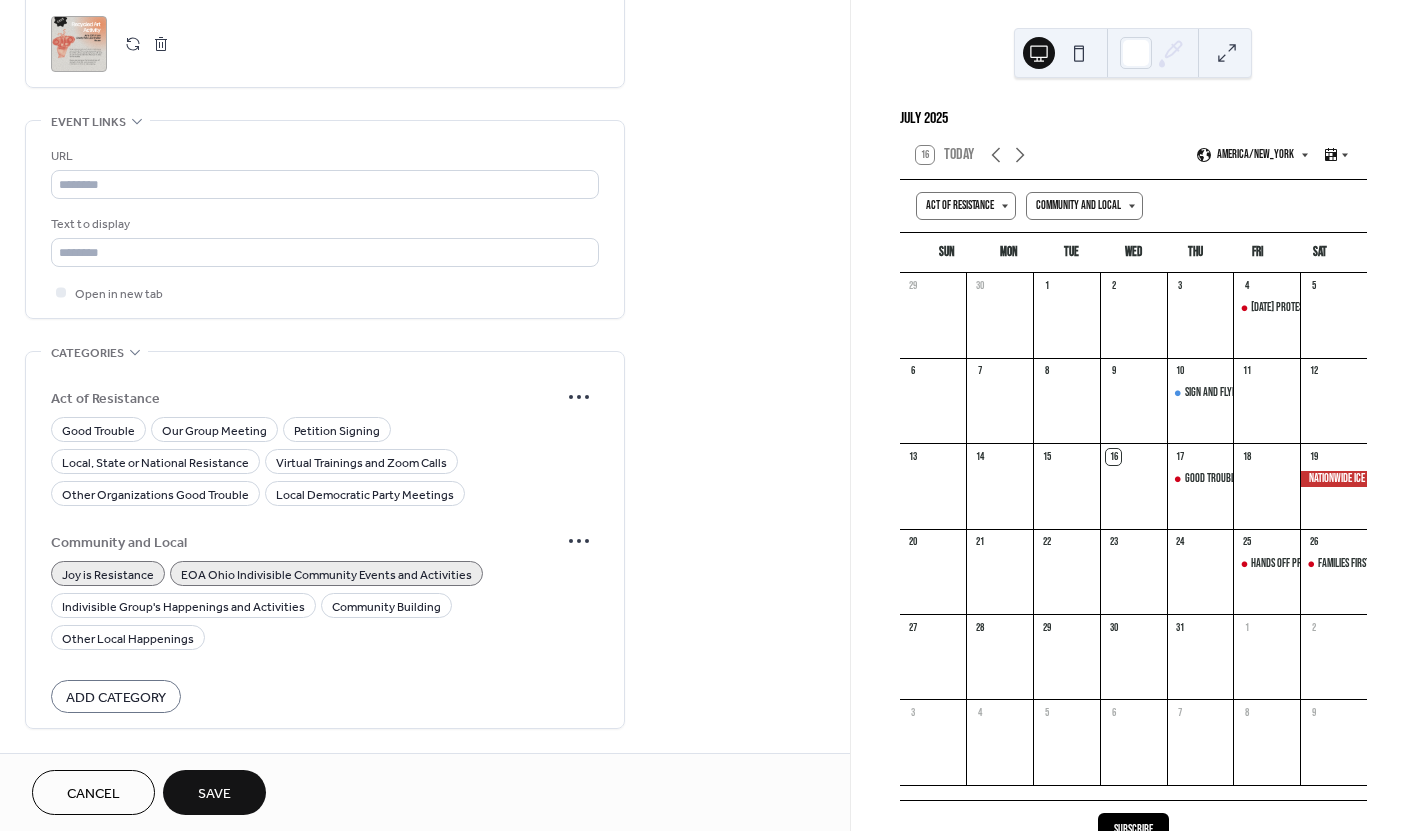 scroll, scrollTop: 941, scrollLeft: 0, axis: vertical 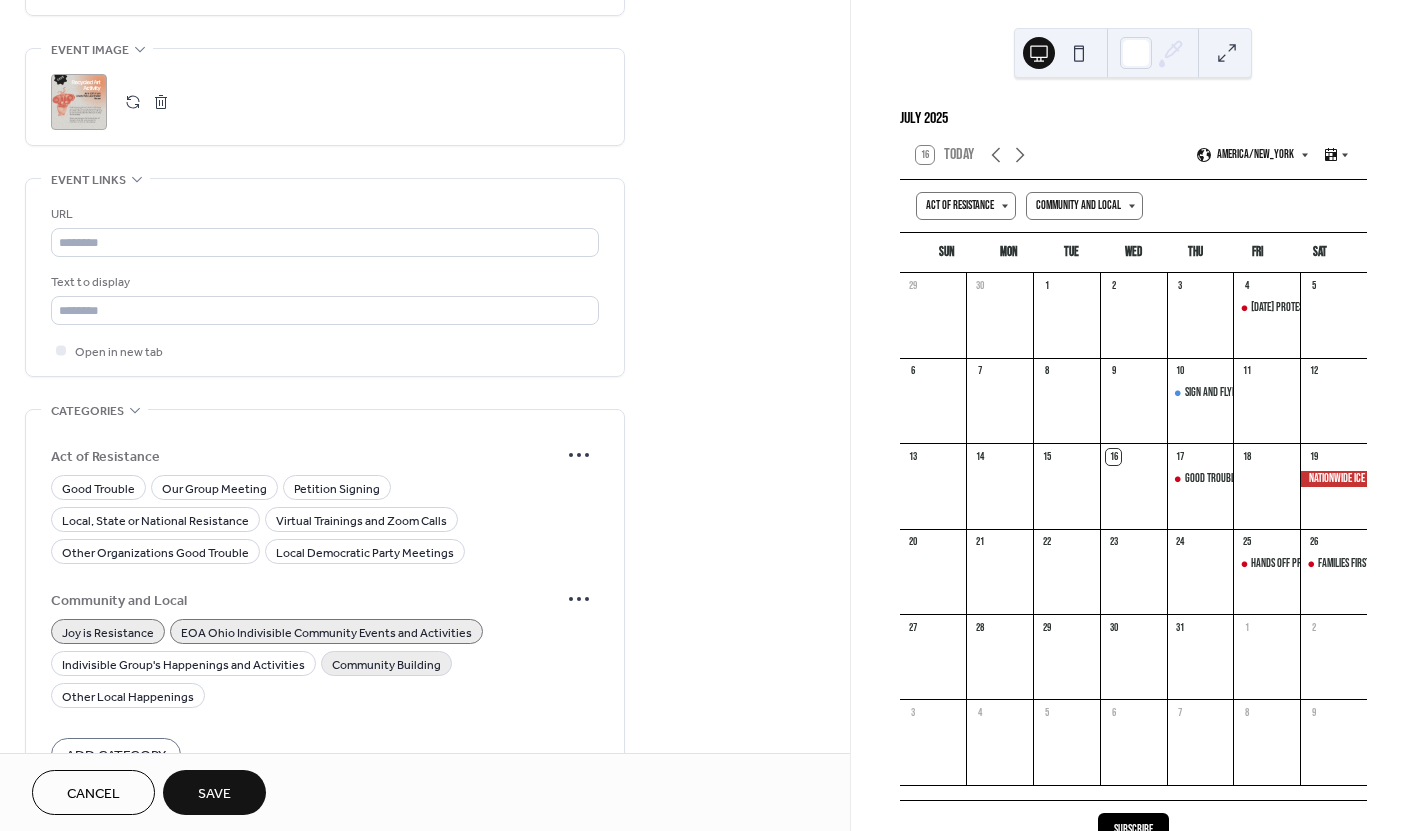 click on "Community Building" at bounding box center [386, 665] 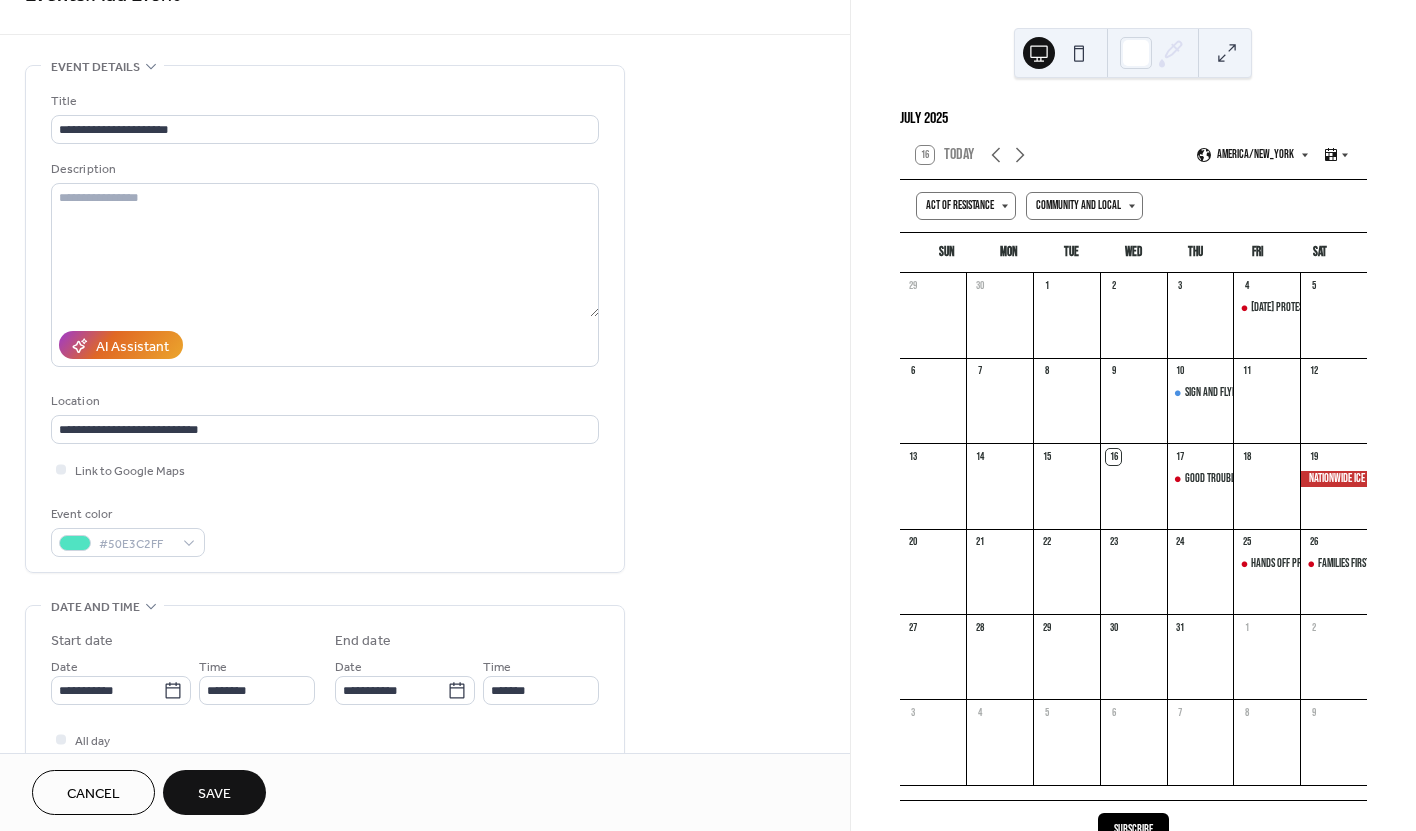 scroll, scrollTop: 61, scrollLeft: 0, axis: vertical 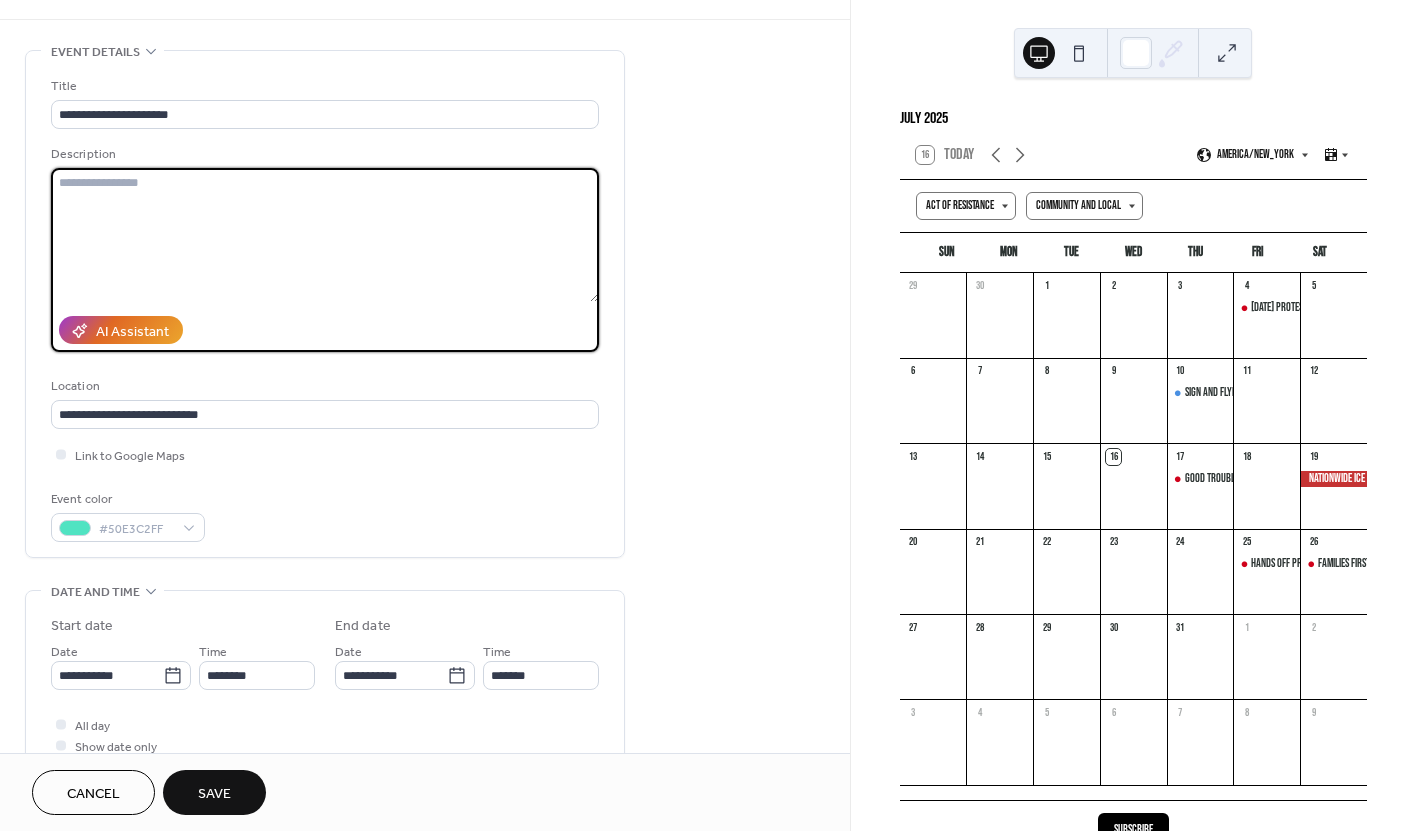 click at bounding box center [325, 235] 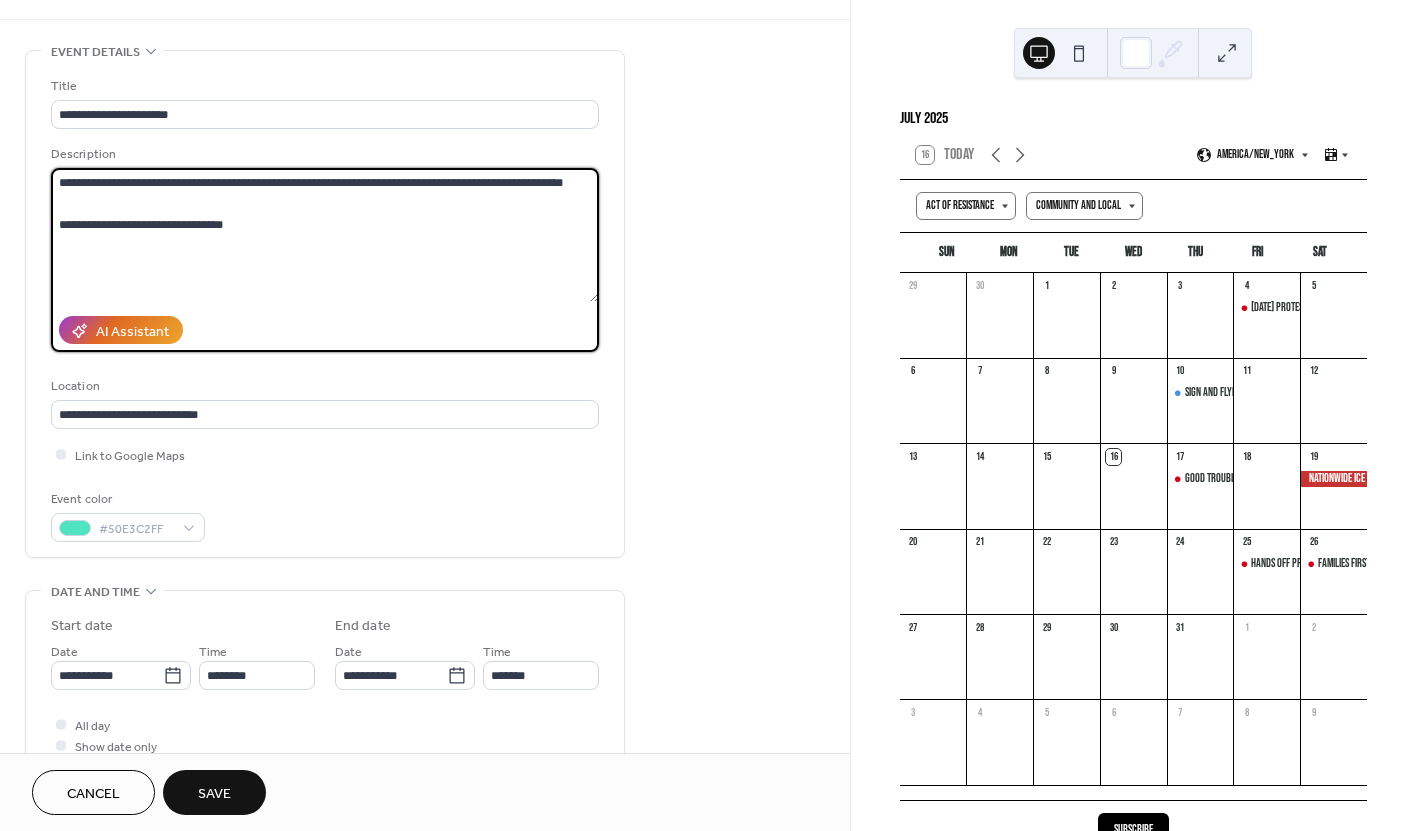 scroll, scrollTop: 31, scrollLeft: 0, axis: vertical 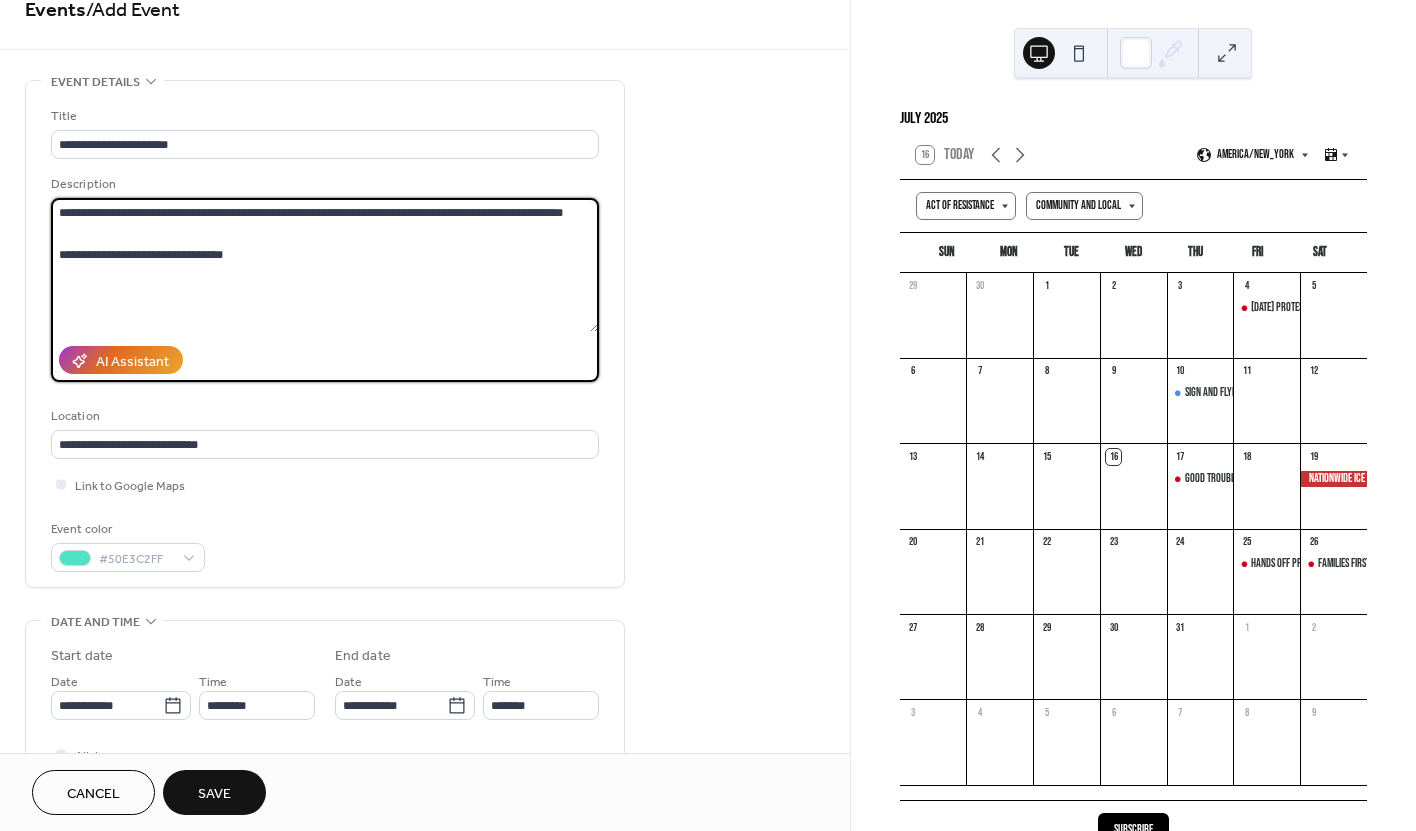 click on "**********" at bounding box center [325, 265] 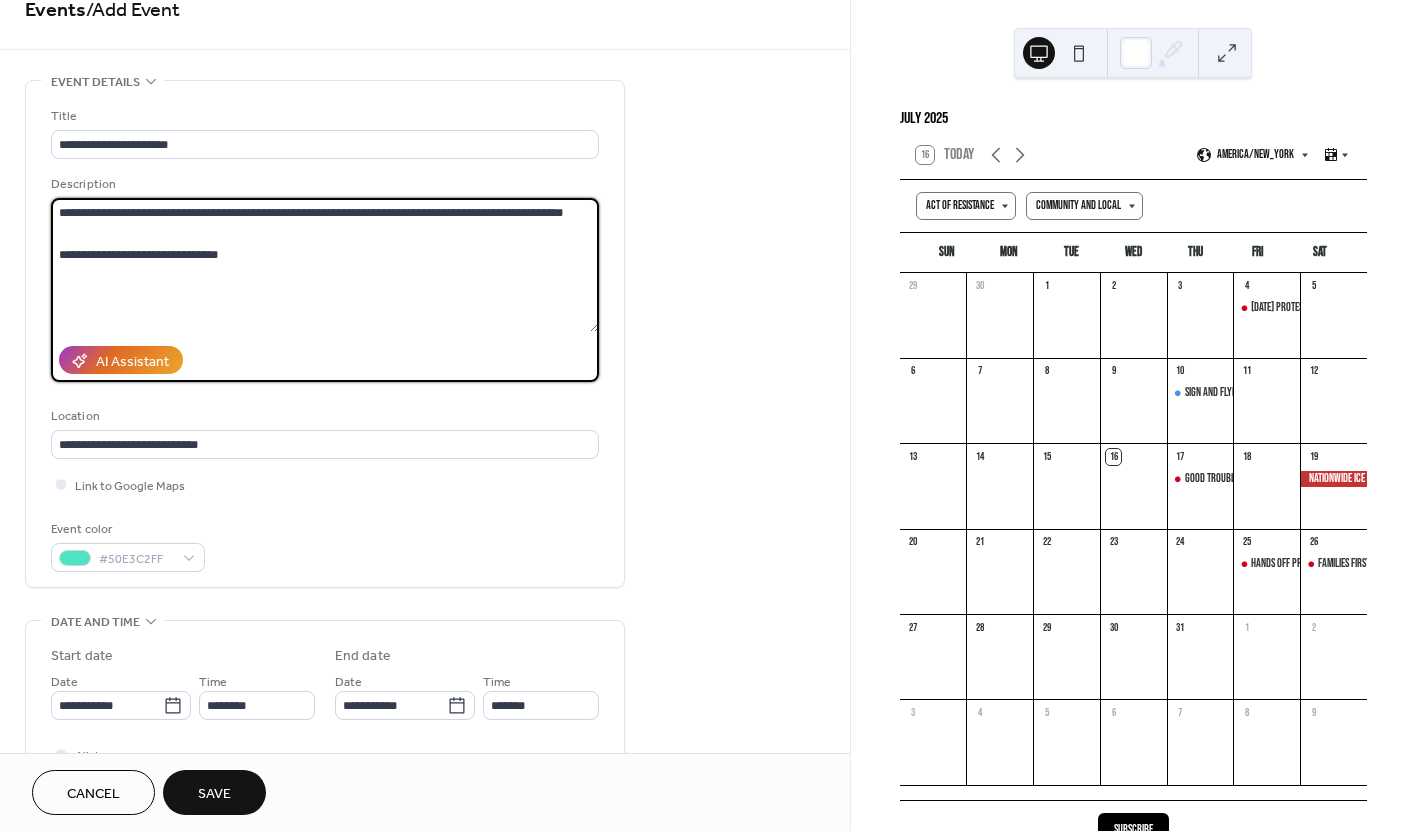 click on "**********" at bounding box center [325, 265] 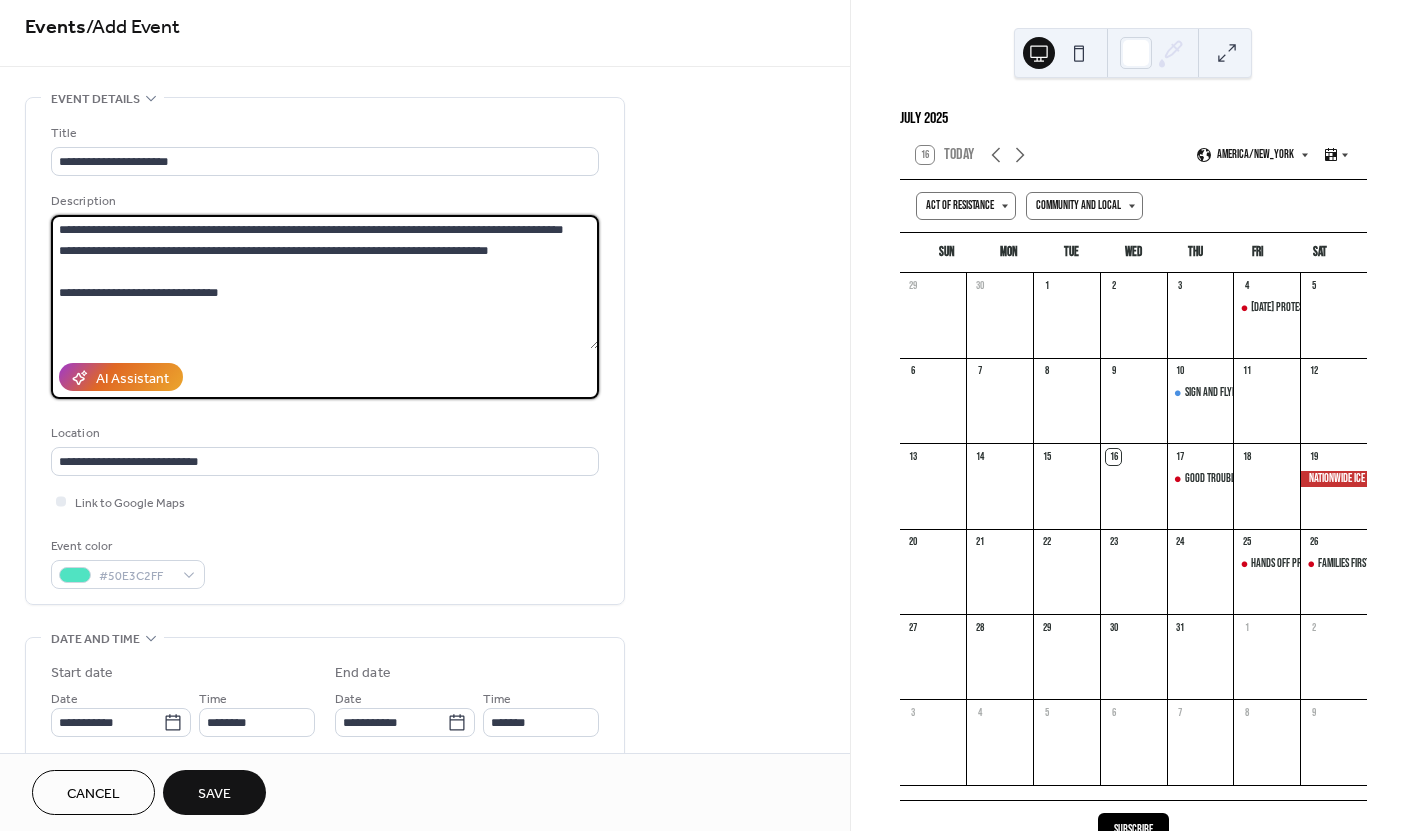 scroll, scrollTop: 0, scrollLeft: 0, axis: both 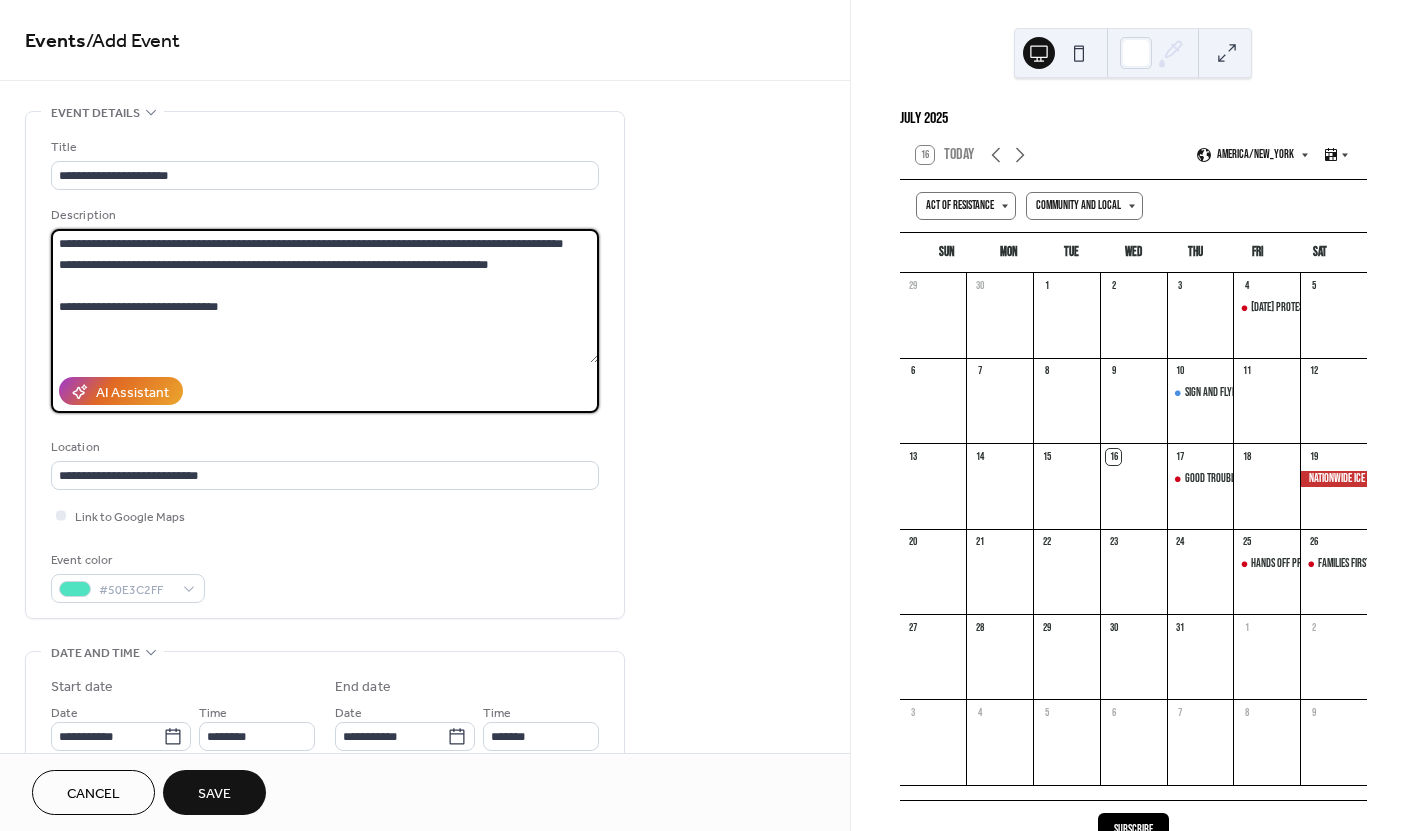click on "**********" at bounding box center (325, 296) 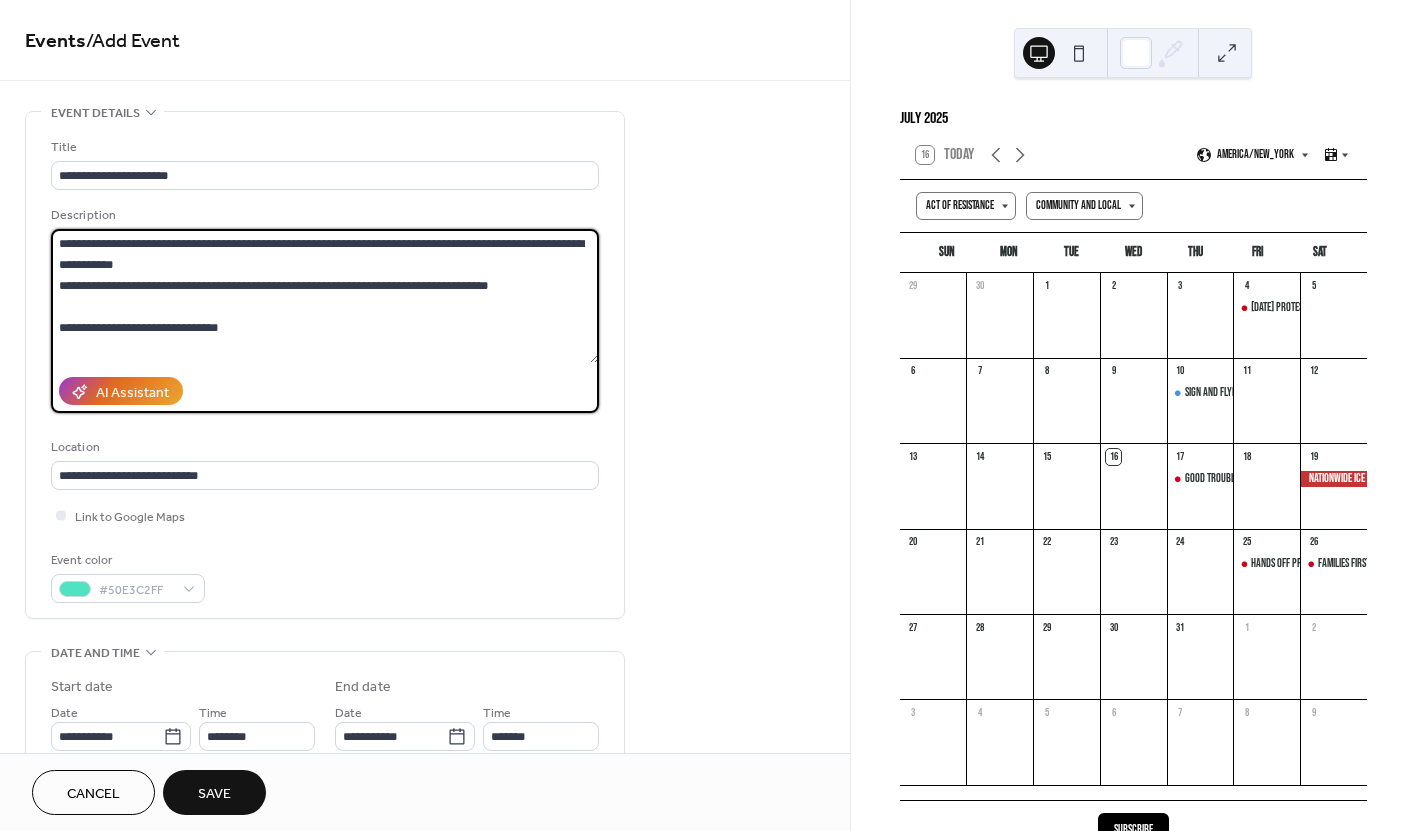 scroll, scrollTop: 2, scrollLeft: 0, axis: vertical 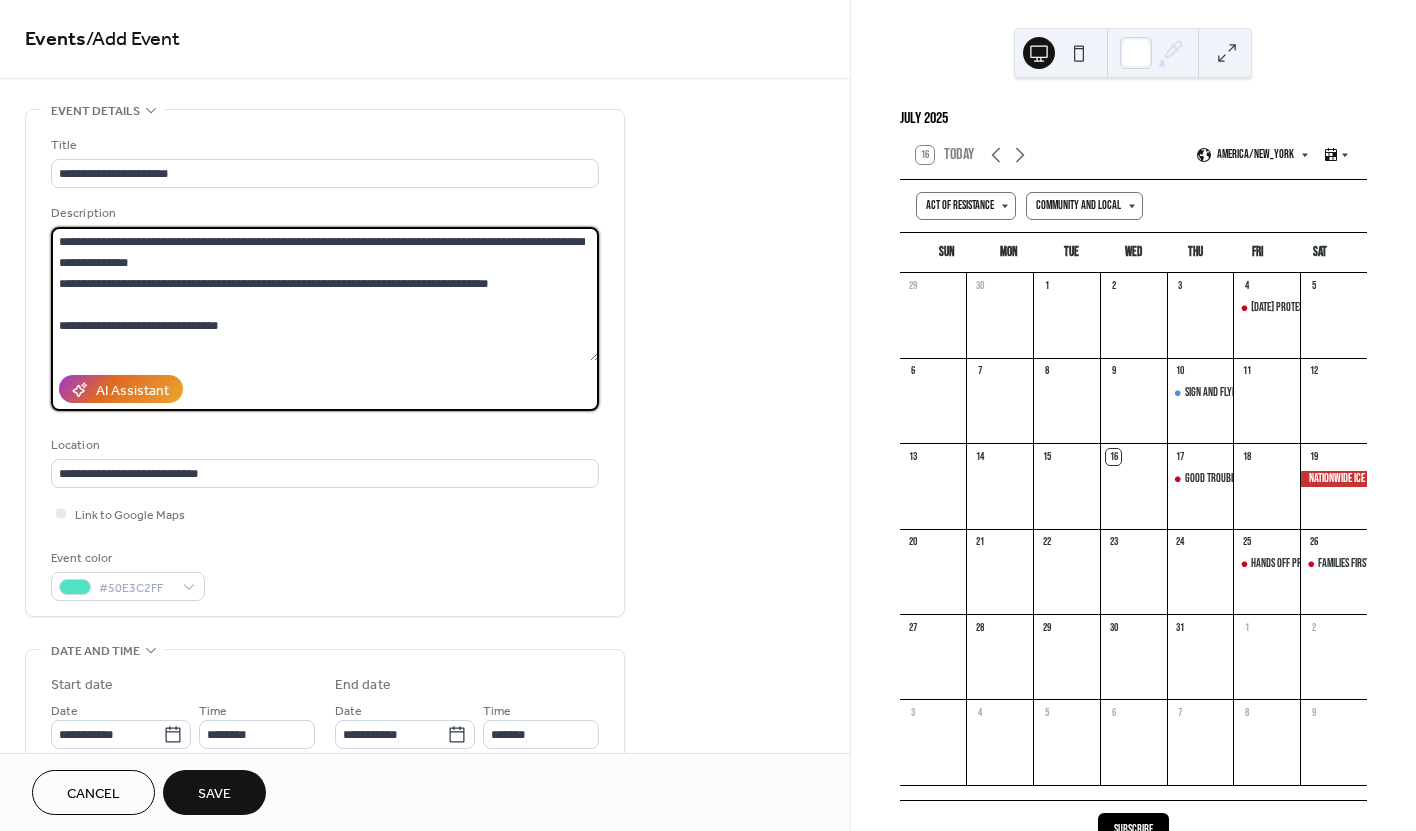 click on "**********" at bounding box center [325, 294] 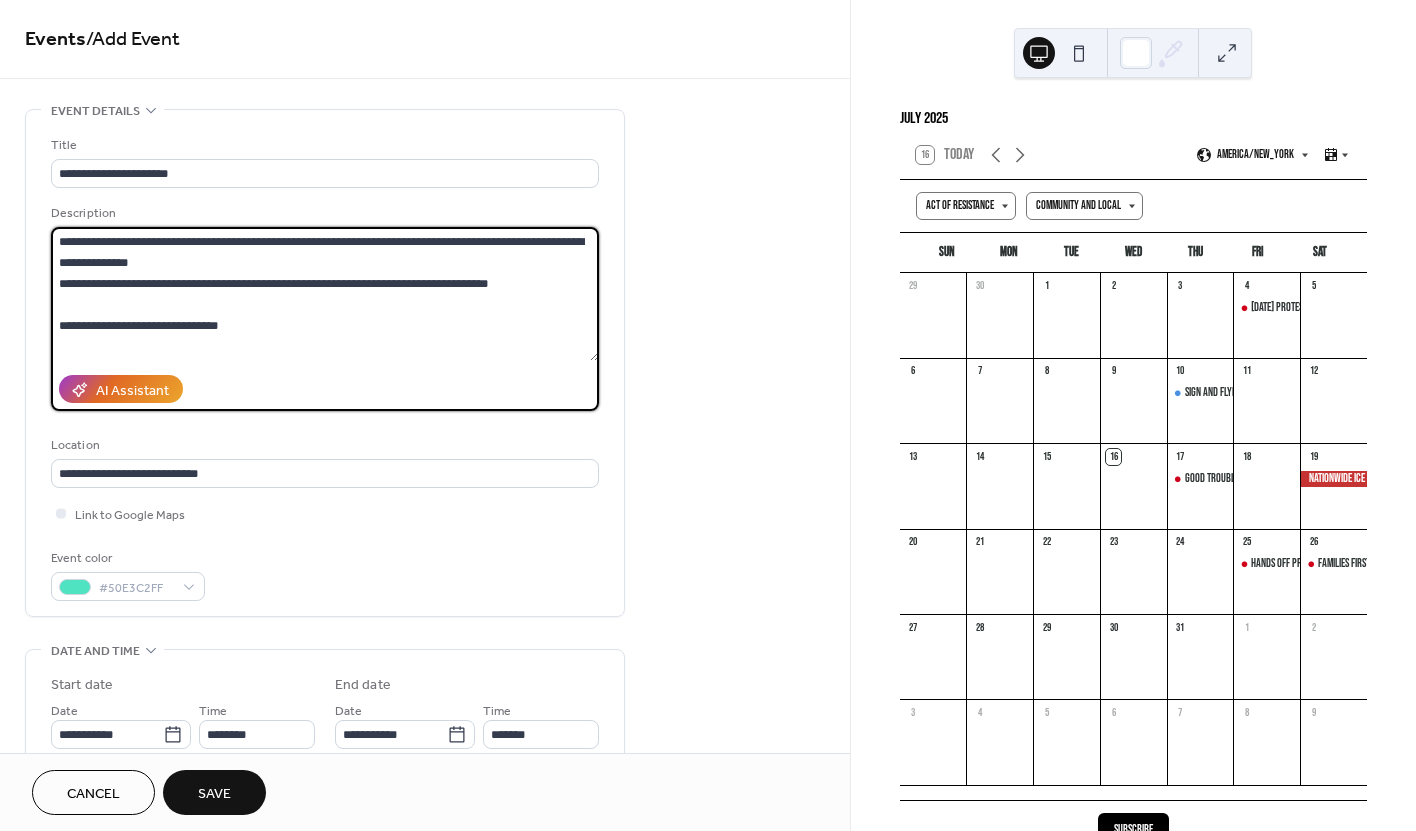 scroll, scrollTop: 0, scrollLeft: 0, axis: both 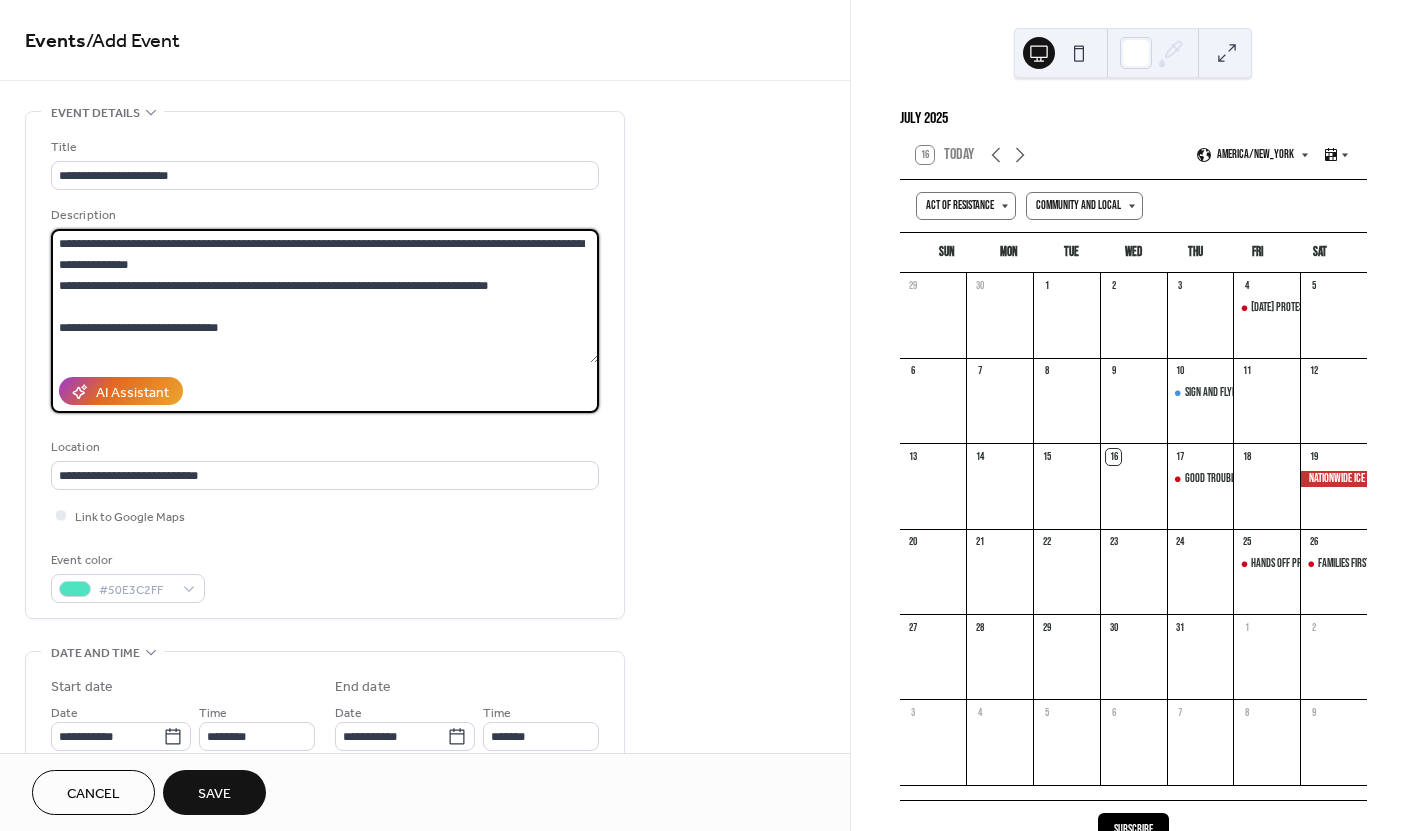 click on "**********" at bounding box center [325, 296] 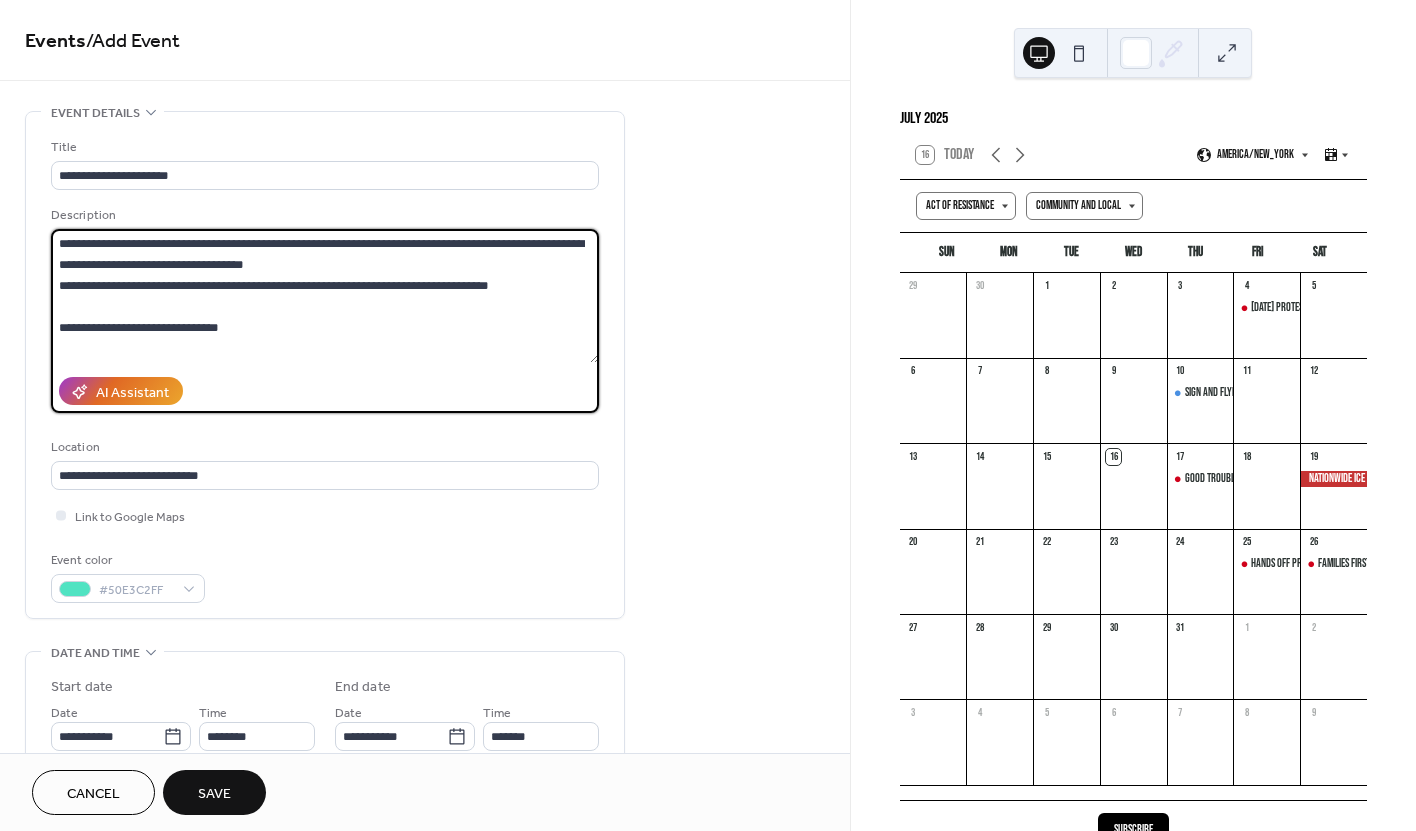 type on "**********" 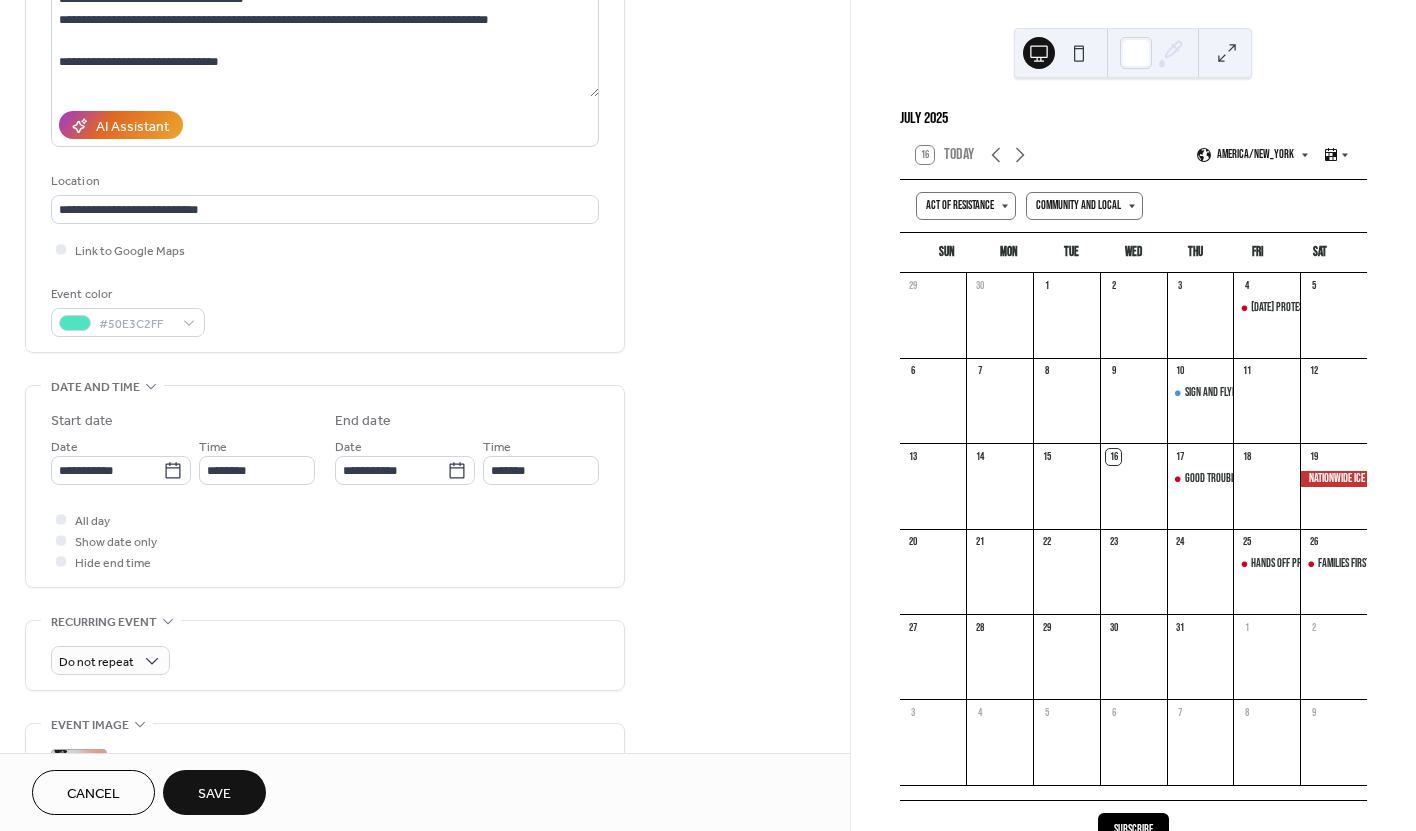 scroll, scrollTop: 359, scrollLeft: 0, axis: vertical 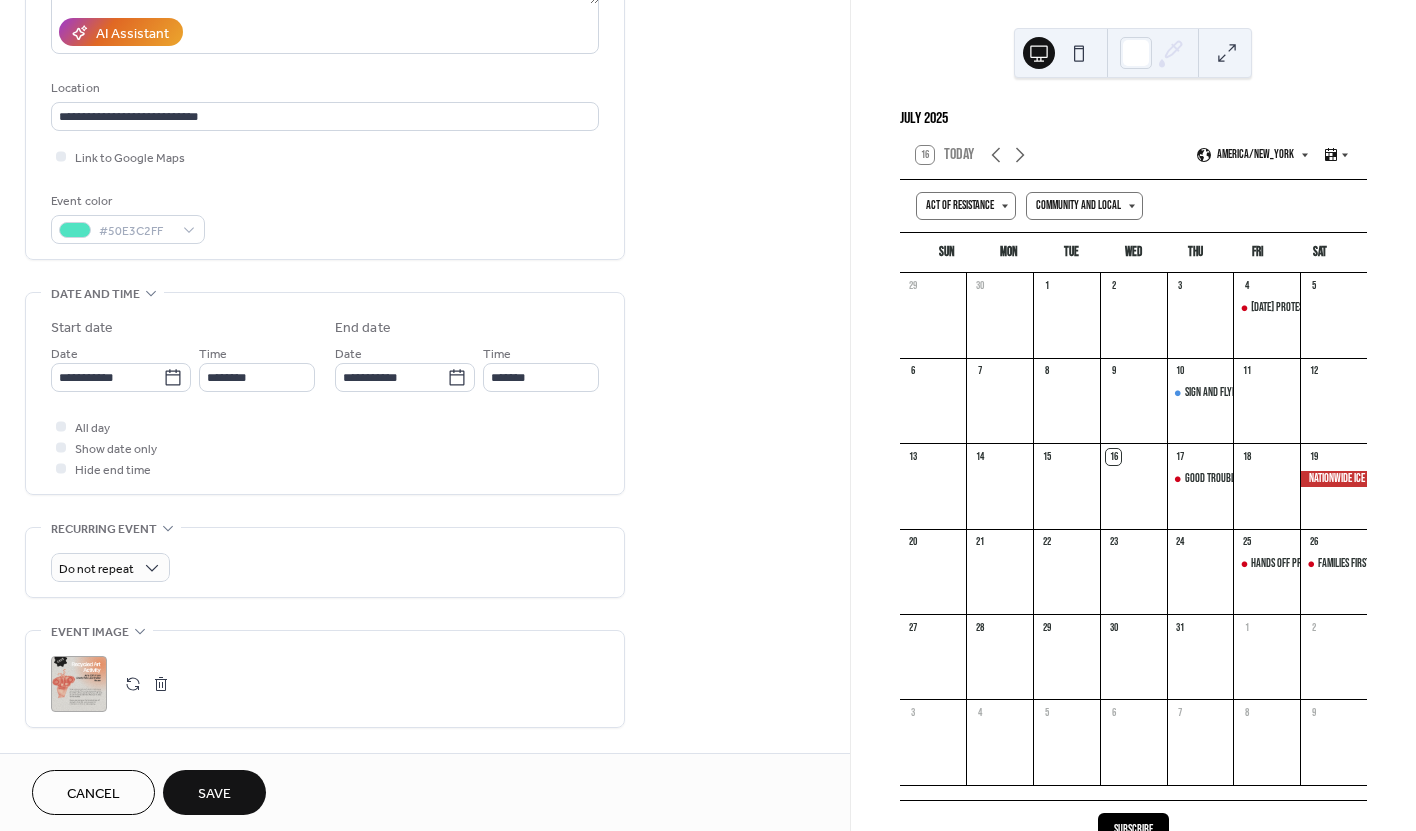 click on "Save" at bounding box center [214, 794] 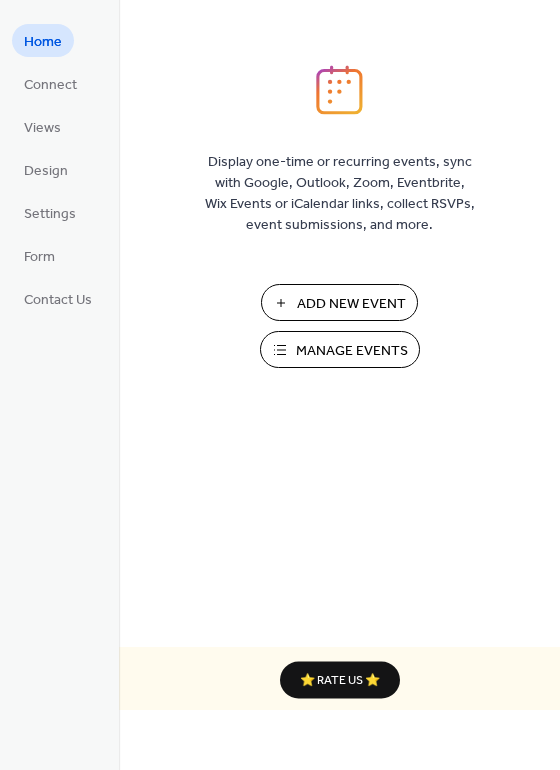 scroll, scrollTop: 0, scrollLeft: 0, axis: both 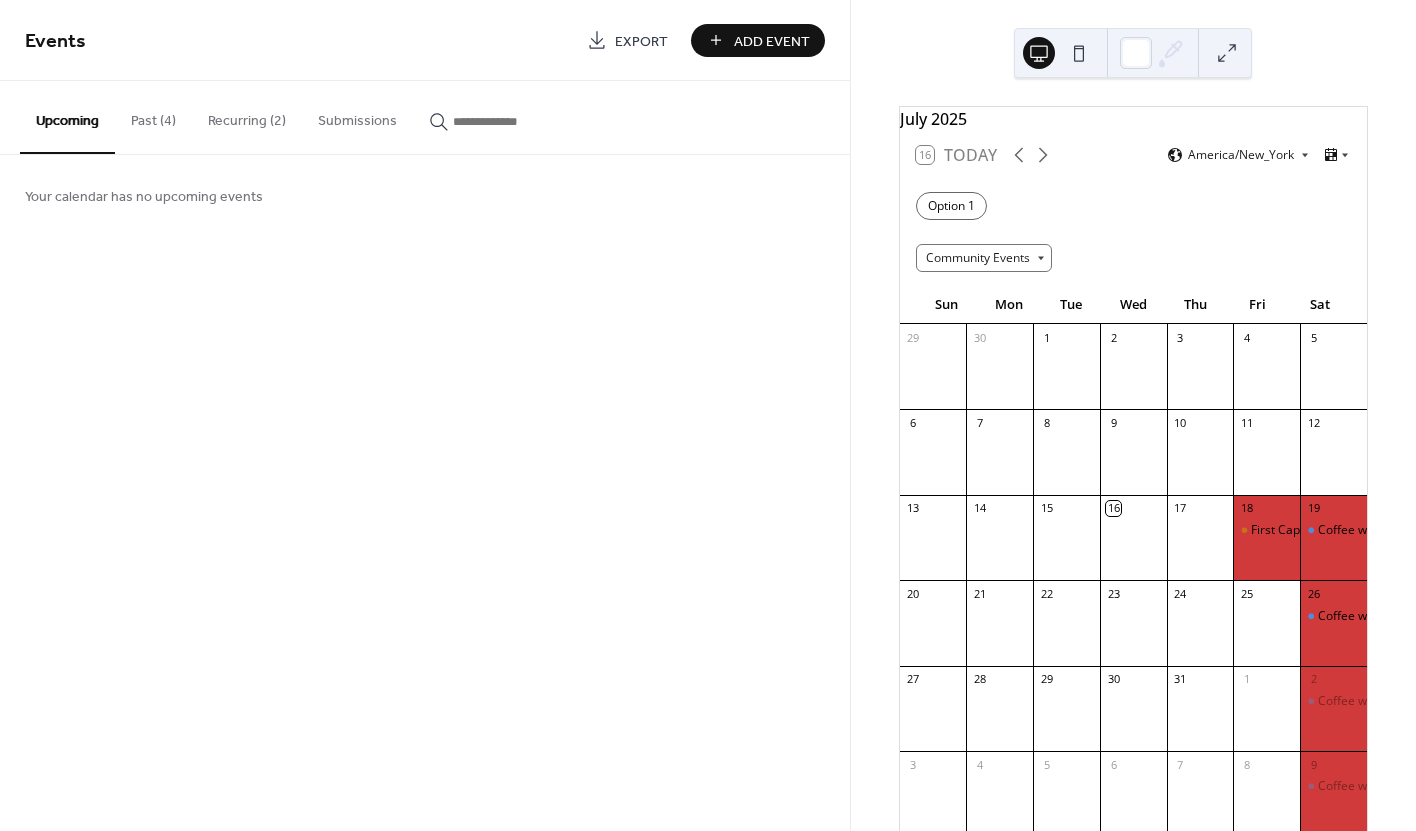 click on "Recurring (2)" at bounding box center (247, 116) 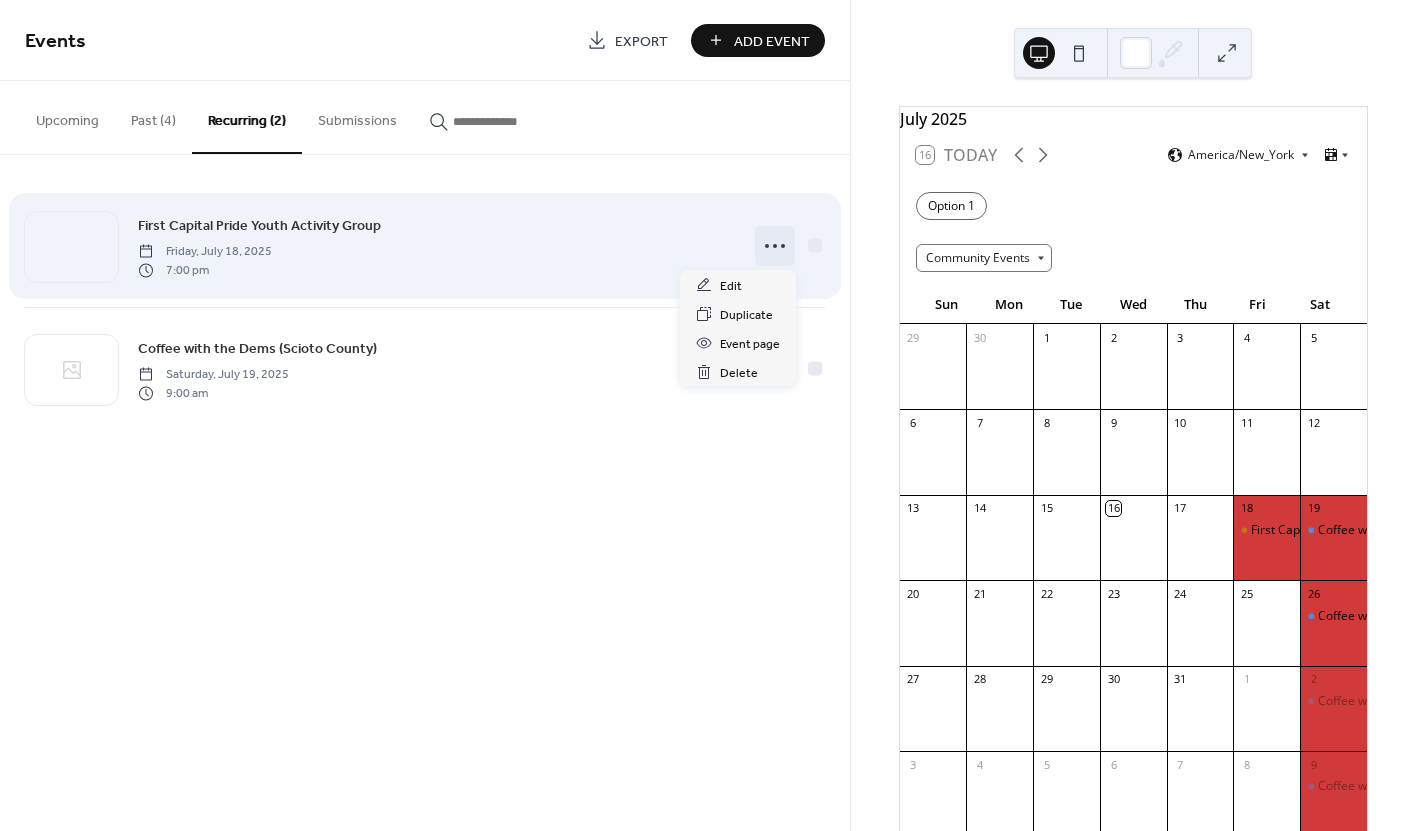 click 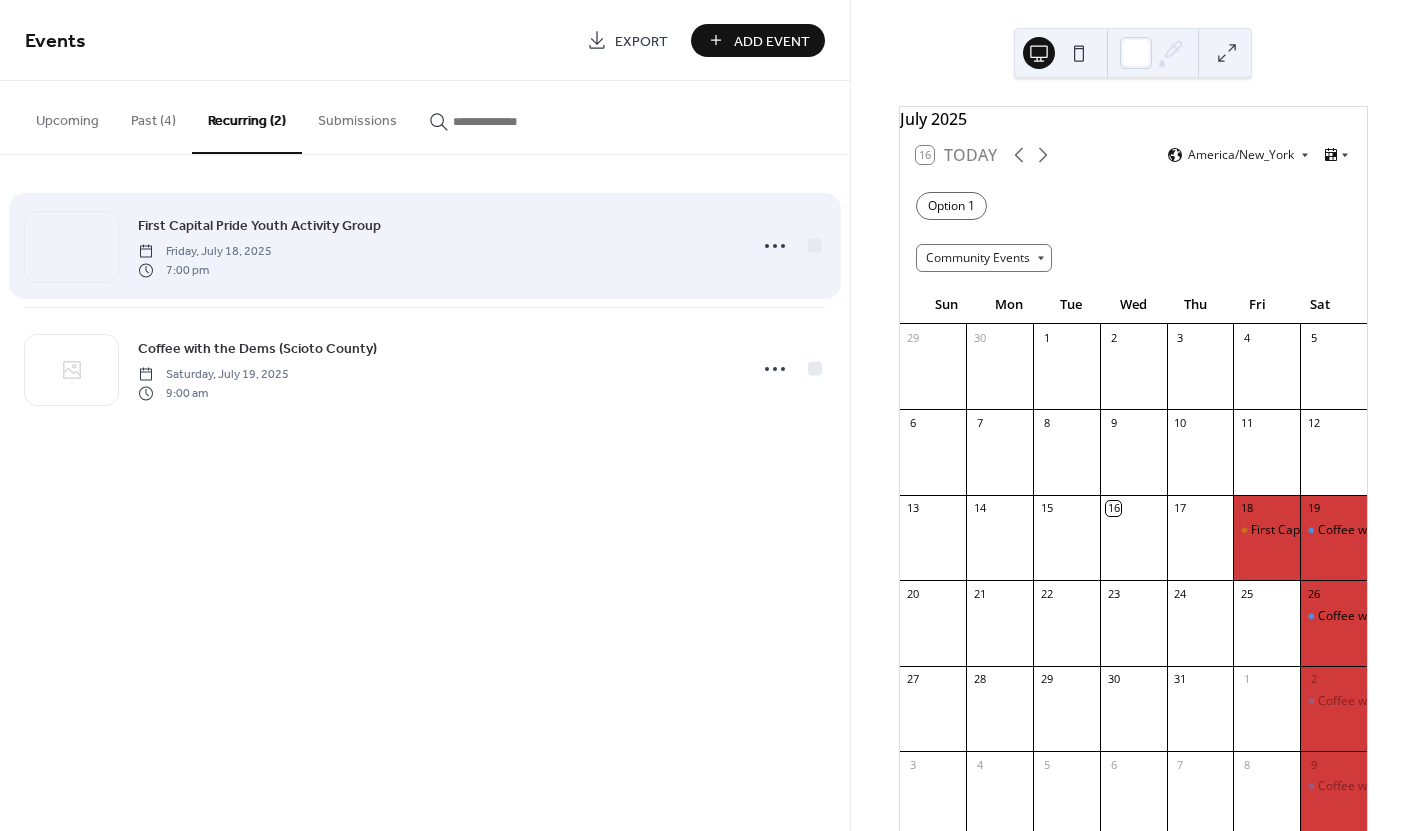 click on "First Capital Pride Youth Activity Group" at bounding box center (259, 226) 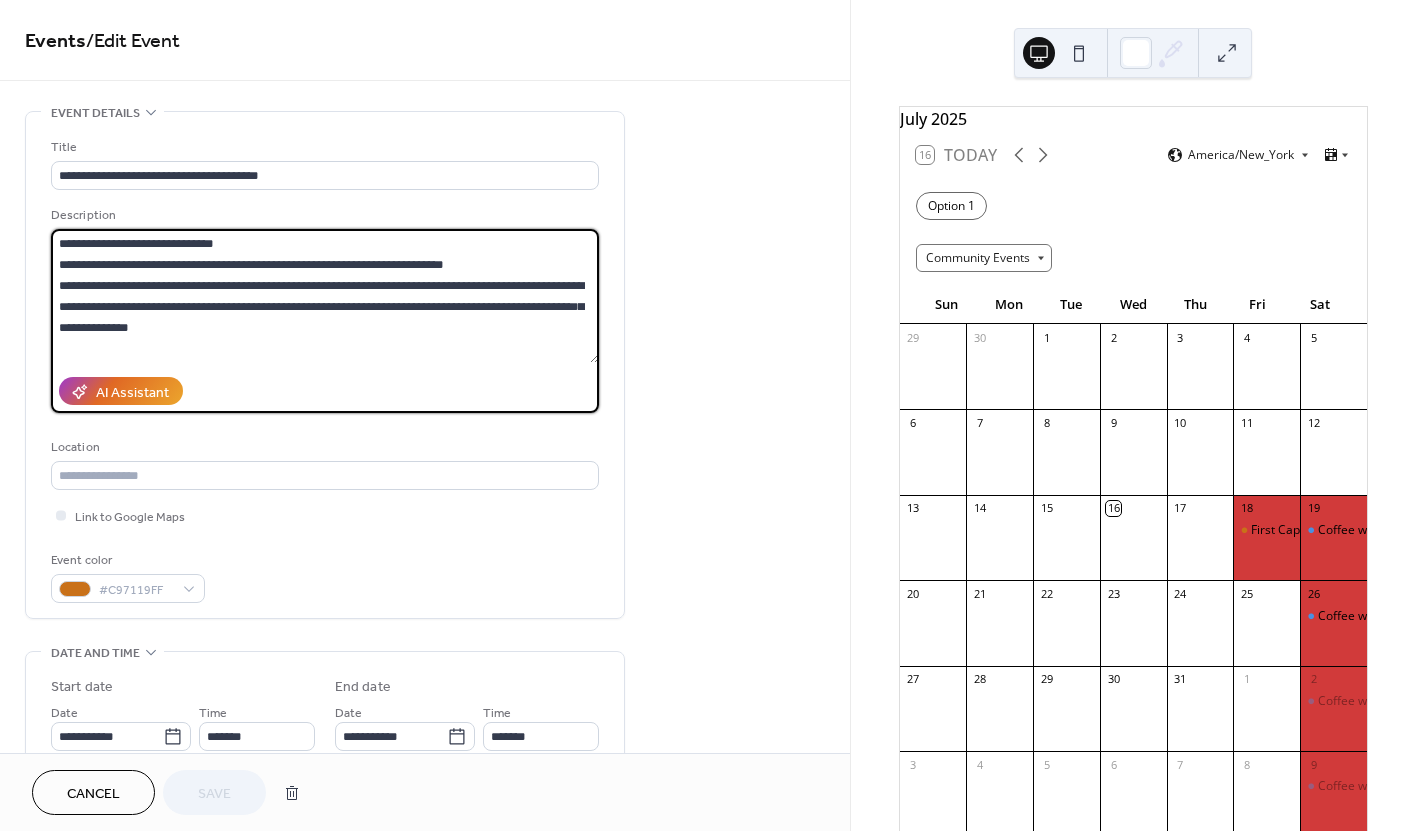 drag, startPoint x: 61, startPoint y: 242, endPoint x: 174, endPoint y: 343, distance: 151.55856 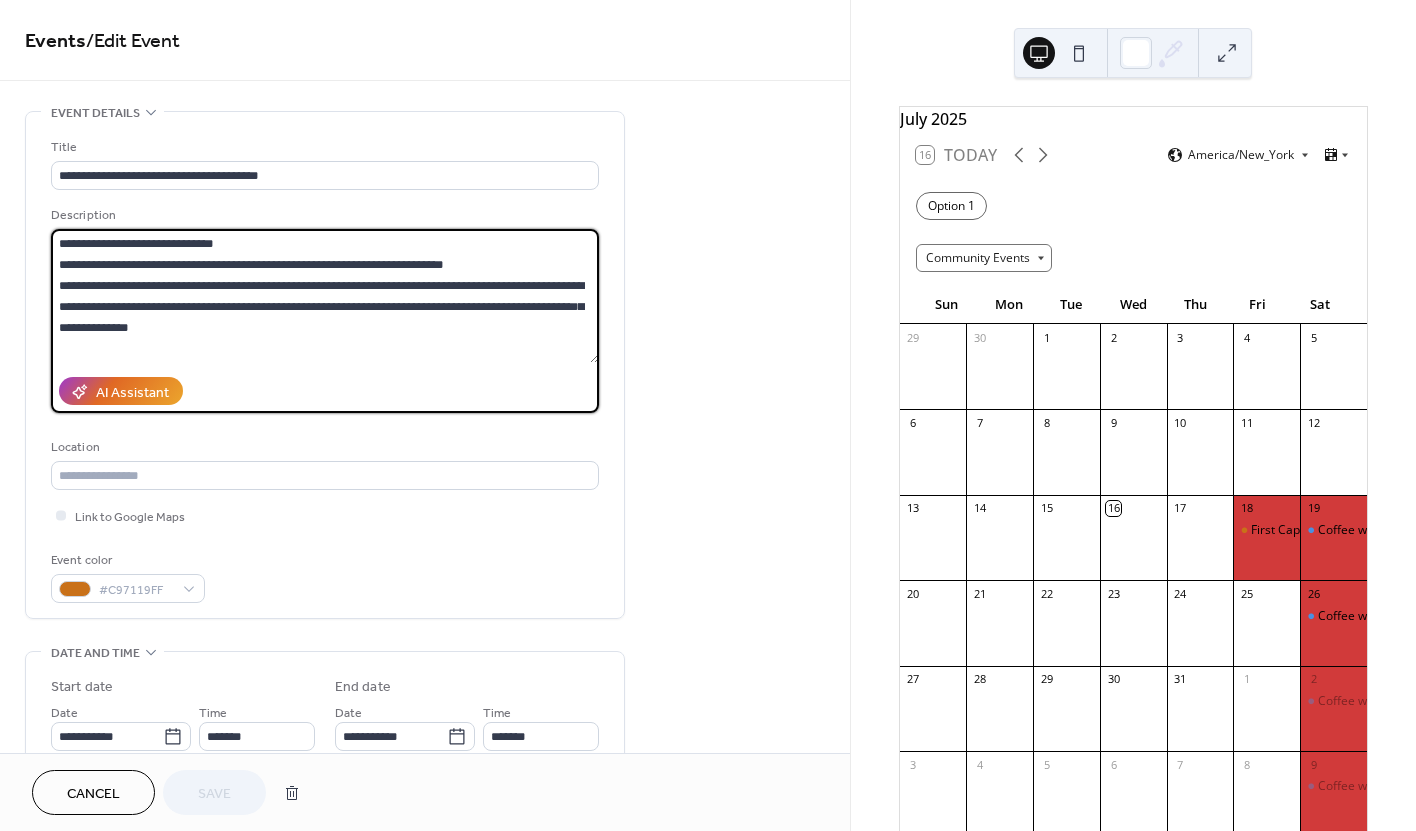 click on "**********" at bounding box center (325, 296) 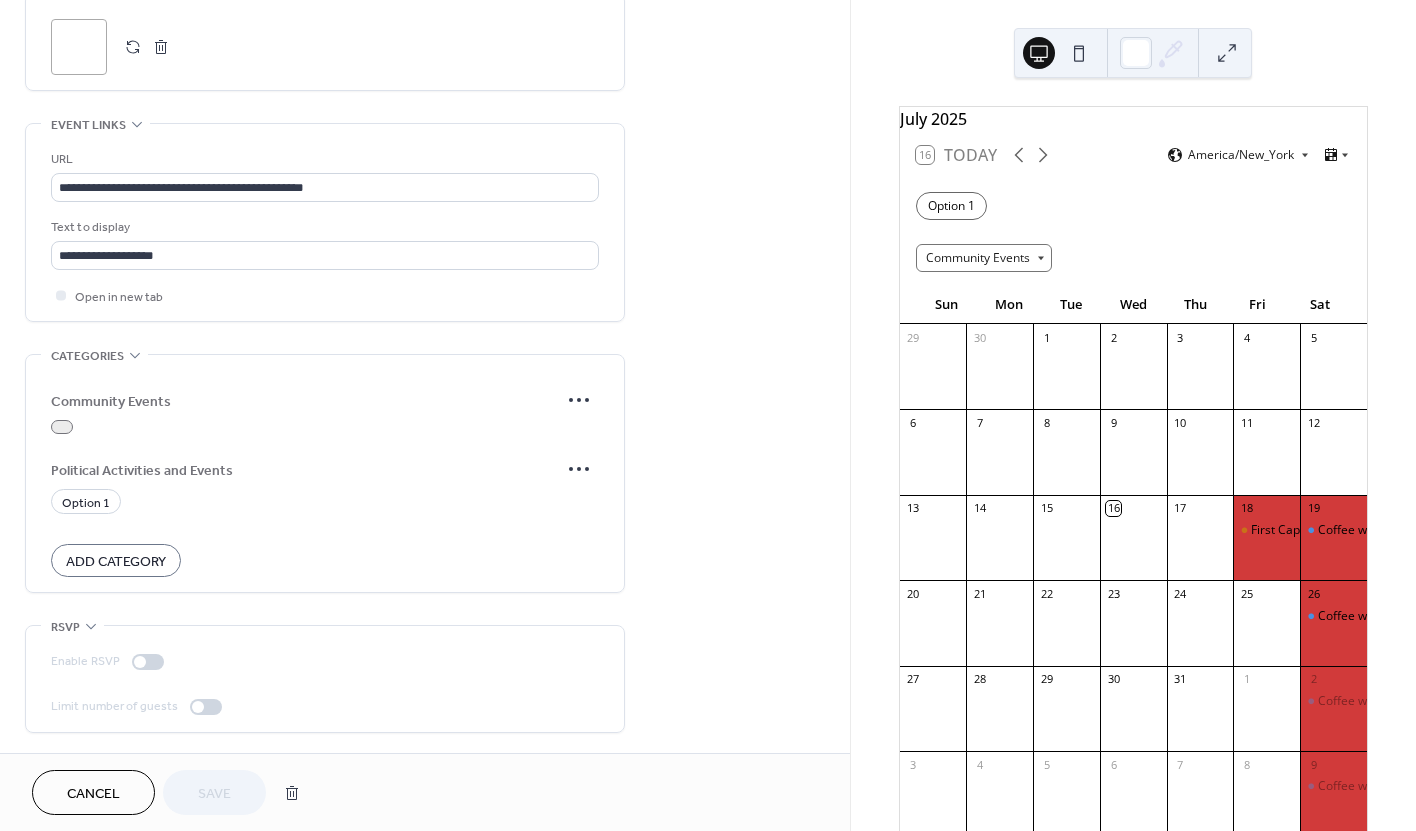 scroll, scrollTop: 0, scrollLeft: 0, axis: both 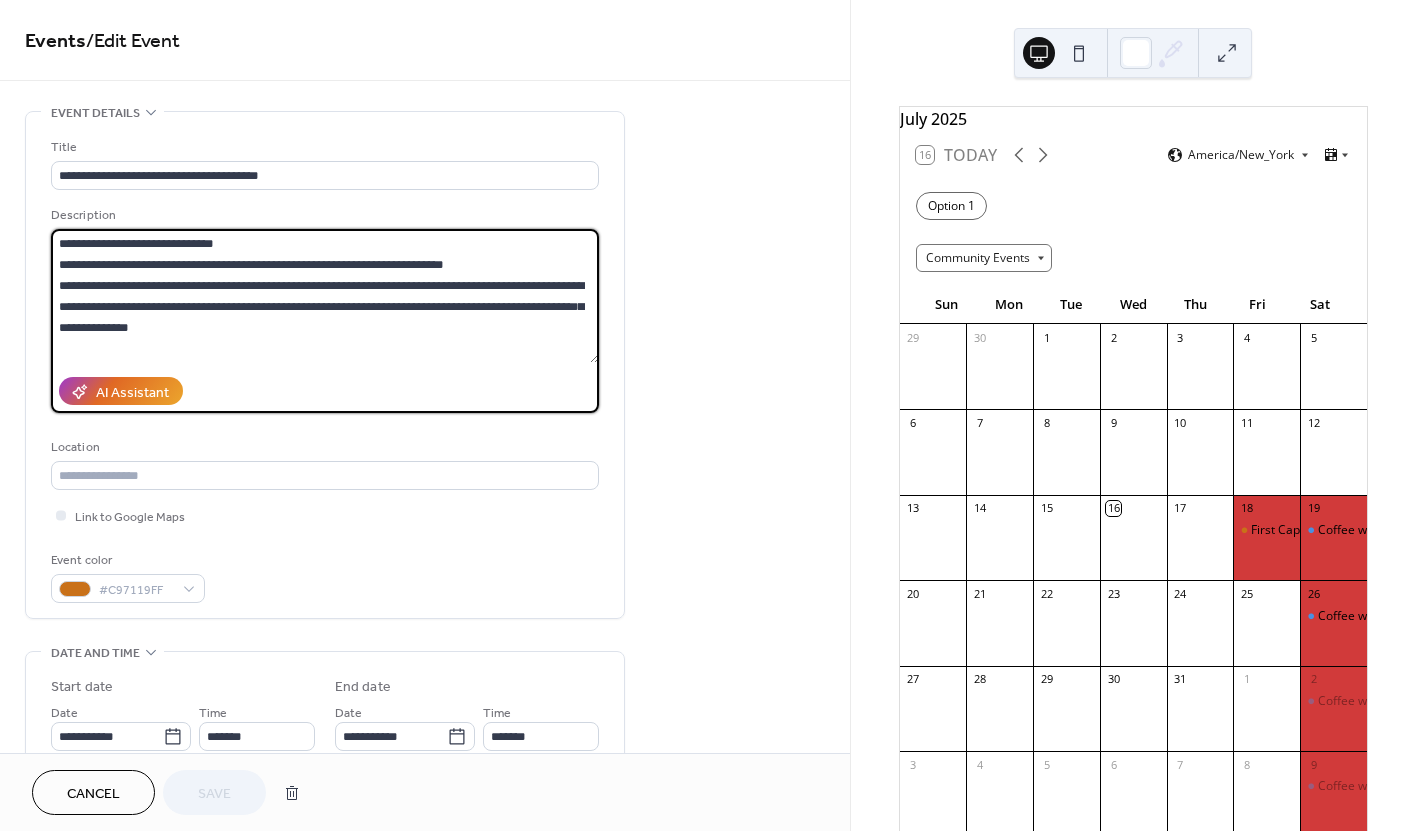 drag, startPoint x: 207, startPoint y: 331, endPoint x: 42, endPoint y: 225, distance: 196.11476 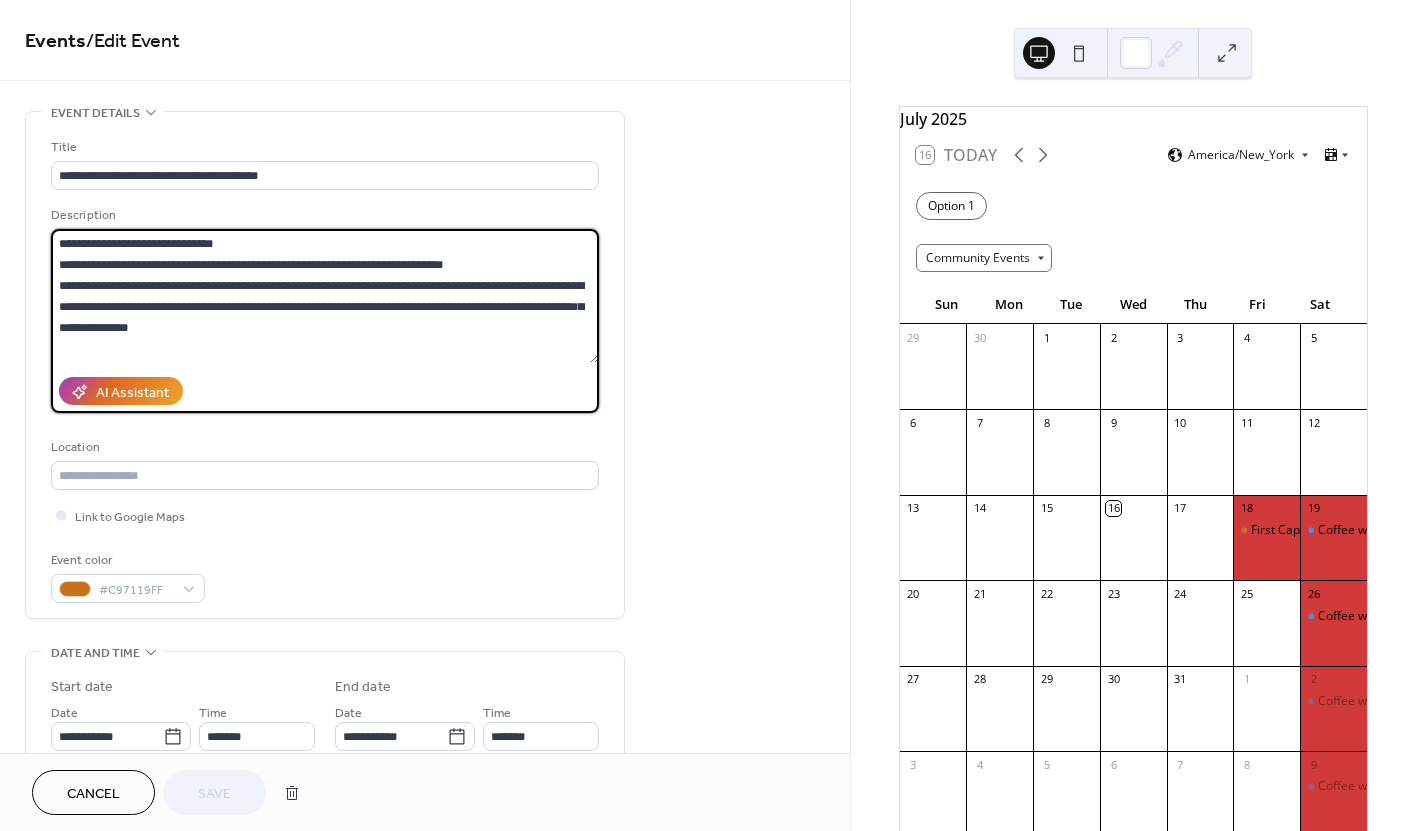 click on "**********" at bounding box center [425, 1115] 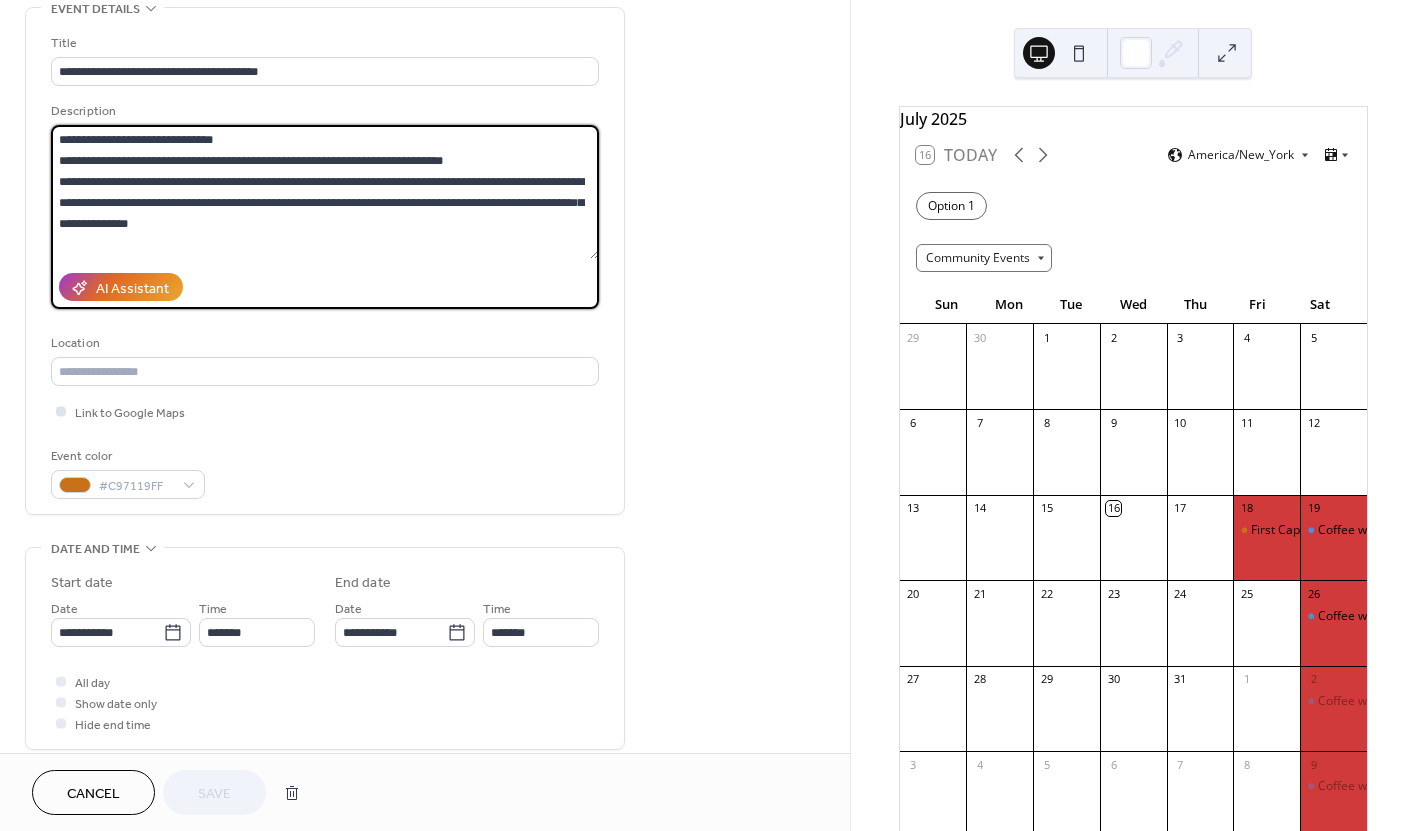 scroll, scrollTop: 99, scrollLeft: 0, axis: vertical 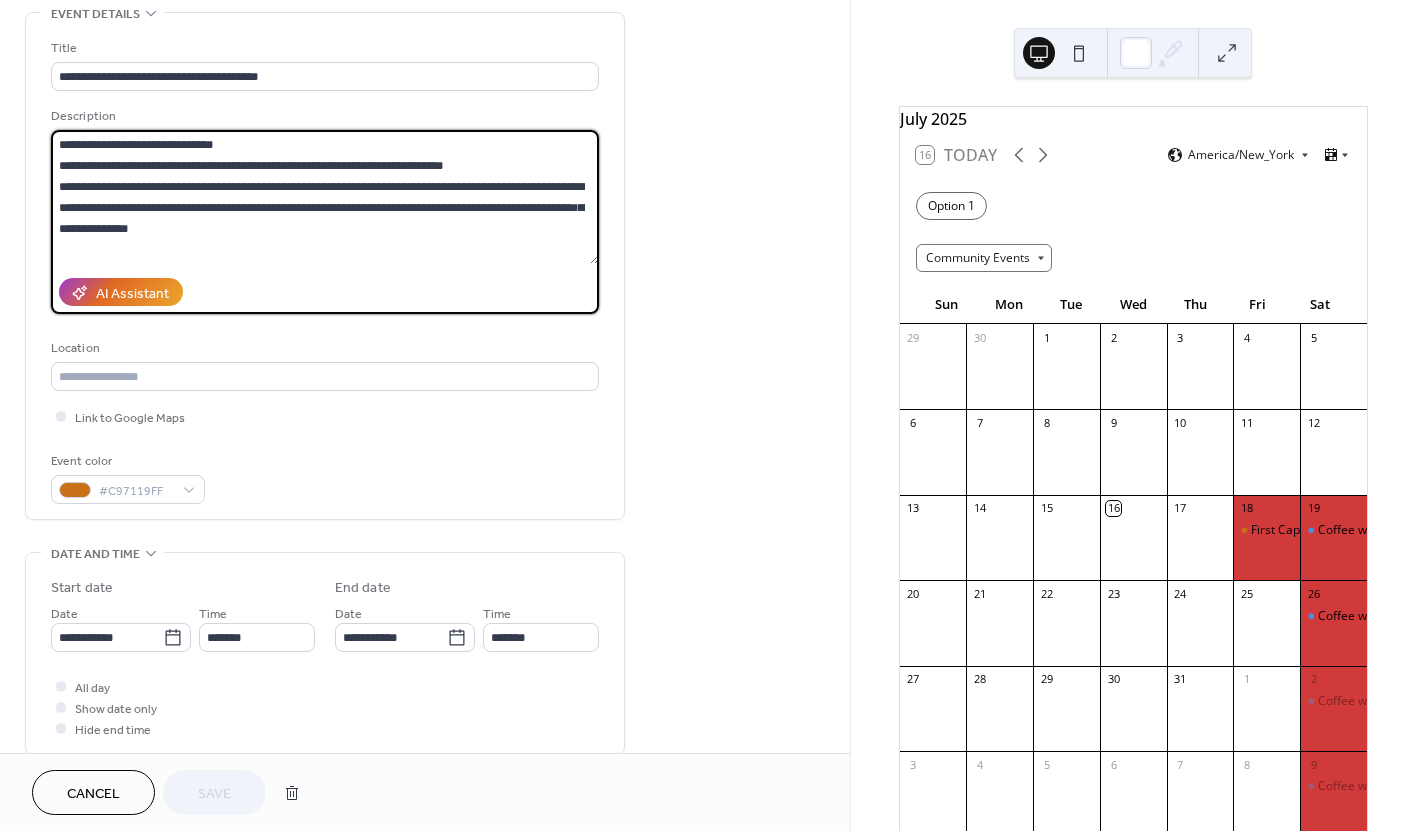 click on "**********" at bounding box center [425, 1016] 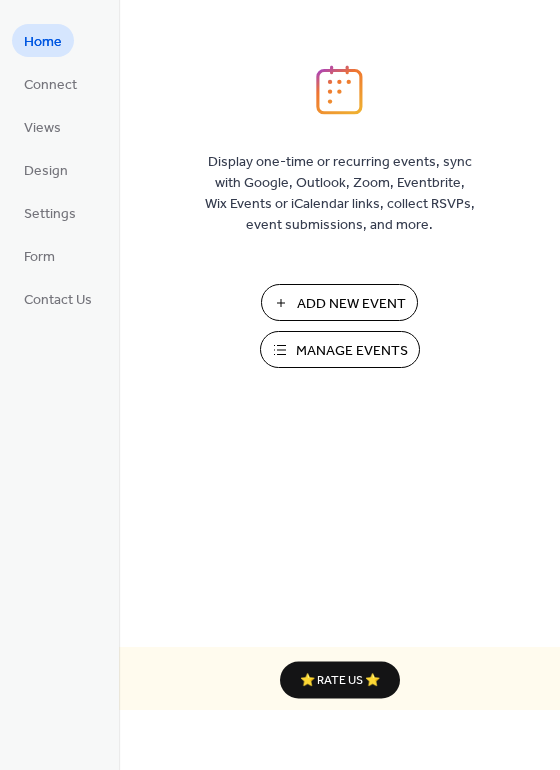 scroll, scrollTop: 0, scrollLeft: 0, axis: both 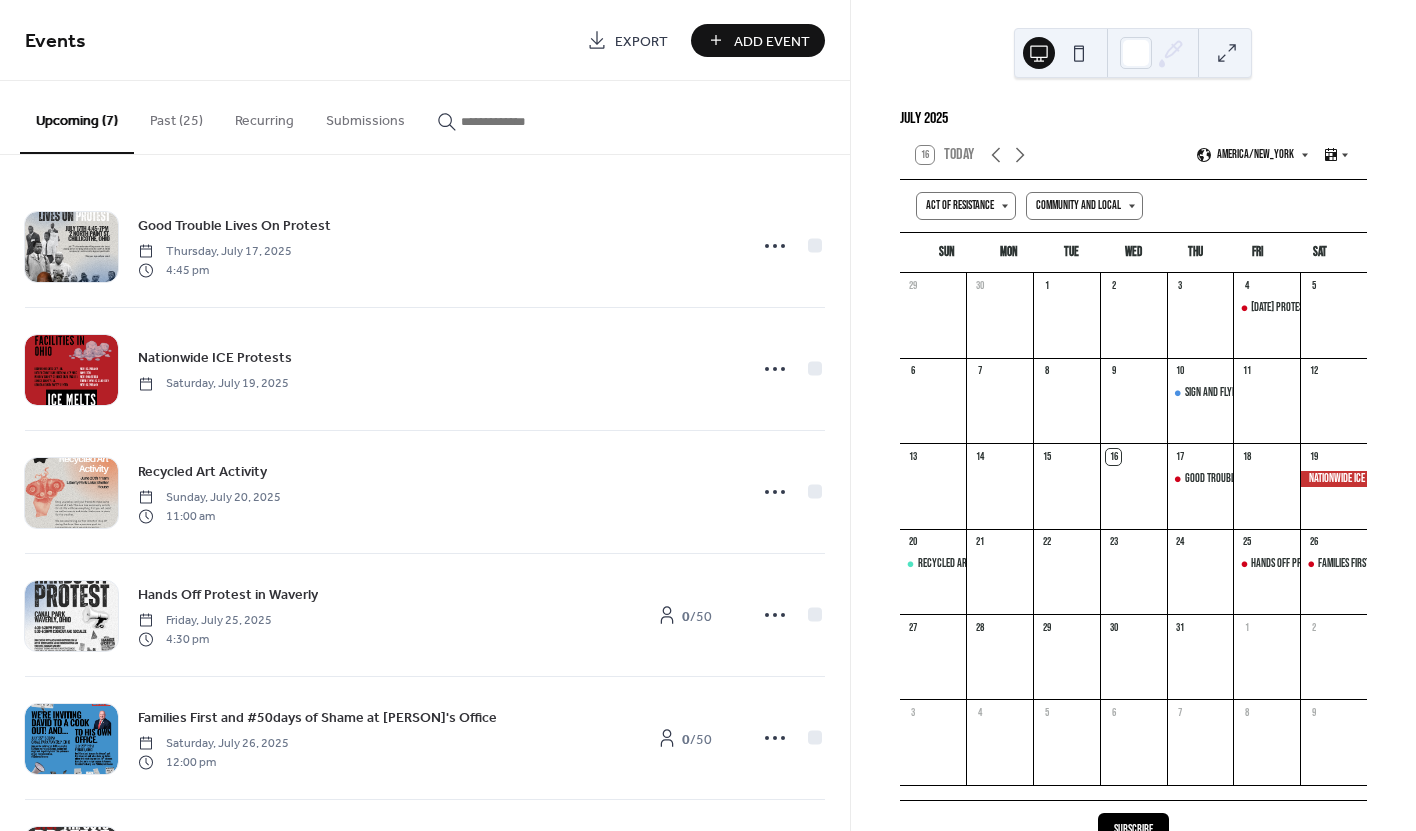click on "Add Event" at bounding box center (772, 41) 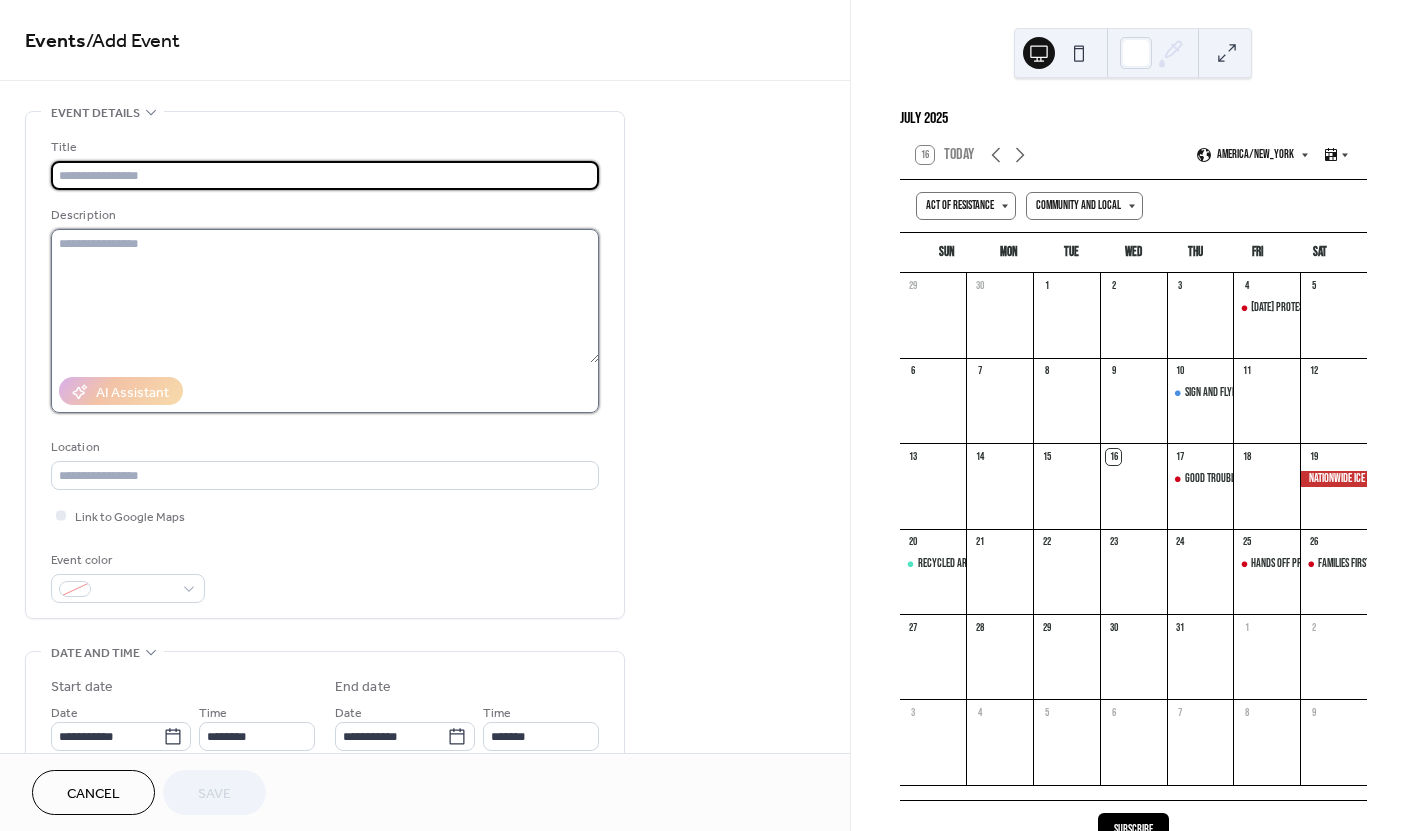 click at bounding box center (325, 296) 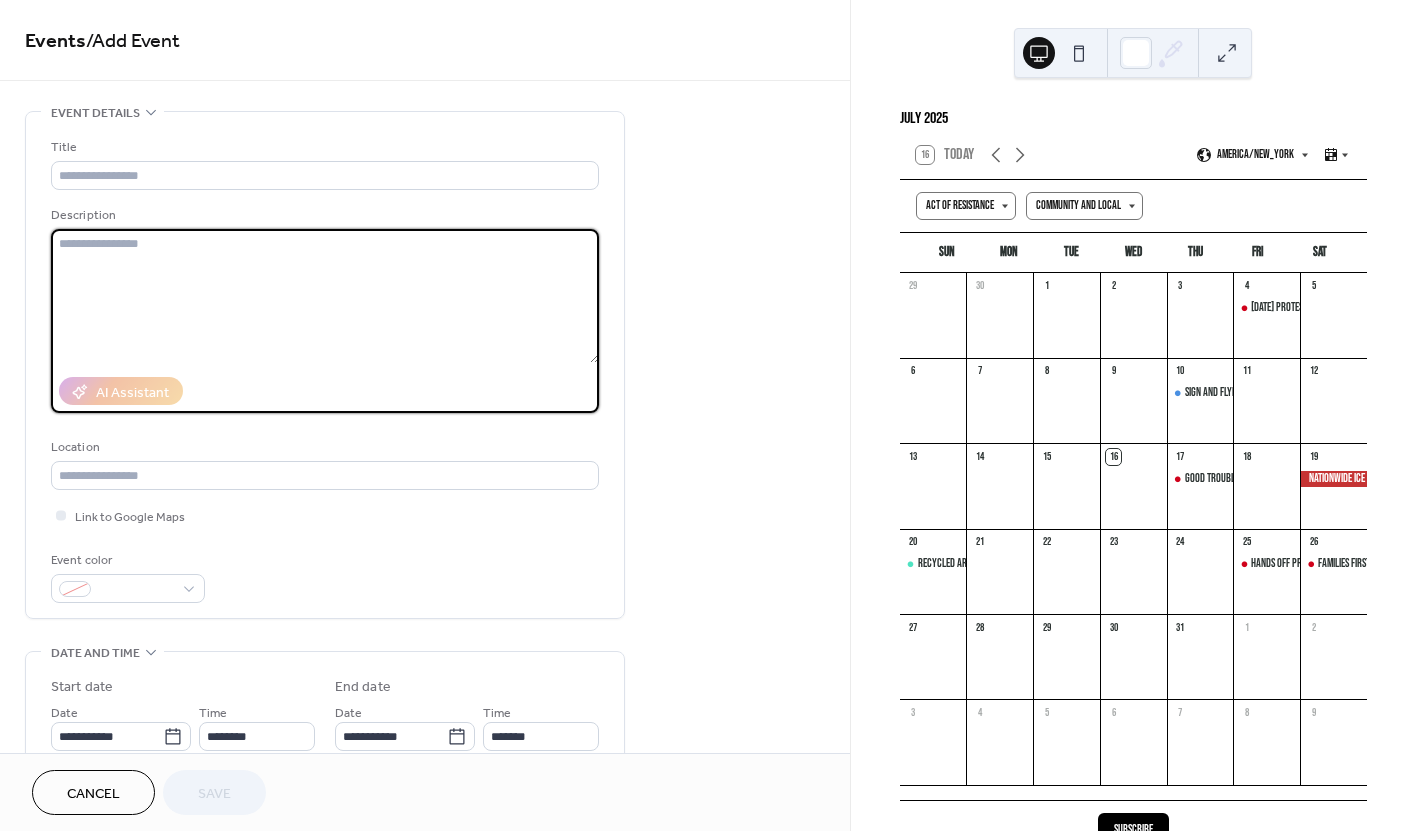 paste on "**********" 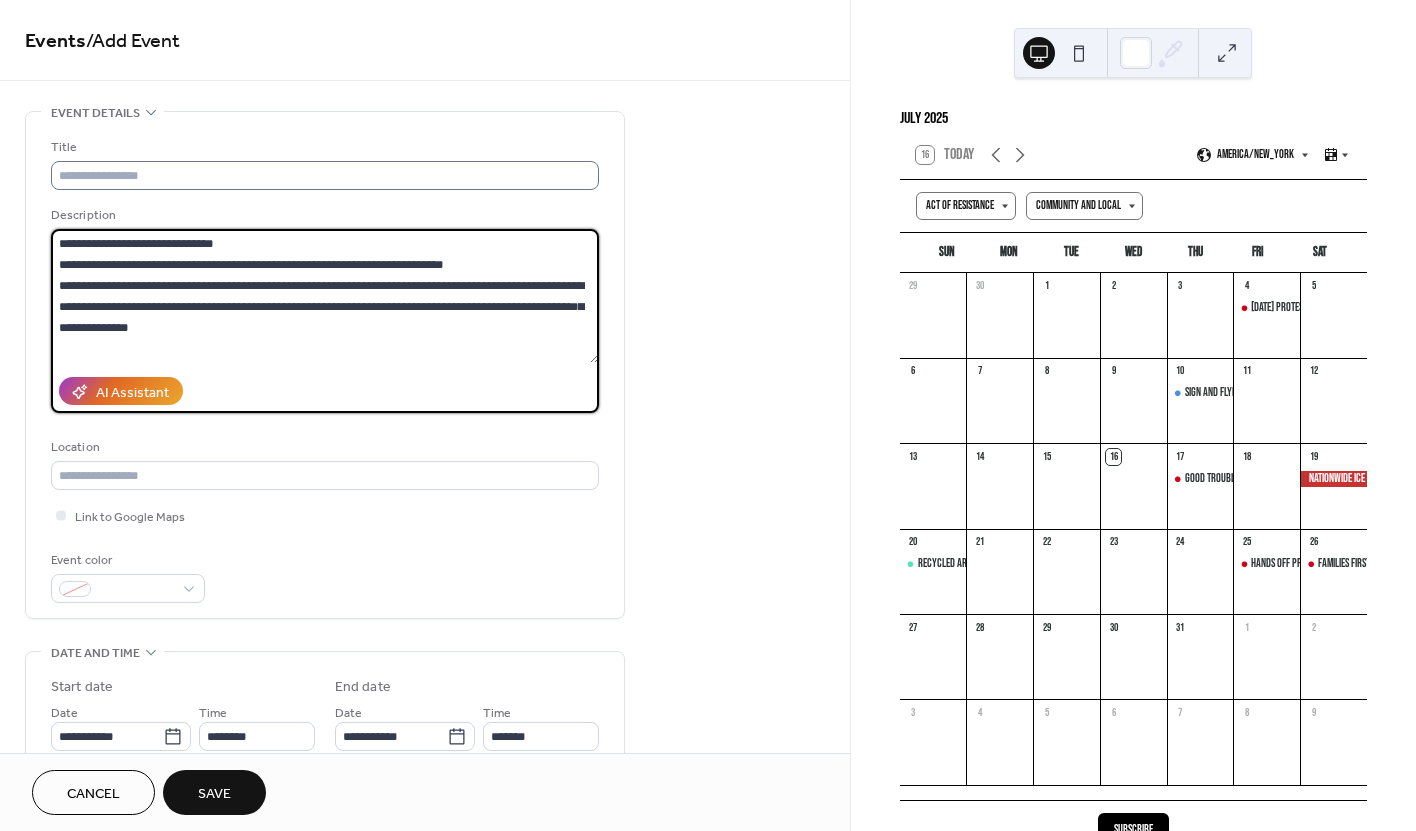 type on "**********" 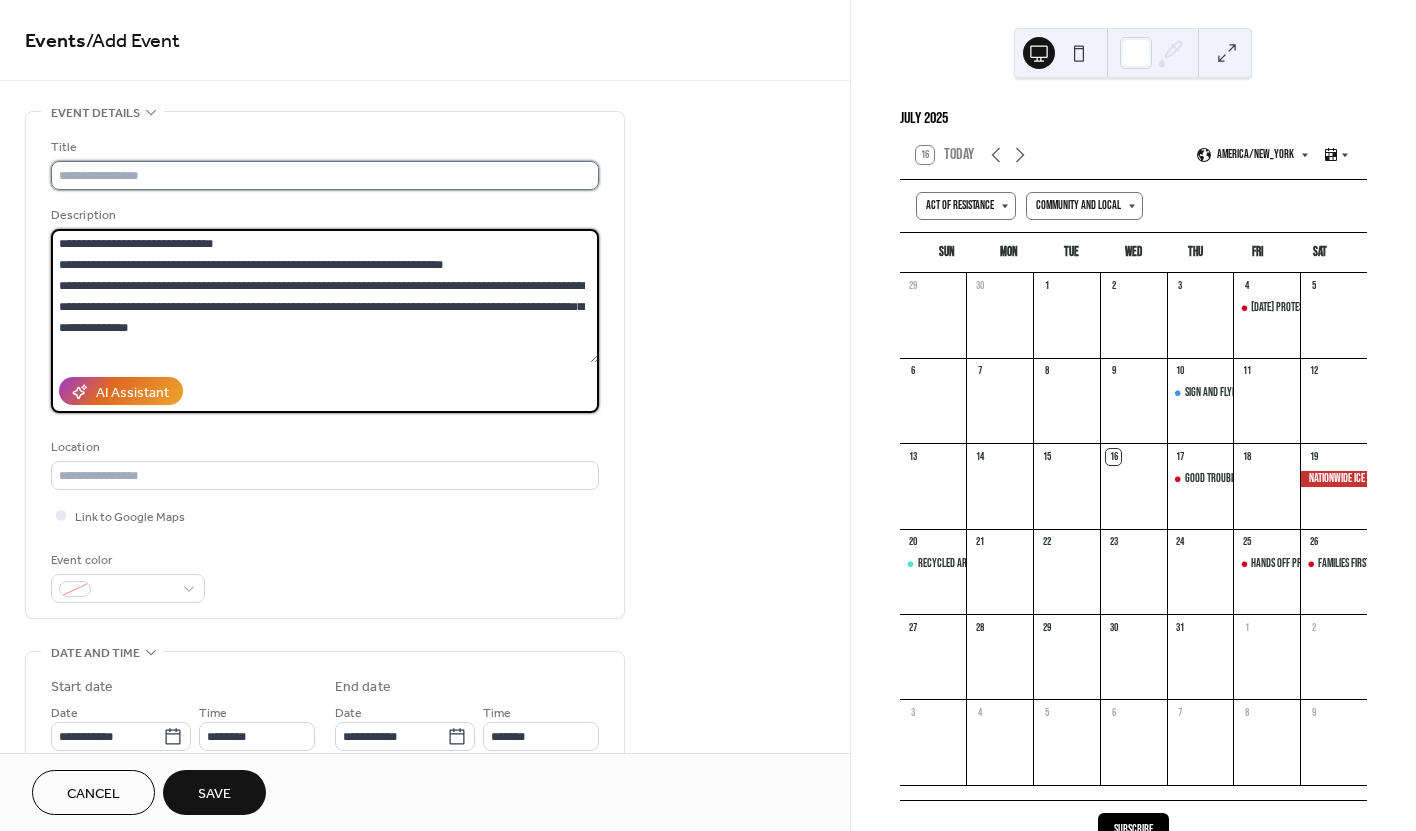 click at bounding box center (325, 175) 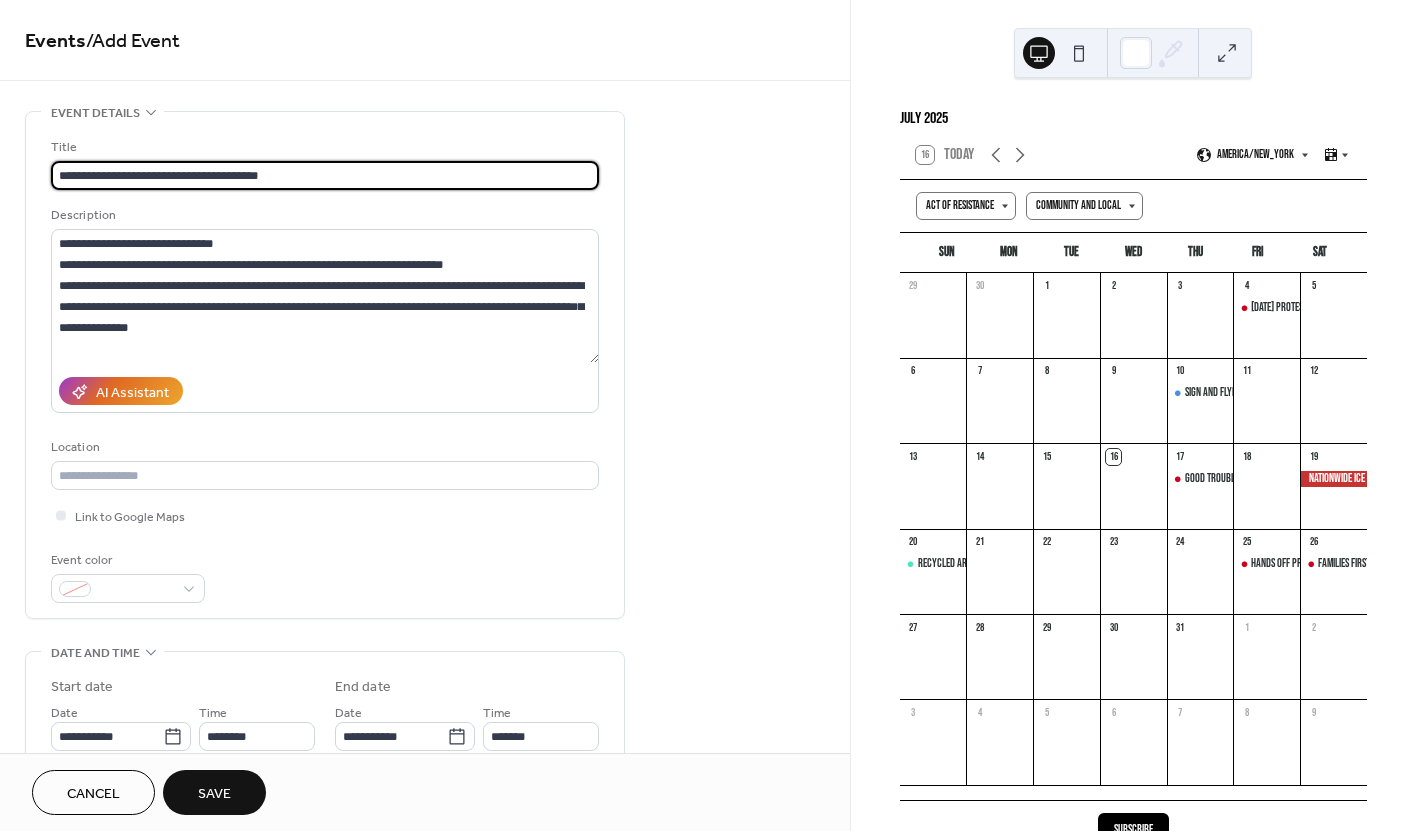 type on "**********" 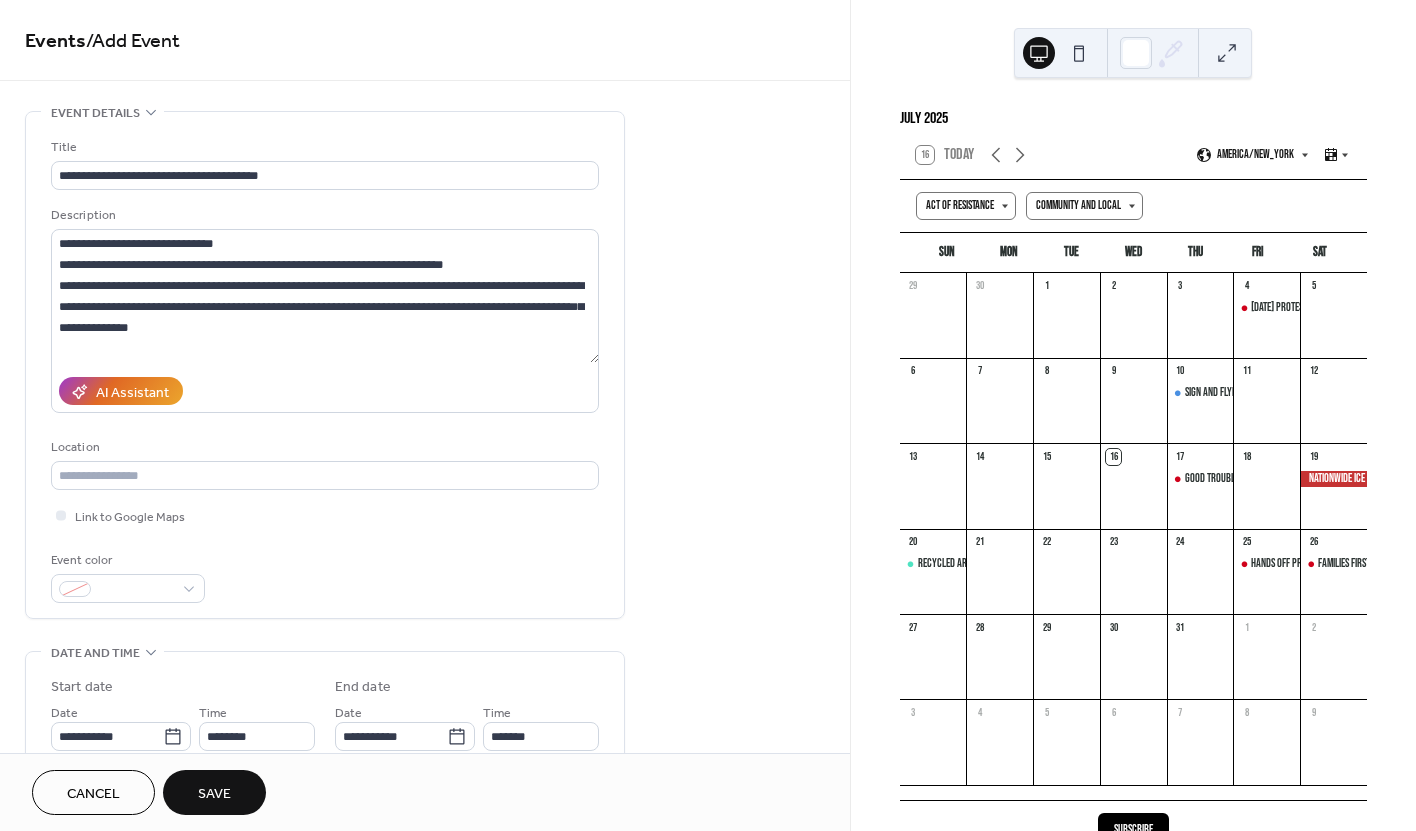click on "**********" at bounding box center [325, 370] 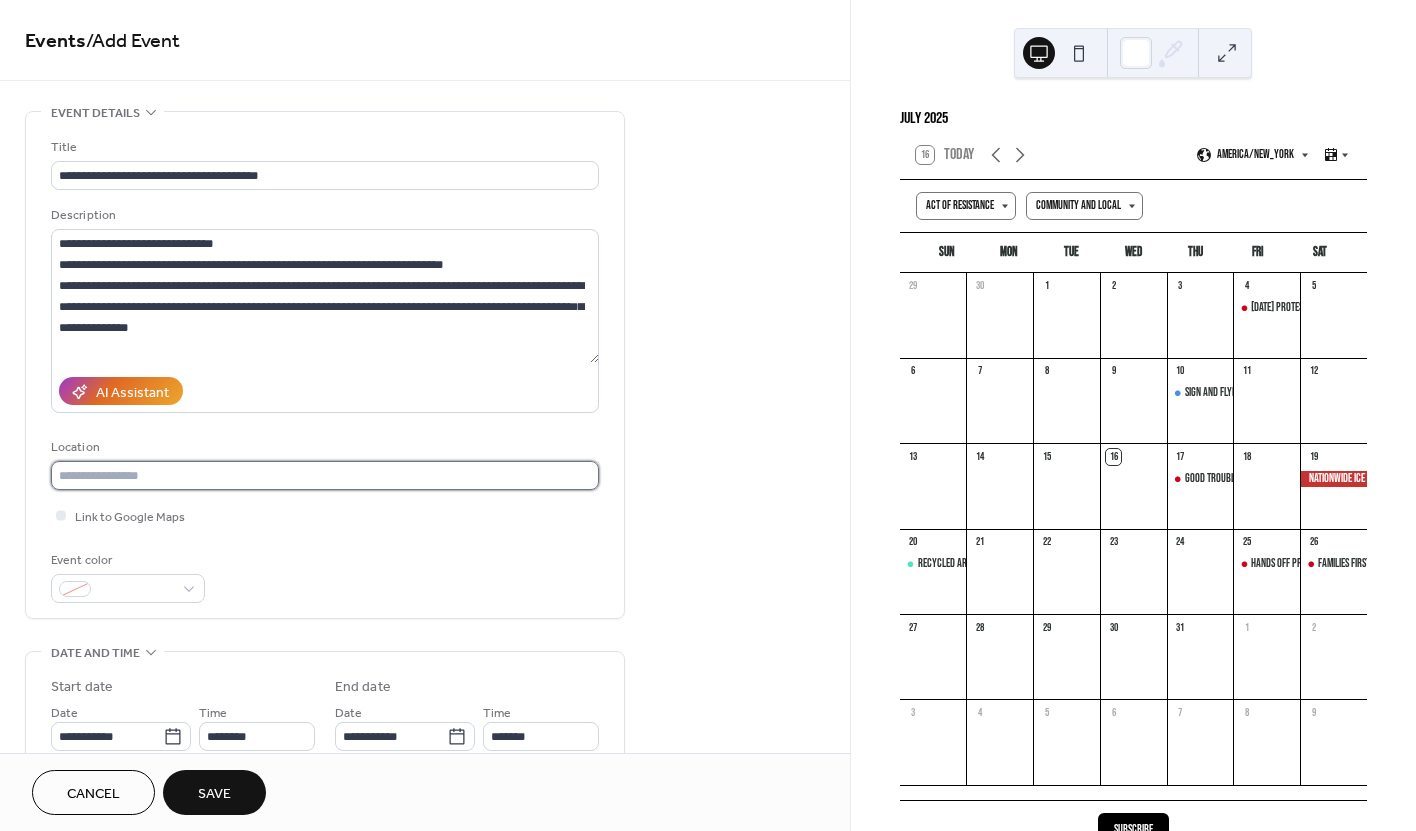 click at bounding box center [325, 475] 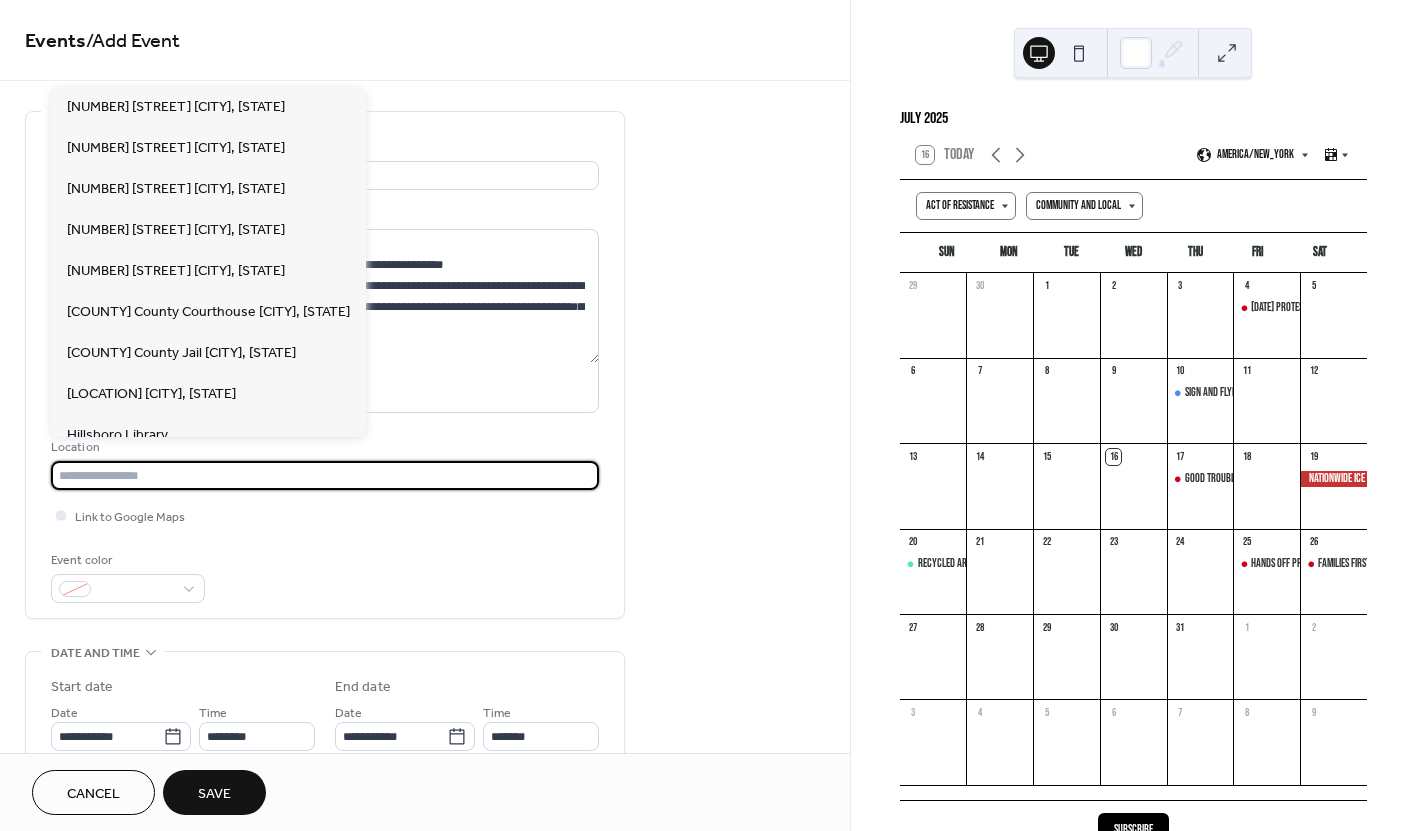 click on "Location" at bounding box center [323, 447] 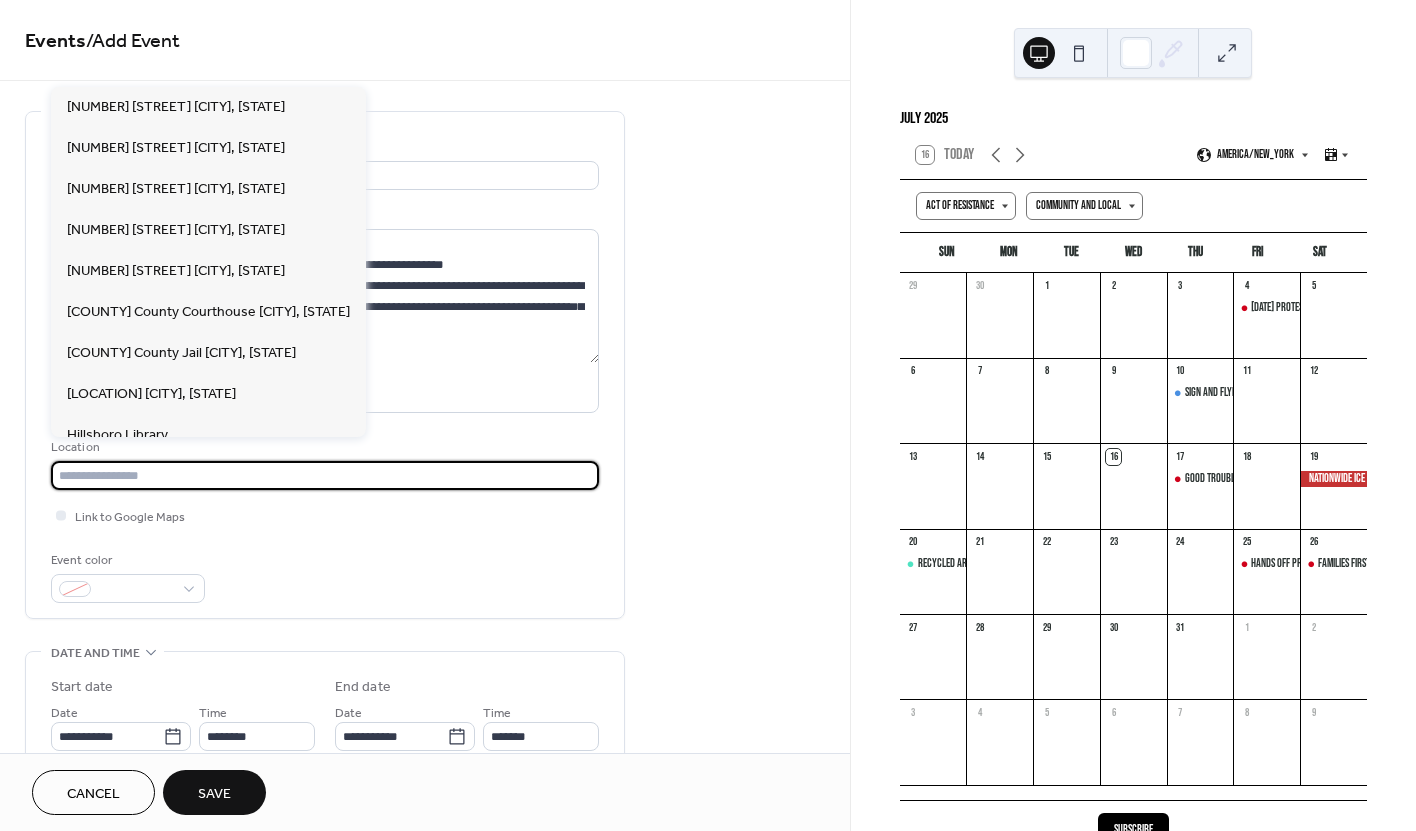click on "**********" at bounding box center [325, 370] 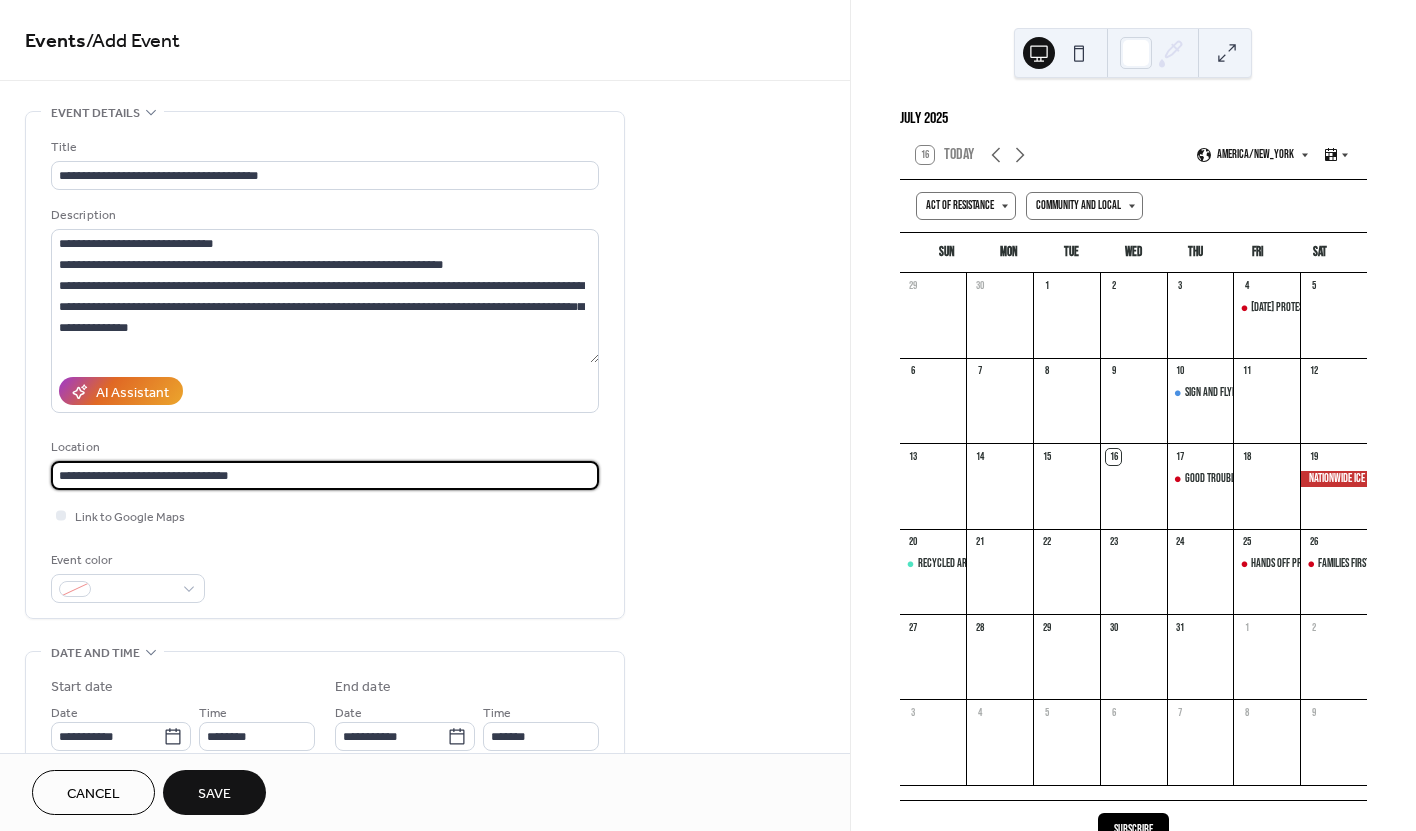 type on "**********" 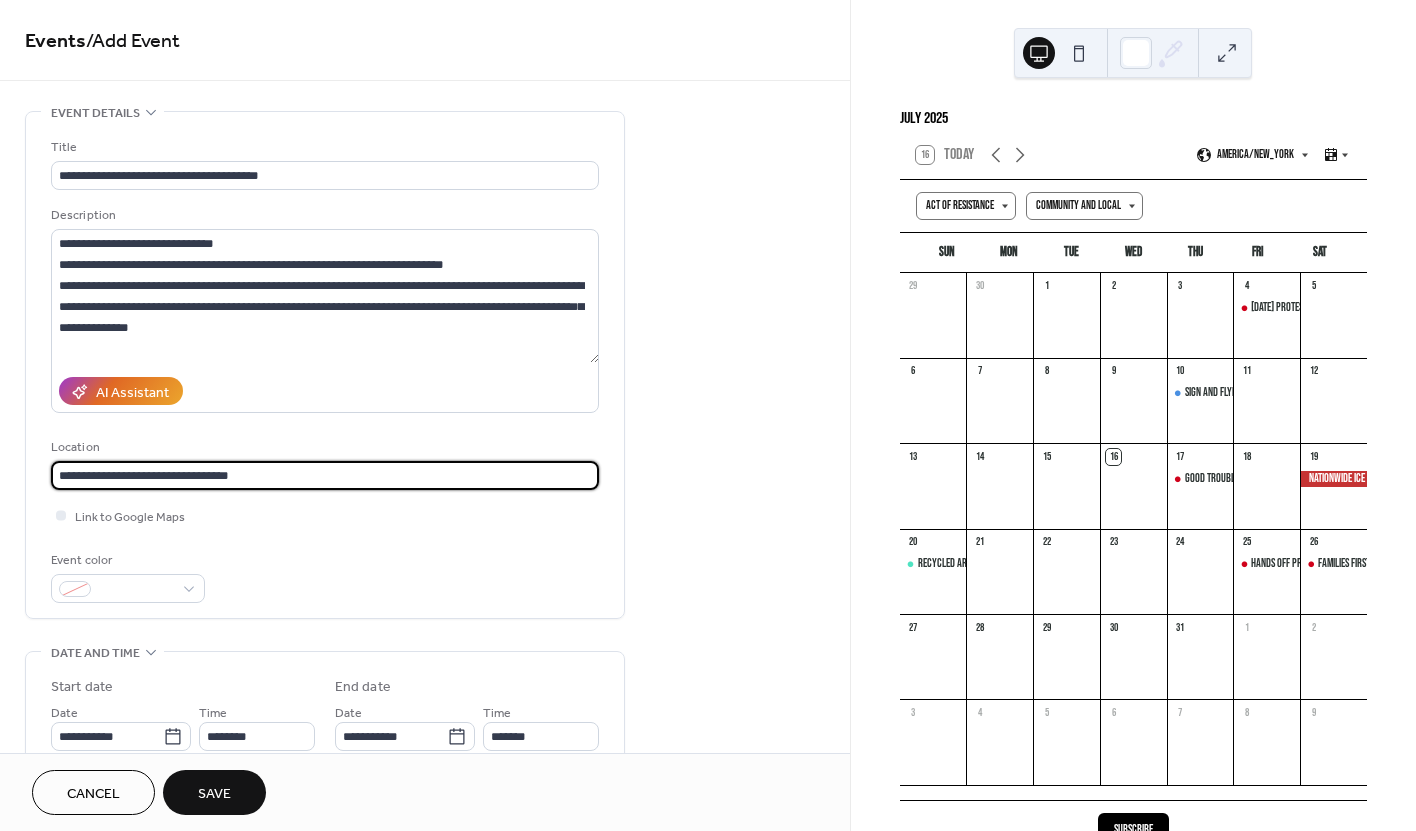 click on "**********" at bounding box center [325, 370] 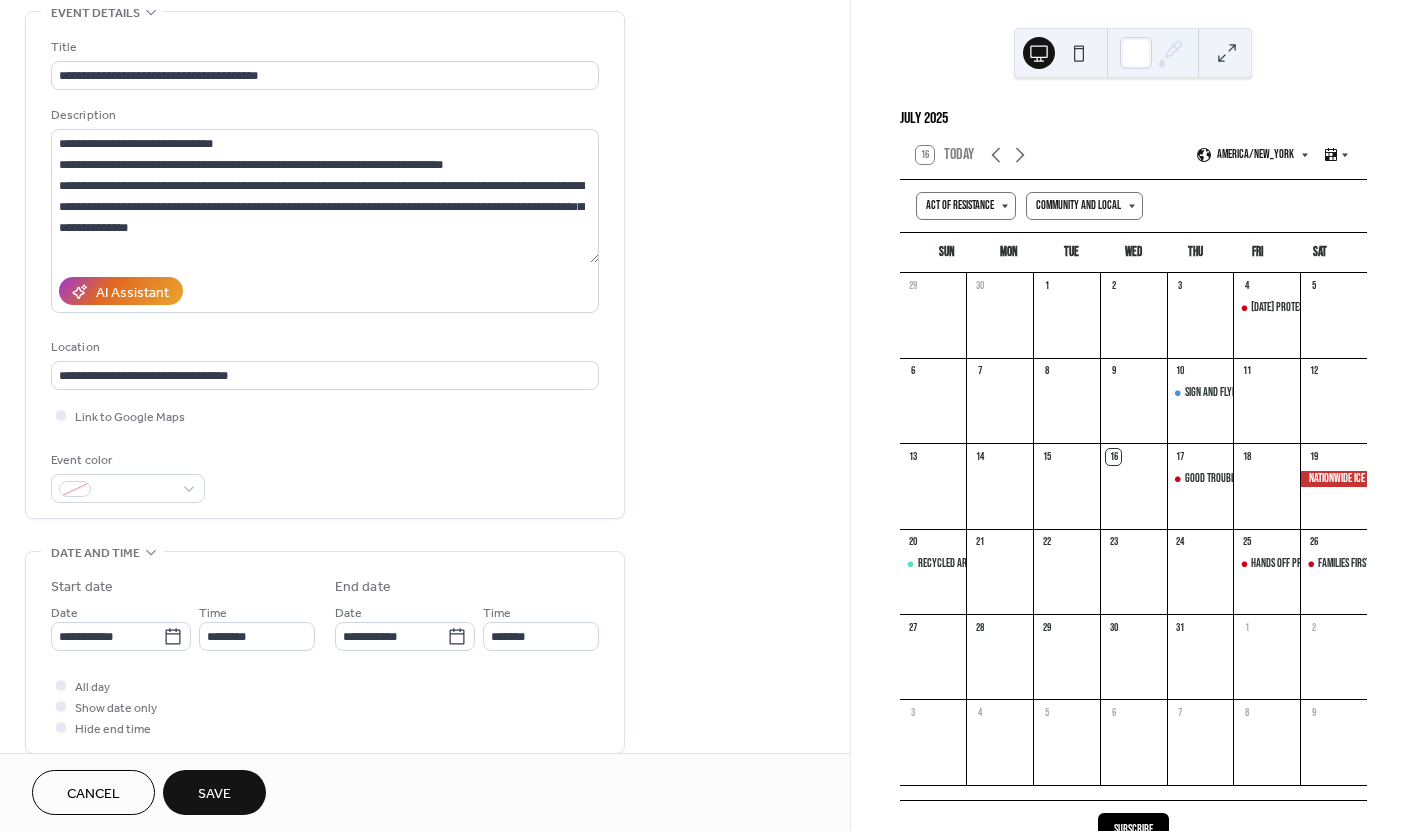 scroll, scrollTop: 225, scrollLeft: 0, axis: vertical 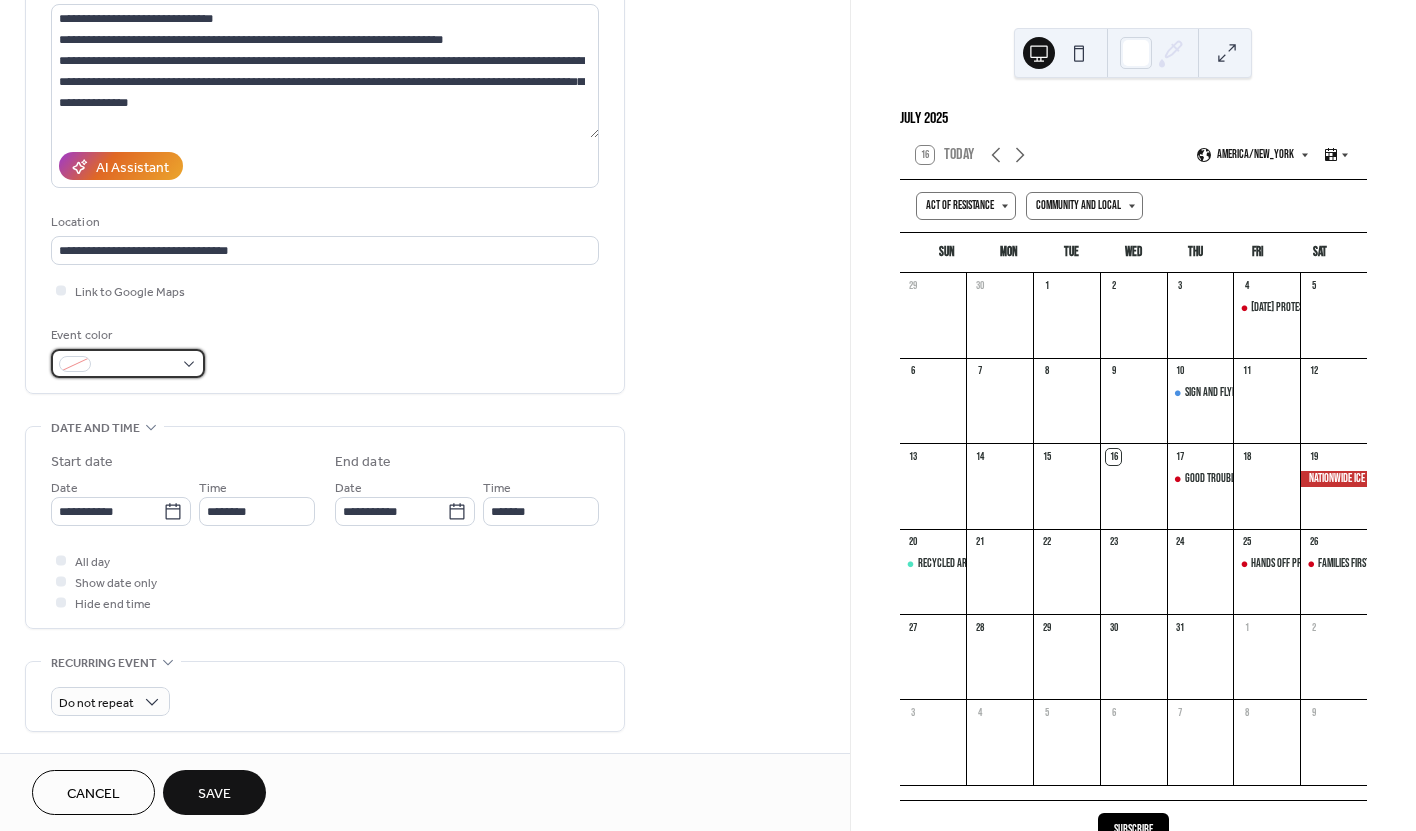 click at bounding box center (128, 363) 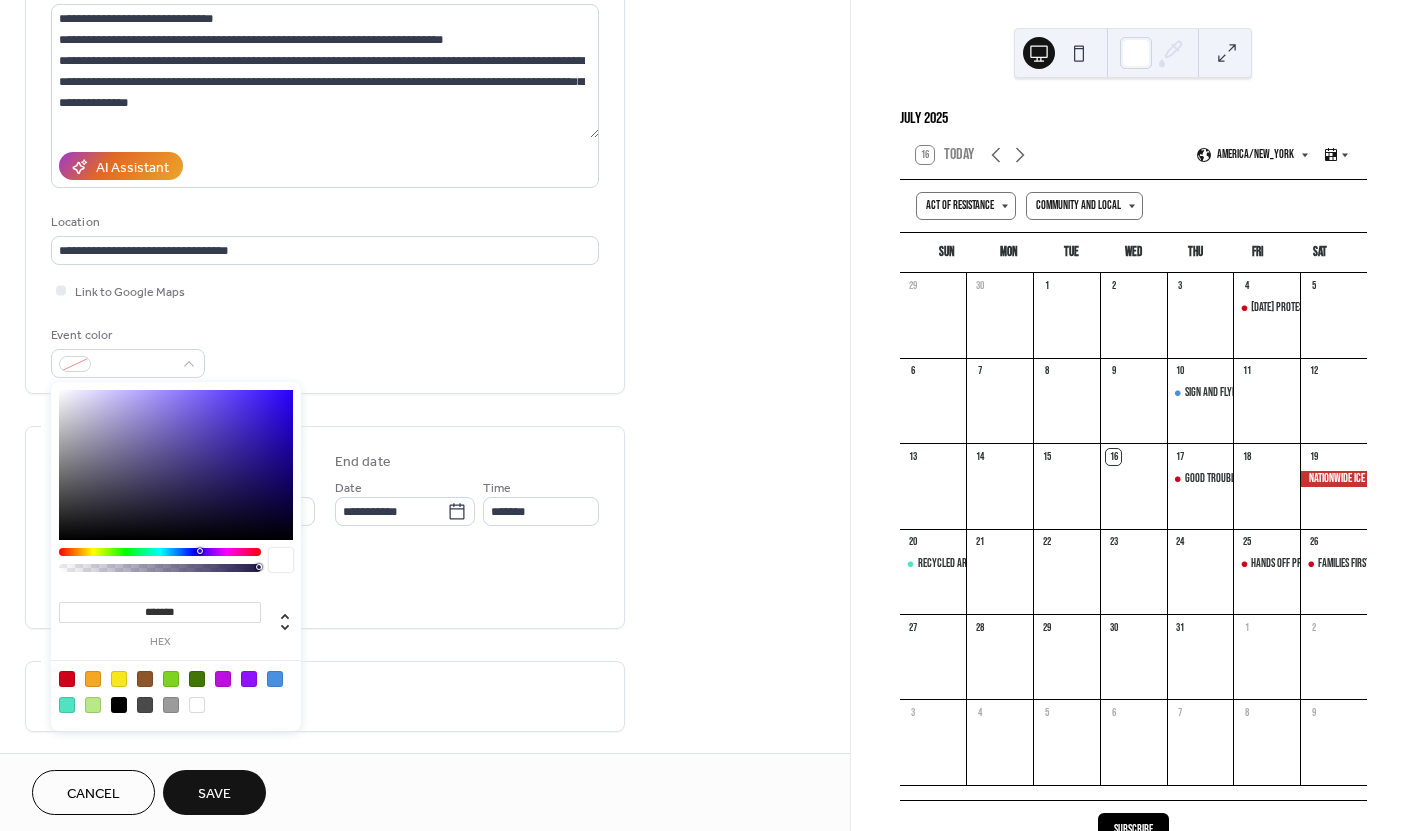 click at bounding box center [93, 679] 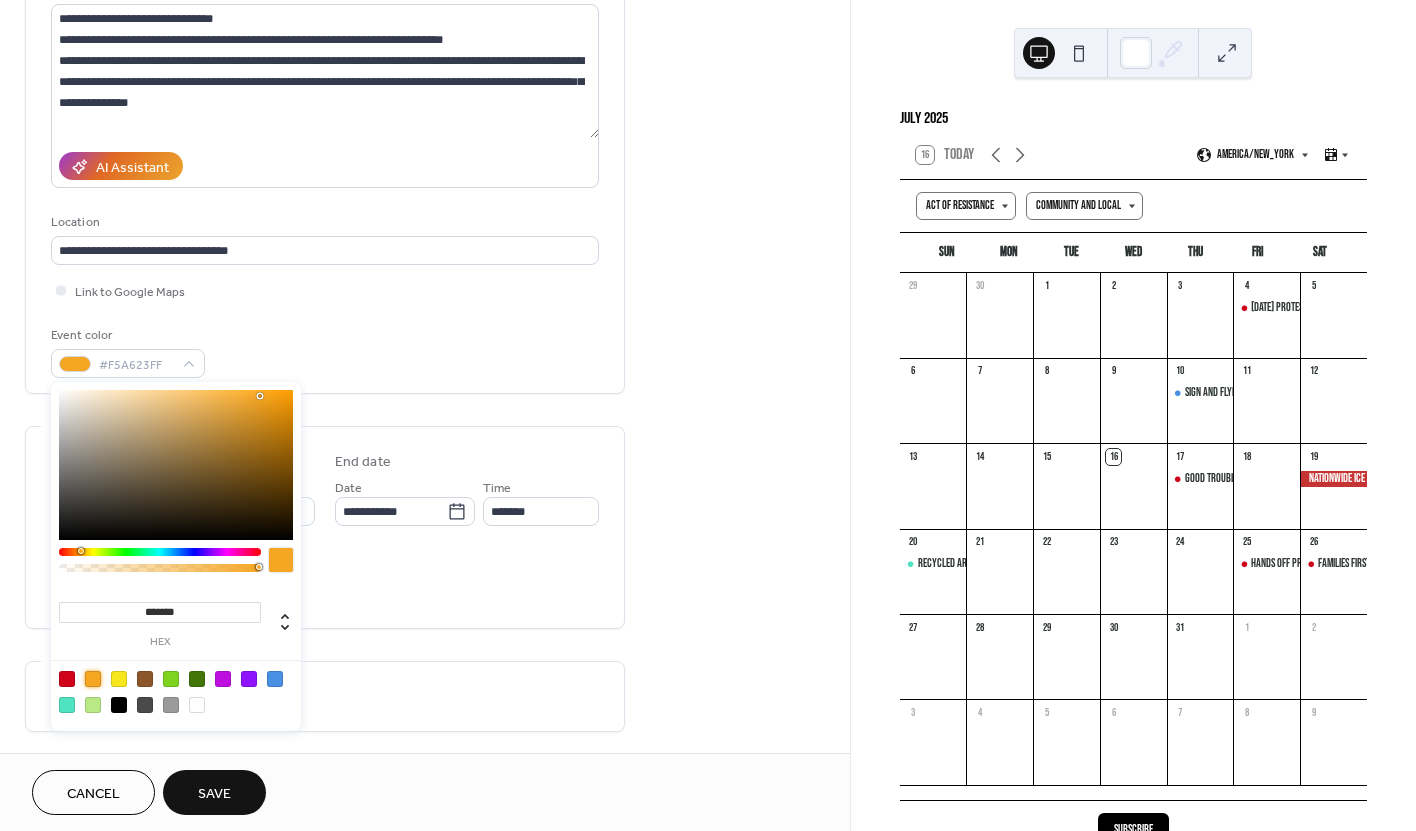 click on "**********" at bounding box center [425, 774] 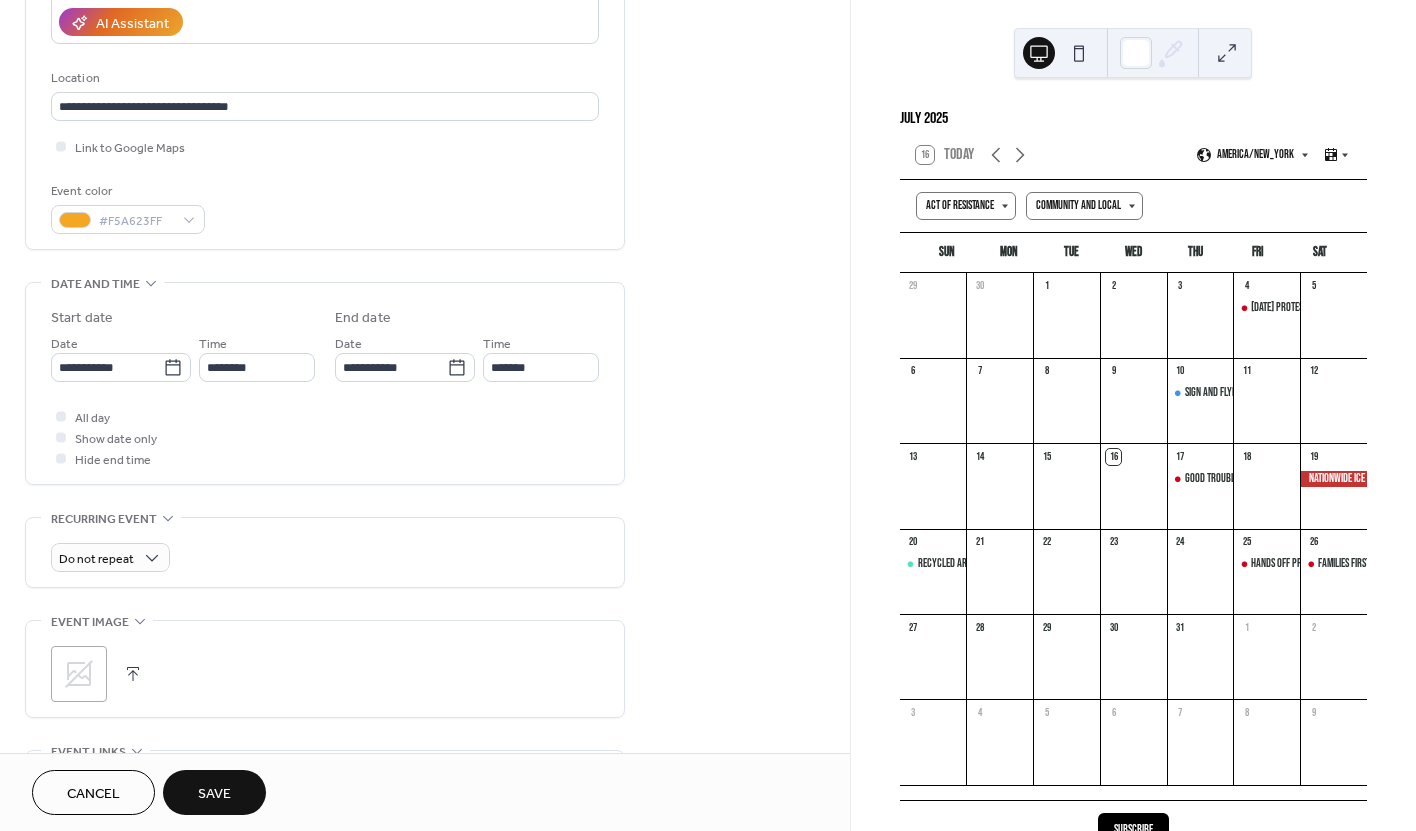 scroll, scrollTop: 375, scrollLeft: 0, axis: vertical 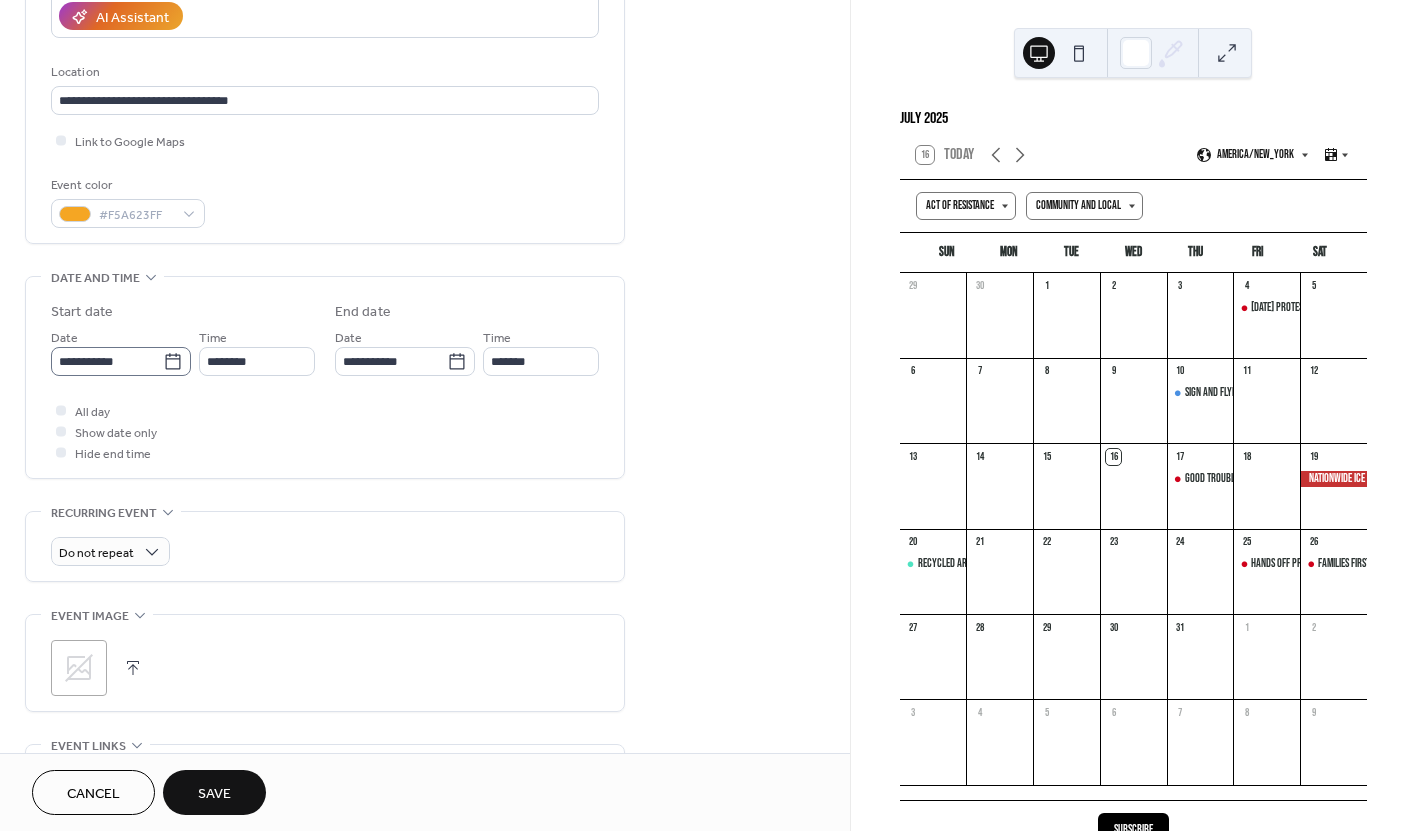 click 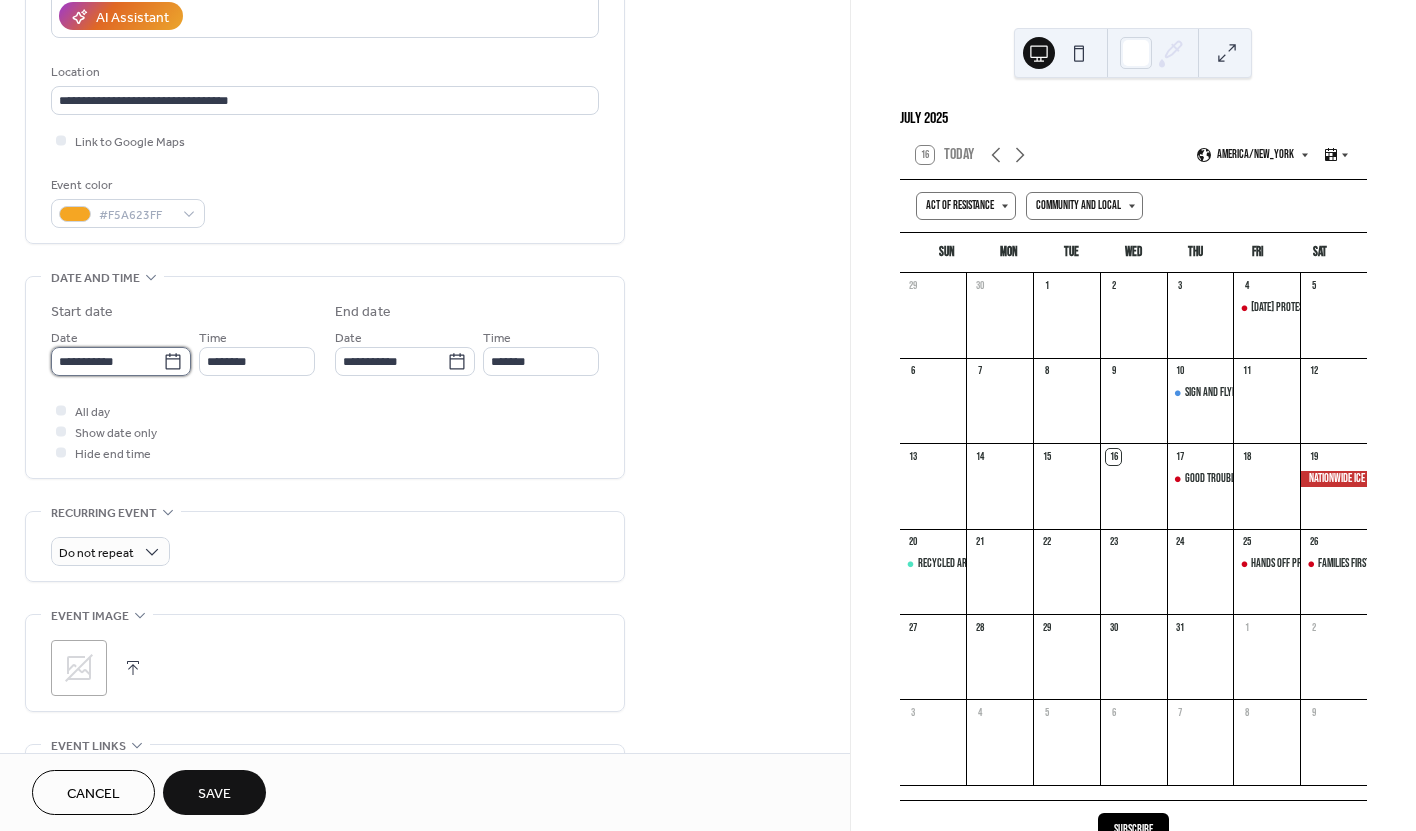 click on "**********" at bounding box center (107, 361) 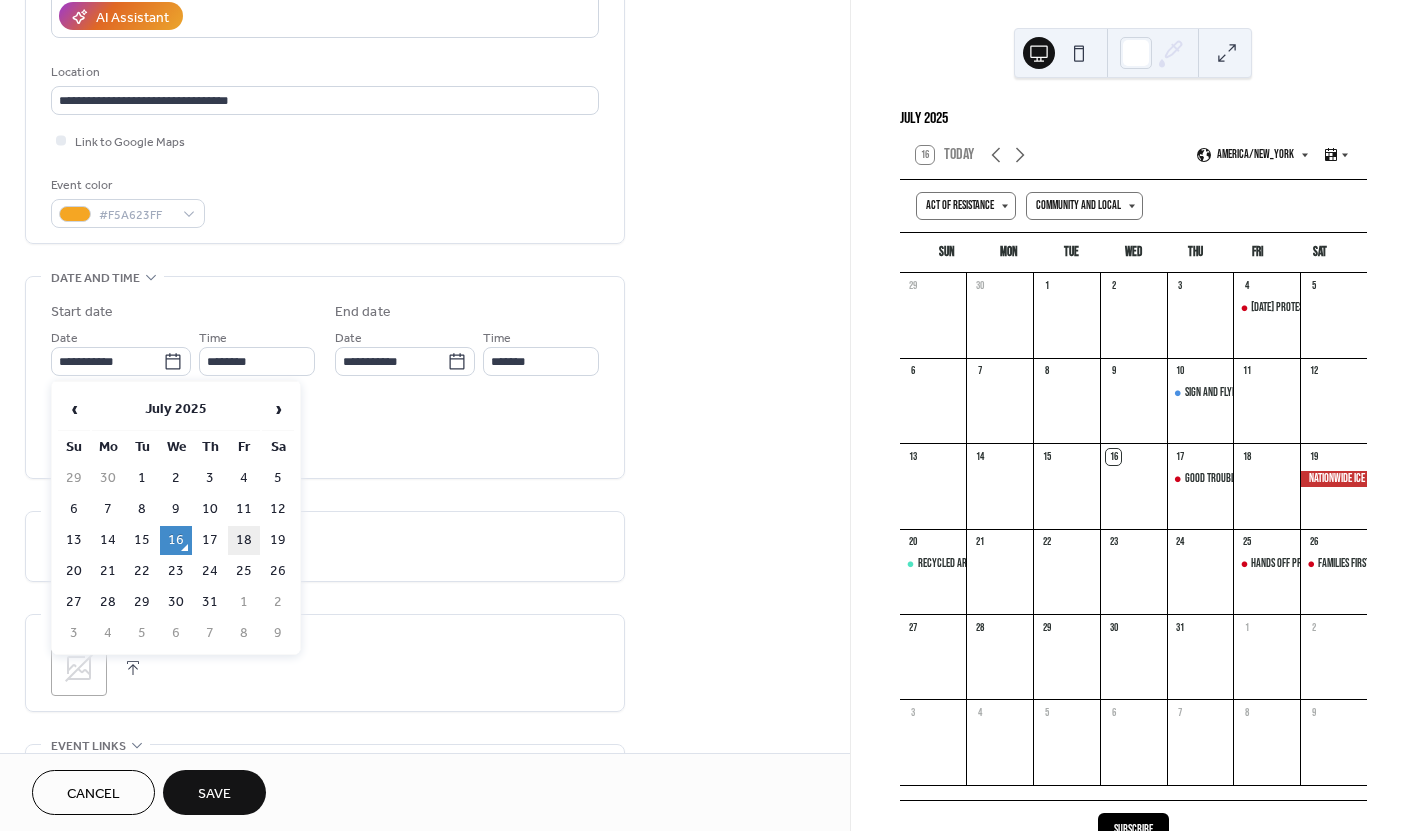 click on "18" at bounding box center [244, 540] 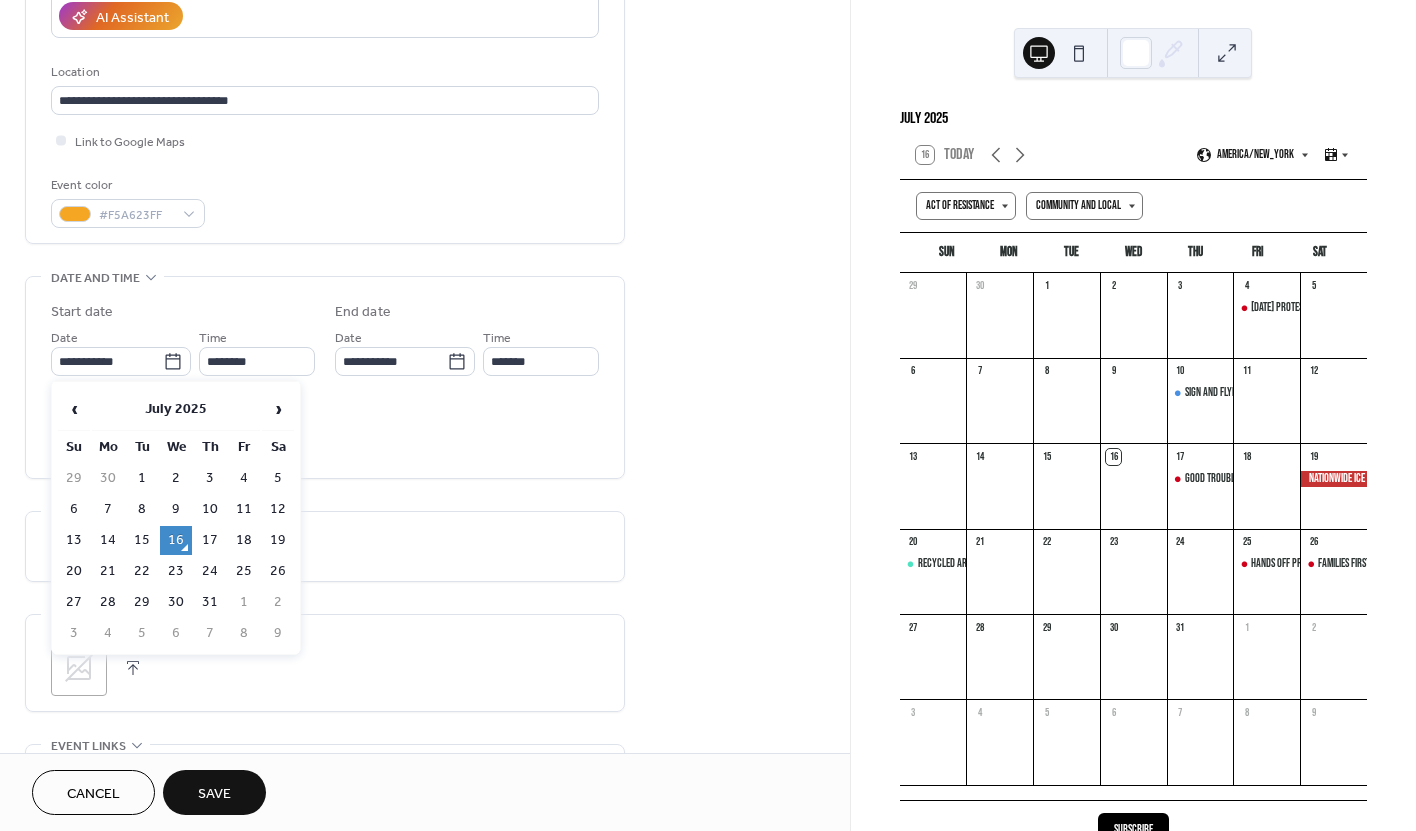 type on "**********" 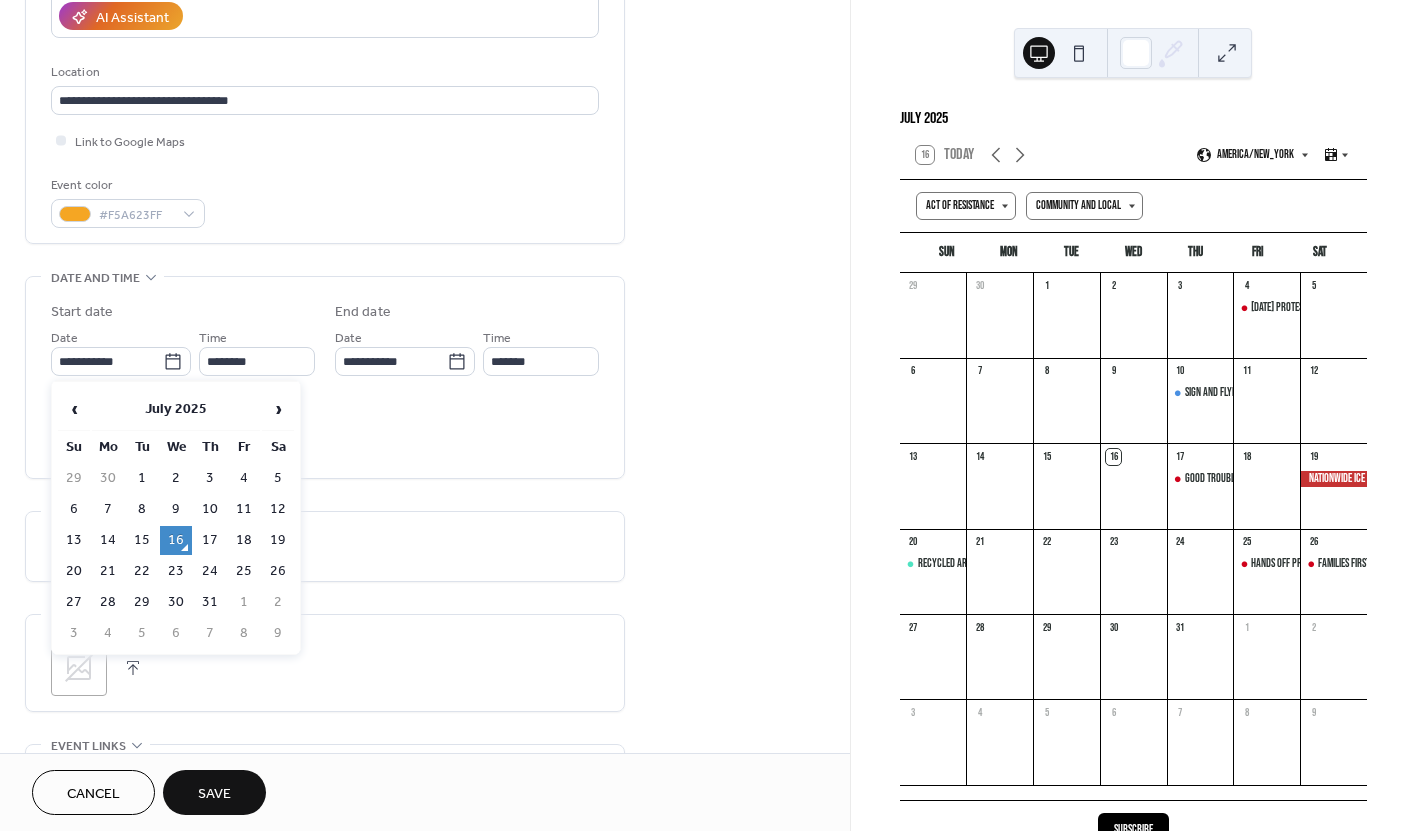 type on "**********" 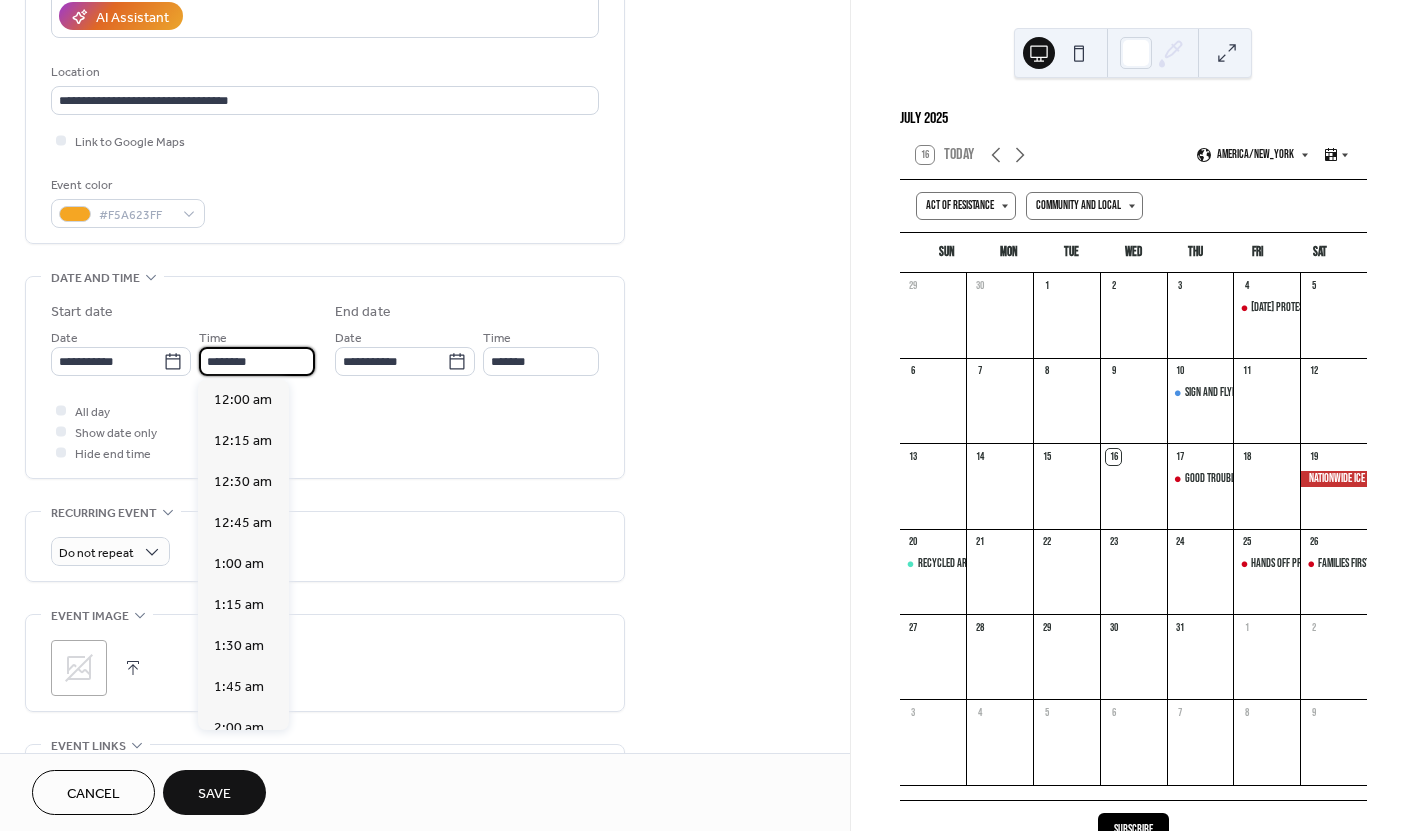 click on "********" at bounding box center (257, 361) 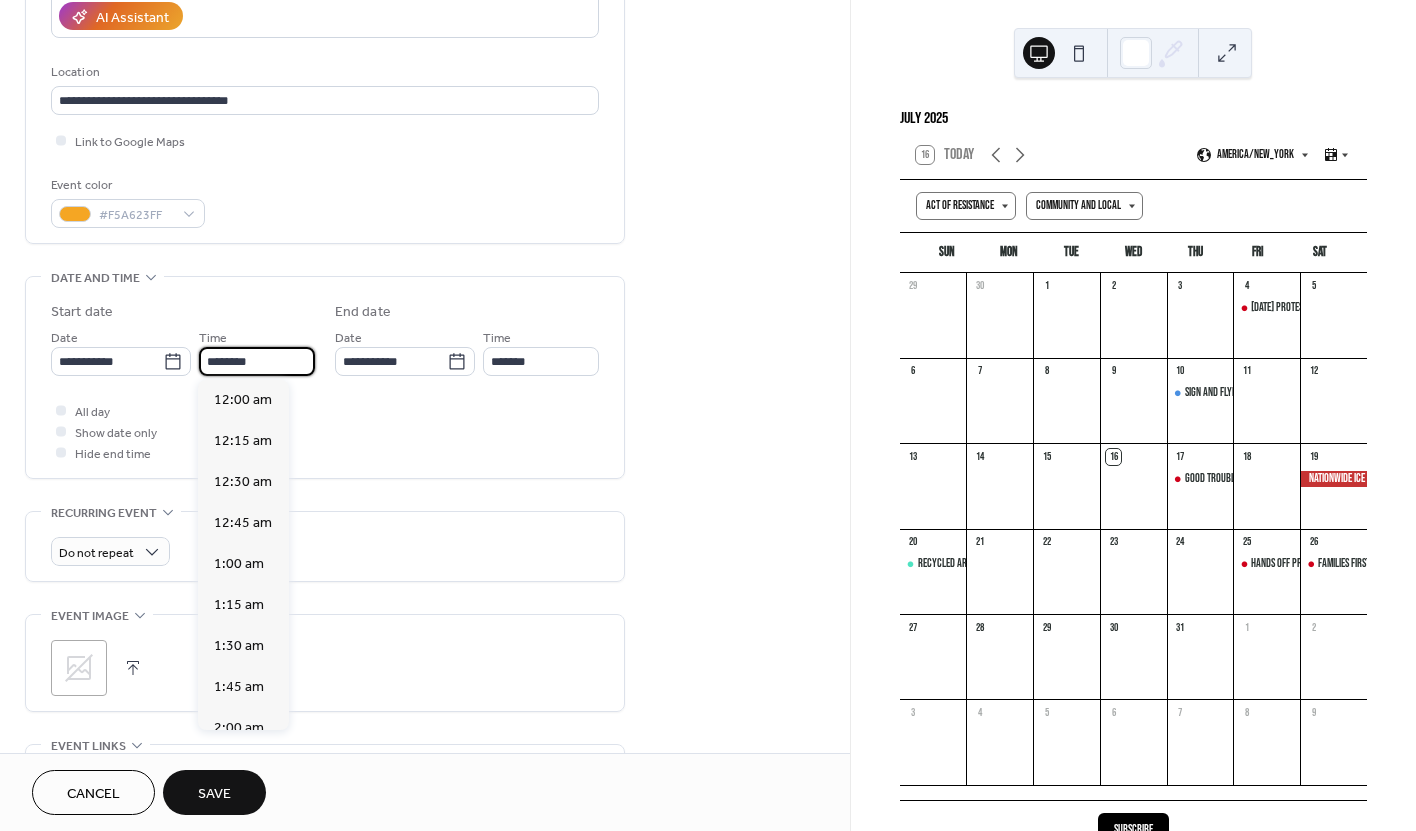 scroll, scrollTop: 1968, scrollLeft: 0, axis: vertical 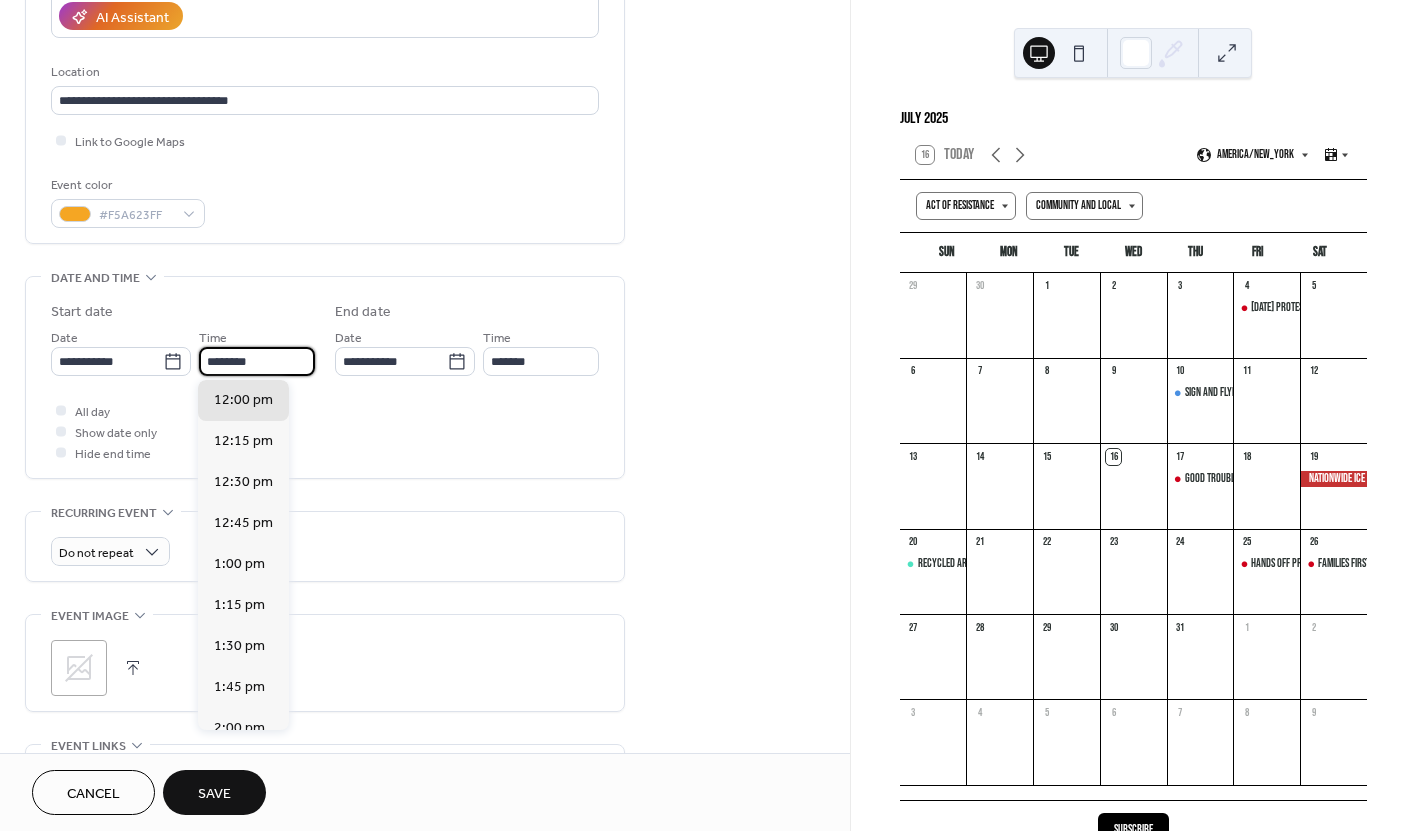 drag, startPoint x: 280, startPoint y: 361, endPoint x: 207, endPoint y: 359, distance: 73.02739 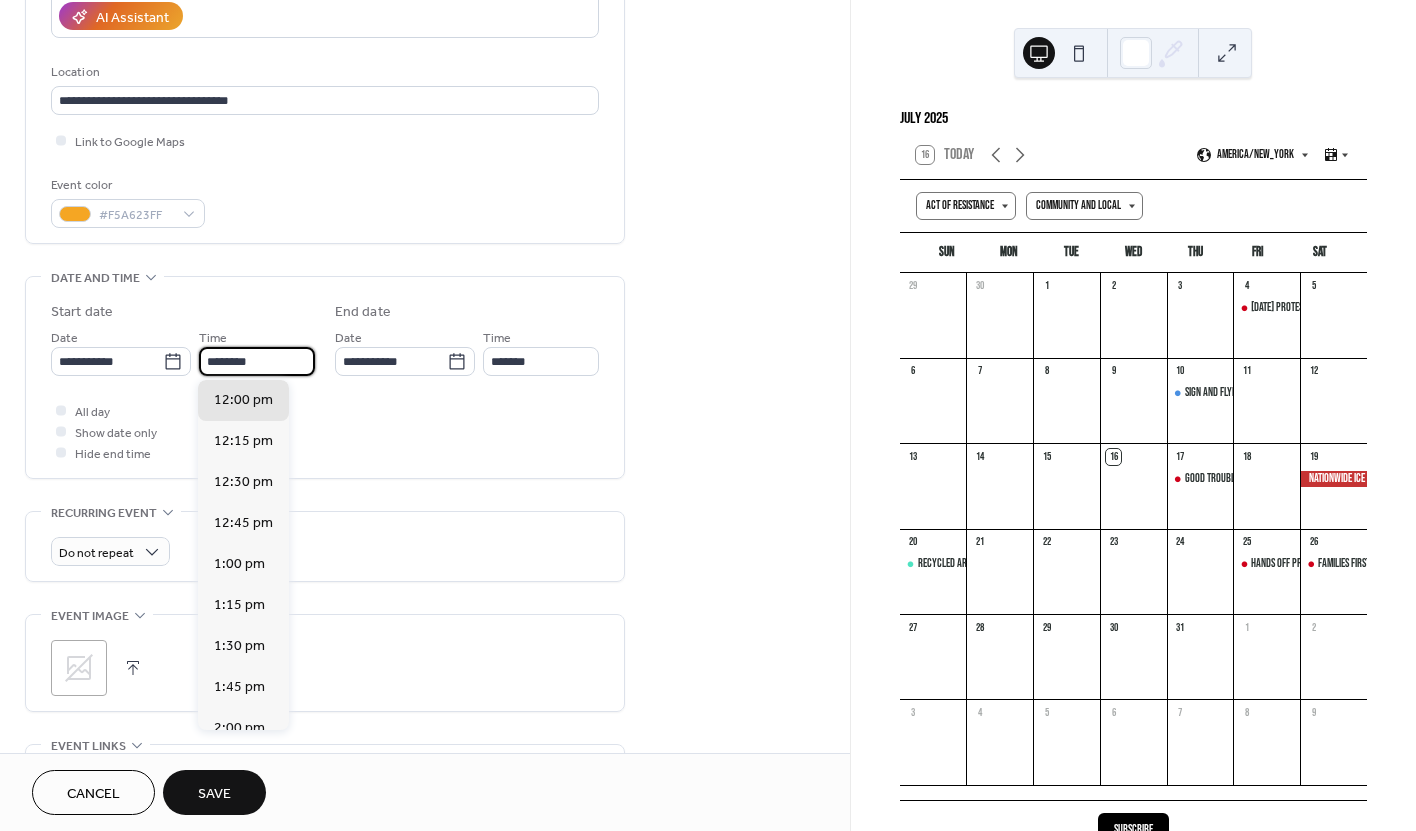 click on "********" at bounding box center [257, 361] 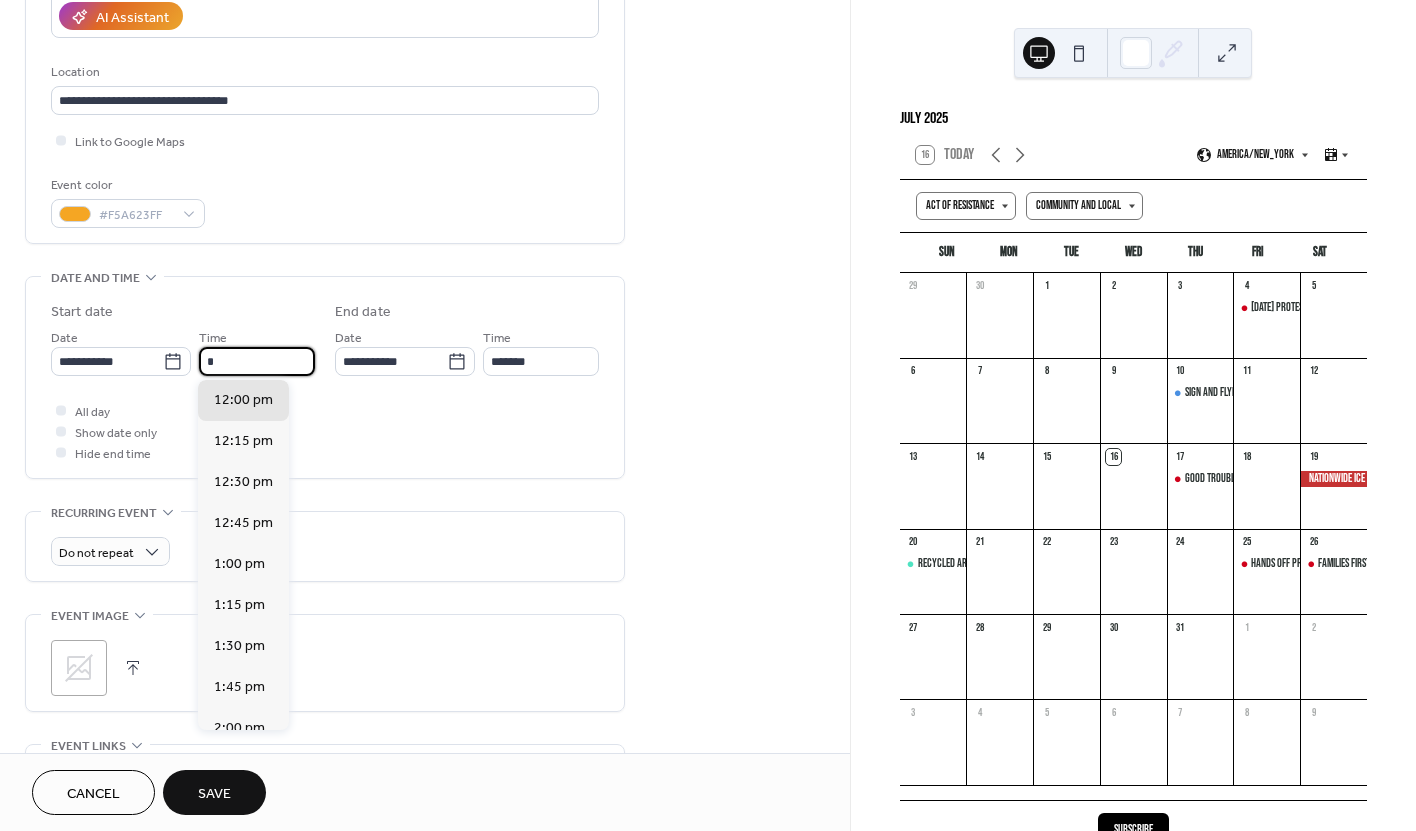 scroll, scrollTop: 1148, scrollLeft: 0, axis: vertical 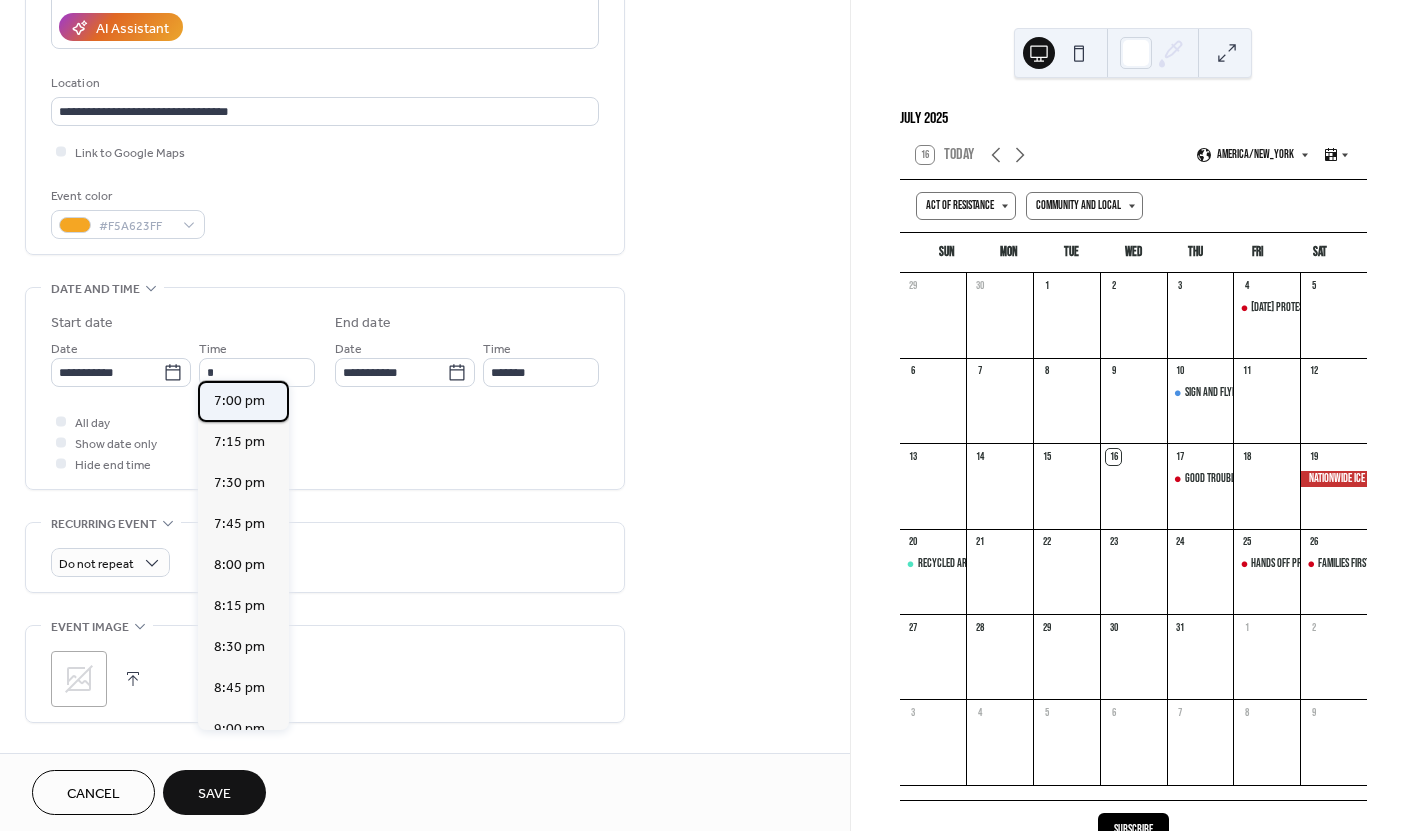 click on "7:00 pm" at bounding box center (239, 401) 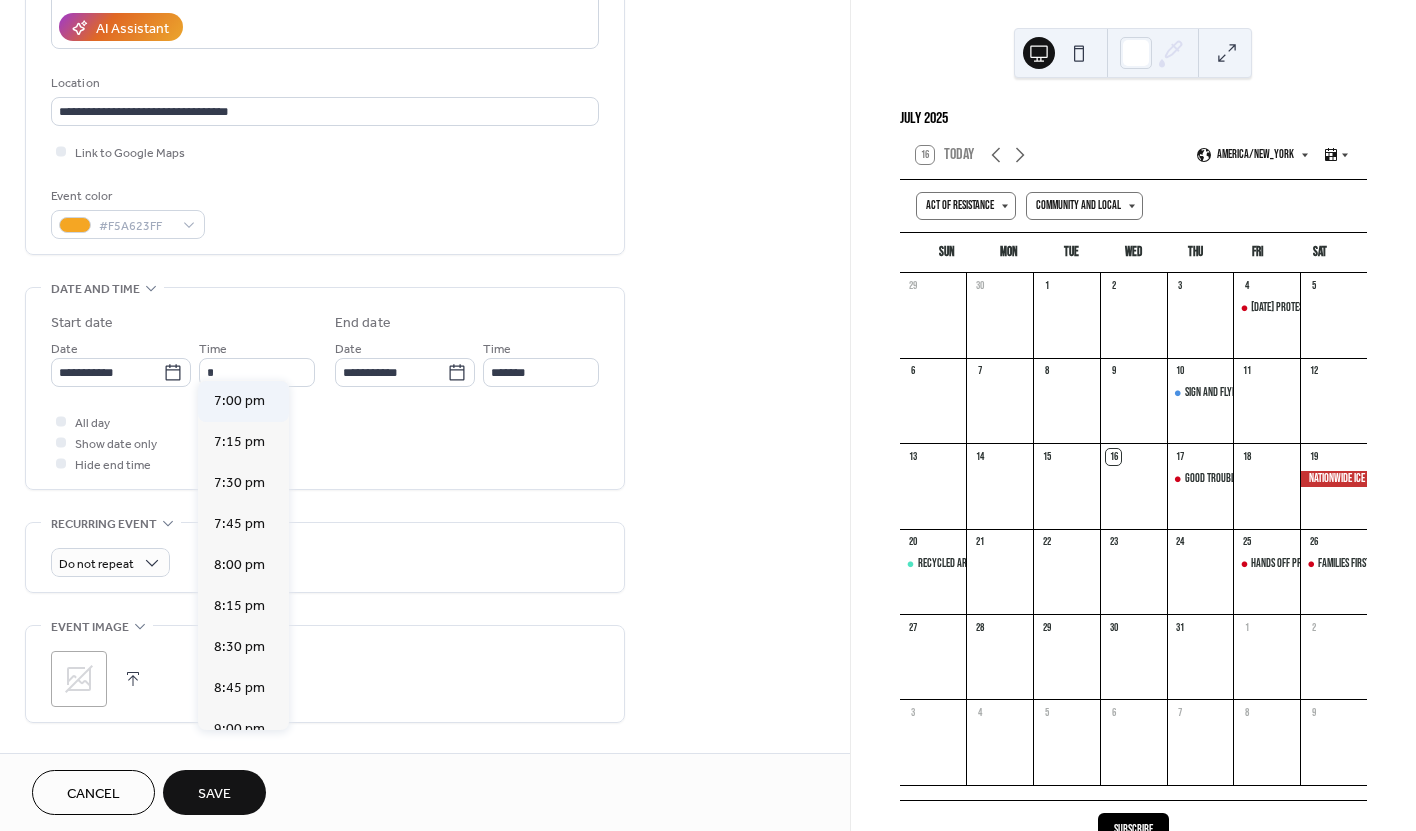 type on "*******" 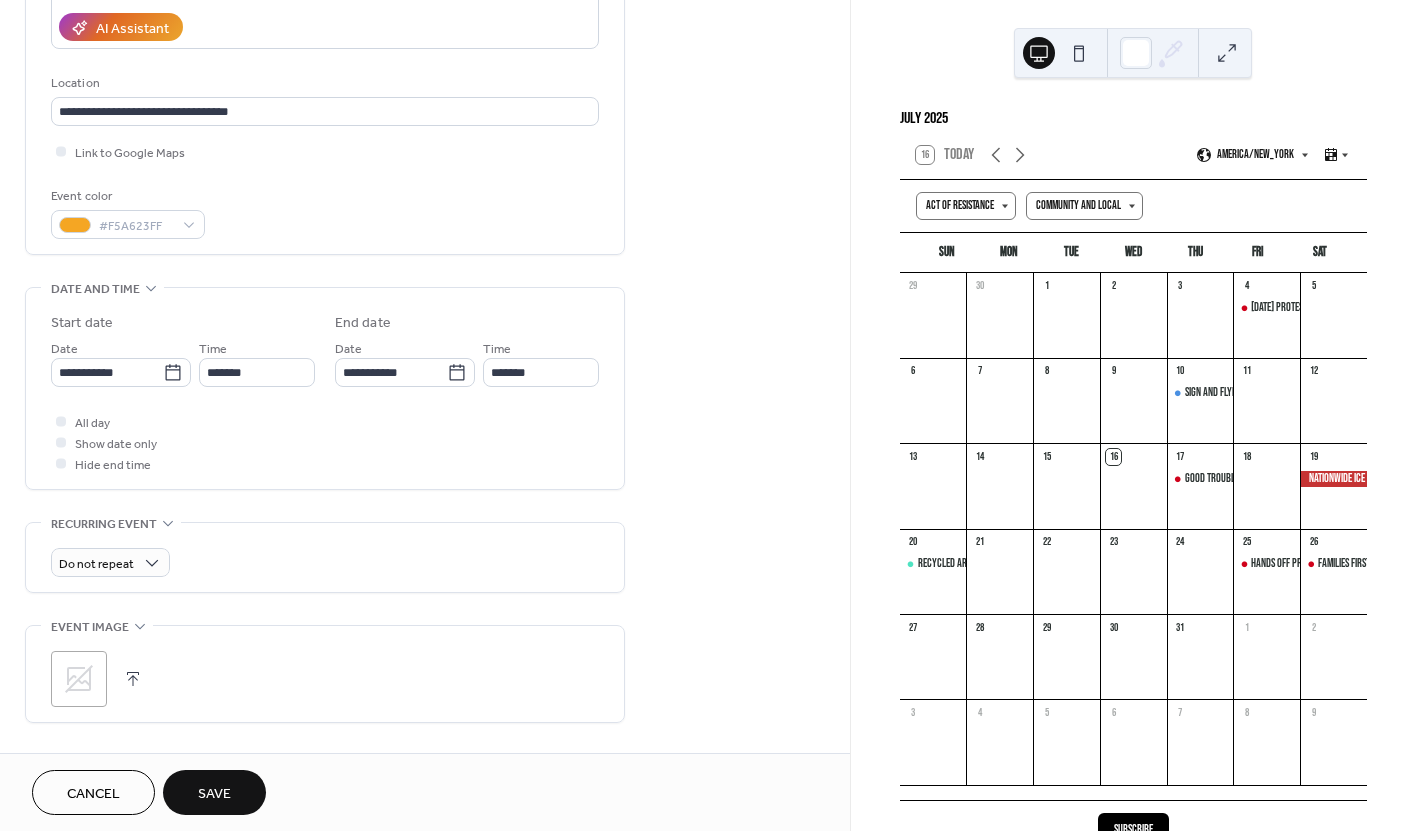 scroll, scrollTop: 394, scrollLeft: 0, axis: vertical 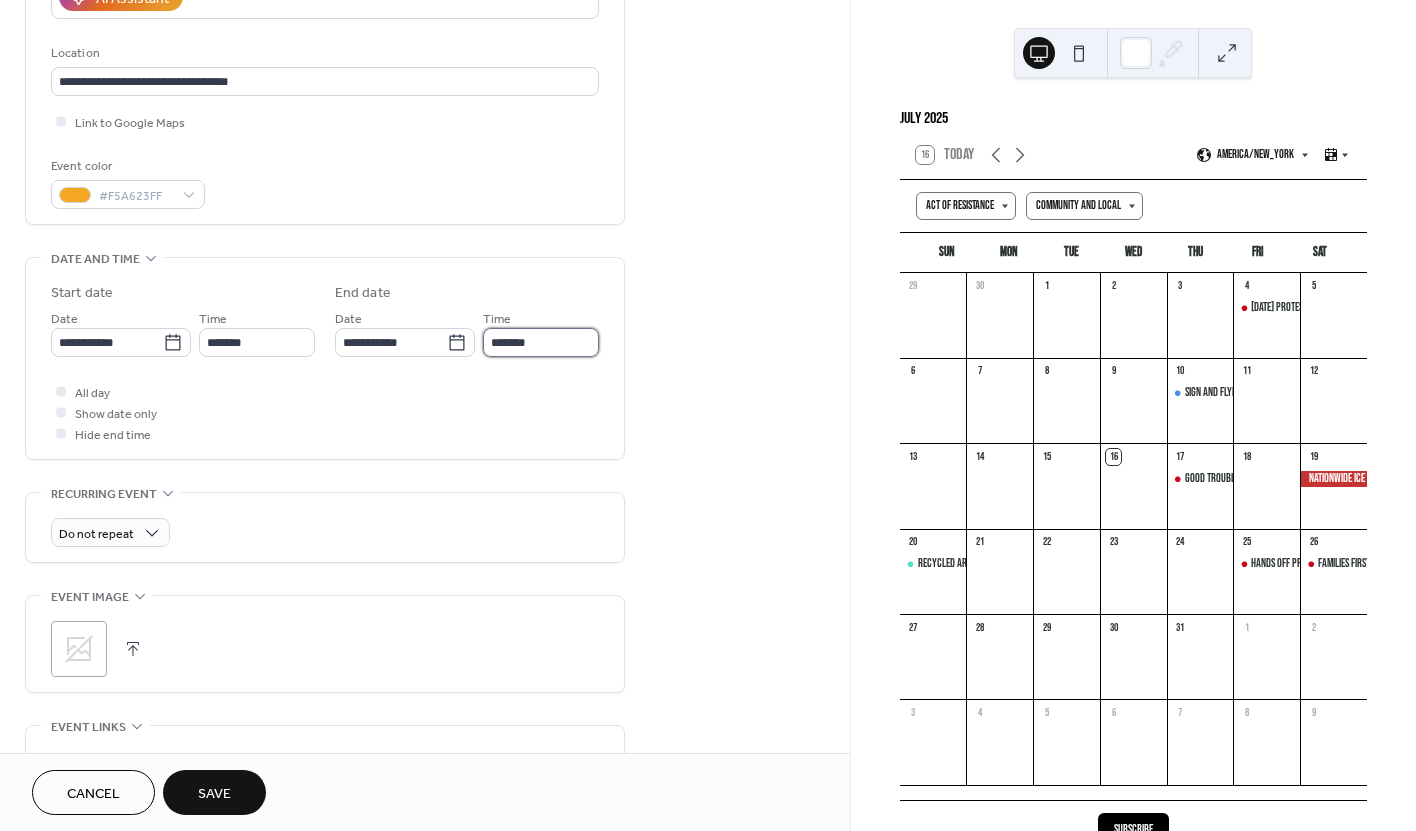 click on "*******" at bounding box center (541, 342) 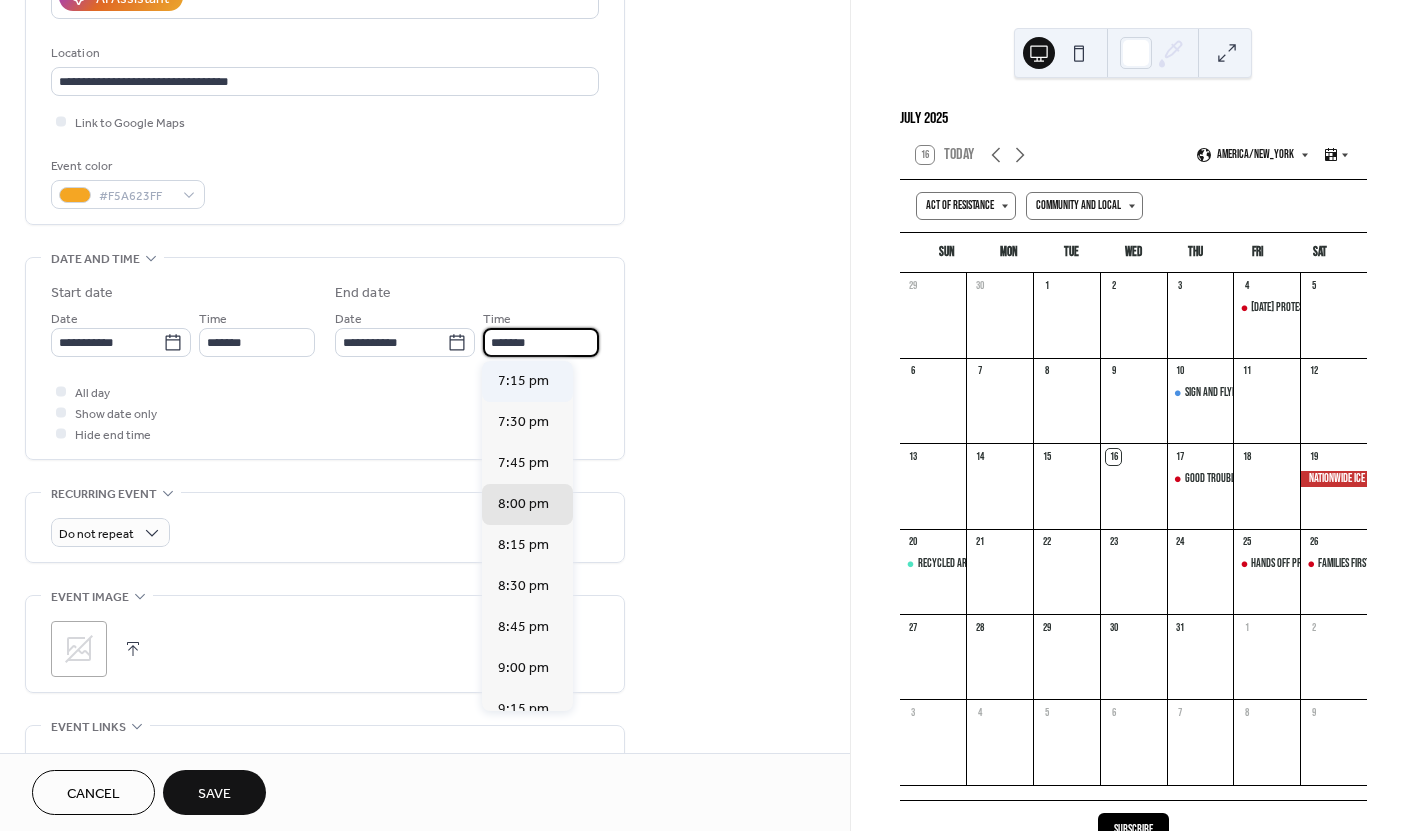 scroll, scrollTop: 392, scrollLeft: 0, axis: vertical 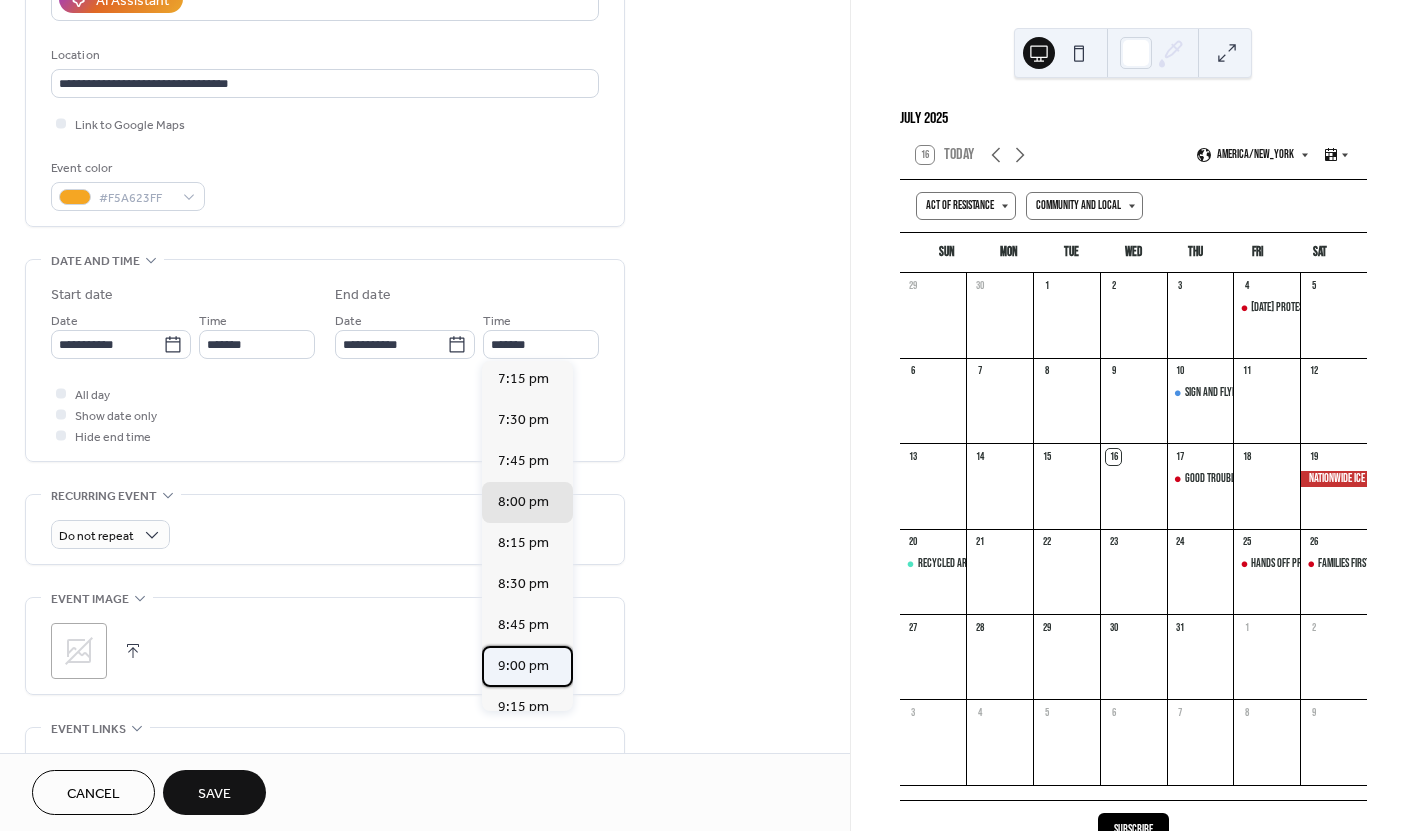 click on "9:00 pm" at bounding box center (523, 666) 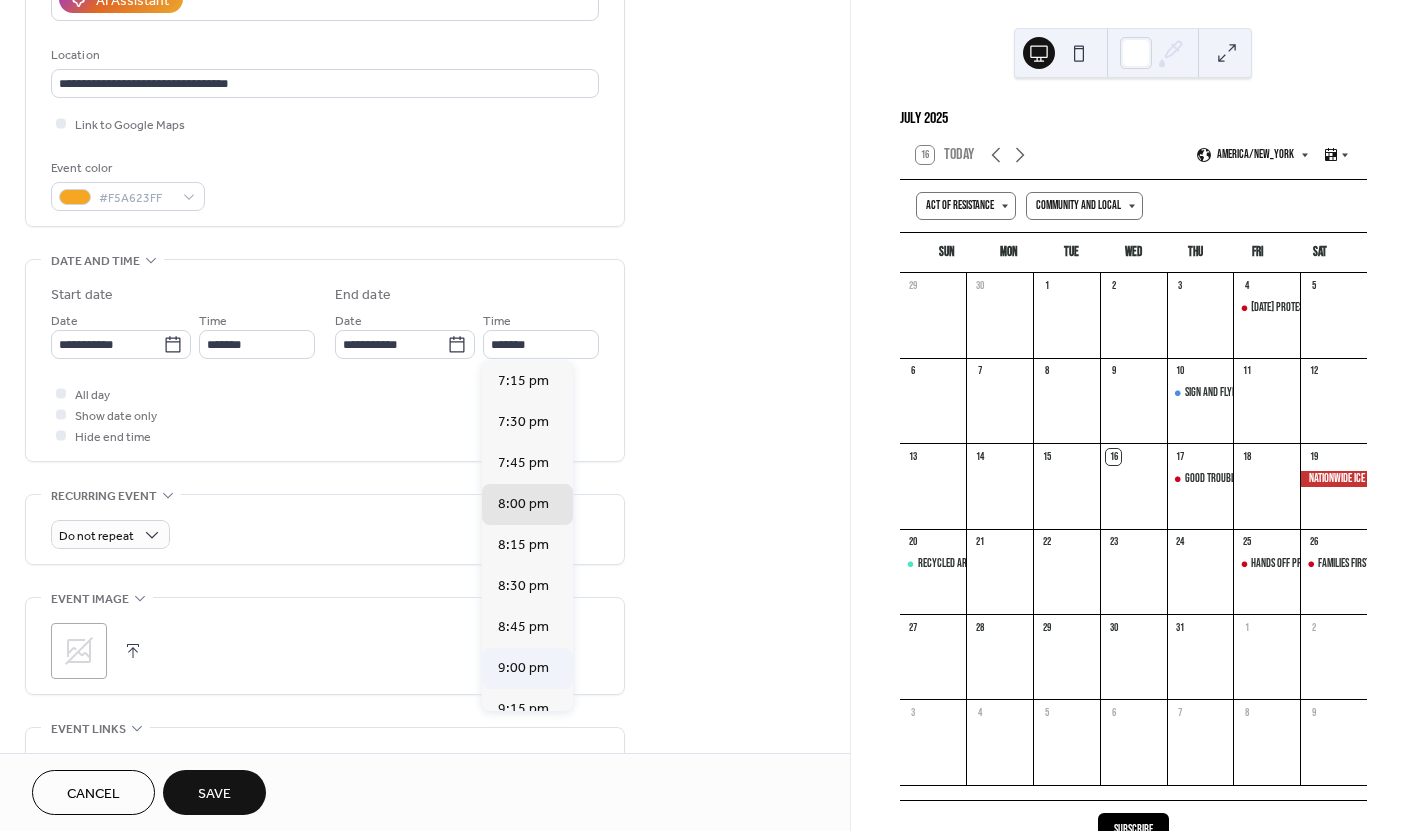 type on "*******" 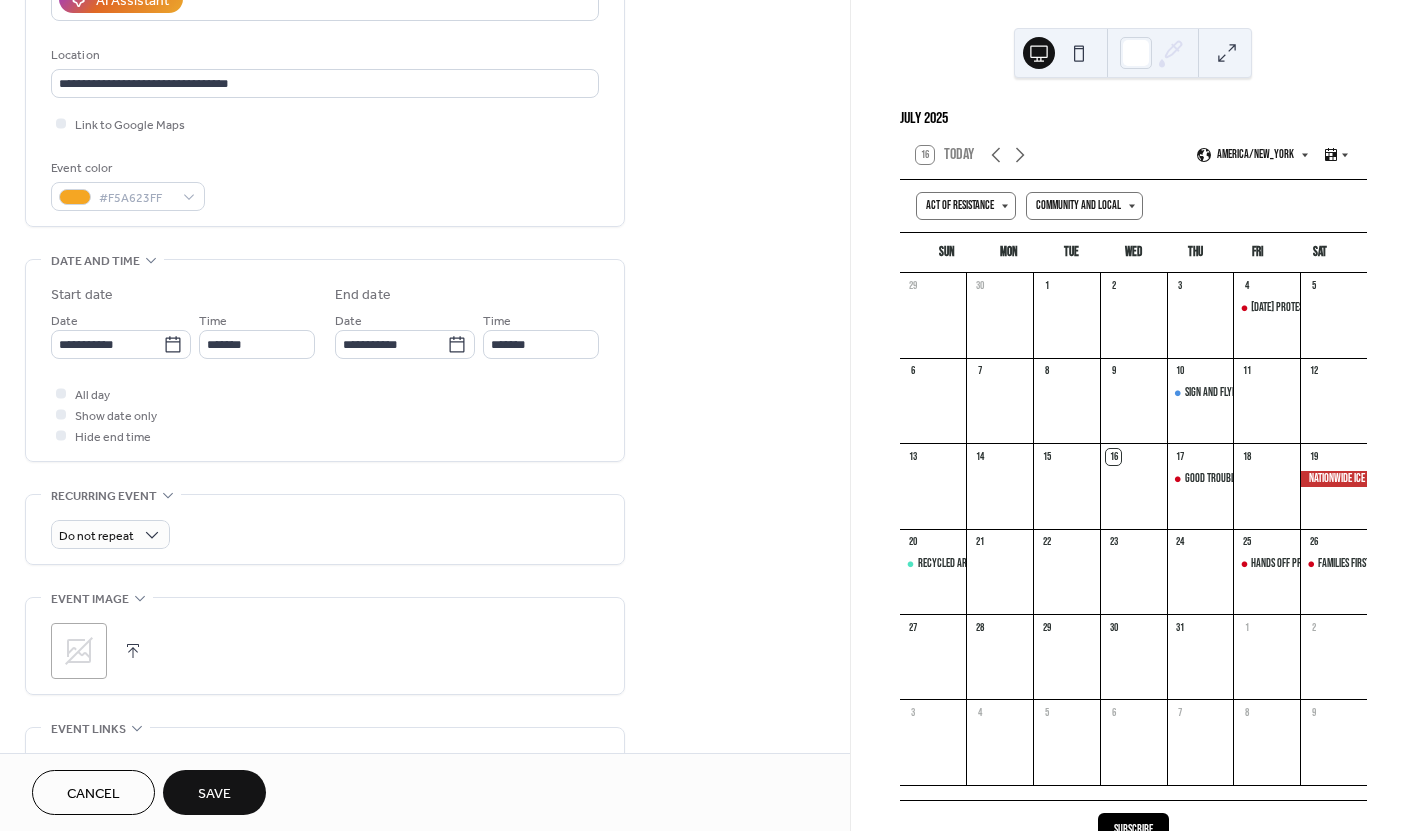 scroll, scrollTop: 391, scrollLeft: 0, axis: vertical 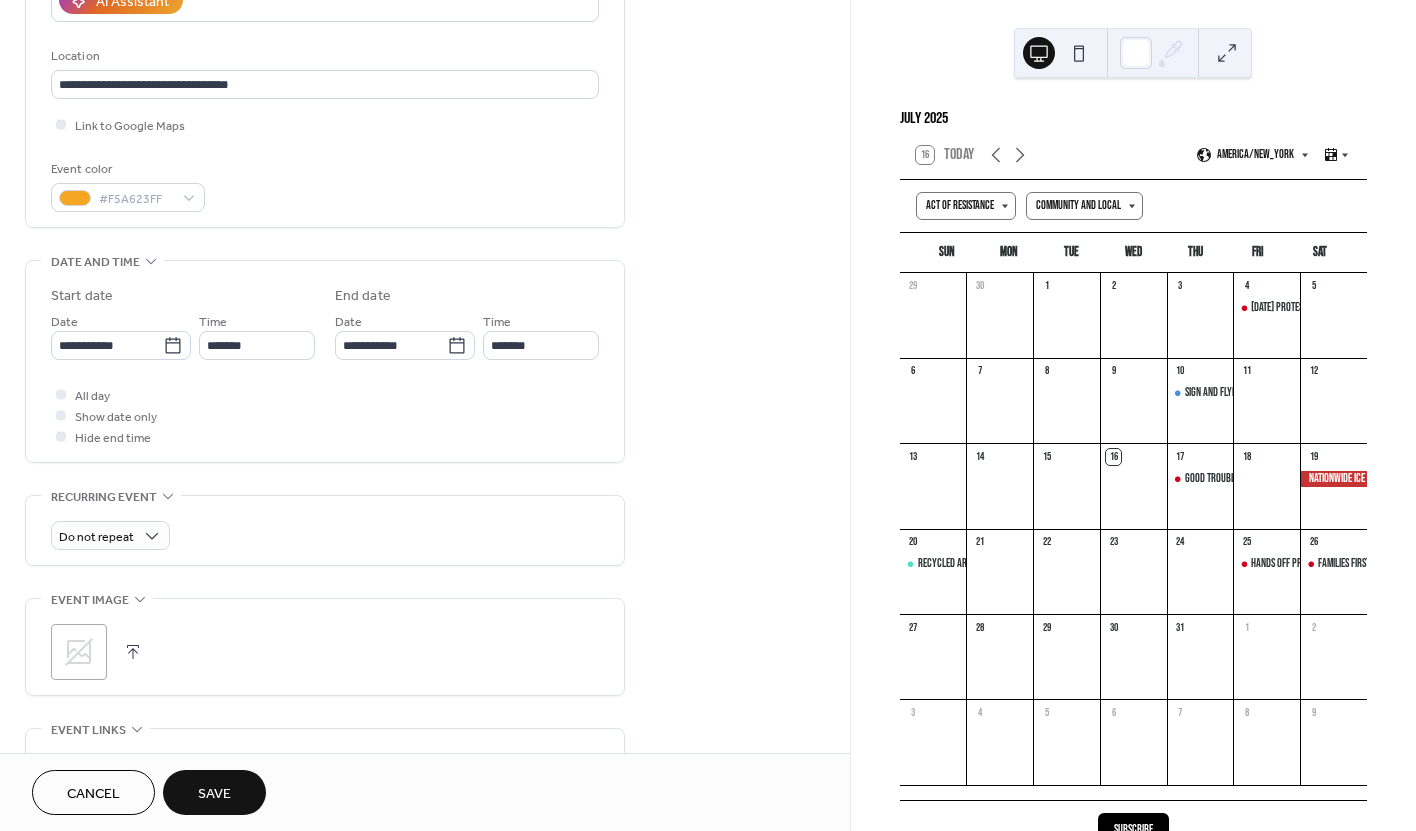 click on "All day Show date only Hide end time" at bounding box center [325, 415] 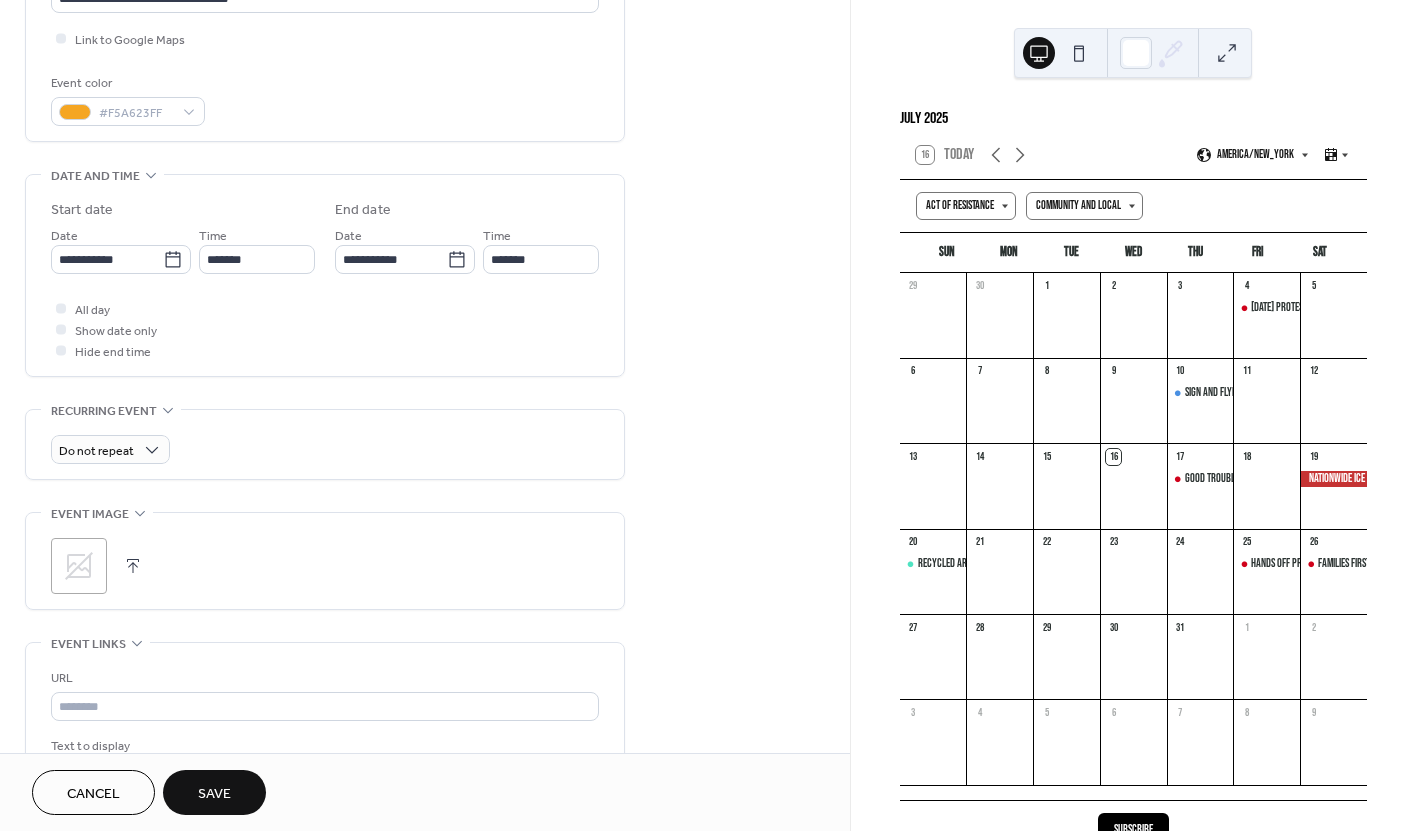 scroll, scrollTop: 488, scrollLeft: 0, axis: vertical 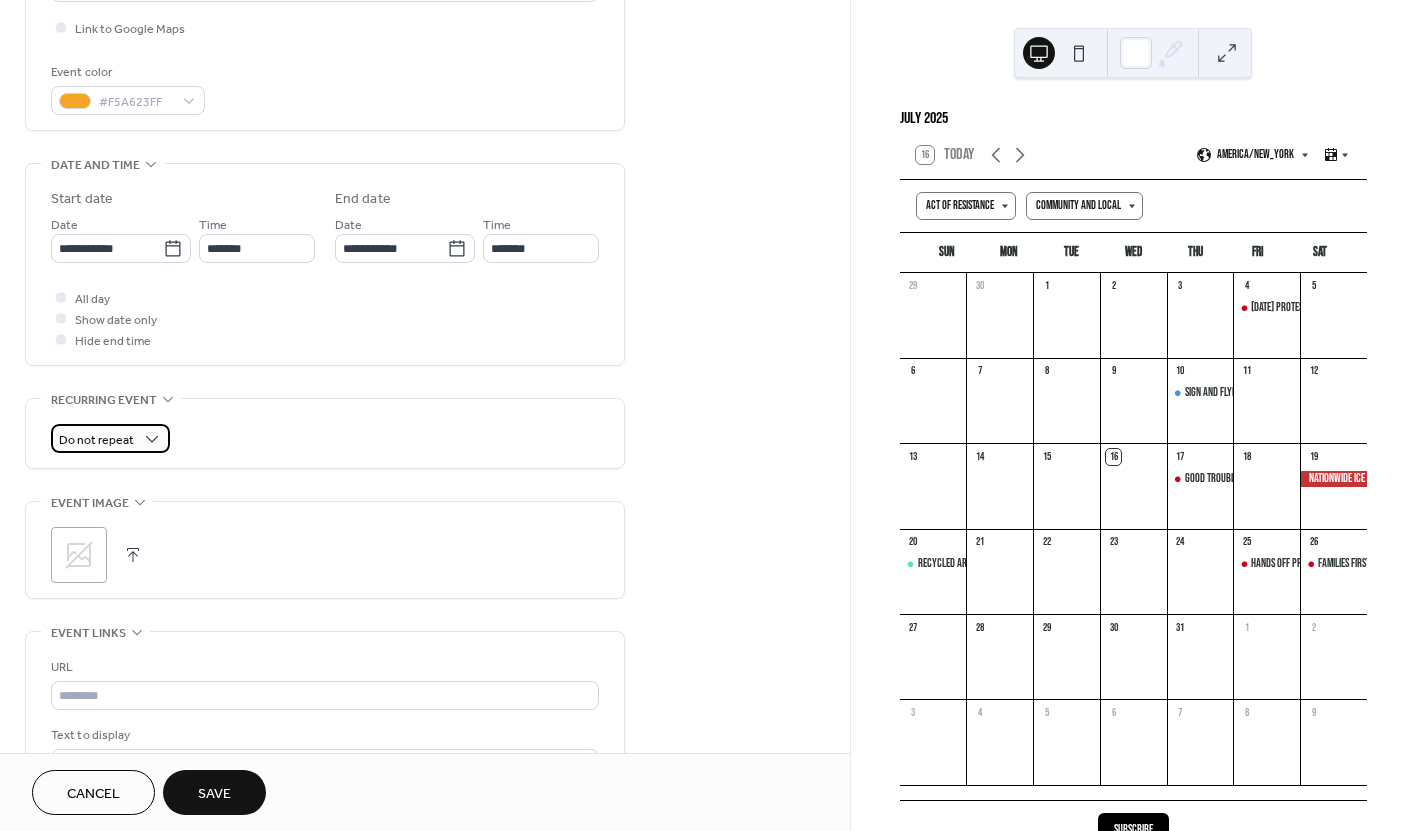 click on "Do not repeat" at bounding box center (96, 440) 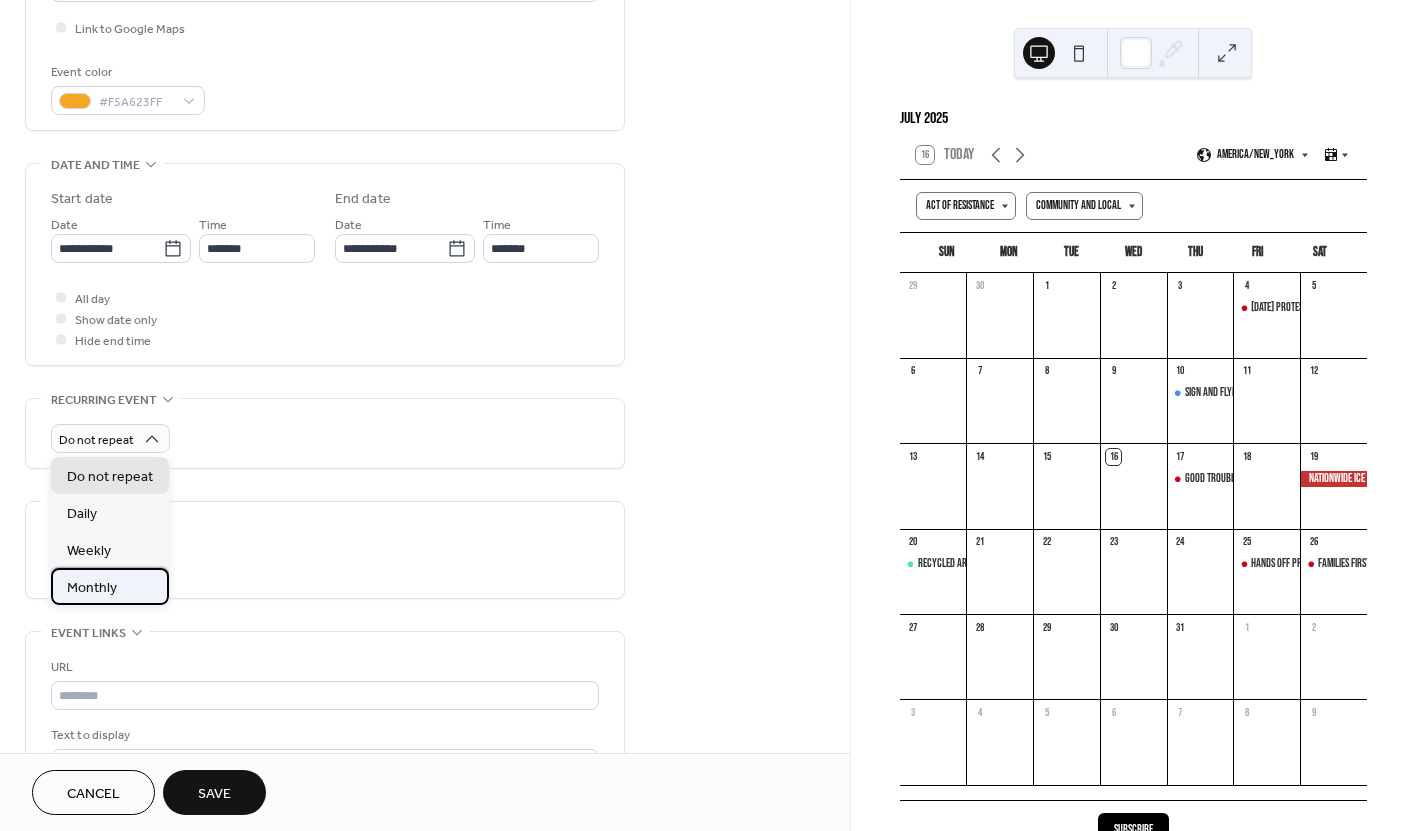 click on "Monthly" at bounding box center [92, 588] 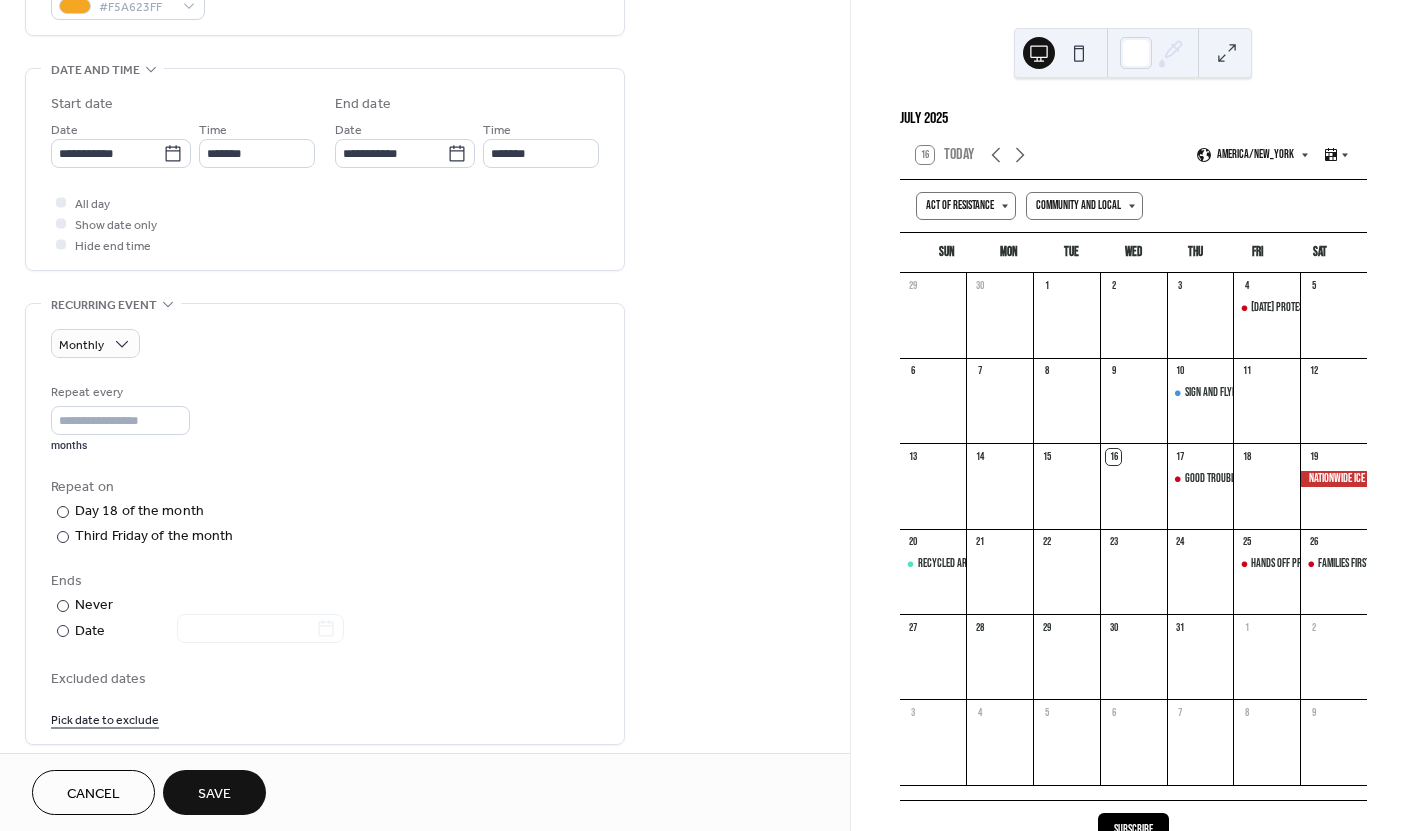 scroll, scrollTop: 769, scrollLeft: 0, axis: vertical 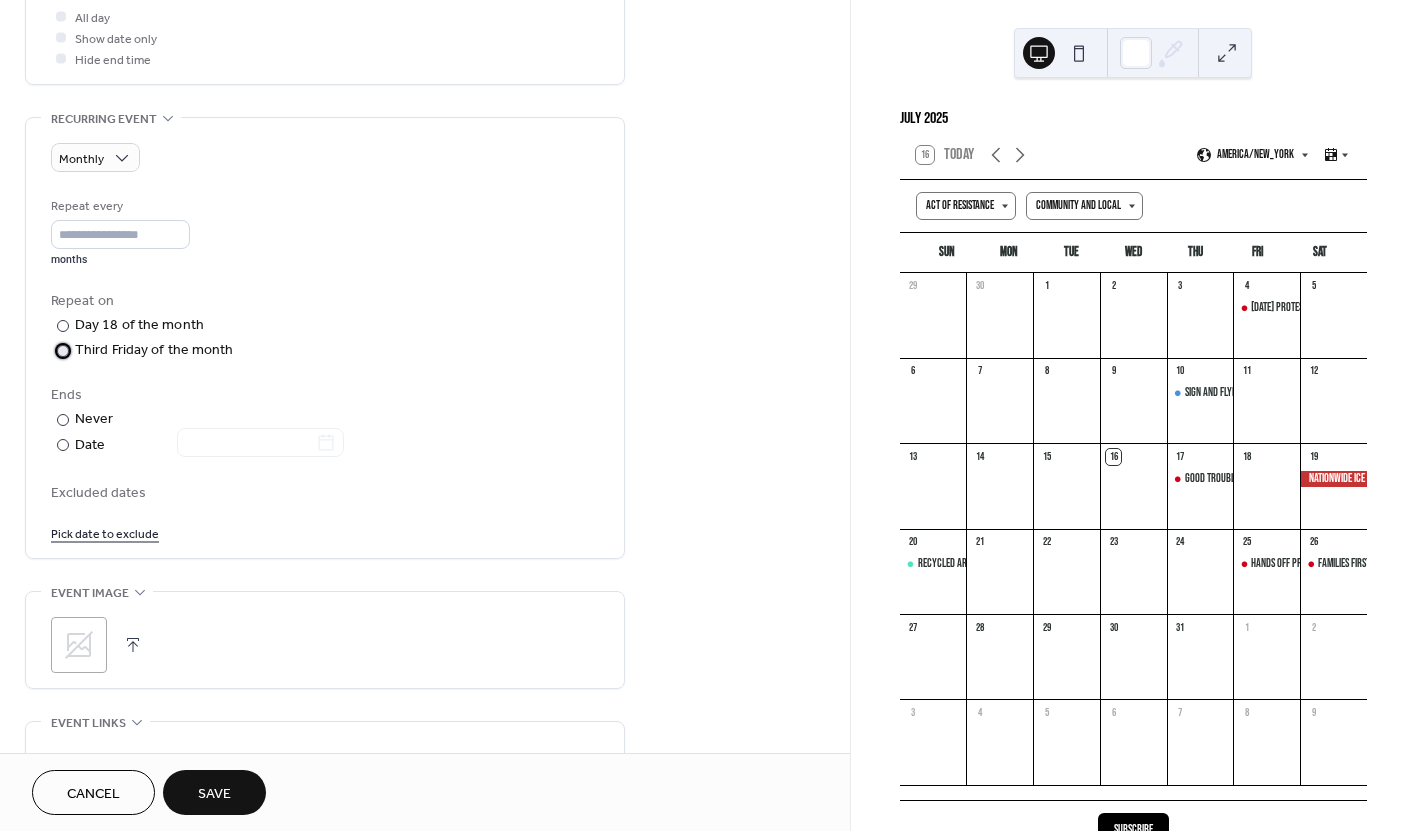click at bounding box center [63, 351] 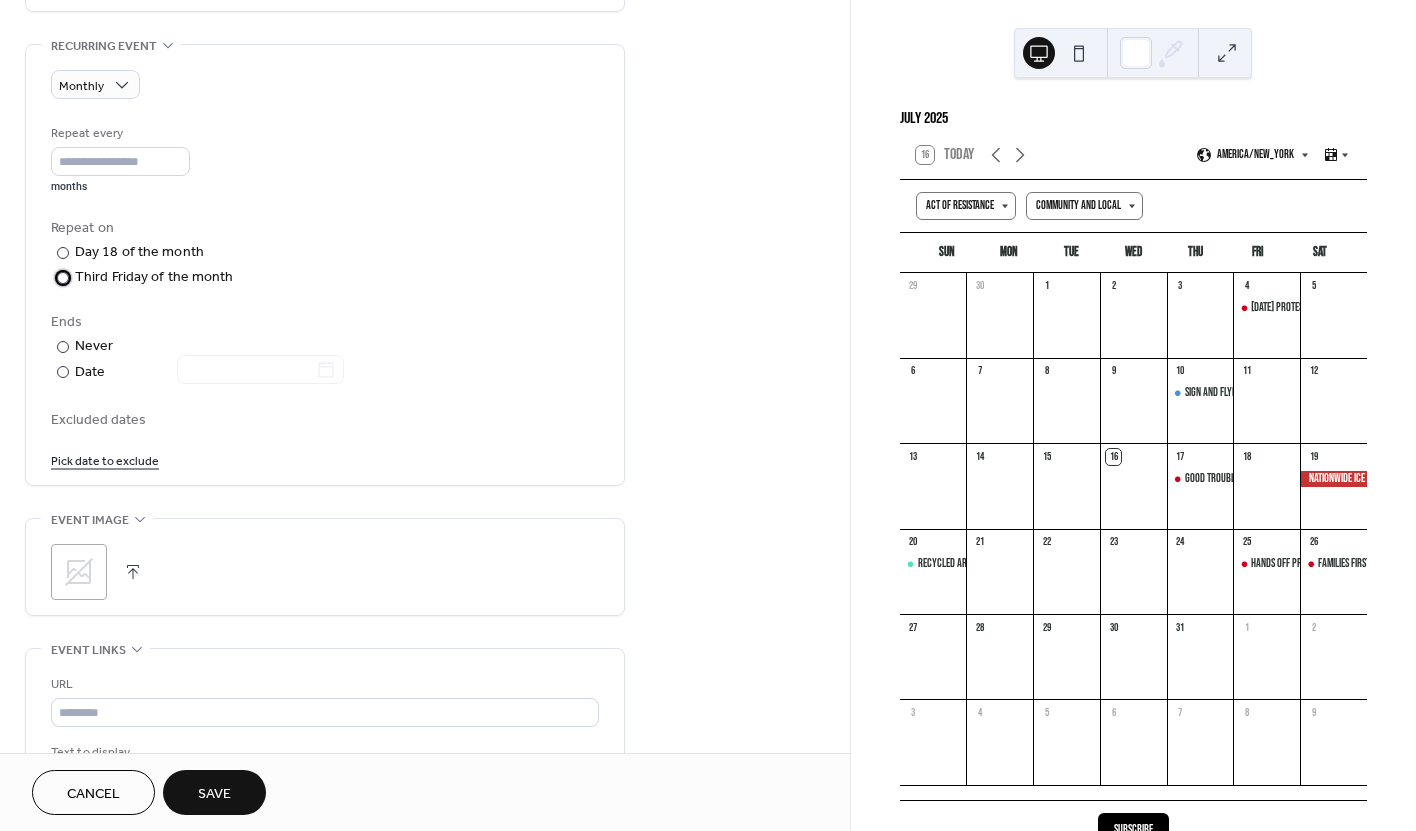 scroll, scrollTop: 846, scrollLeft: 0, axis: vertical 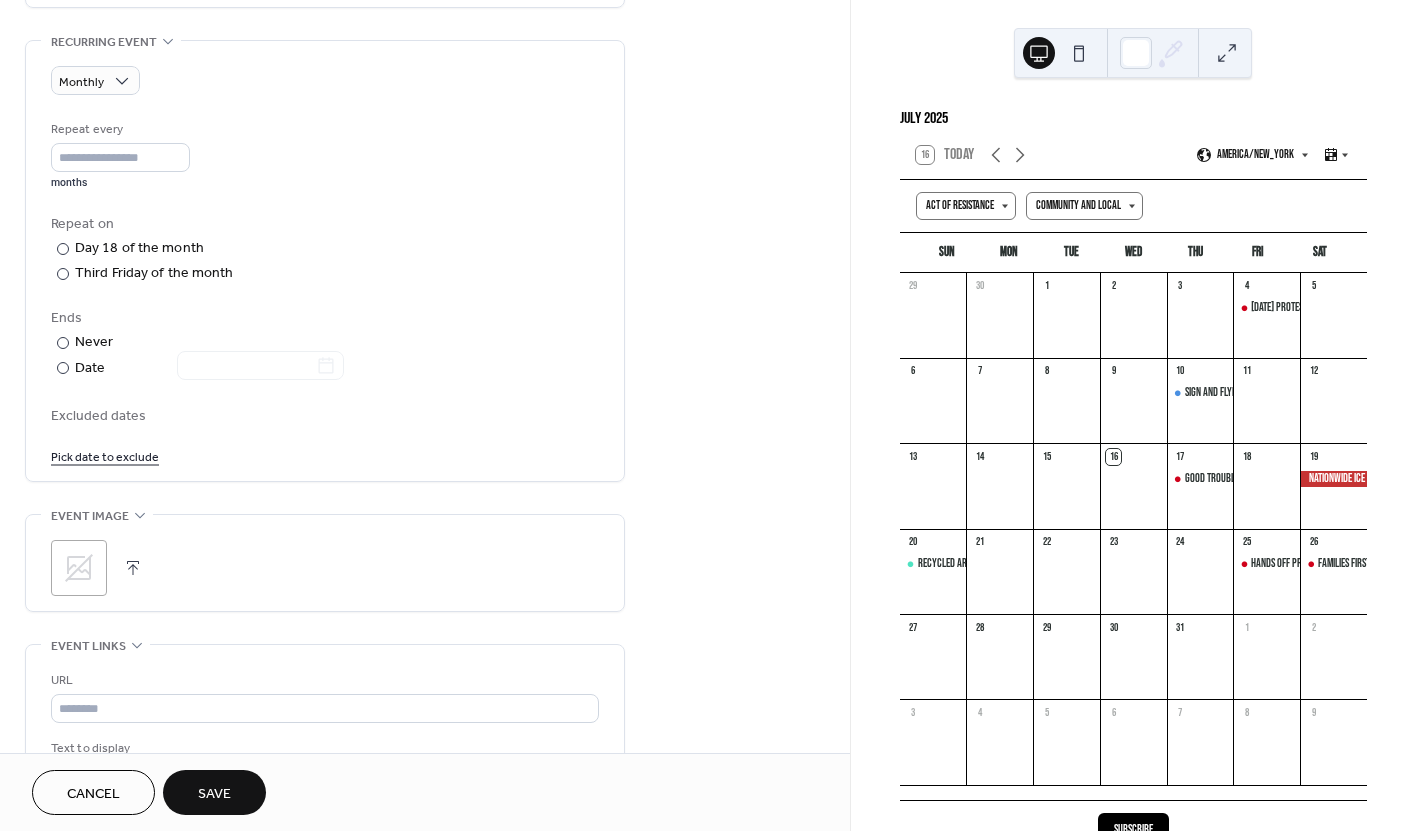 click at bounding box center (133, 568) 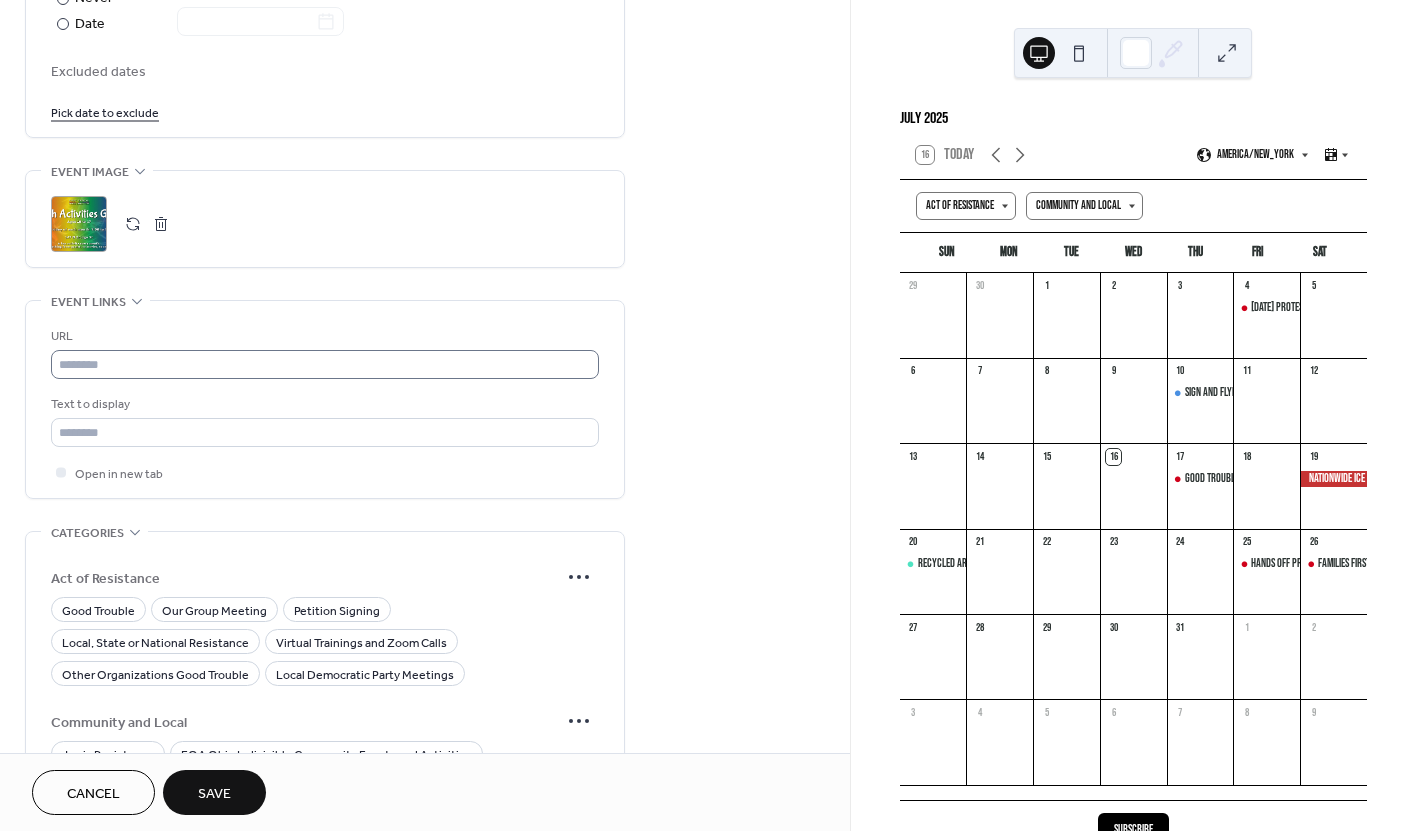scroll, scrollTop: 1189, scrollLeft: 0, axis: vertical 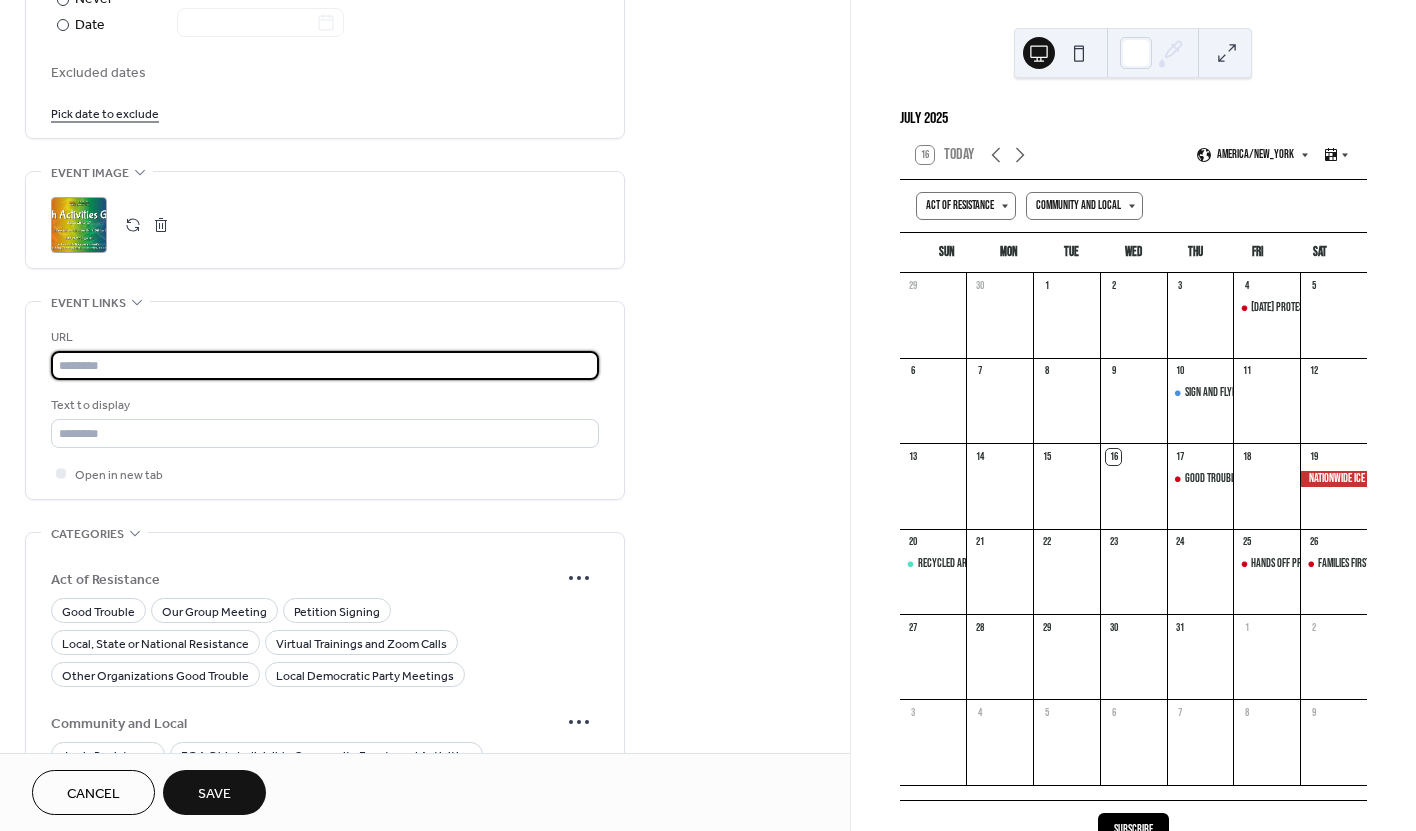 click at bounding box center [325, 365] 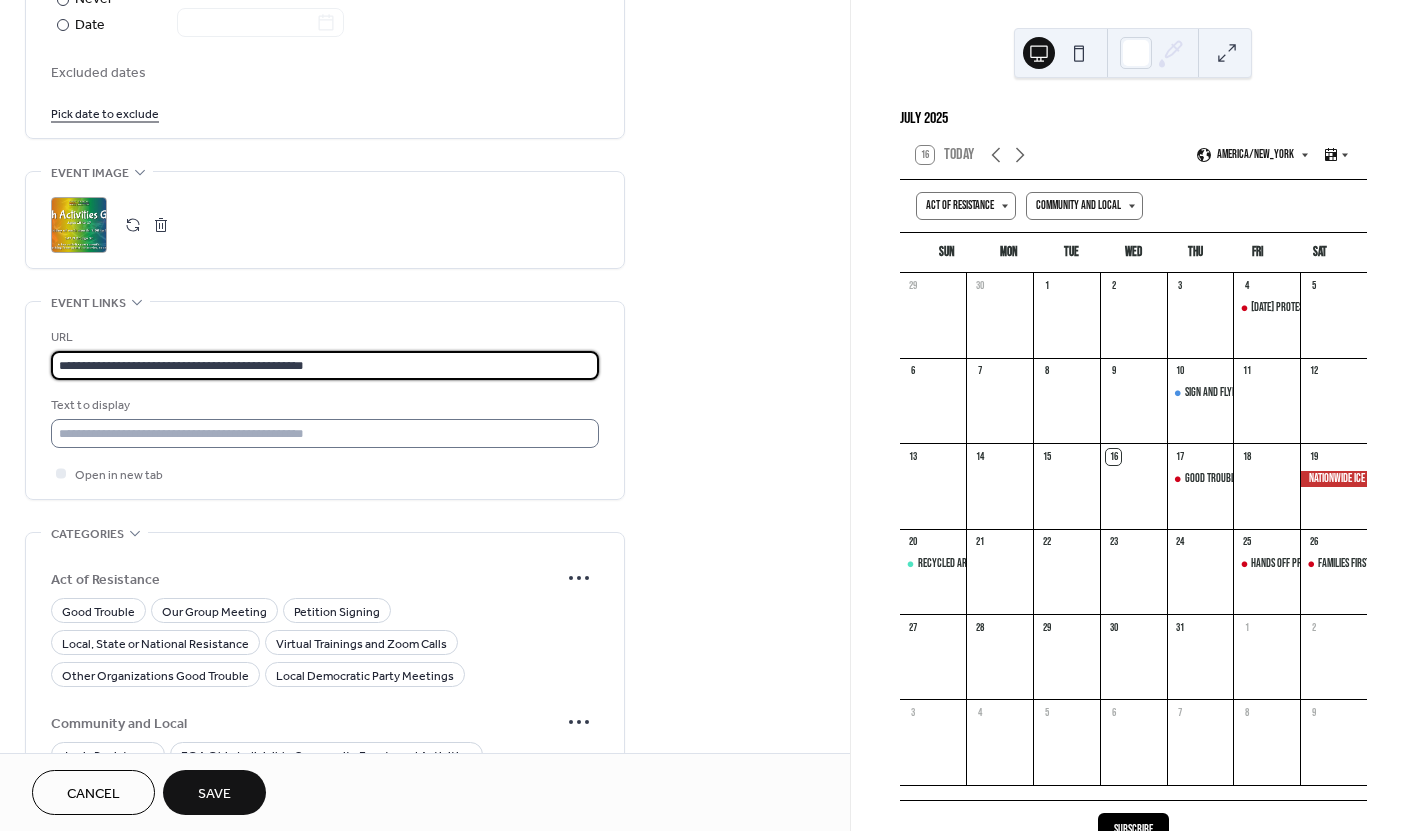 type on "**********" 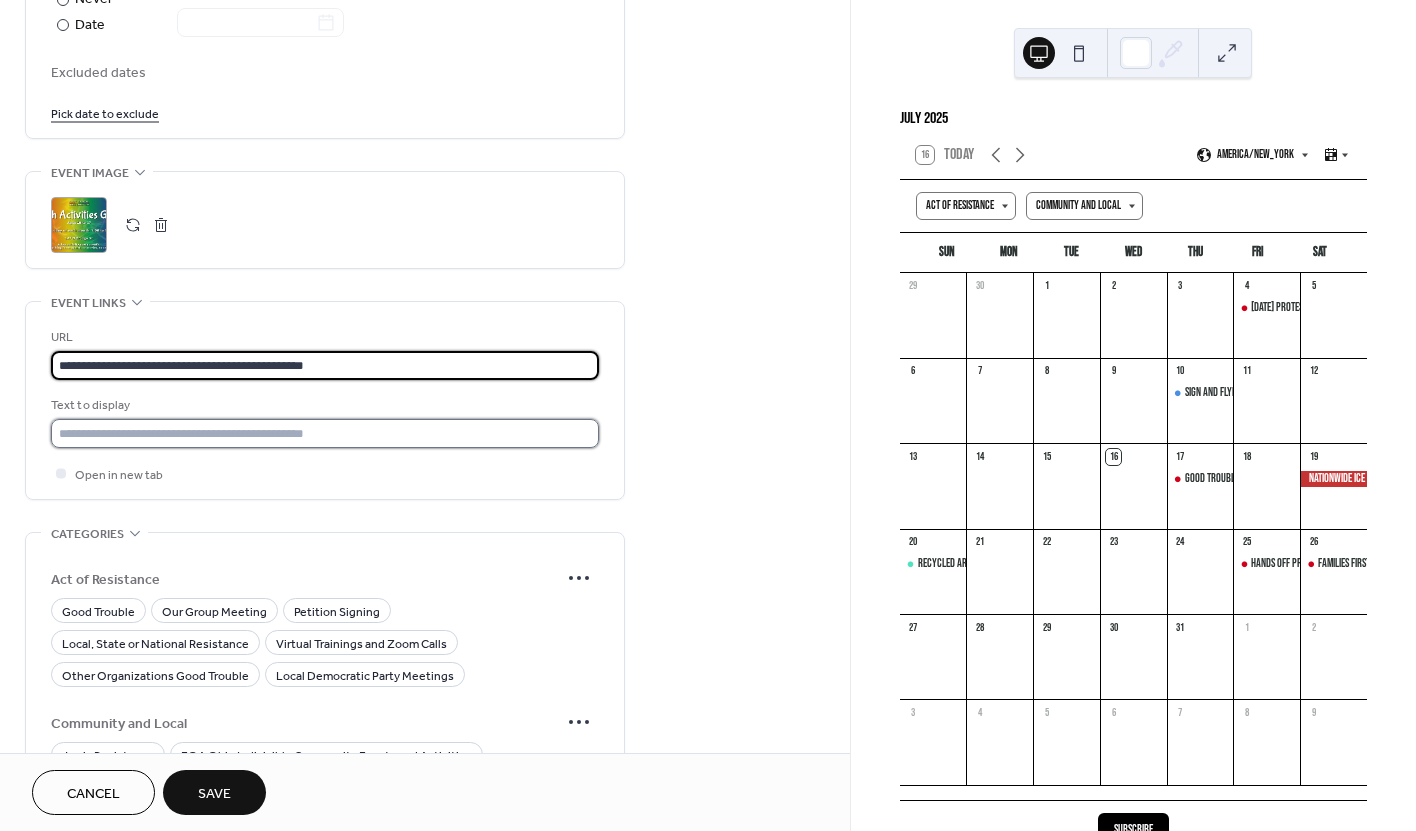 click at bounding box center (325, 433) 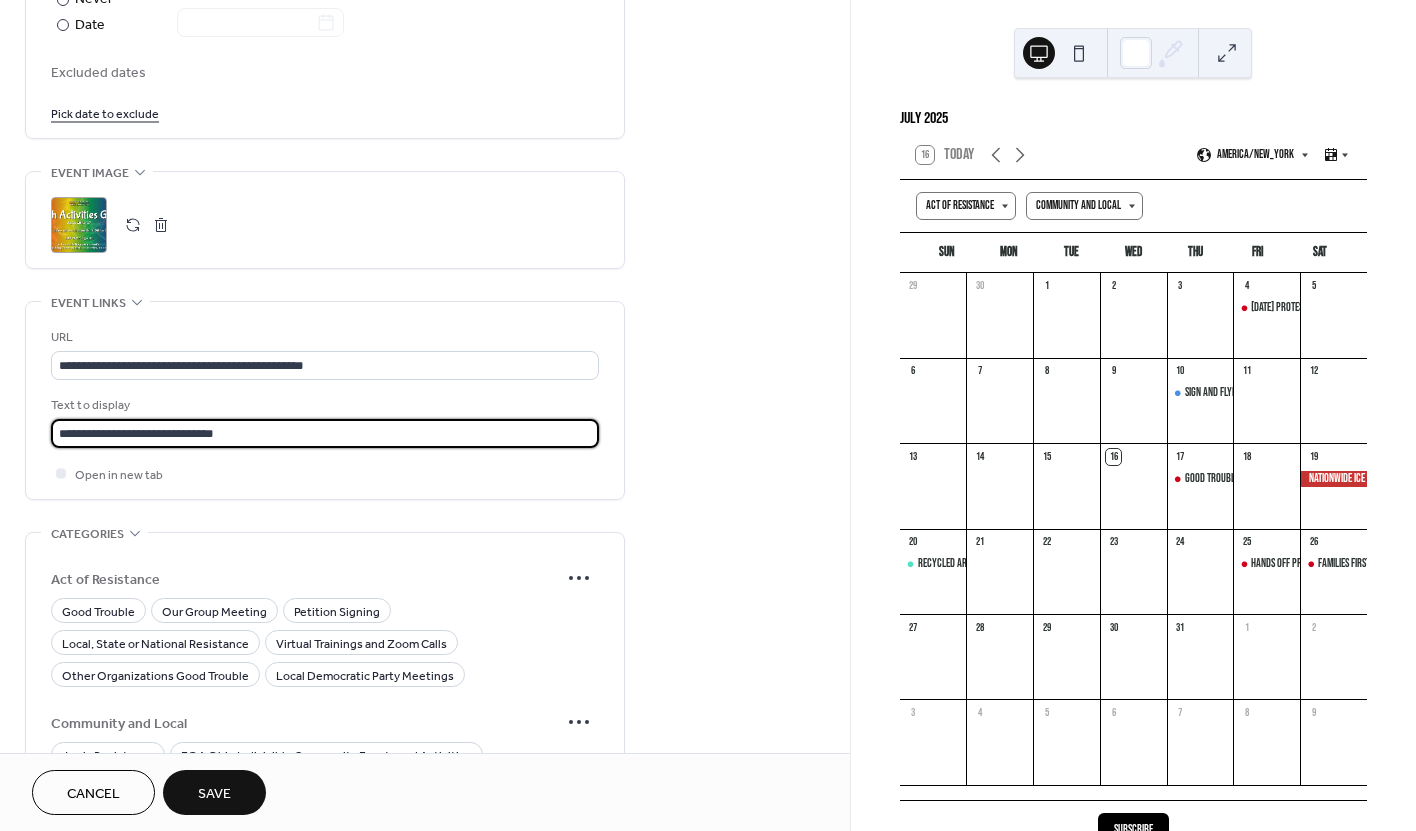 type on "**********" 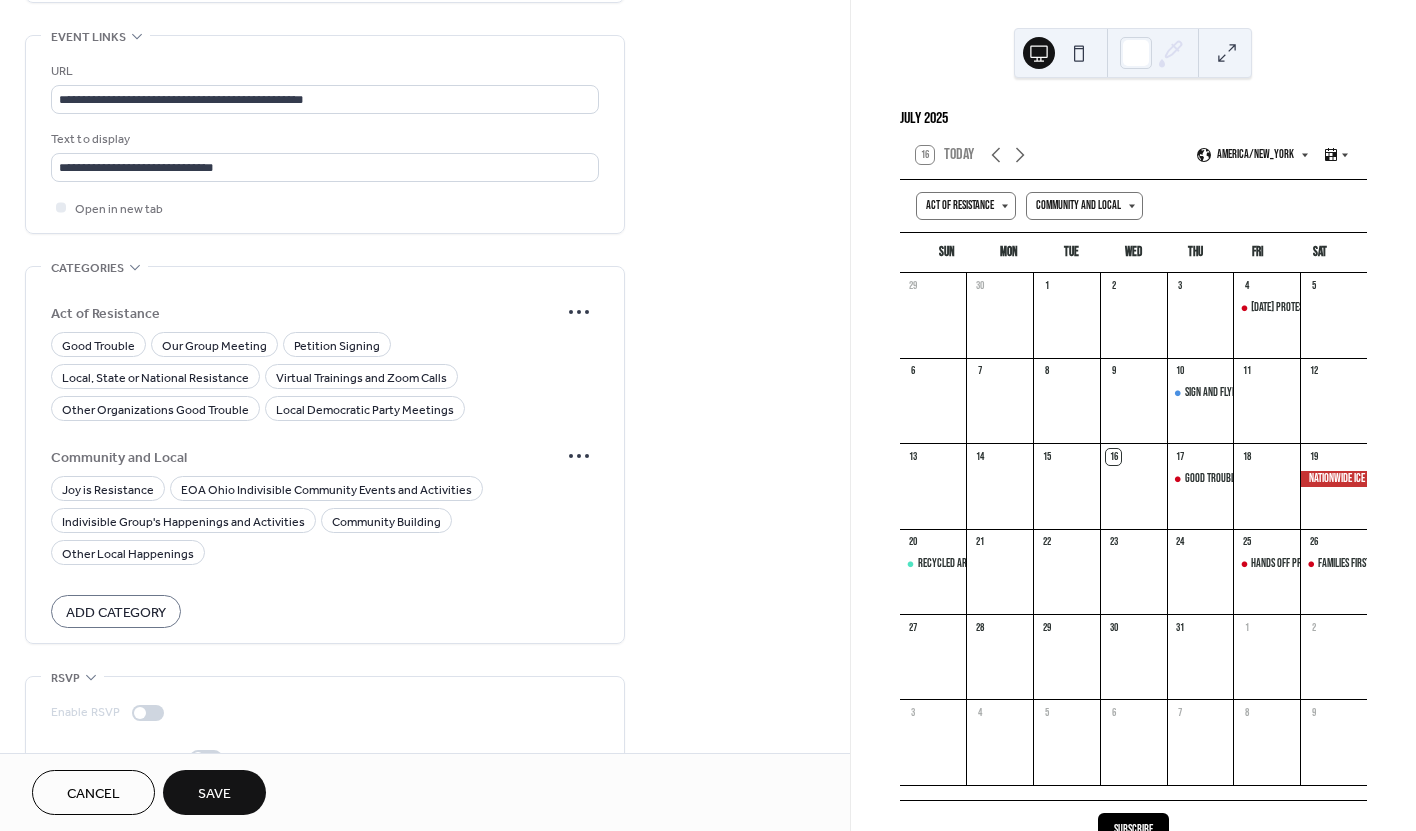 scroll, scrollTop: 1474, scrollLeft: 0, axis: vertical 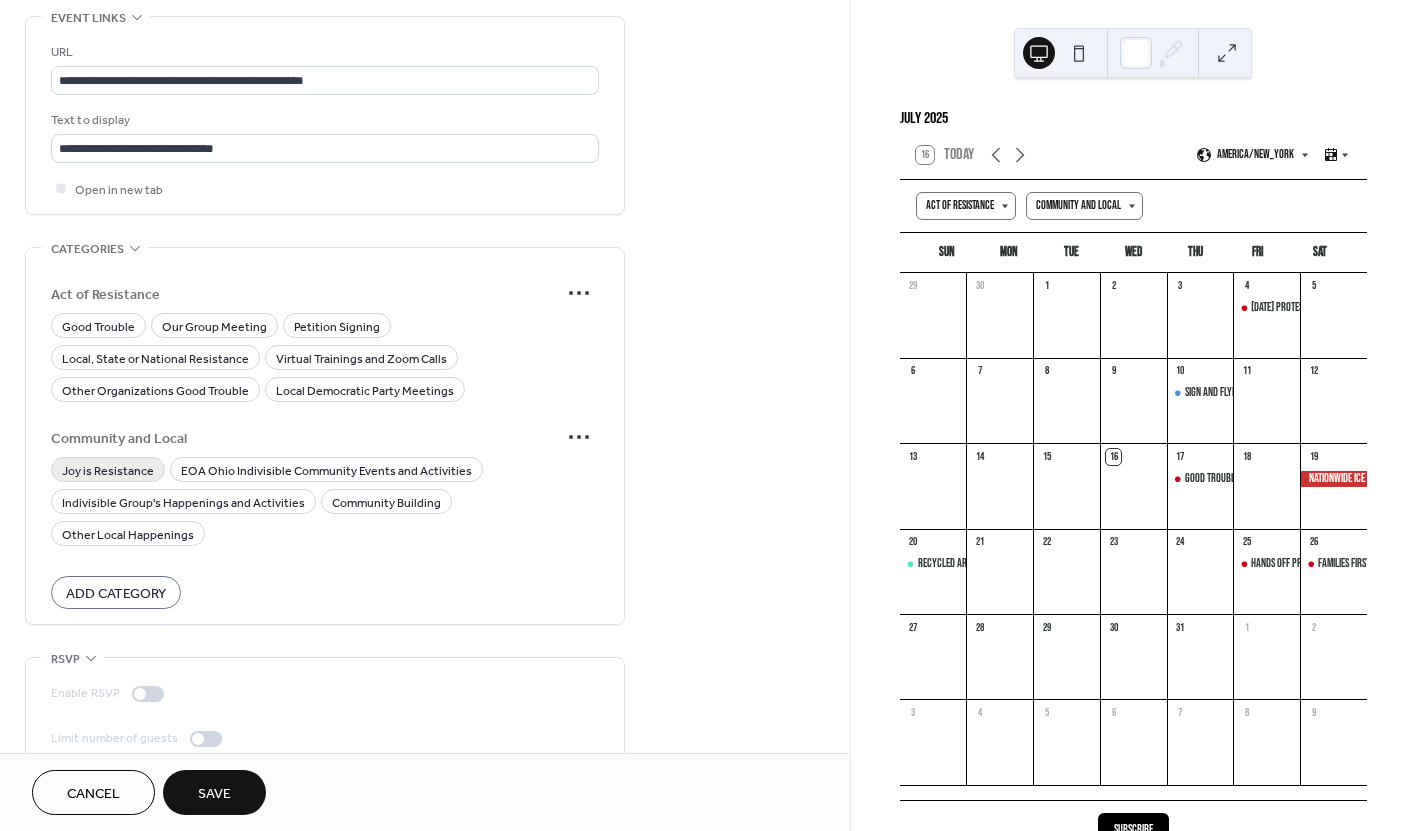 click on "Joy is Resistance" at bounding box center (108, 471) 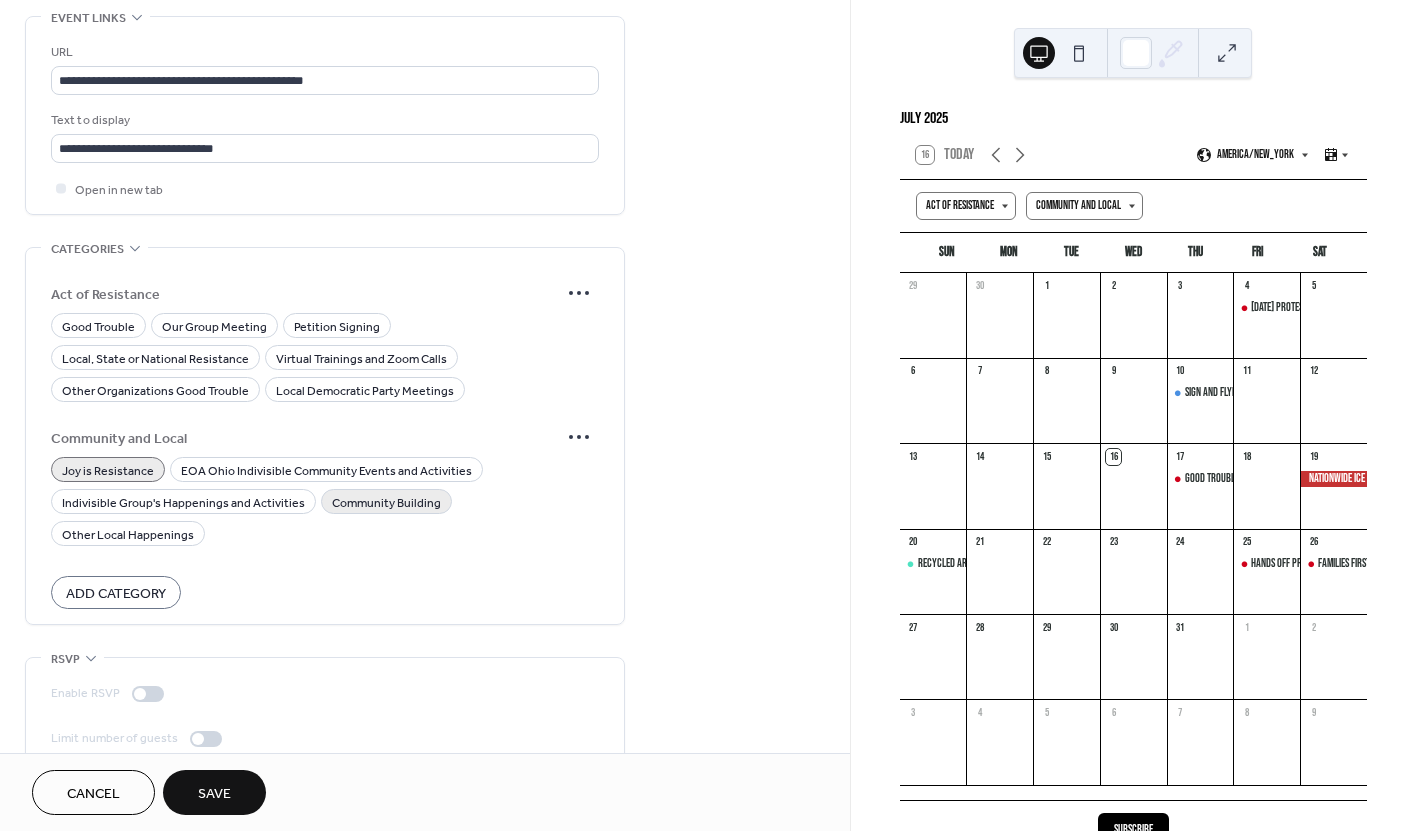 click on "Community Building" at bounding box center [386, 503] 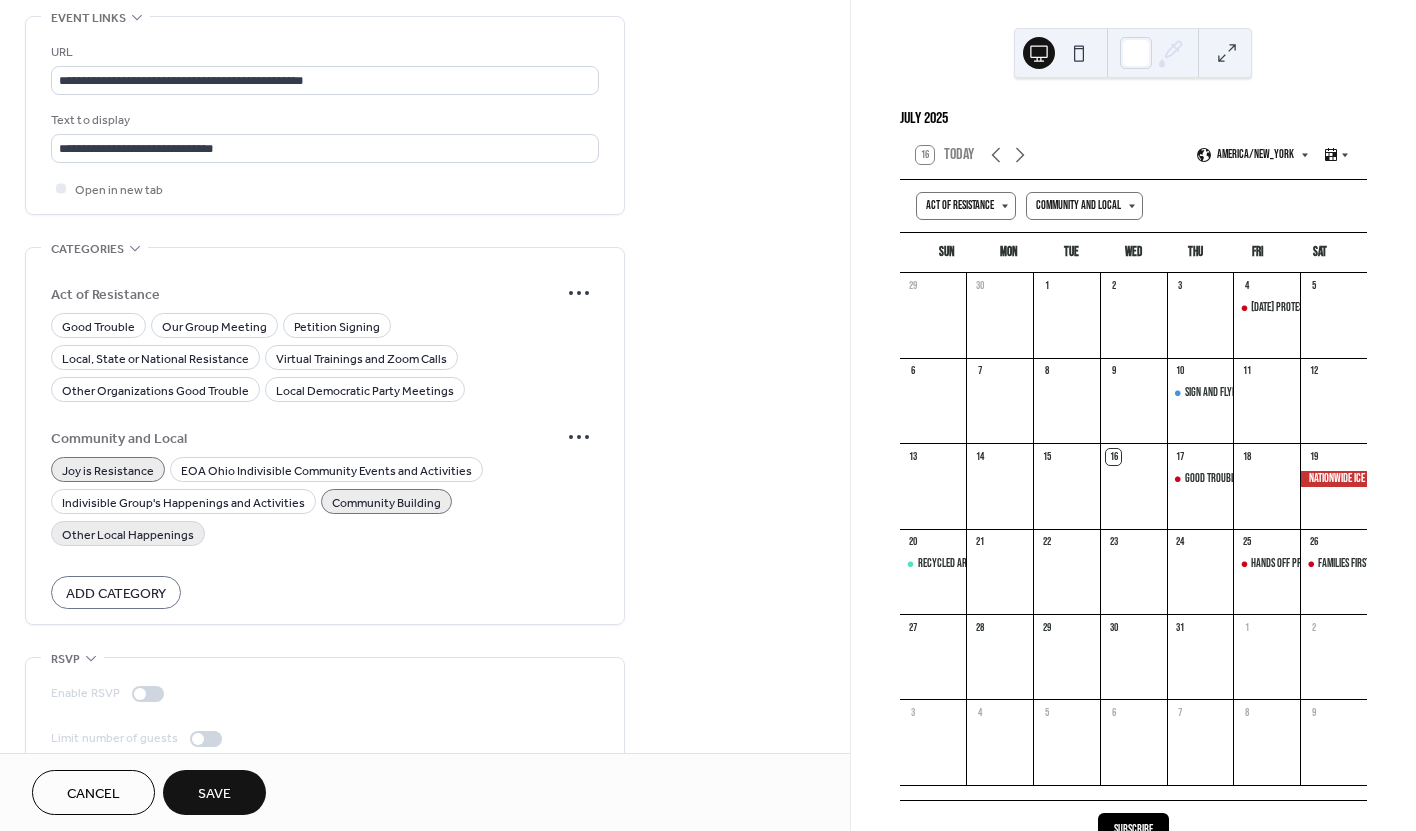 click on "Other Local Happenings" at bounding box center [128, 535] 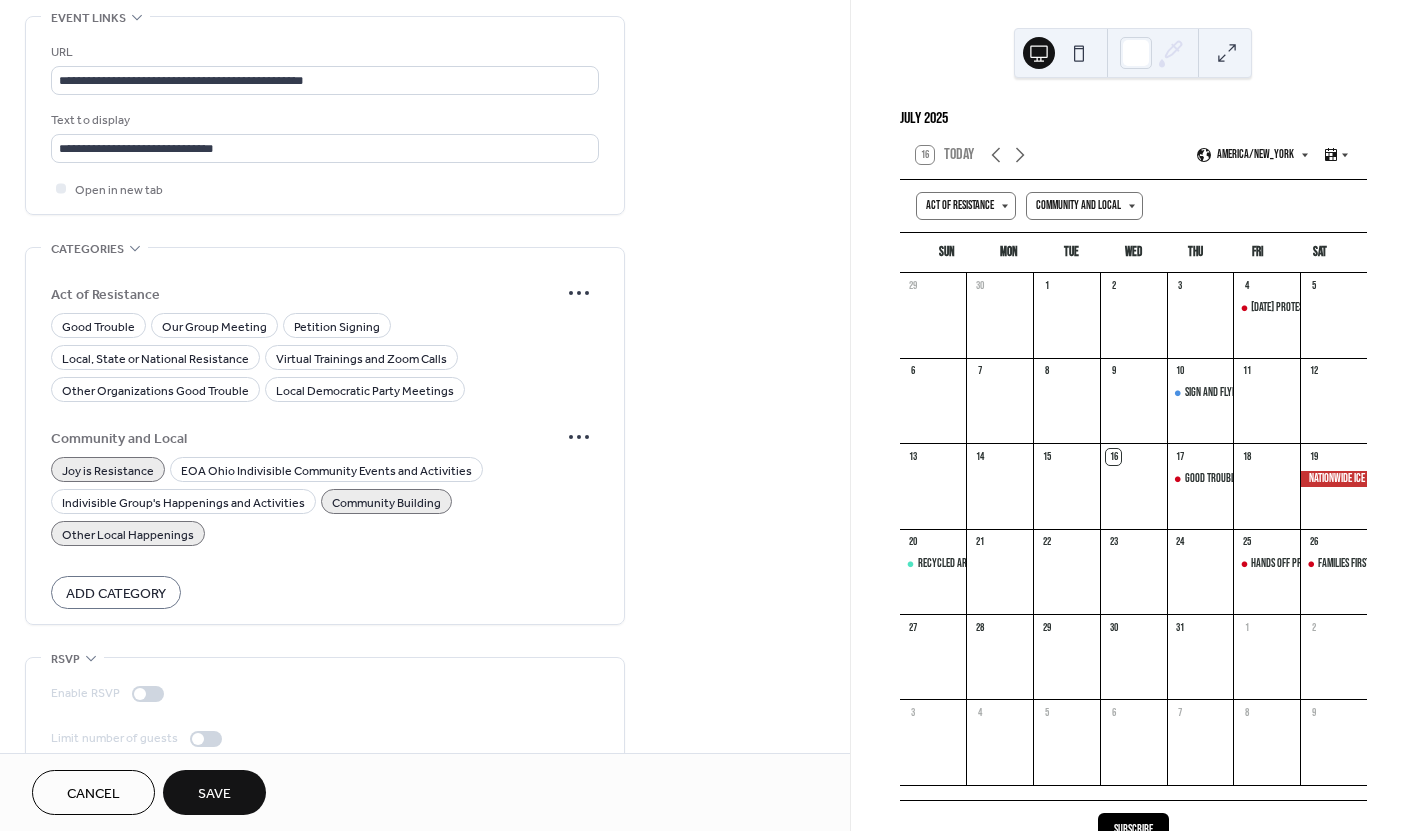 click on "Save" at bounding box center (214, 794) 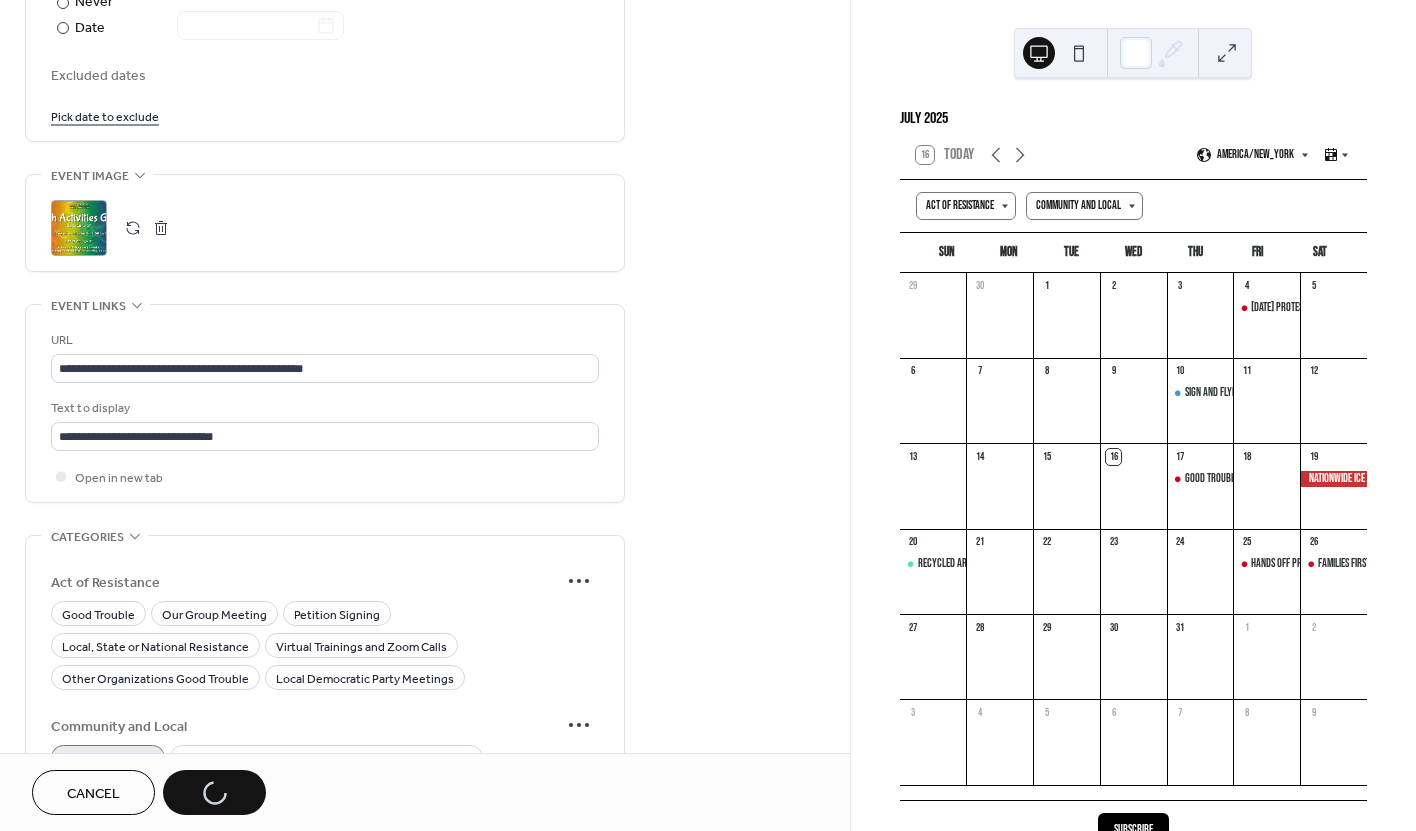 scroll, scrollTop: 1147, scrollLeft: 0, axis: vertical 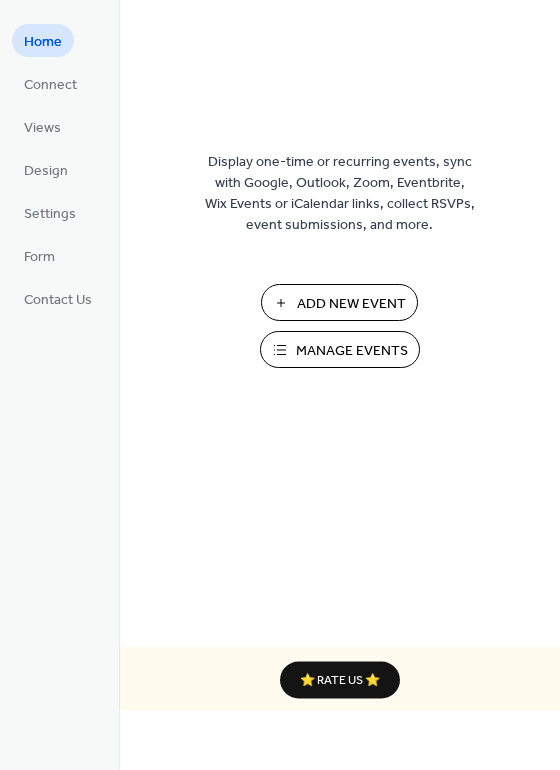 click on "Manage Events" at bounding box center [352, 351] 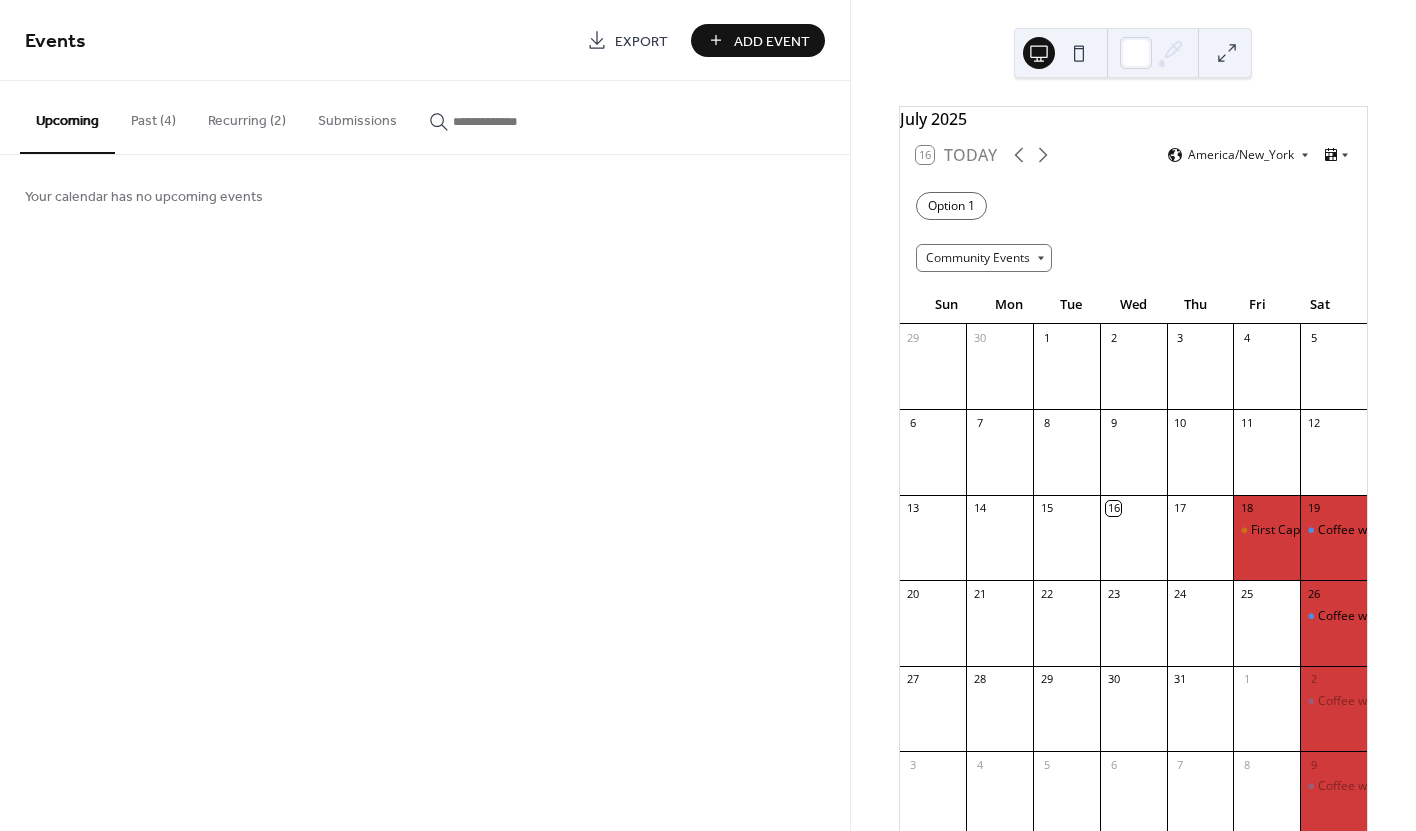 scroll, scrollTop: 0, scrollLeft: 0, axis: both 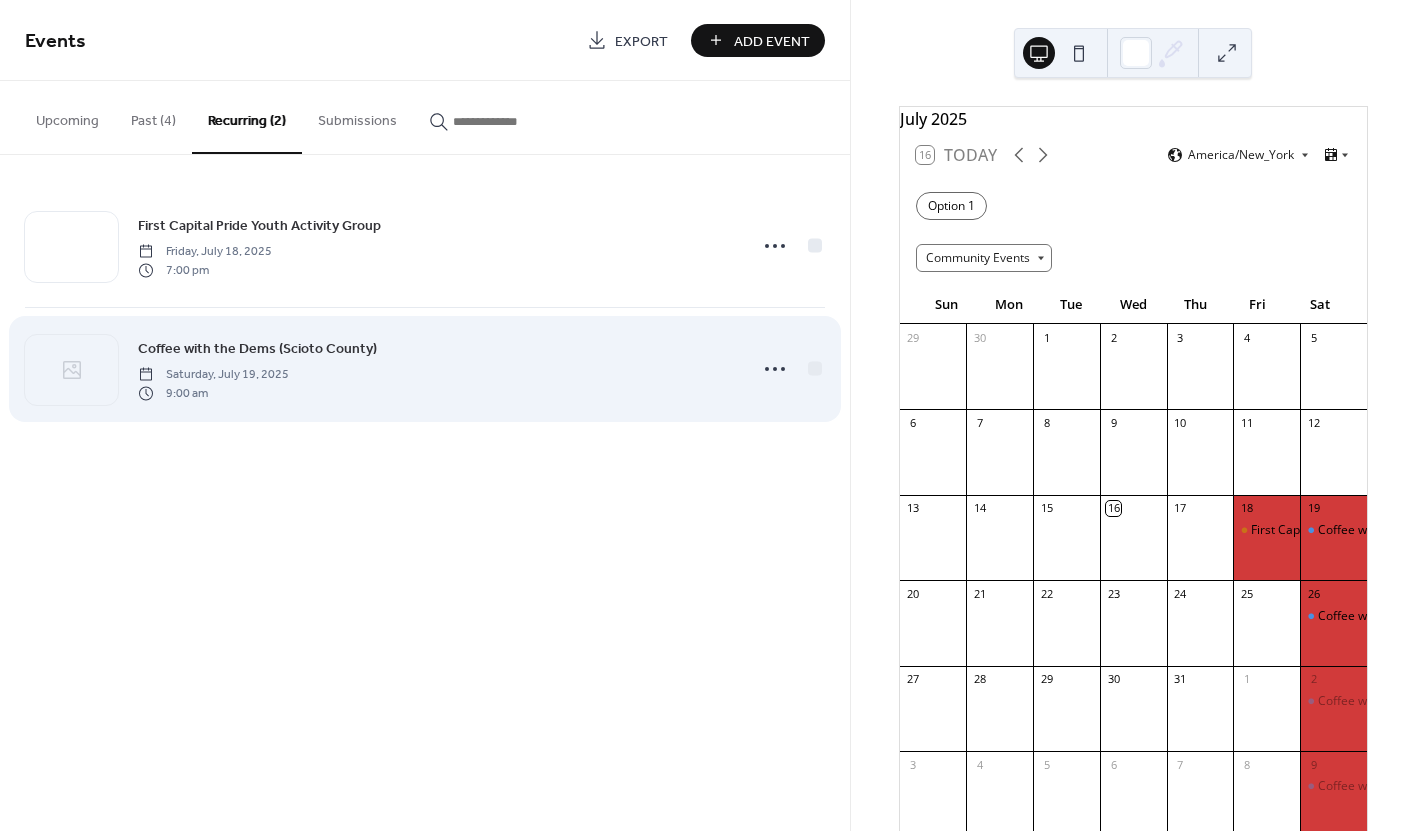 click on "Coffee with the Dems (Scioto County)" at bounding box center [257, 349] 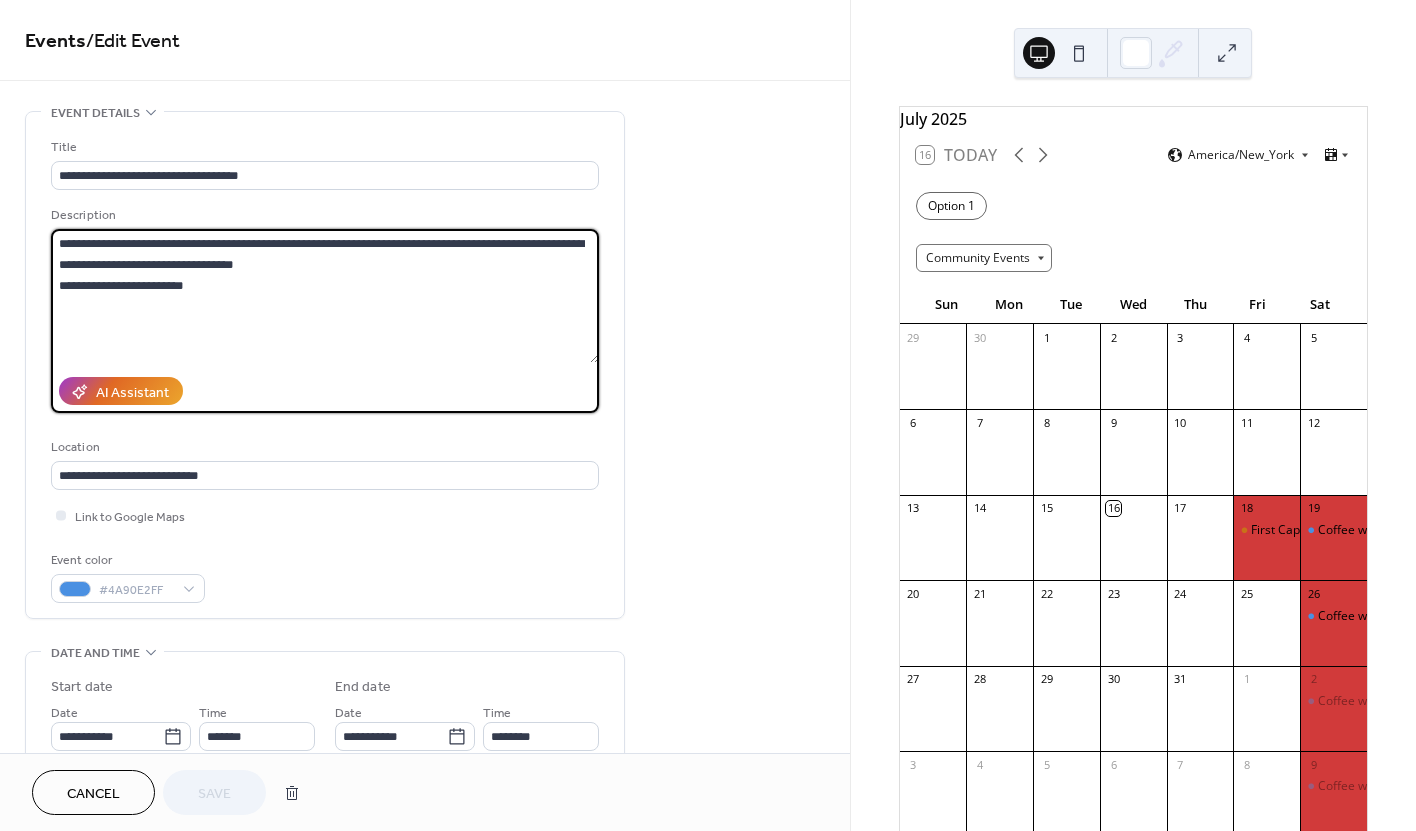 drag, startPoint x: 245, startPoint y: 287, endPoint x: 28, endPoint y: 232, distance: 223.86156 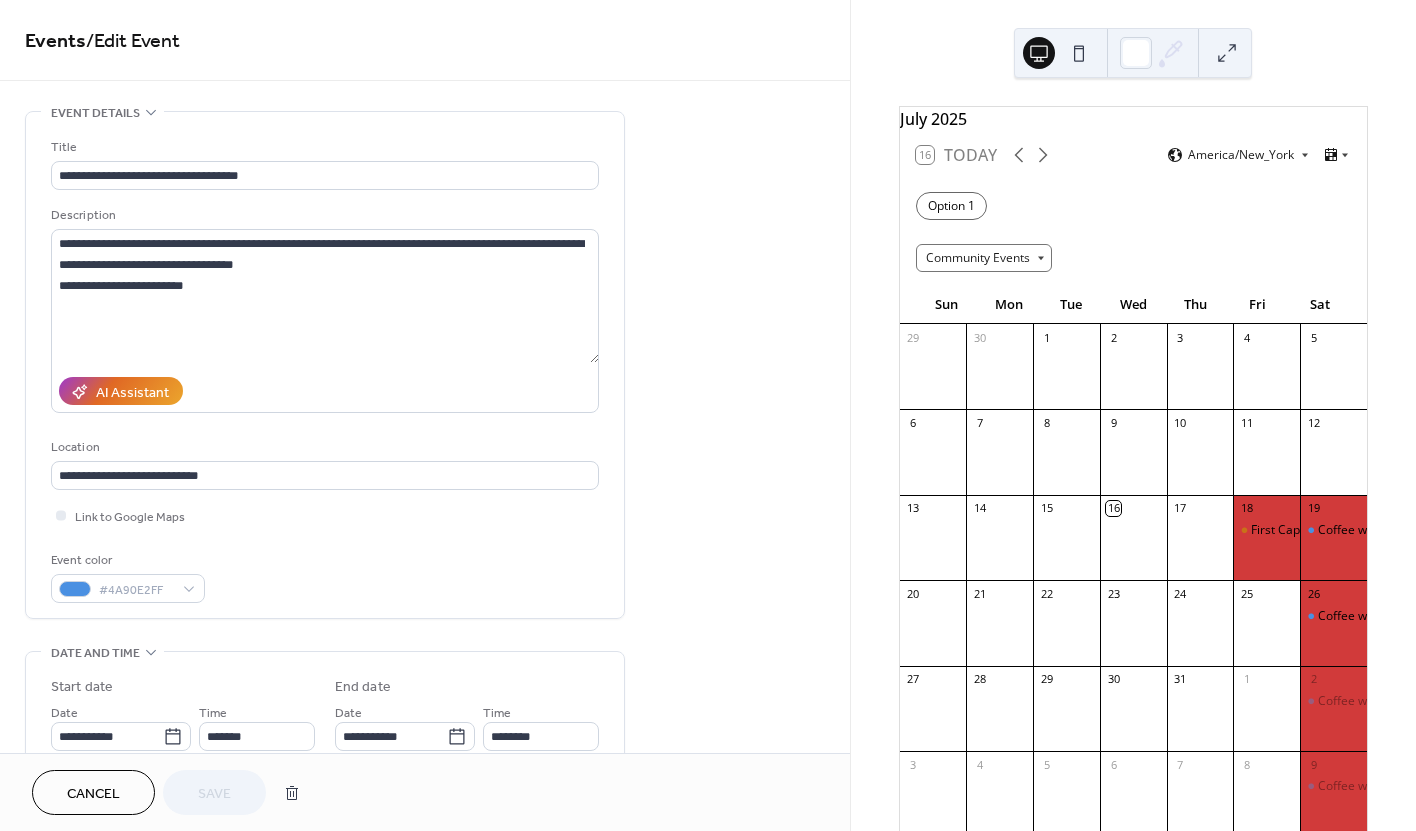 click on "**********" at bounding box center (425, 1104) 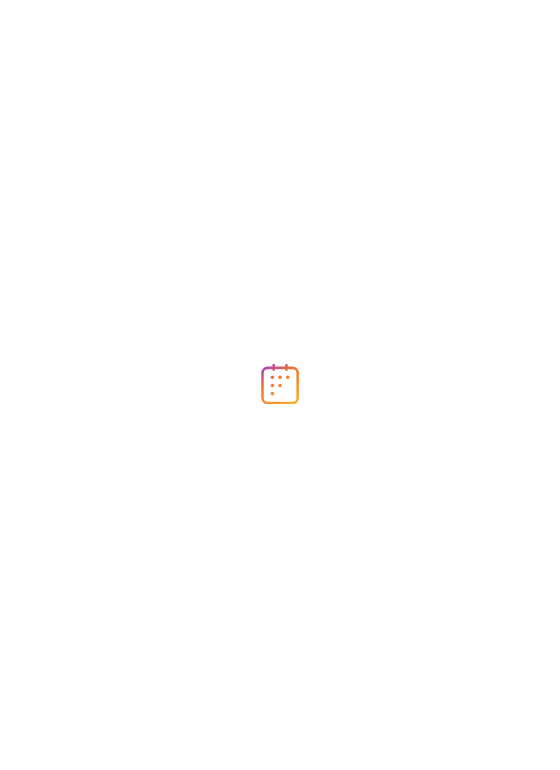 scroll, scrollTop: 0, scrollLeft: 0, axis: both 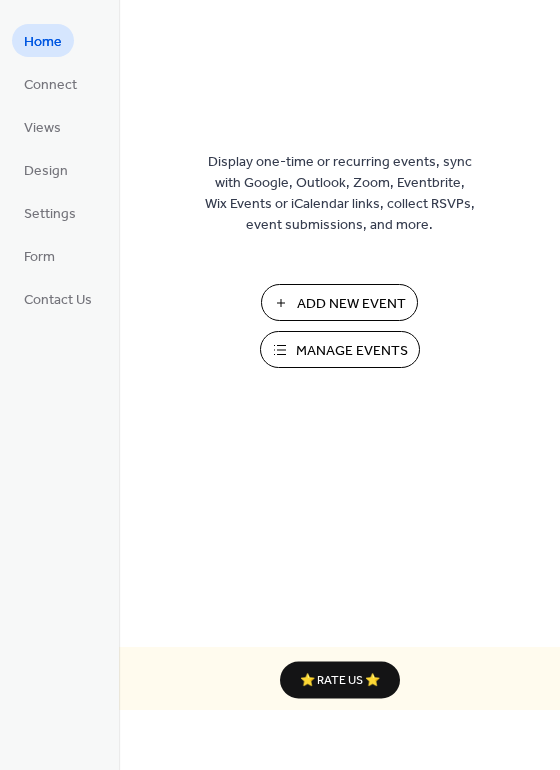 drag, startPoint x: 321, startPoint y: 371, endPoint x: 332, endPoint y: 364, distance: 13.038404 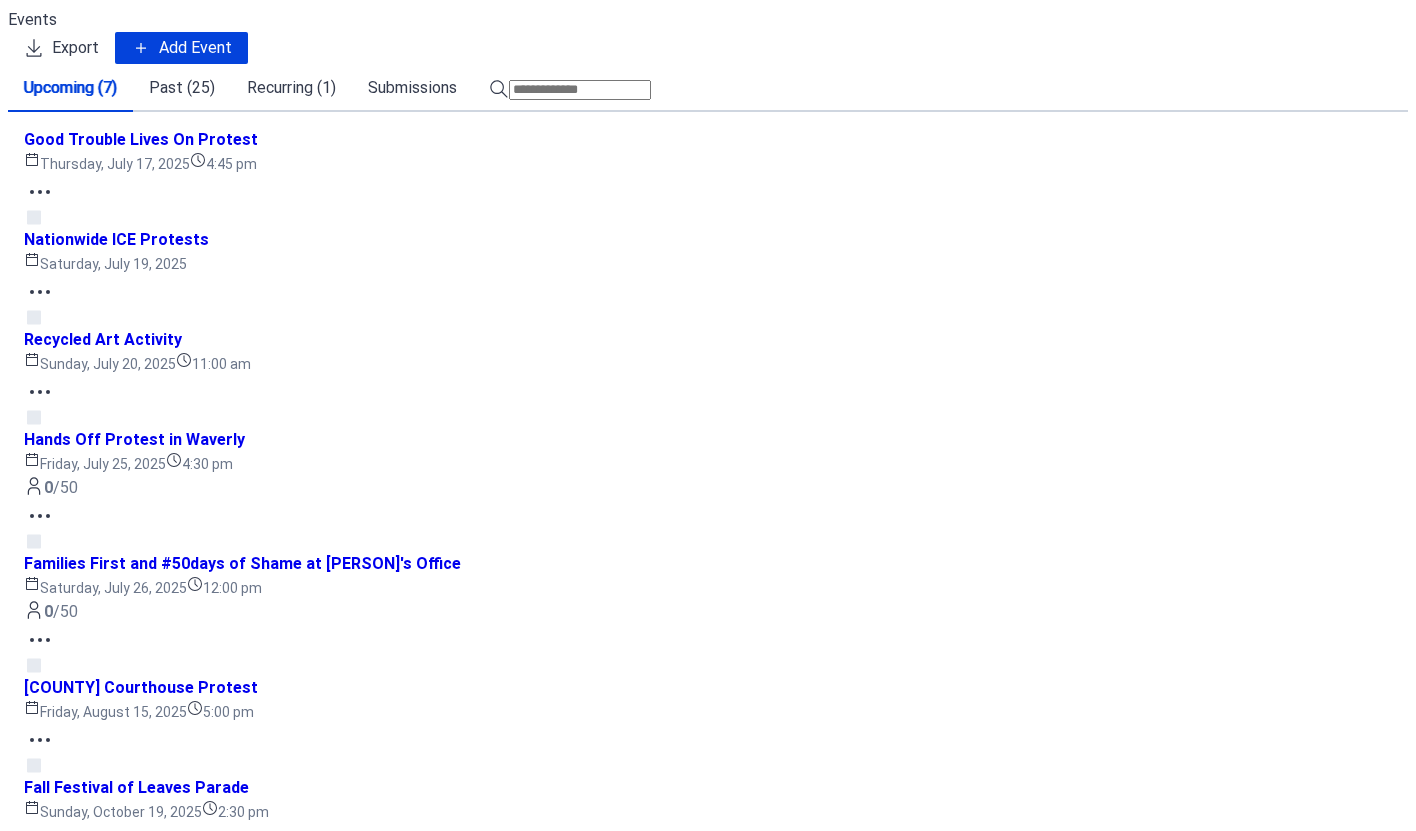 scroll, scrollTop: 0, scrollLeft: 0, axis: both 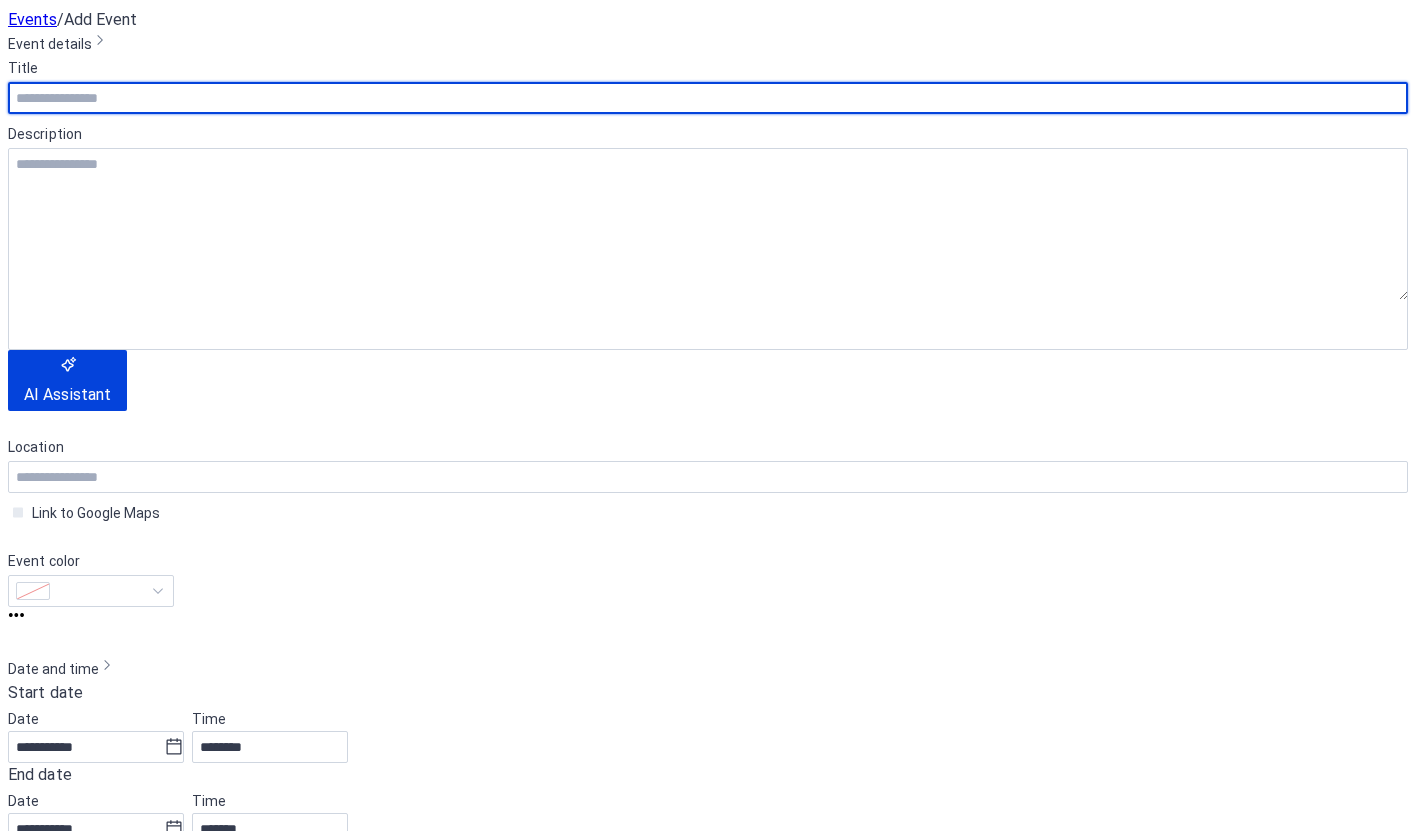 click at bounding box center [708, 98] 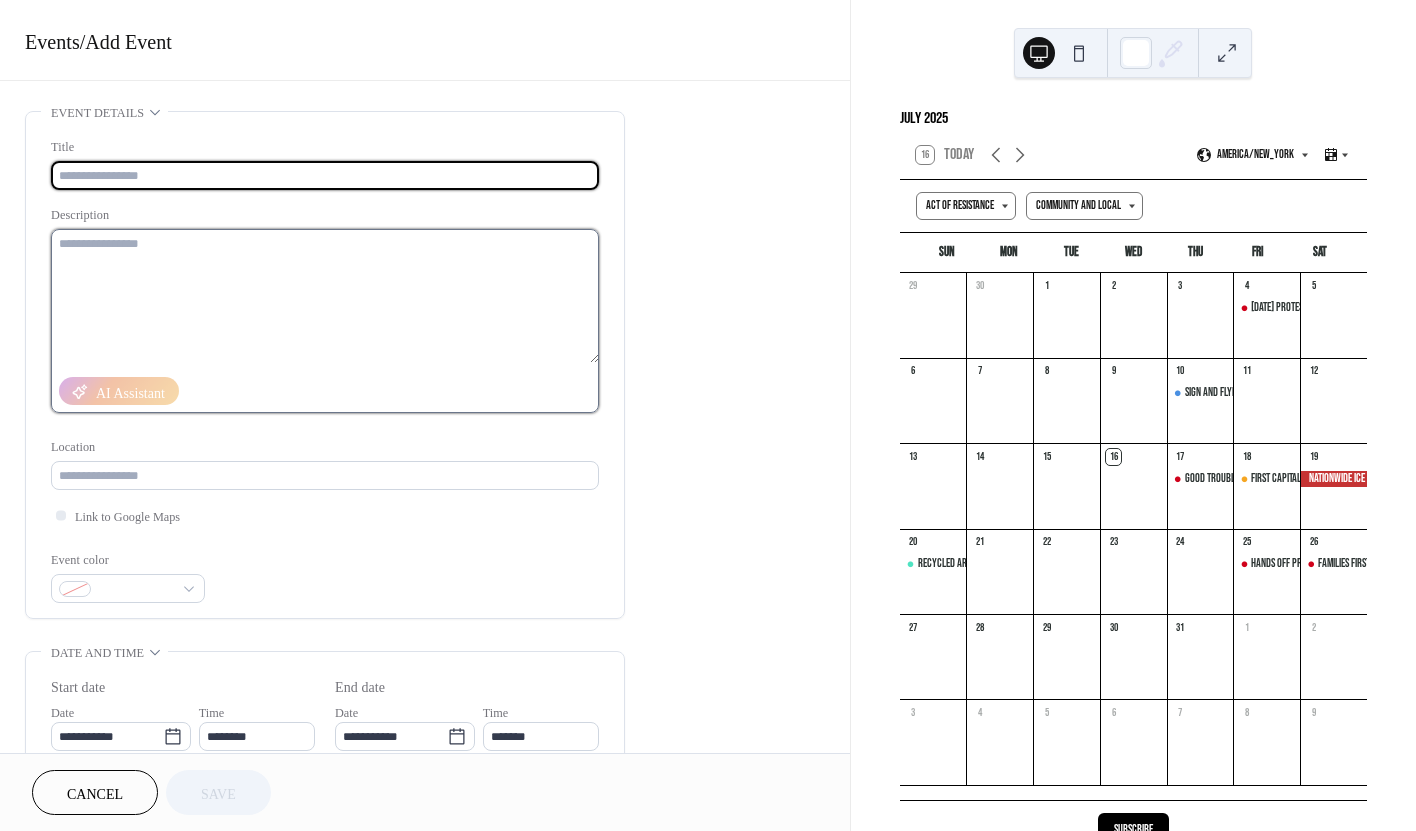 click at bounding box center [325, 296] 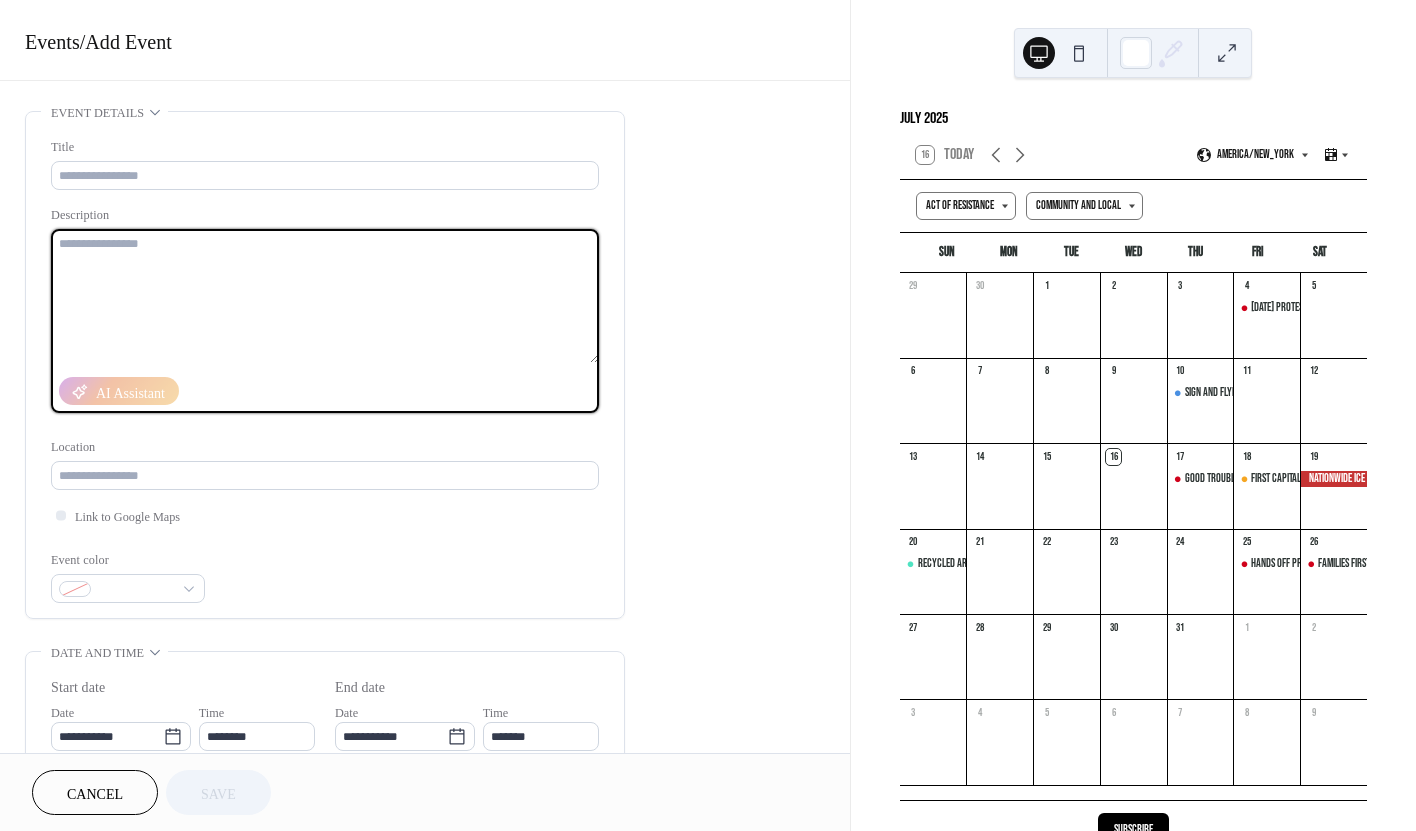 paste on "**********" 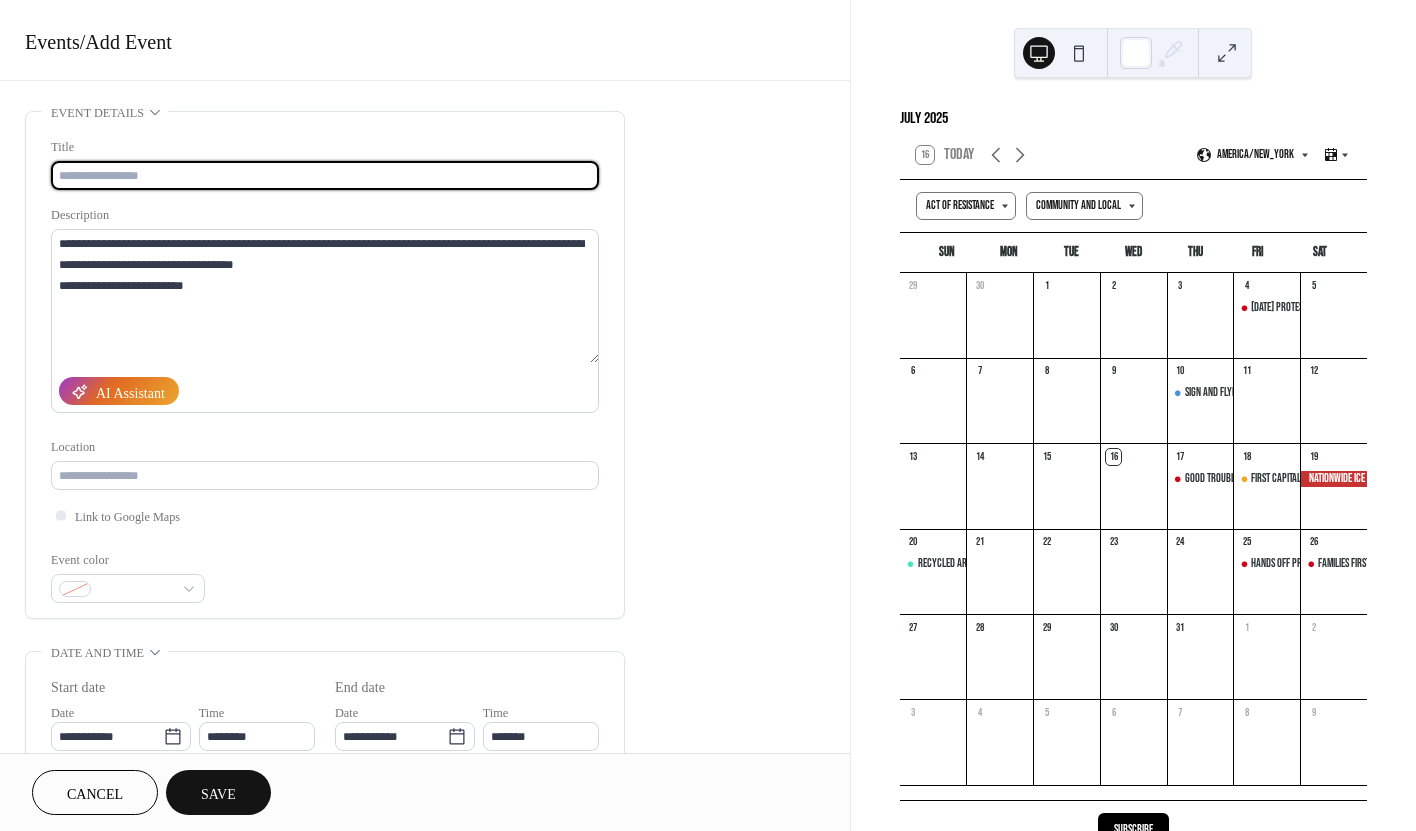 click at bounding box center [325, 175] 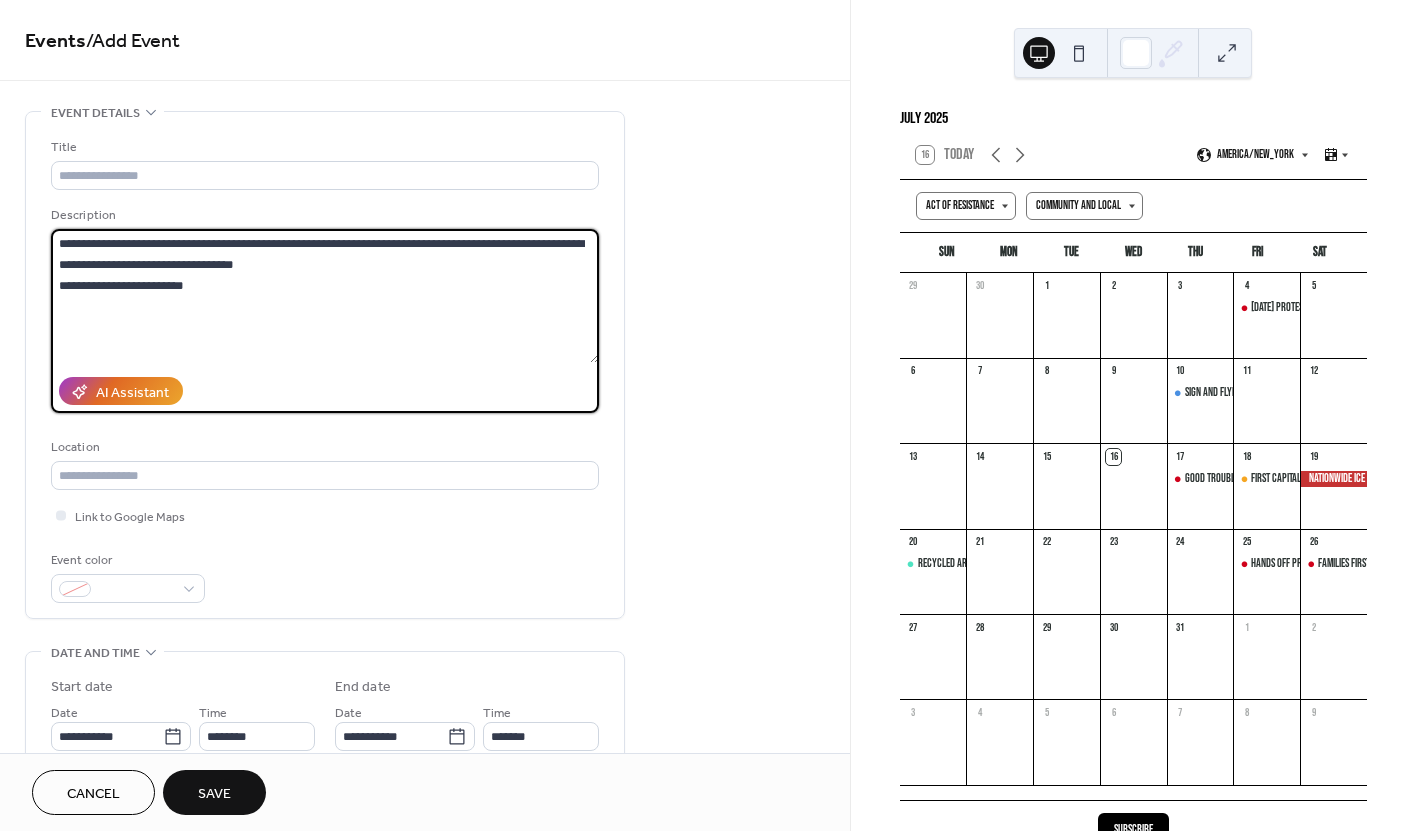 drag, startPoint x: 322, startPoint y: 242, endPoint x: 307, endPoint y: 242, distance: 15 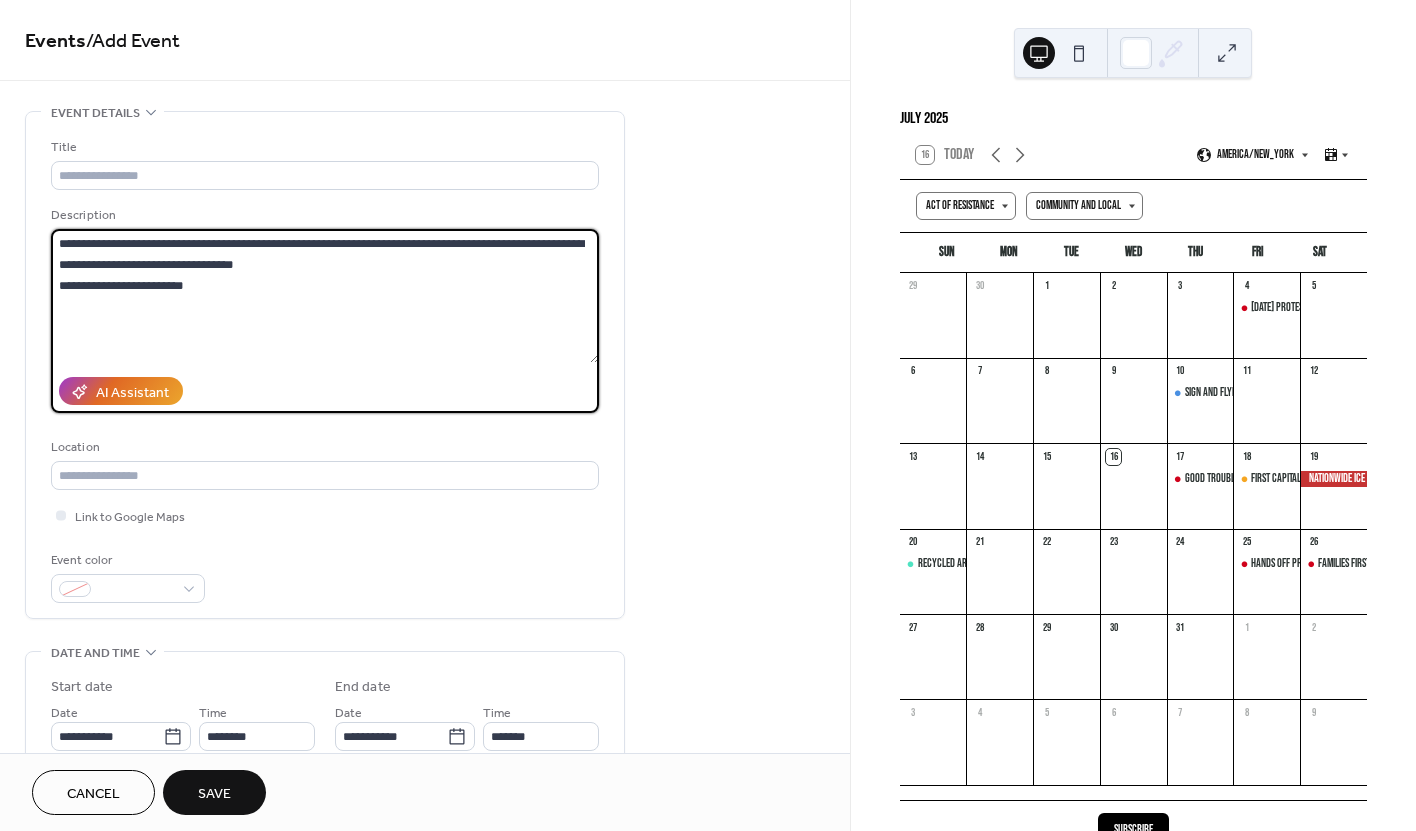 click on "**********" at bounding box center (325, 296) 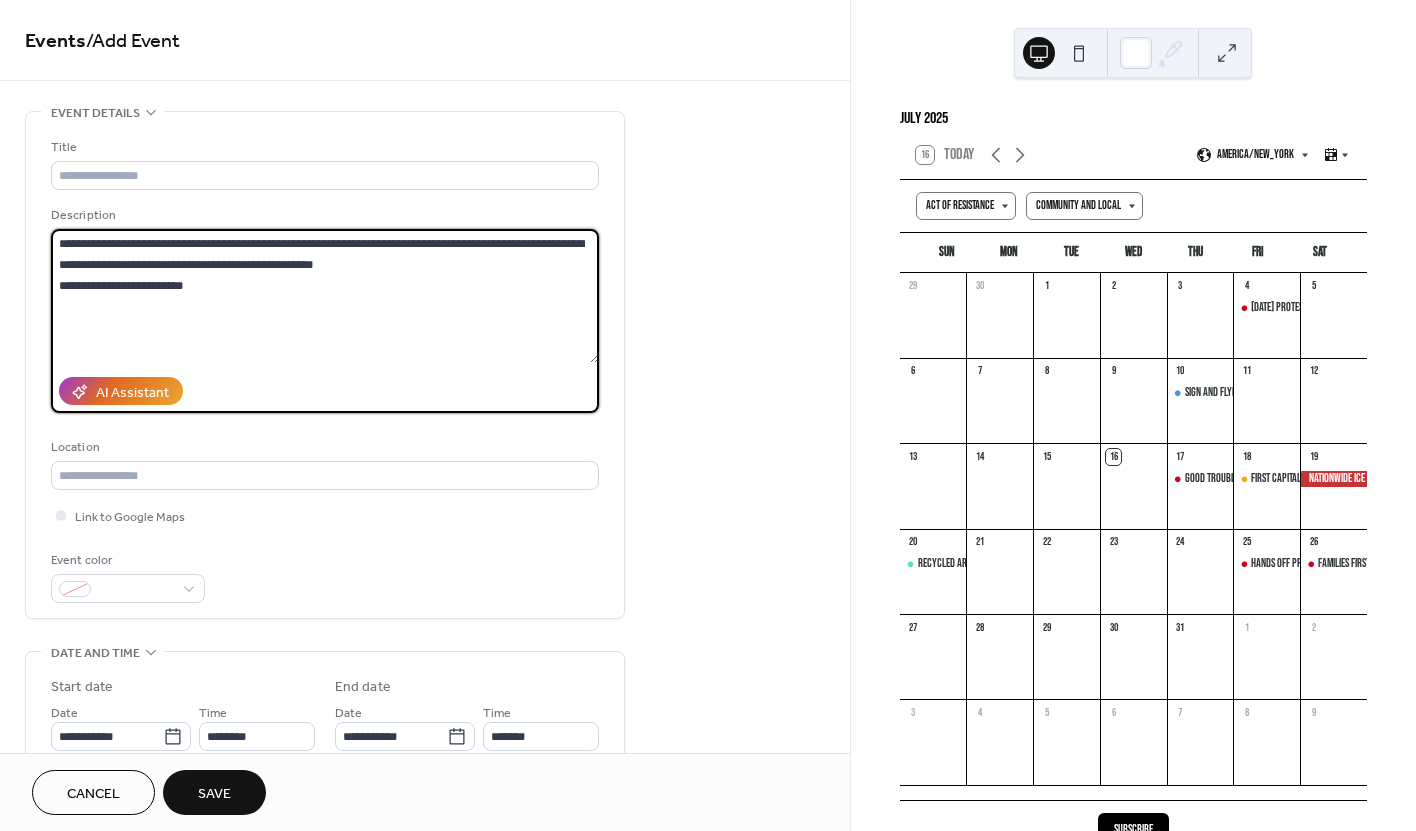 click on "**********" at bounding box center [325, 296] 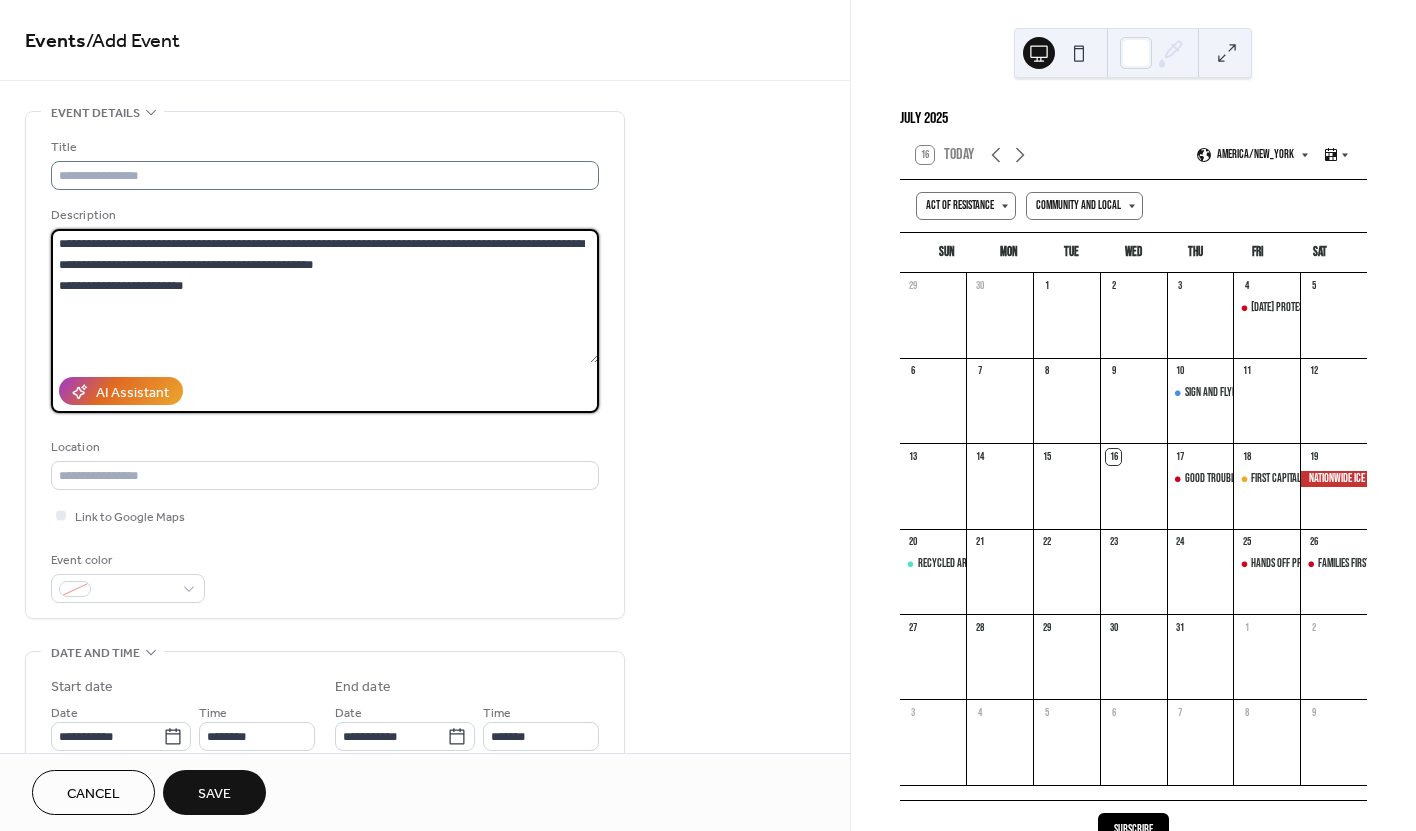 type on "**********" 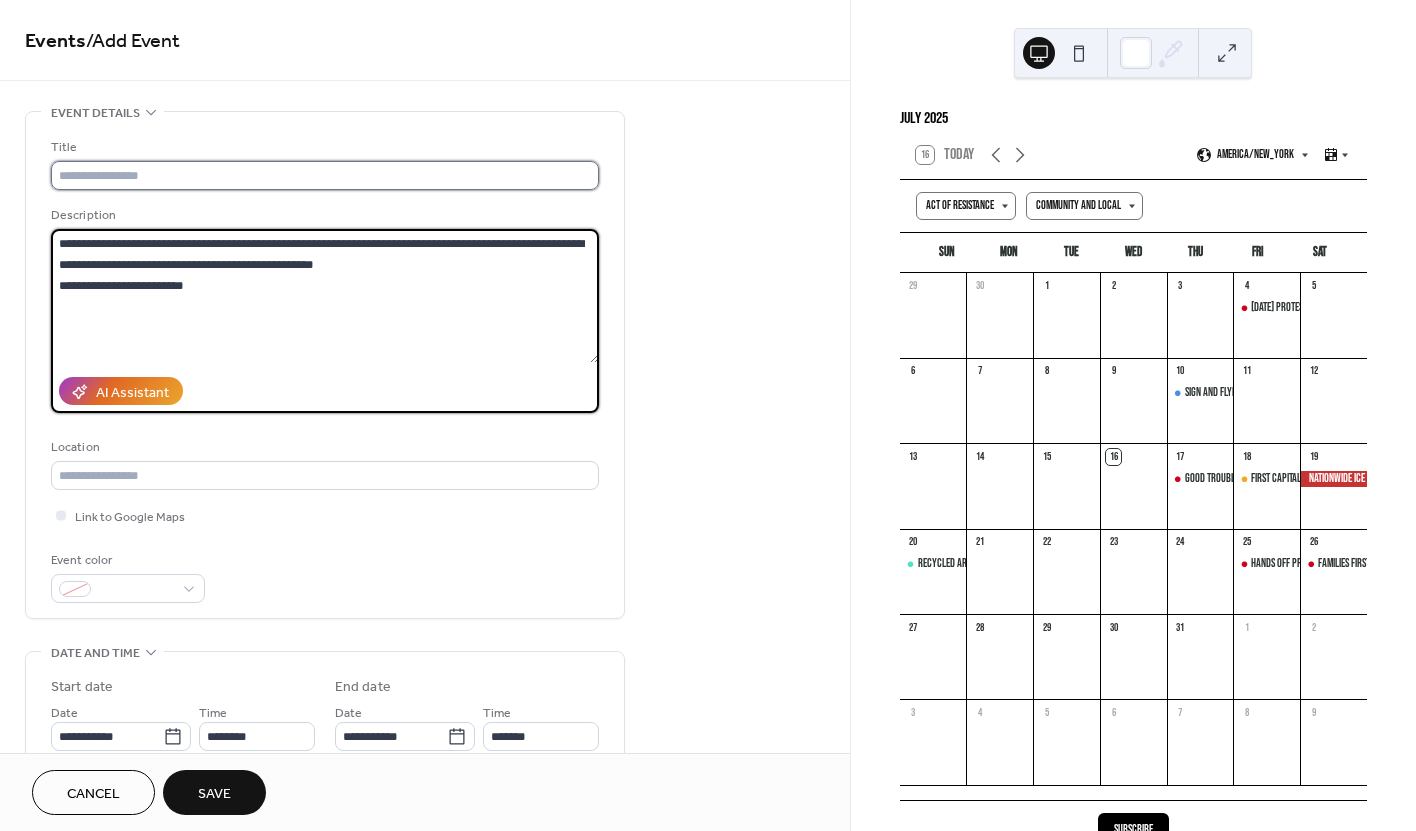 click at bounding box center [325, 175] 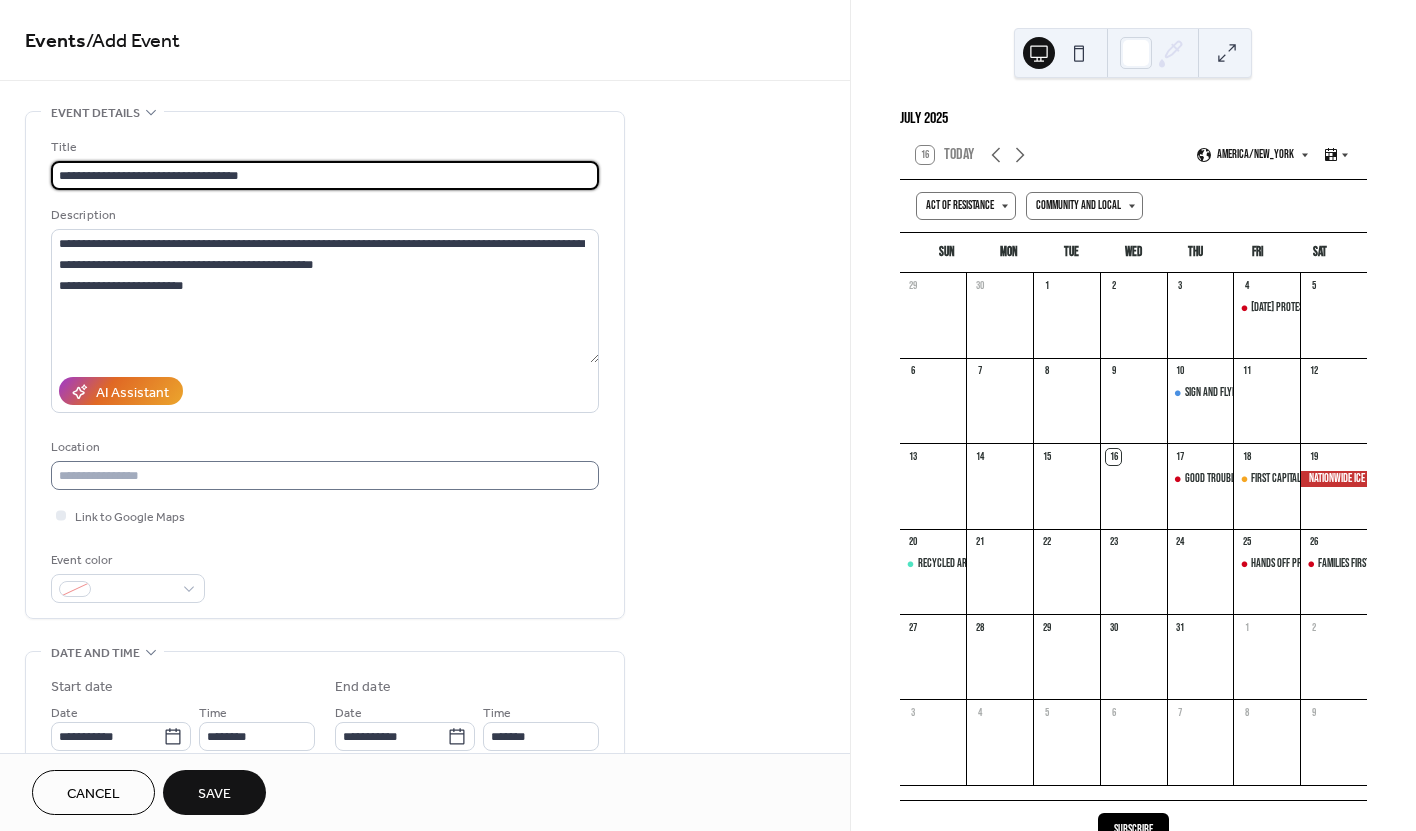 type on "**********" 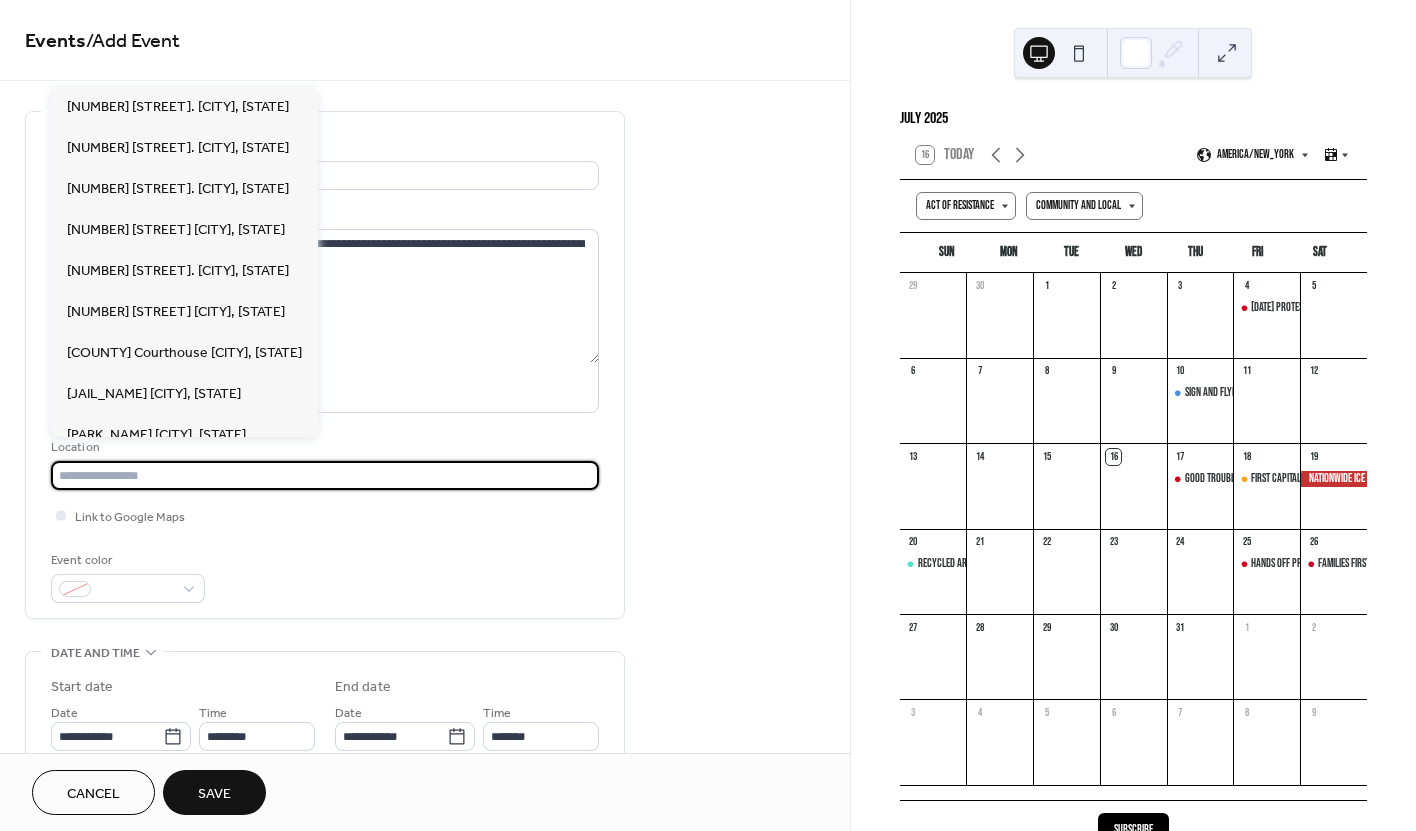 click at bounding box center (325, 475) 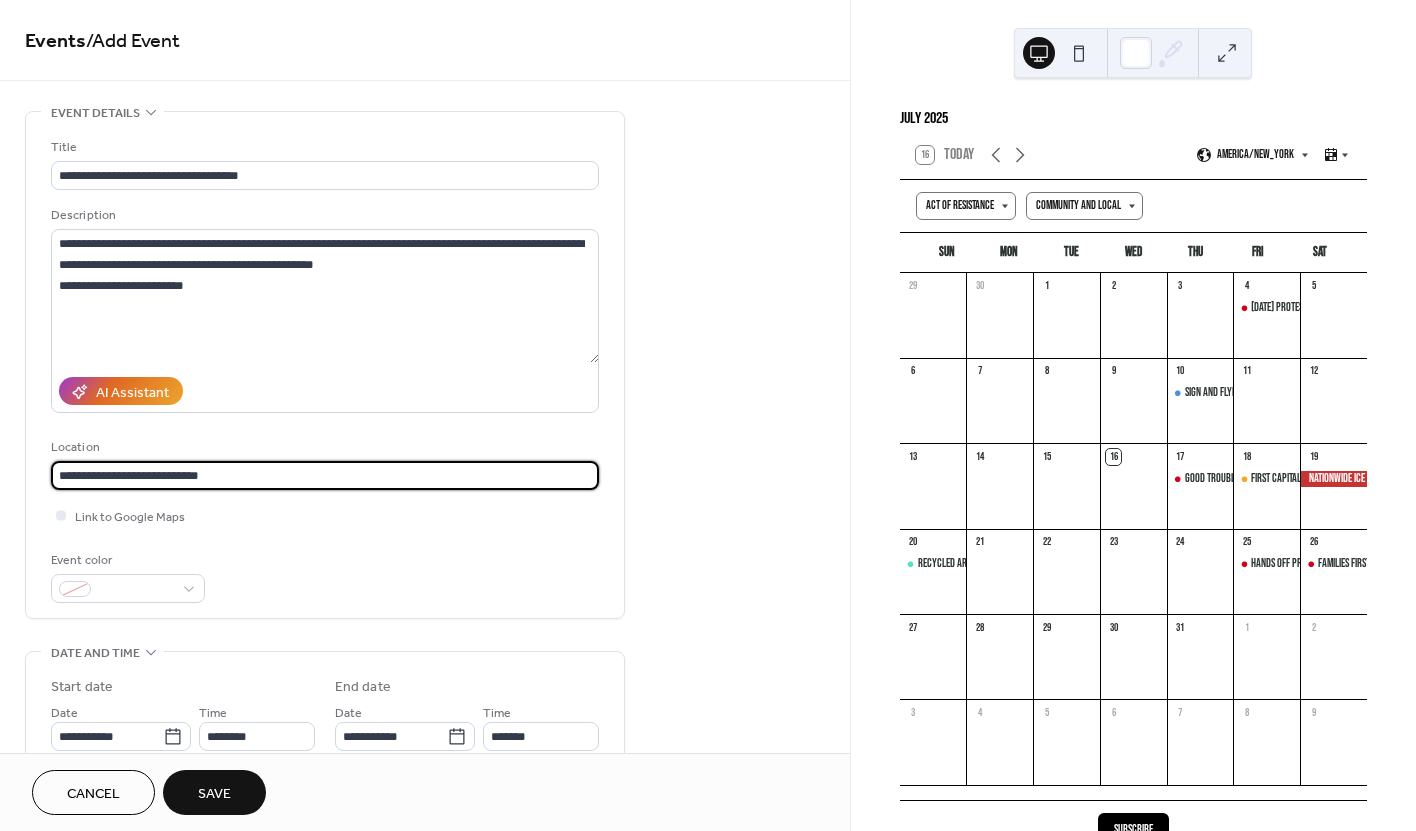 type on "**********" 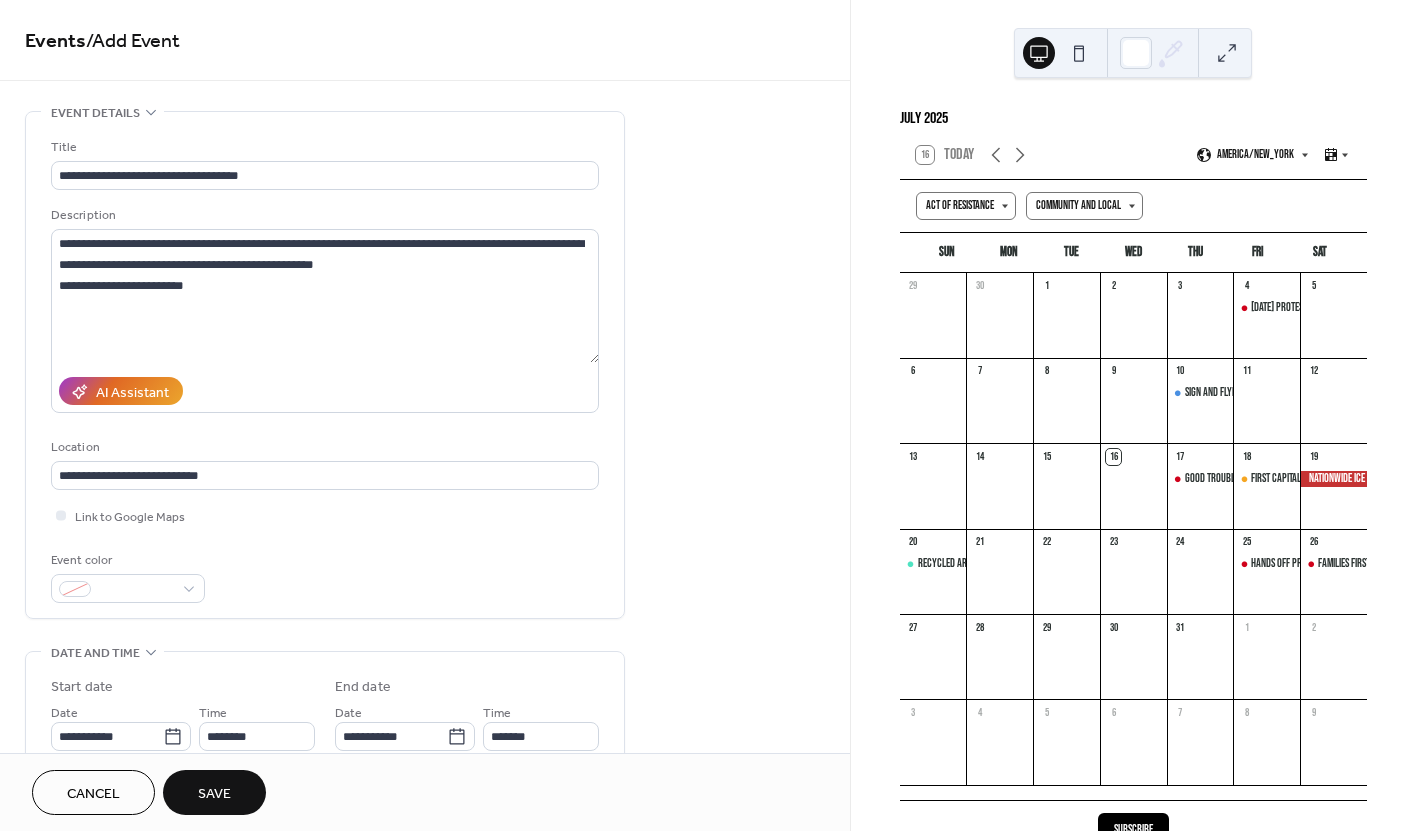 click on "Event color" at bounding box center [325, 576] 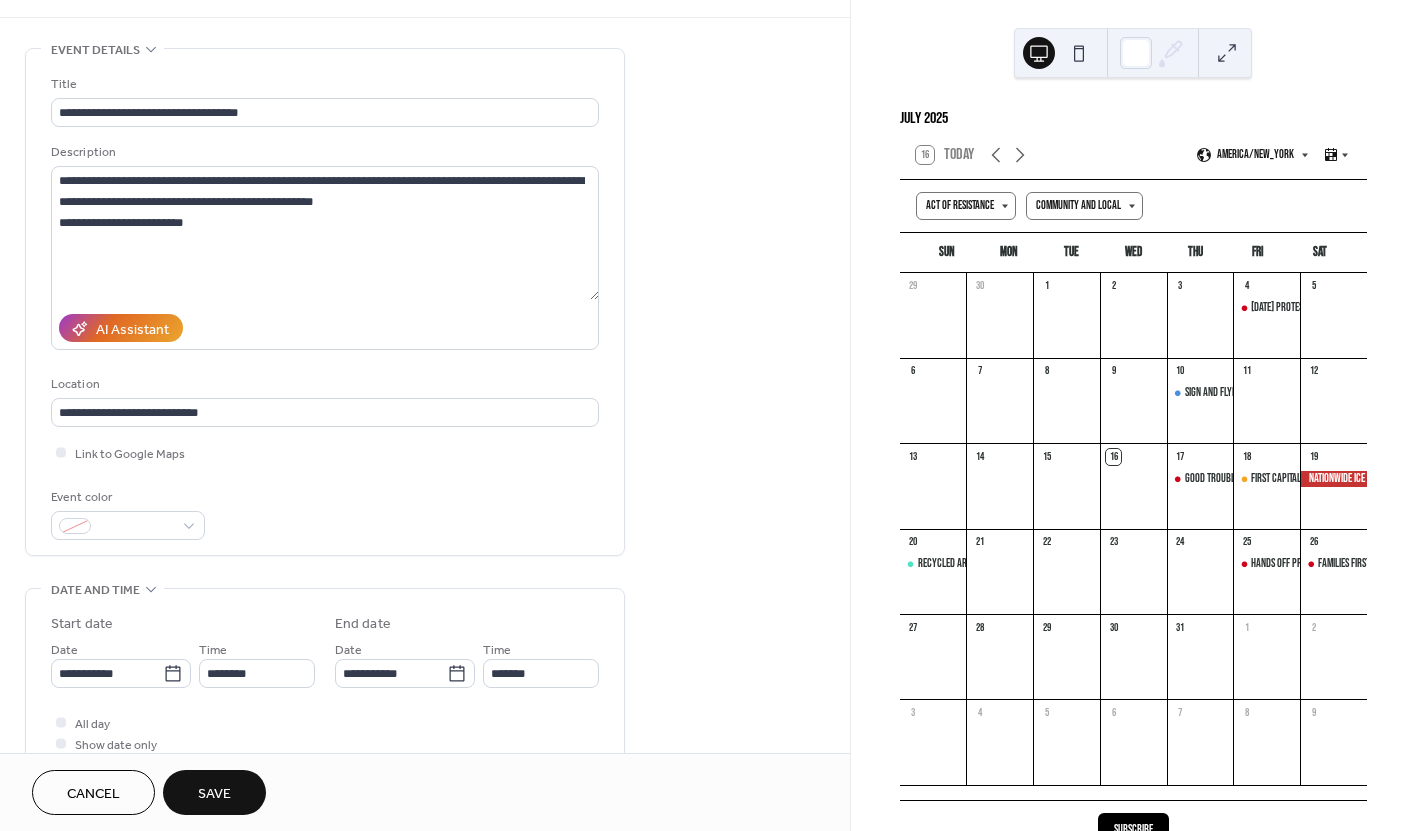 scroll, scrollTop: 73, scrollLeft: 0, axis: vertical 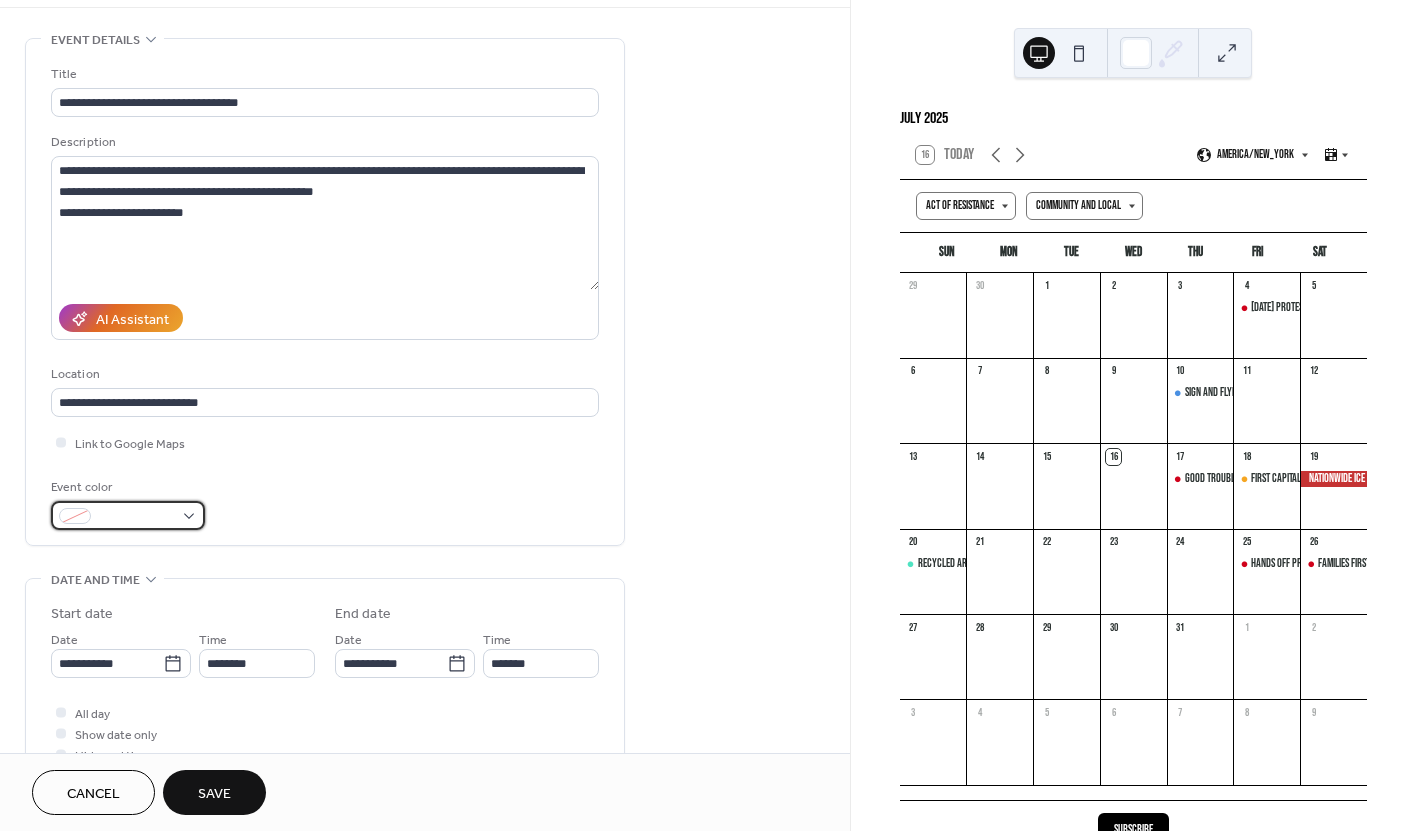 click at bounding box center (128, 515) 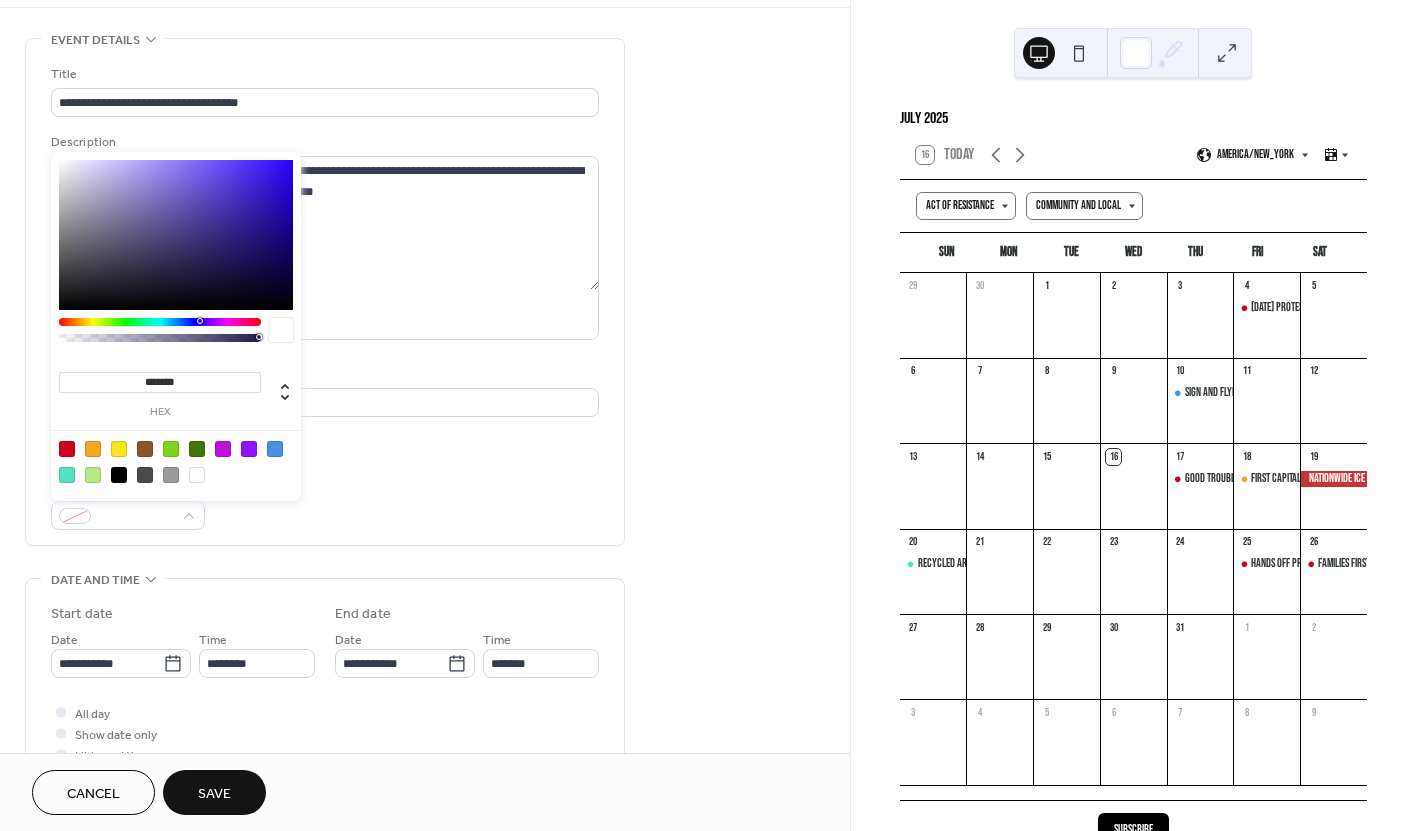 click at bounding box center [275, 449] 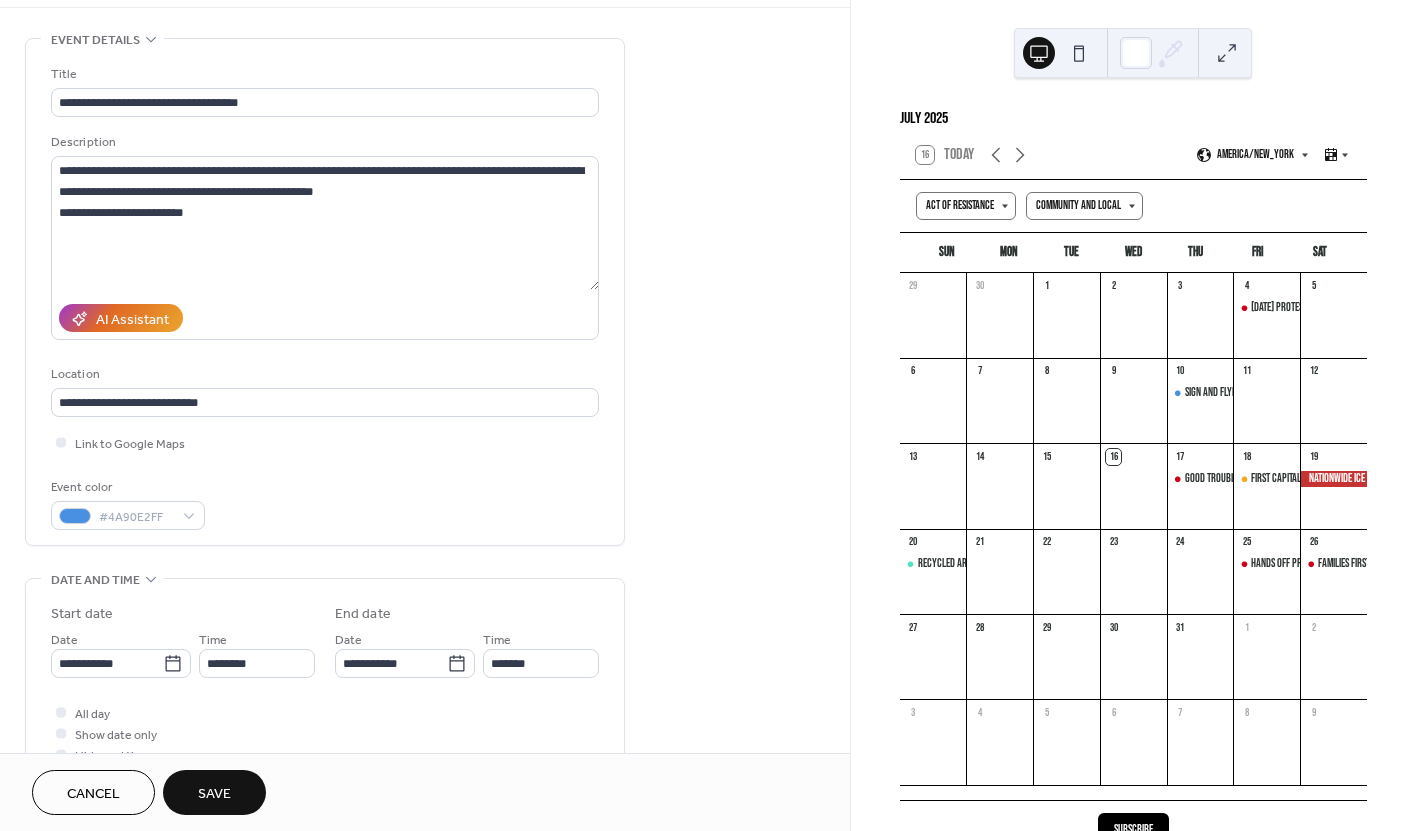 click on "**********" at bounding box center [325, 297] 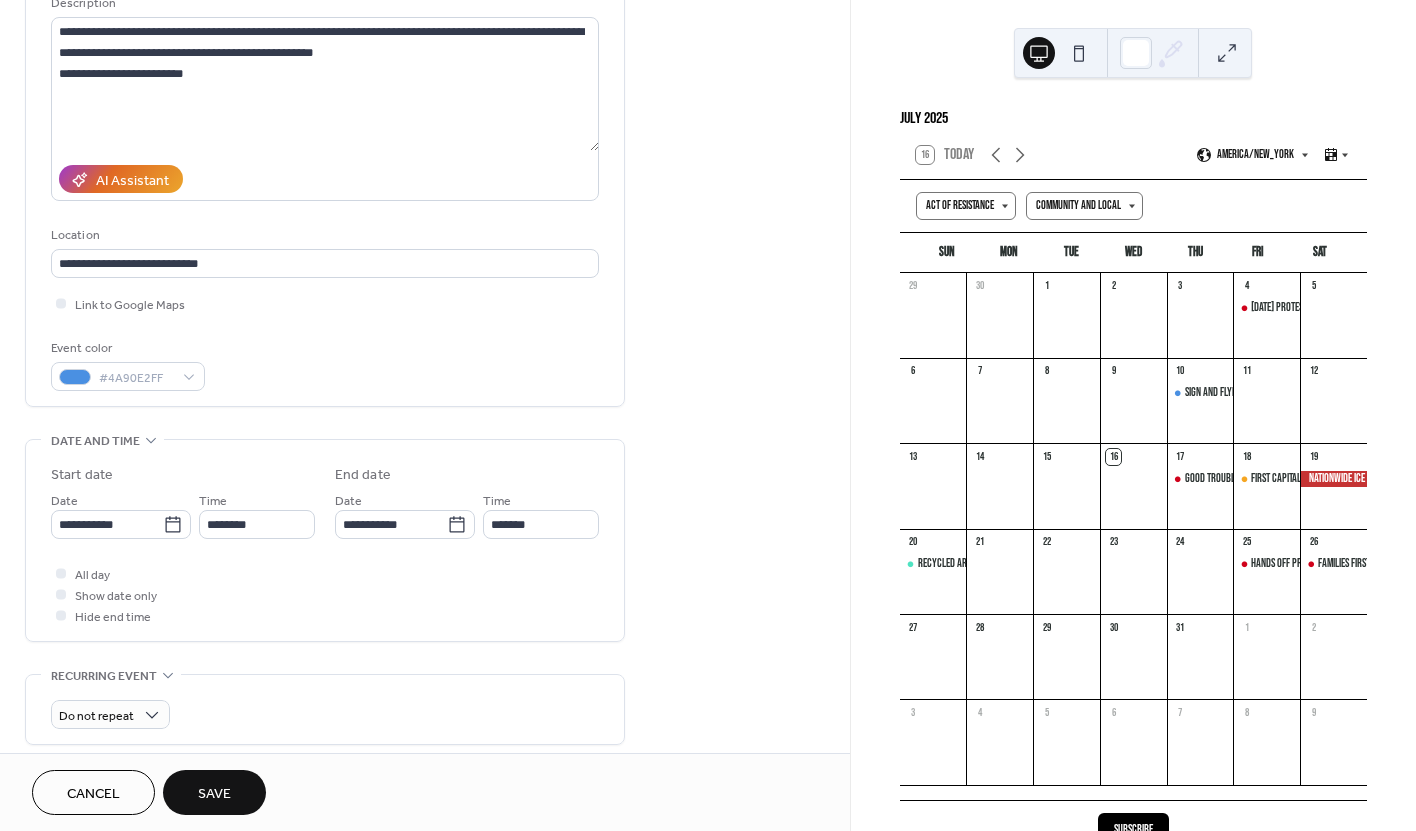 scroll, scrollTop: 225, scrollLeft: 0, axis: vertical 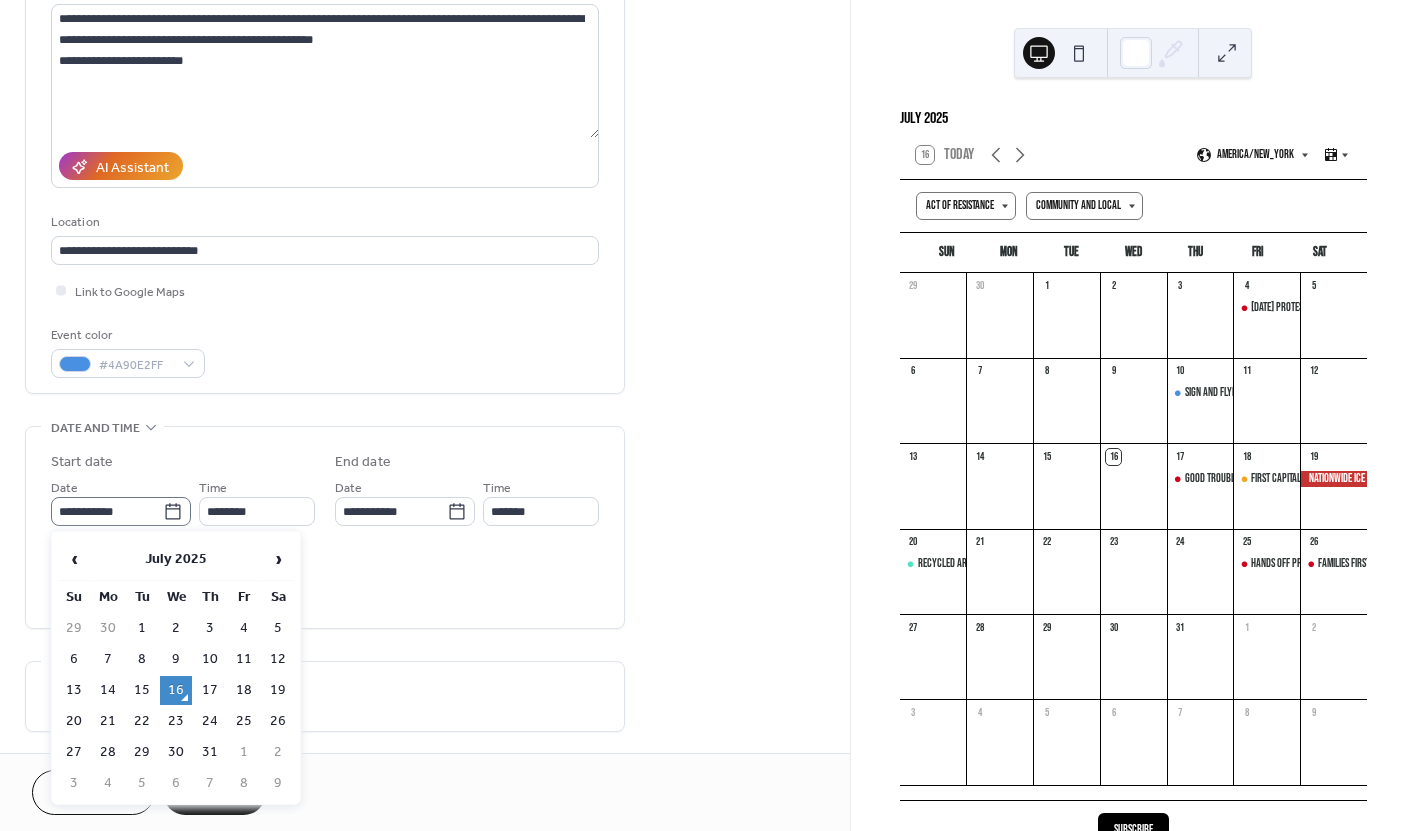click 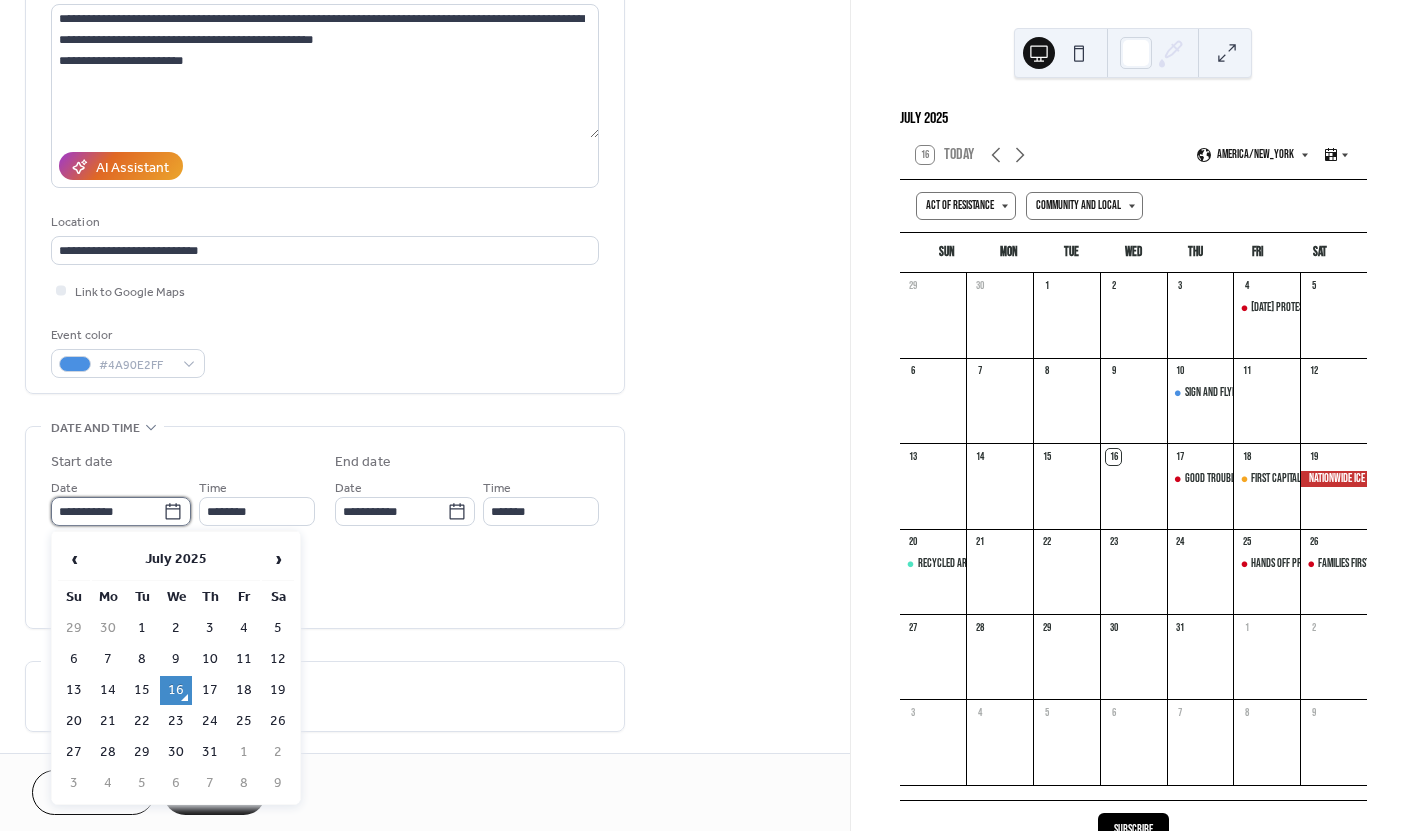 click on "**********" at bounding box center [107, 511] 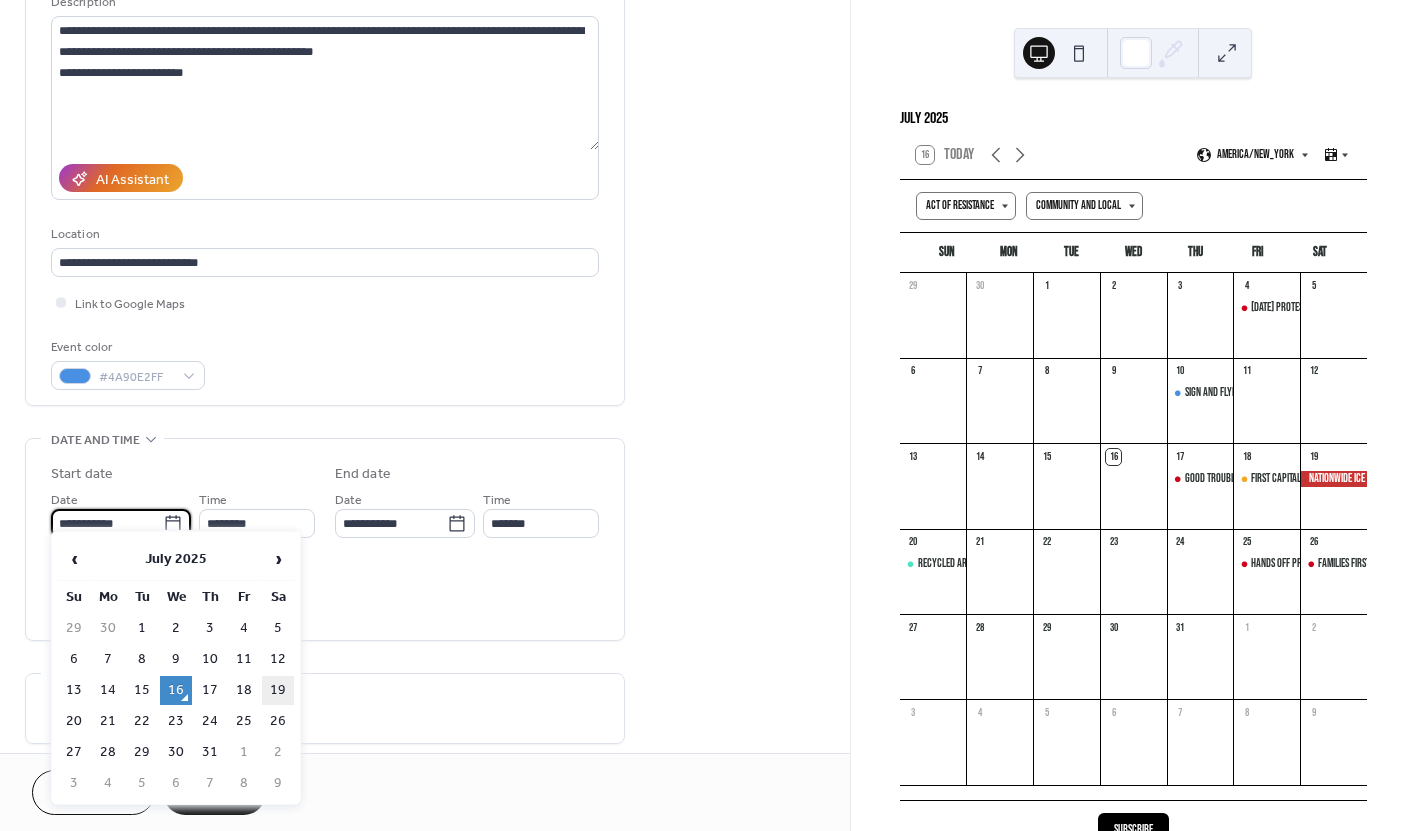 click on "19" at bounding box center (278, 690) 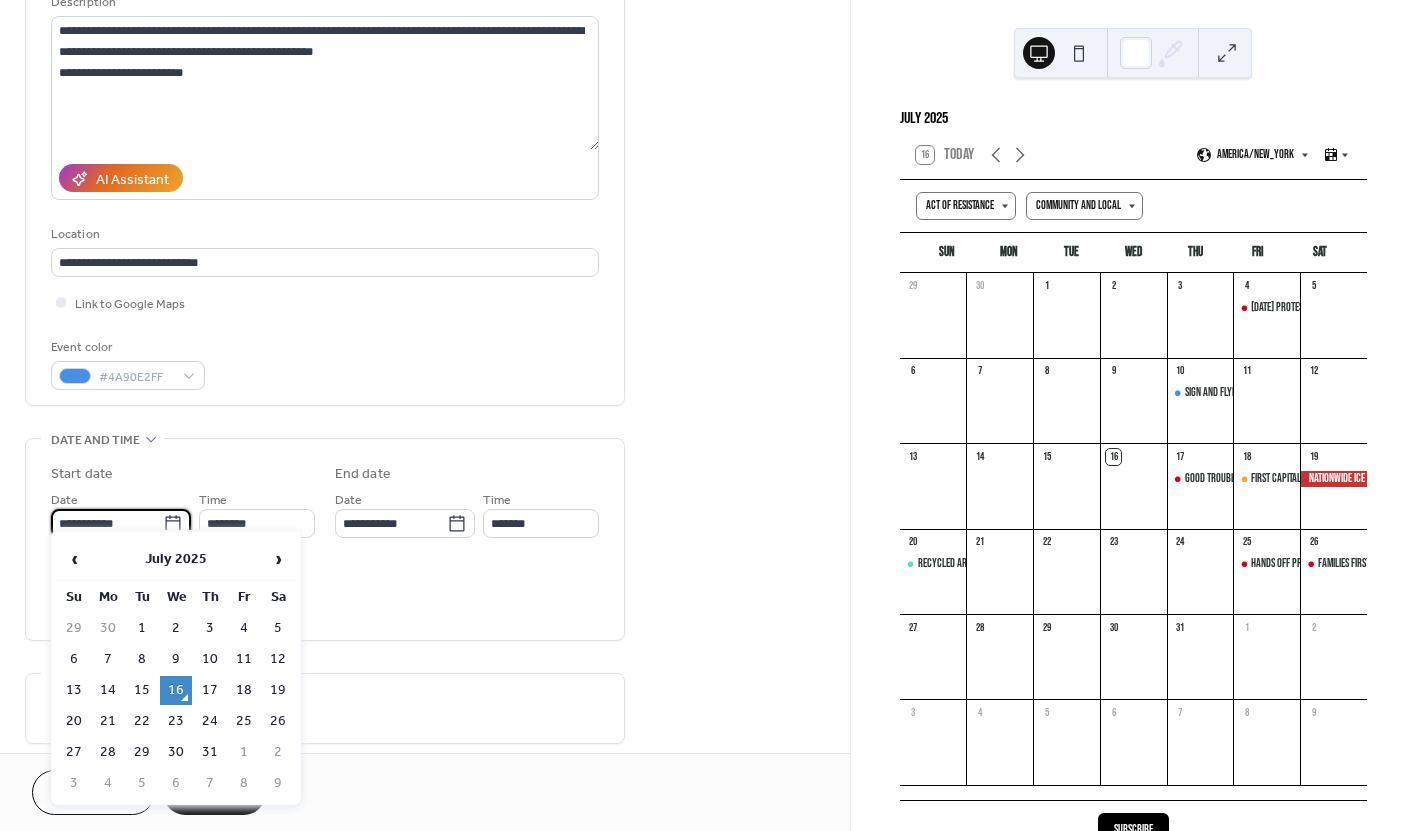 type on "**********" 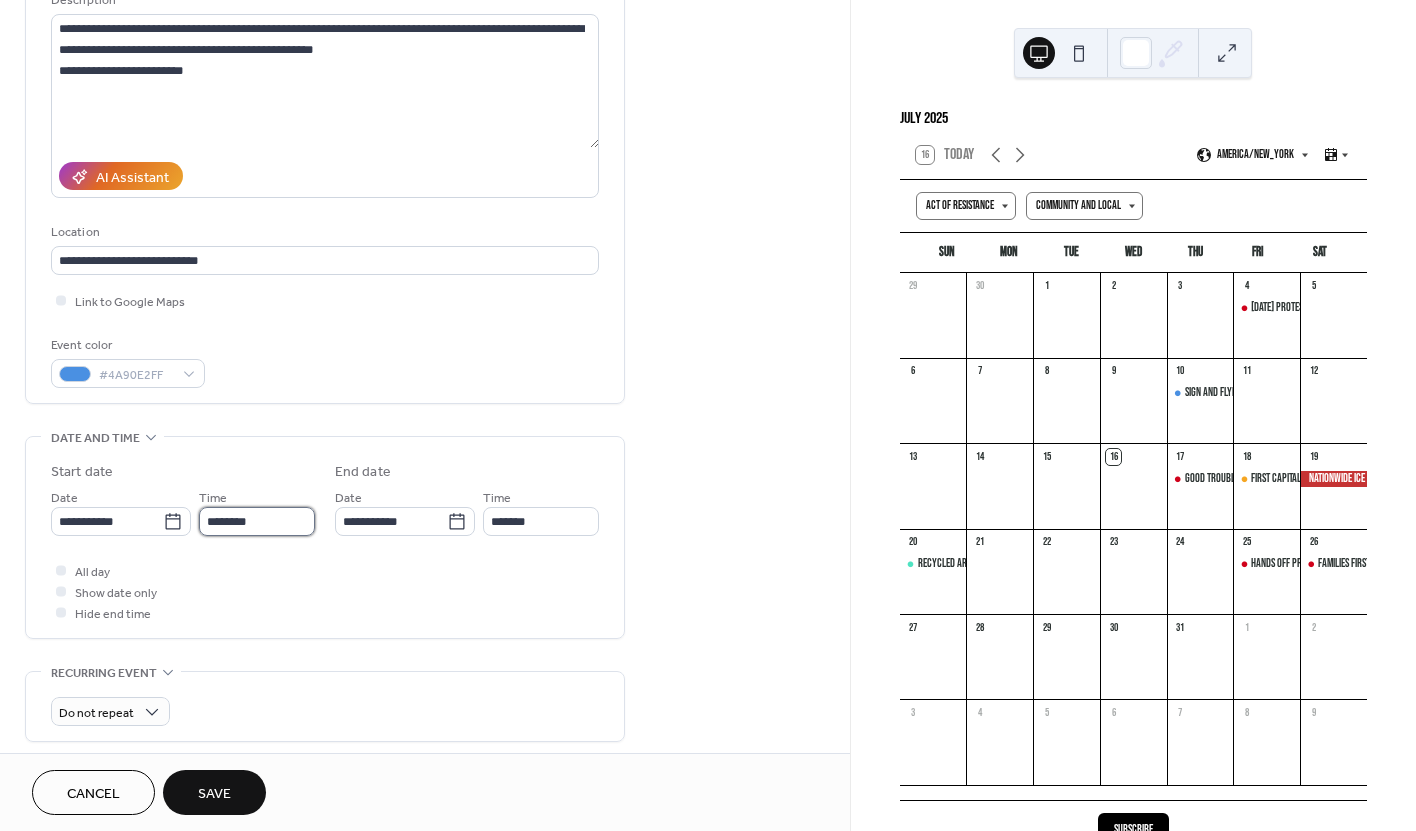 click on "********" at bounding box center (257, 521) 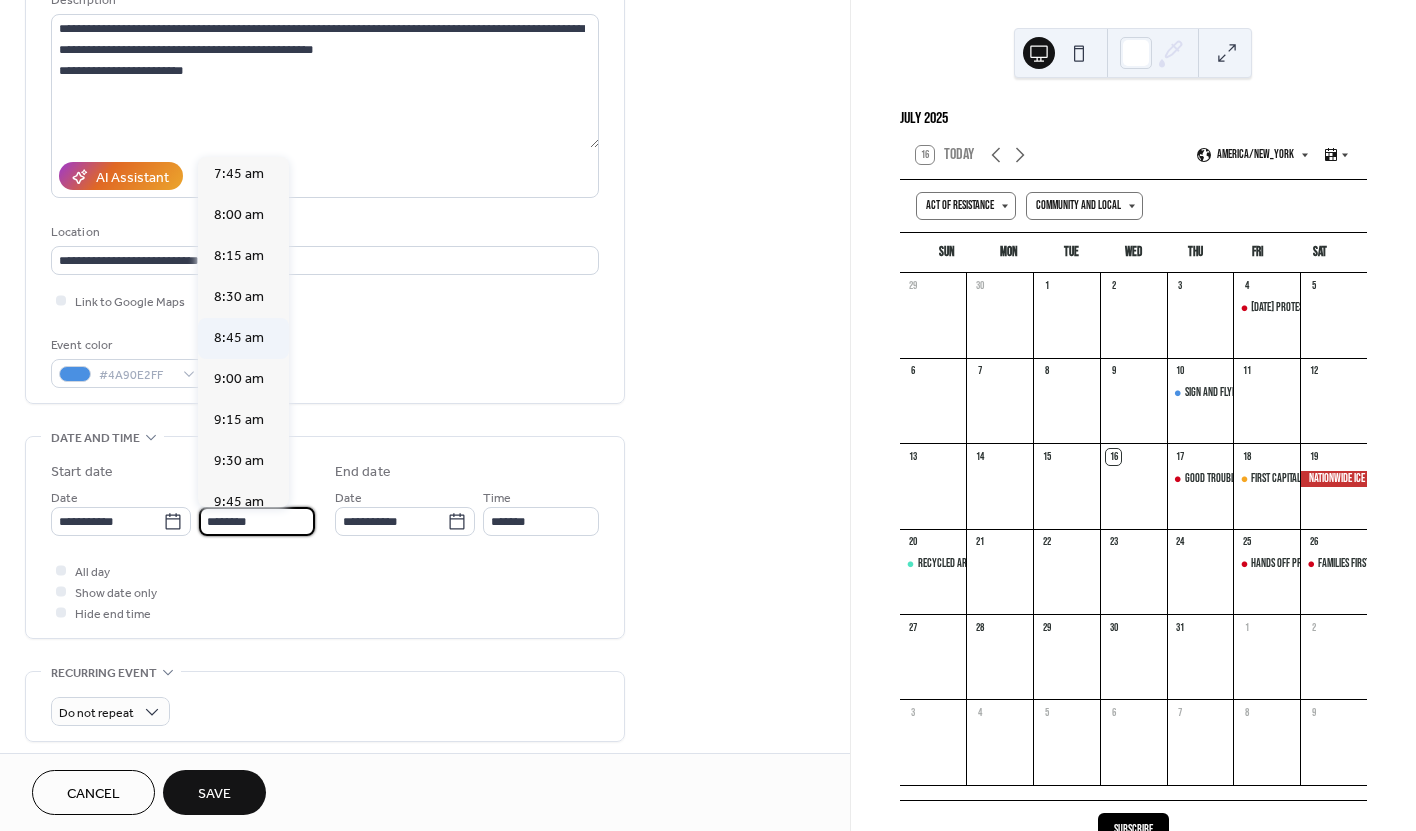 scroll, scrollTop: 1332, scrollLeft: 0, axis: vertical 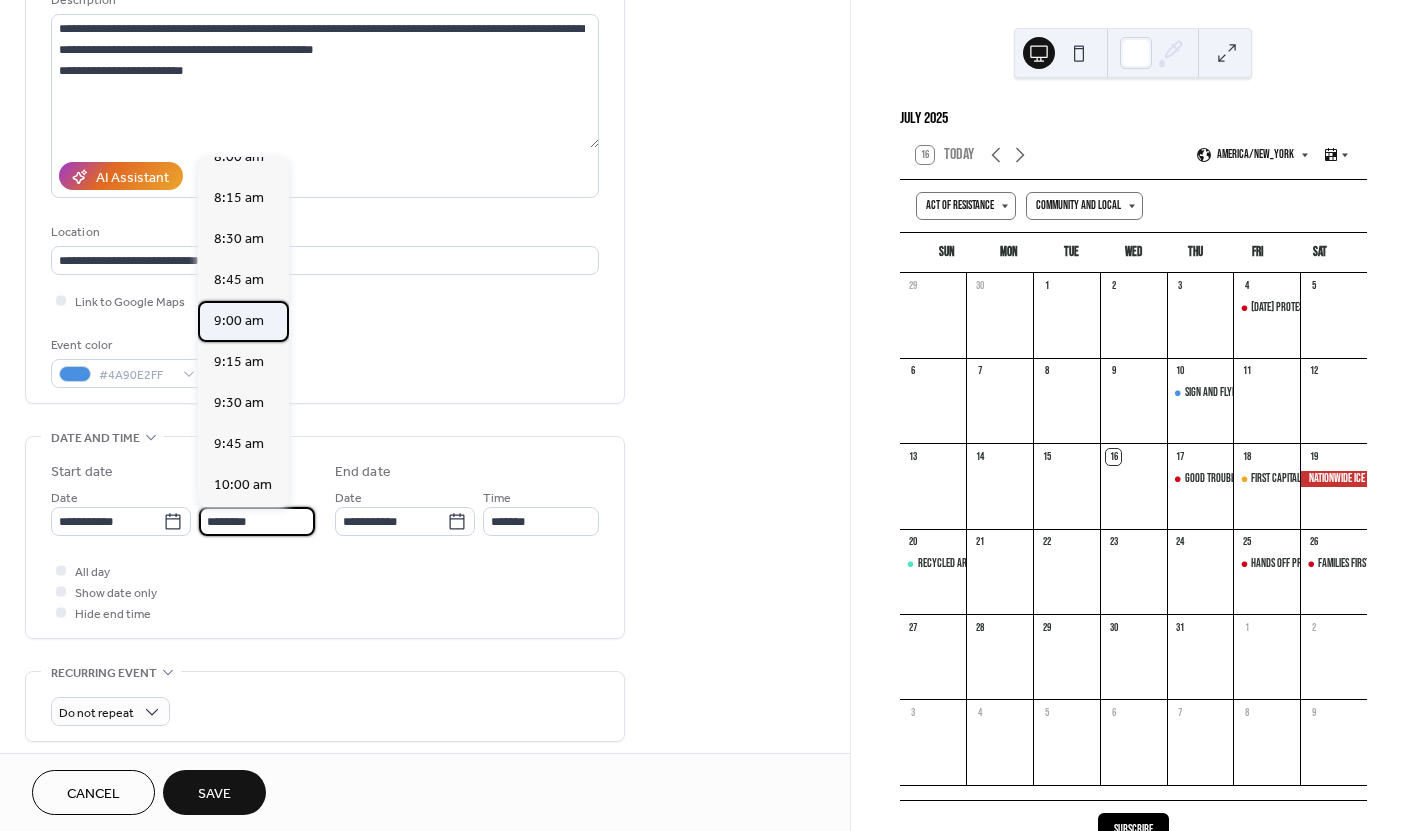click on "9:00 am" at bounding box center [239, 321] 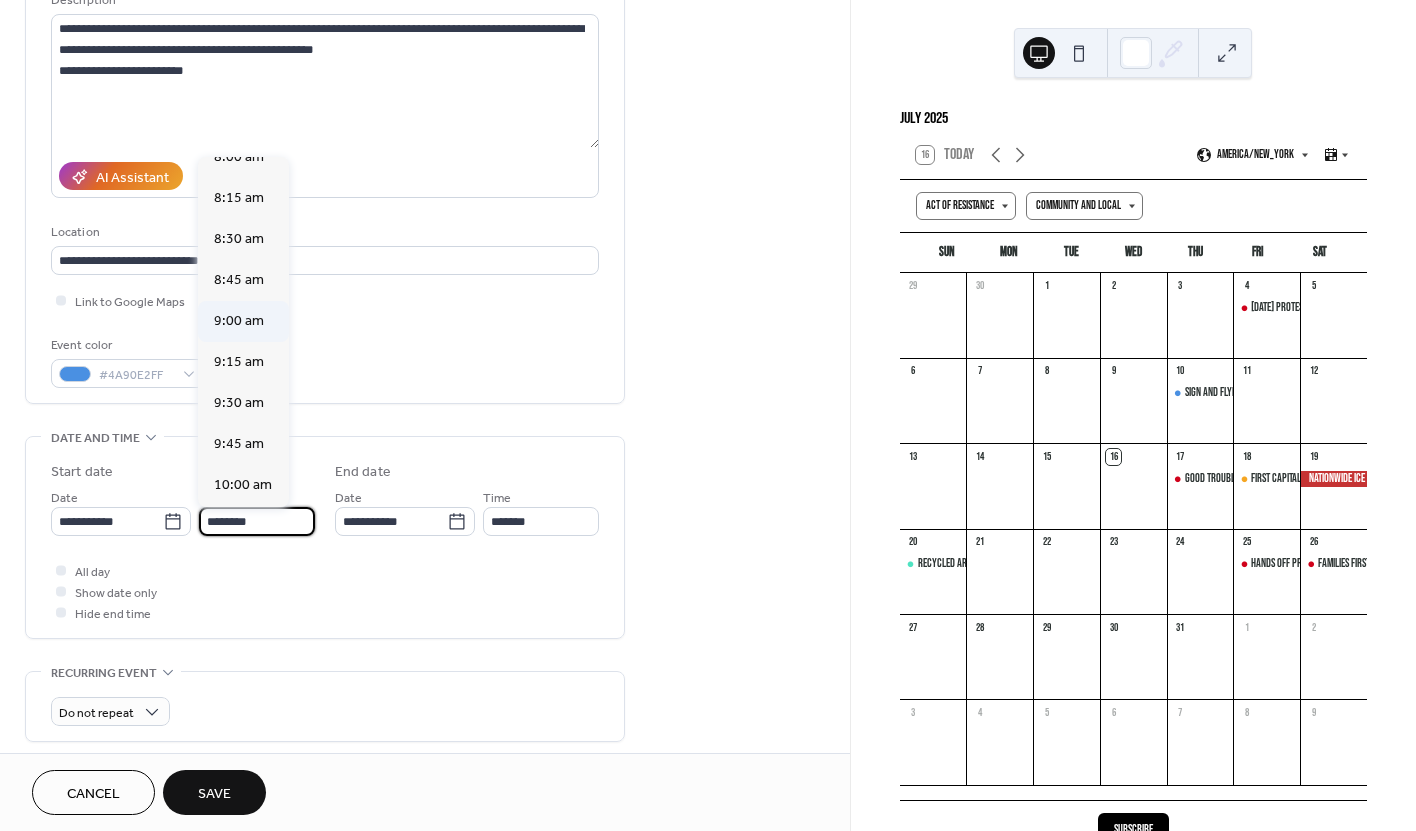 type on "*******" 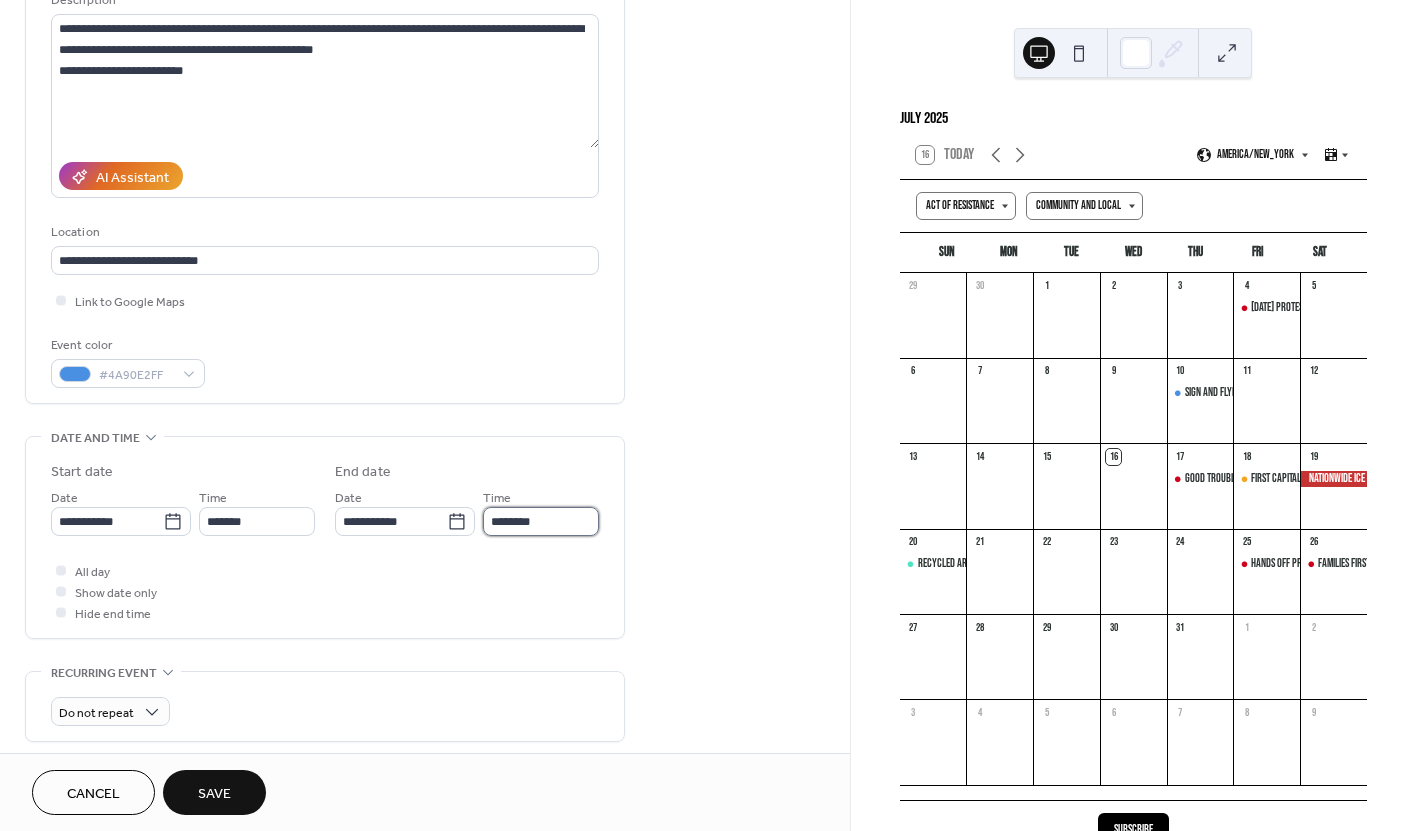 click on "********" at bounding box center [541, 521] 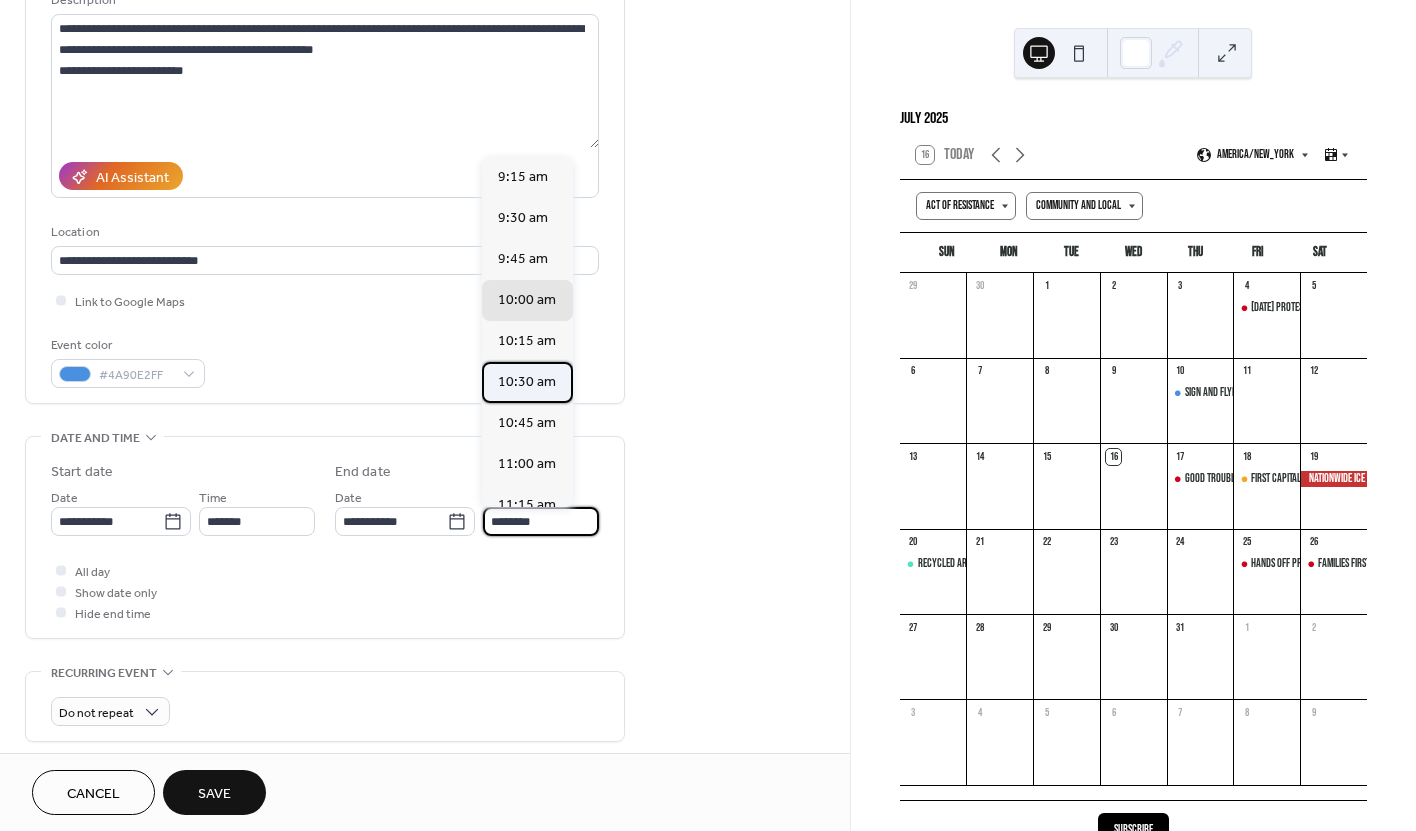 click on "10:30 am" at bounding box center [527, 382] 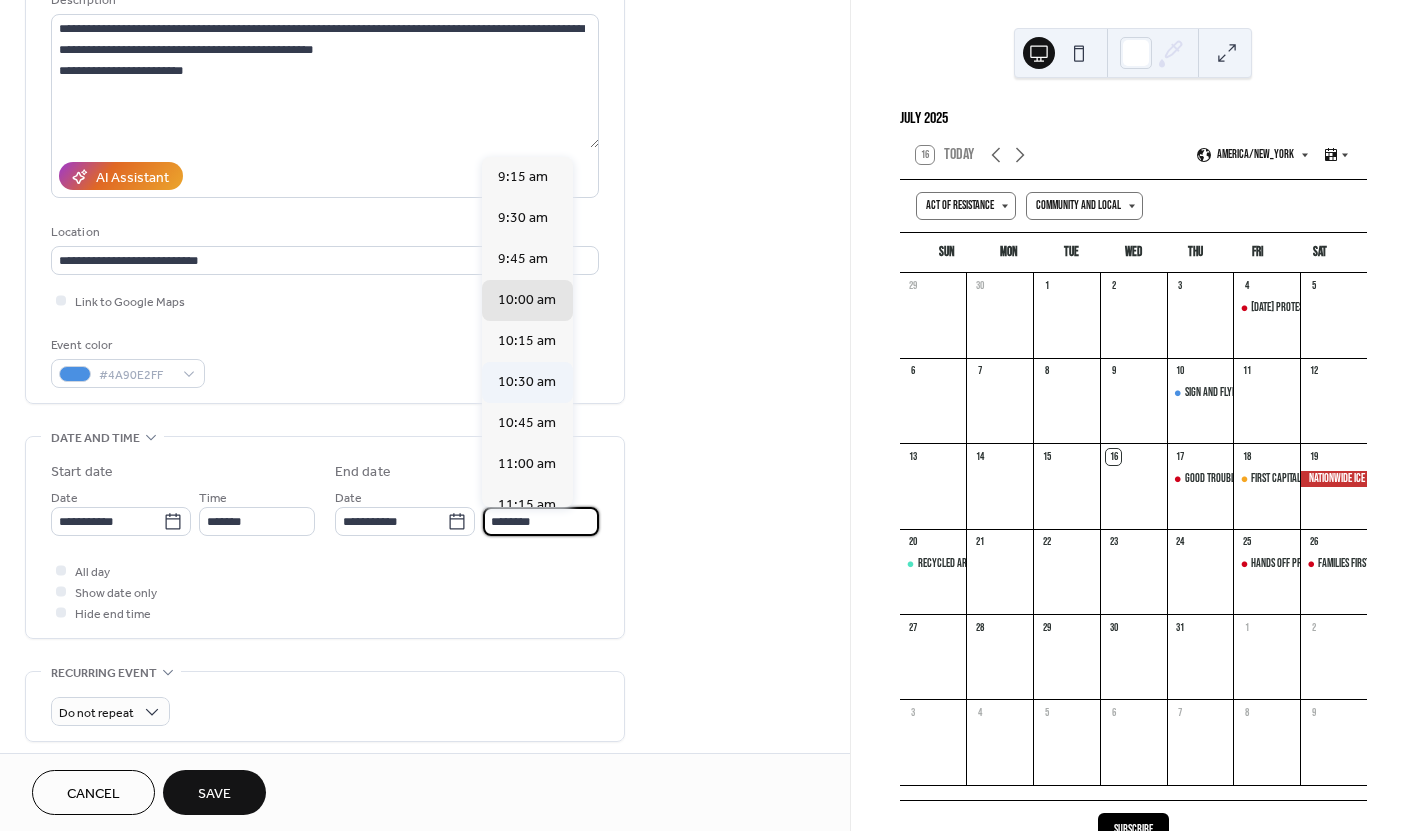 type on "********" 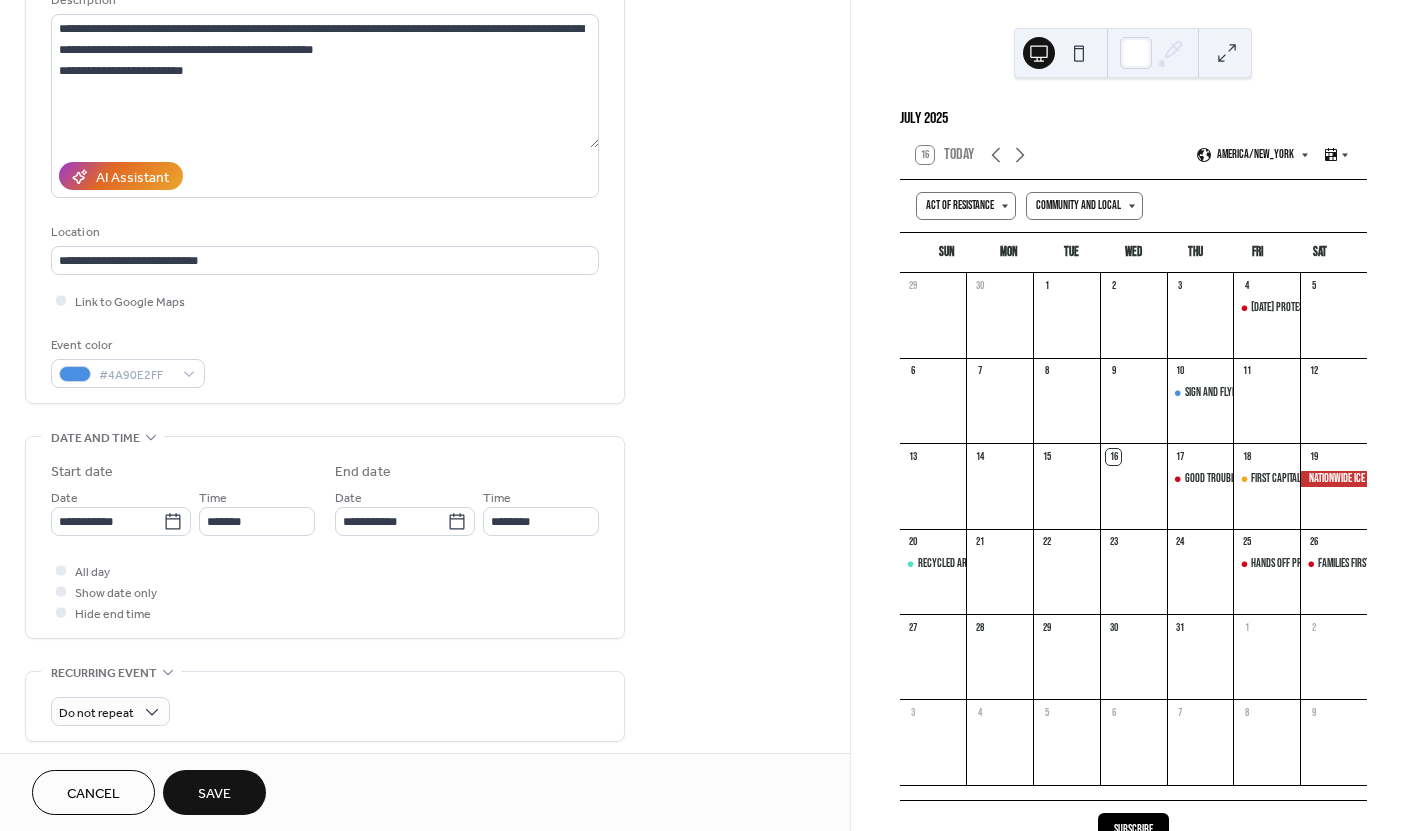 click on "All day Show date only Hide end time" at bounding box center (325, 591) 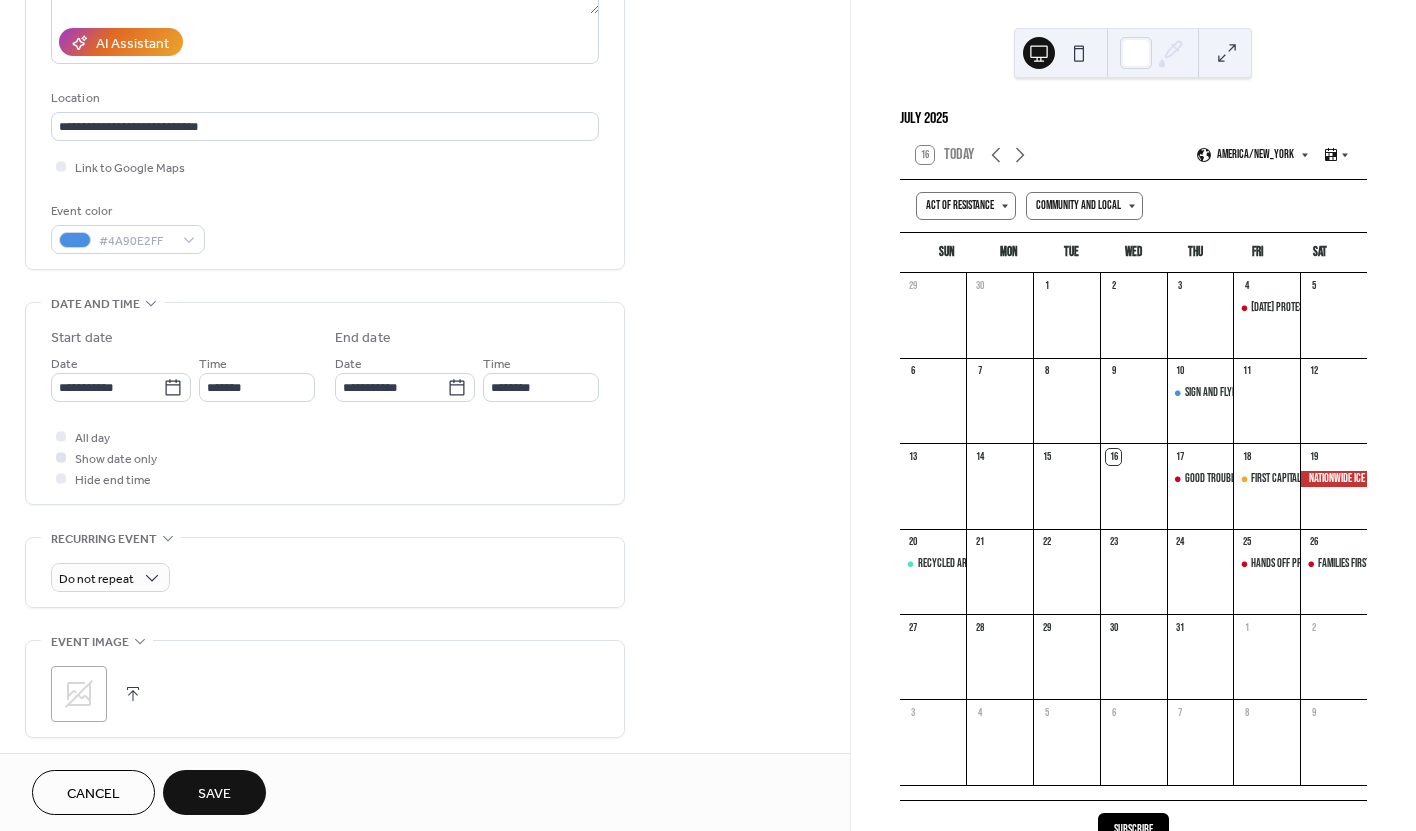 scroll, scrollTop: 367, scrollLeft: 0, axis: vertical 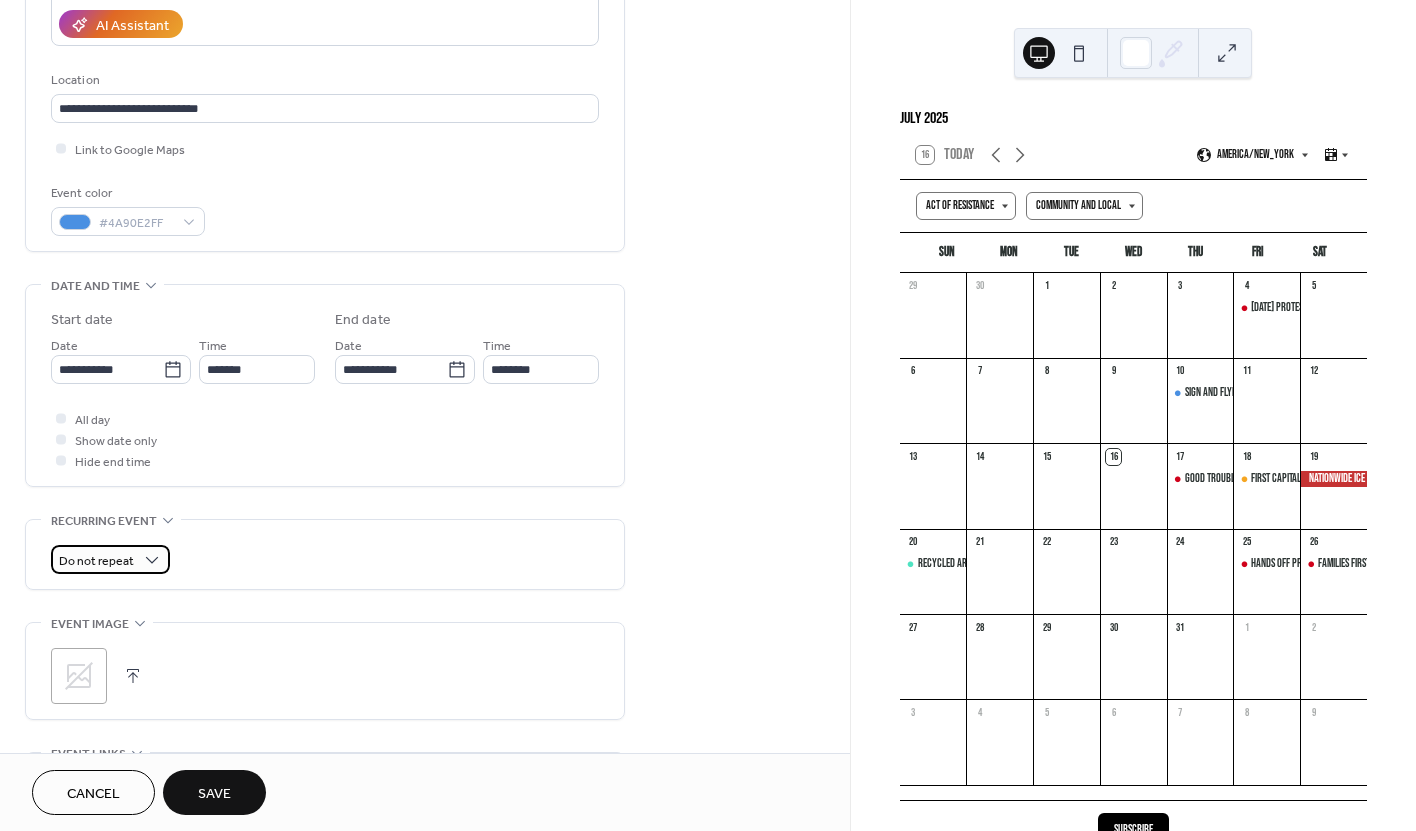 click on "Do not repeat" at bounding box center (96, 561) 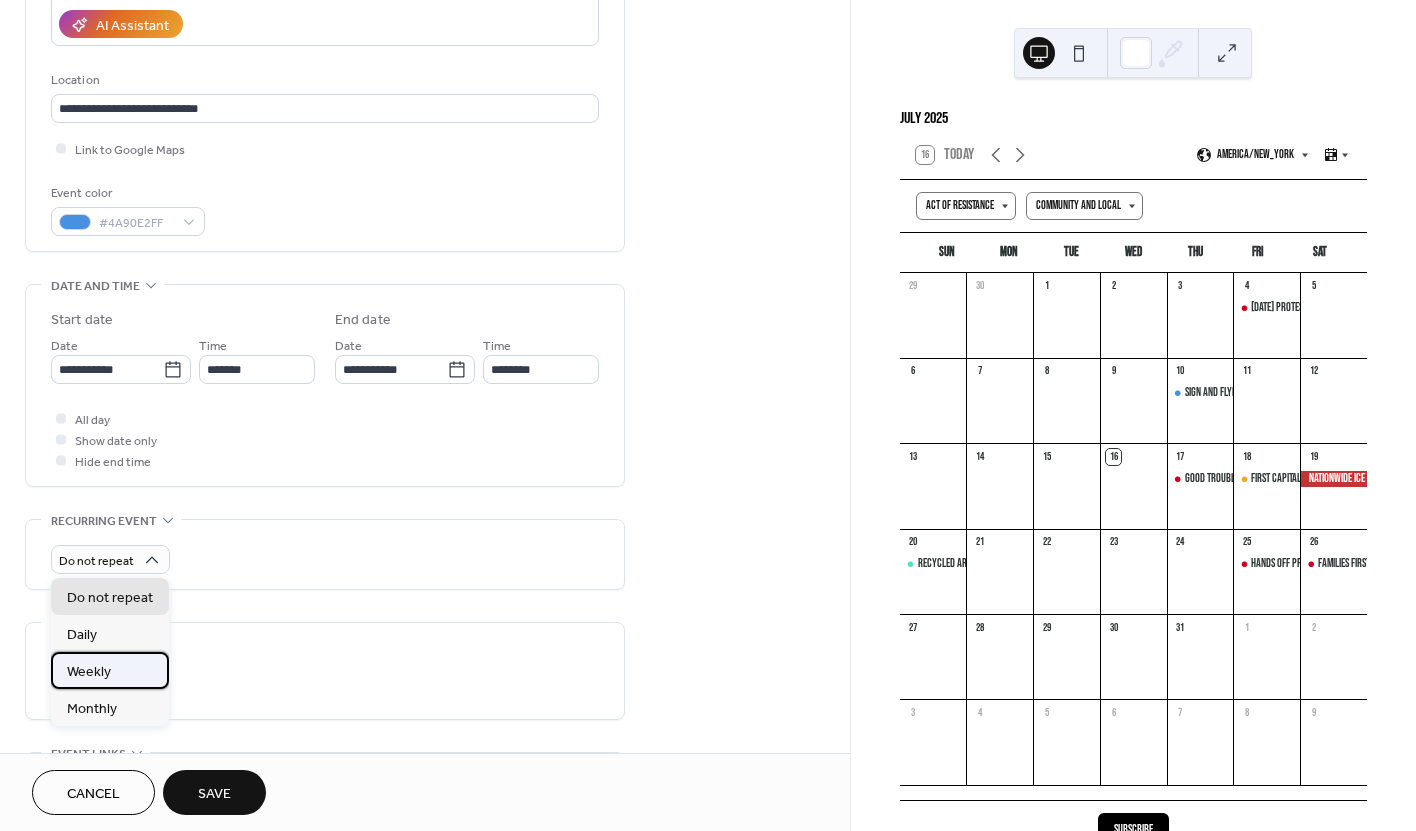 click on "Weekly" at bounding box center (89, 672) 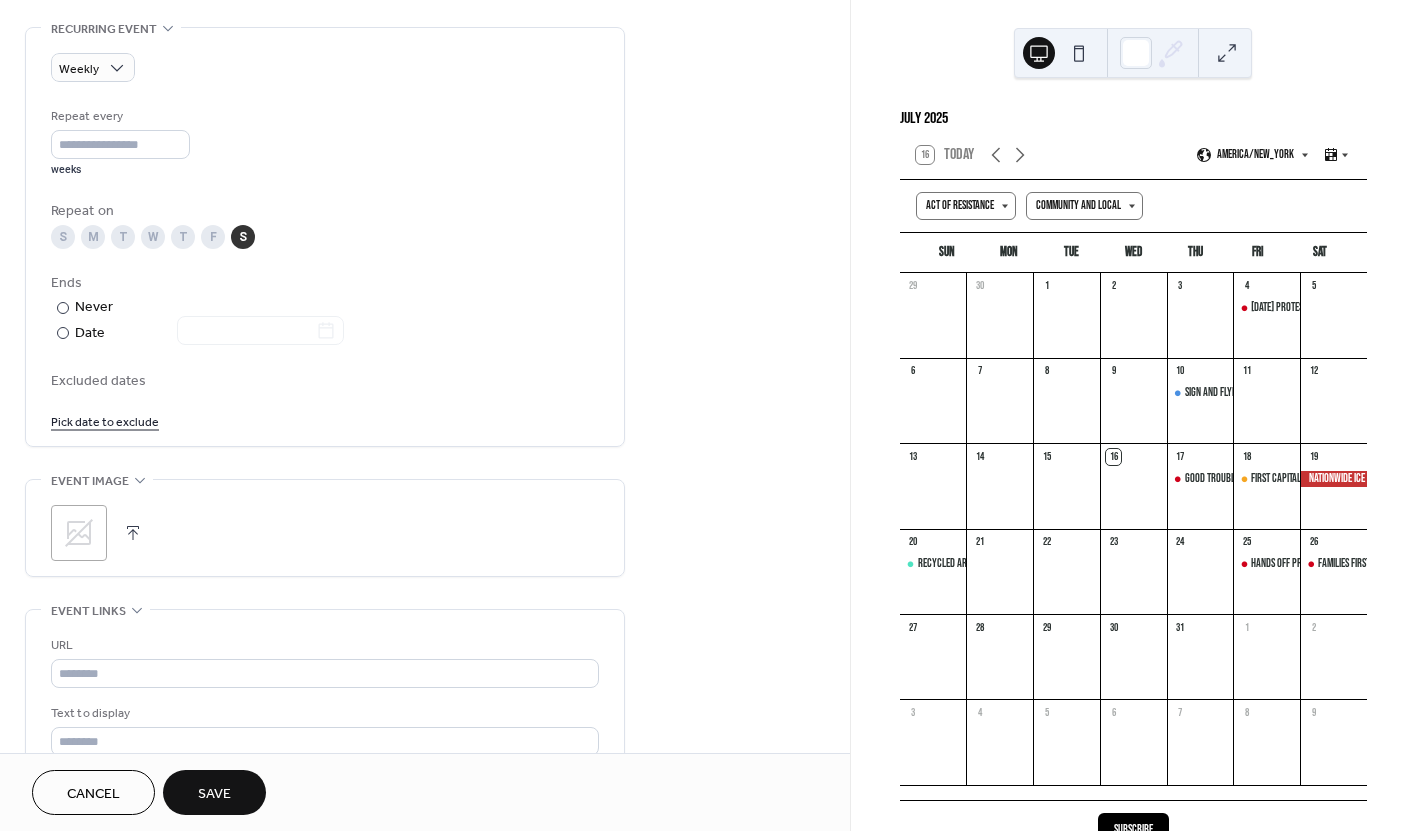 scroll, scrollTop: 878, scrollLeft: 0, axis: vertical 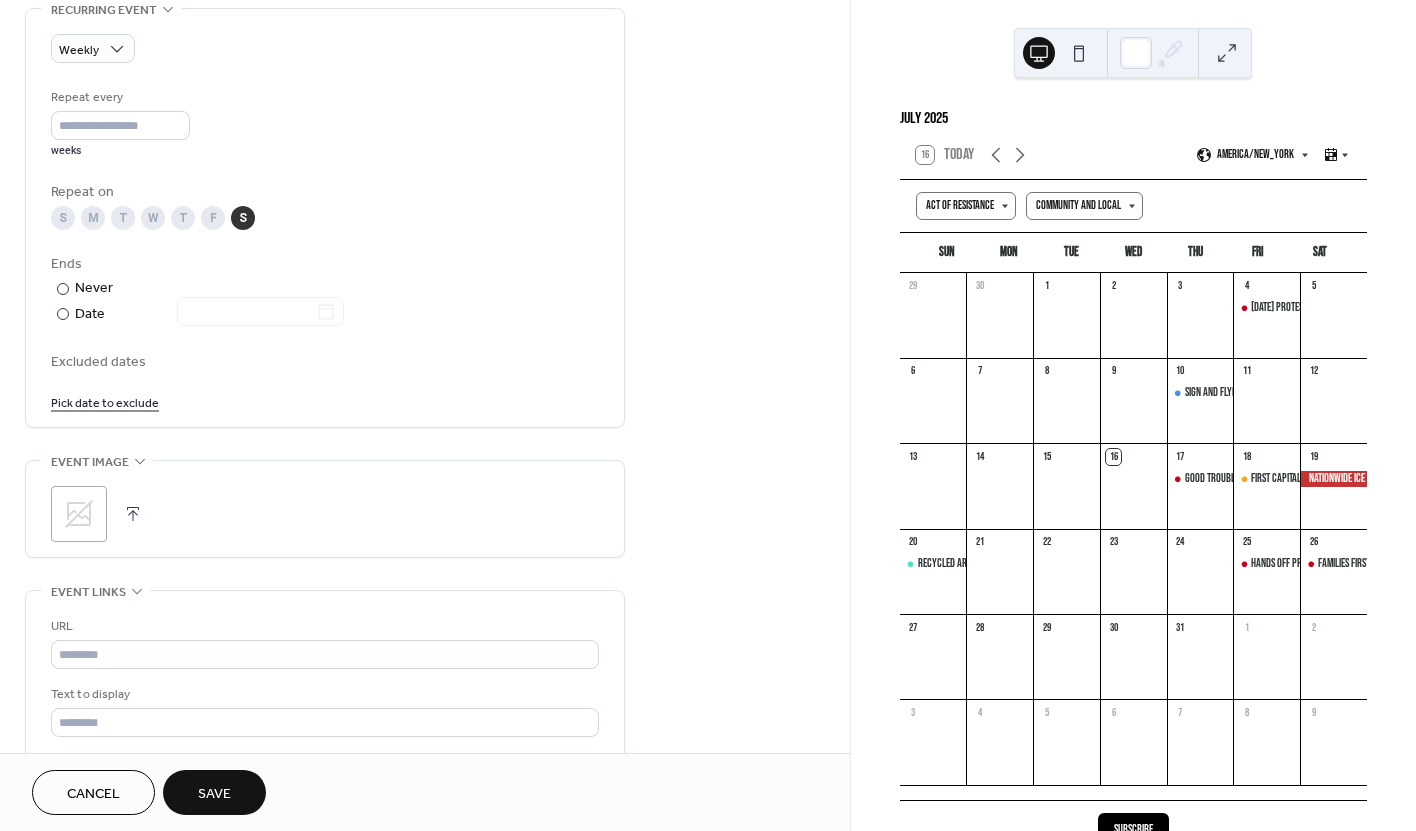 click at bounding box center [133, 514] 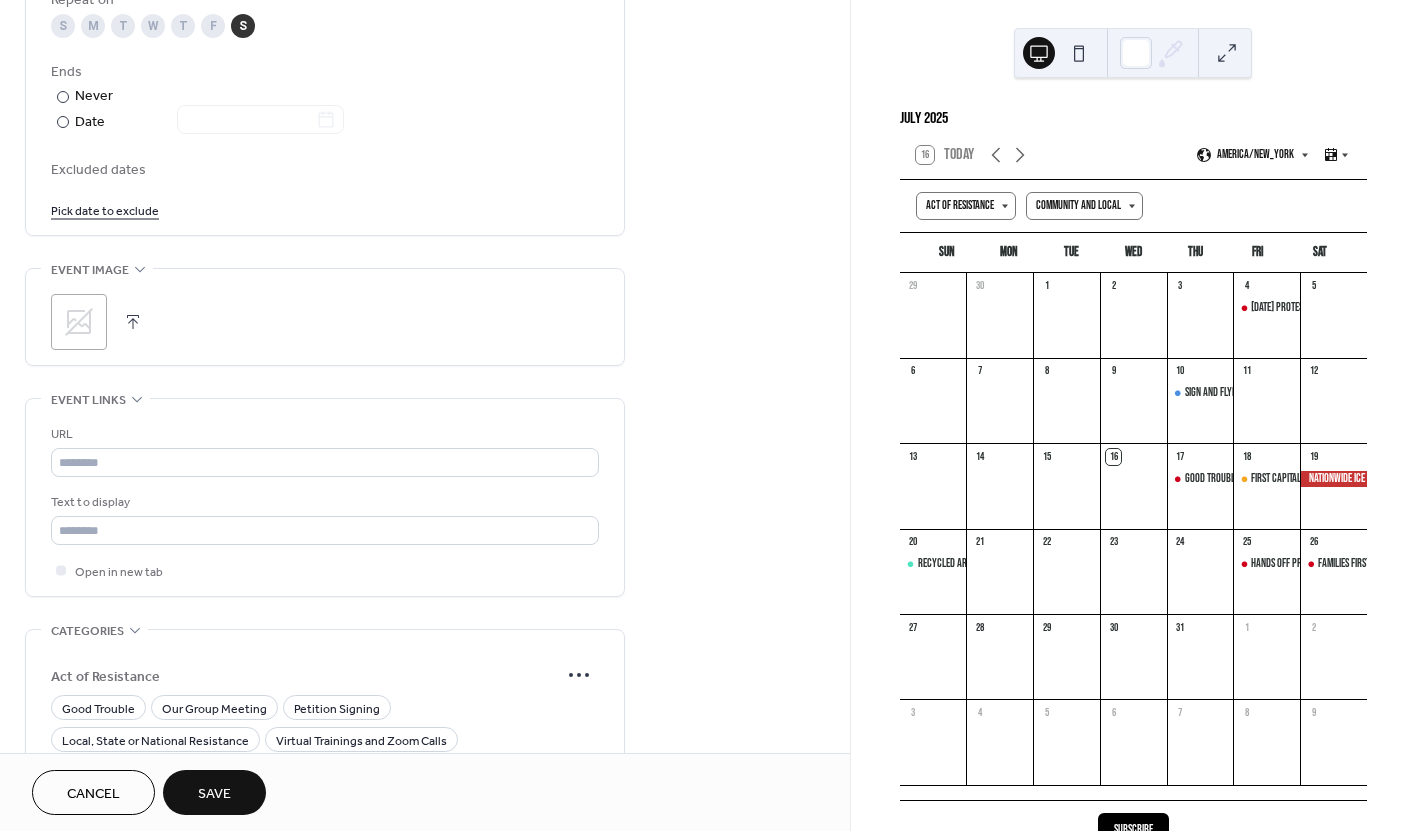 scroll, scrollTop: 1069, scrollLeft: 0, axis: vertical 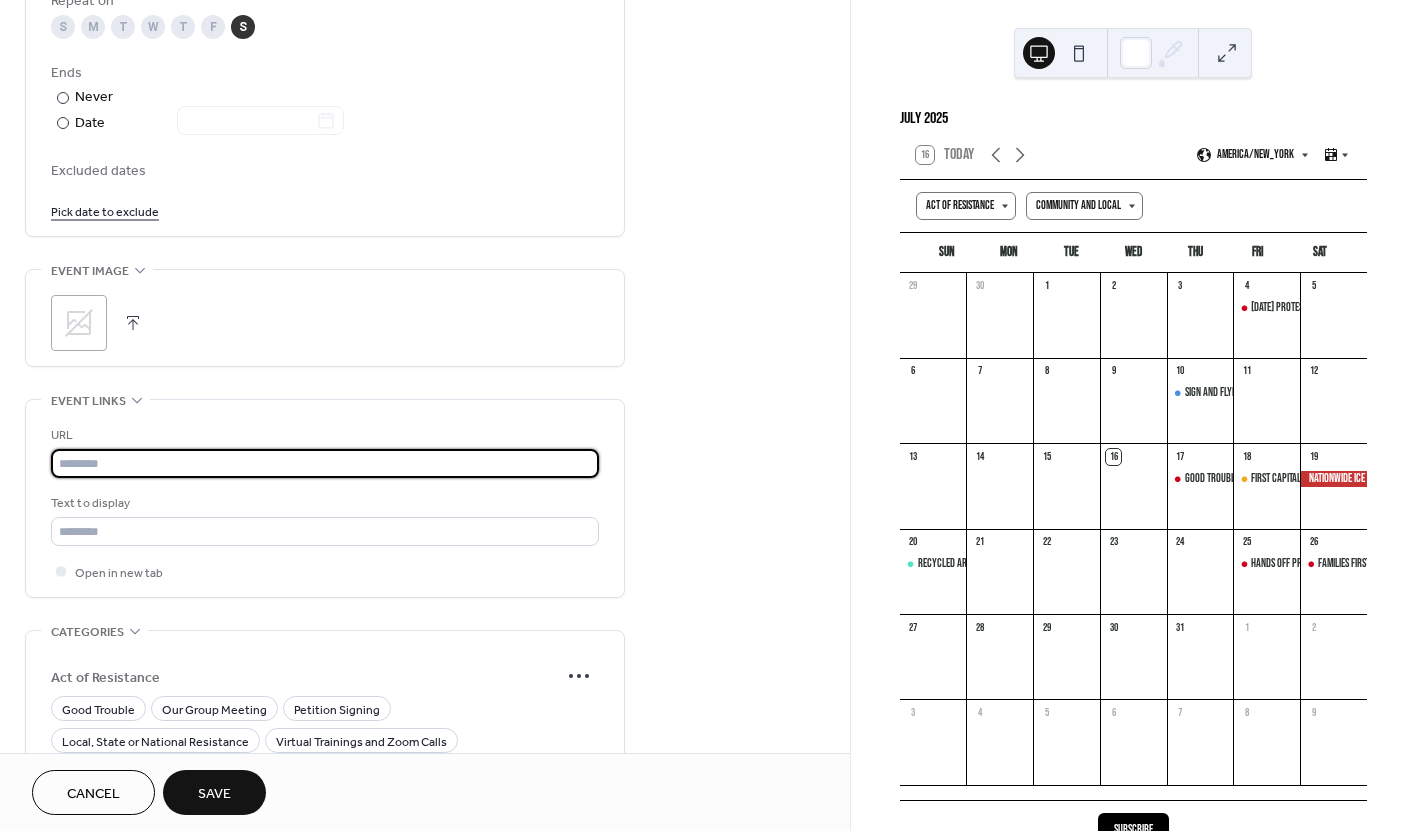 click at bounding box center (325, 463) 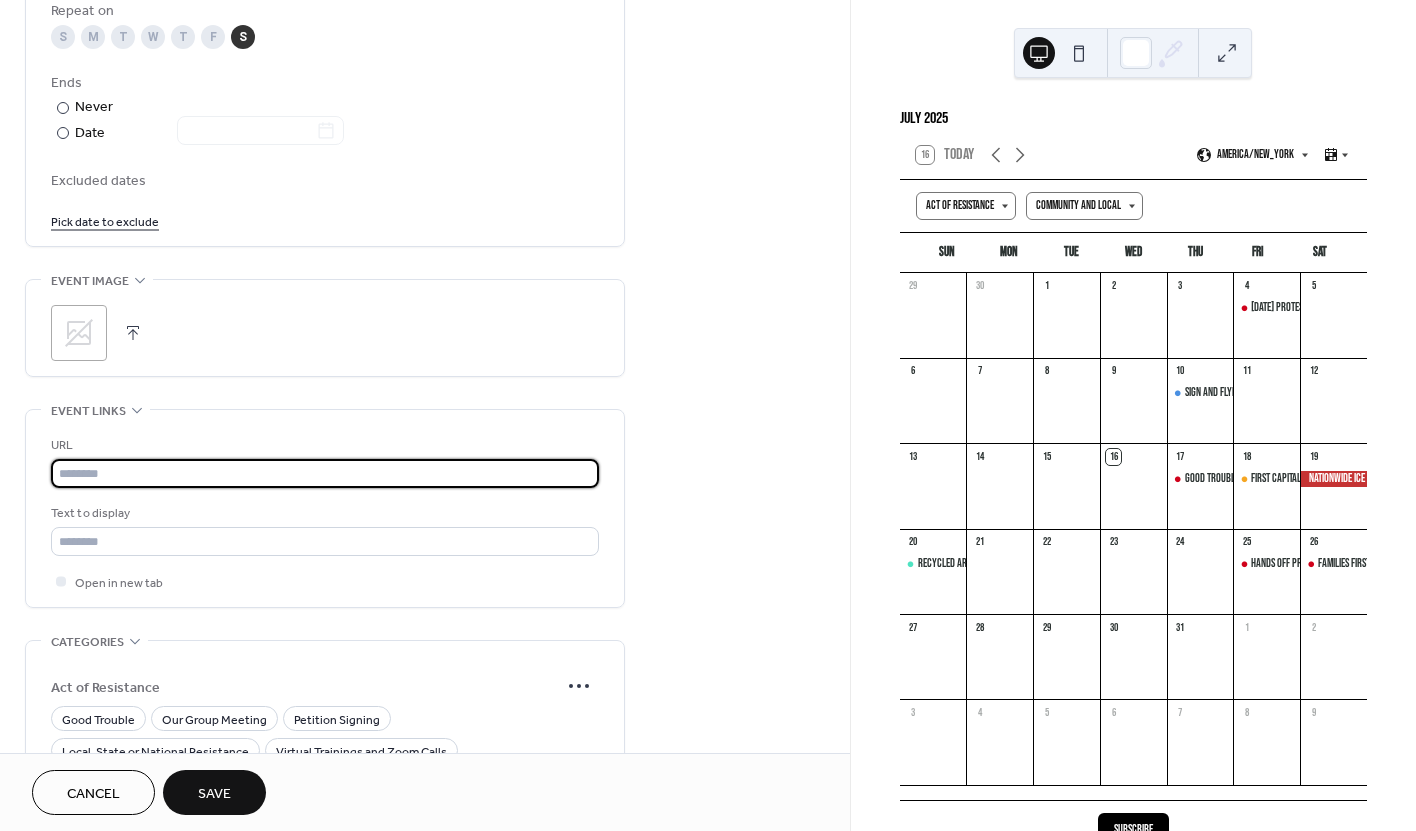 scroll, scrollTop: 1054, scrollLeft: 0, axis: vertical 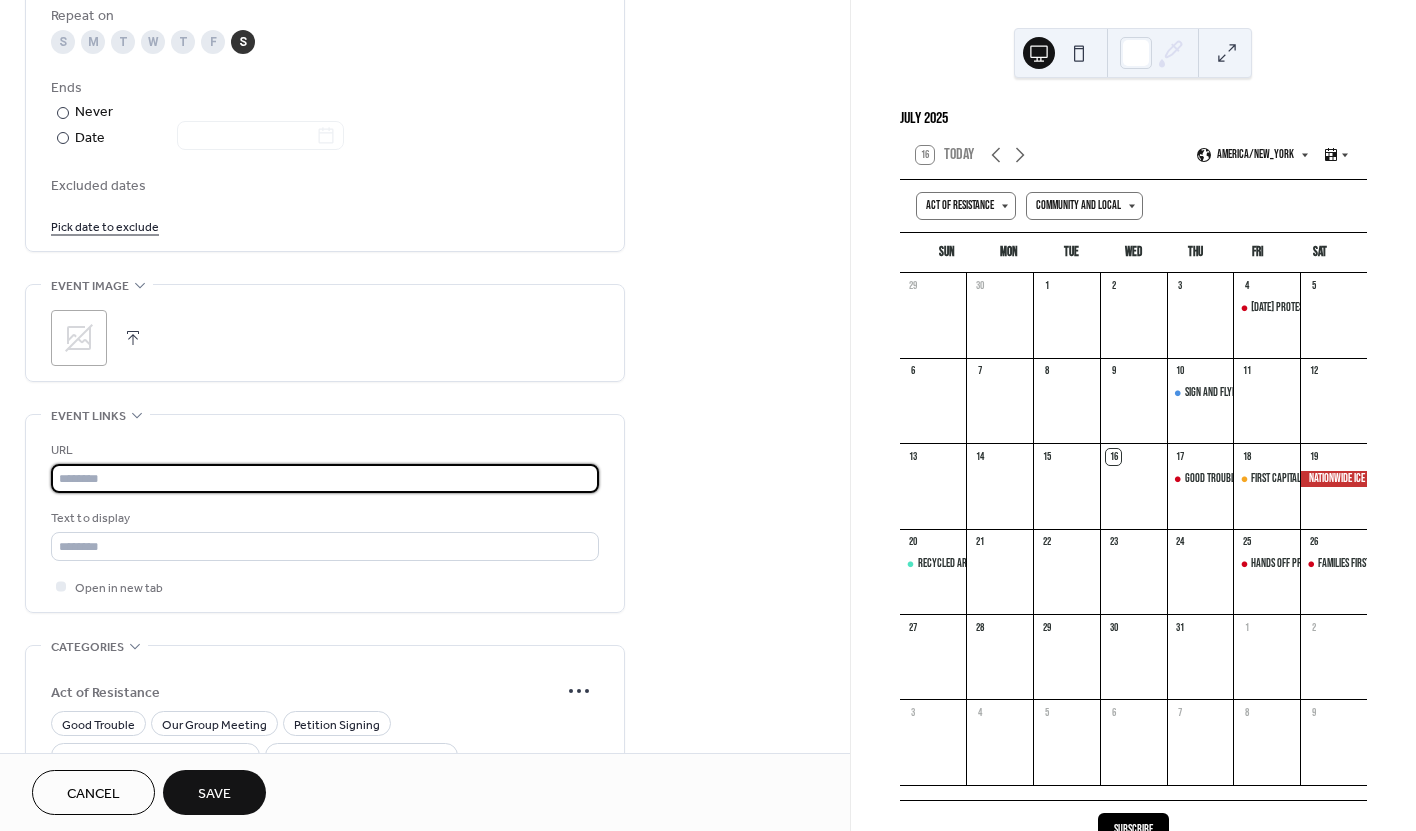 paste on "**********" 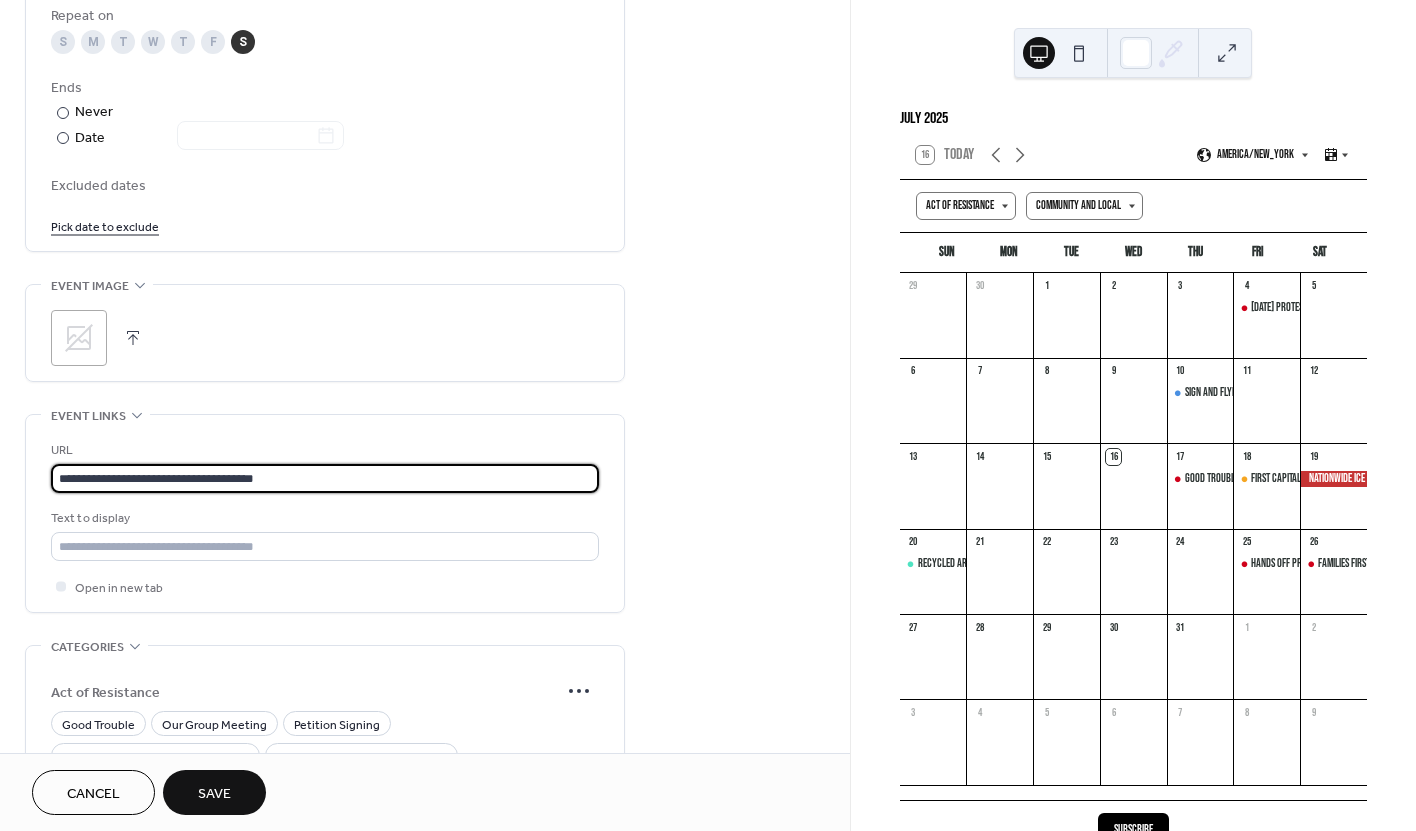 scroll, scrollTop: 1045, scrollLeft: 0, axis: vertical 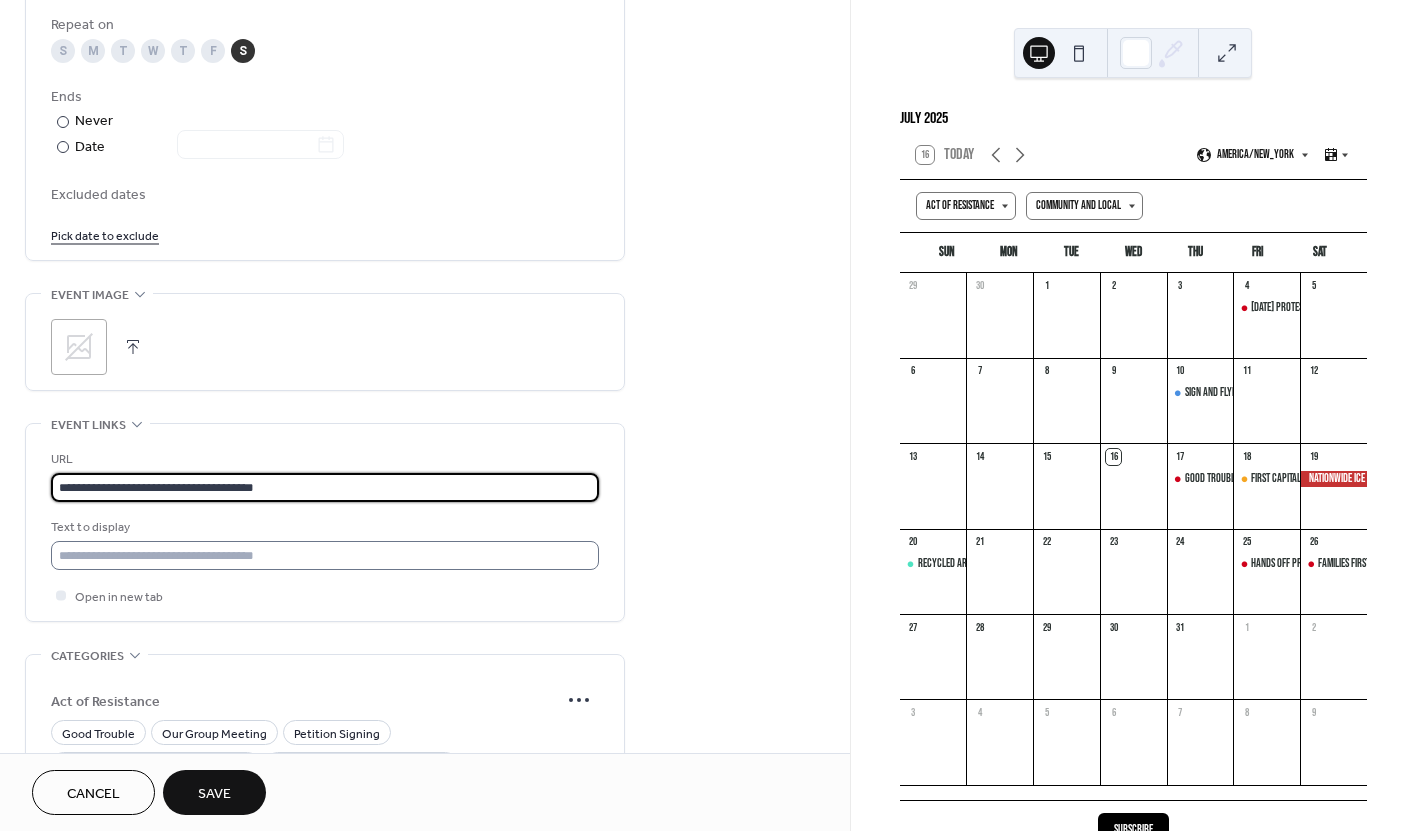 type on "**********" 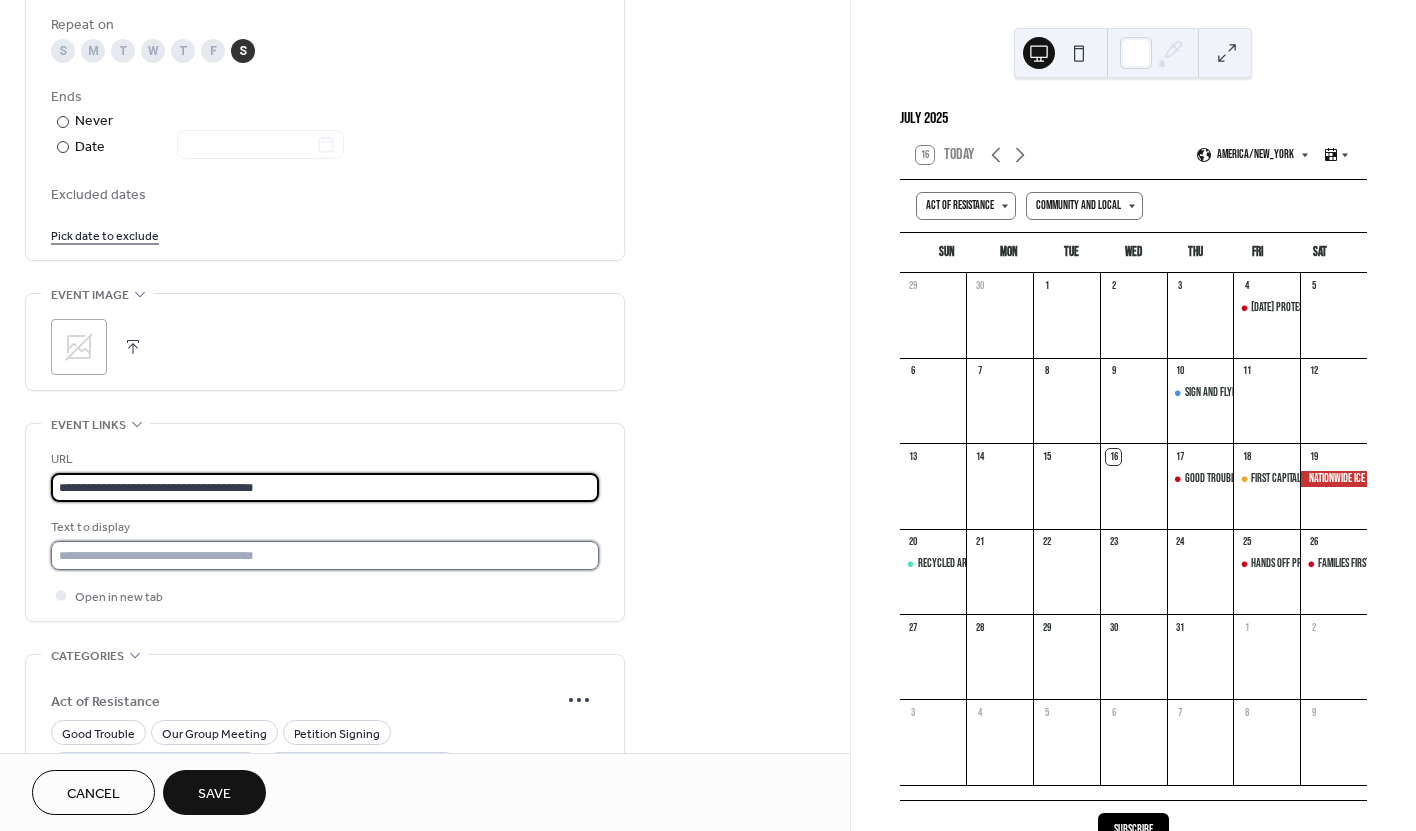 scroll, scrollTop: 1, scrollLeft: 0, axis: vertical 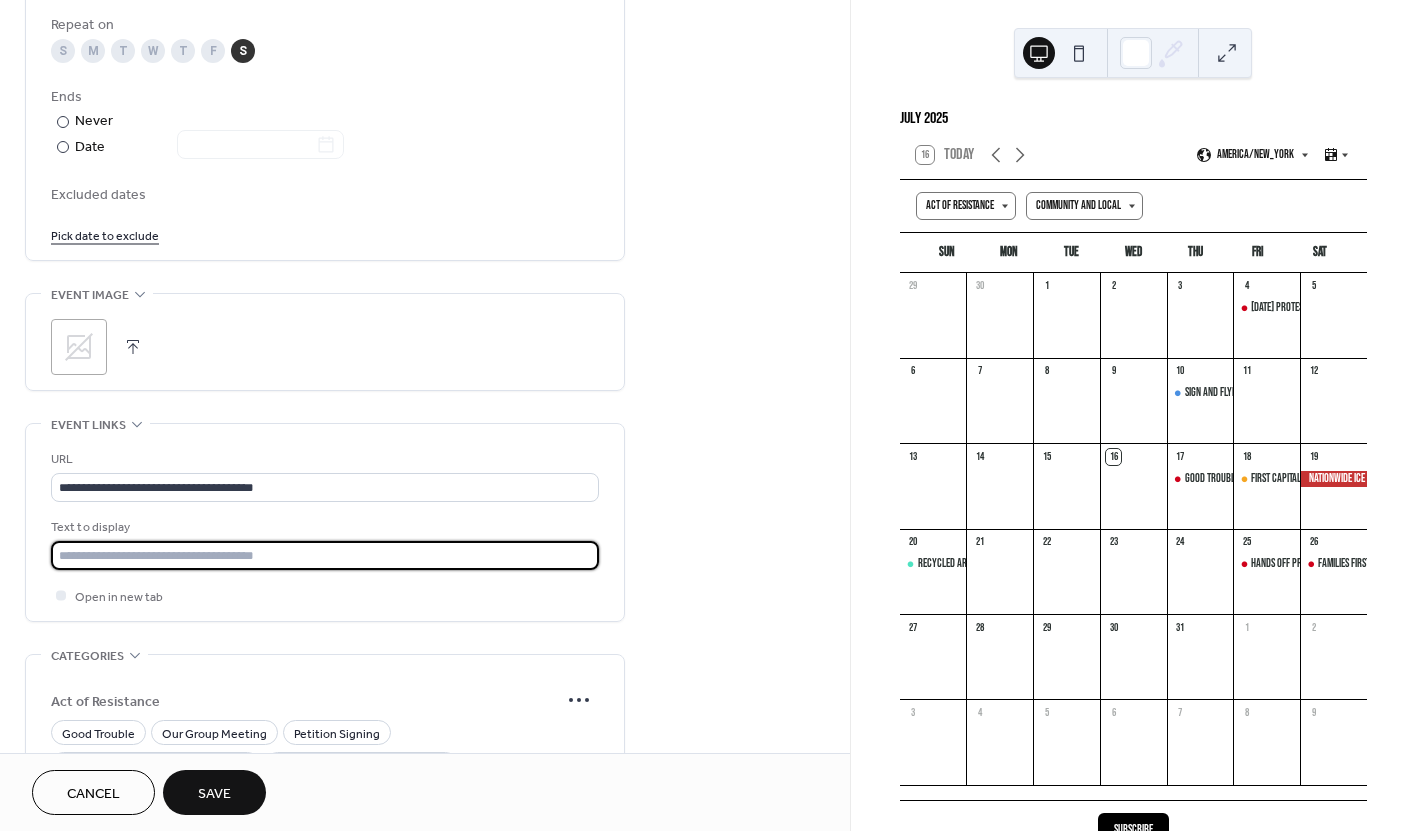 click at bounding box center [325, 555] 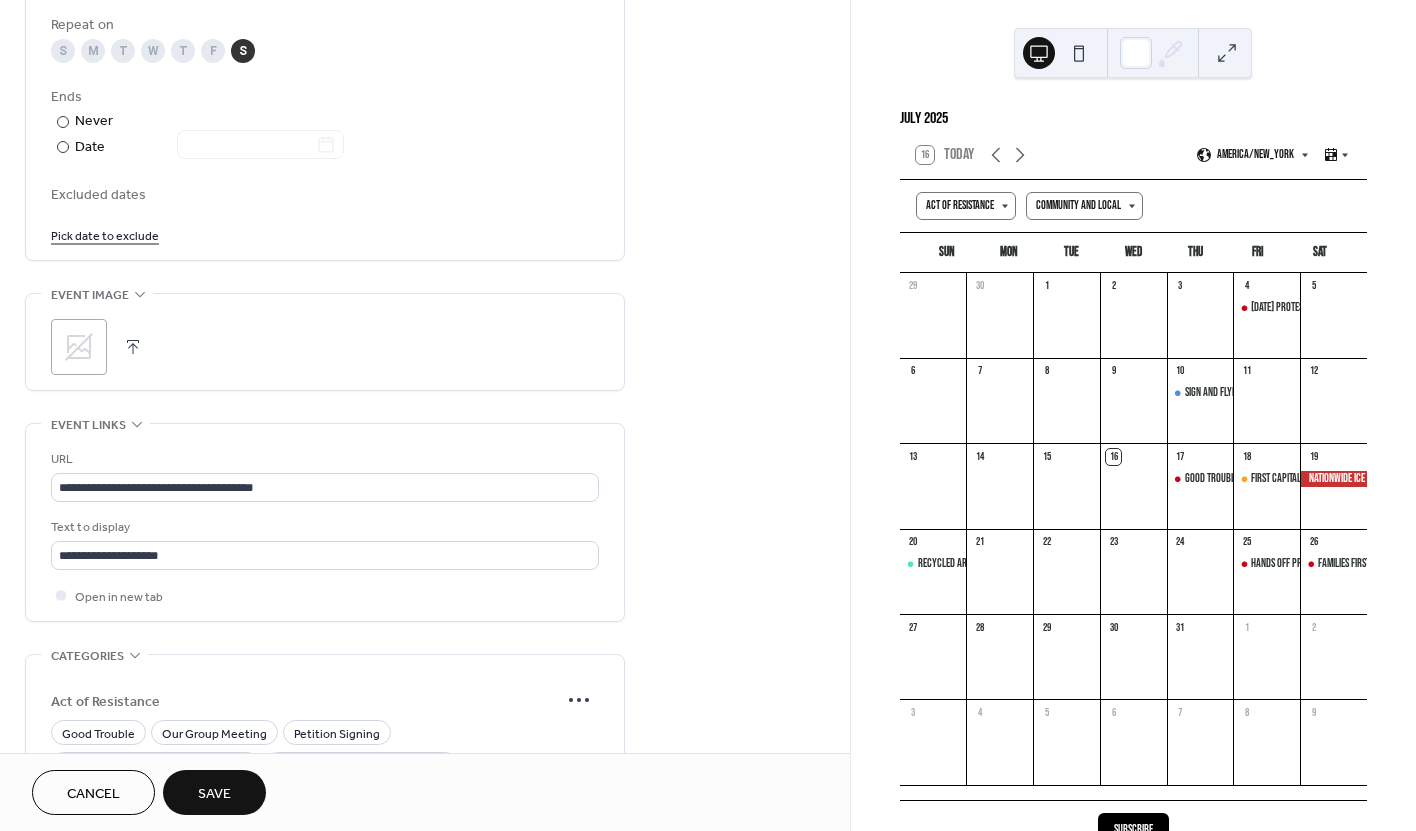 click on "**********" at bounding box center (425, 129) 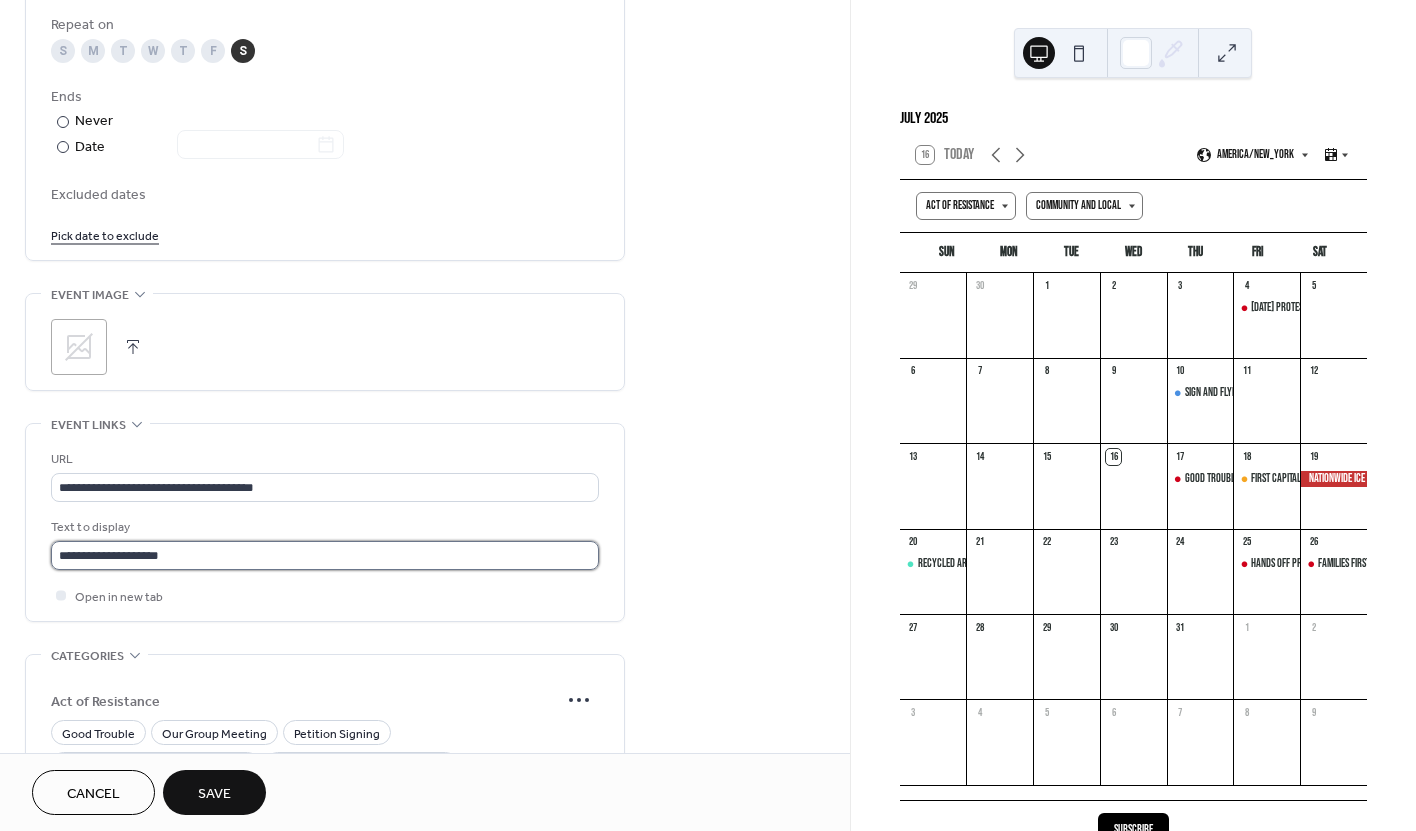 click on "**********" at bounding box center [325, 555] 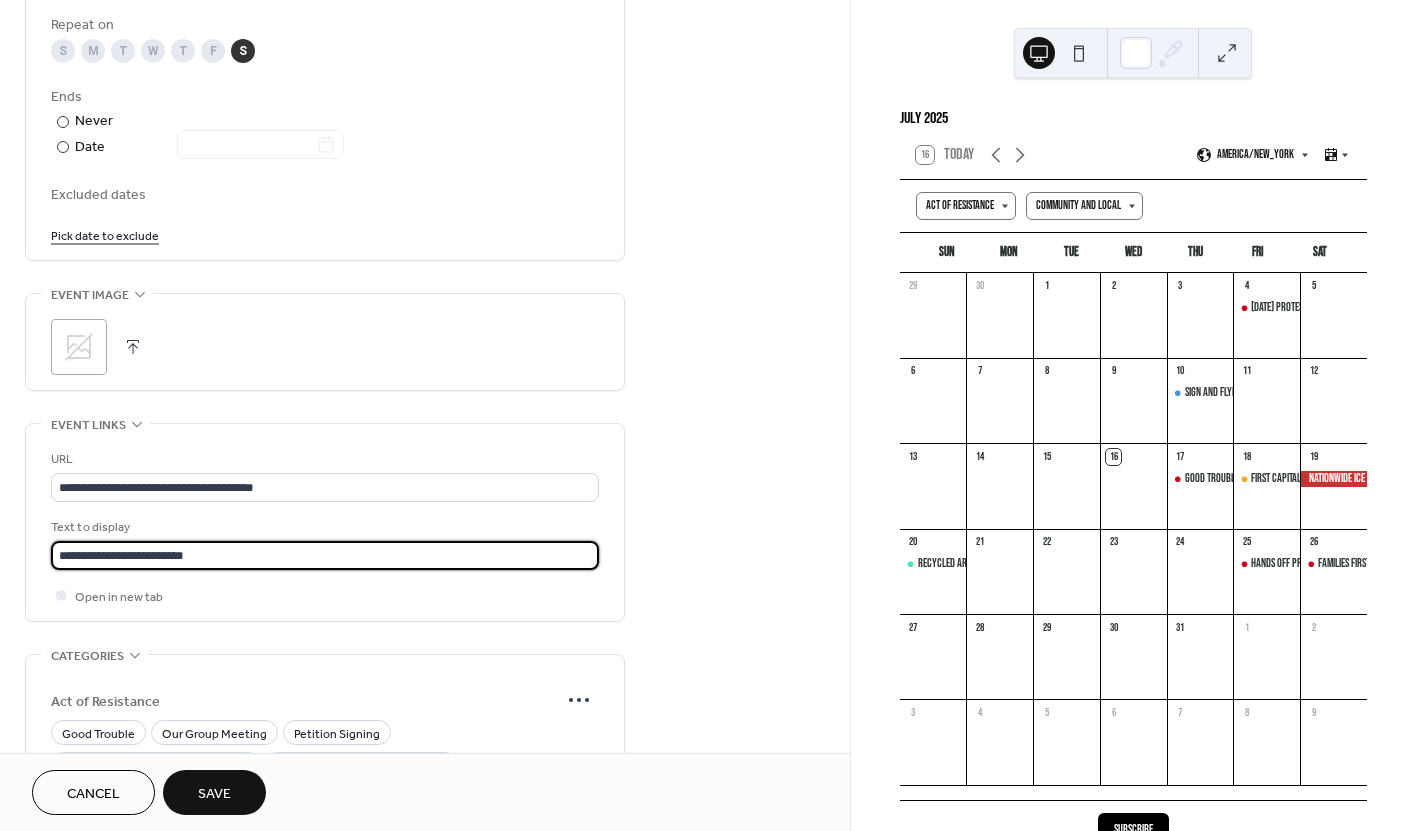 type on "**********" 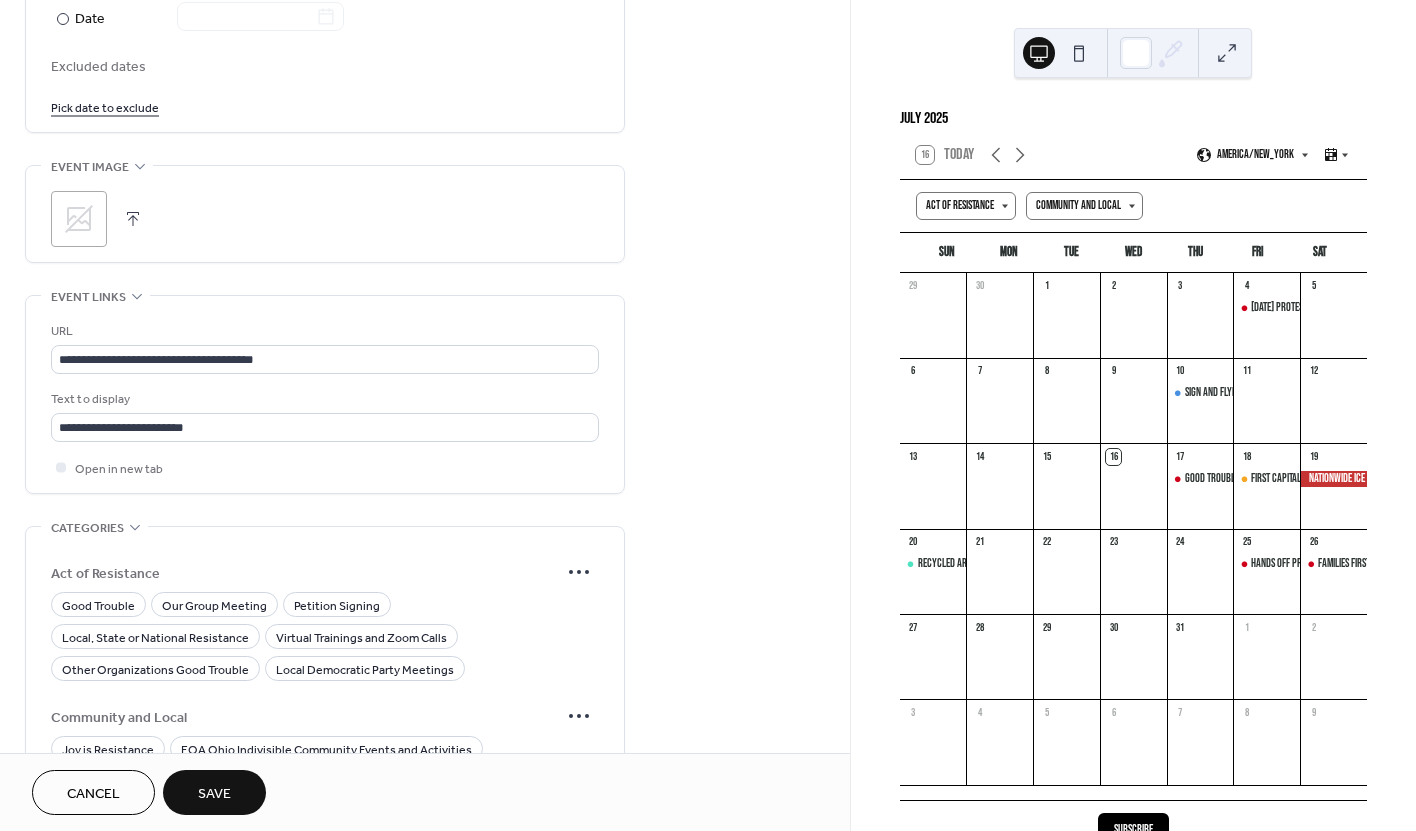 scroll, scrollTop: 1452, scrollLeft: 0, axis: vertical 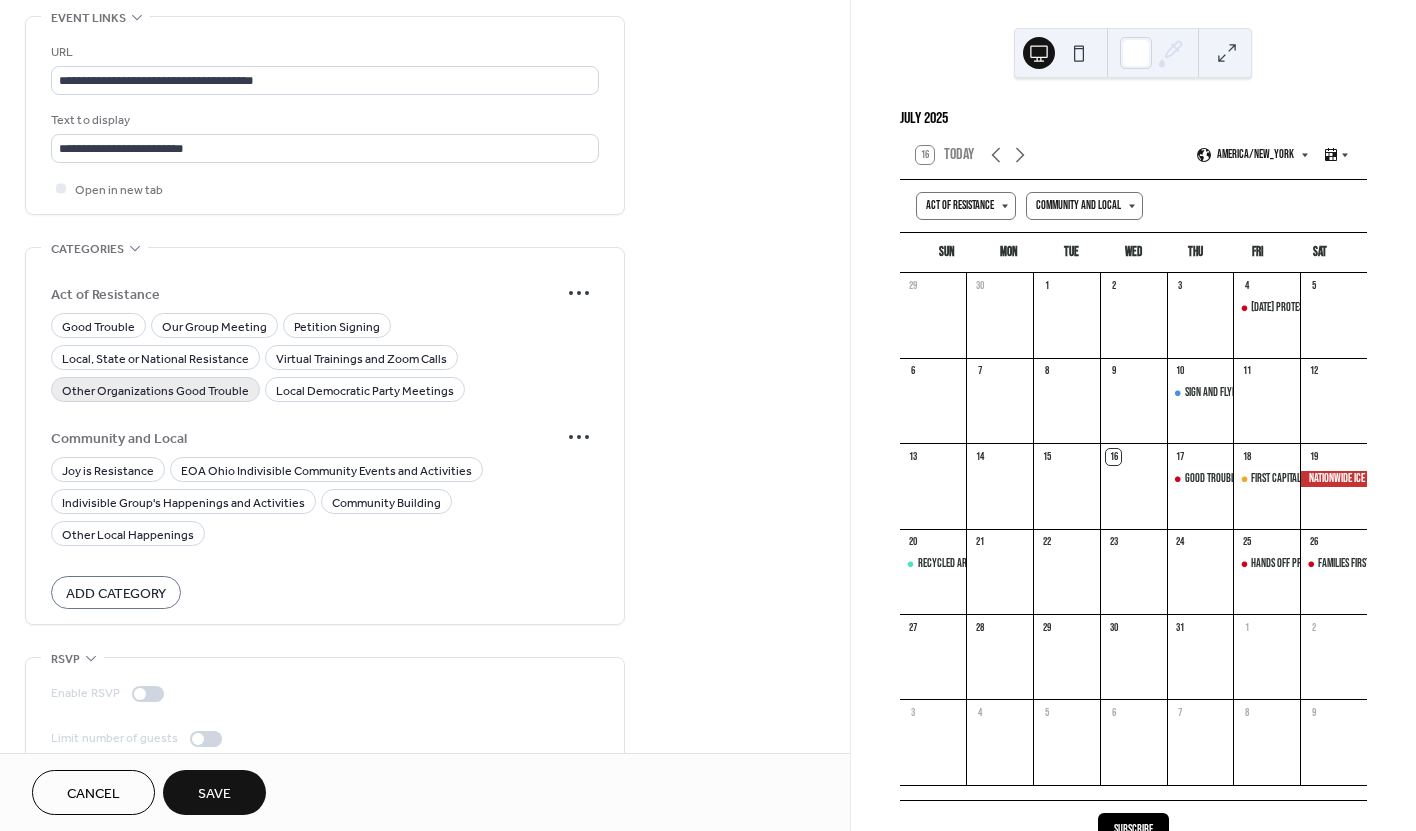 click on "Other Organizations Good Trouble" at bounding box center (155, 391) 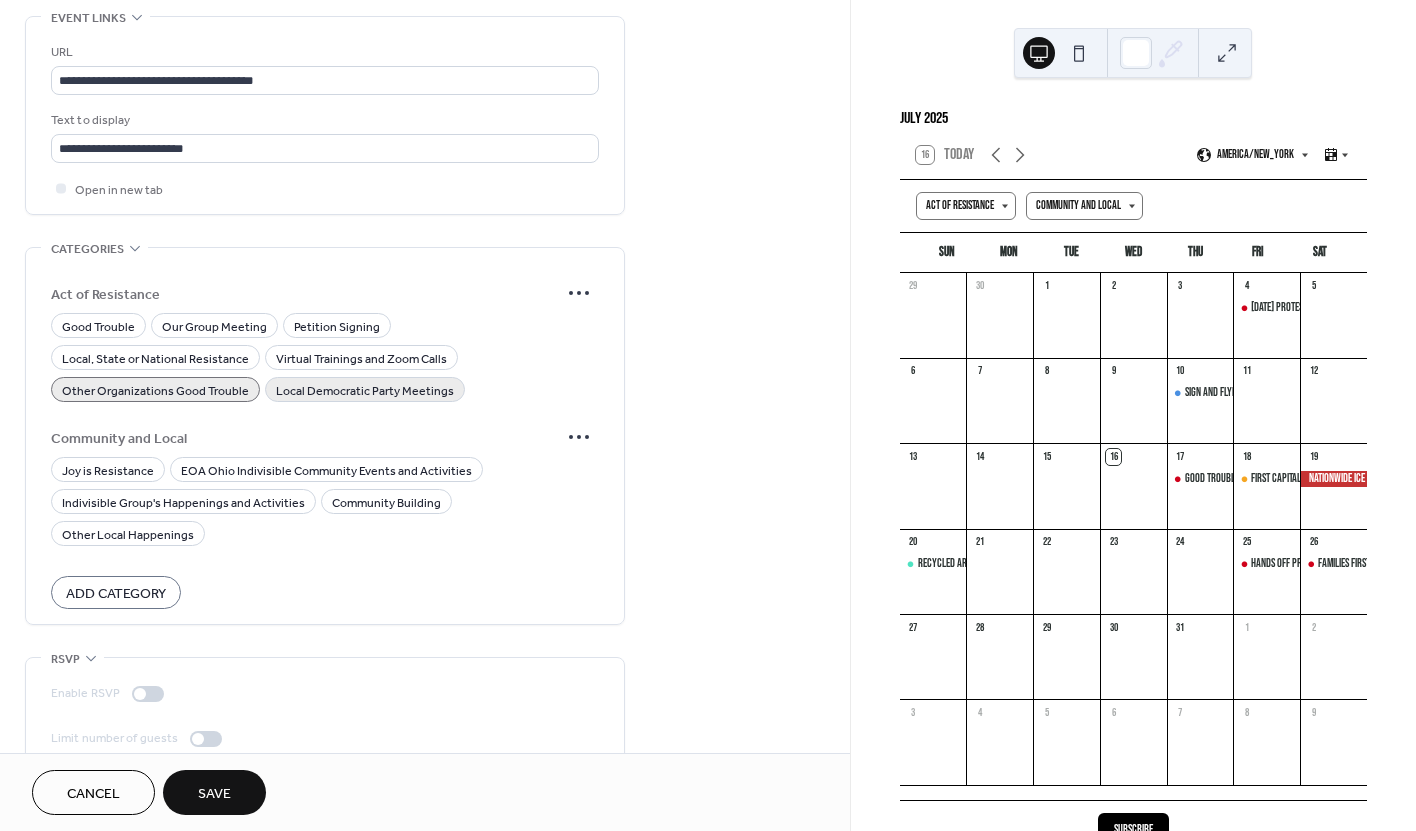 click on "Local Democratic Party Meetings" at bounding box center [365, 391] 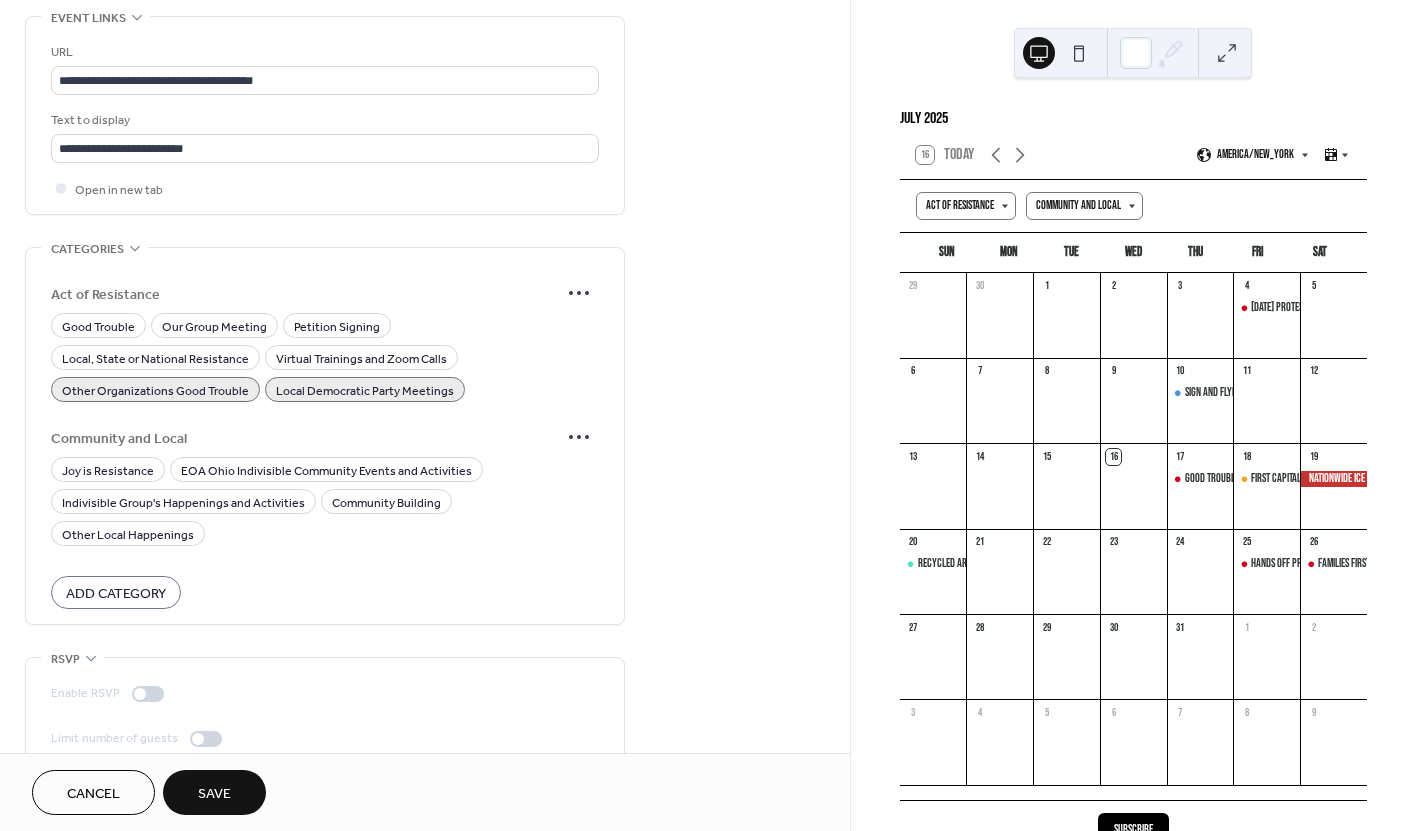 scroll, scrollTop: 1381, scrollLeft: 0, axis: vertical 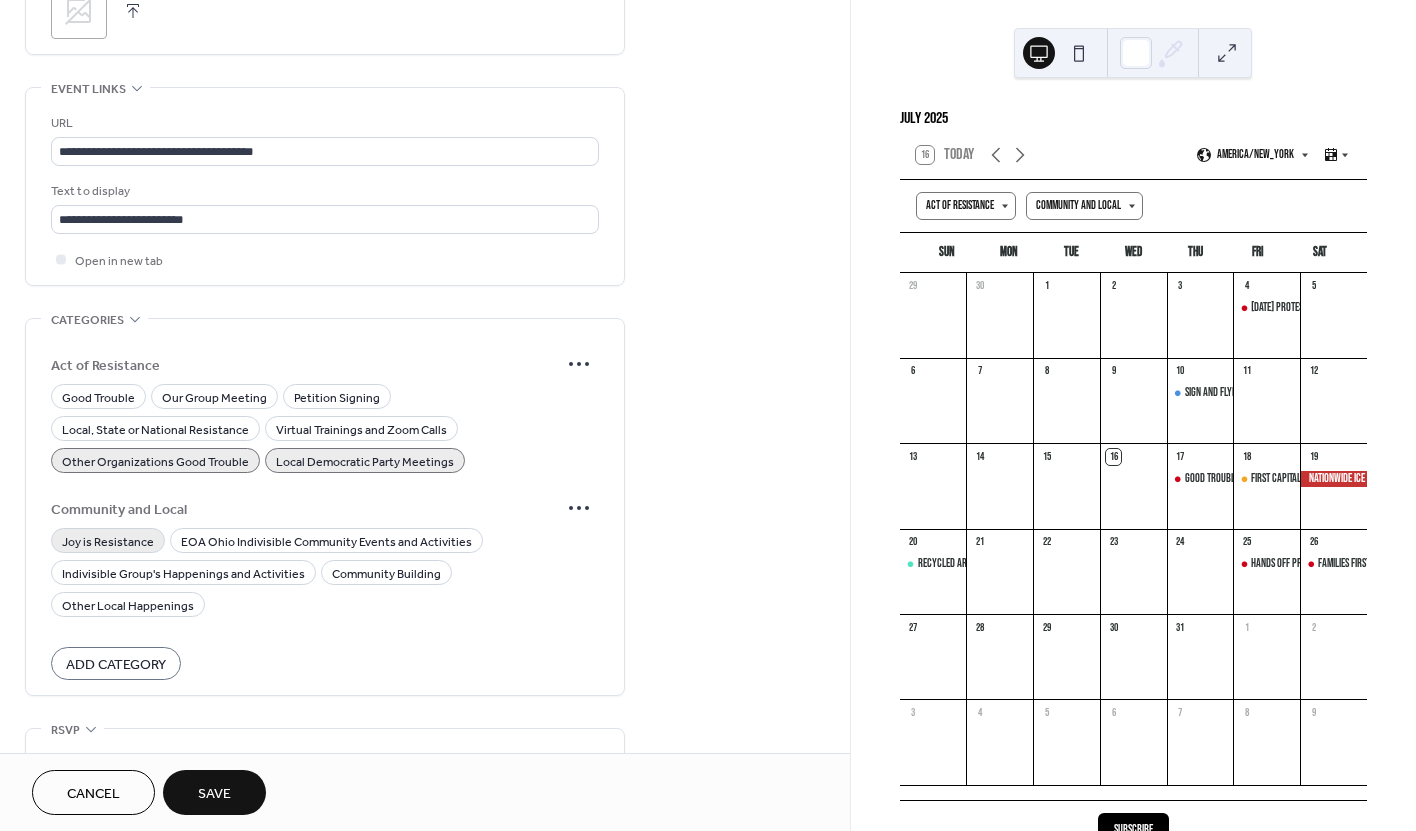 click on "Joy is Resistance" at bounding box center (108, 542) 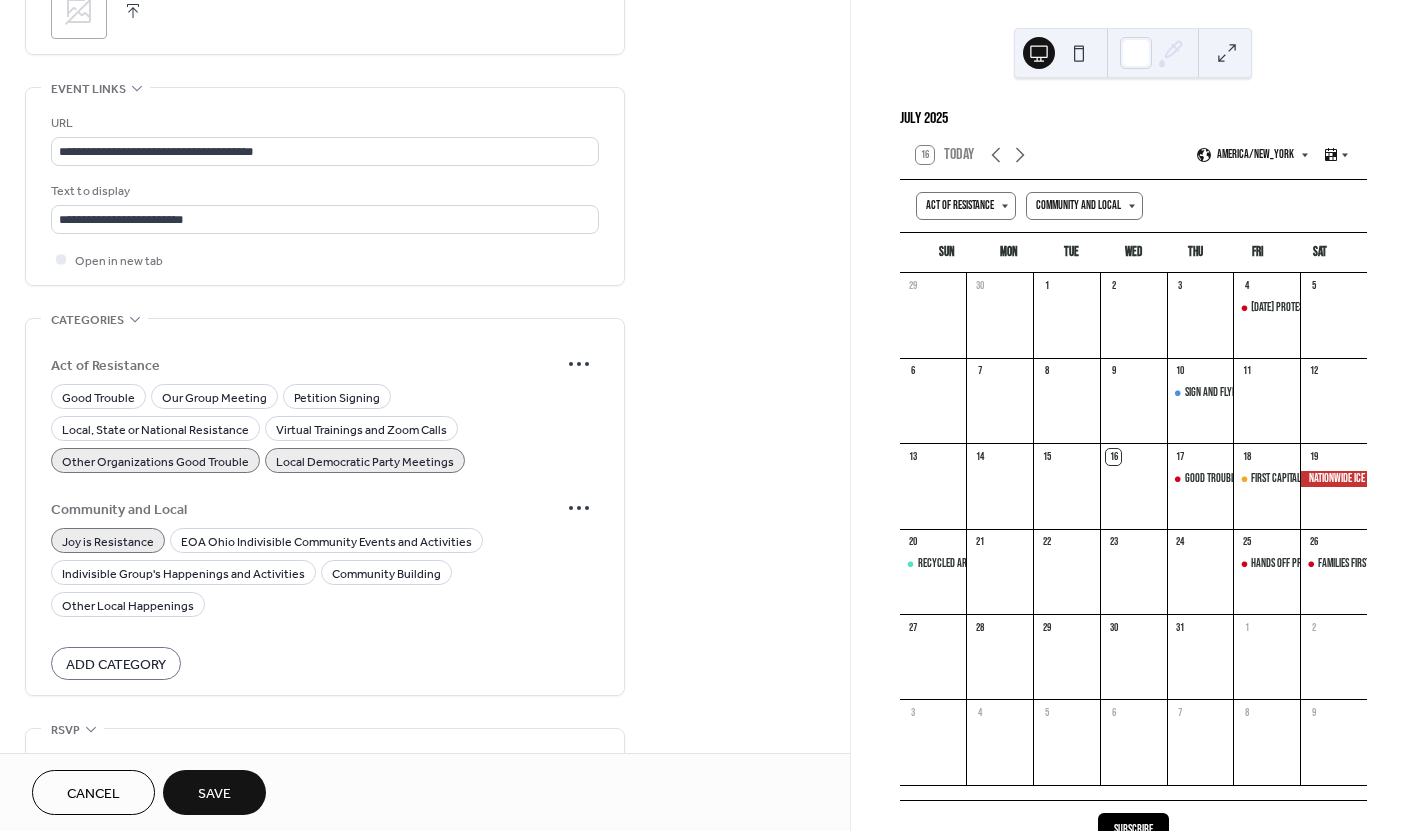 click on "Joy is Resistance" at bounding box center (108, 542) 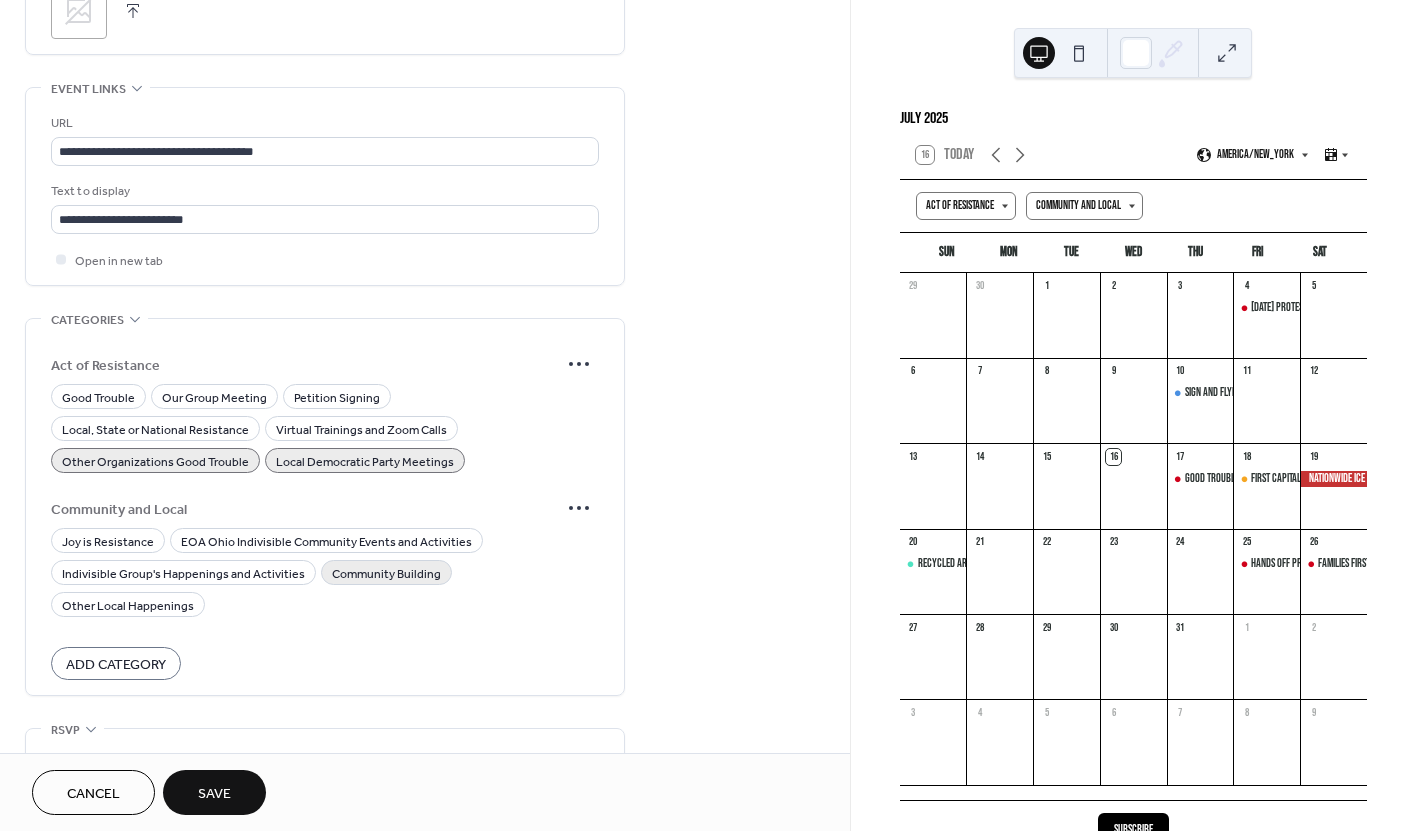 click on "Community Building" at bounding box center (386, 574) 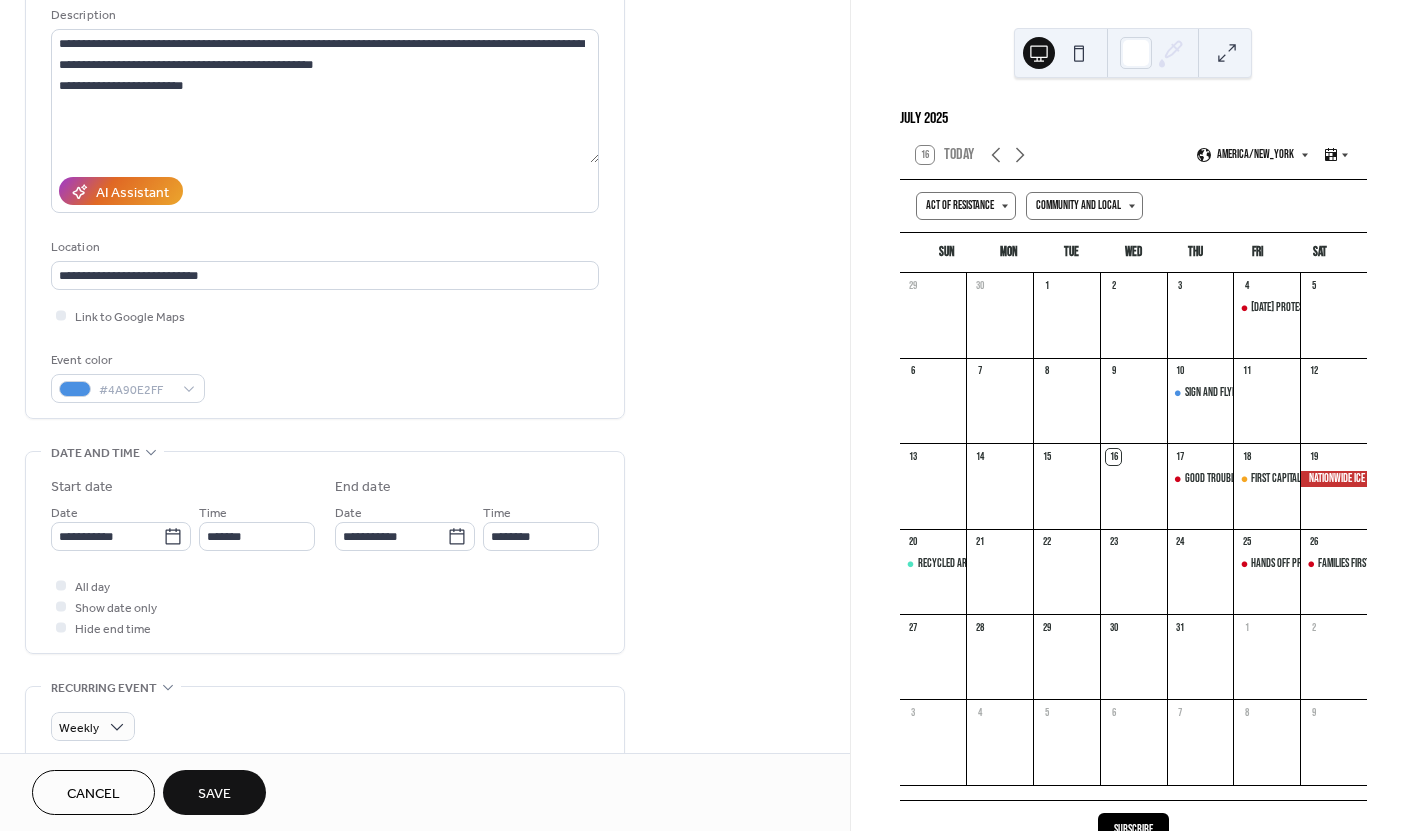 scroll, scrollTop: 198, scrollLeft: 0, axis: vertical 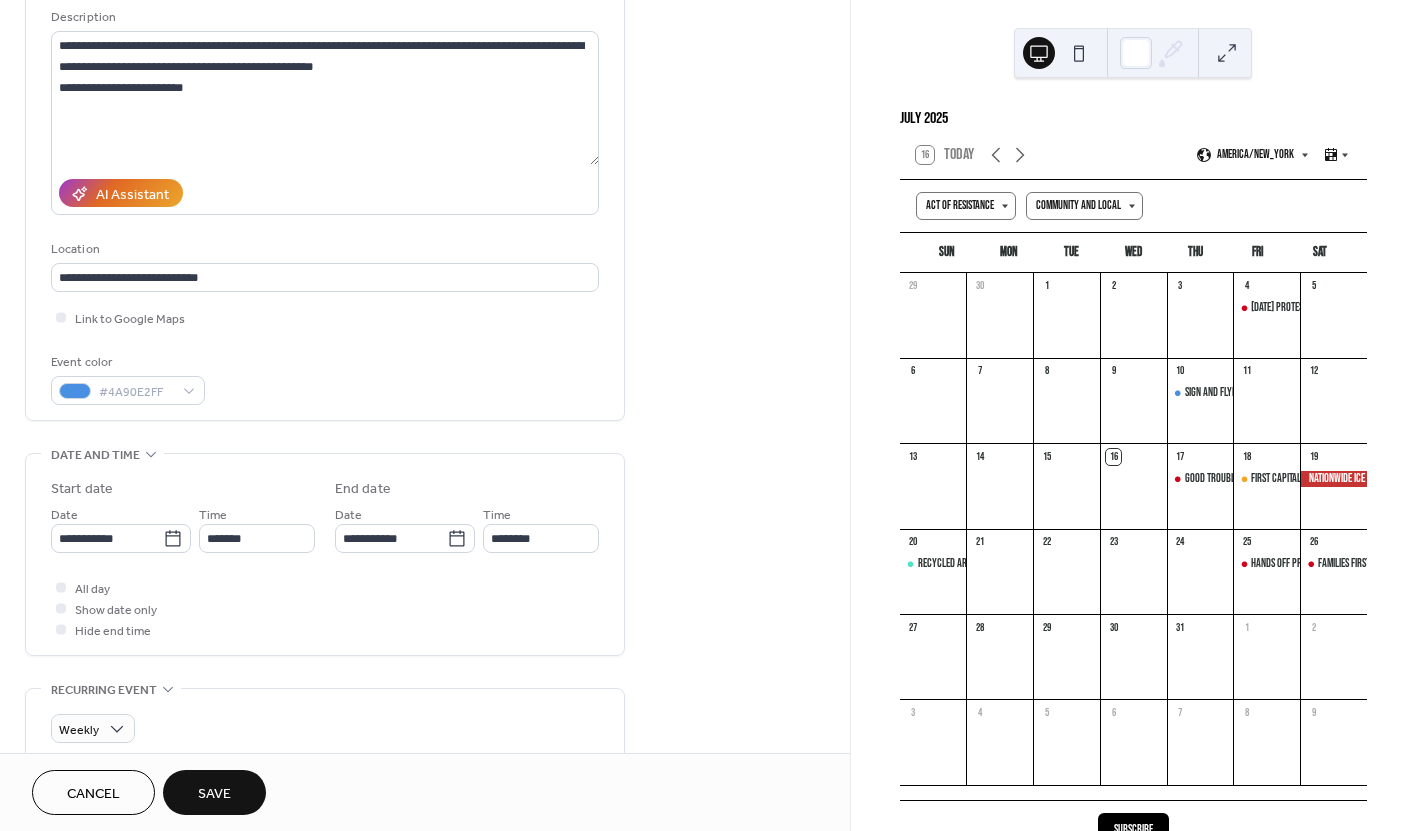 click on "Save" at bounding box center [214, 794] 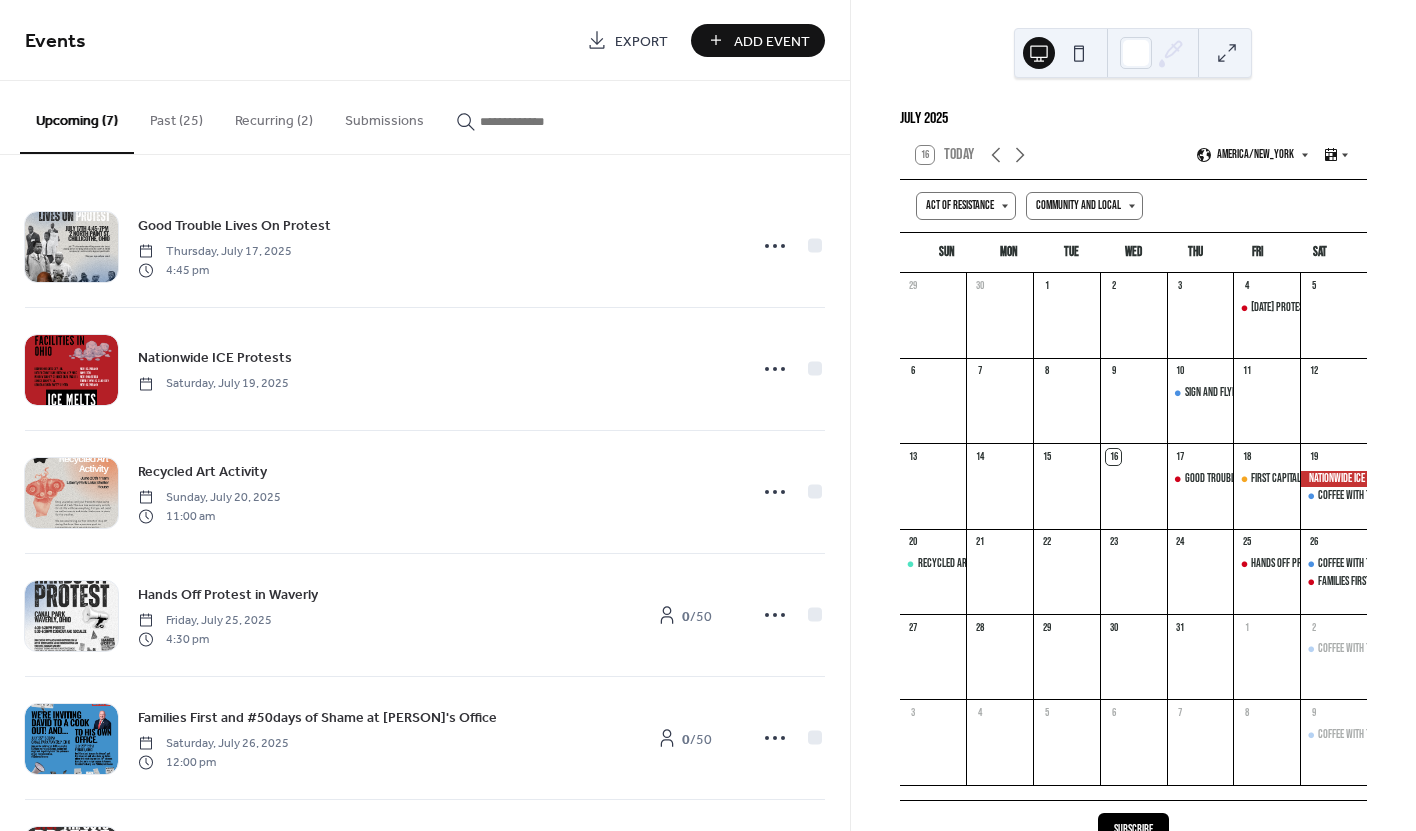 click on "Add Event" at bounding box center (772, 41) 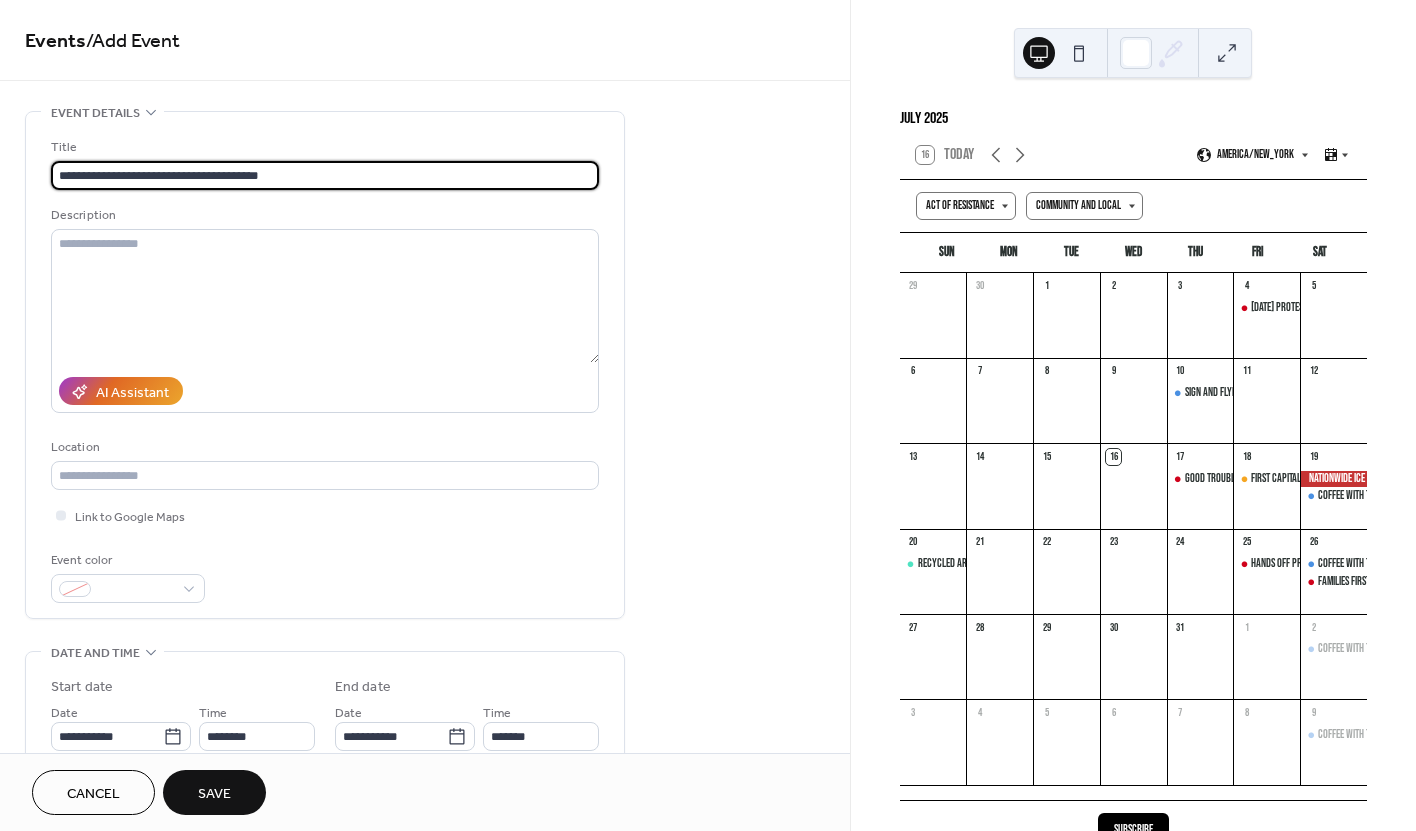 type on "**********" 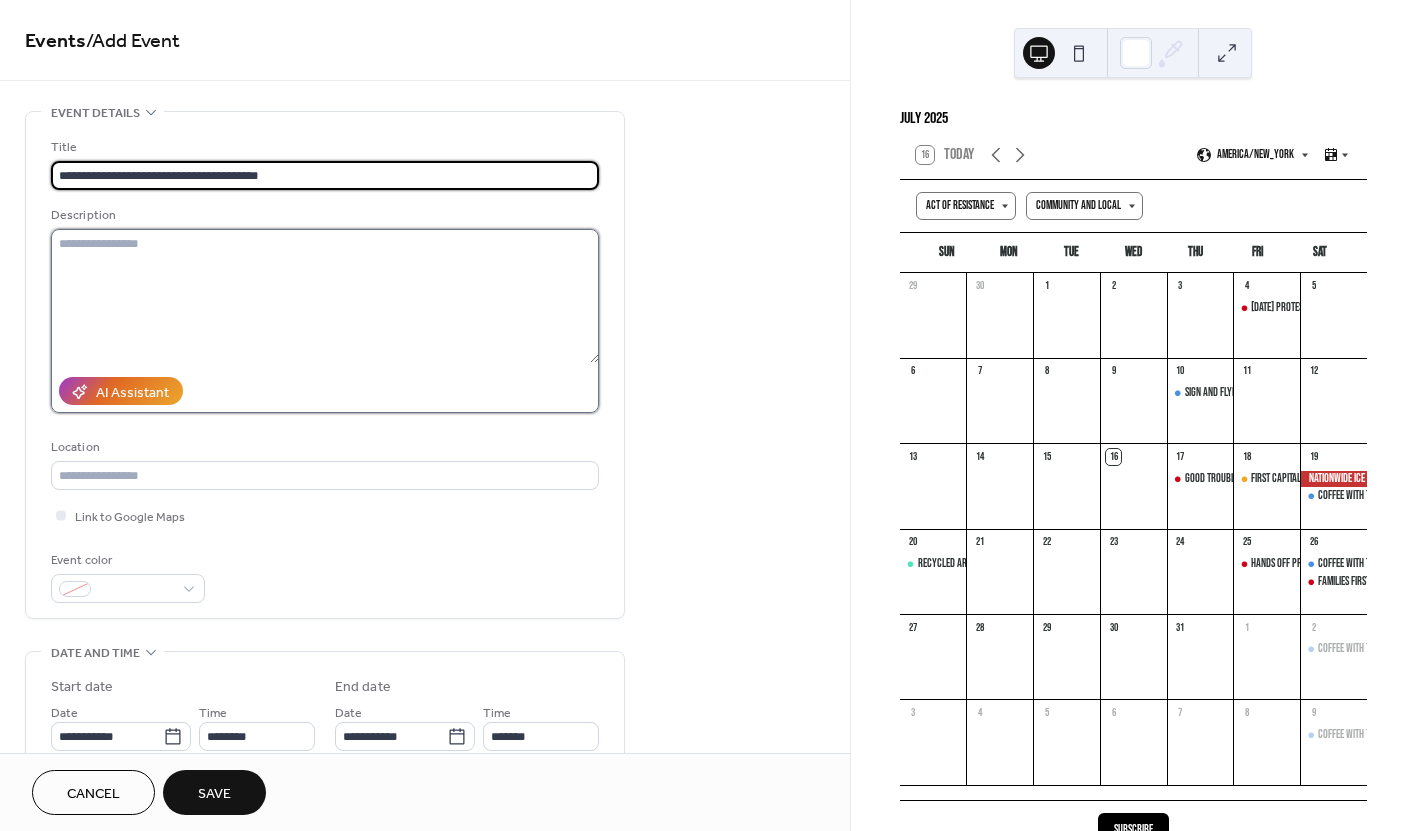 click at bounding box center [325, 296] 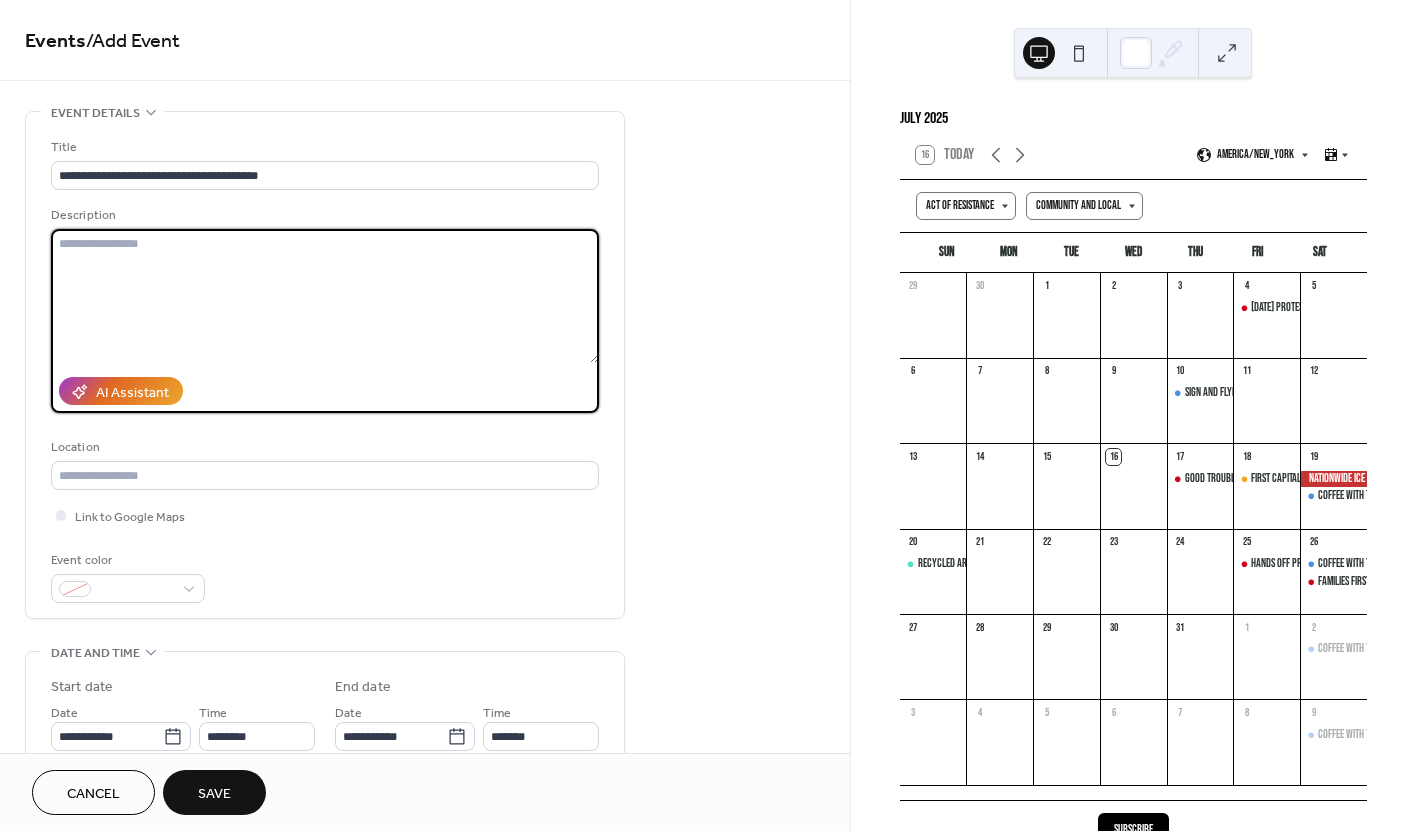 paste on "**********" 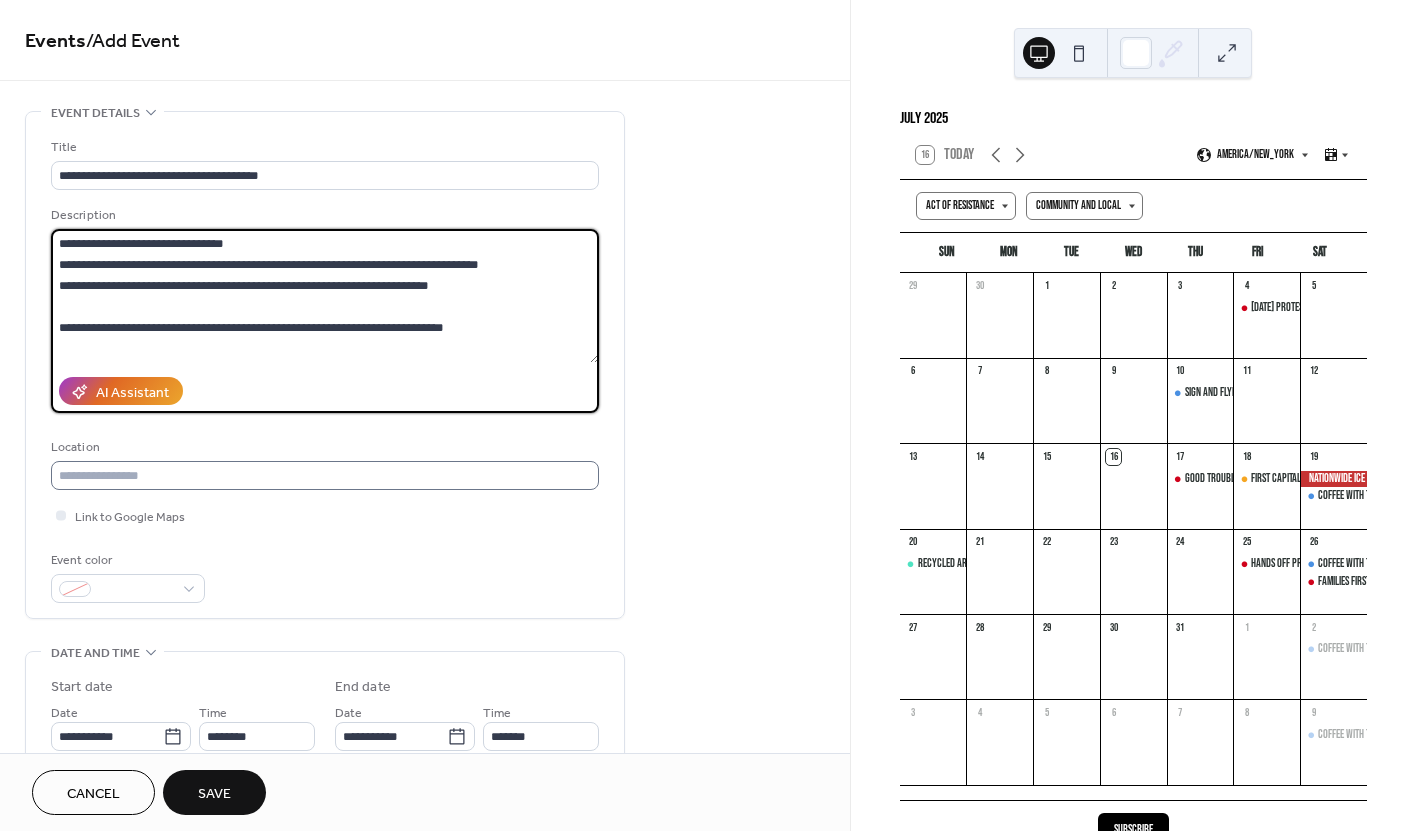 scroll, scrollTop: 80, scrollLeft: 0, axis: vertical 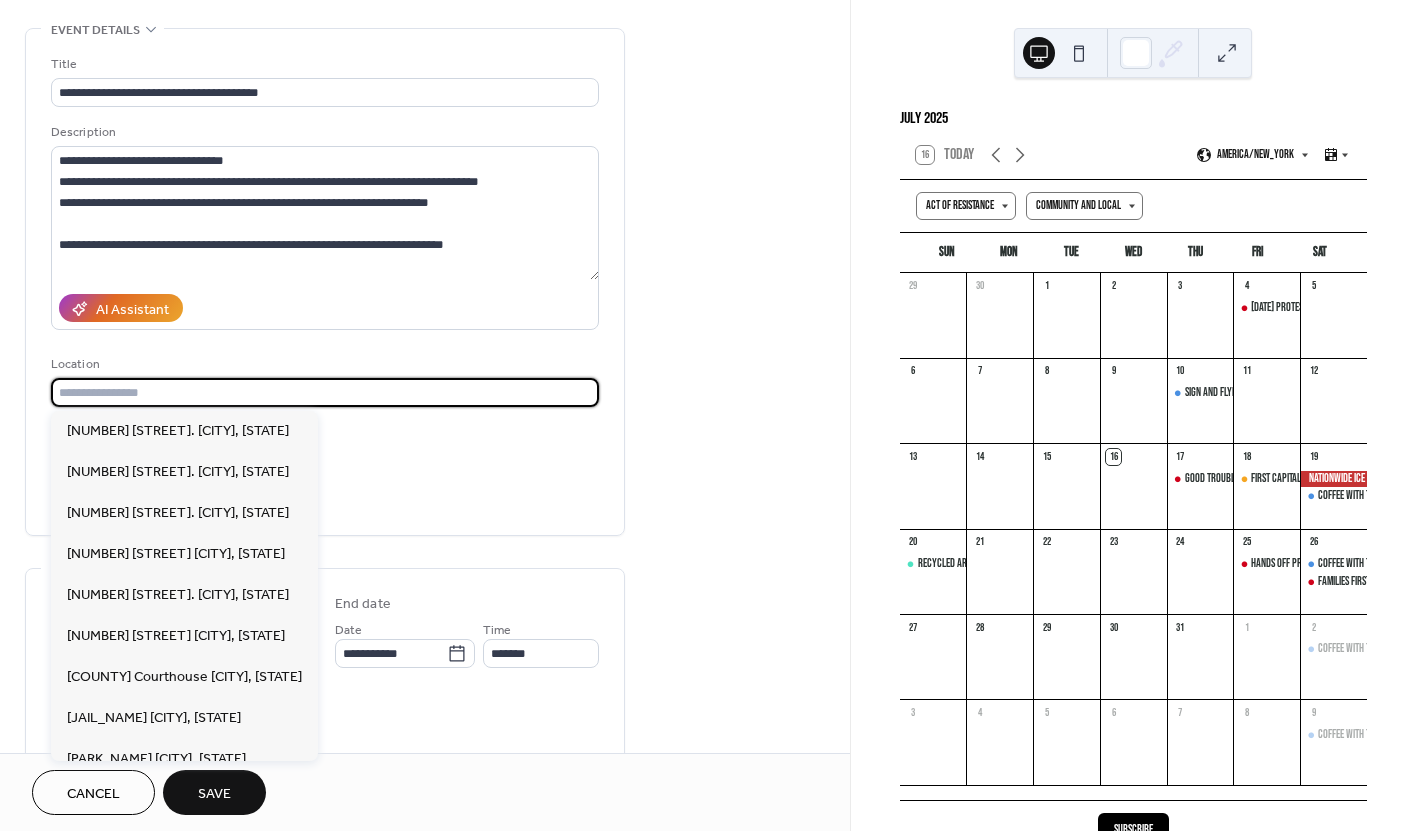 click at bounding box center [325, 392] 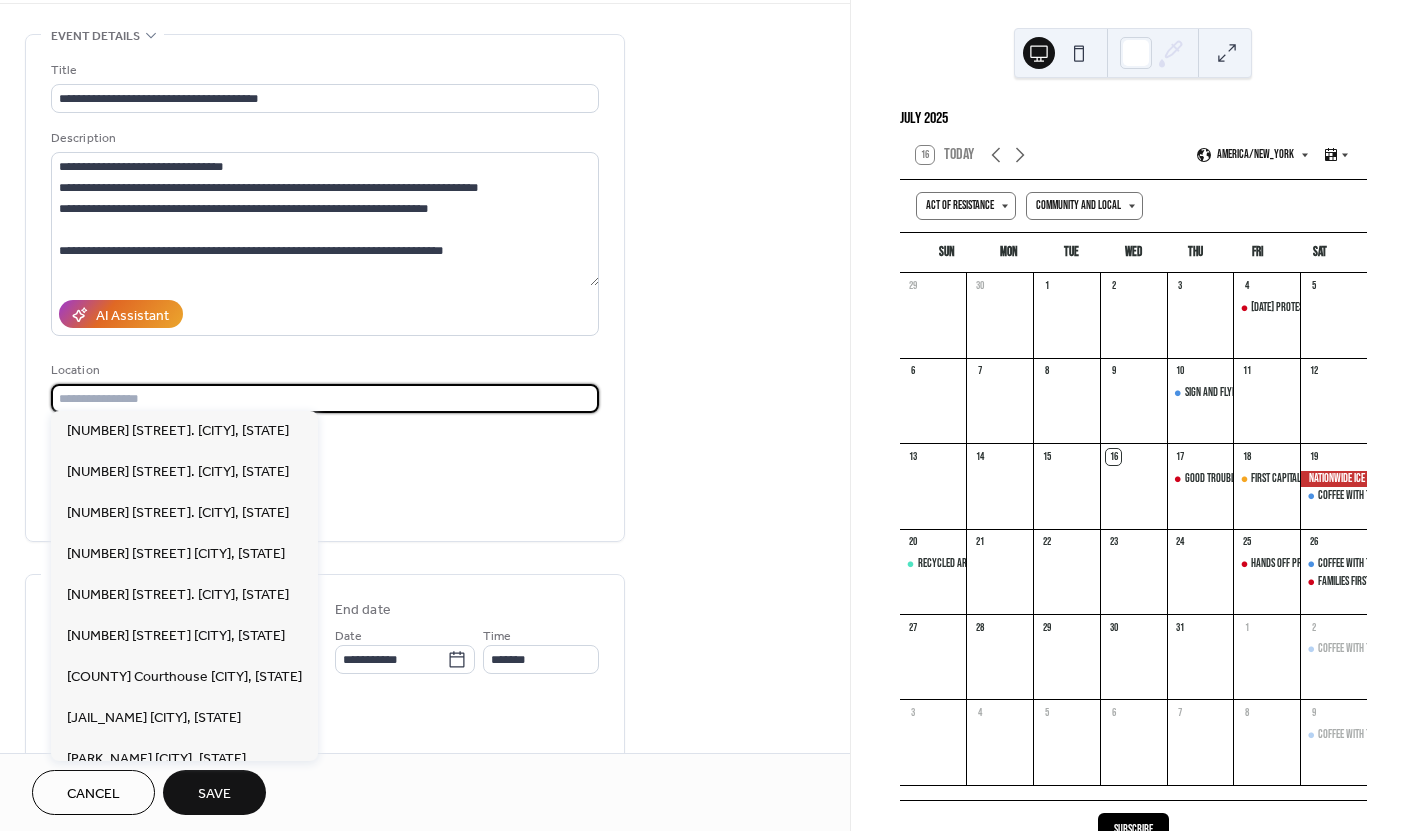 scroll, scrollTop: 80, scrollLeft: 0, axis: vertical 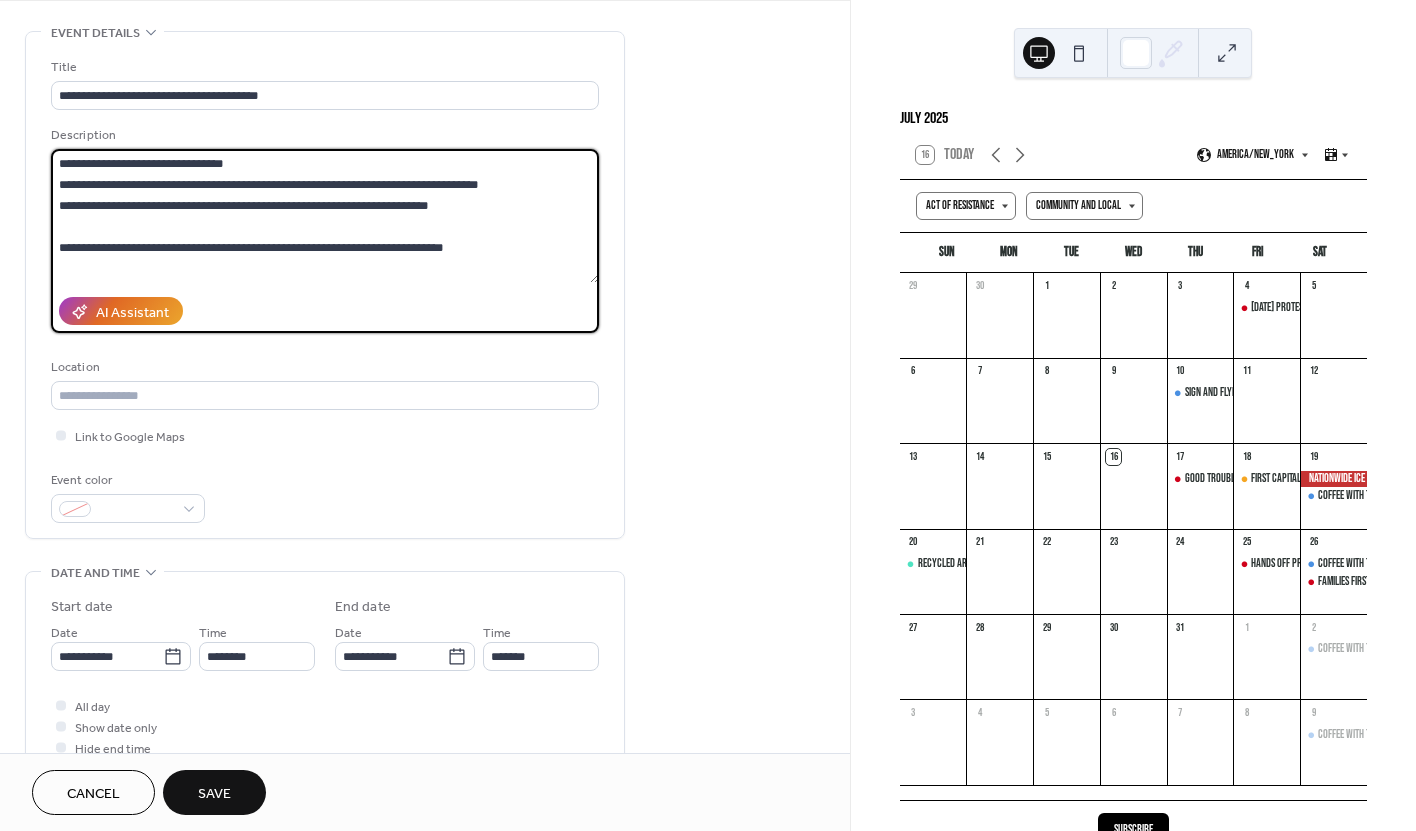 drag, startPoint x: 95, startPoint y: 202, endPoint x: 140, endPoint y: 198, distance: 45.17743 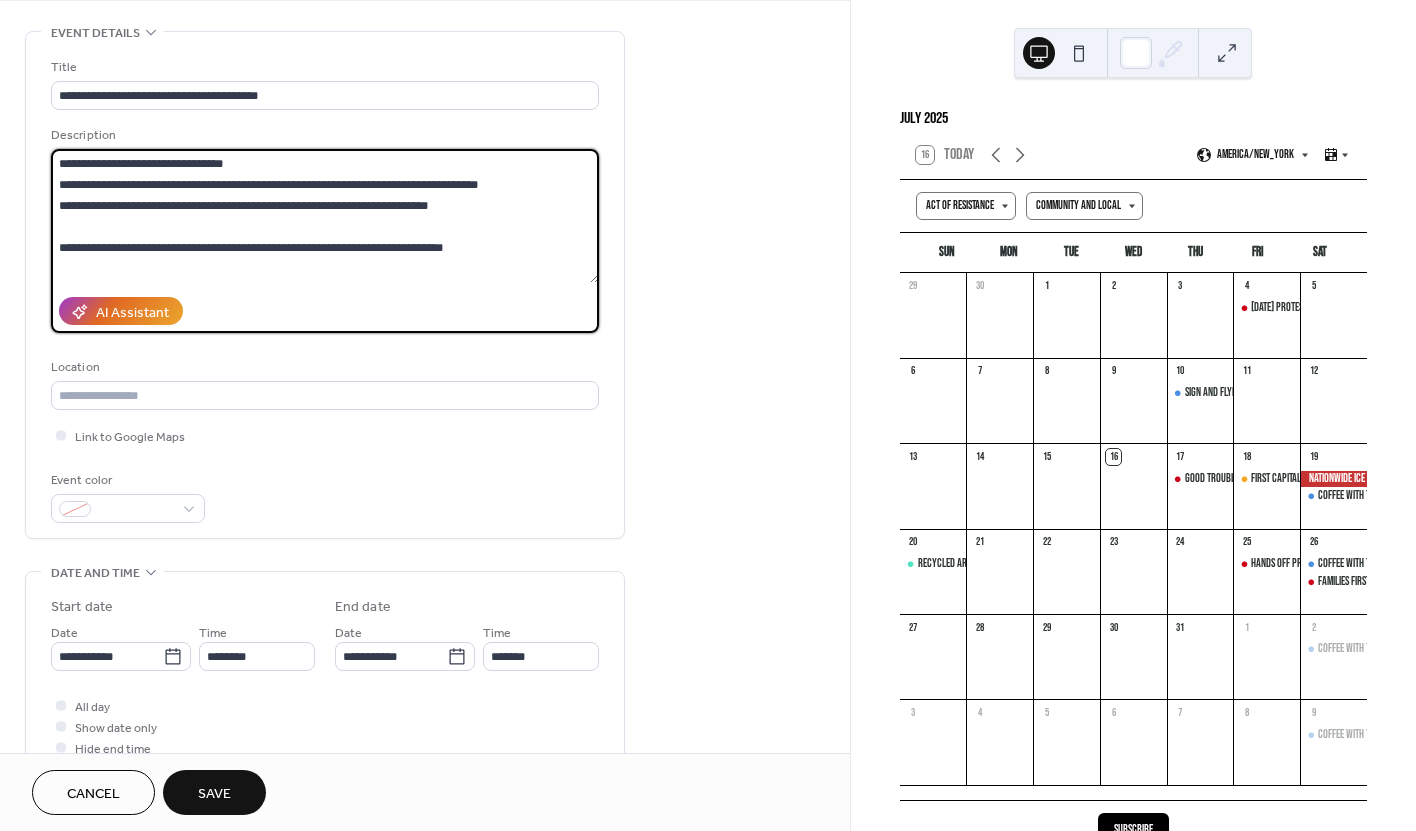 click on "**********" at bounding box center (325, 216) 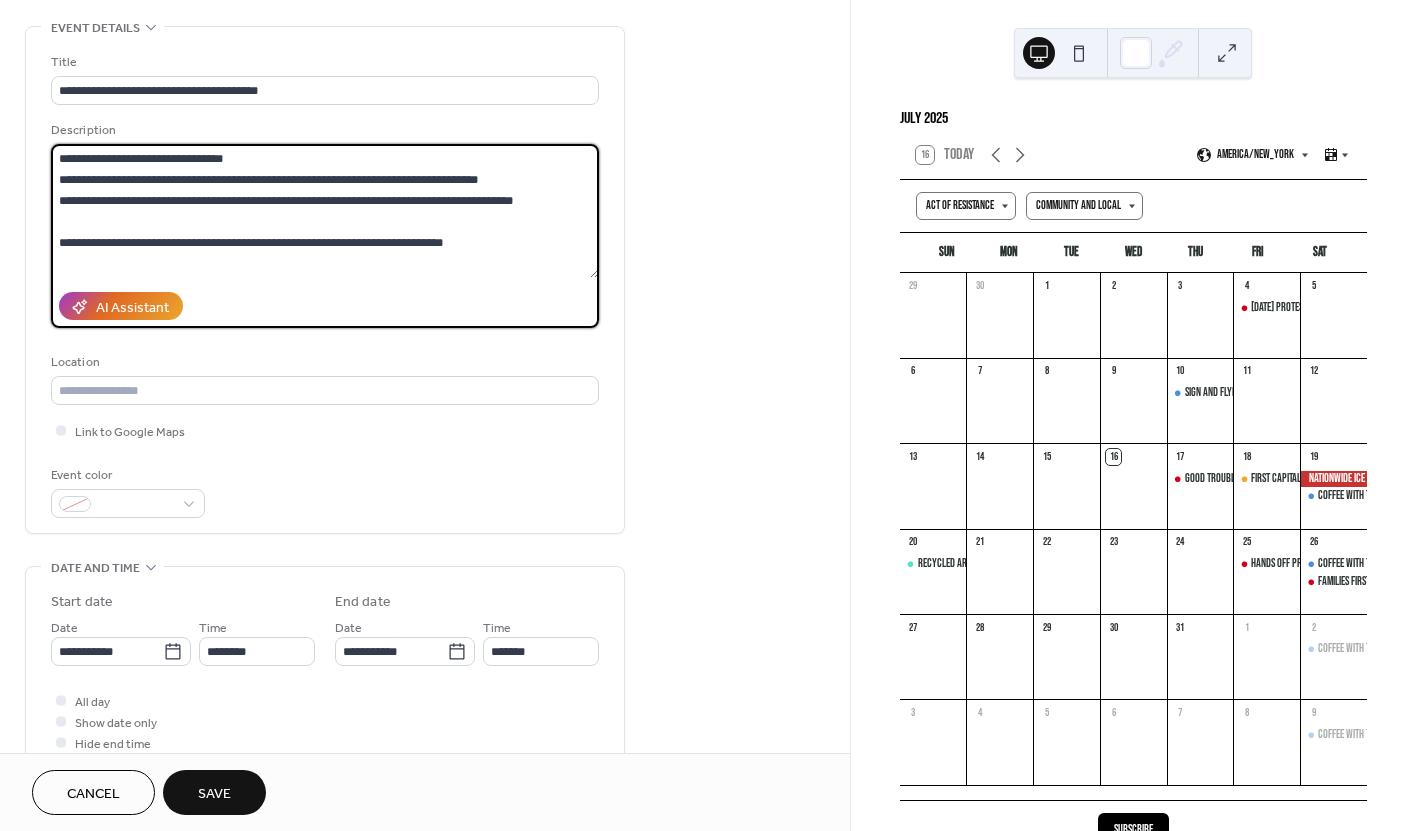 click on "**********" at bounding box center [325, 211] 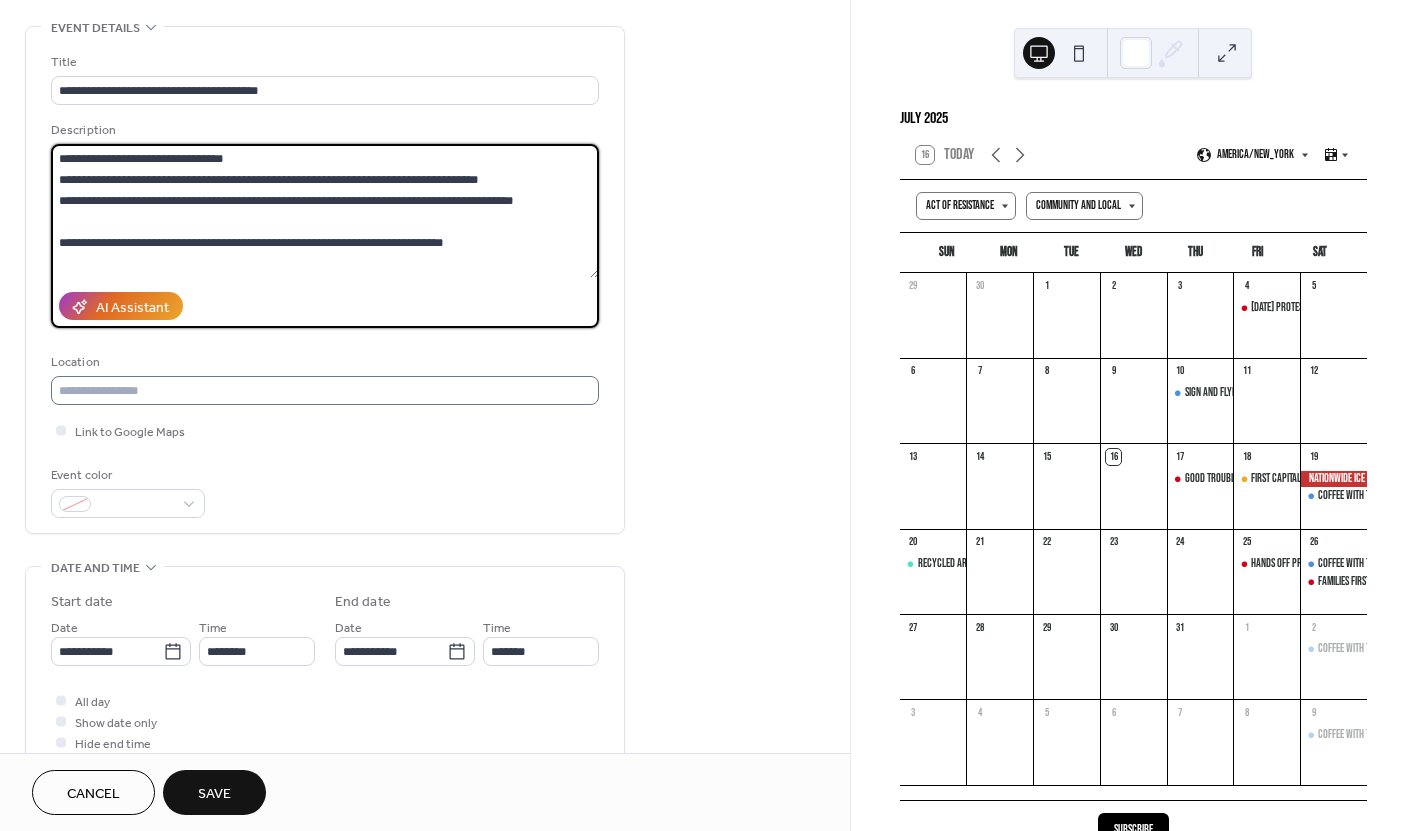 type on "**********" 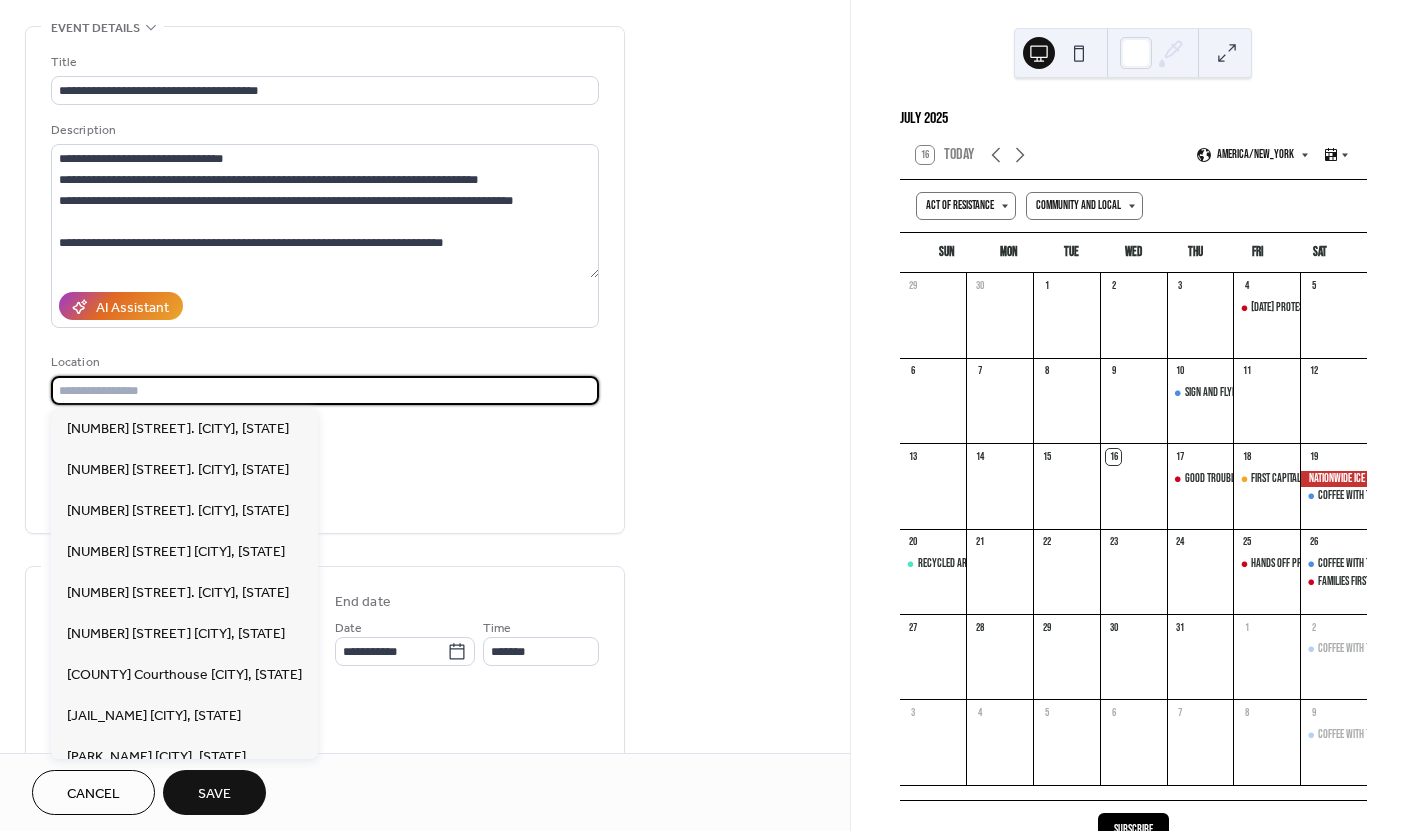 click at bounding box center (325, 390) 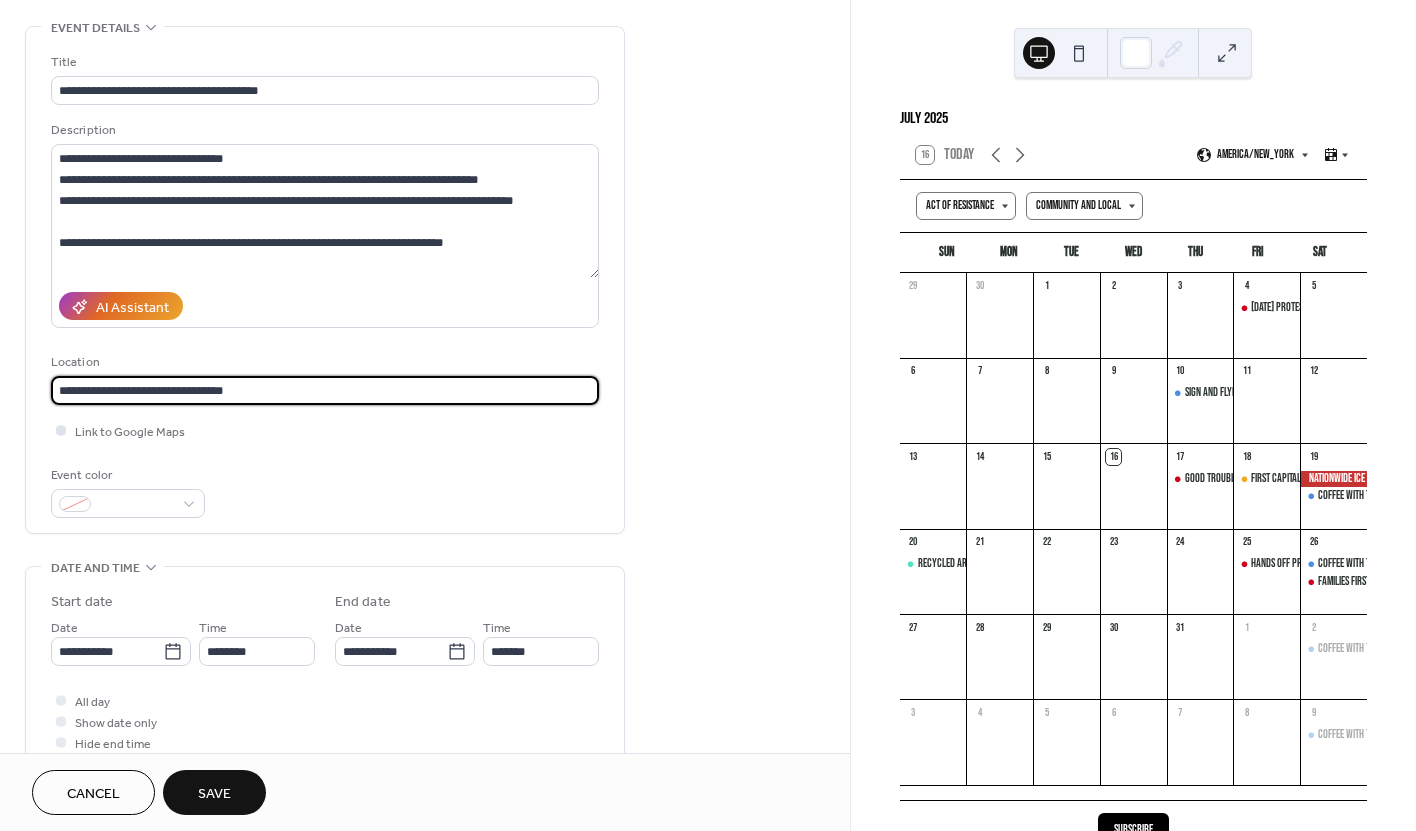 type on "**********" 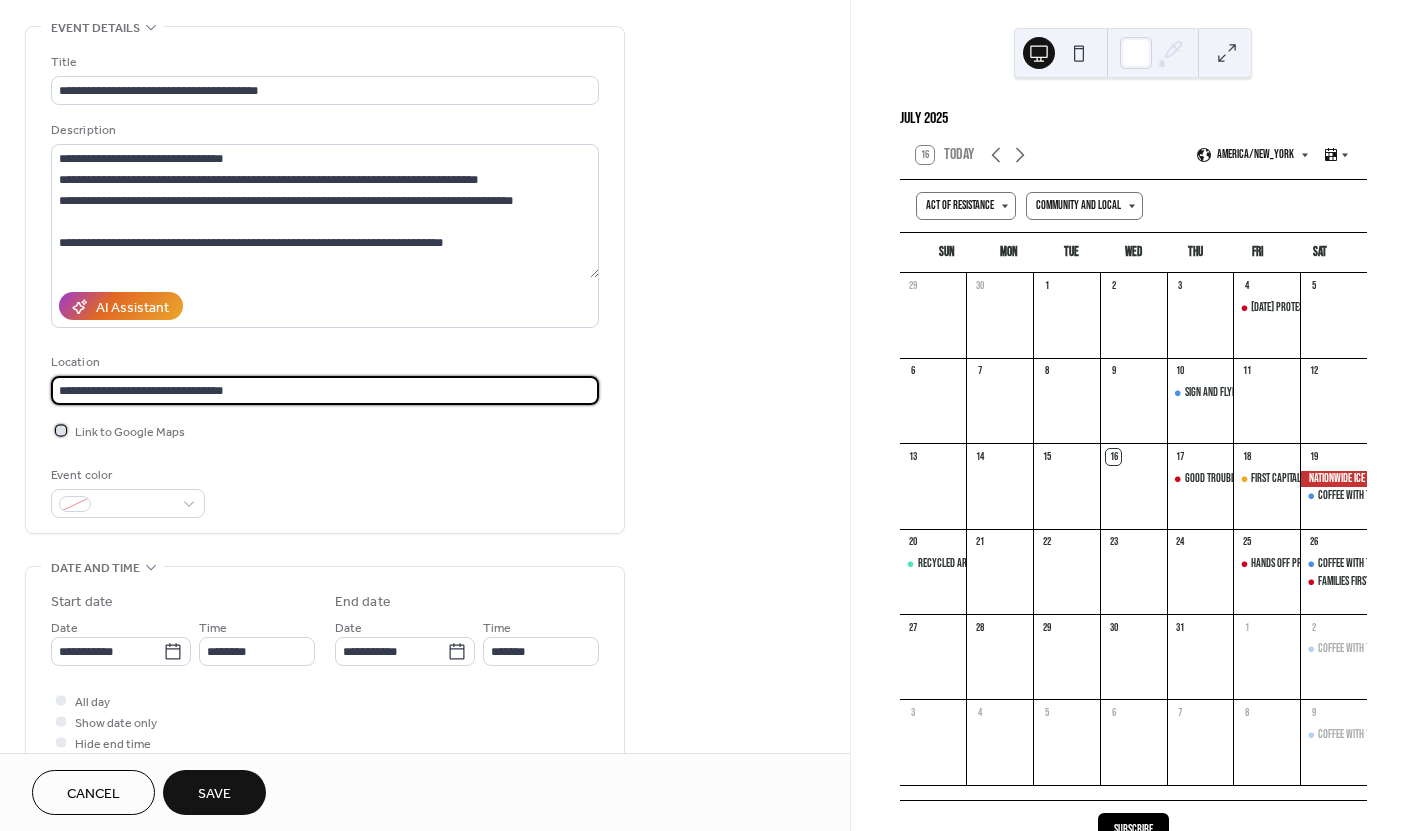 click at bounding box center [61, 430] 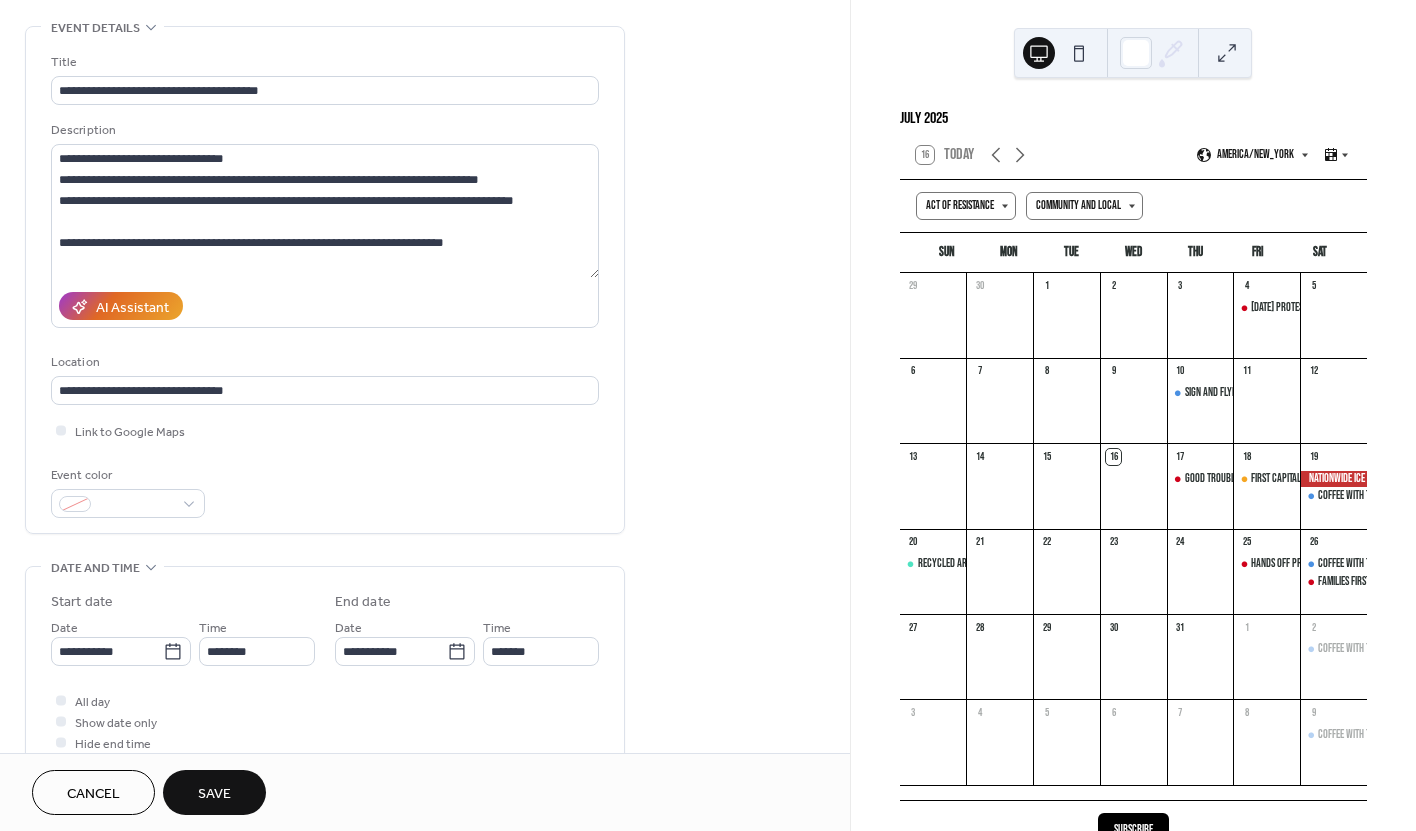 click on "Event color" at bounding box center (325, 491) 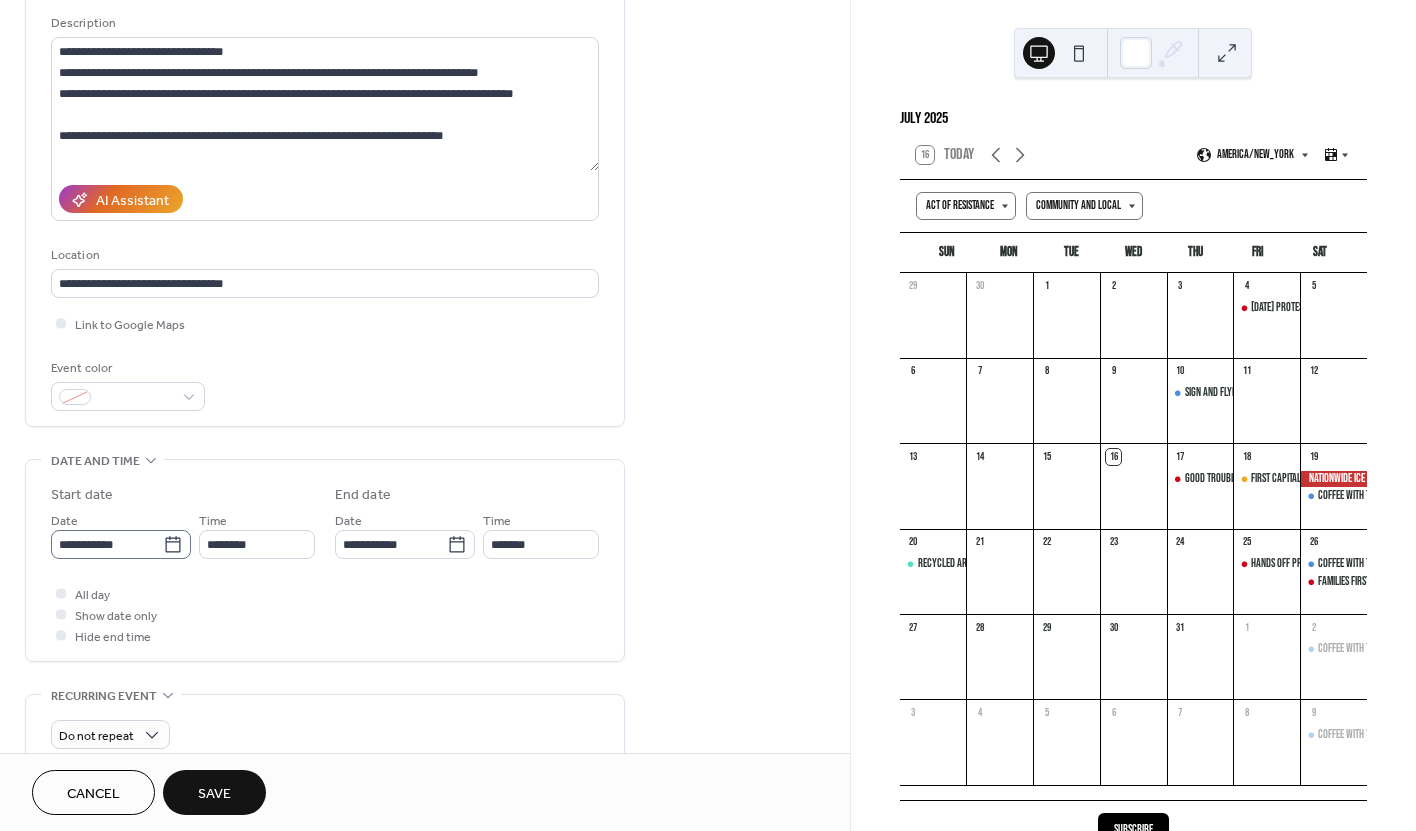 scroll, scrollTop: 194, scrollLeft: 0, axis: vertical 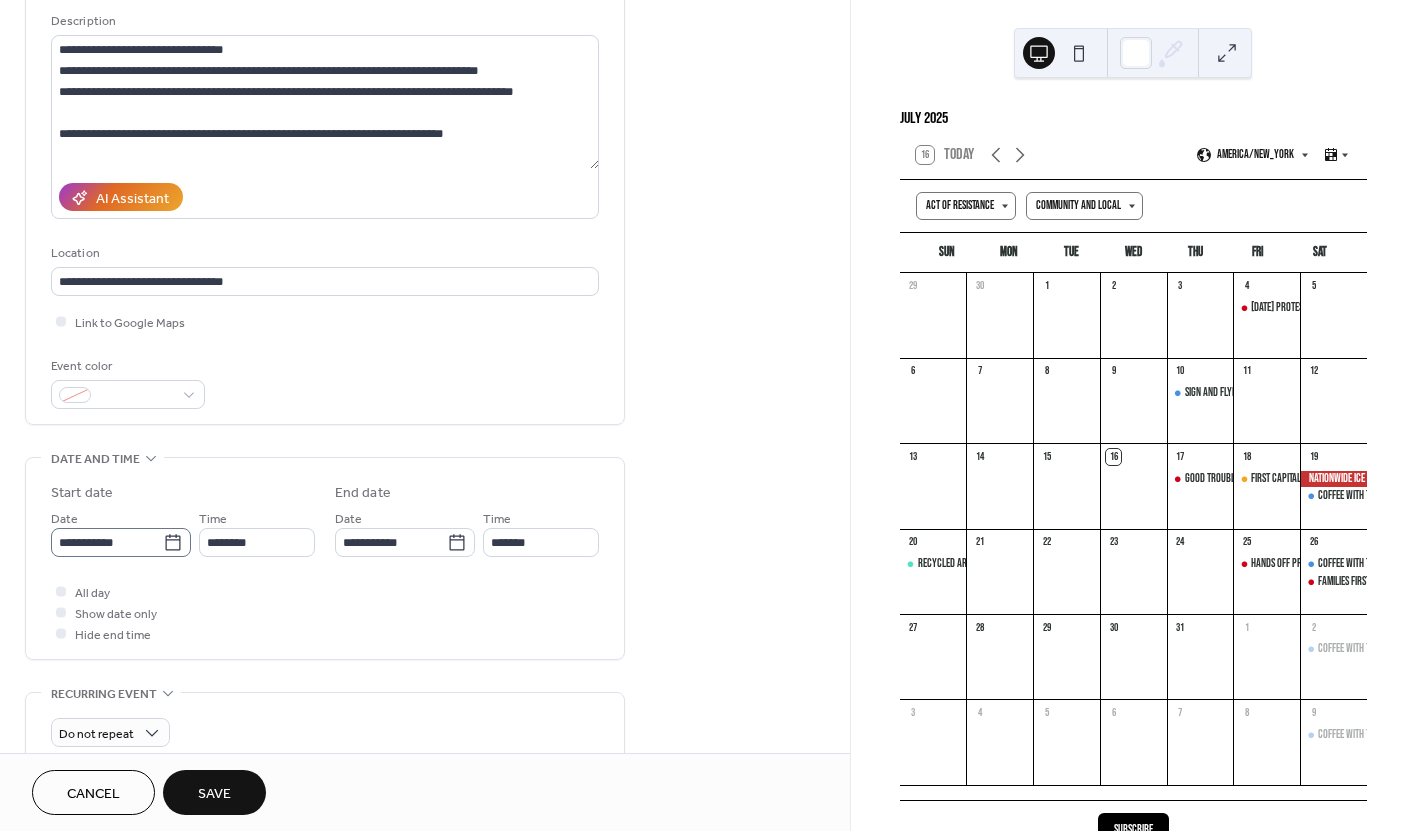 click on "**********" at bounding box center (121, 542) 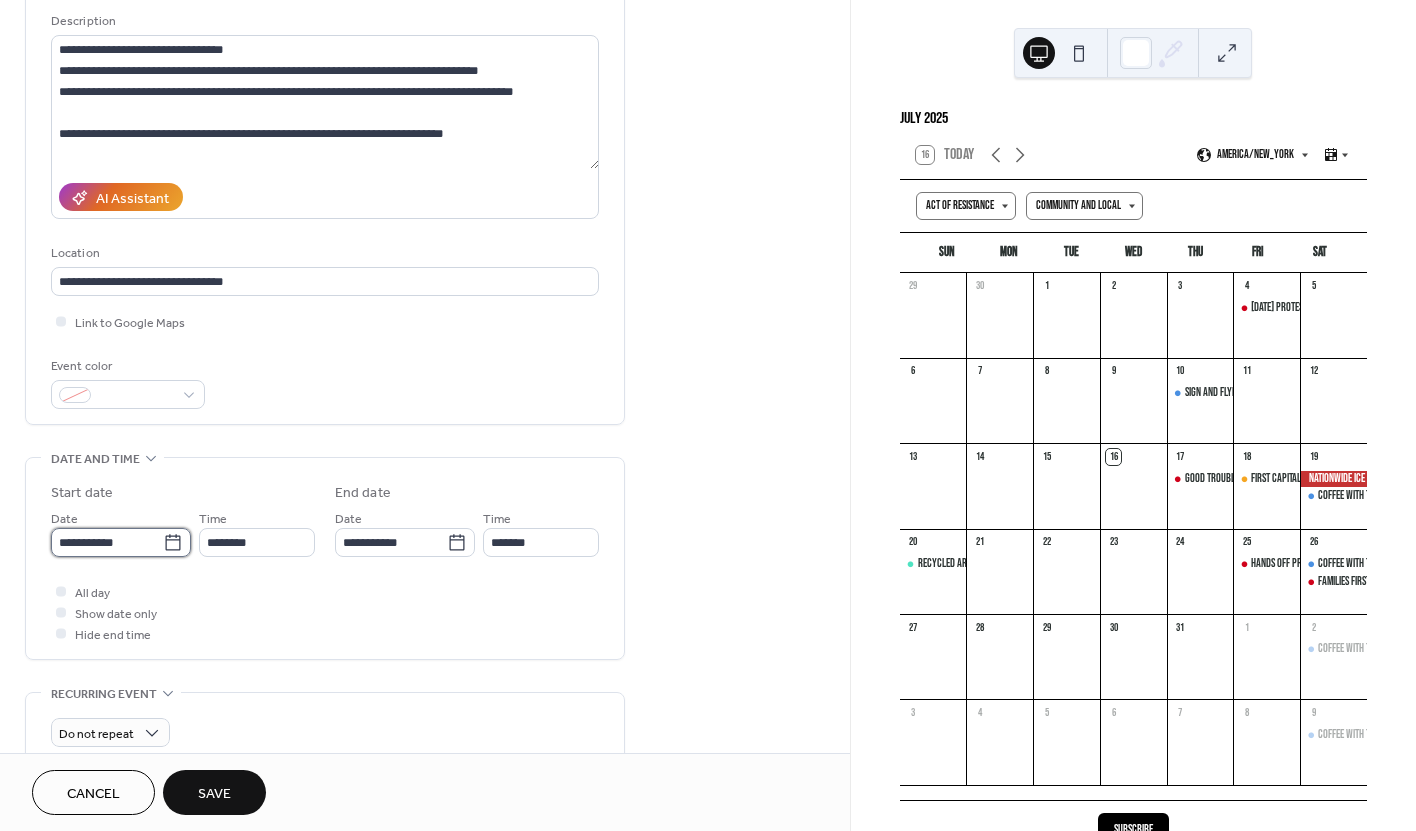 click on "**********" at bounding box center [107, 542] 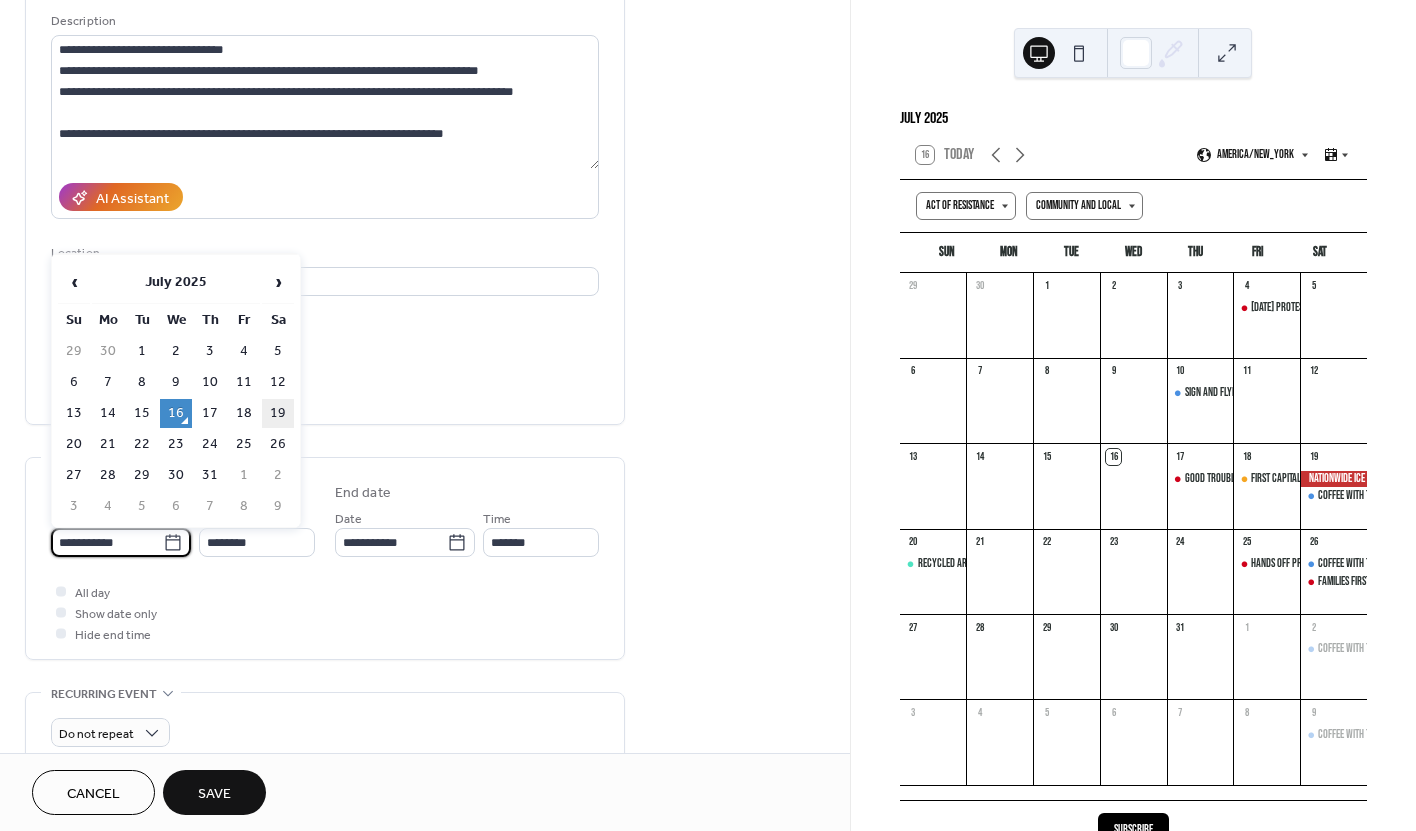 click on "19" at bounding box center (278, 413) 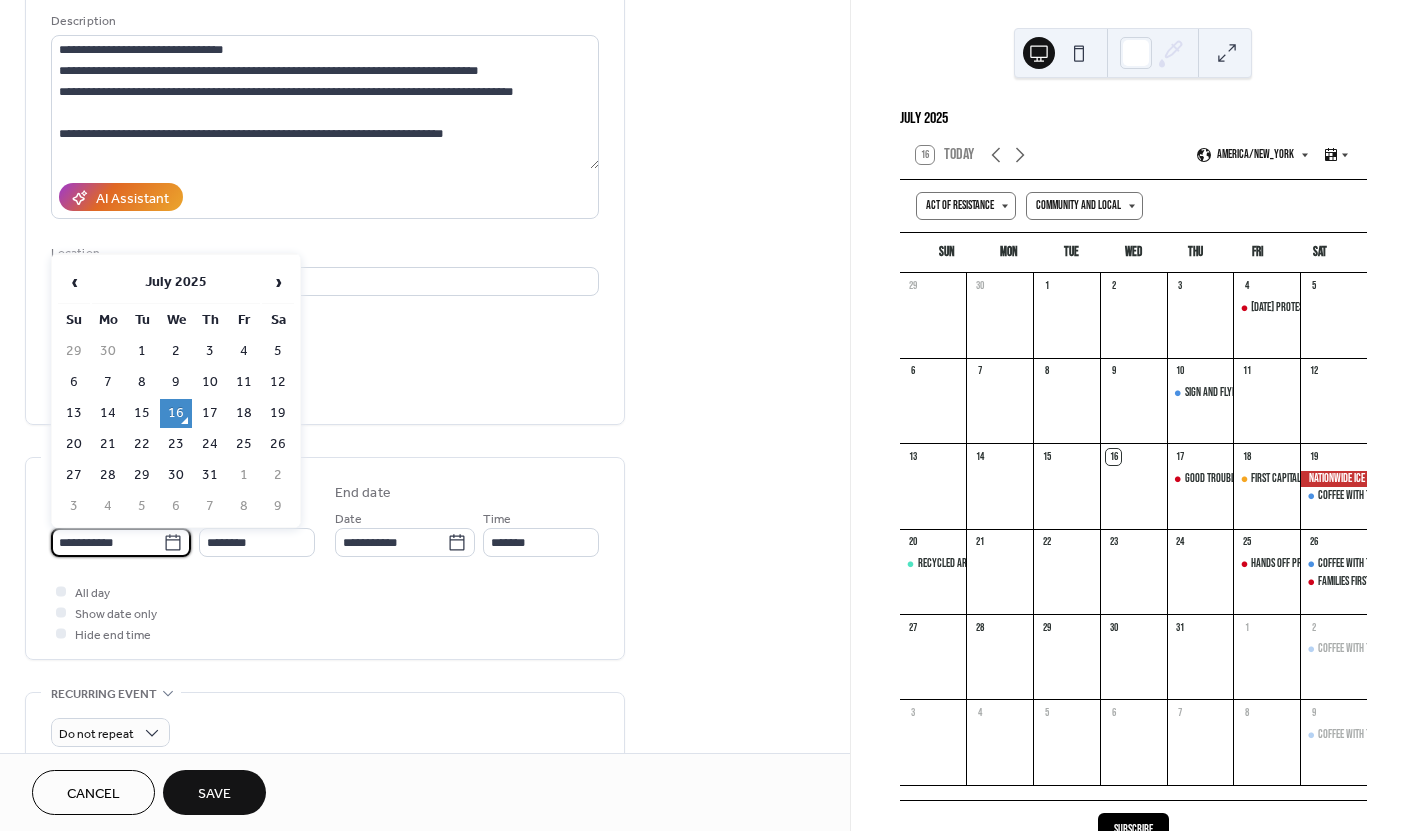 type on "**********" 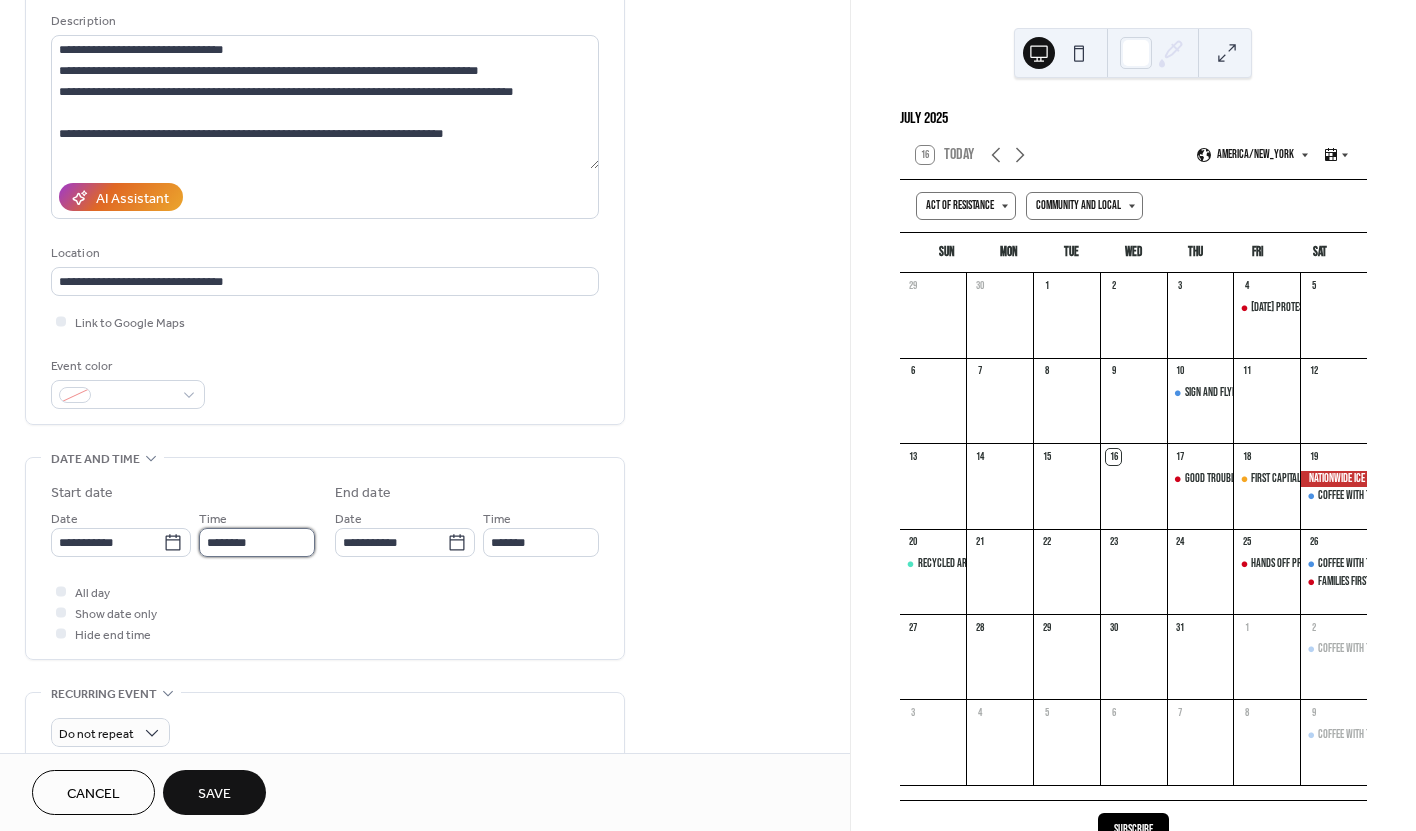 click on "********" at bounding box center [257, 542] 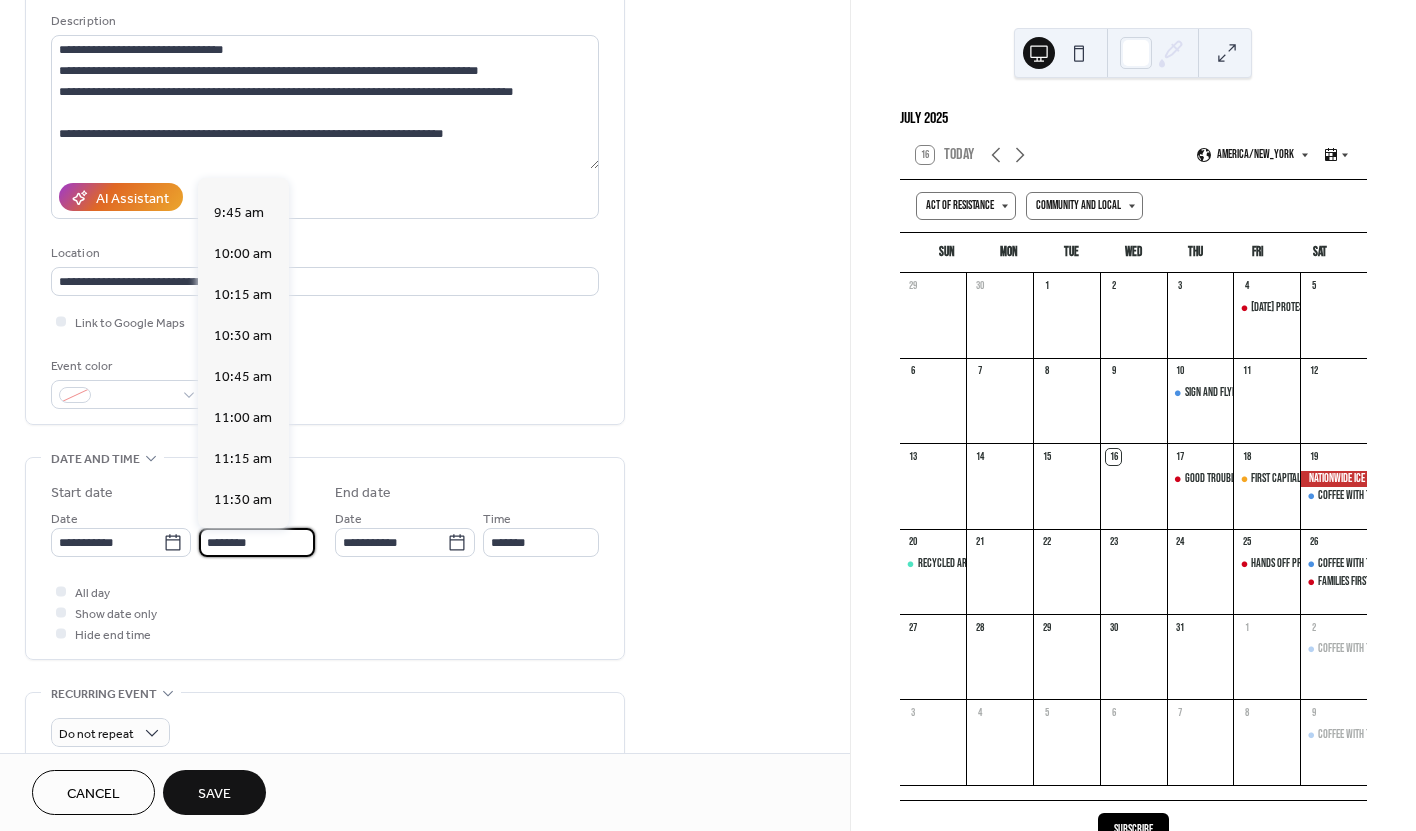 scroll, scrollTop: 1558, scrollLeft: 0, axis: vertical 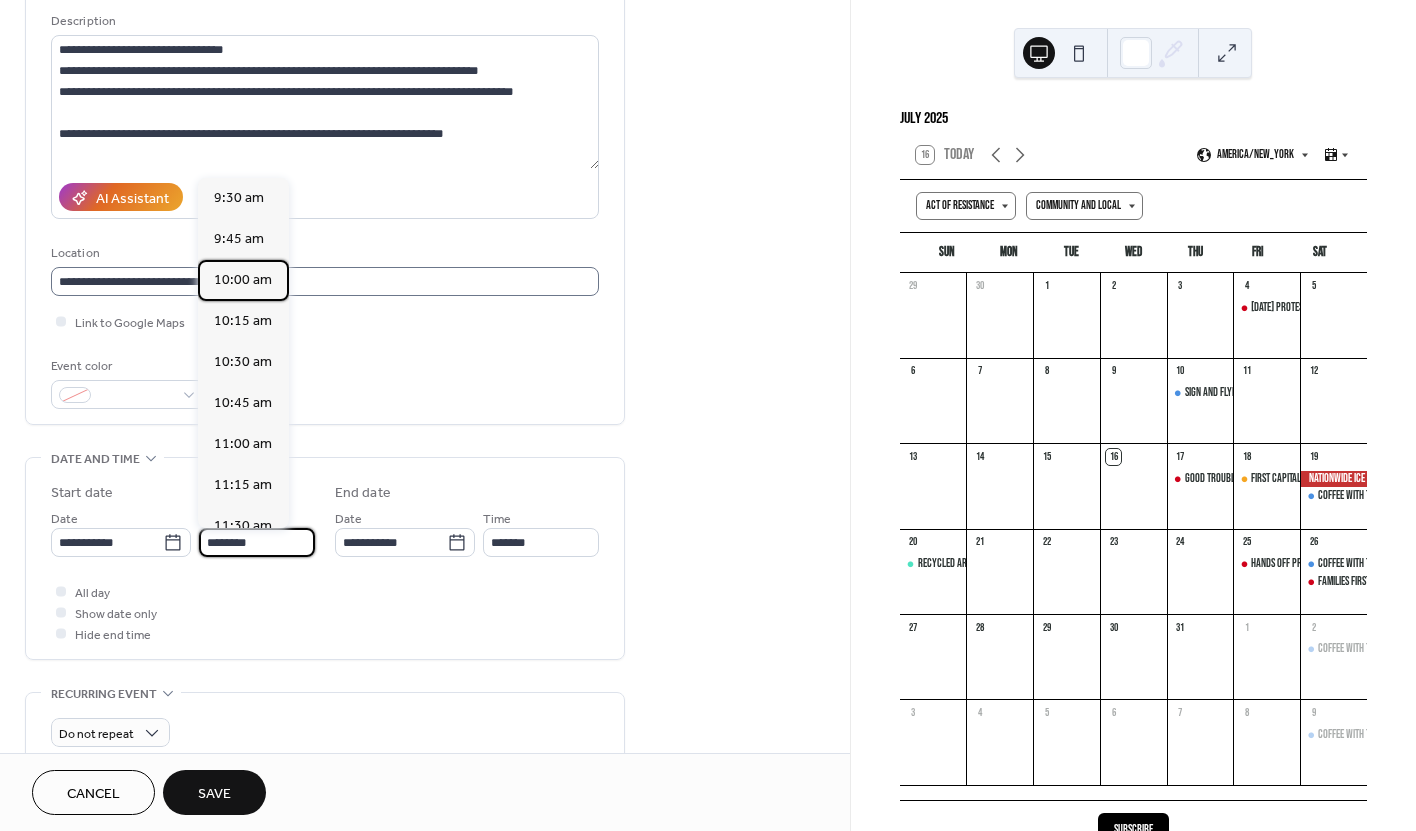 click on "10:00 am" at bounding box center (243, 280) 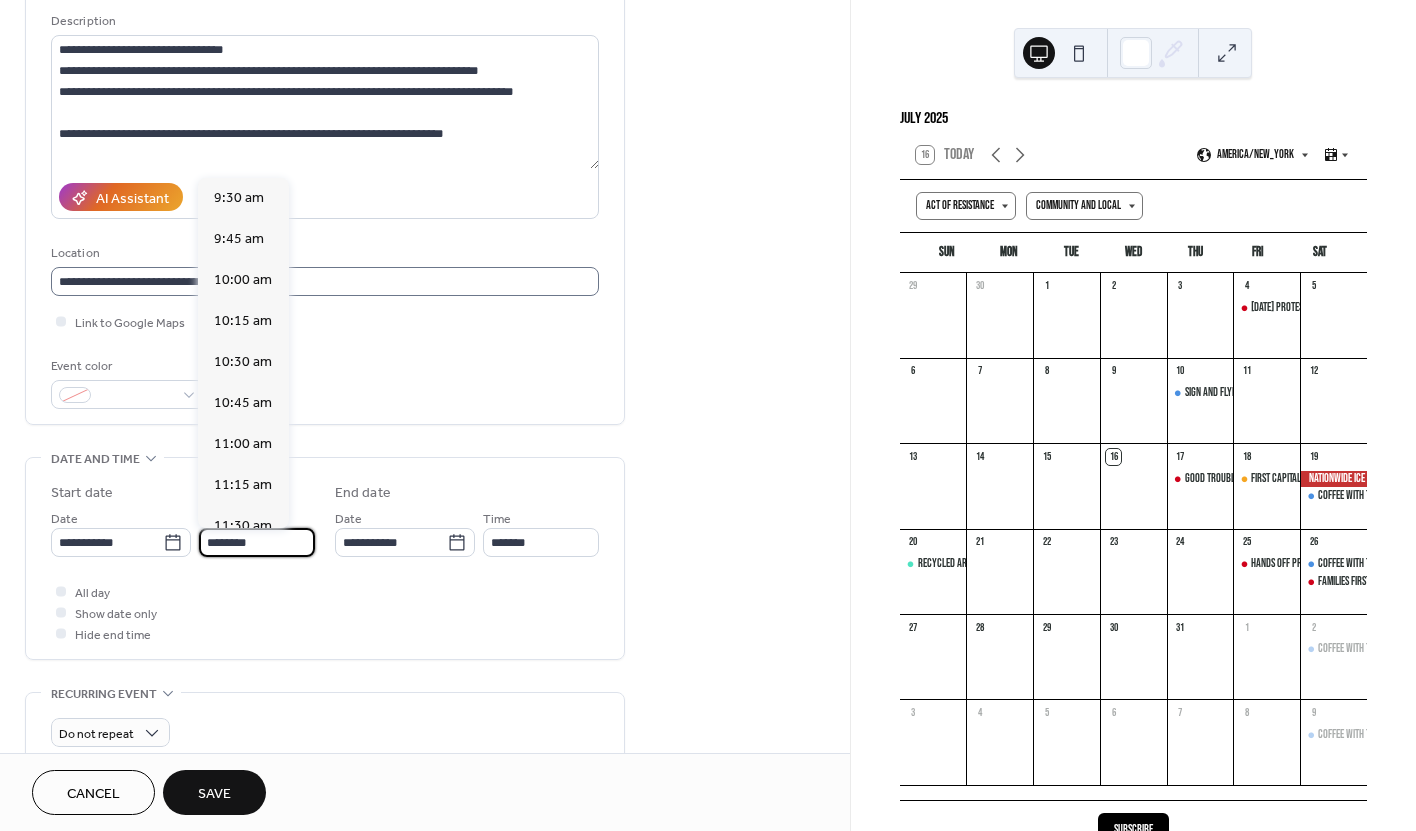 type on "********" 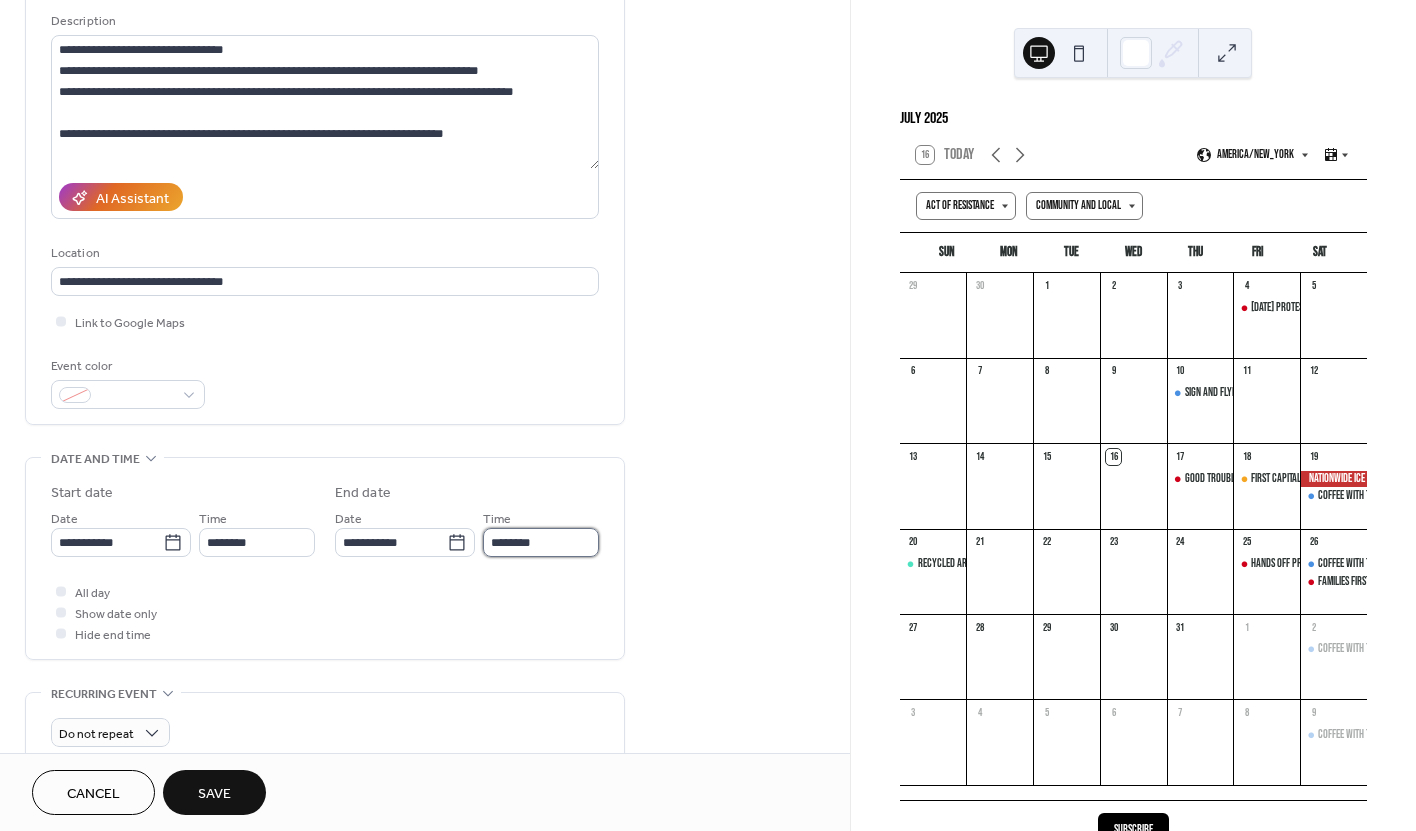 click on "********" at bounding box center (541, 542) 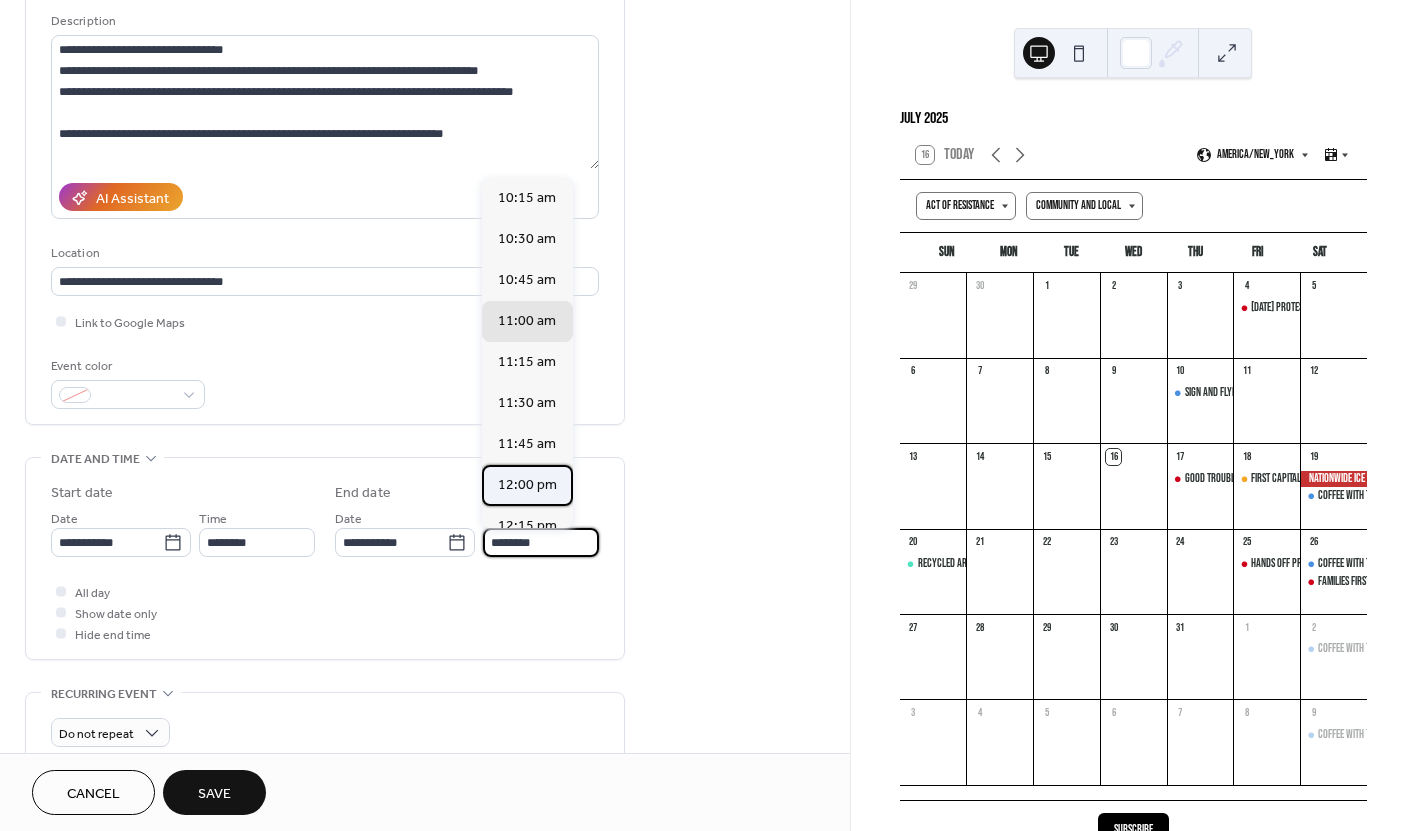 click on "12:00 pm" at bounding box center (527, 485) 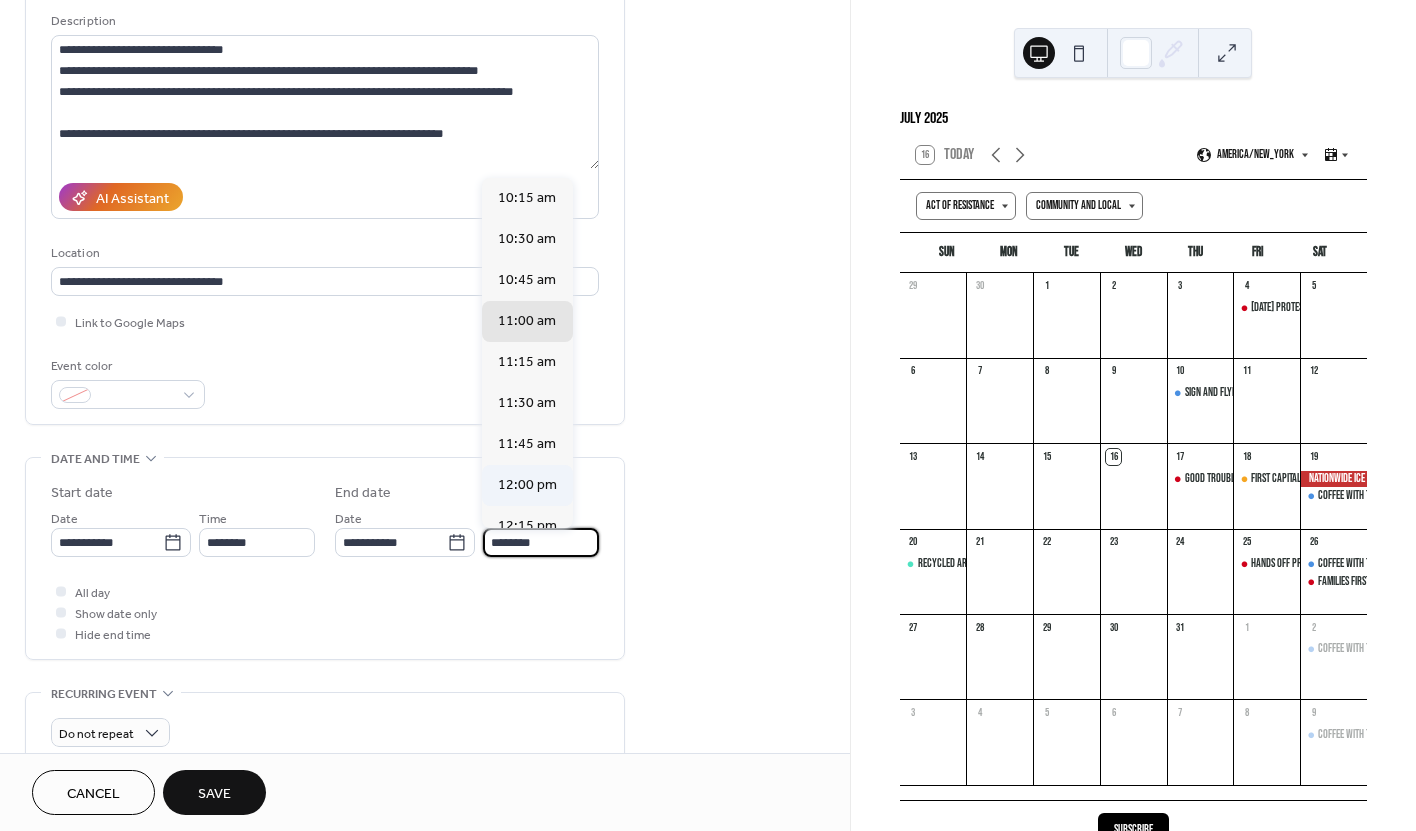 type on "********" 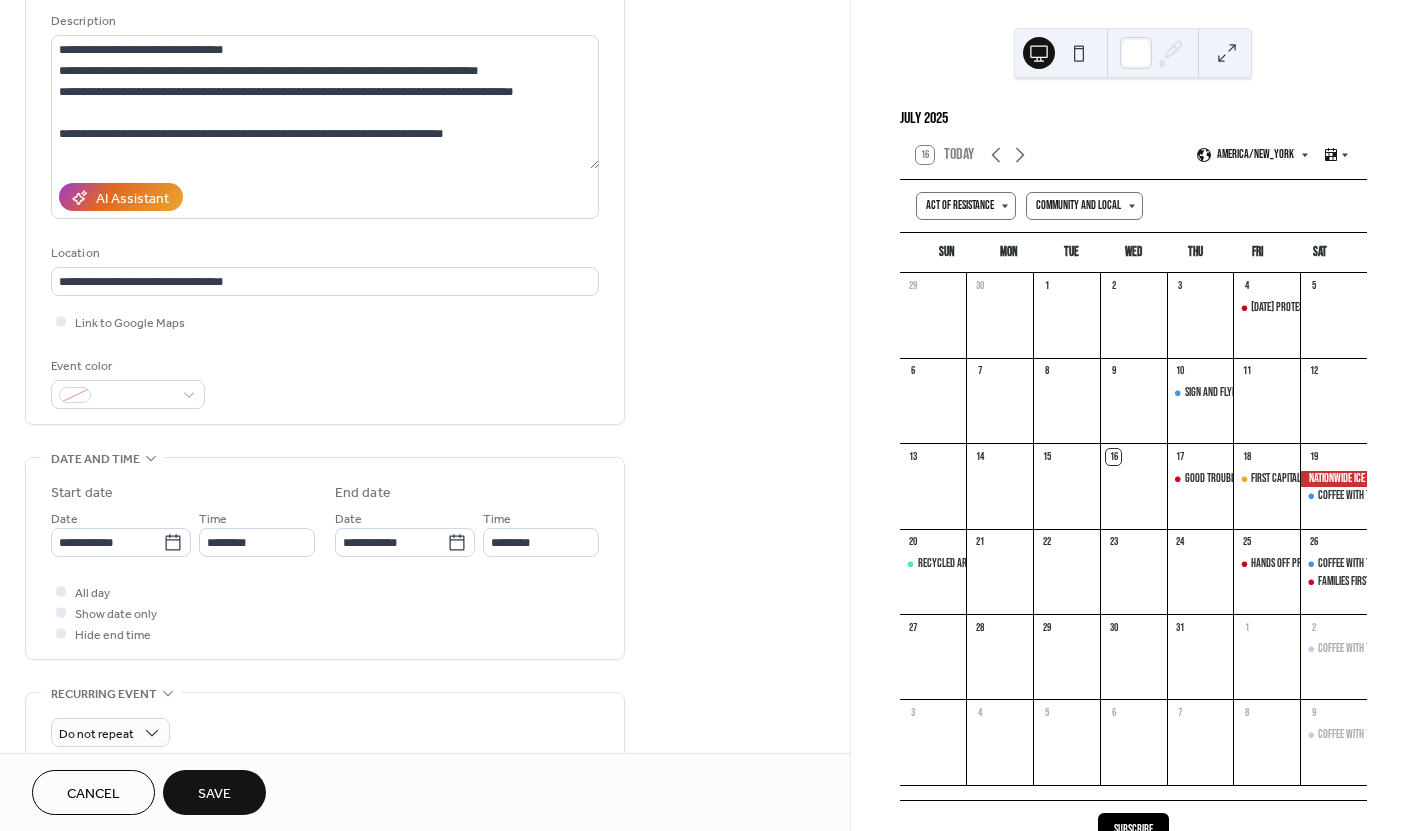 click on "All day Show date only Hide end time" at bounding box center (325, 612) 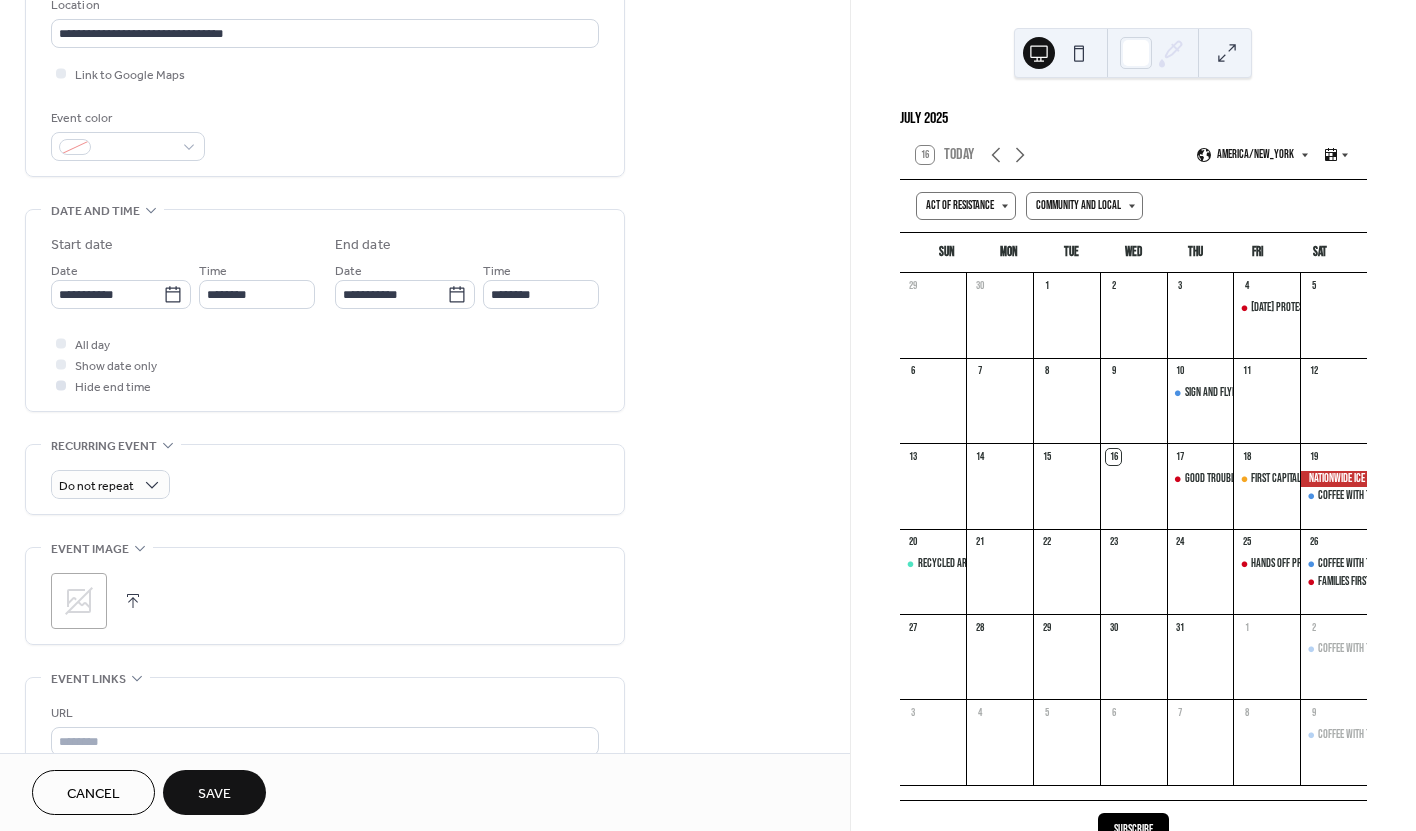 scroll, scrollTop: 473, scrollLeft: 0, axis: vertical 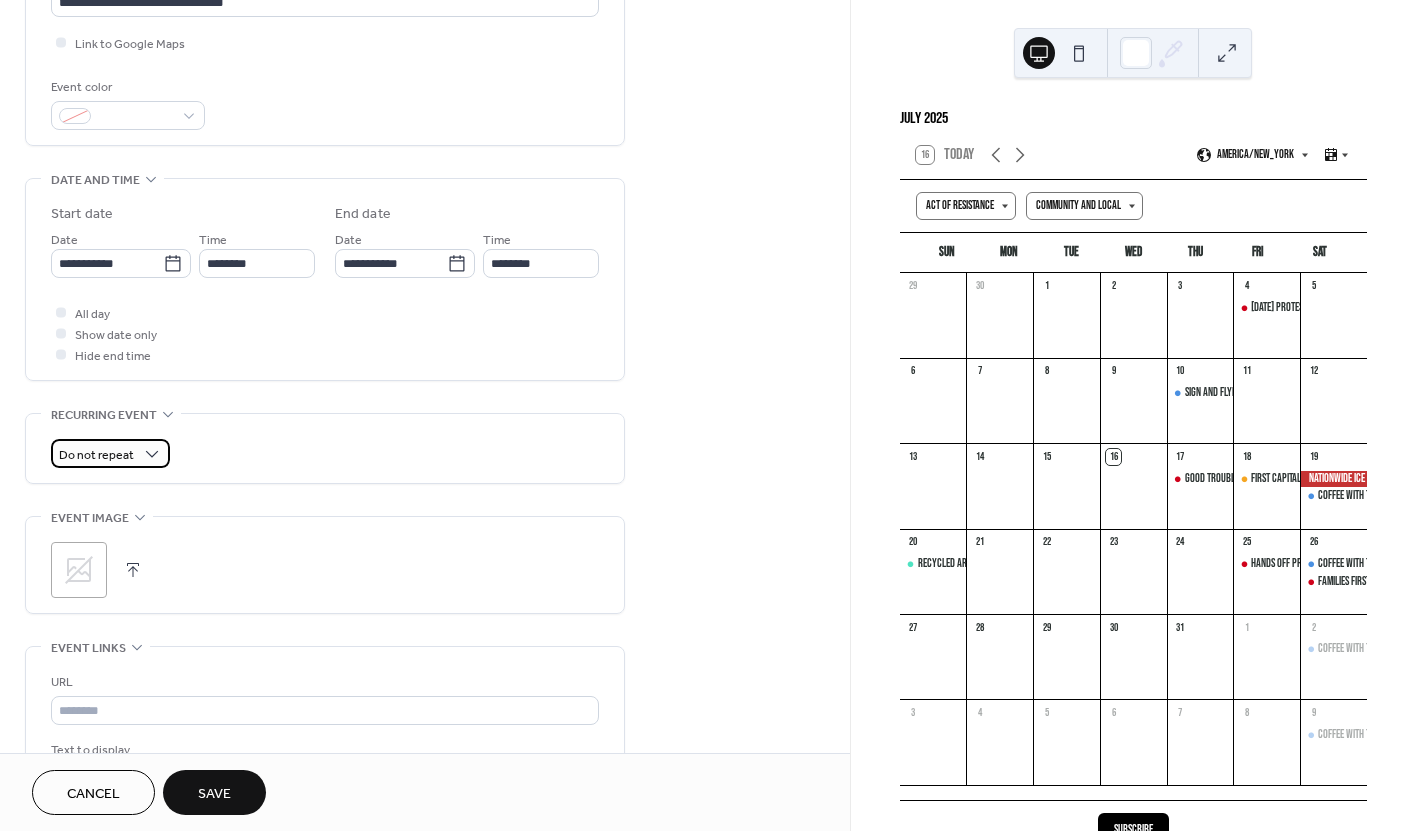 click on "Do not repeat" at bounding box center (96, 455) 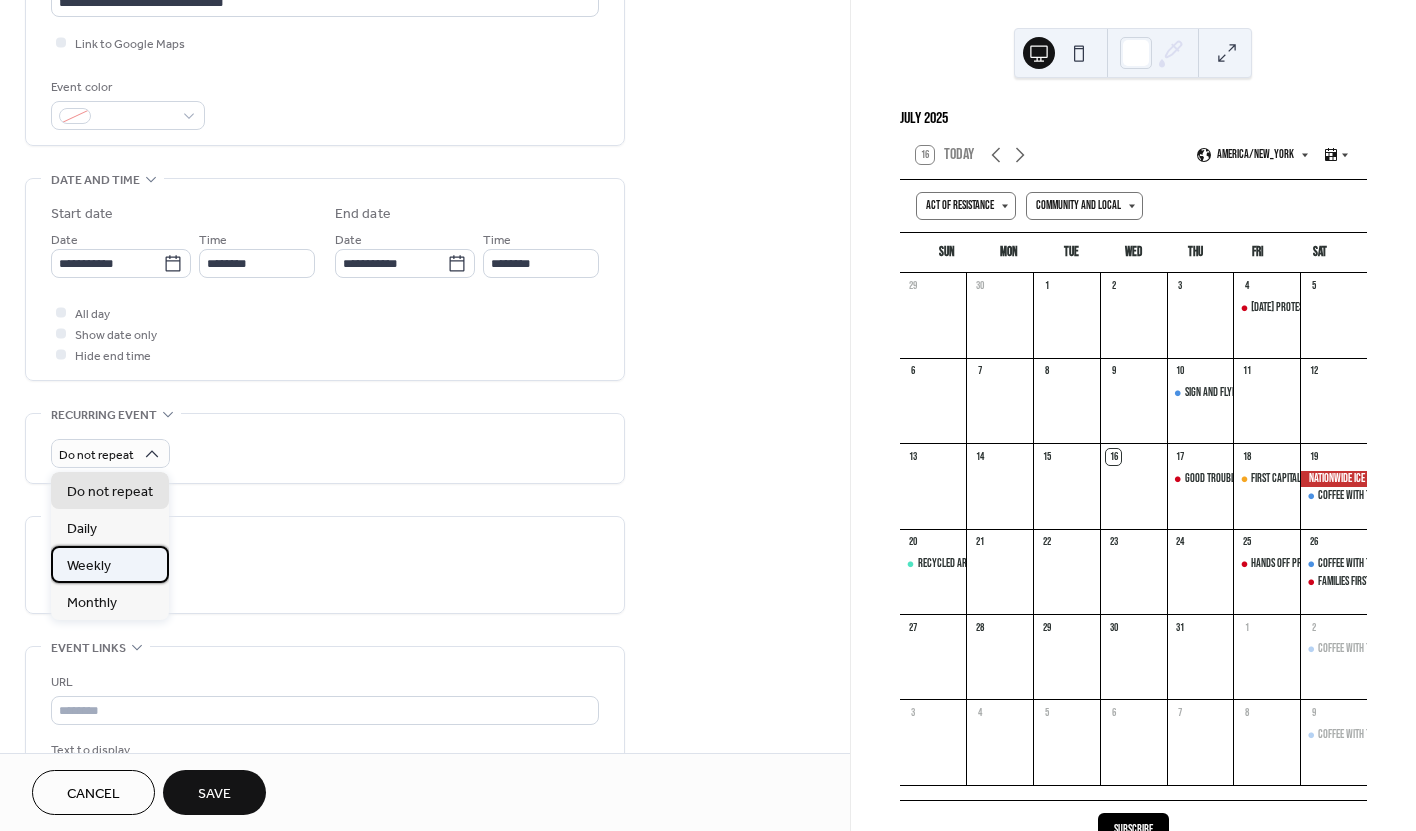 click on "Weekly" at bounding box center (89, 566) 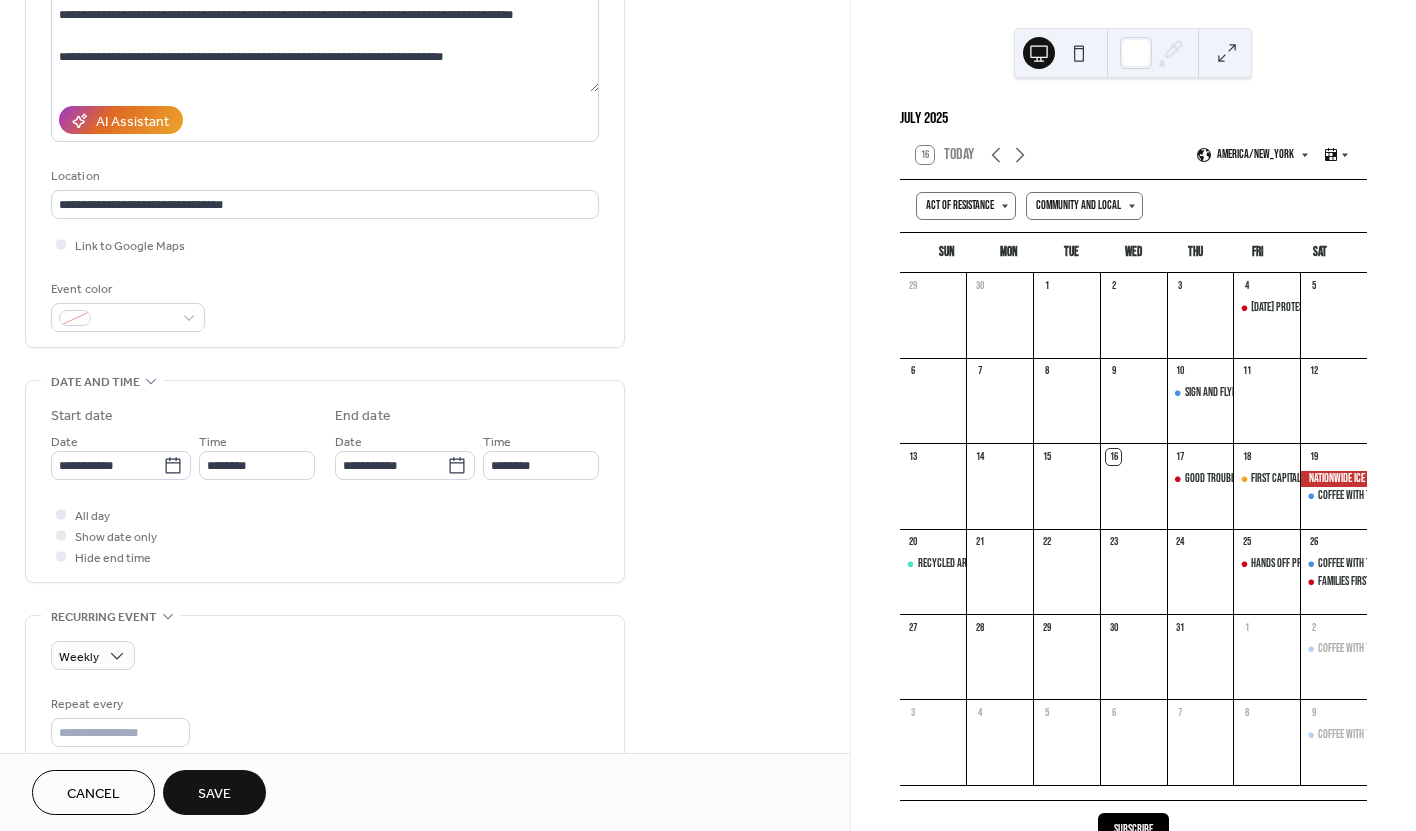 scroll, scrollTop: 220, scrollLeft: 0, axis: vertical 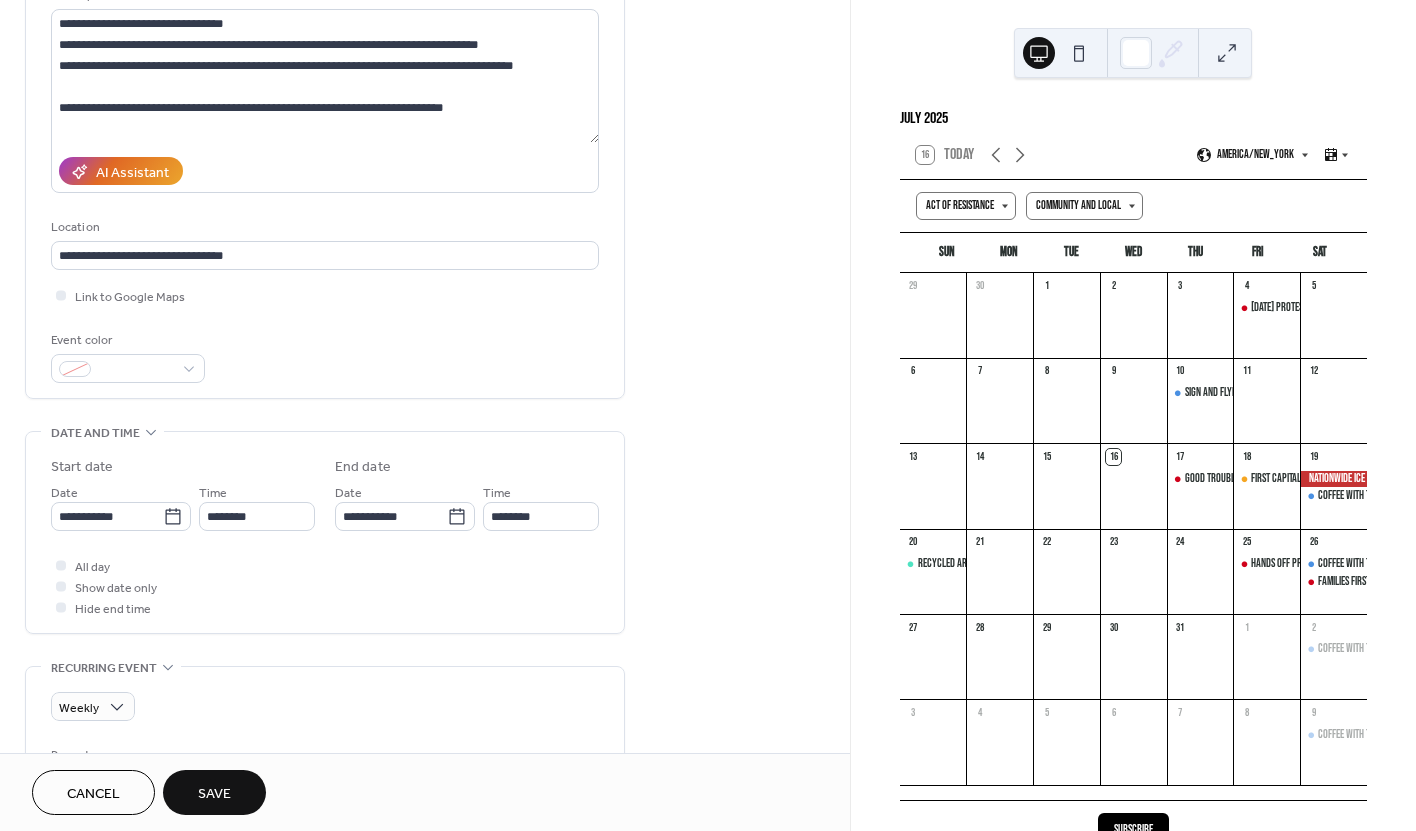 click on "Event color" at bounding box center (325, 356) 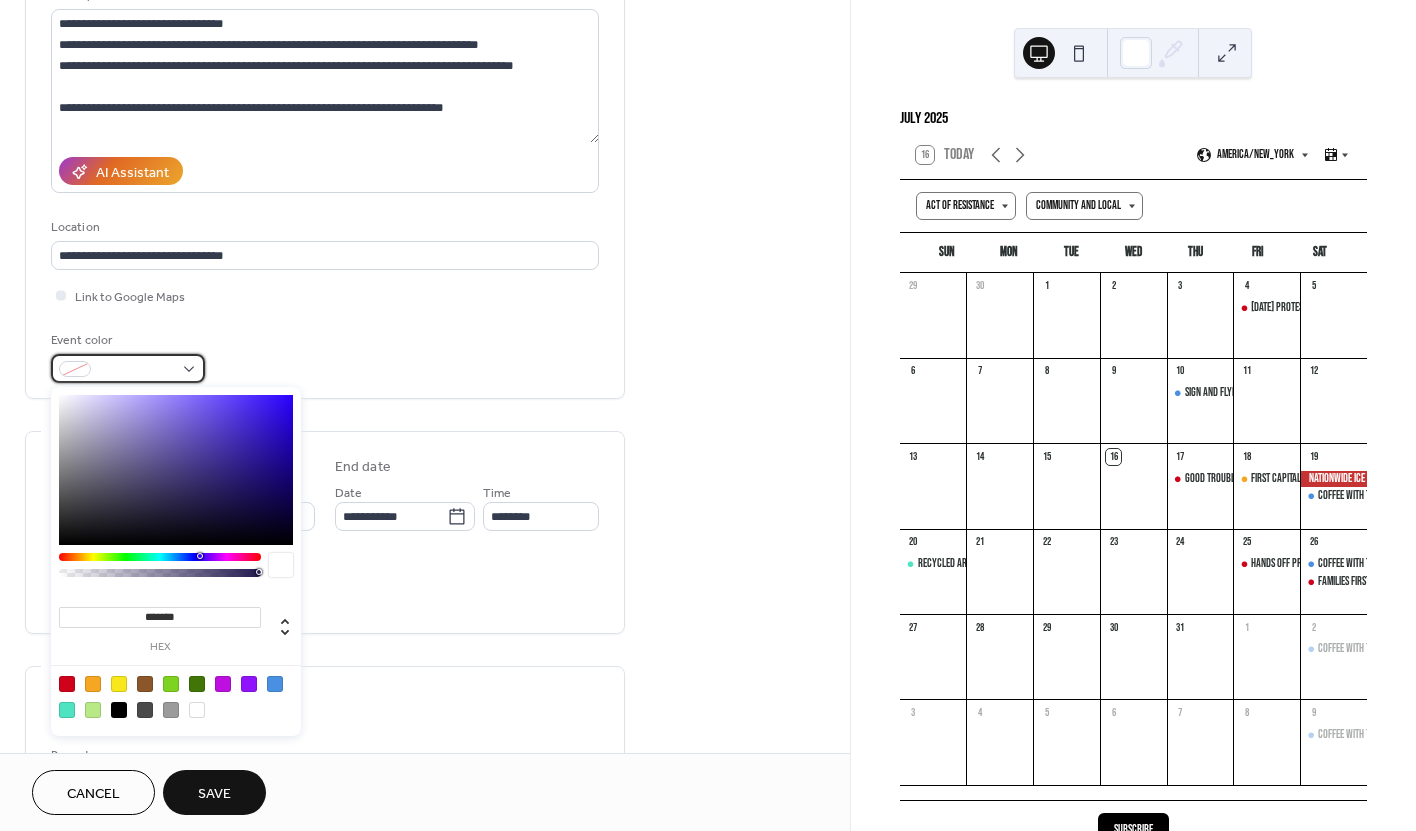 click at bounding box center (128, 368) 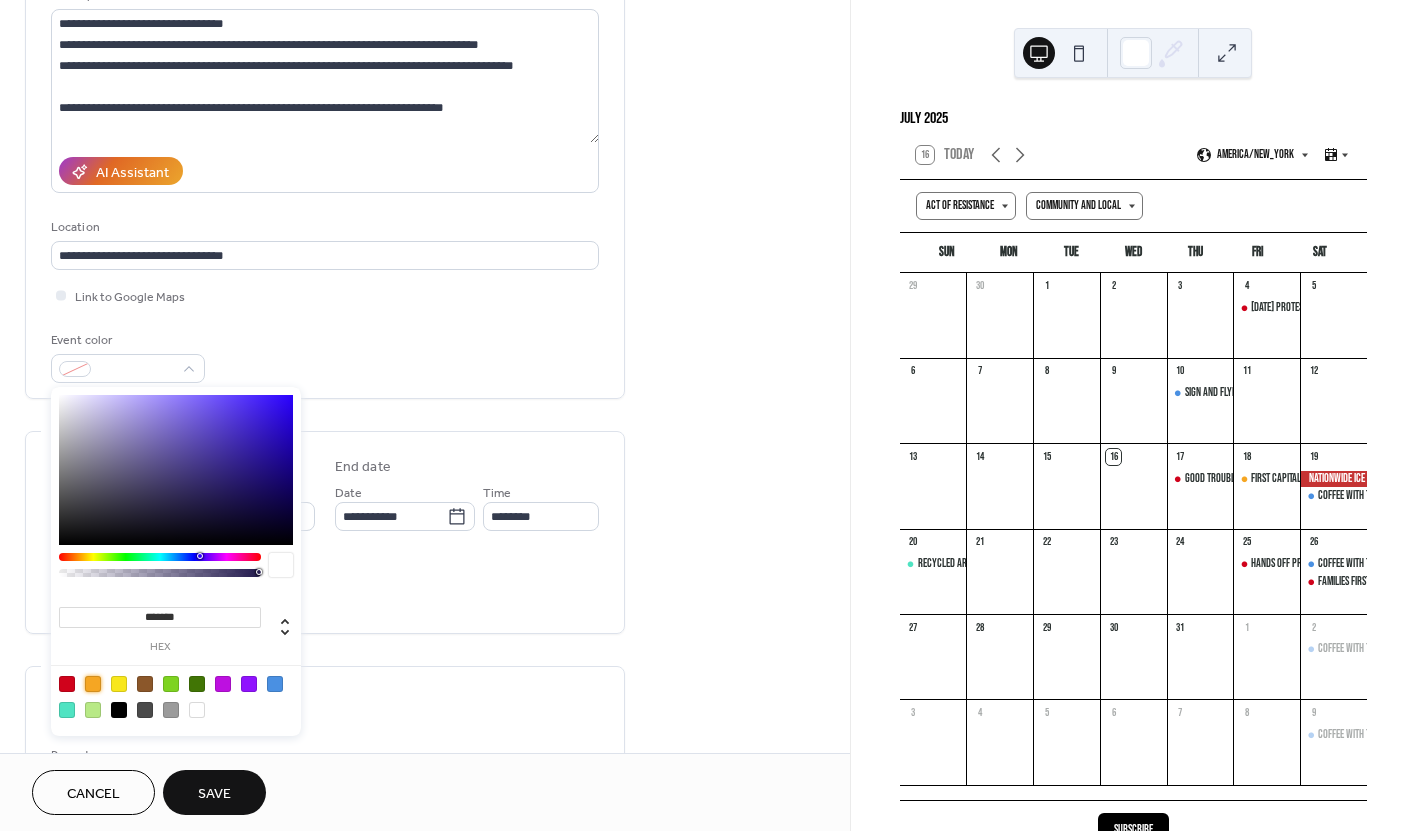 click at bounding box center (93, 684) 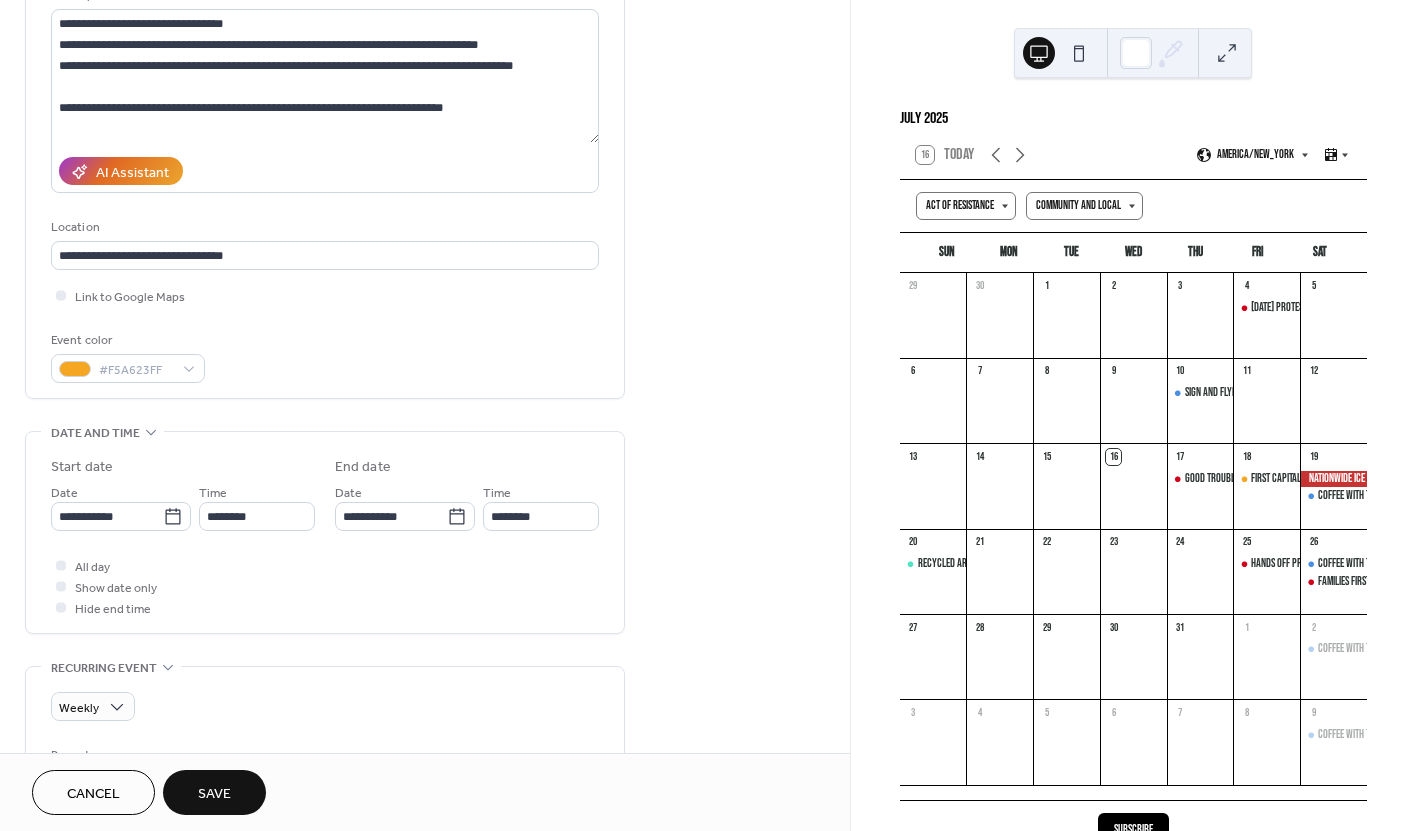 click on "All day Show date only Hide end time" at bounding box center [325, 586] 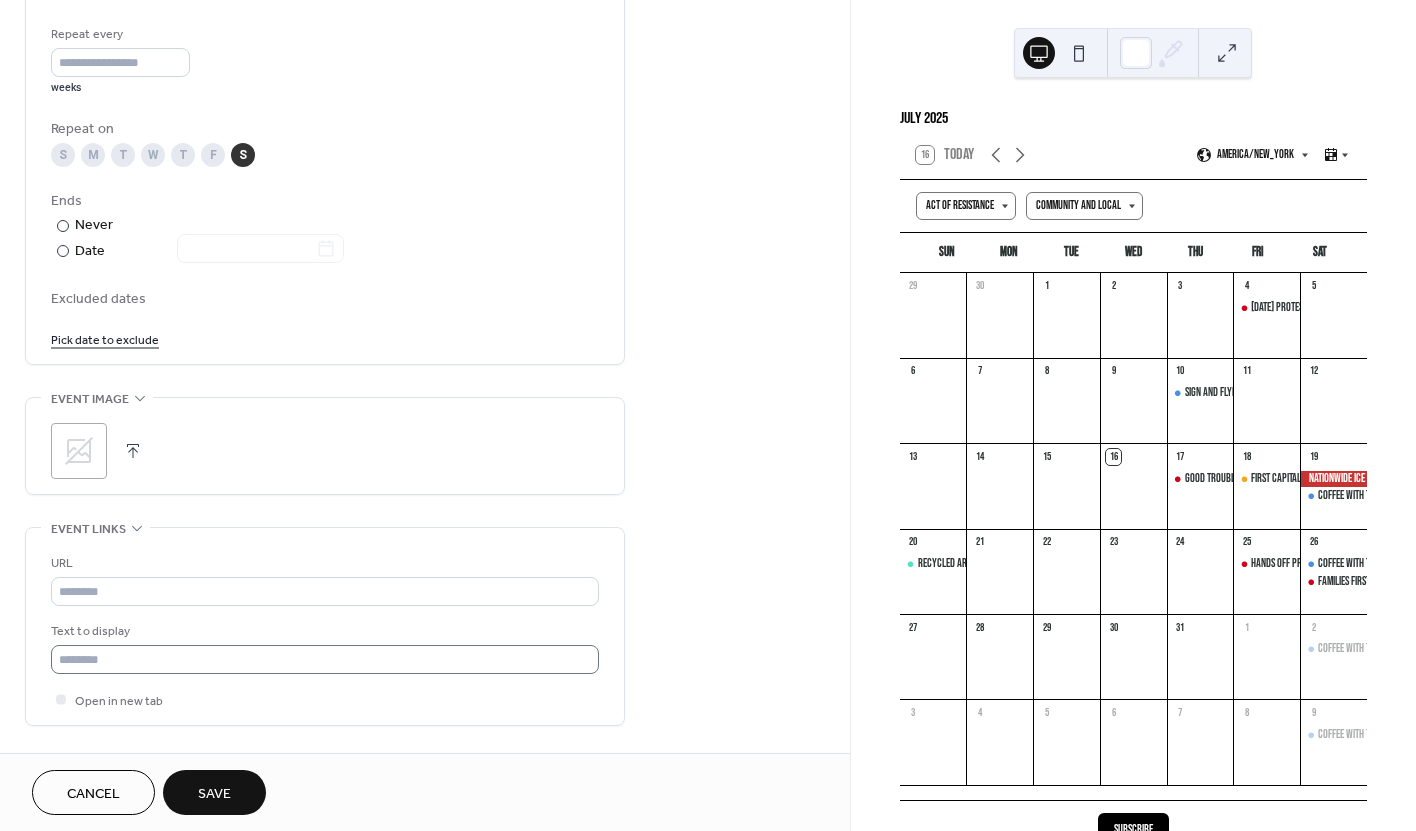 scroll, scrollTop: 1088, scrollLeft: 0, axis: vertical 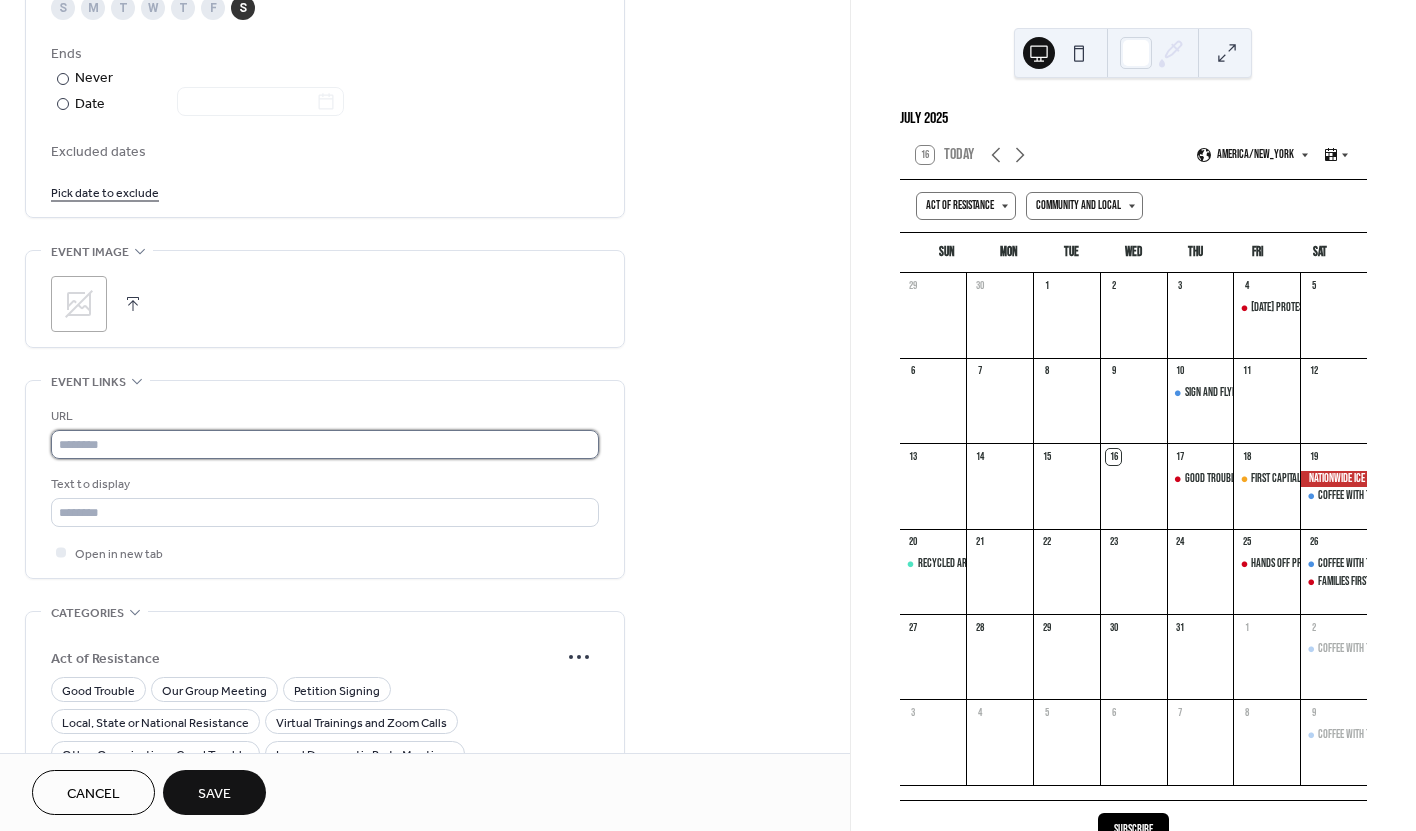 click at bounding box center [325, 444] 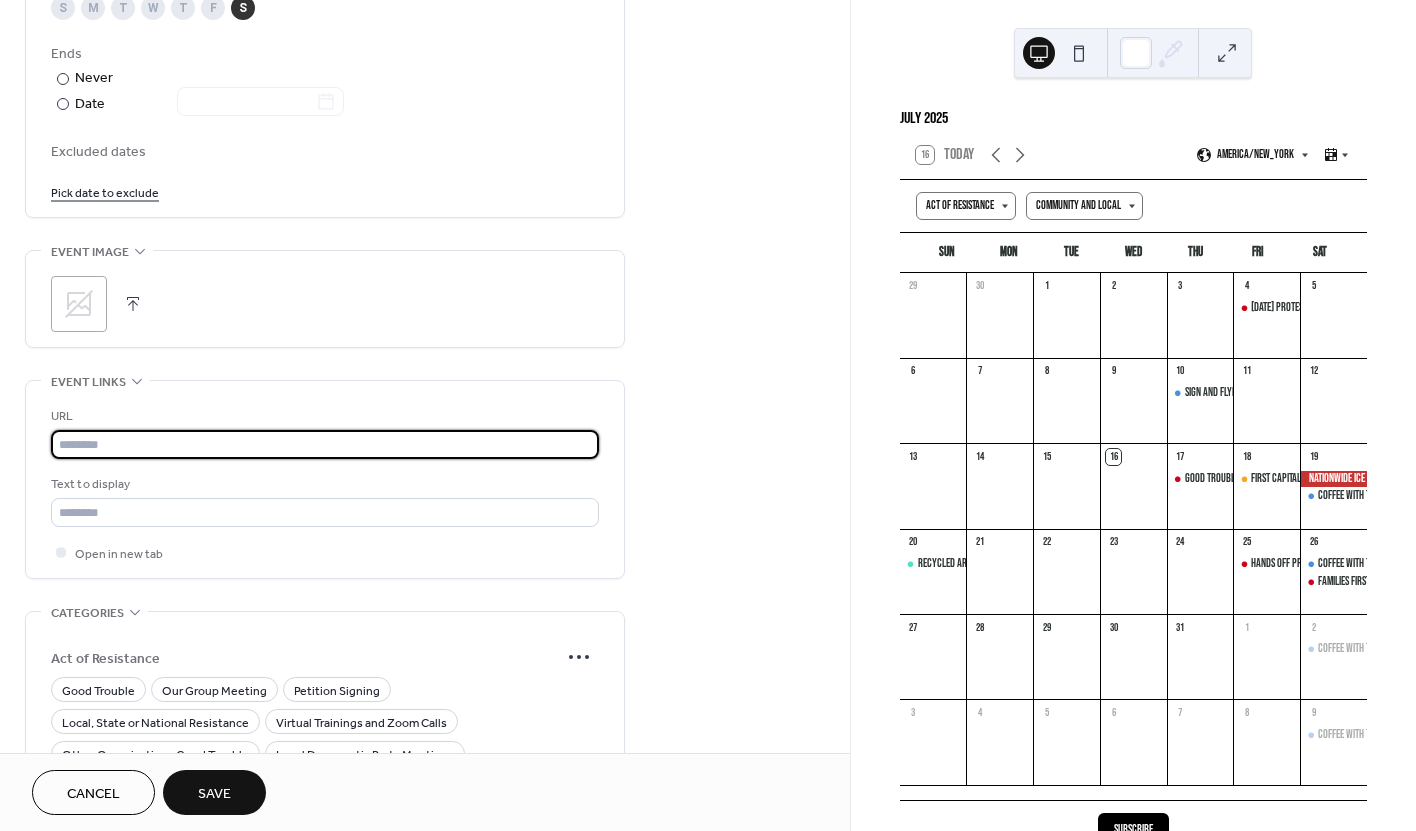 type on "**********" 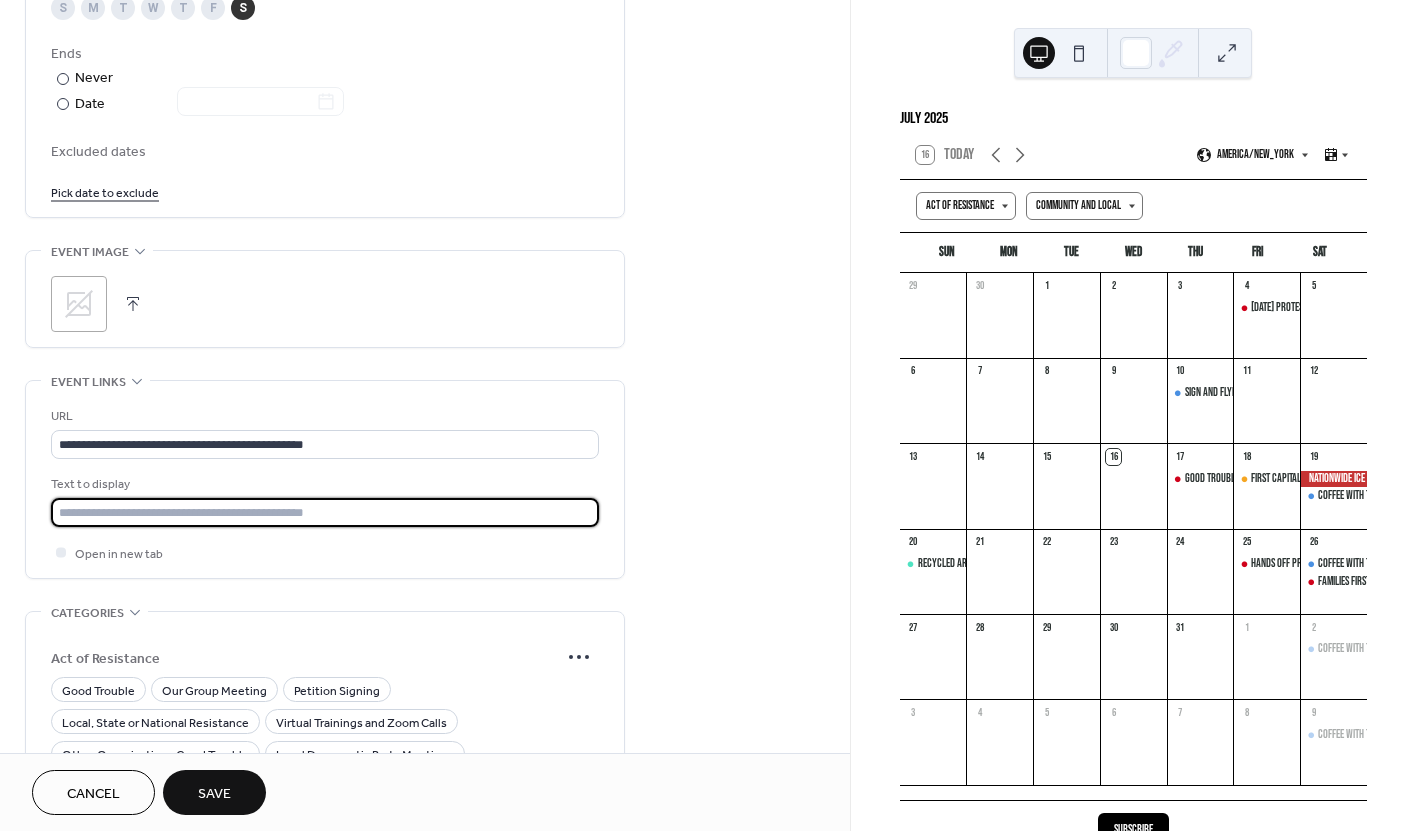 click at bounding box center [325, 512] 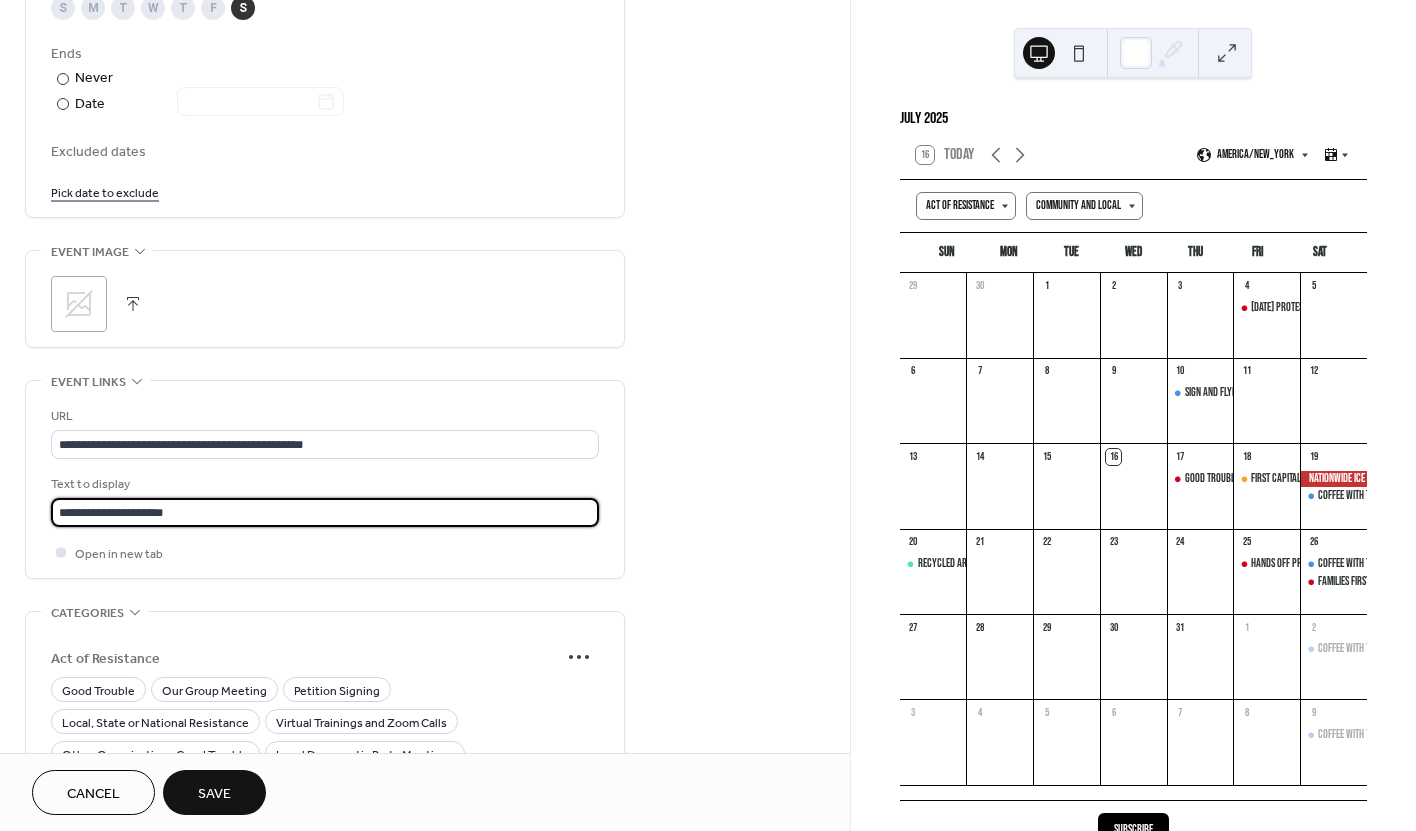 type on "**********" 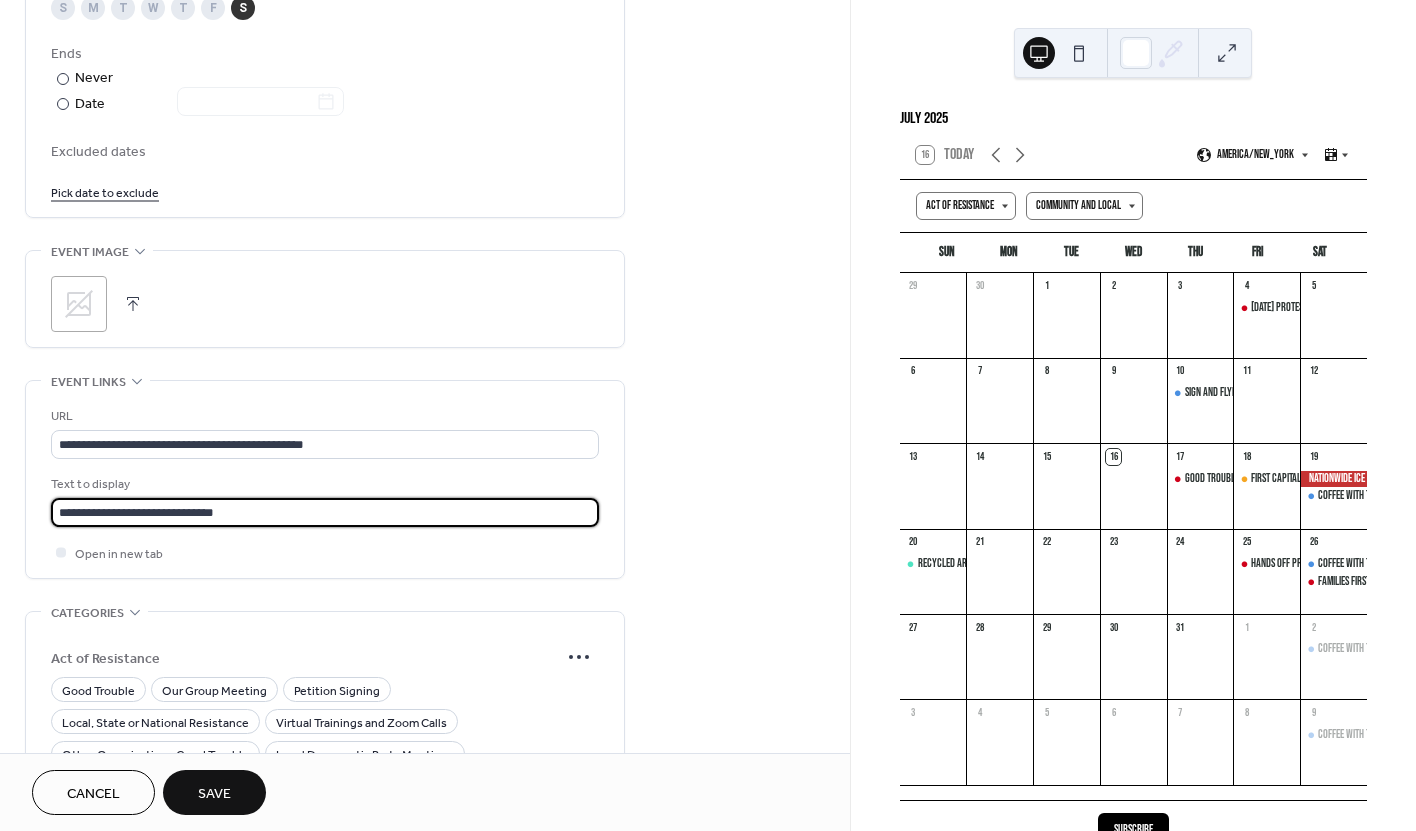 click on "**********" at bounding box center (325, 76) 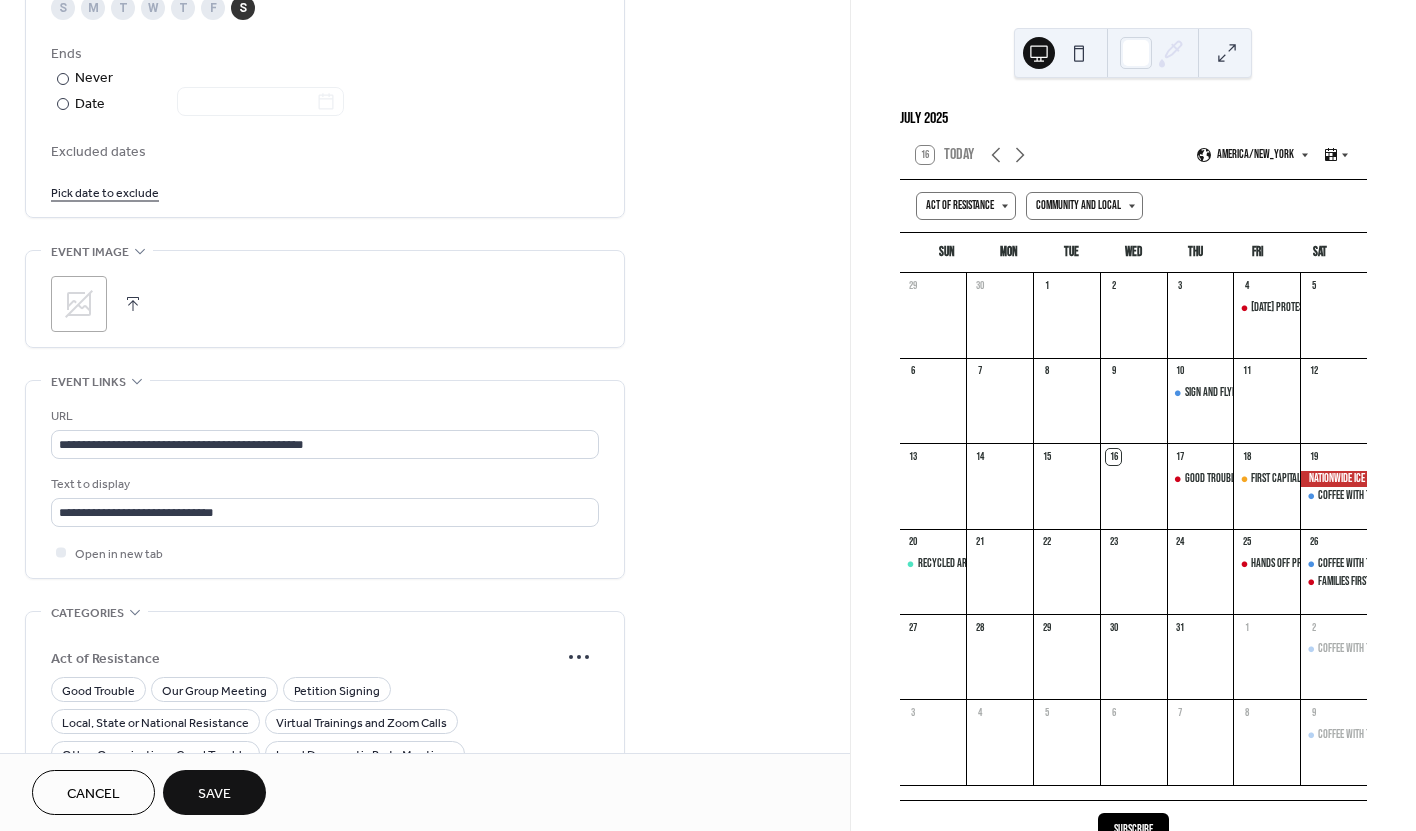 click at bounding box center [133, 304] 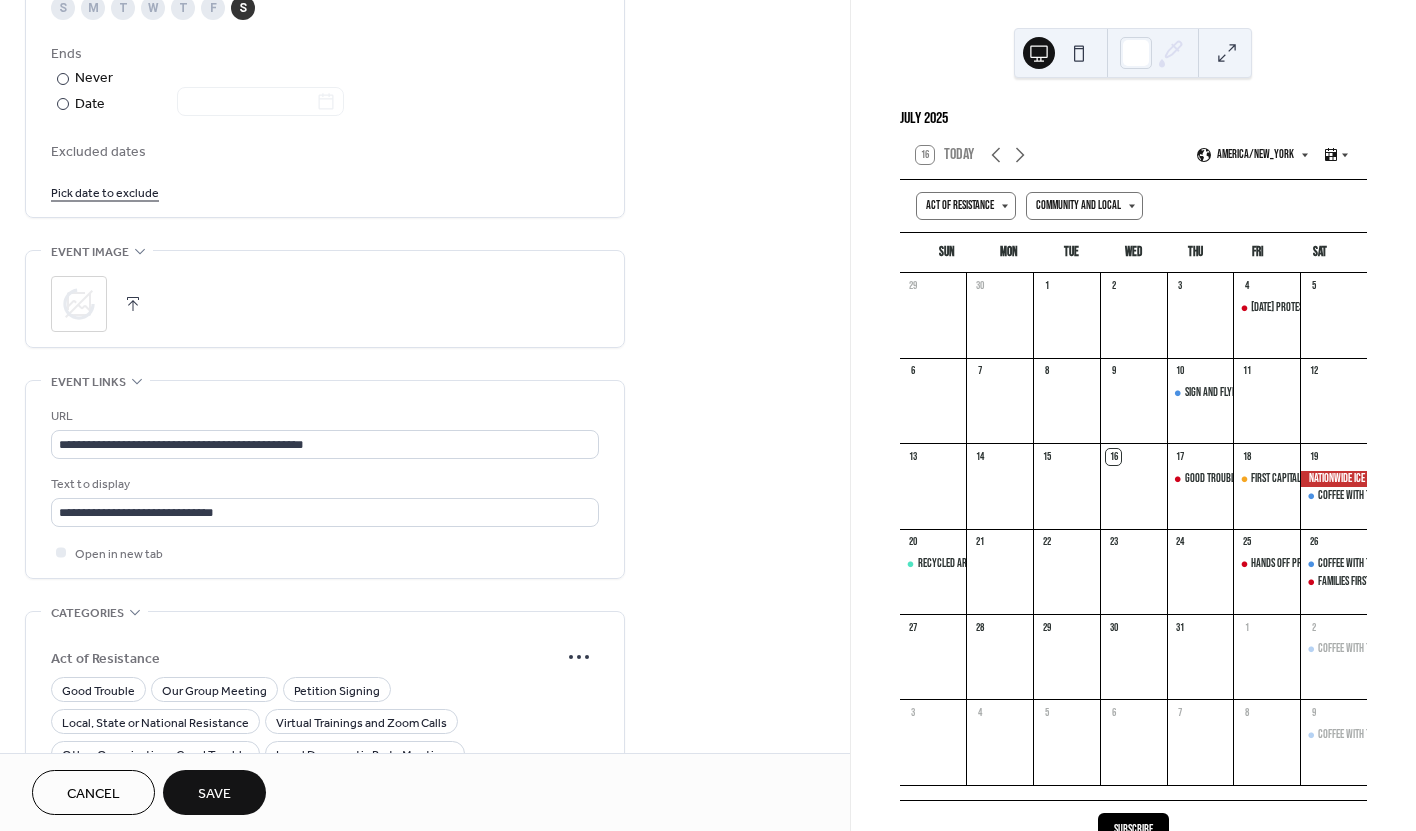 scroll, scrollTop: 5, scrollLeft: 0, axis: vertical 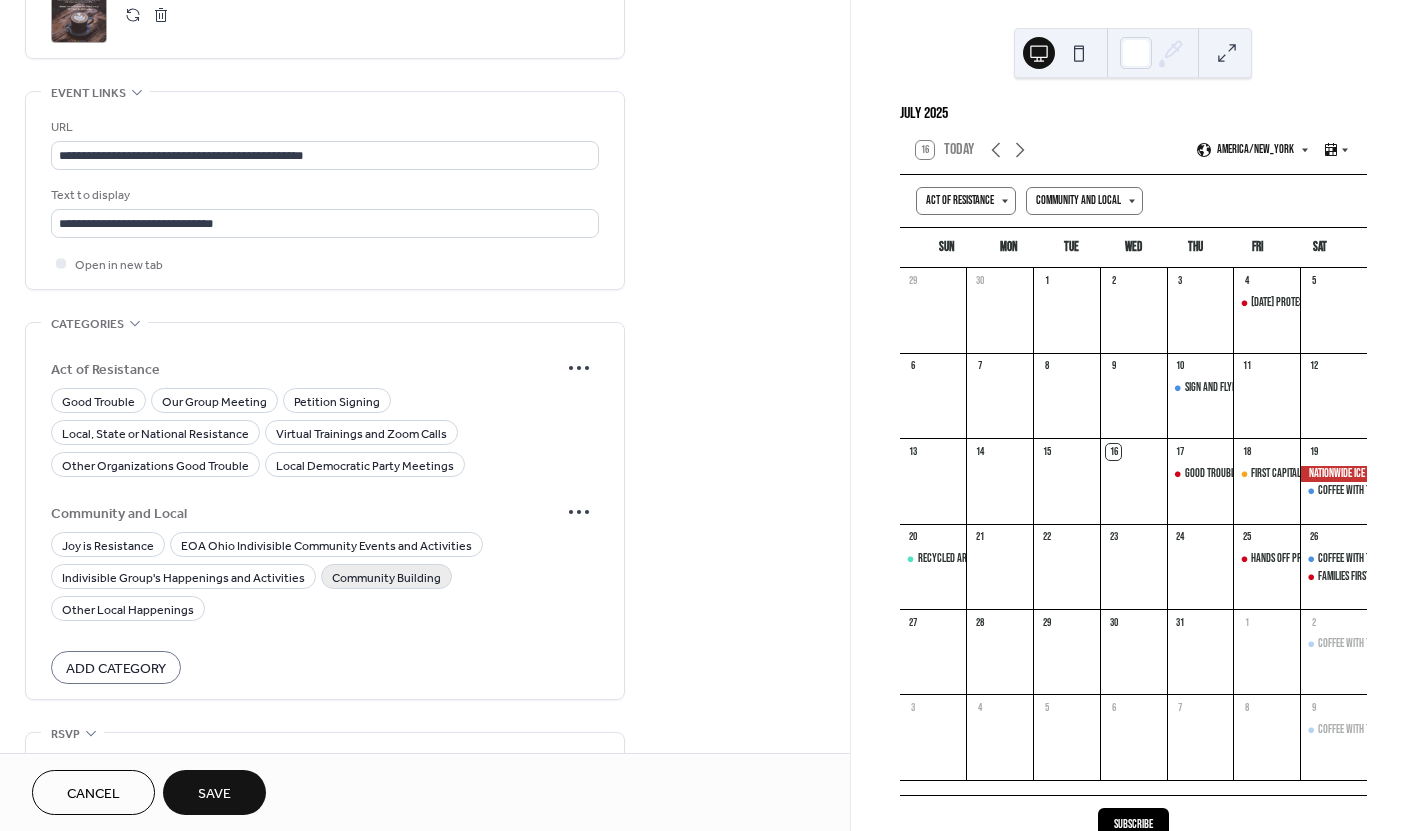 click on "Community Building" at bounding box center (386, 578) 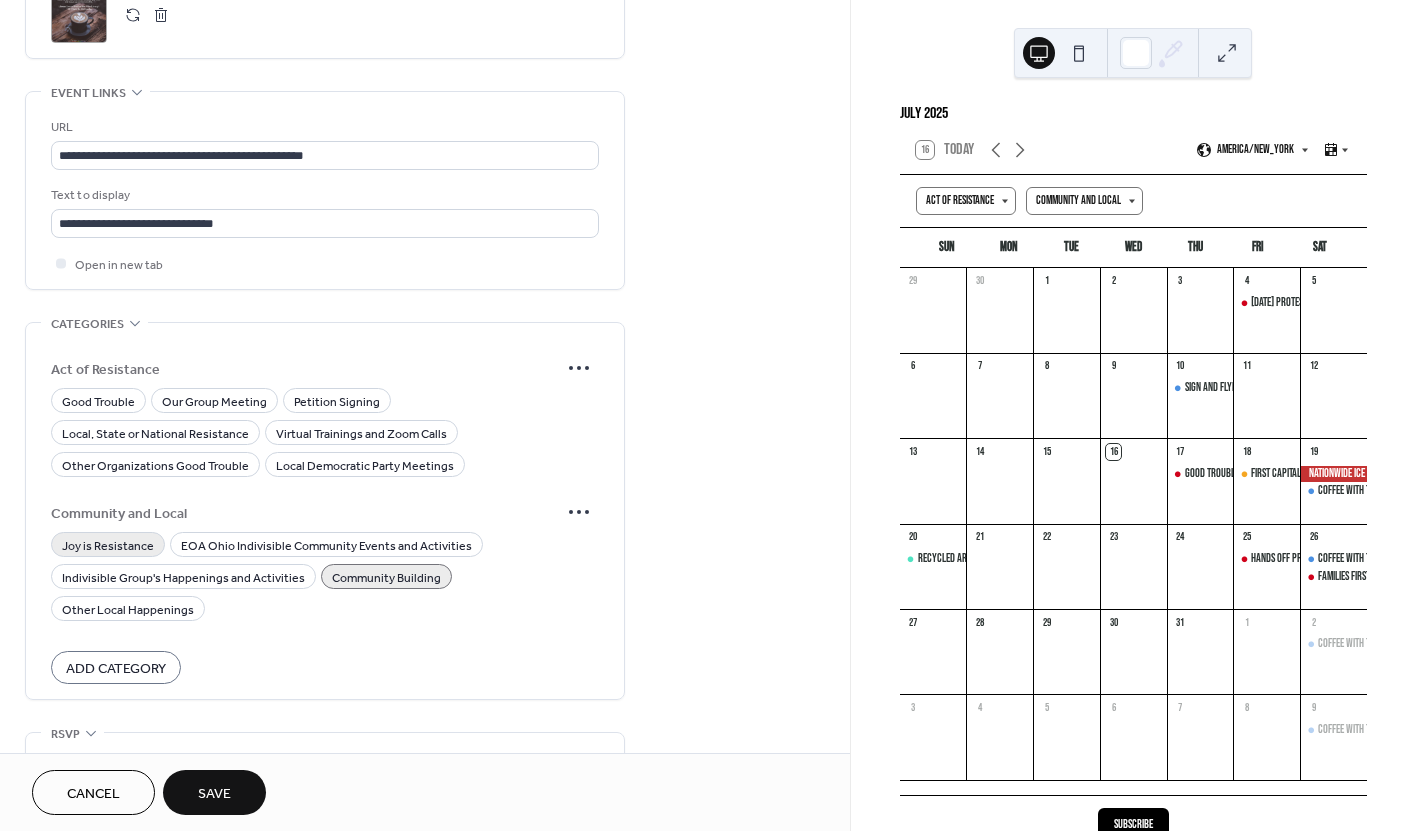 click on "Joy is Resistance" at bounding box center (108, 546) 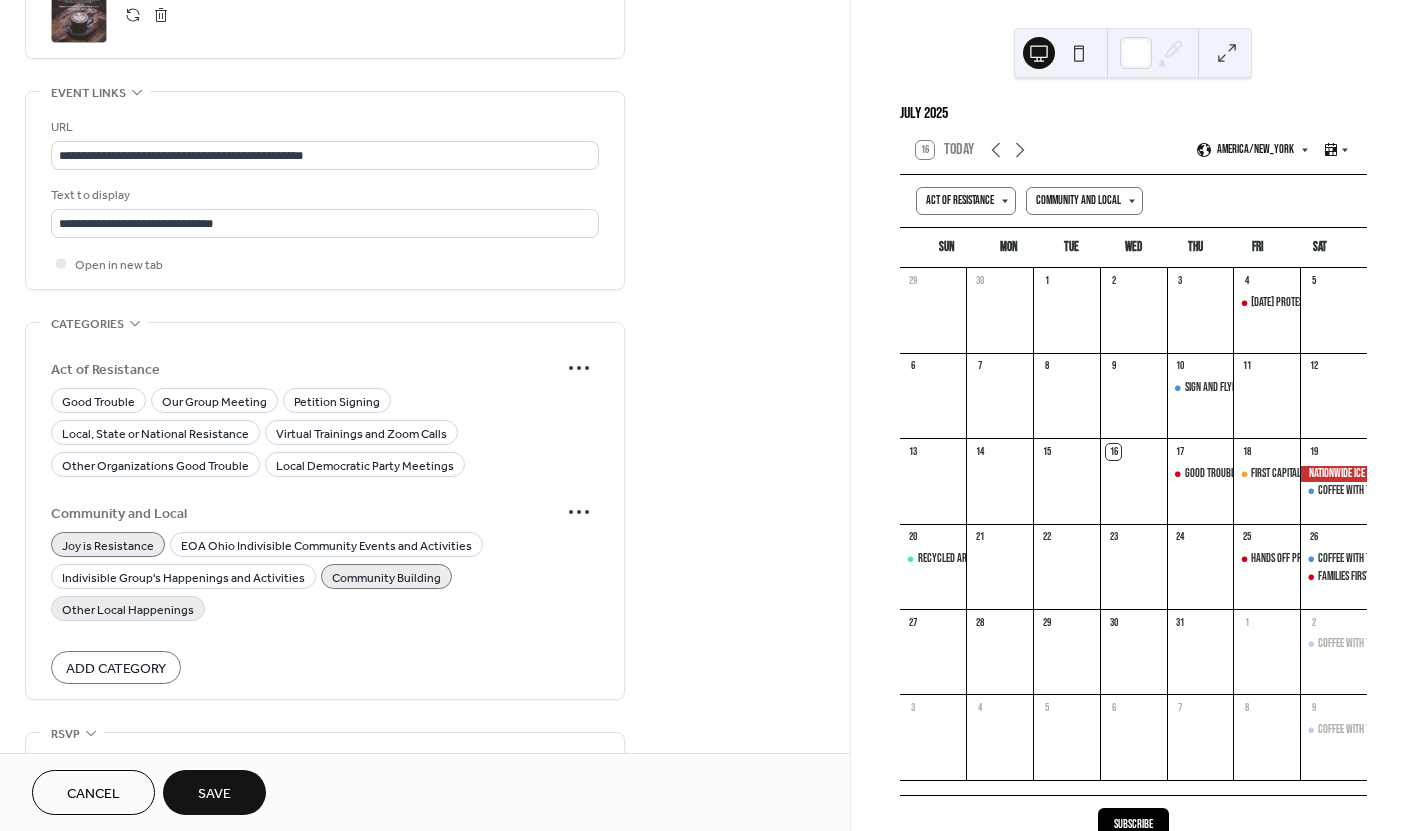 click on "Other Local Happenings" at bounding box center (128, 610) 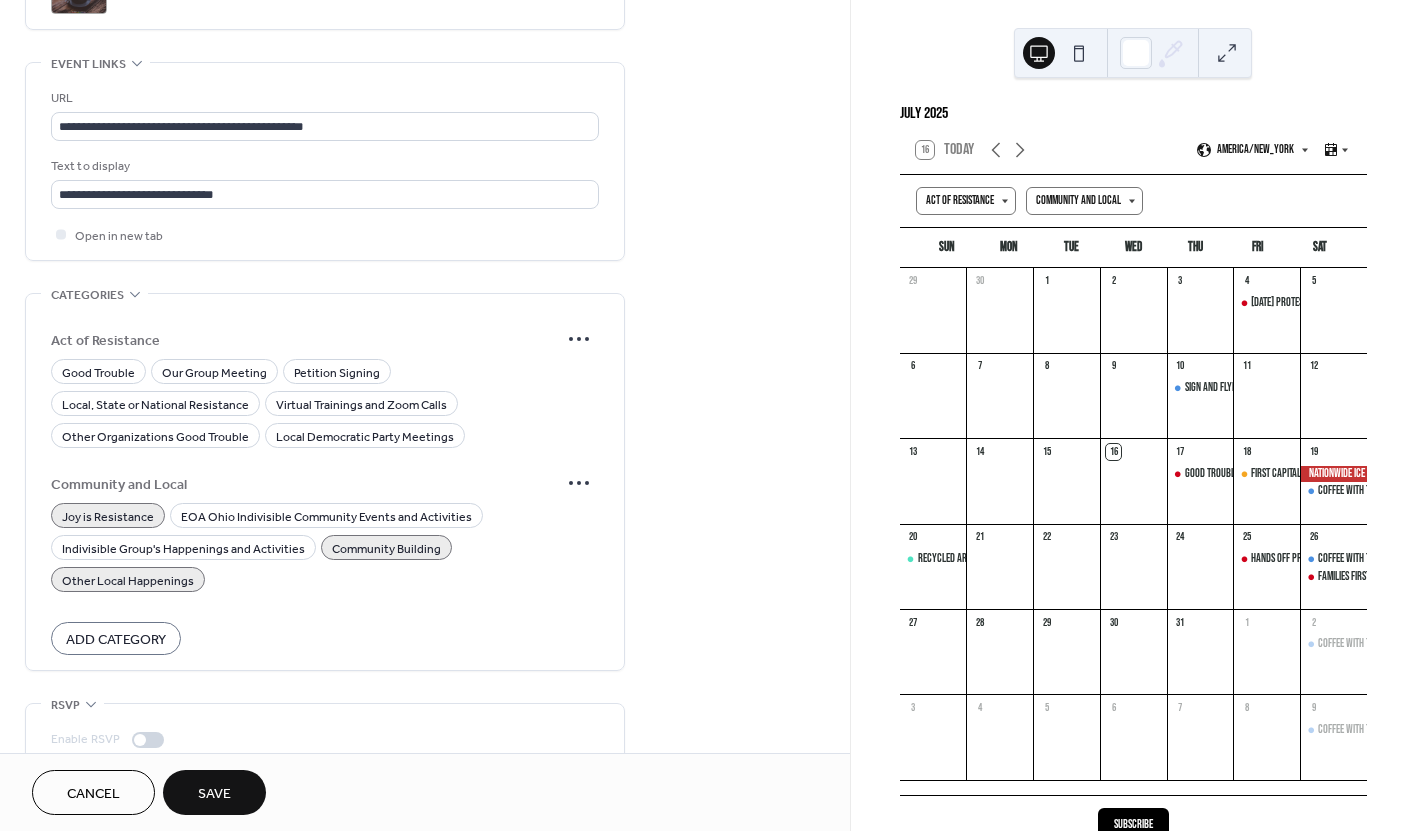 scroll, scrollTop: 1413, scrollLeft: 0, axis: vertical 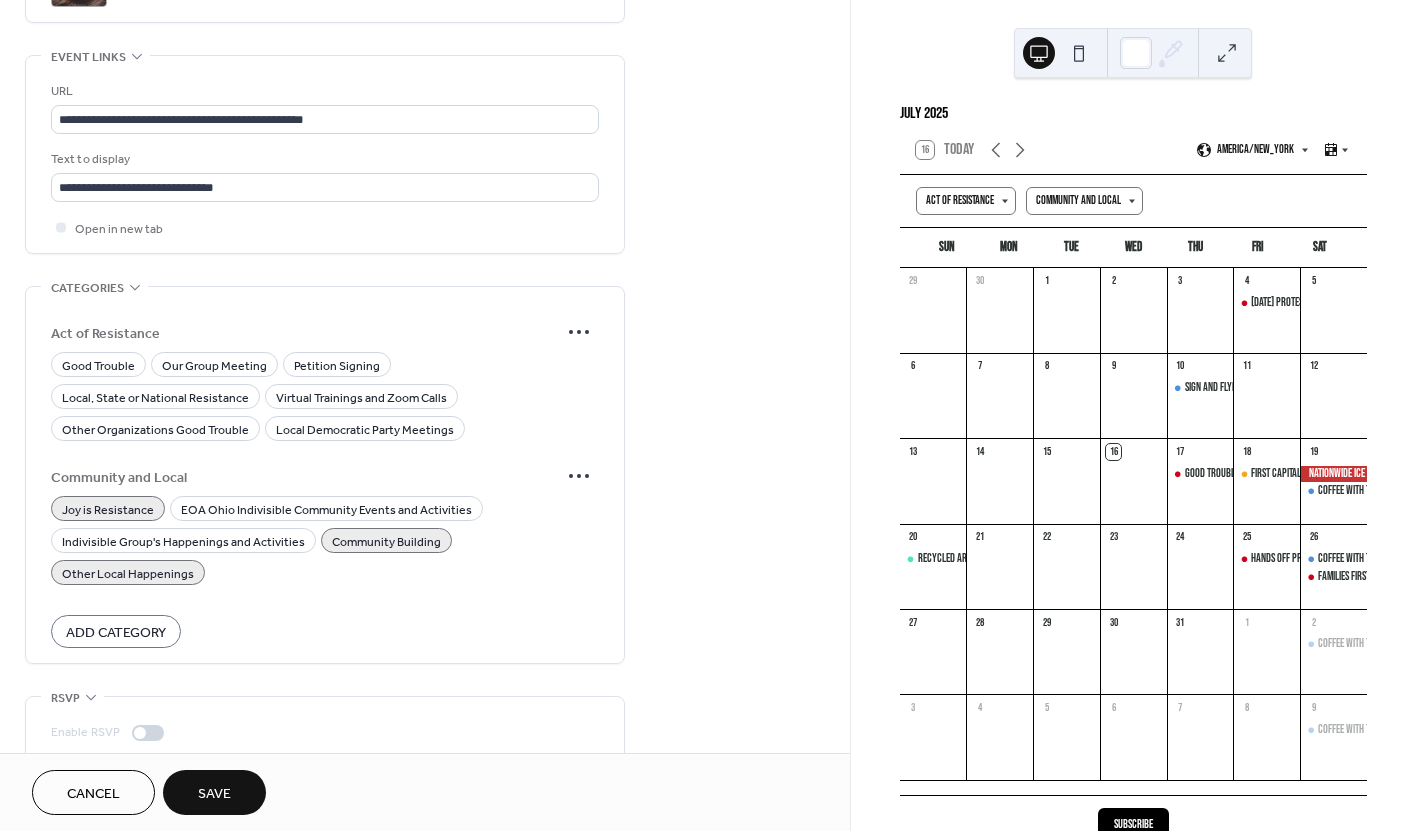 click on "Save" at bounding box center [214, 794] 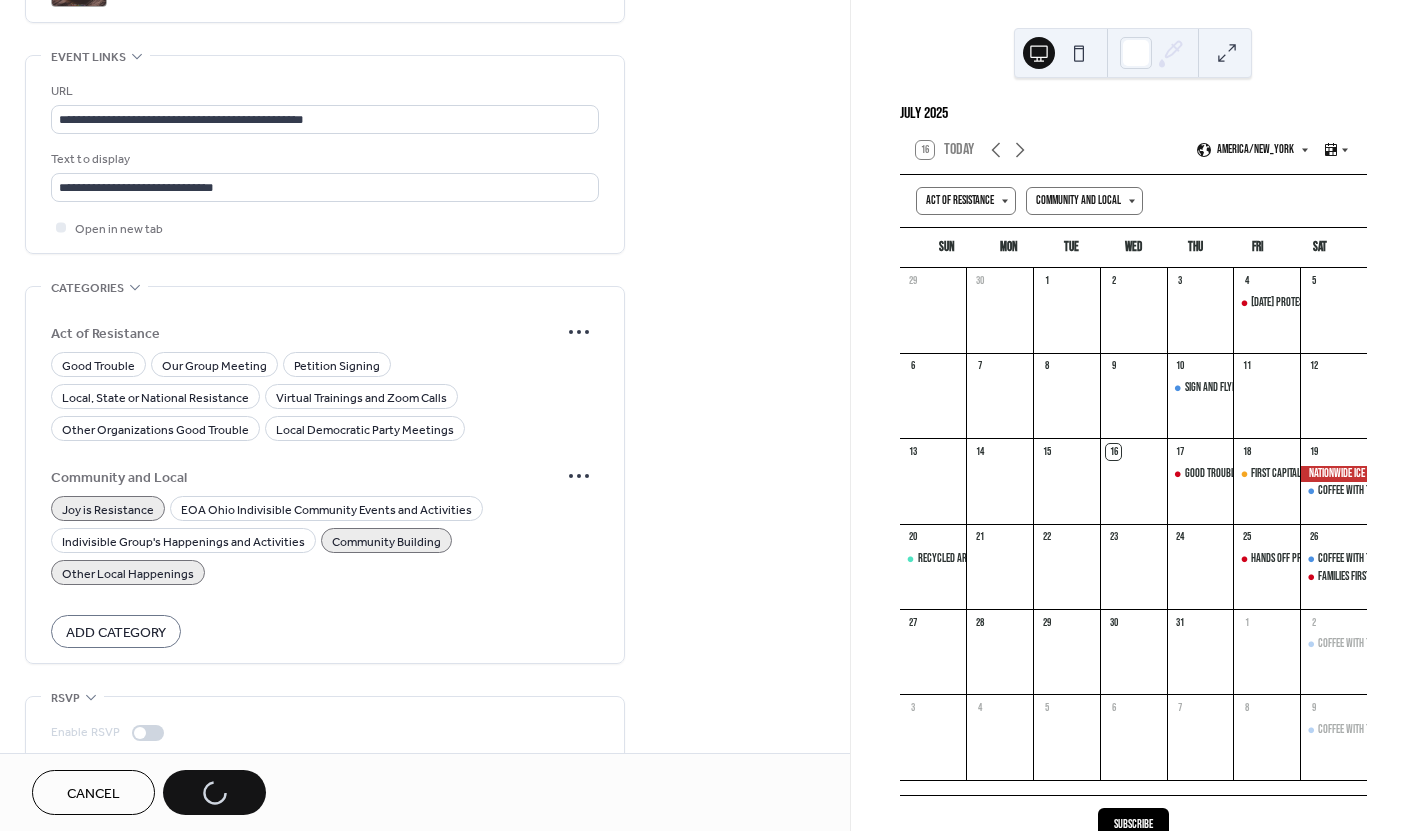 scroll, scrollTop: 1452, scrollLeft: 0, axis: vertical 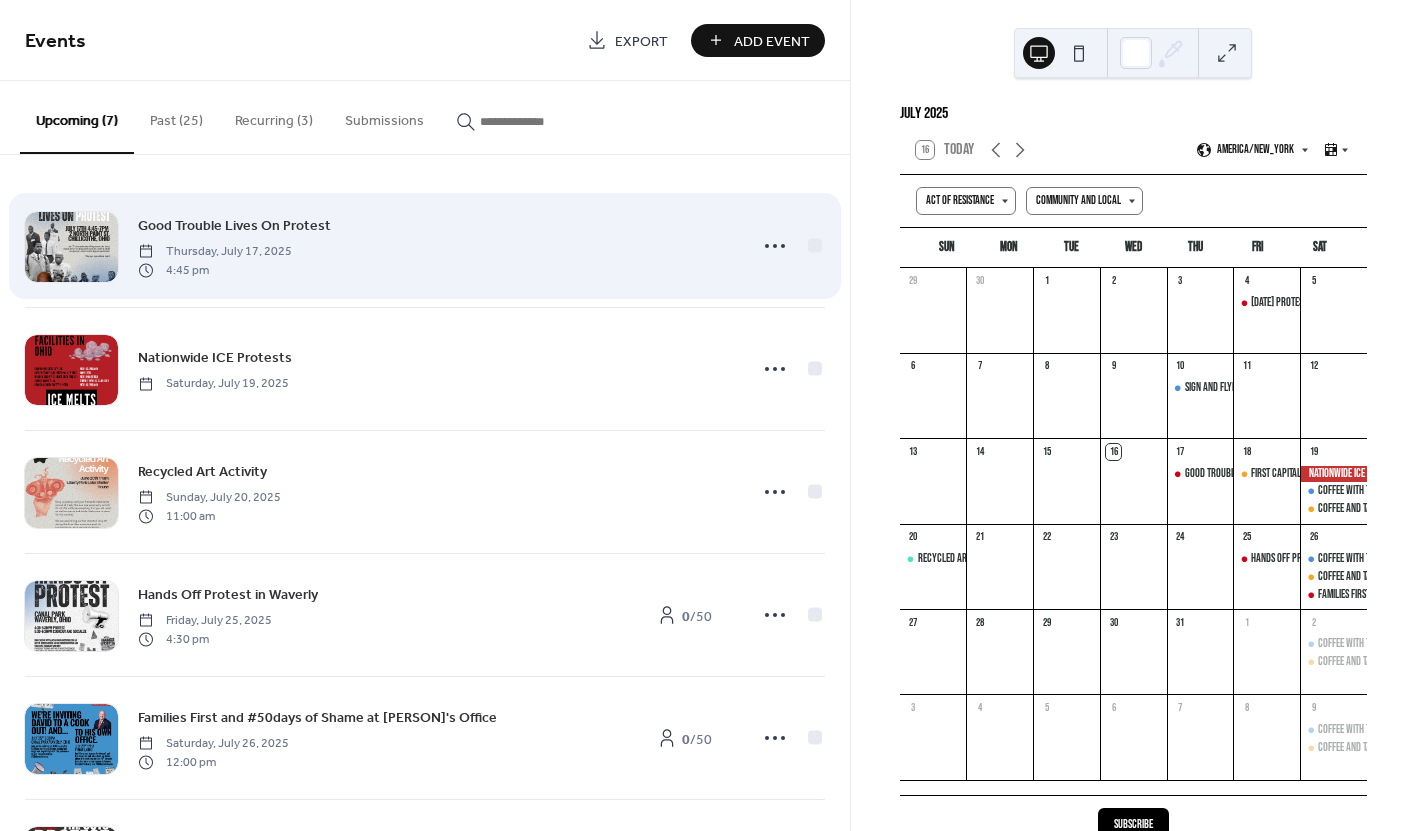 click on "Good Trouble Lives On Protest" at bounding box center [234, 226] 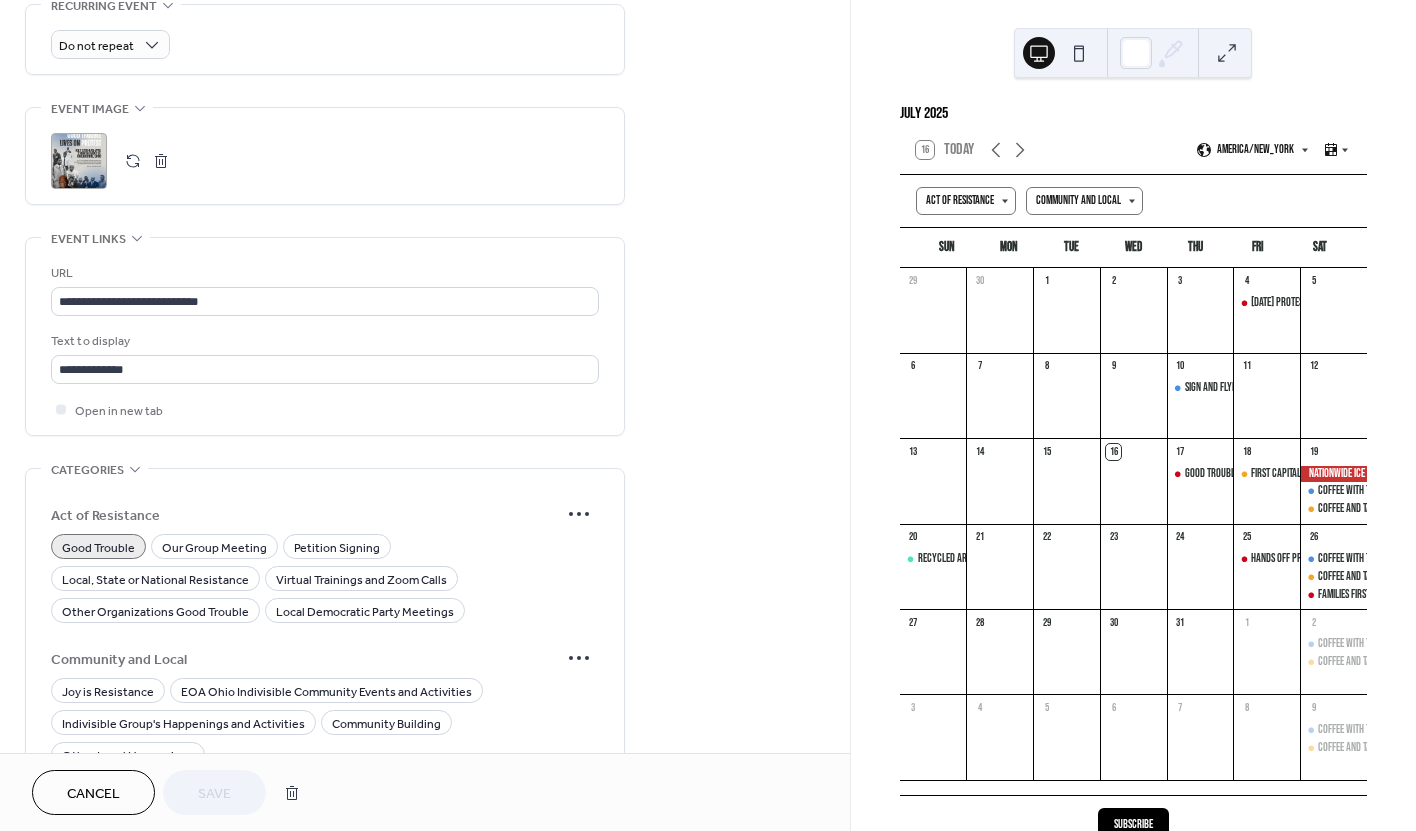 scroll, scrollTop: 1097, scrollLeft: 0, axis: vertical 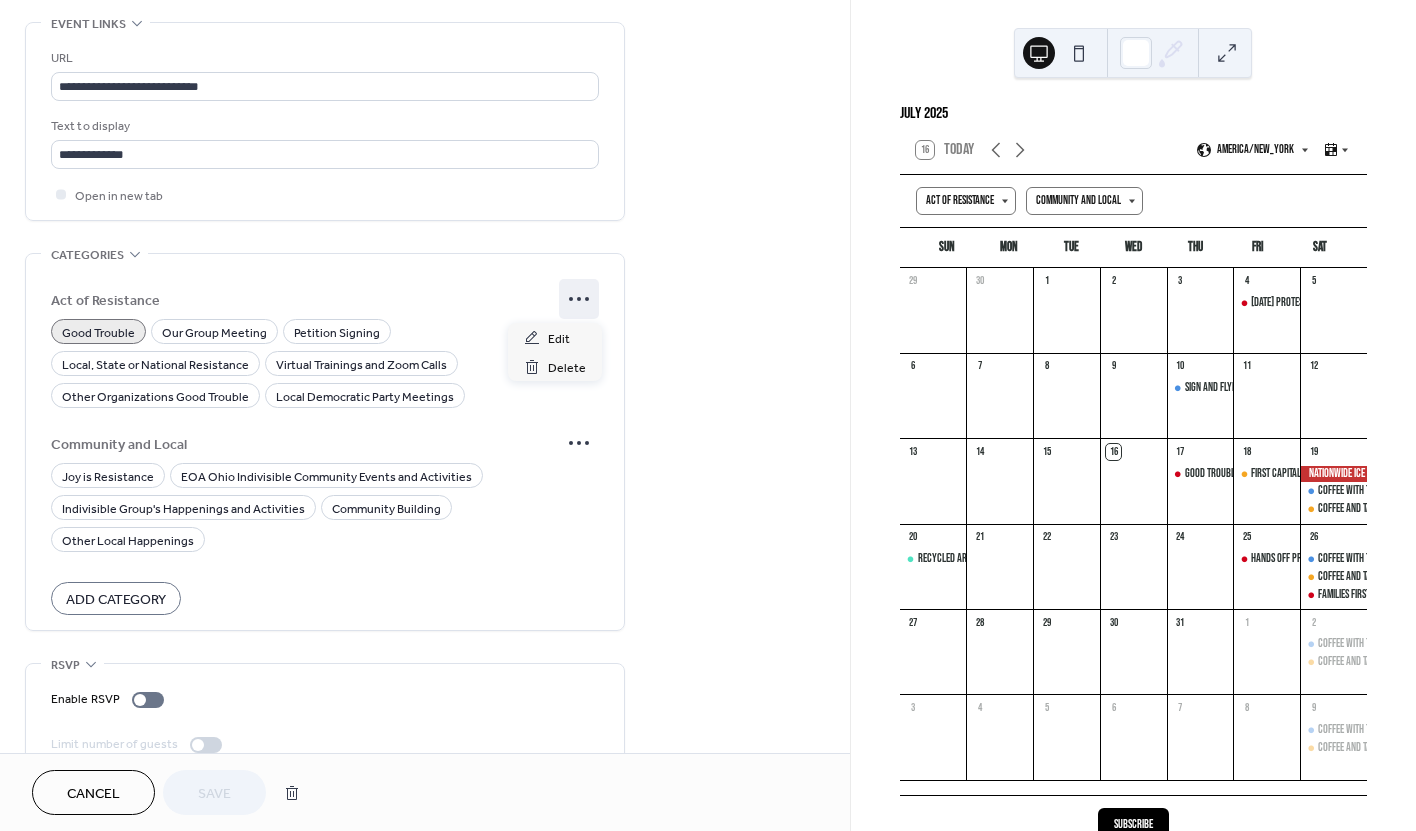 click 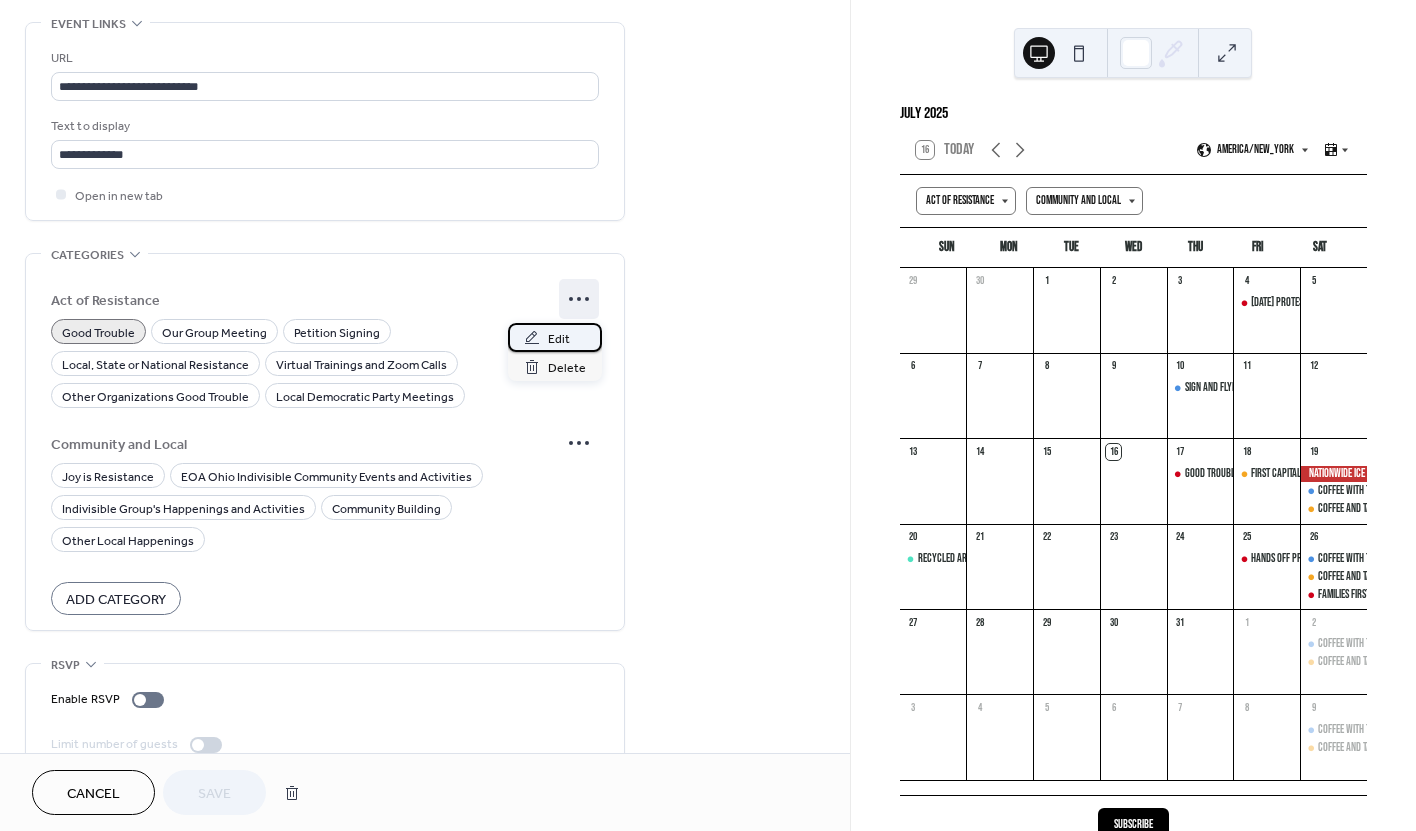 click on "Edit" at bounding box center (559, 339) 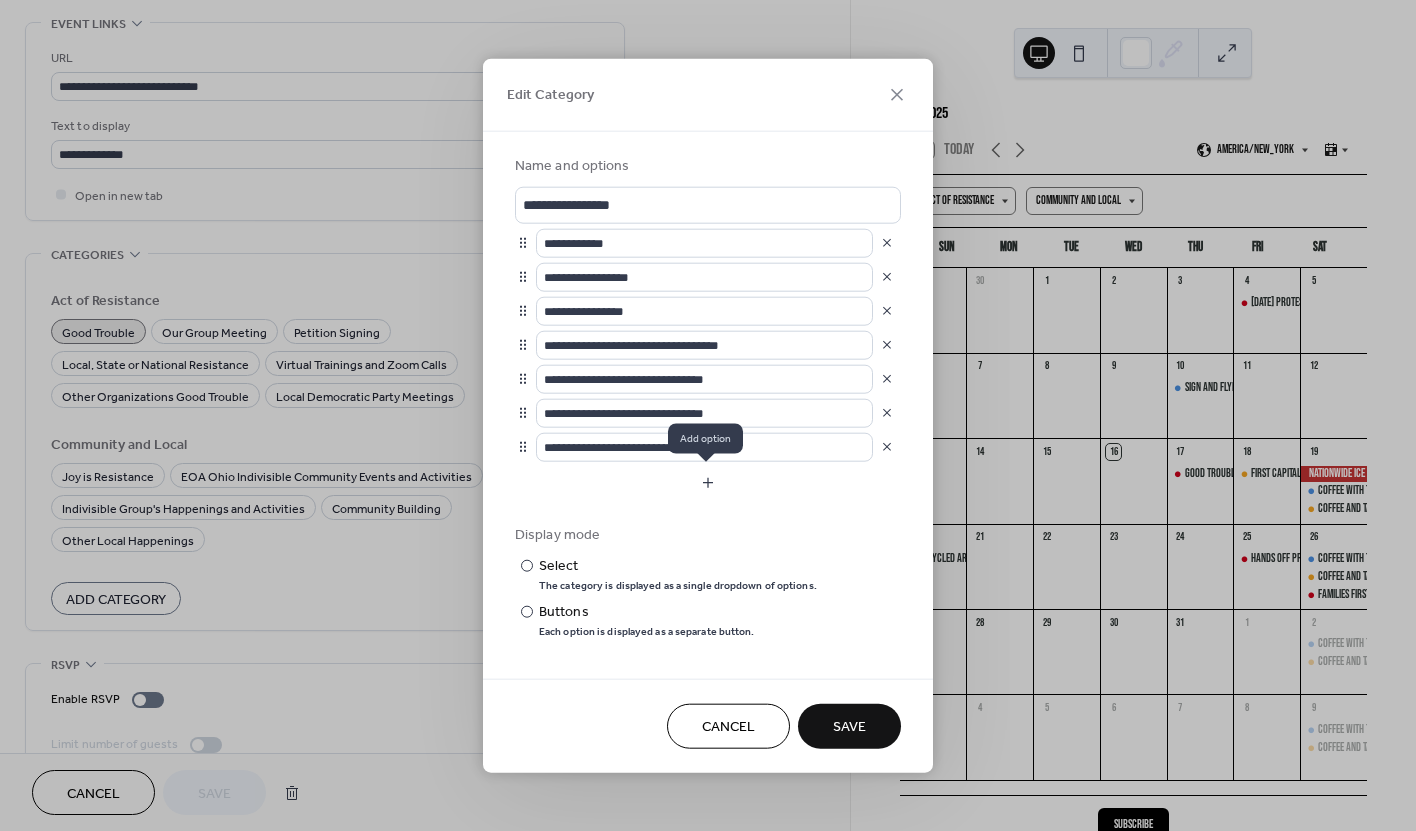 click at bounding box center (708, 482) 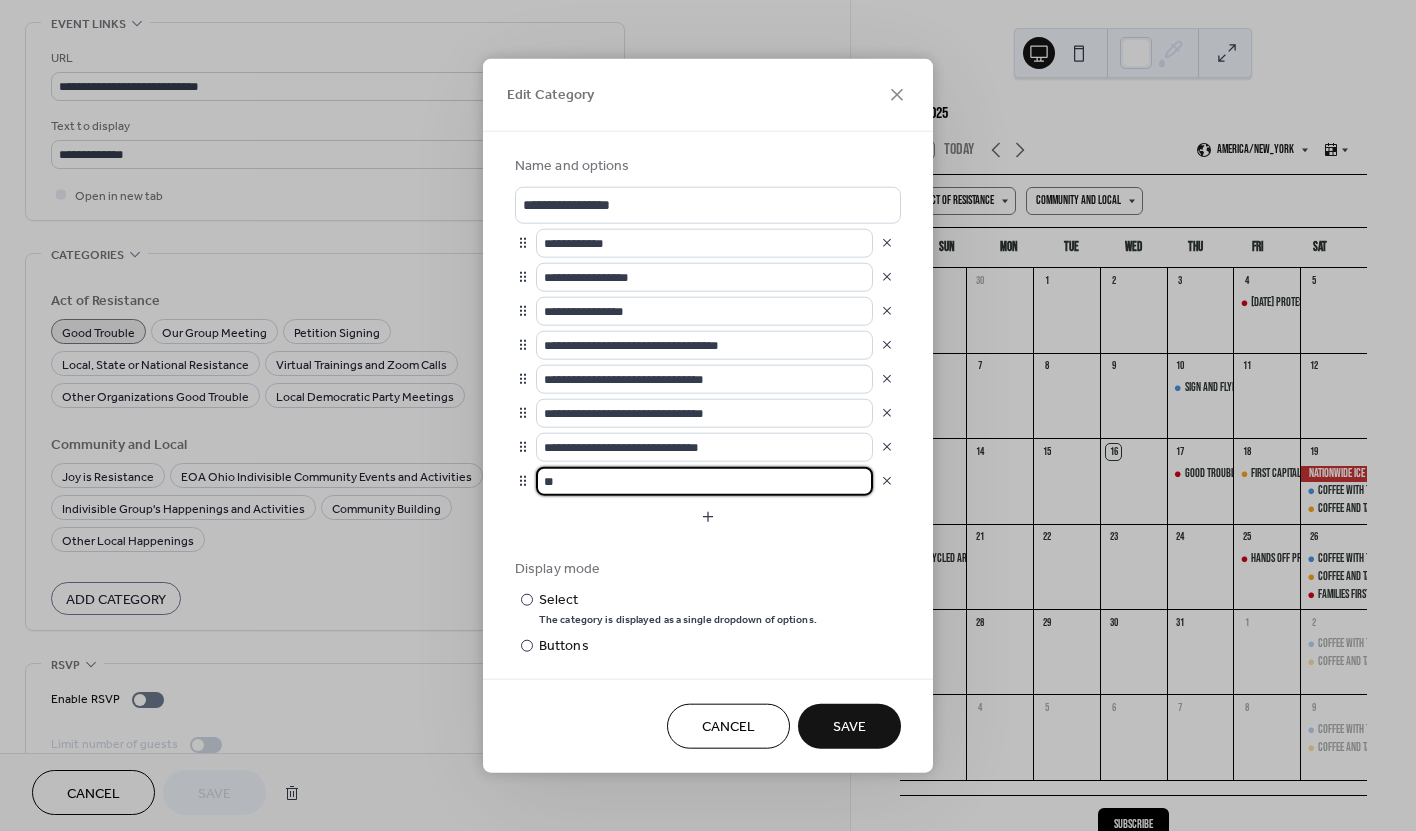 type on "*" 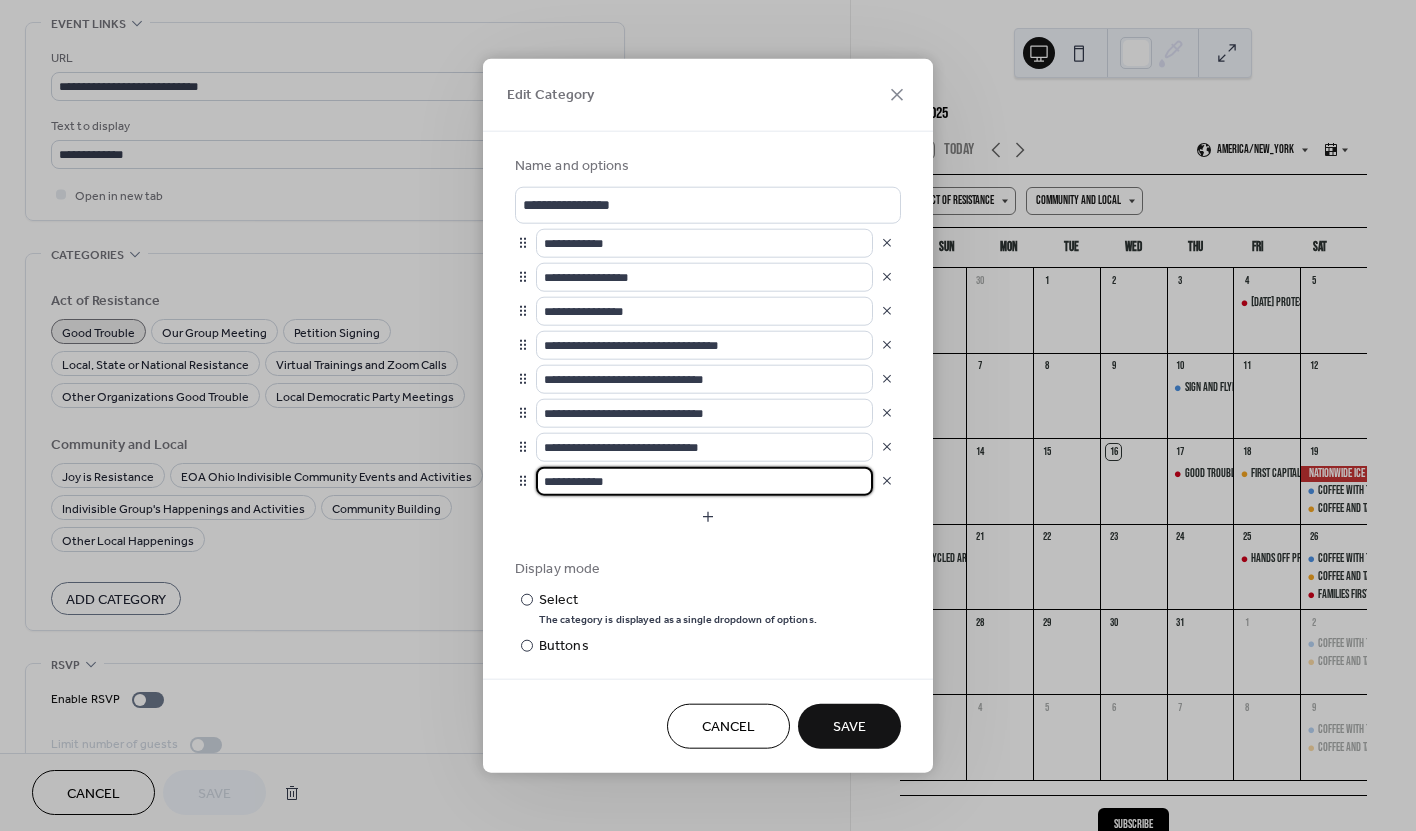 type on "**********" 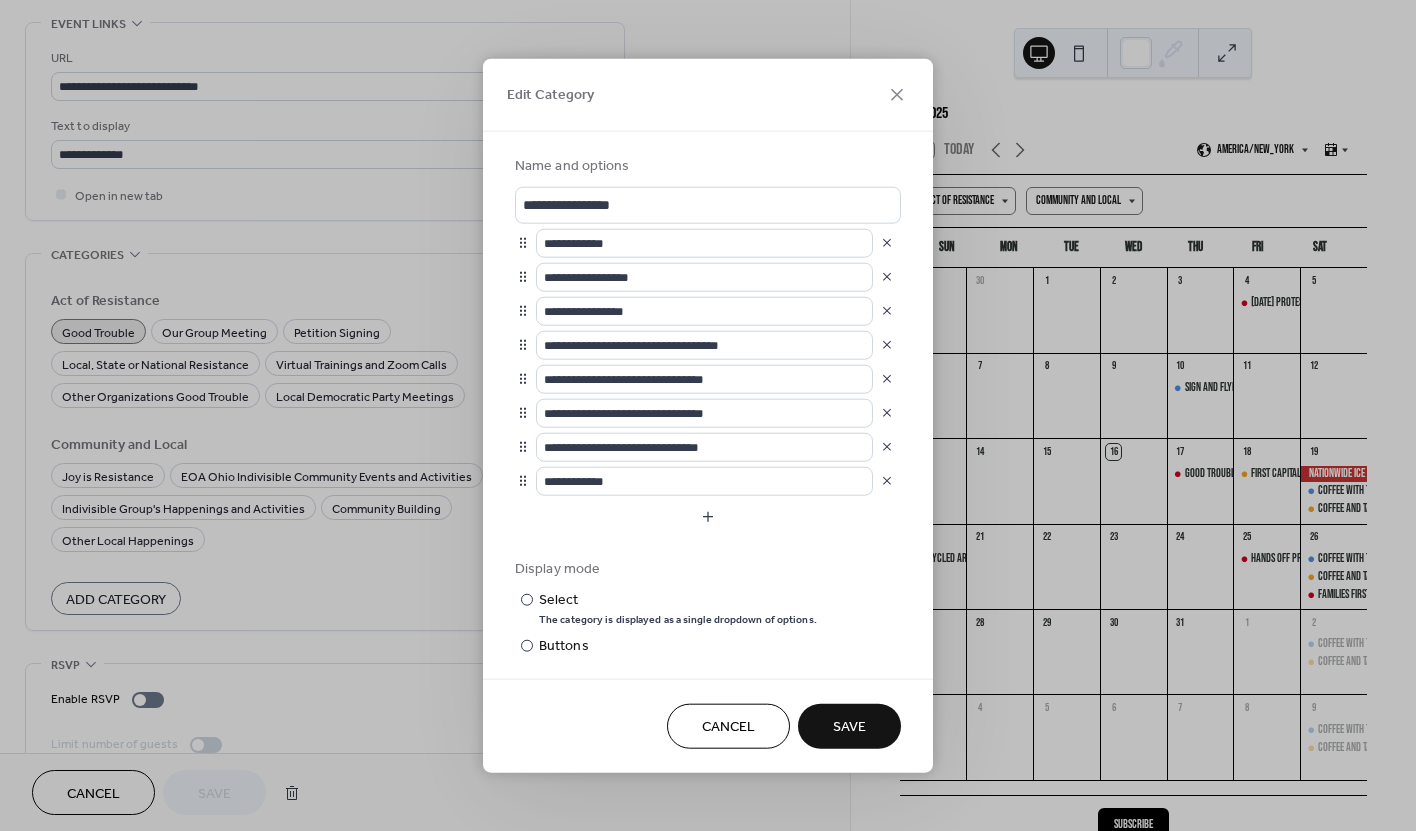 click on "Display mode" at bounding box center [706, 568] 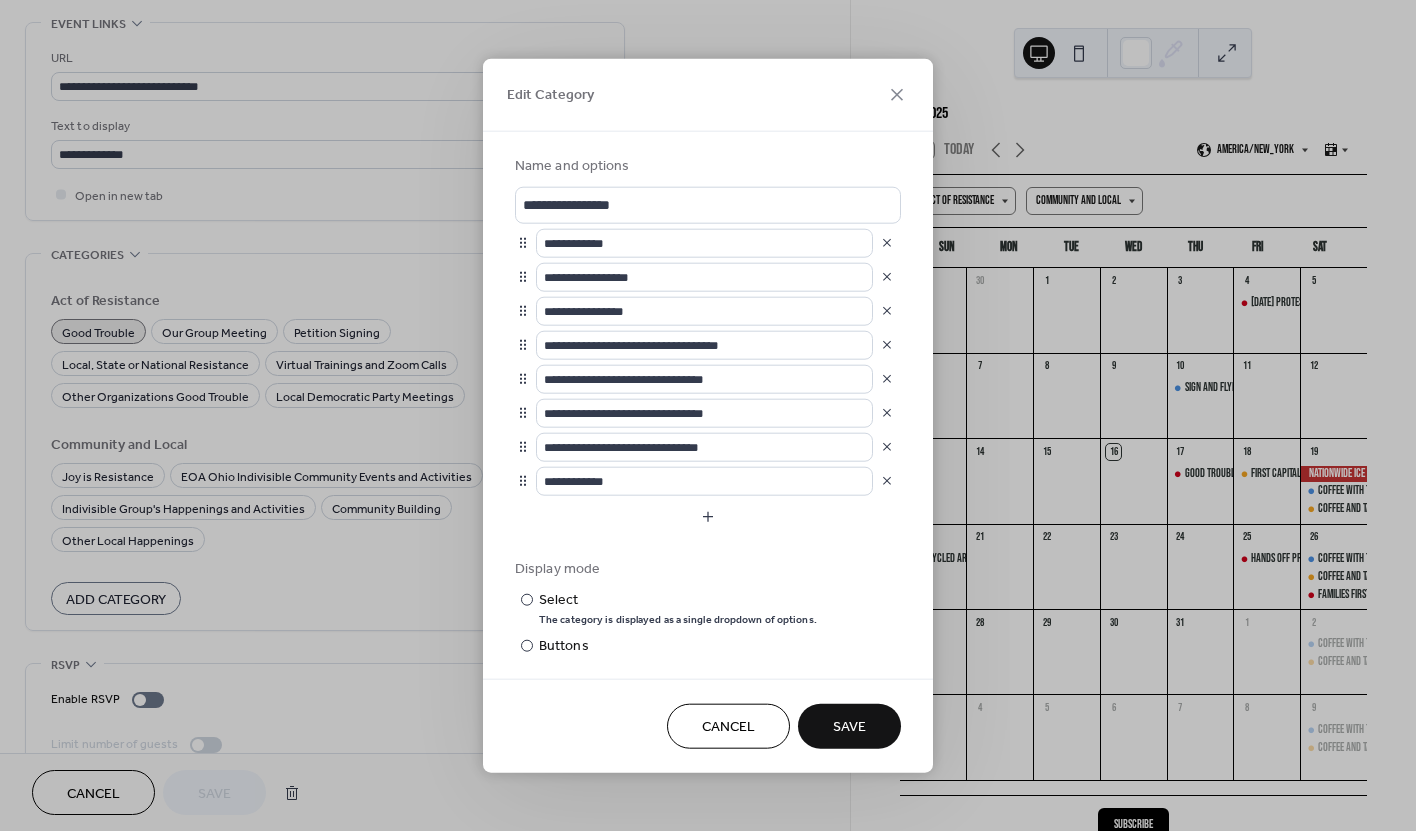 click at bounding box center [523, 481] 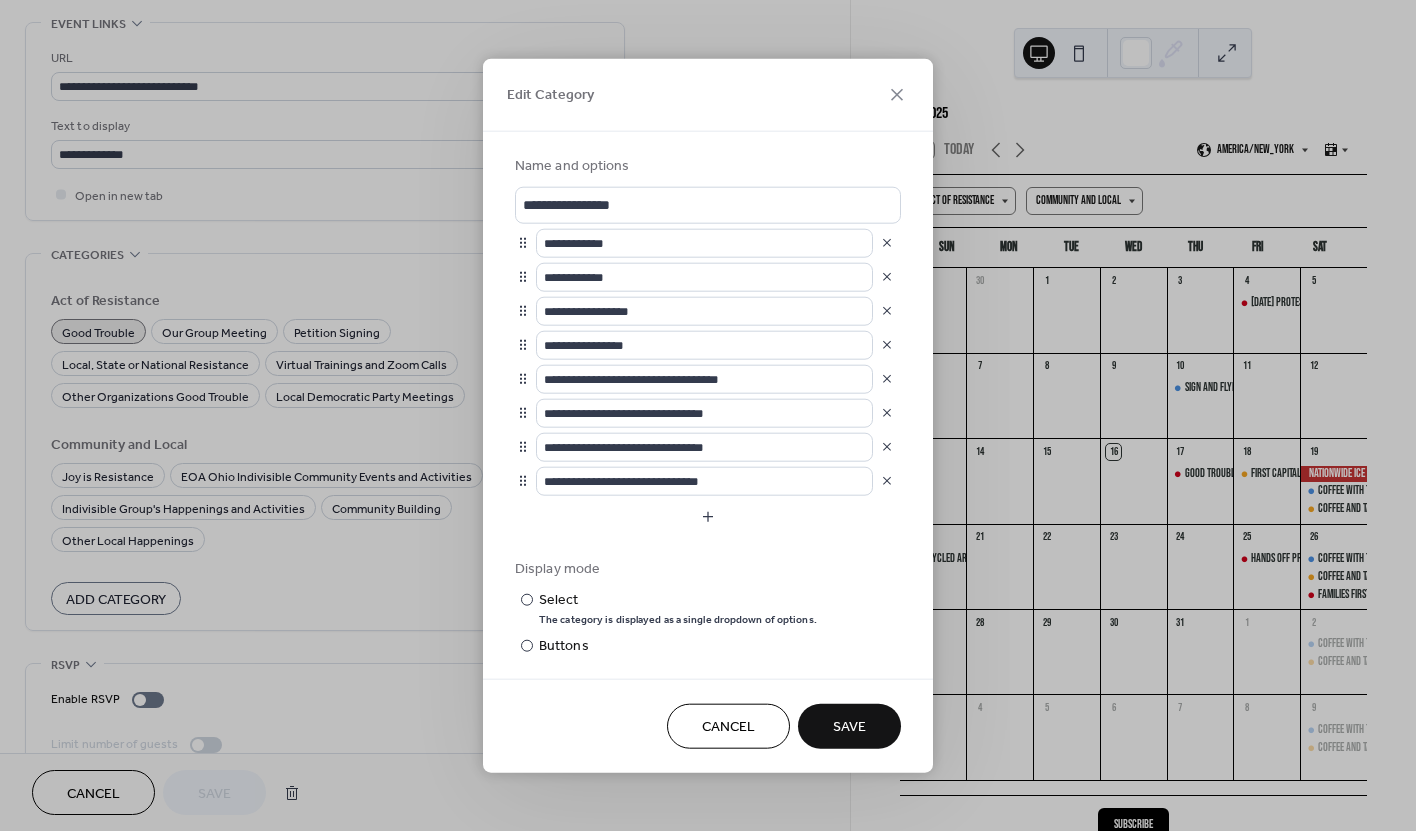 click on "Save" at bounding box center (849, 727) 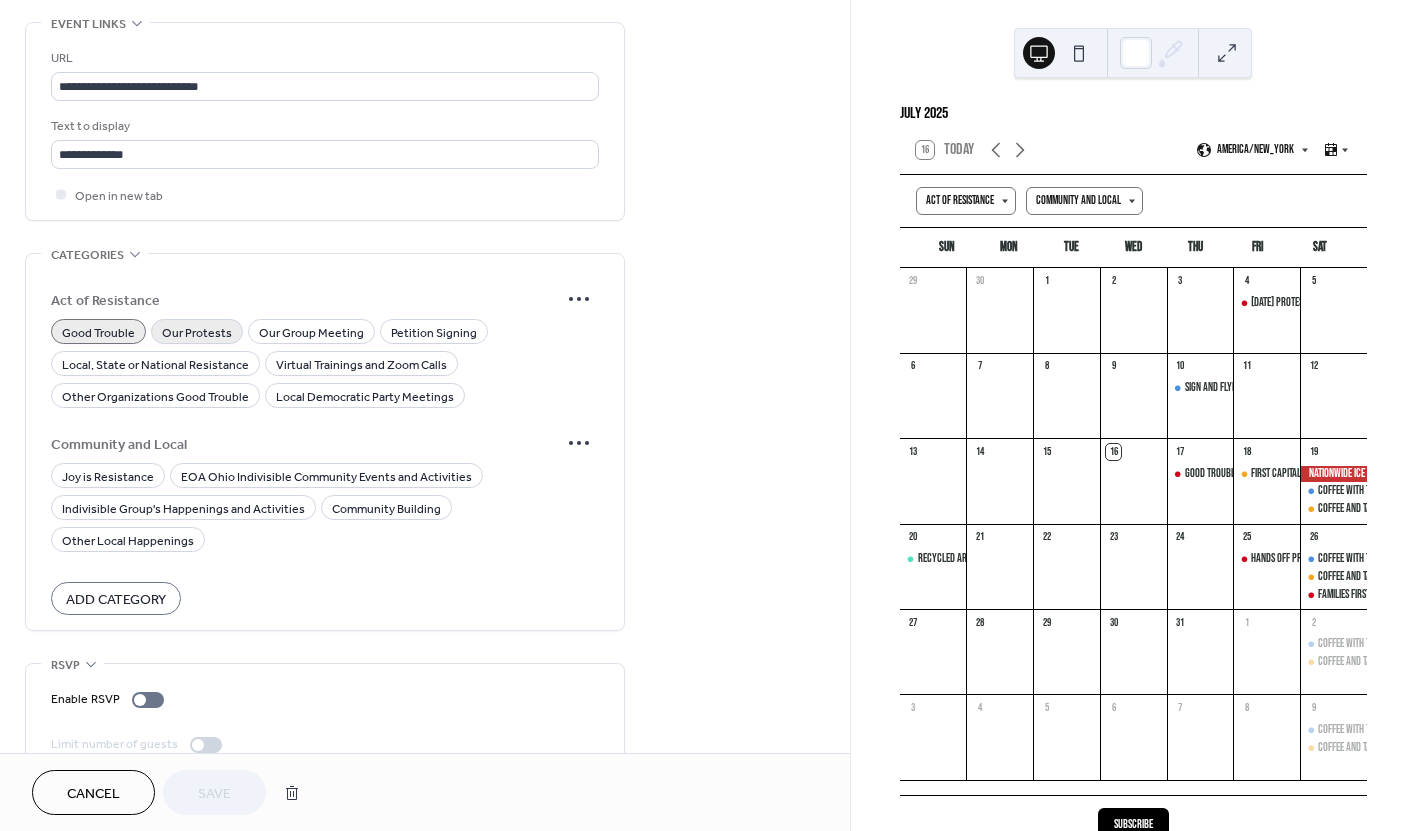 click on "Our Protests" at bounding box center [197, 333] 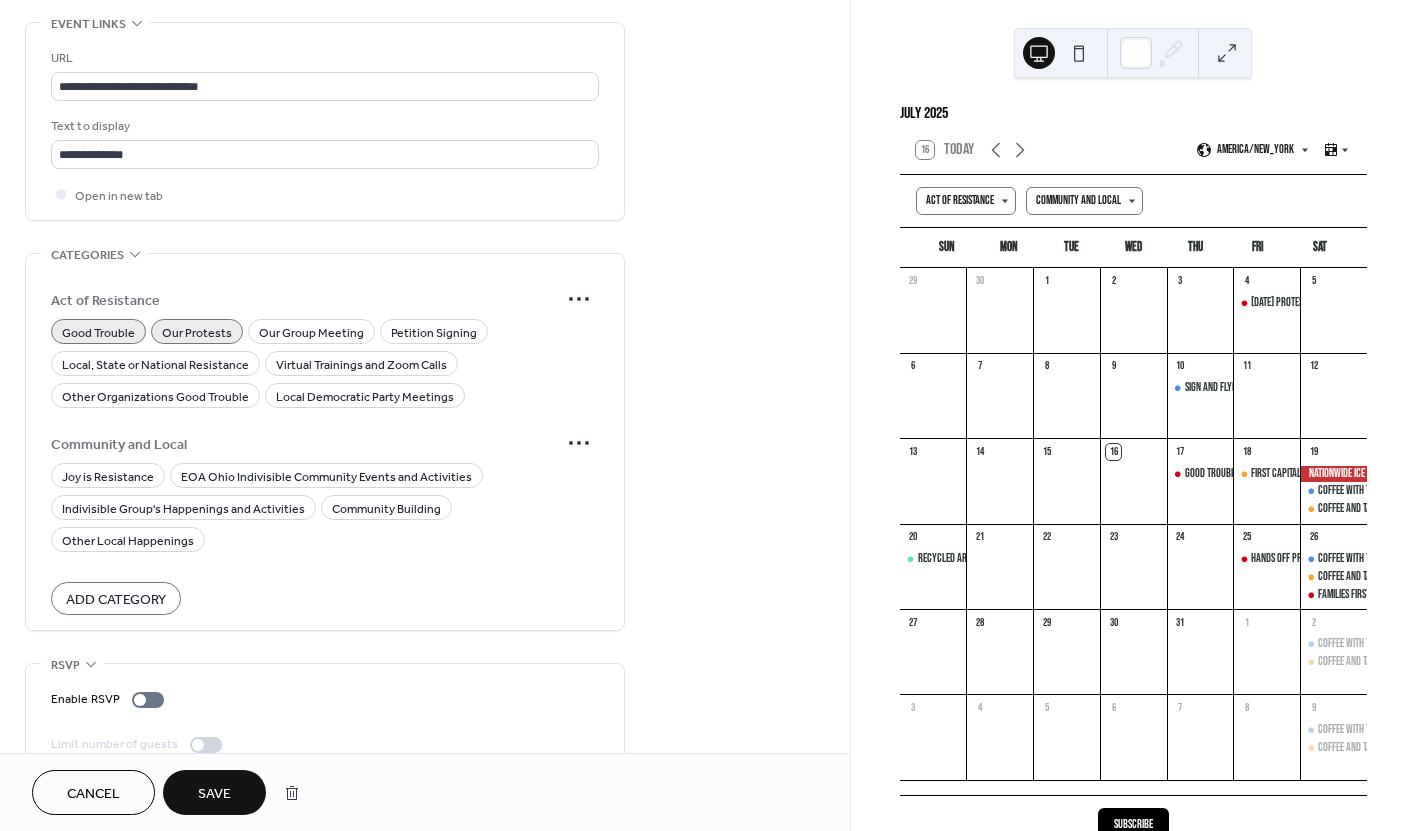 click on "Save" at bounding box center (214, 794) 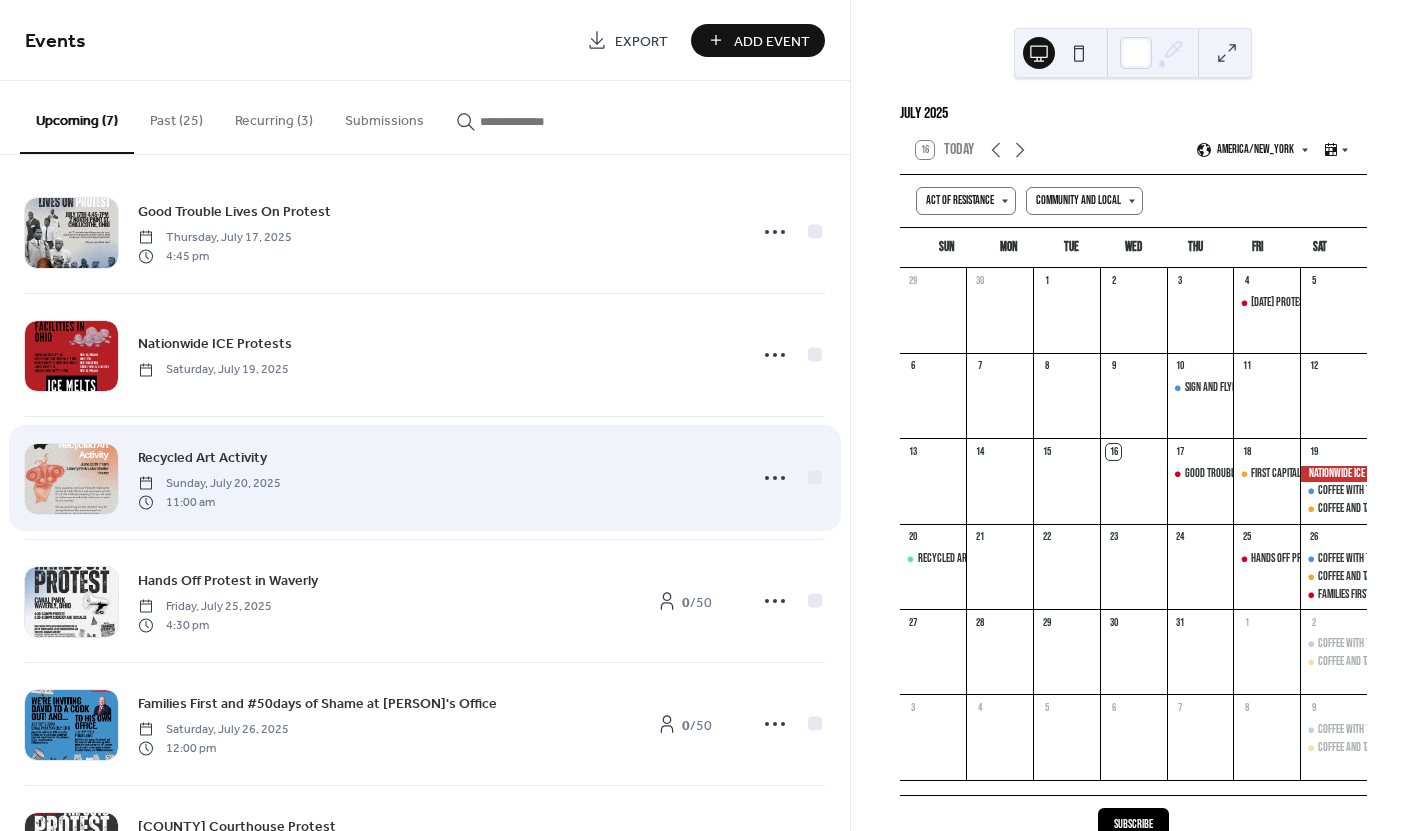 scroll, scrollTop: 0, scrollLeft: 0, axis: both 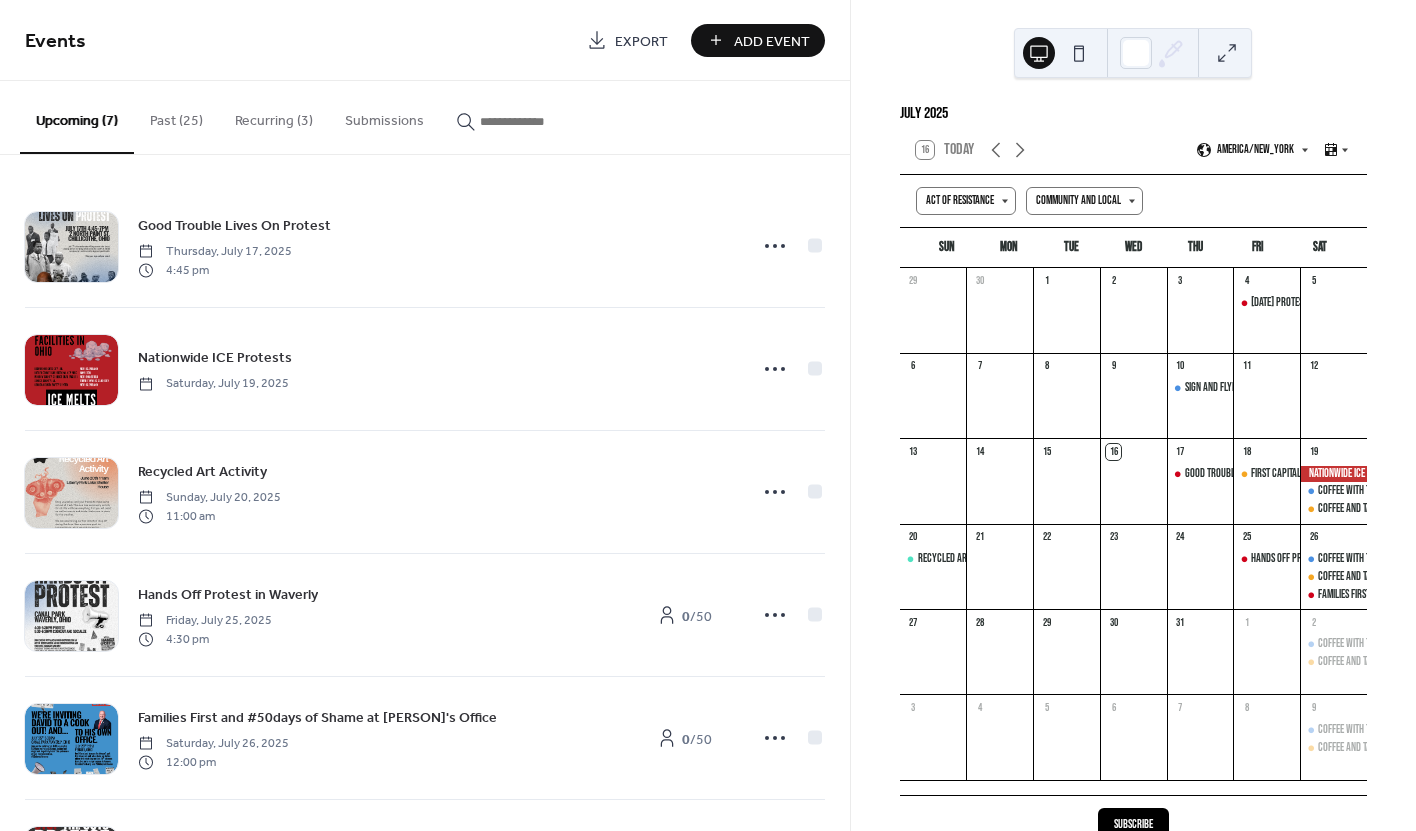 click on "Recurring (3)" at bounding box center (274, 116) 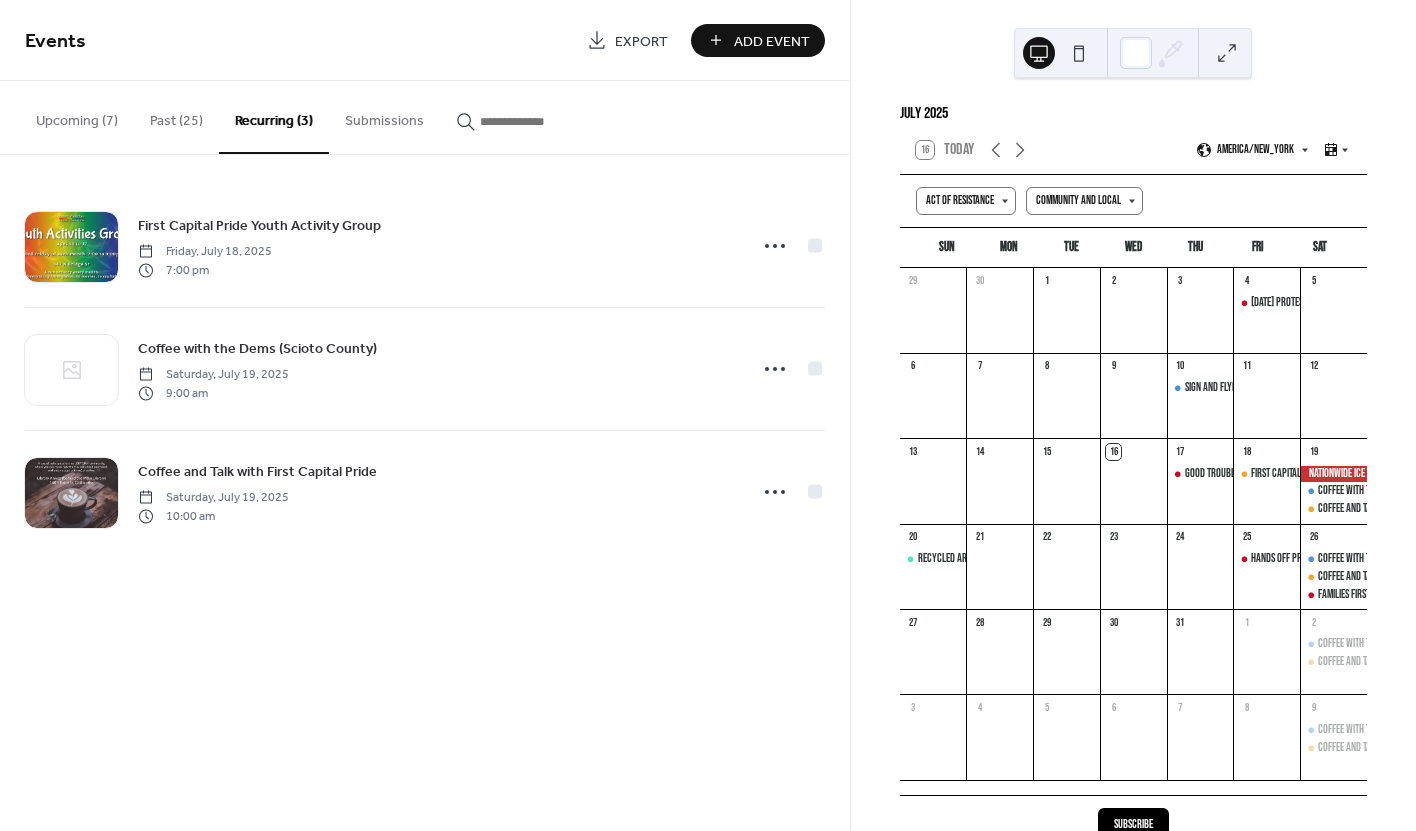 click on "Add Event" at bounding box center (772, 41) 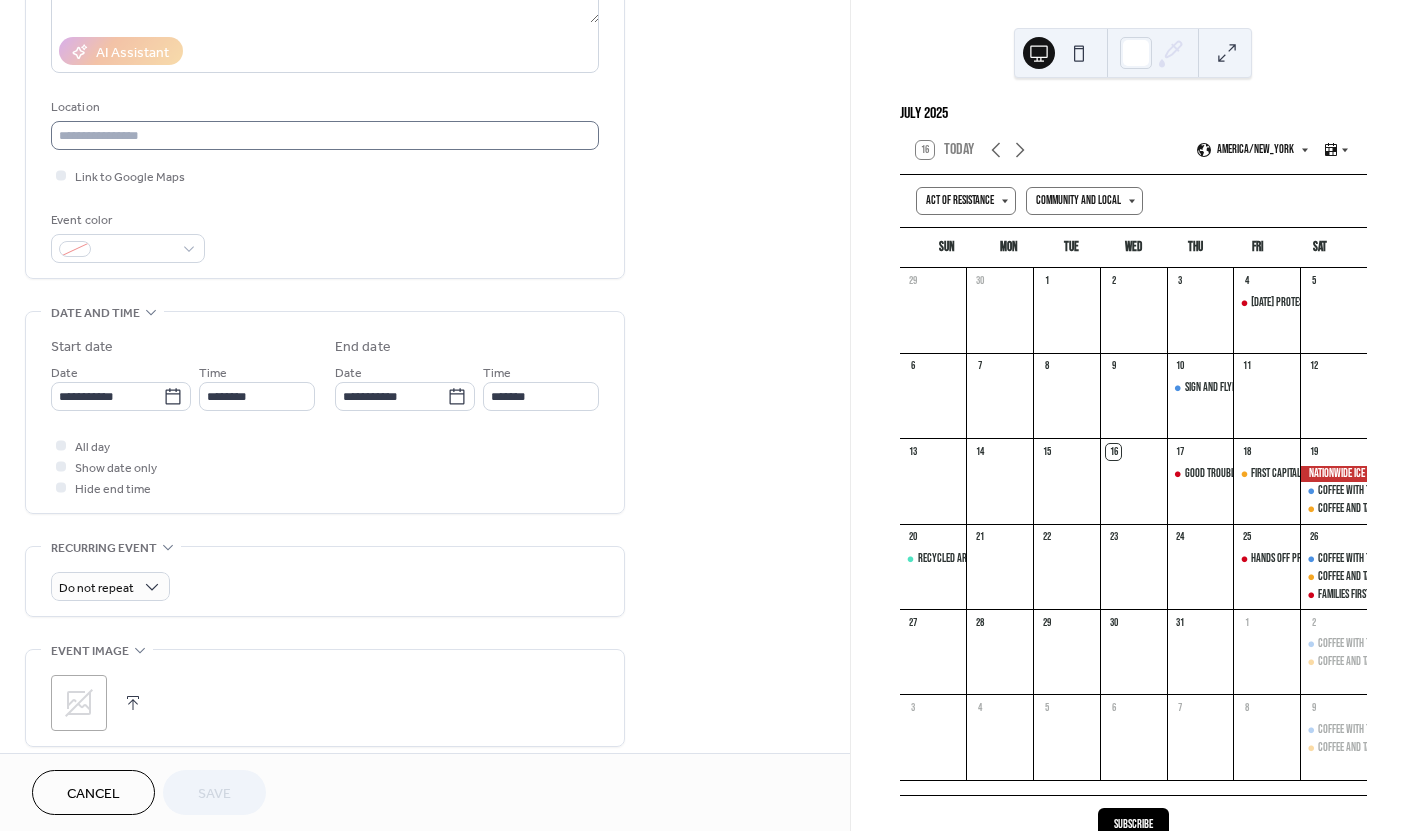 scroll, scrollTop: 372, scrollLeft: 0, axis: vertical 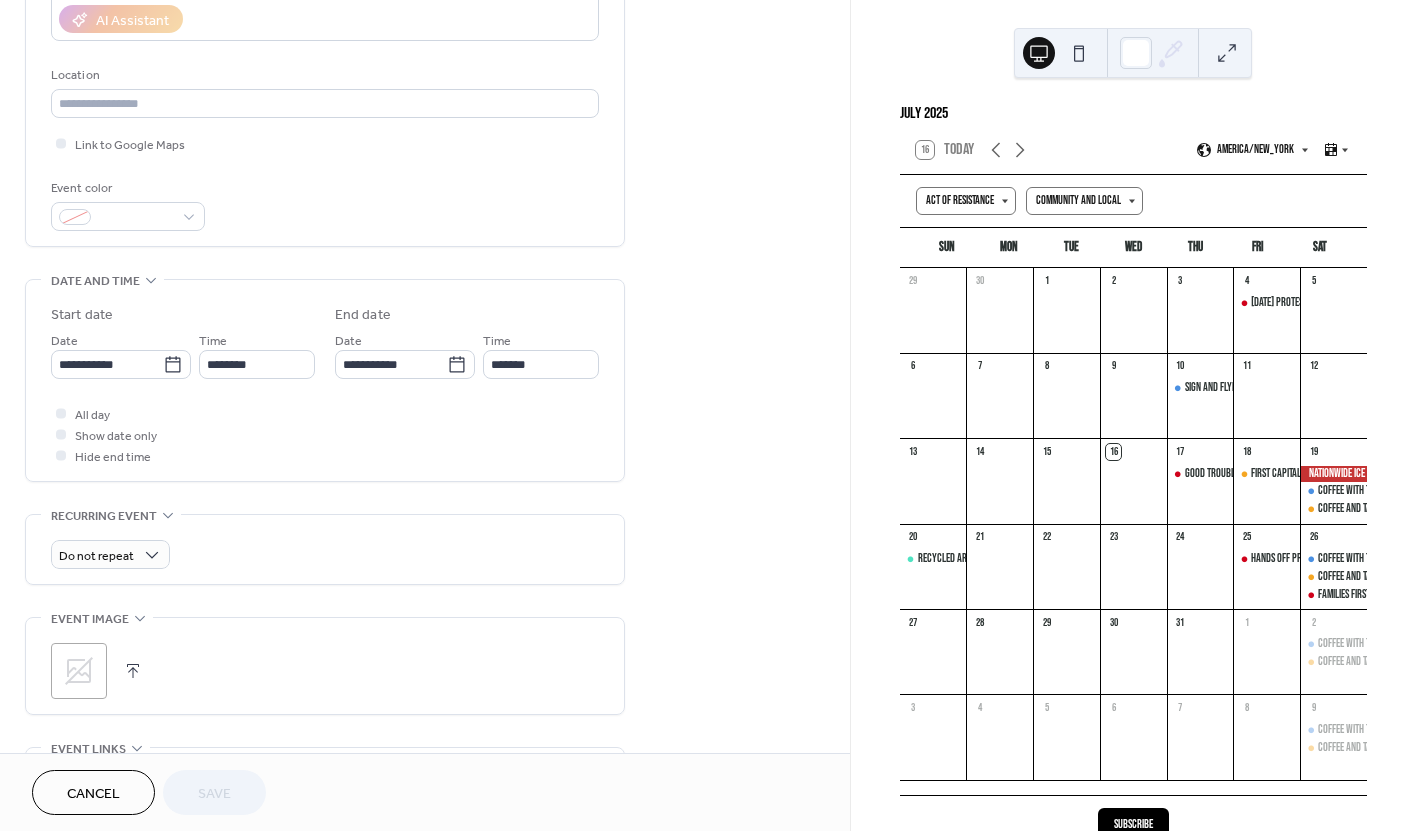 click at bounding box center [133, 671] 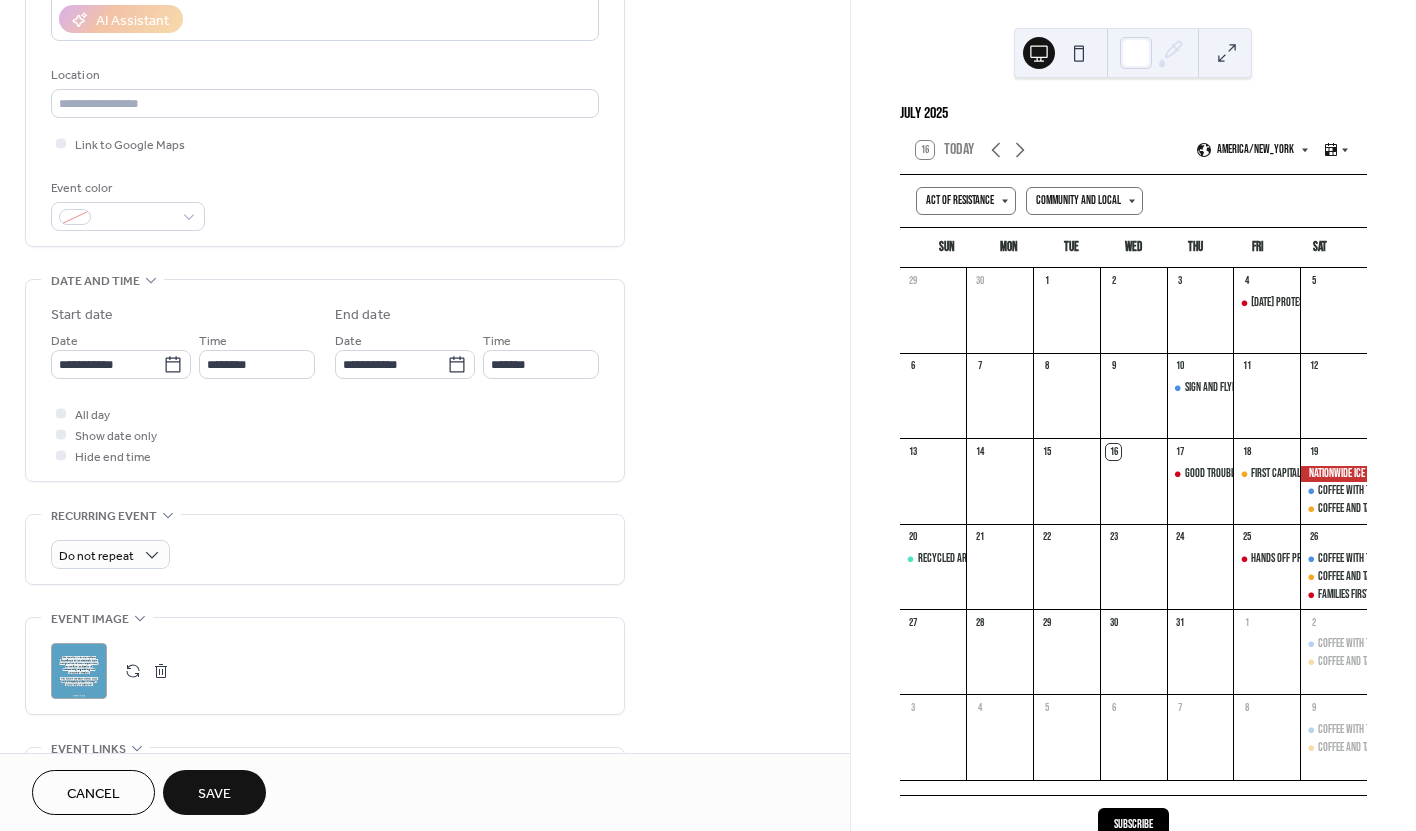 scroll, scrollTop: 0, scrollLeft: 0, axis: both 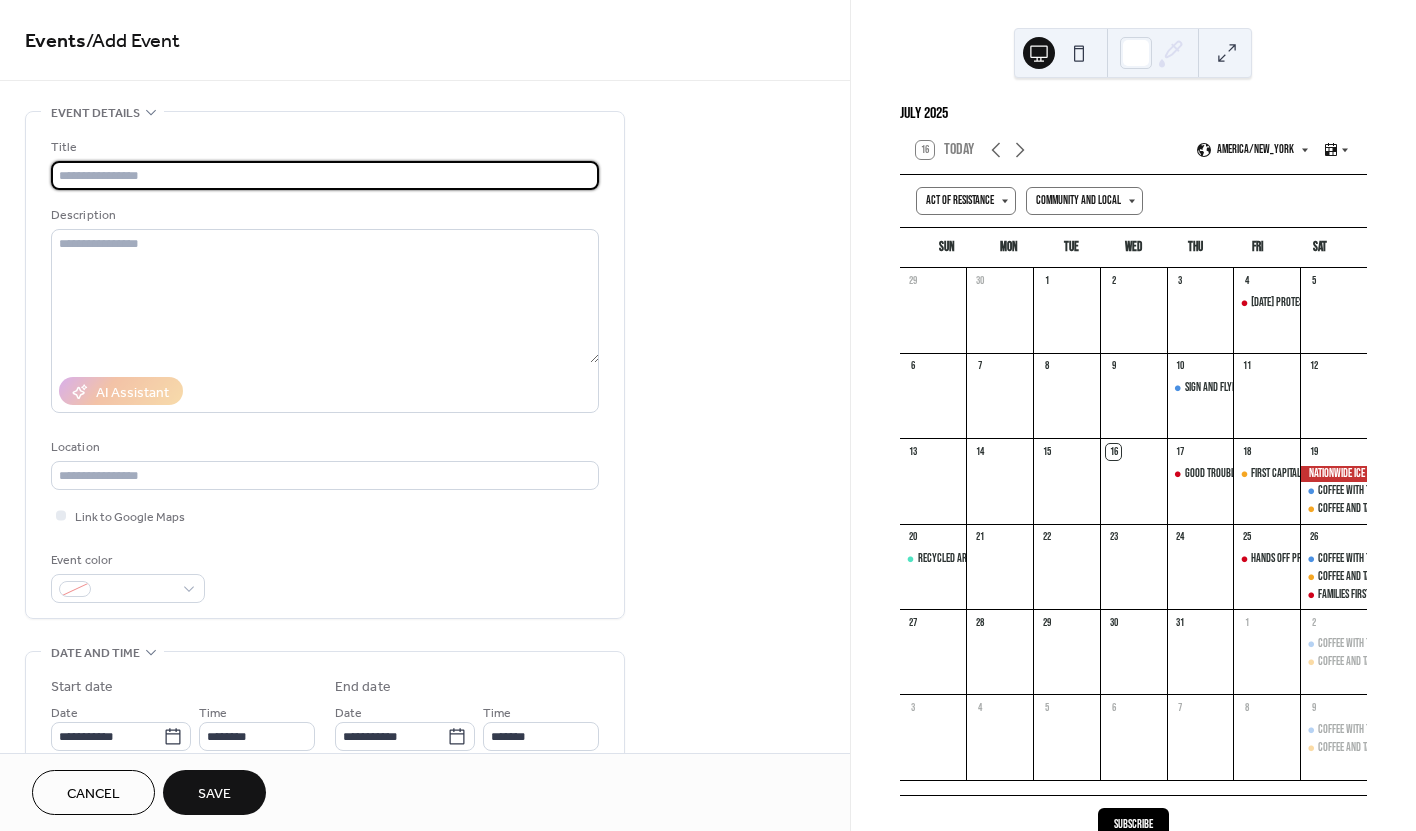 click at bounding box center (325, 175) 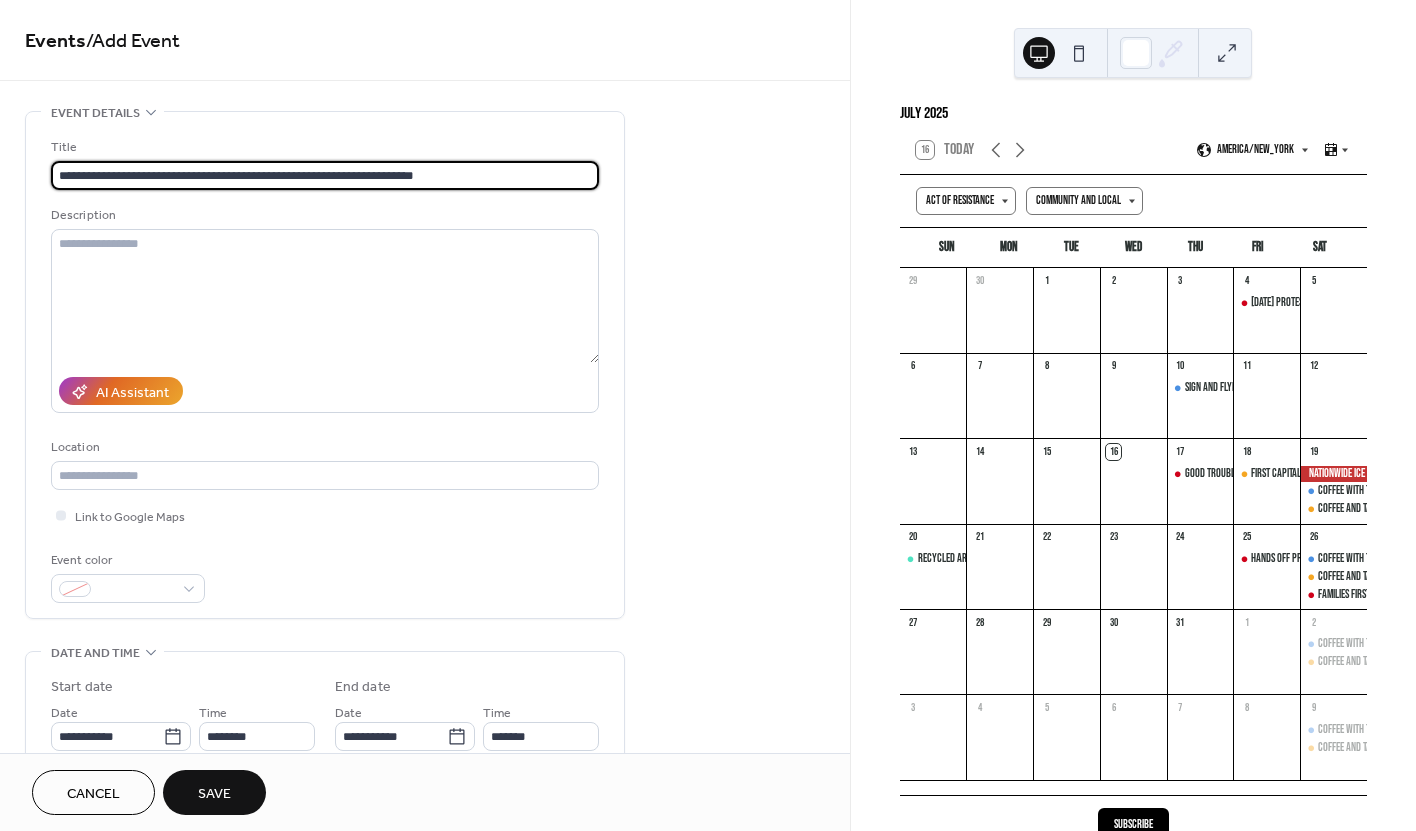 click on "**********" at bounding box center (325, 175) 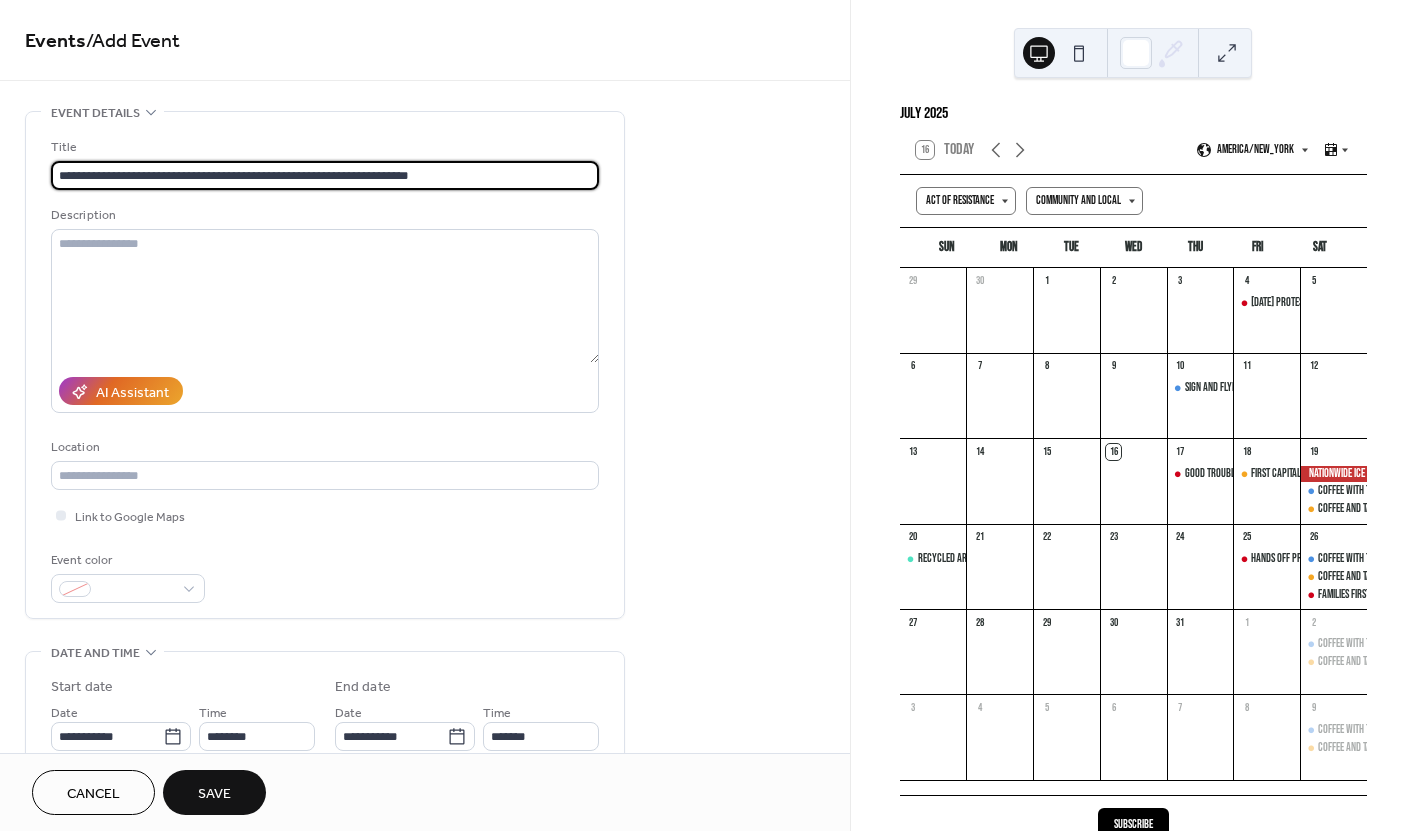 click on "**********" at bounding box center [325, 175] 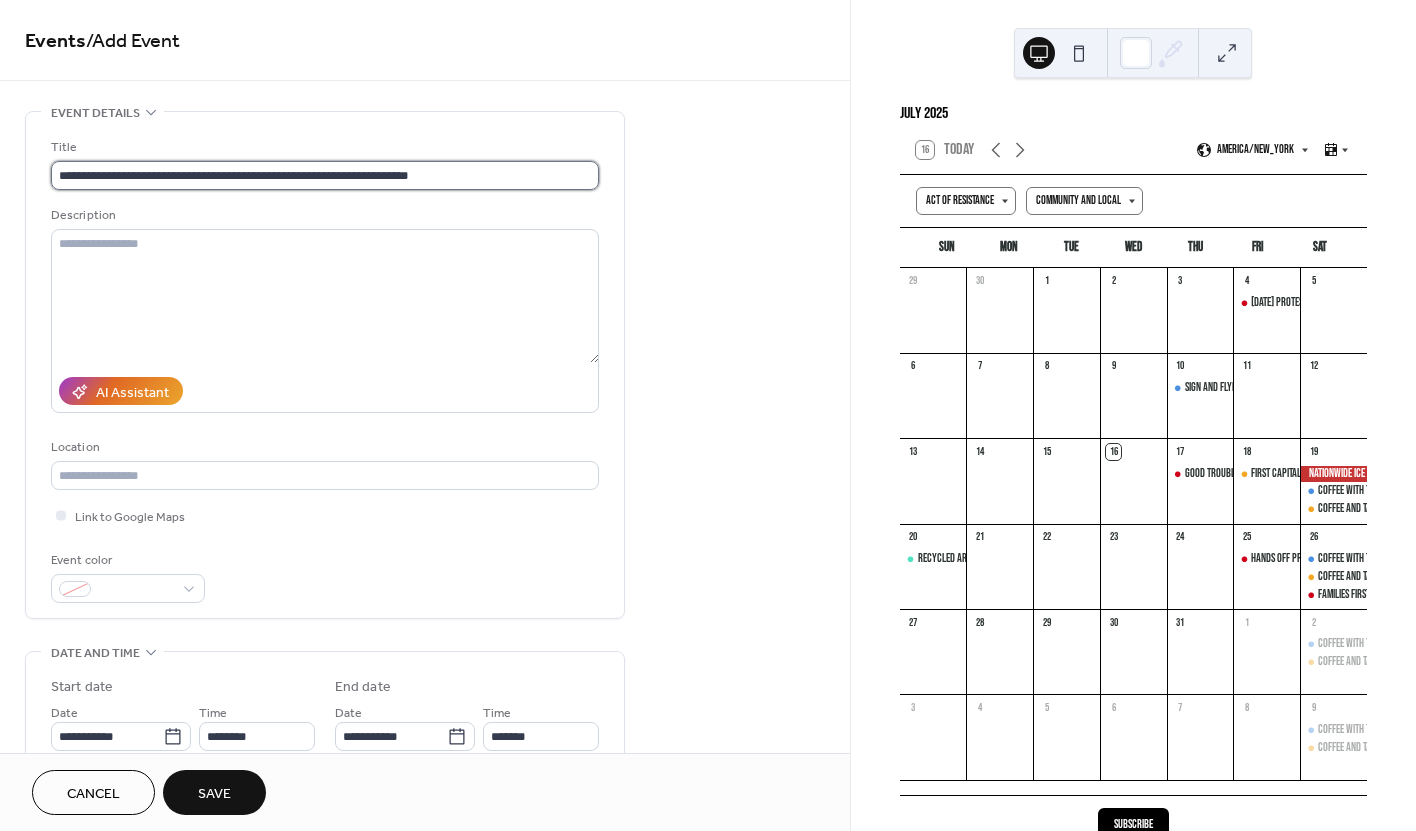 click on "**********" at bounding box center (325, 175) 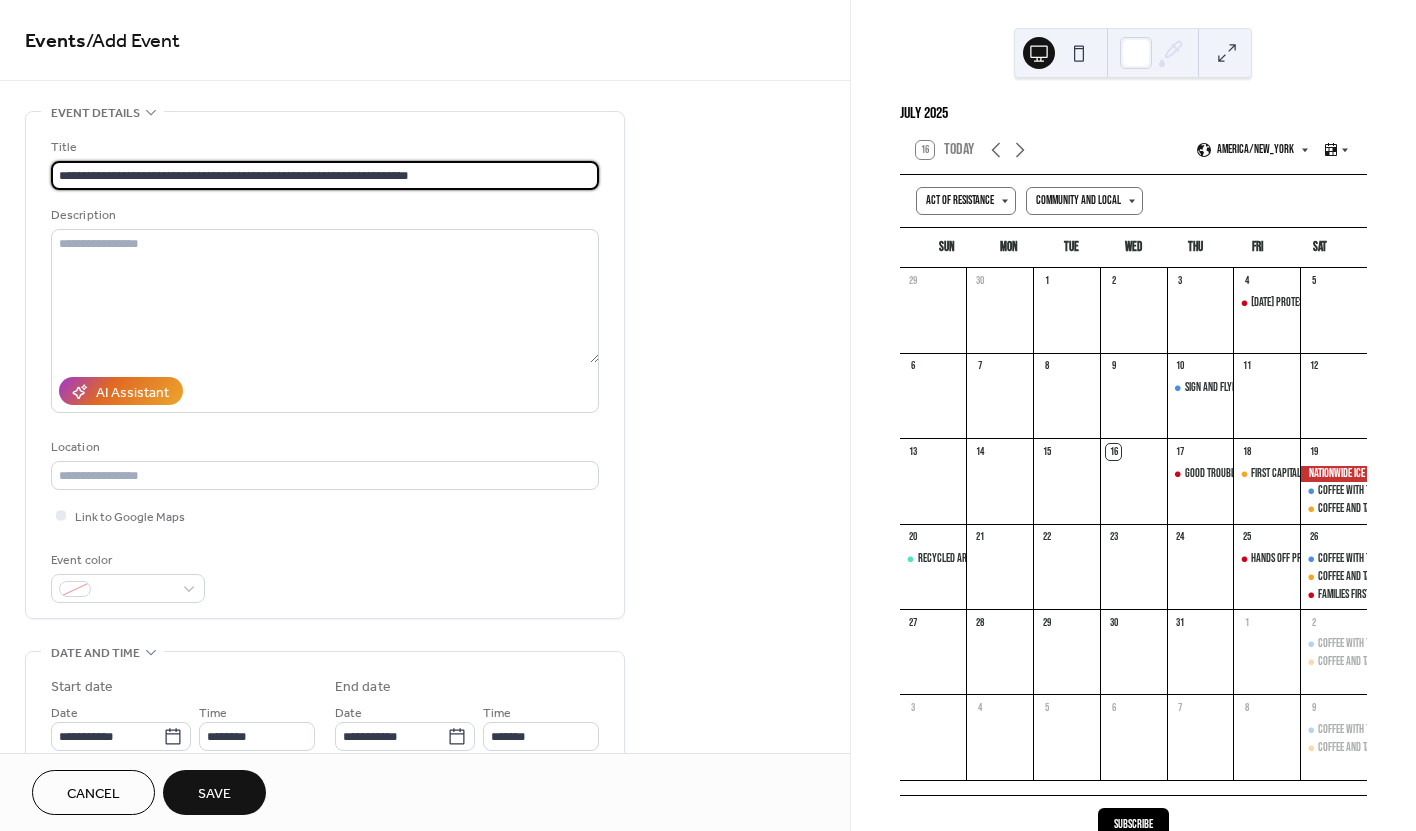 type on "**********" 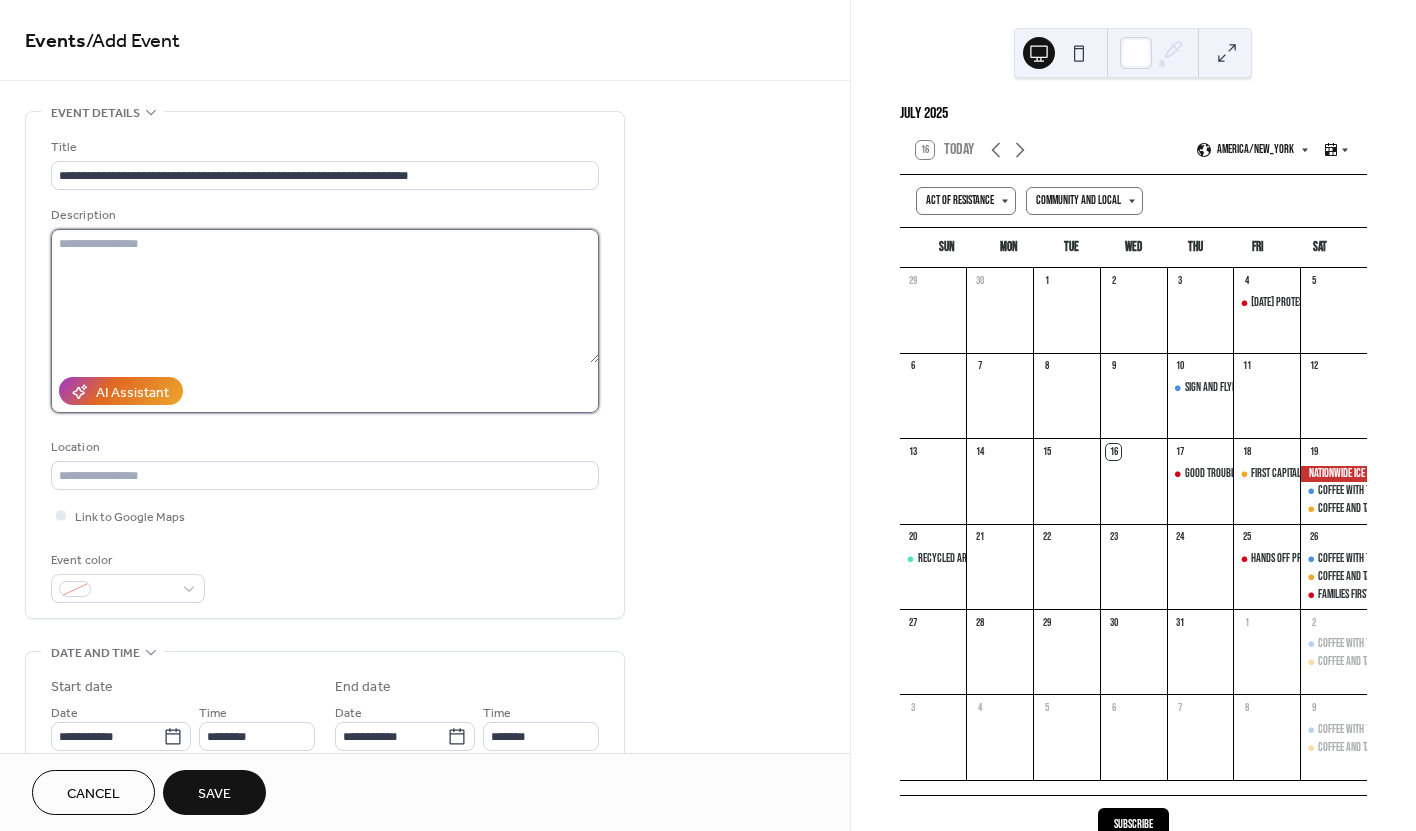 click at bounding box center [325, 296] 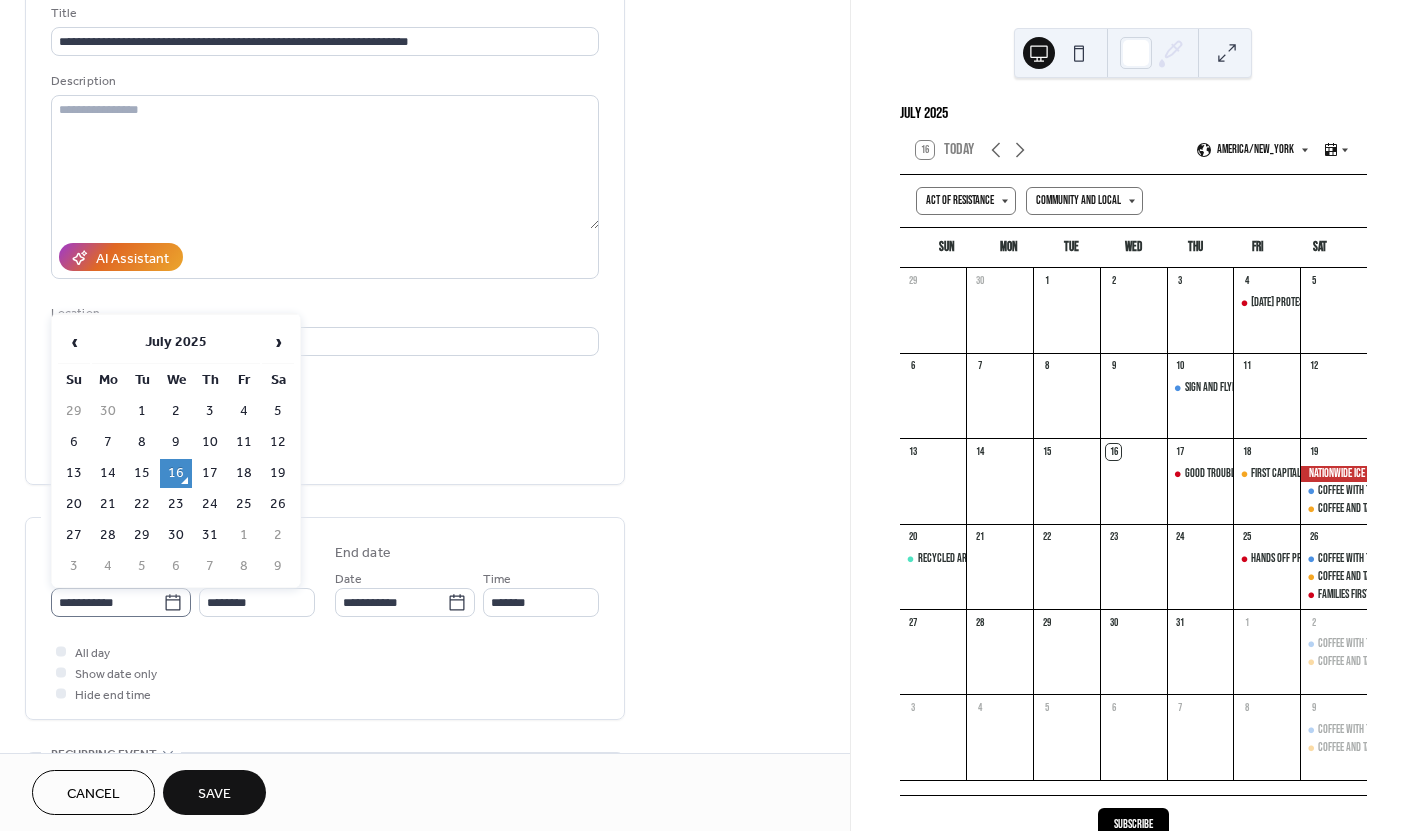 click 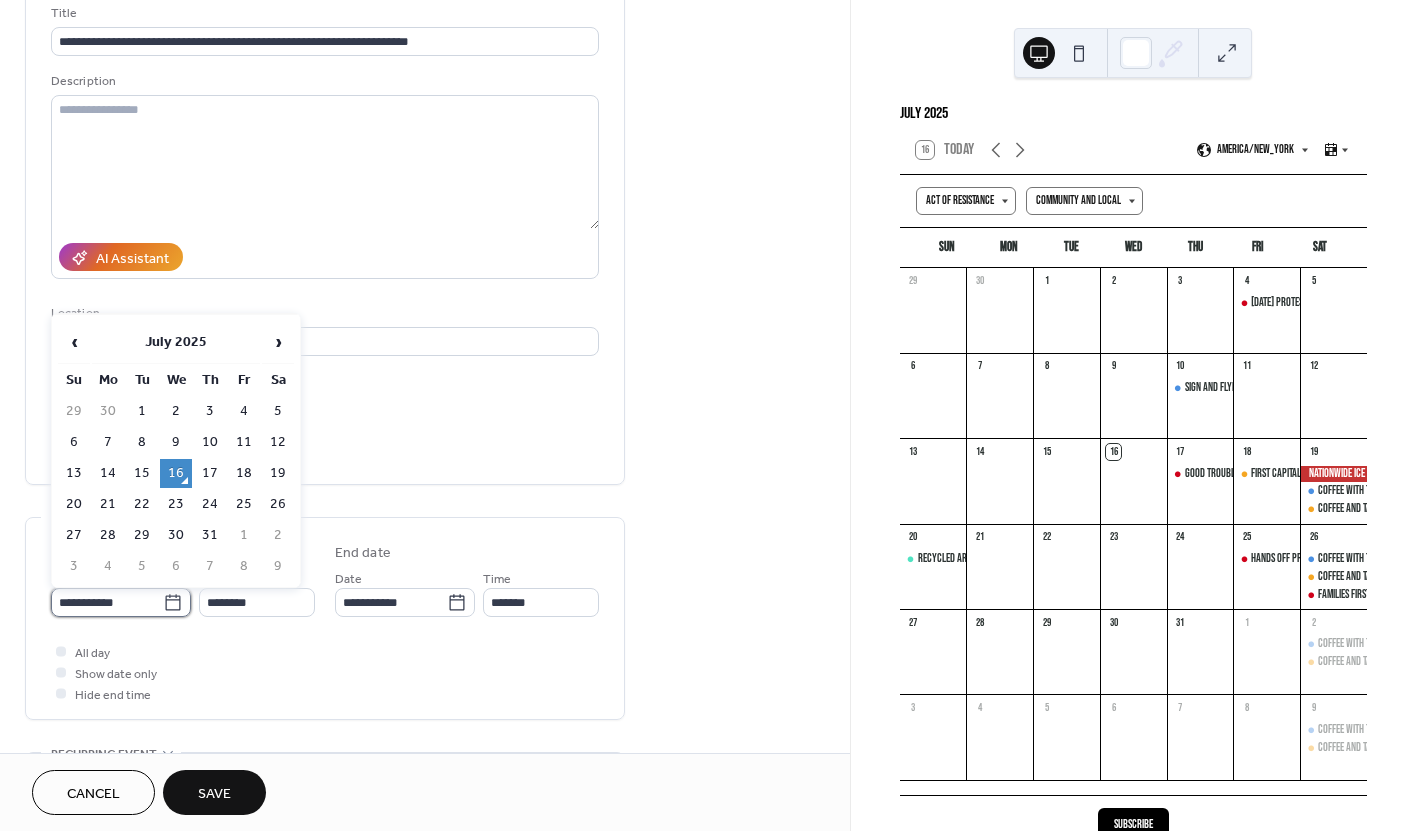click on "**********" at bounding box center (107, 602) 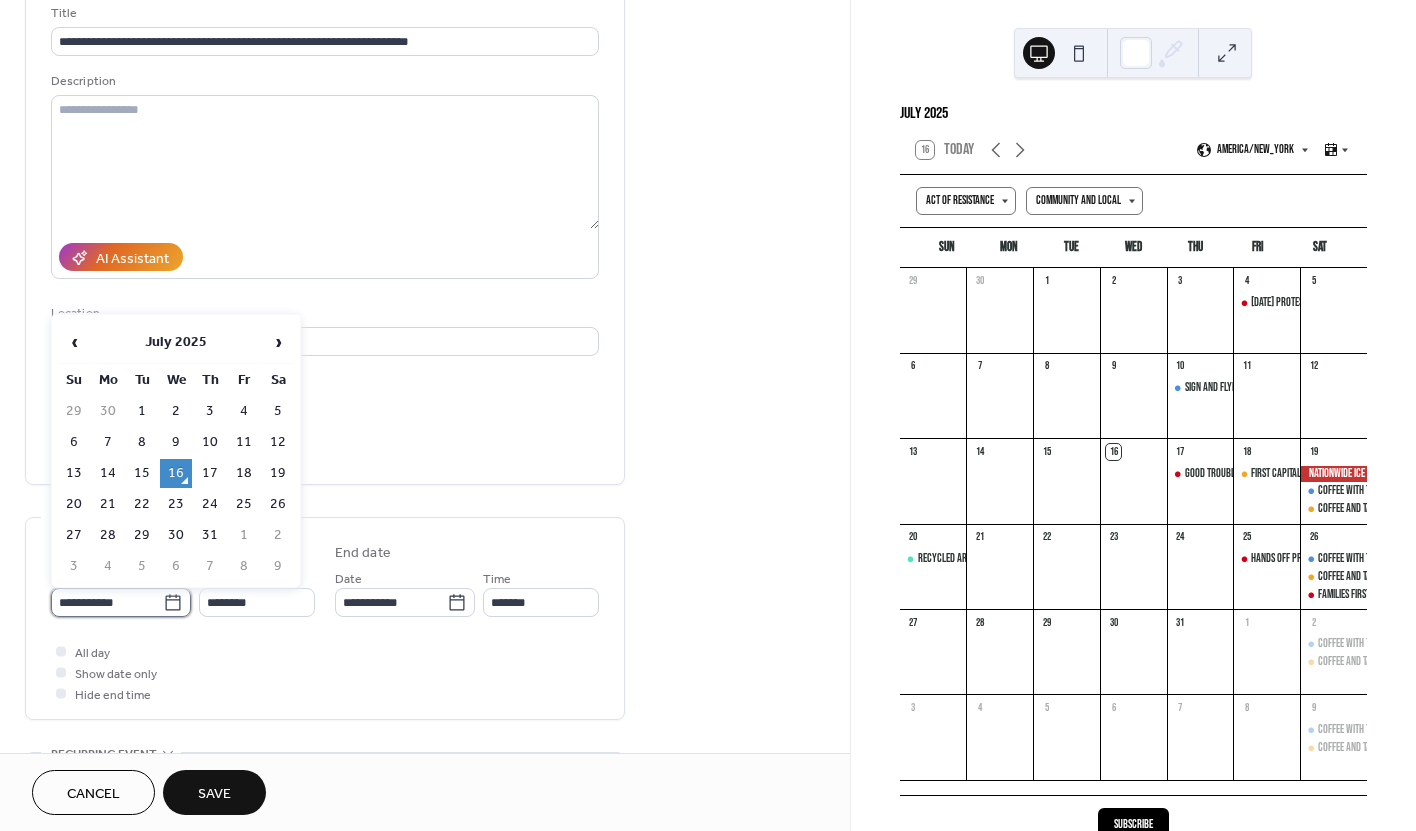 scroll, scrollTop: 128, scrollLeft: 0, axis: vertical 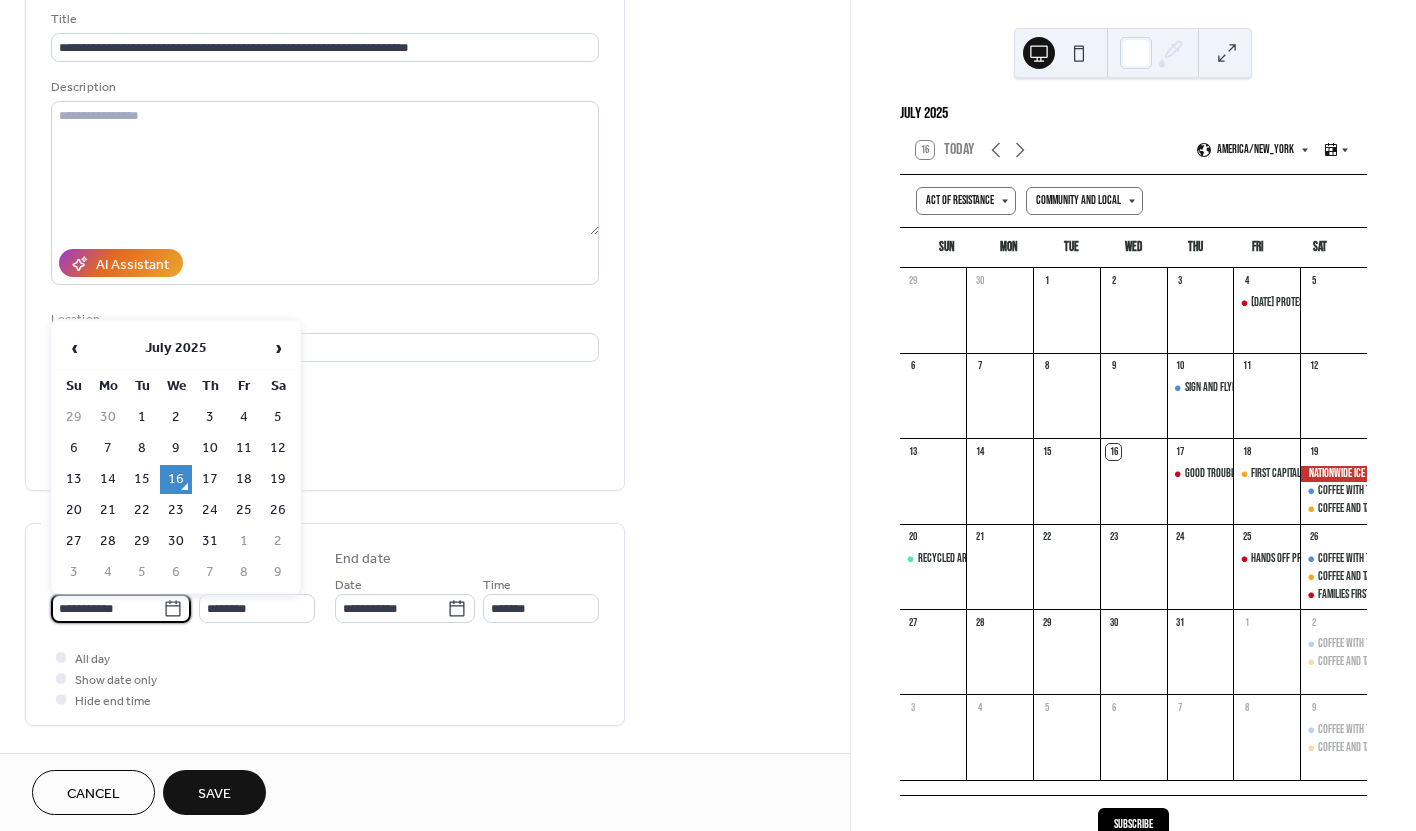 click on "16" at bounding box center [176, 479] 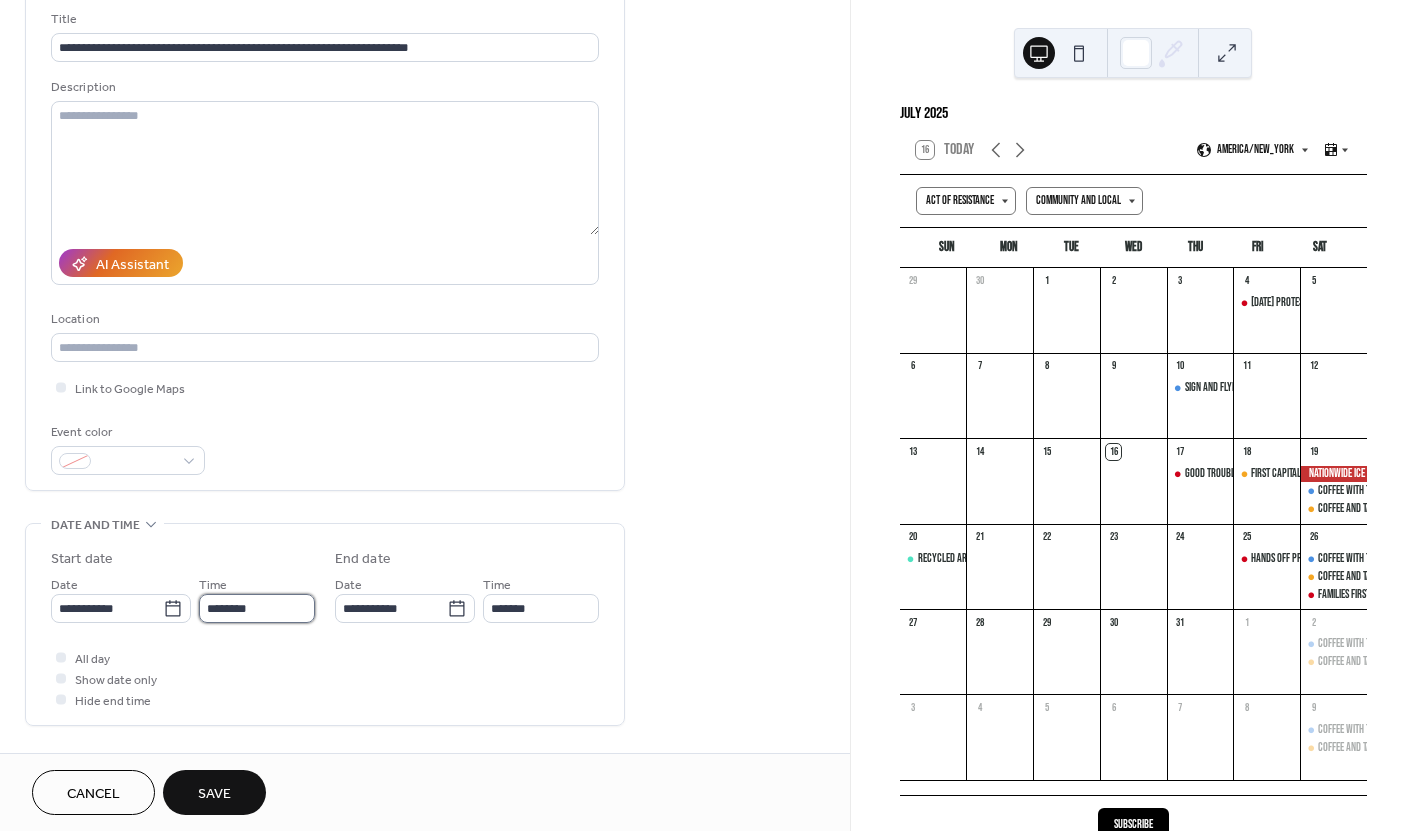 click on "********" at bounding box center [257, 608] 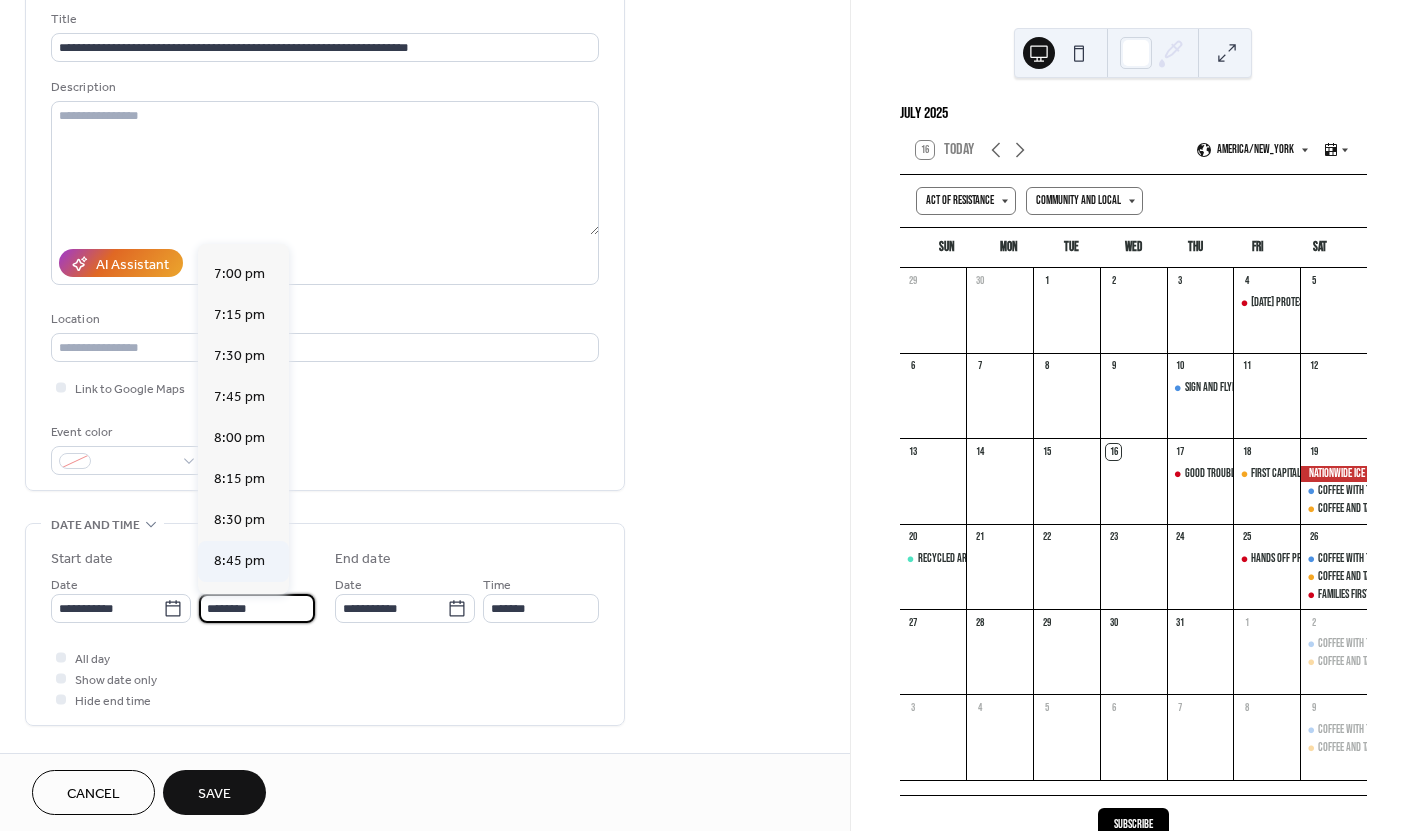 scroll, scrollTop: 3132, scrollLeft: 0, axis: vertical 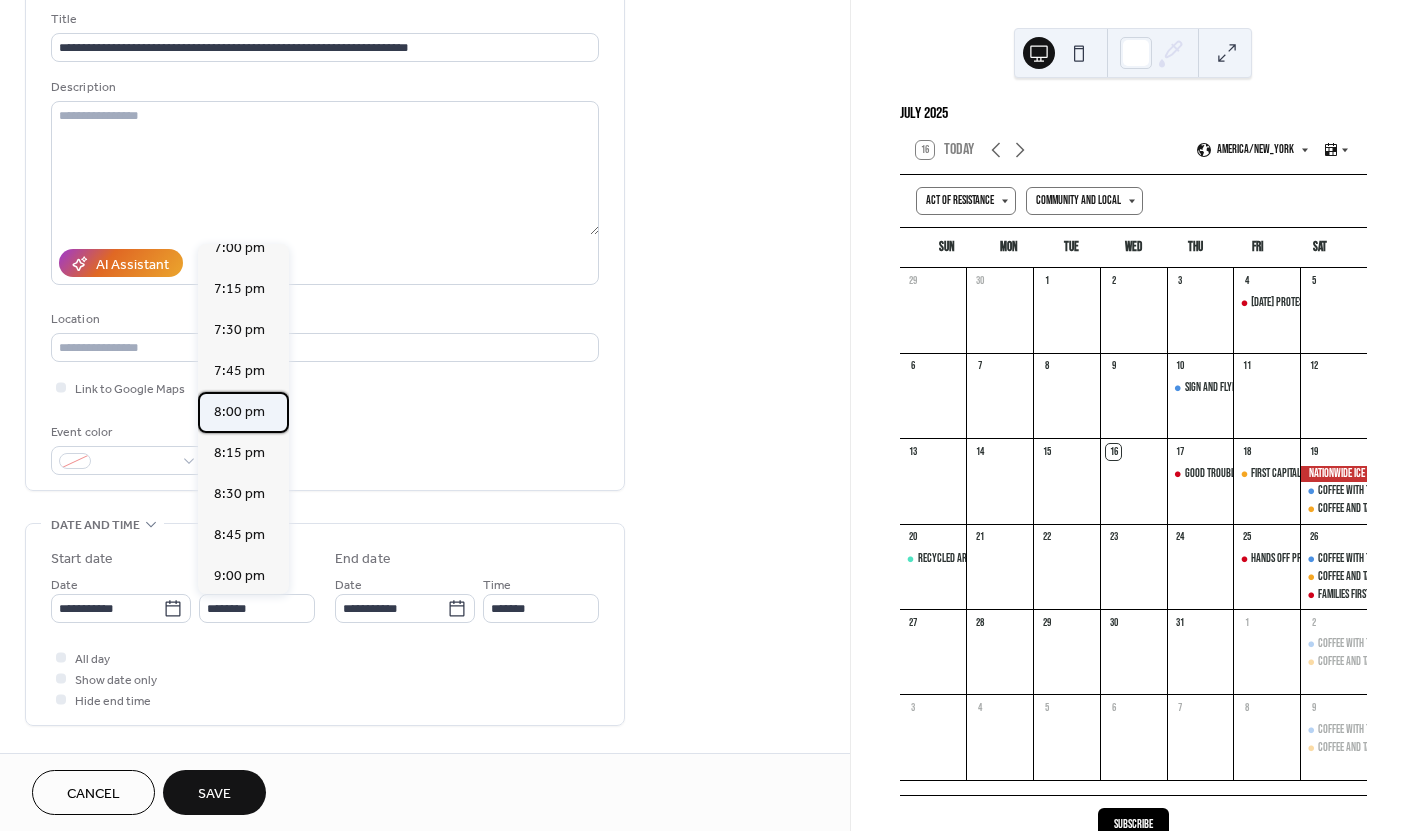 click on "8:00 pm" at bounding box center (243, 412) 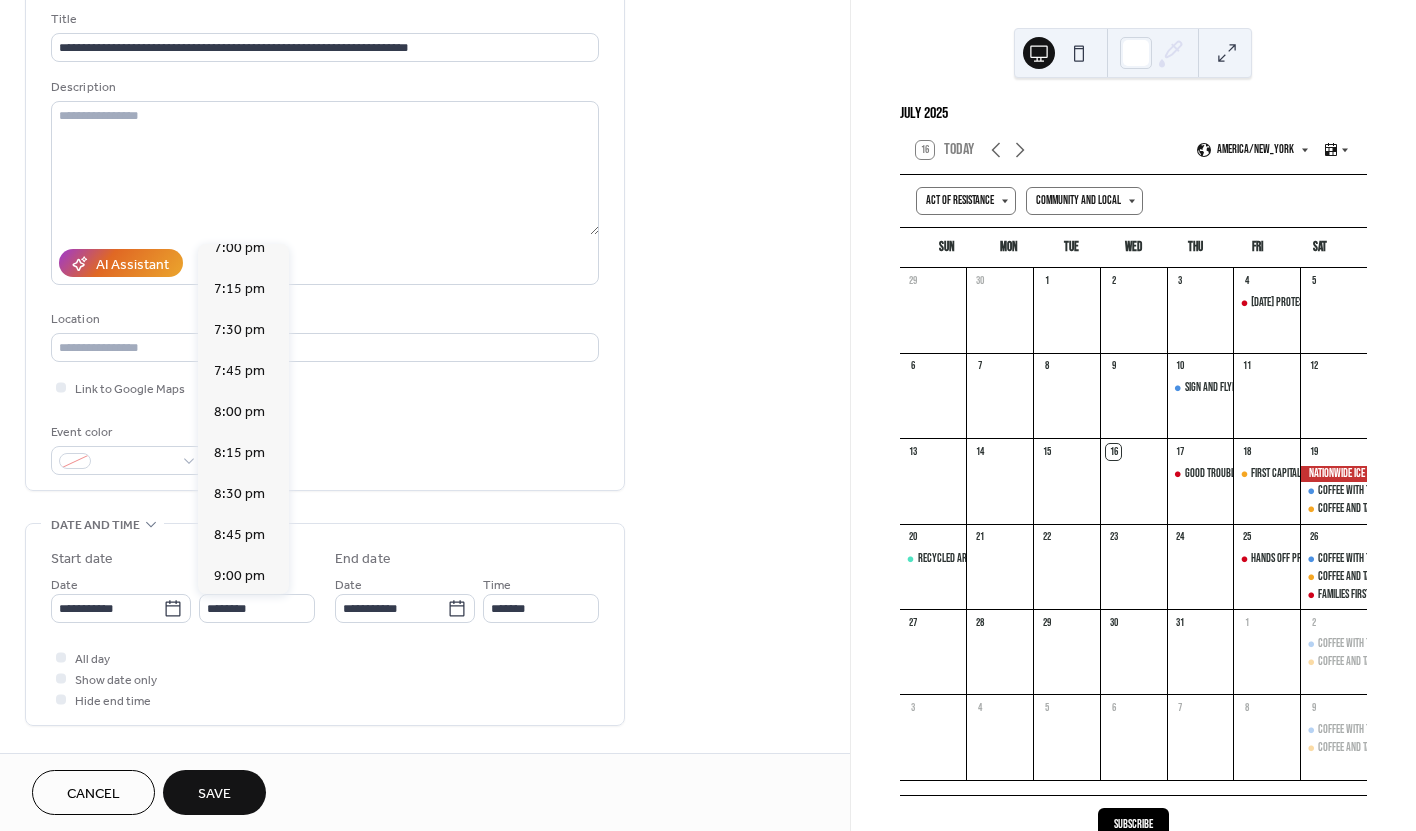 type on "*******" 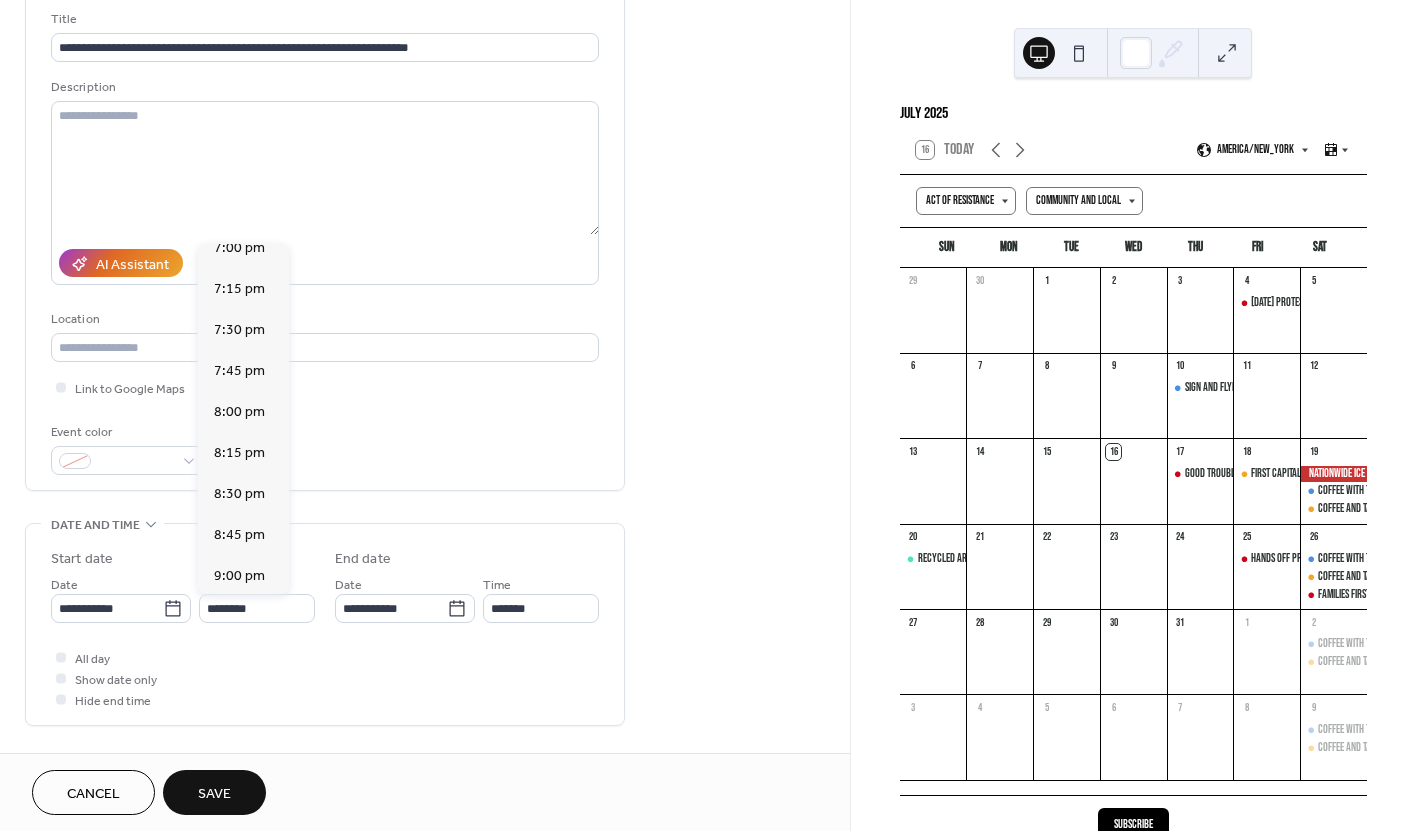 type on "*******" 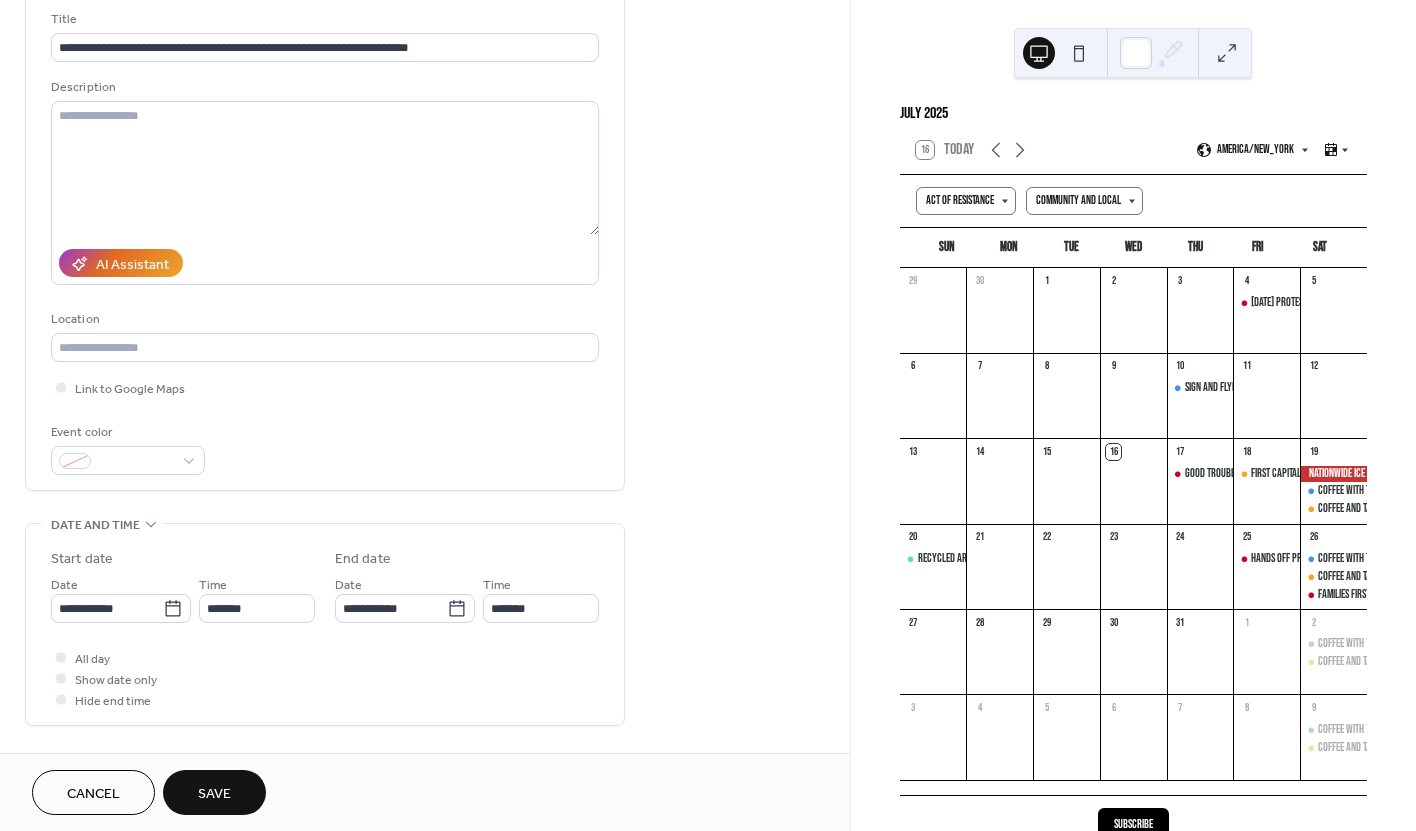 click on "All day Show date only Hide end time" at bounding box center [325, 678] 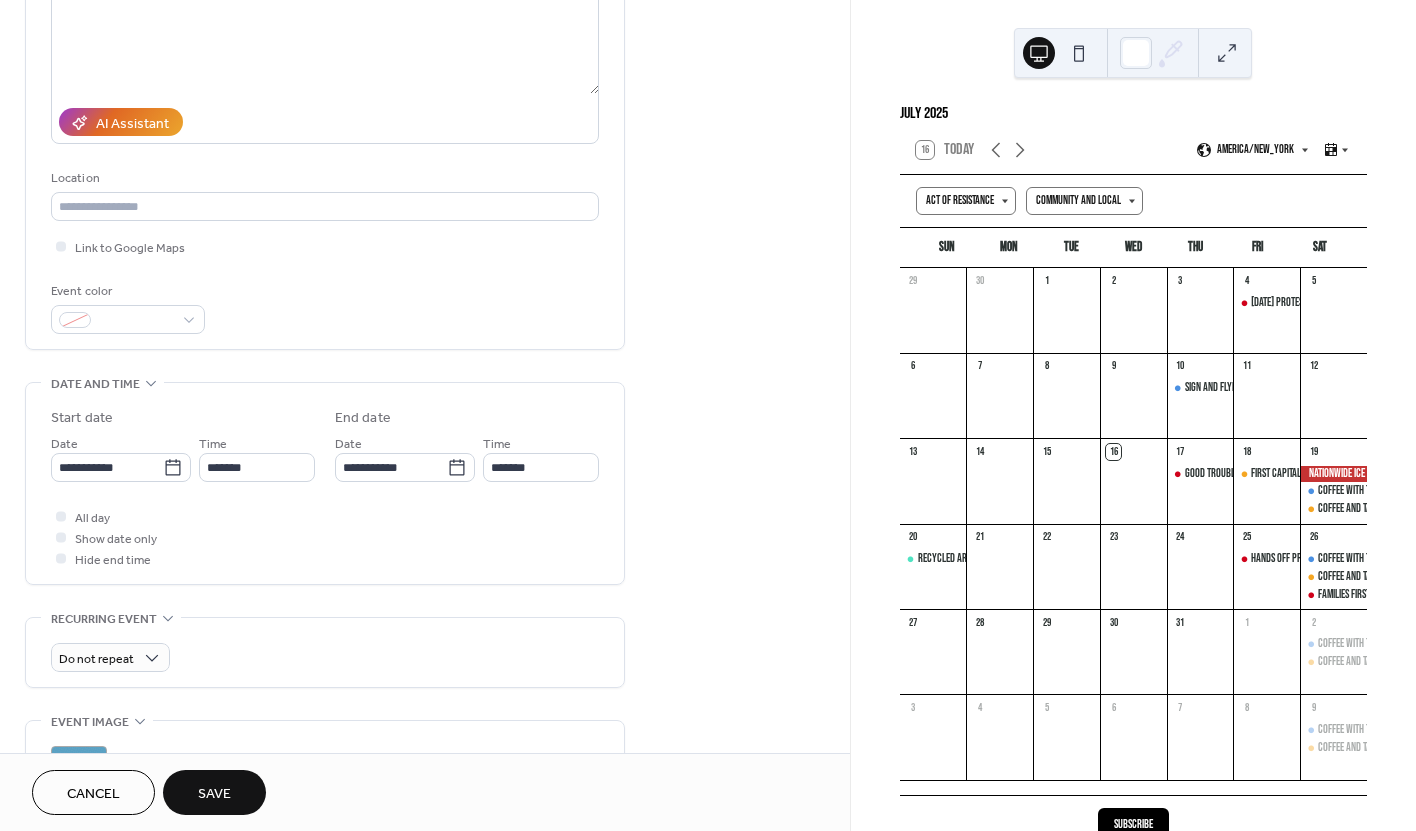 scroll, scrollTop: 73, scrollLeft: 0, axis: vertical 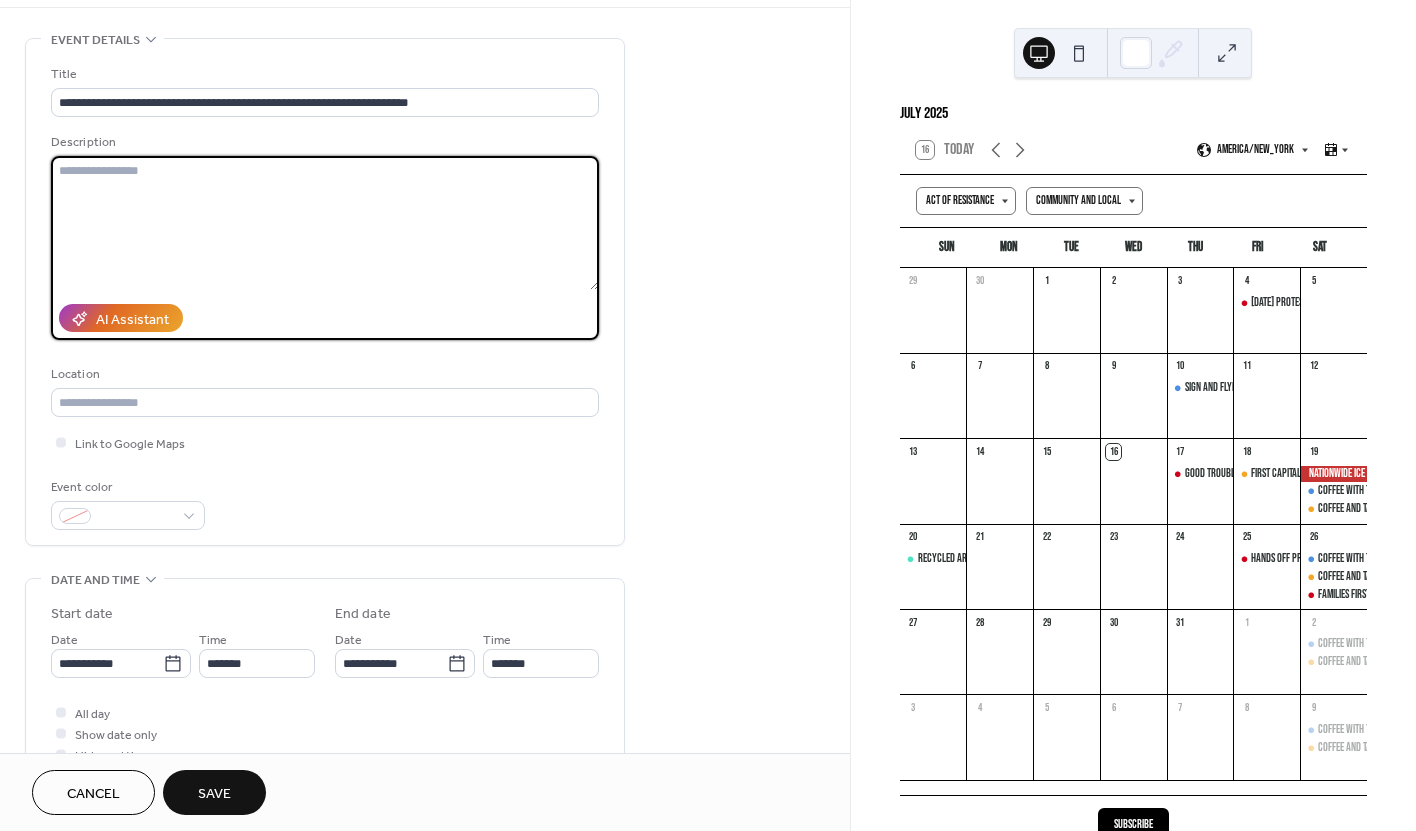 click at bounding box center (325, 223) 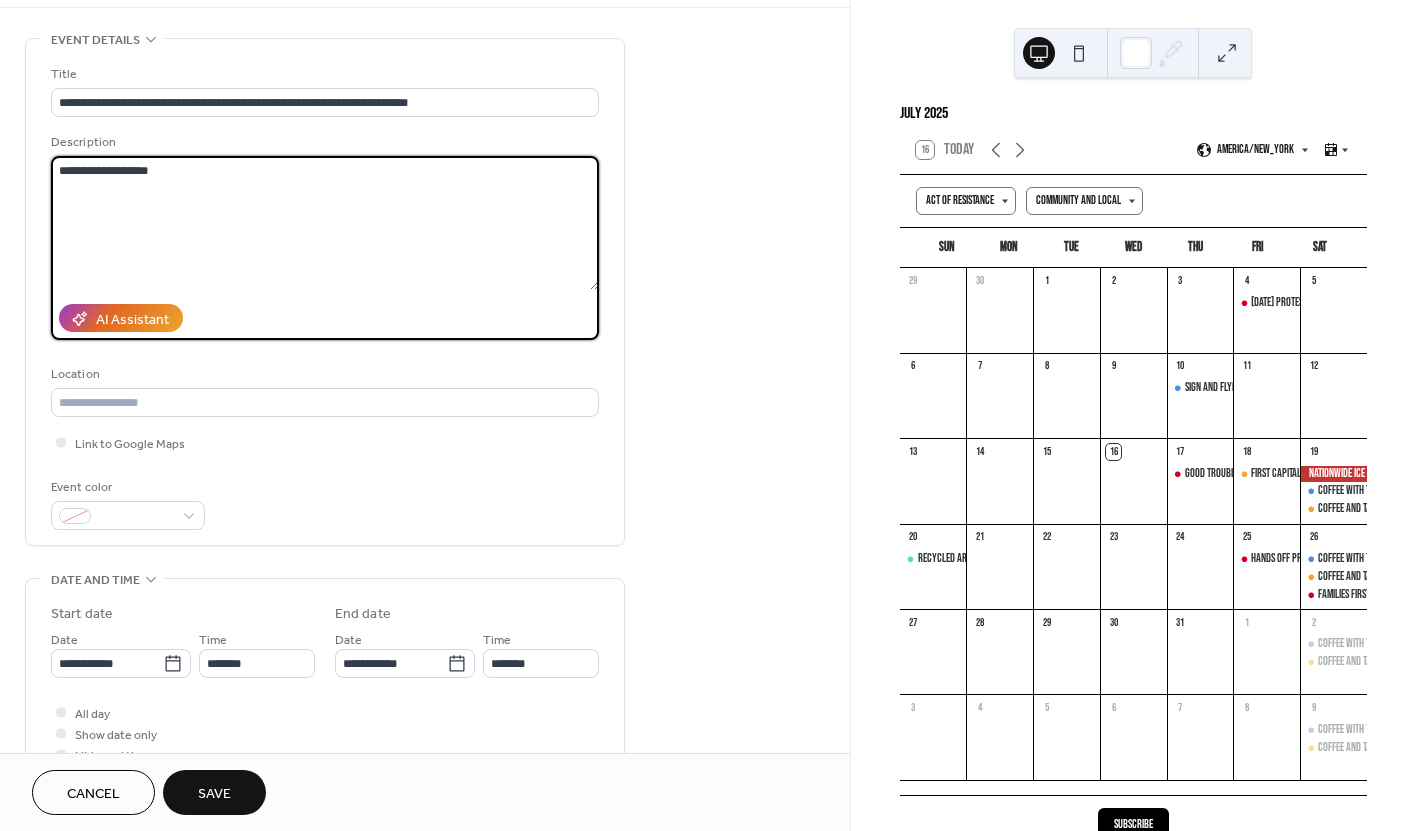 click on "**********" at bounding box center [325, 223] 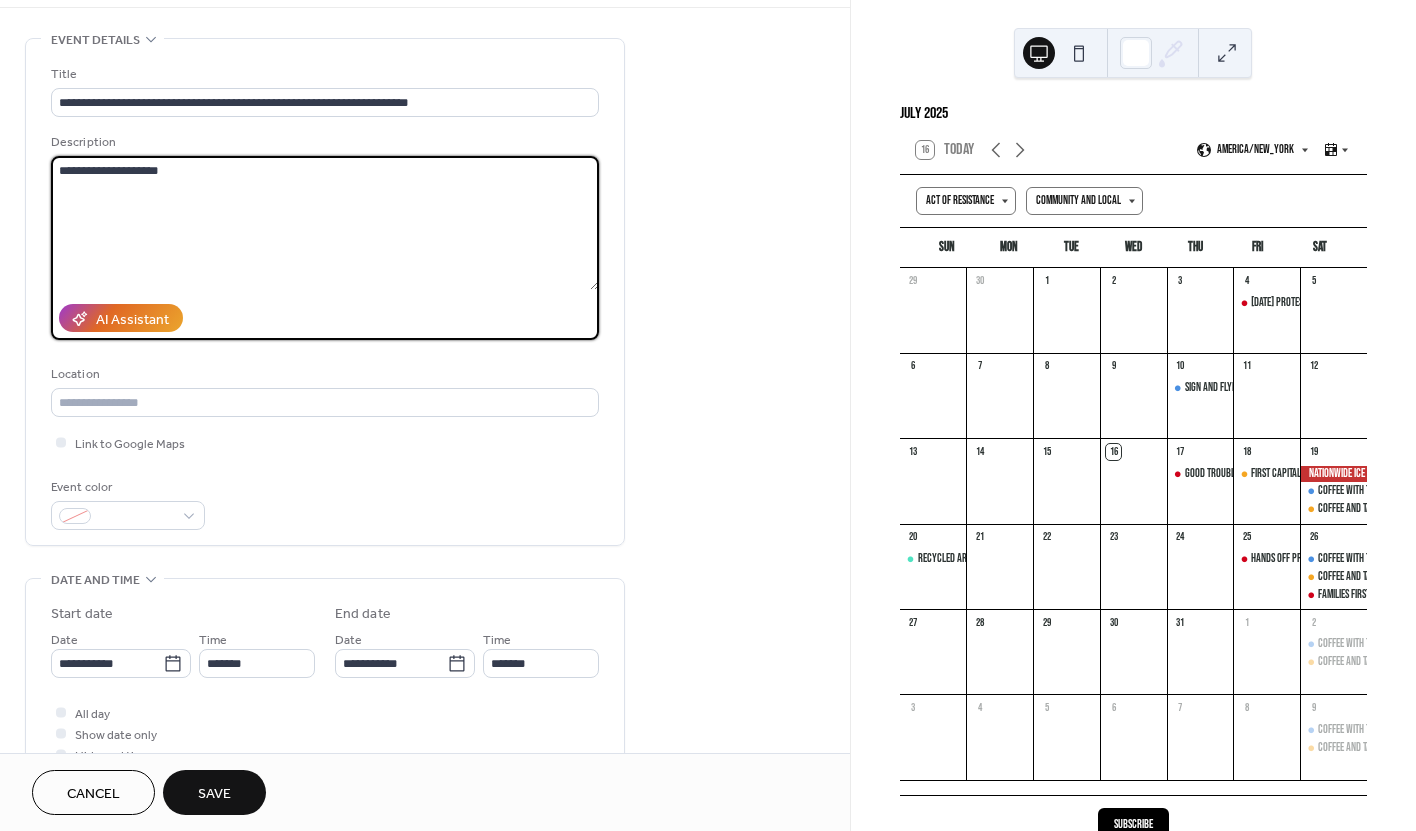 paste on "**********" 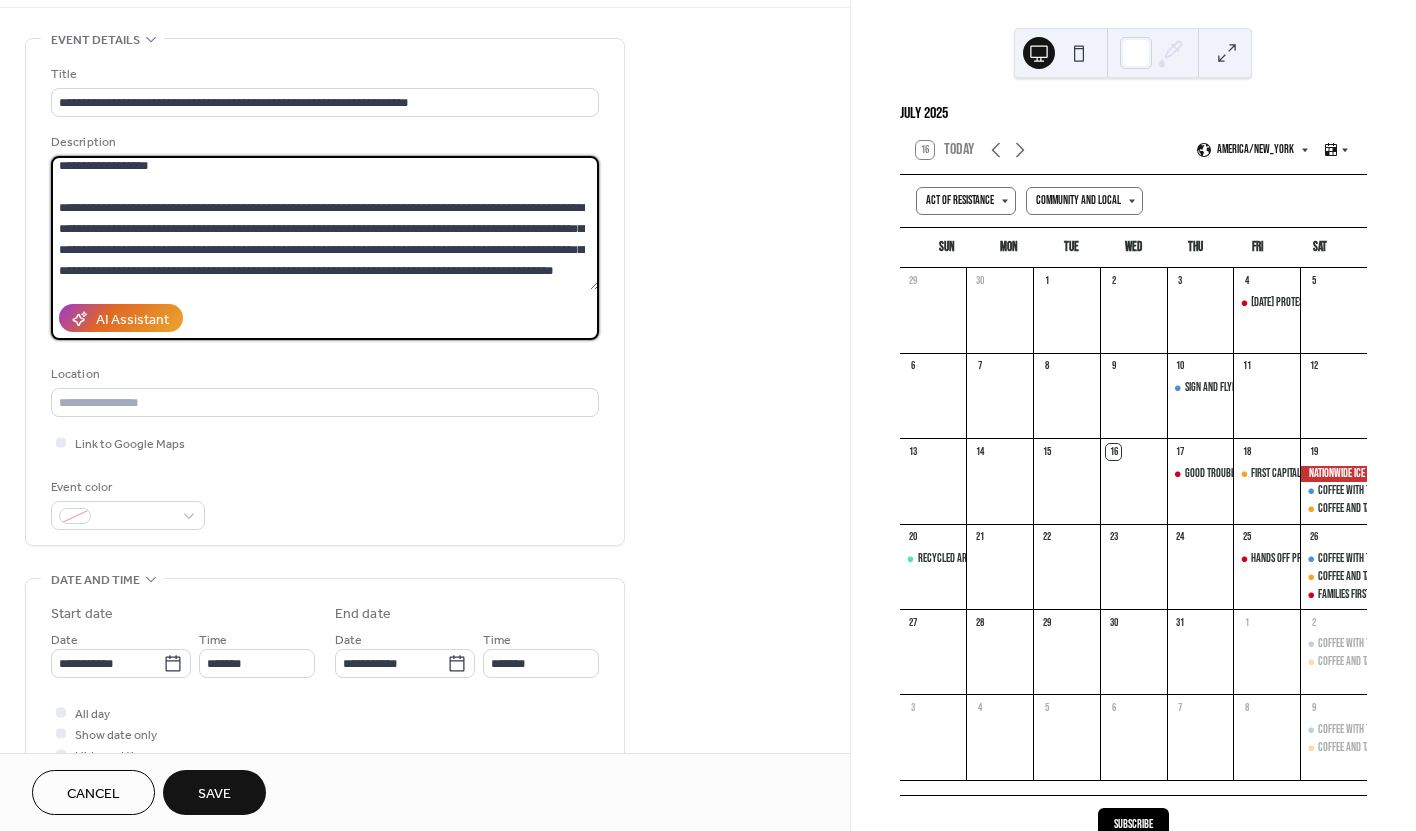 scroll, scrollTop: 0, scrollLeft: 0, axis: both 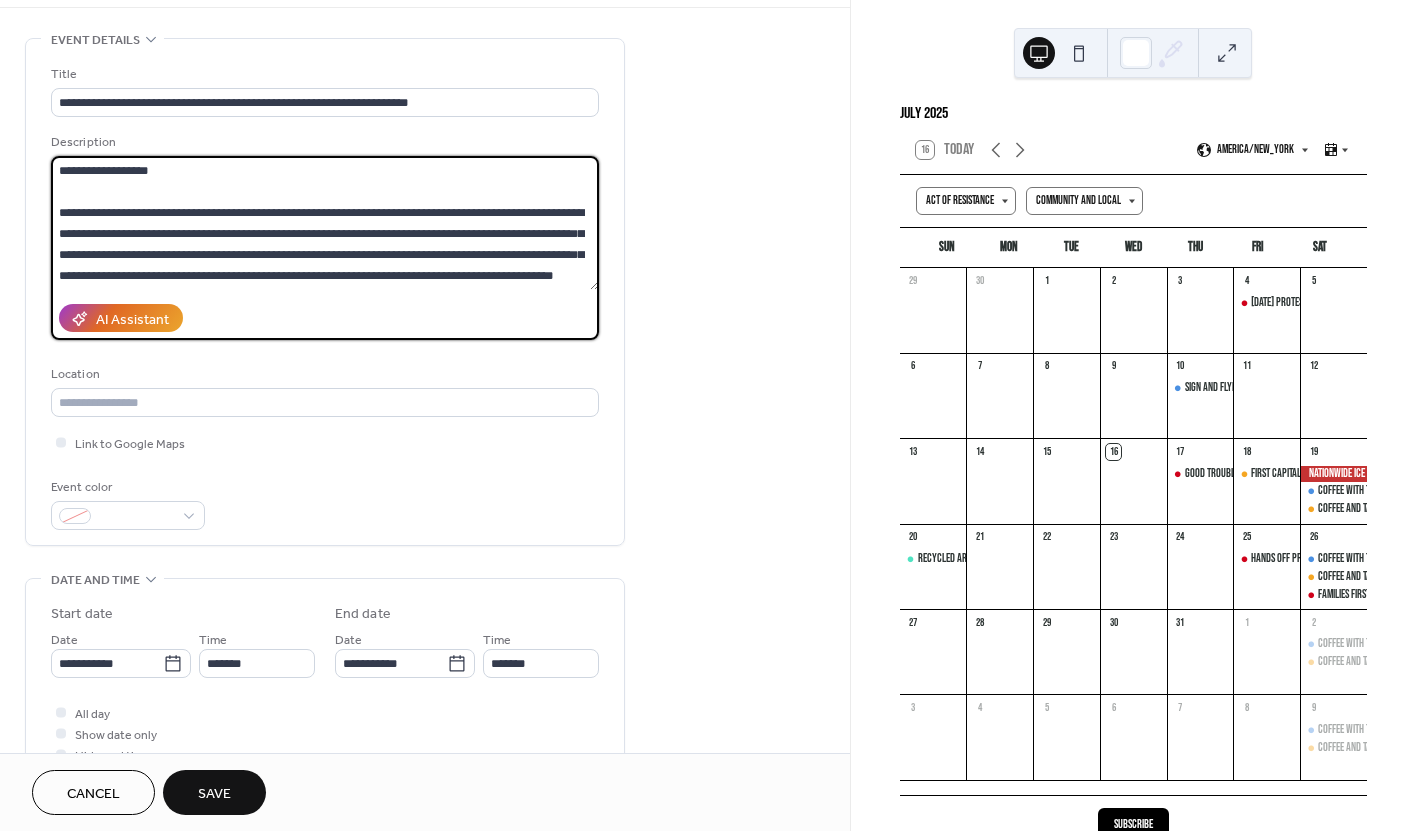 type on "**********" 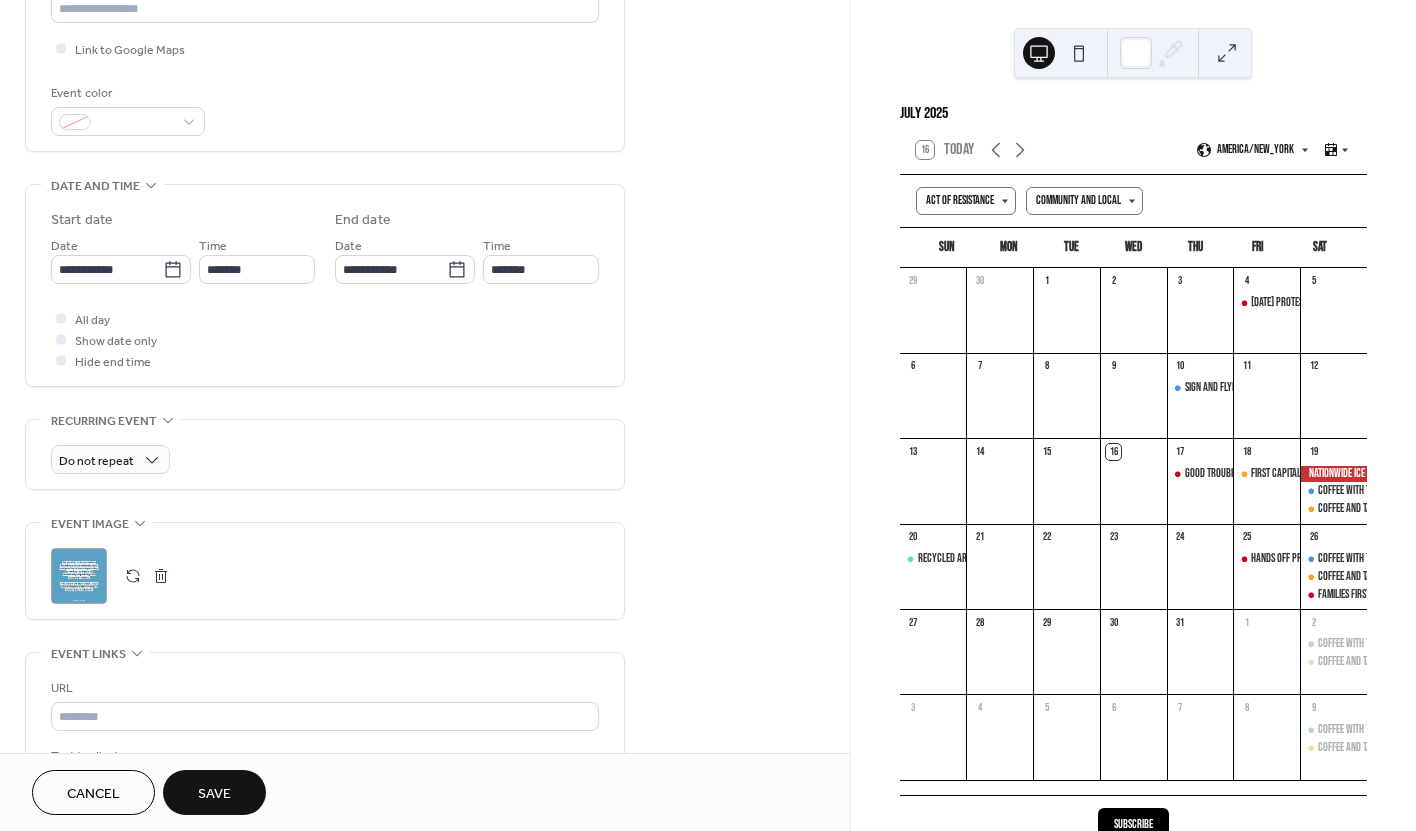 scroll, scrollTop: 631, scrollLeft: 0, axis: vertical 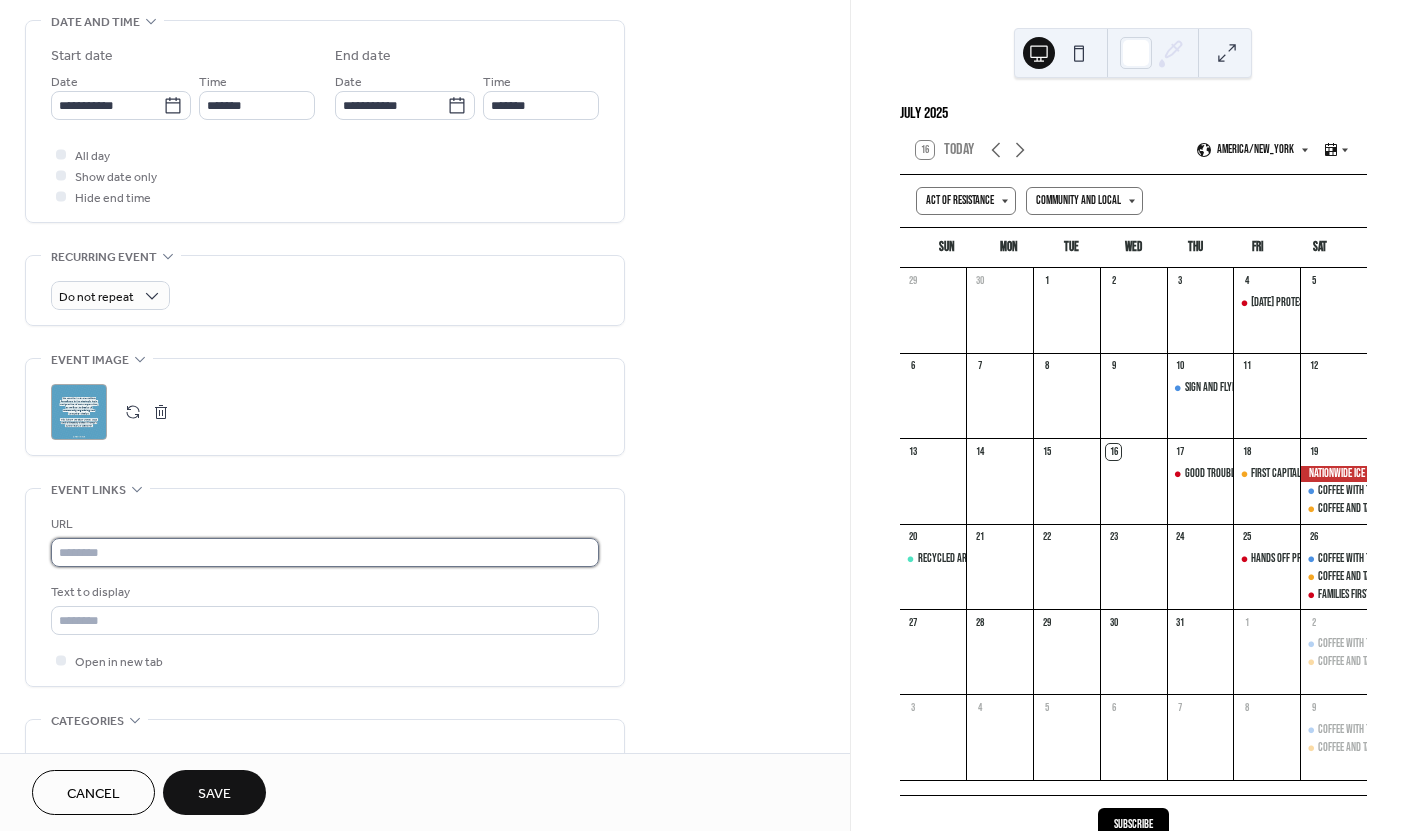 click at bounding box center (325, 552) 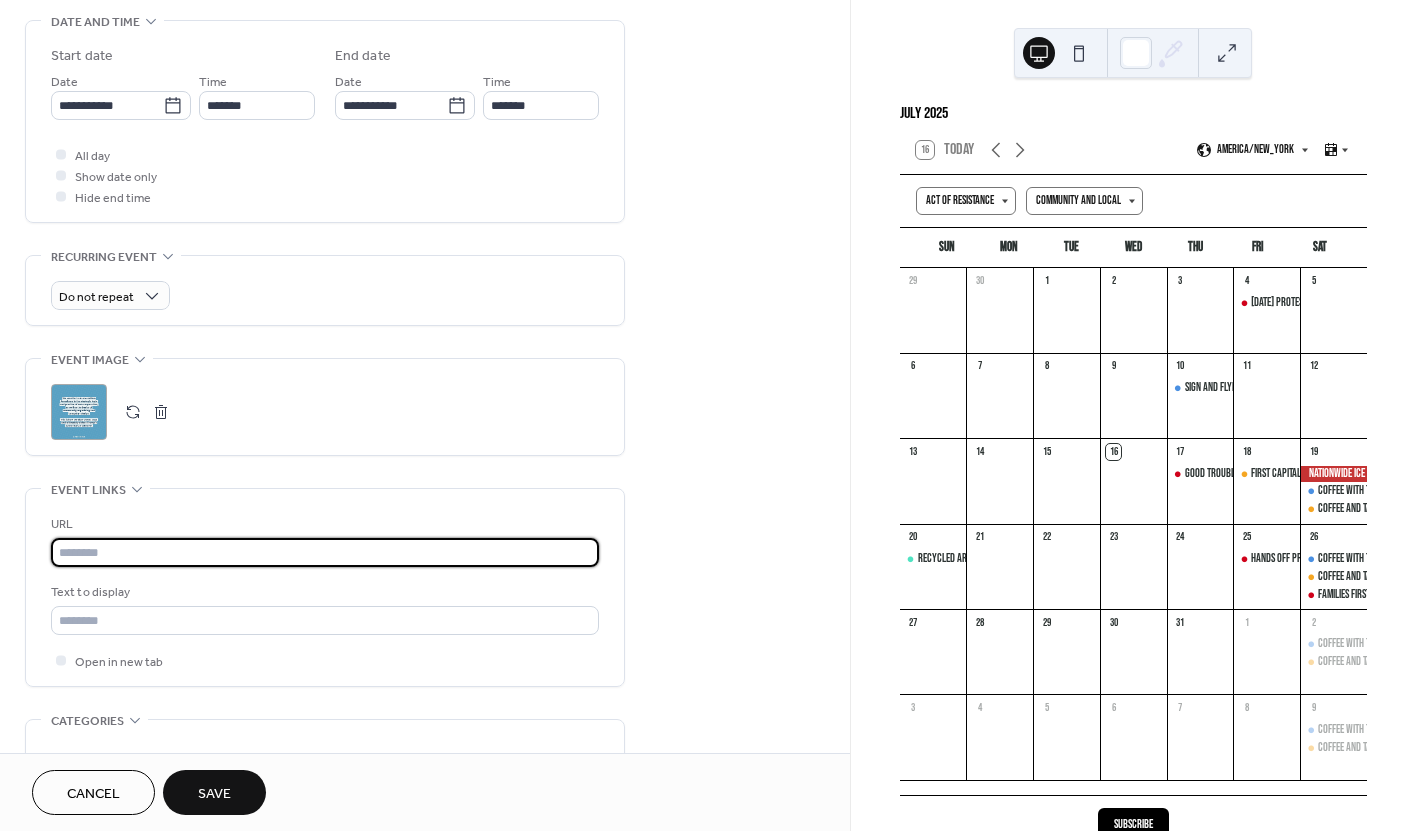 paste on "**********" 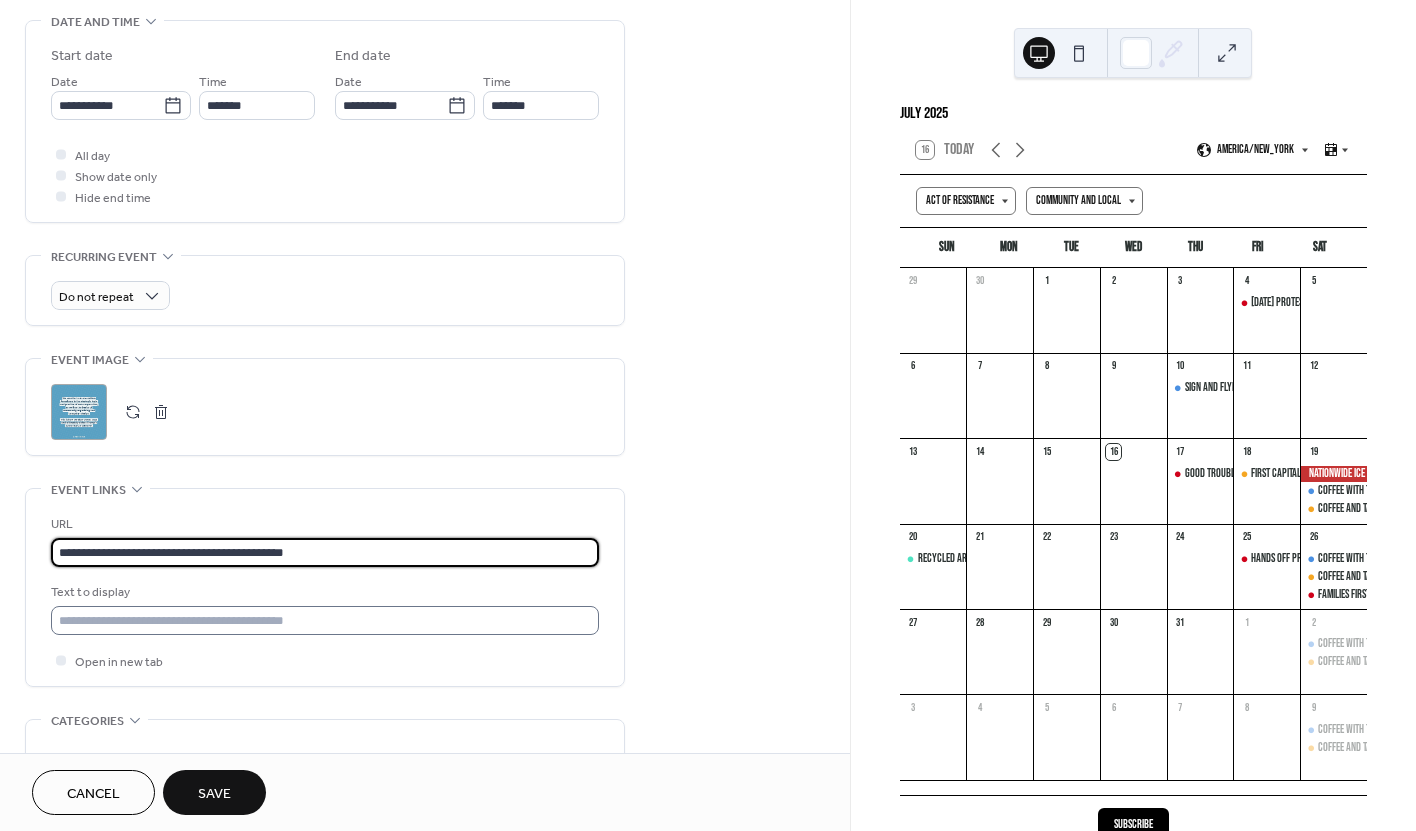 type on "**********" 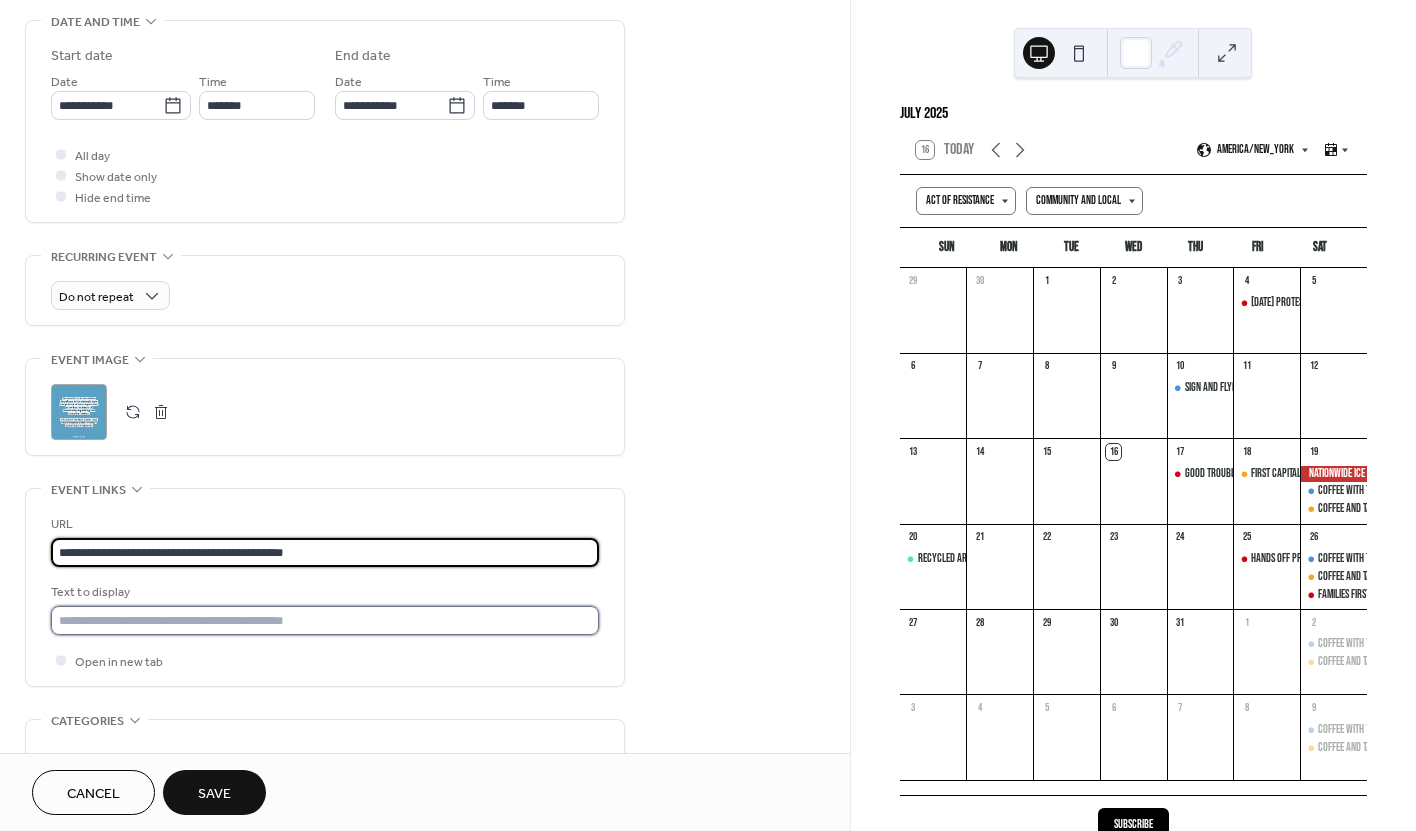 click at bounding box center (325, 620) 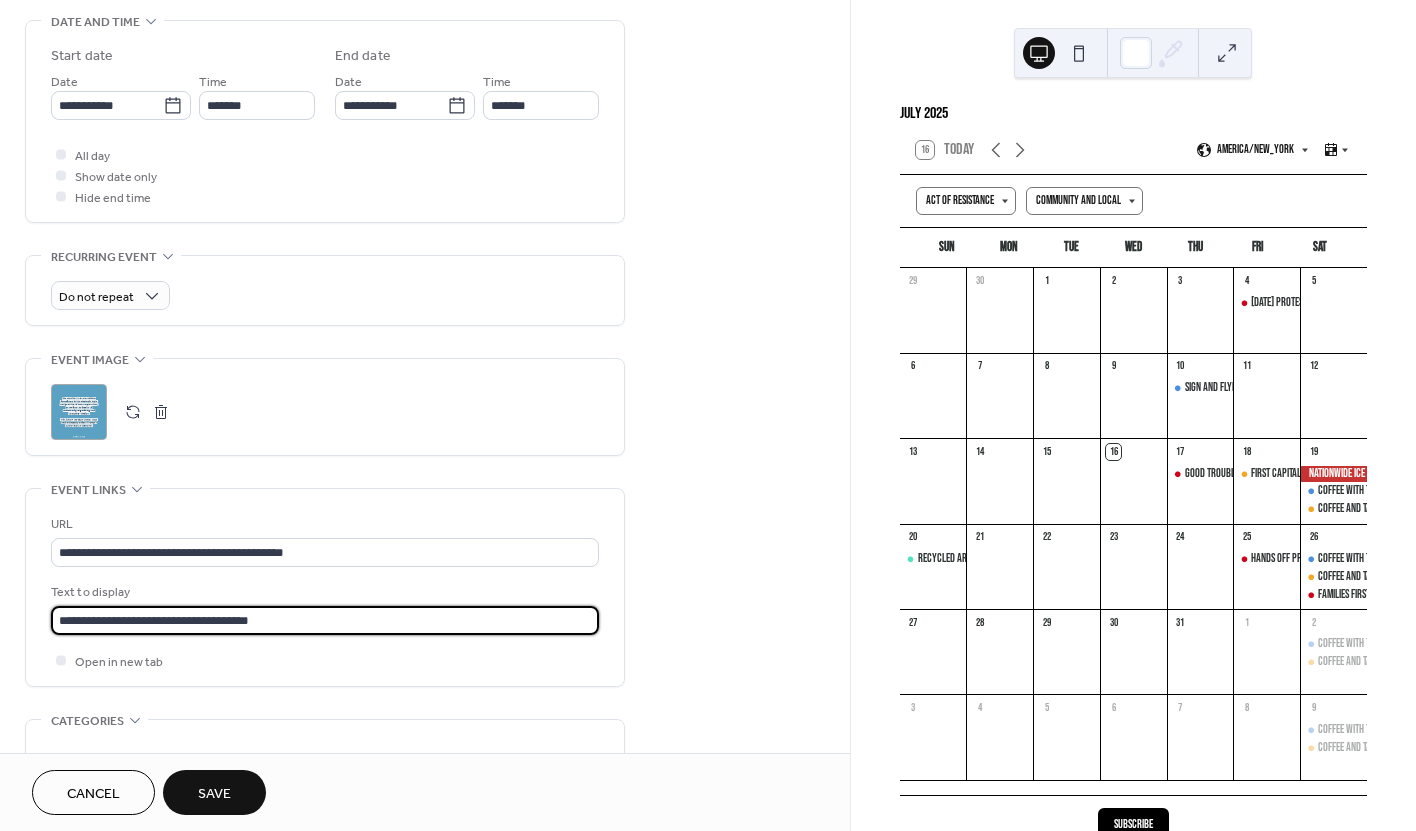 scroll, scrollTop: 1, scrollLeft: 0, axis: vertical 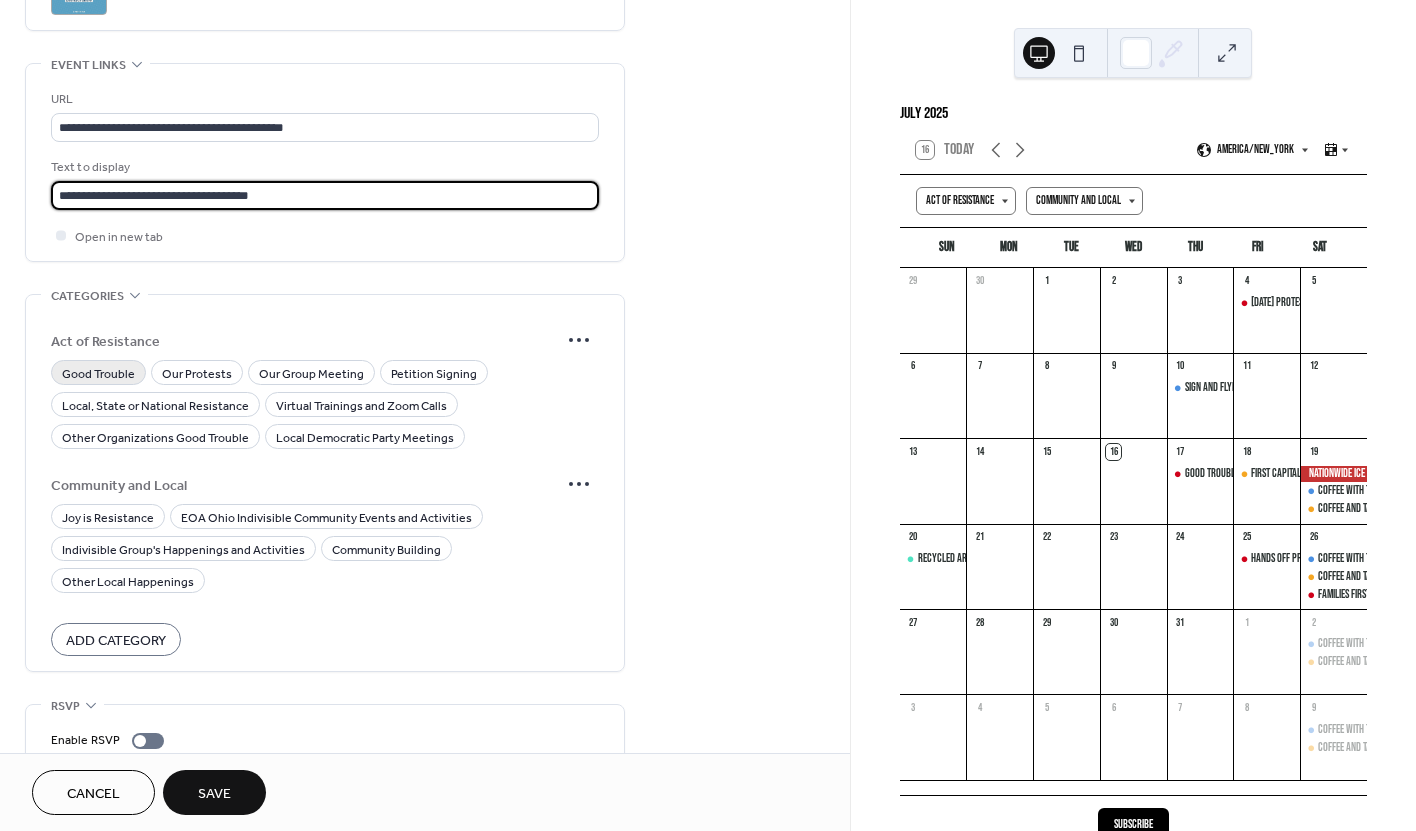 type on "**********" 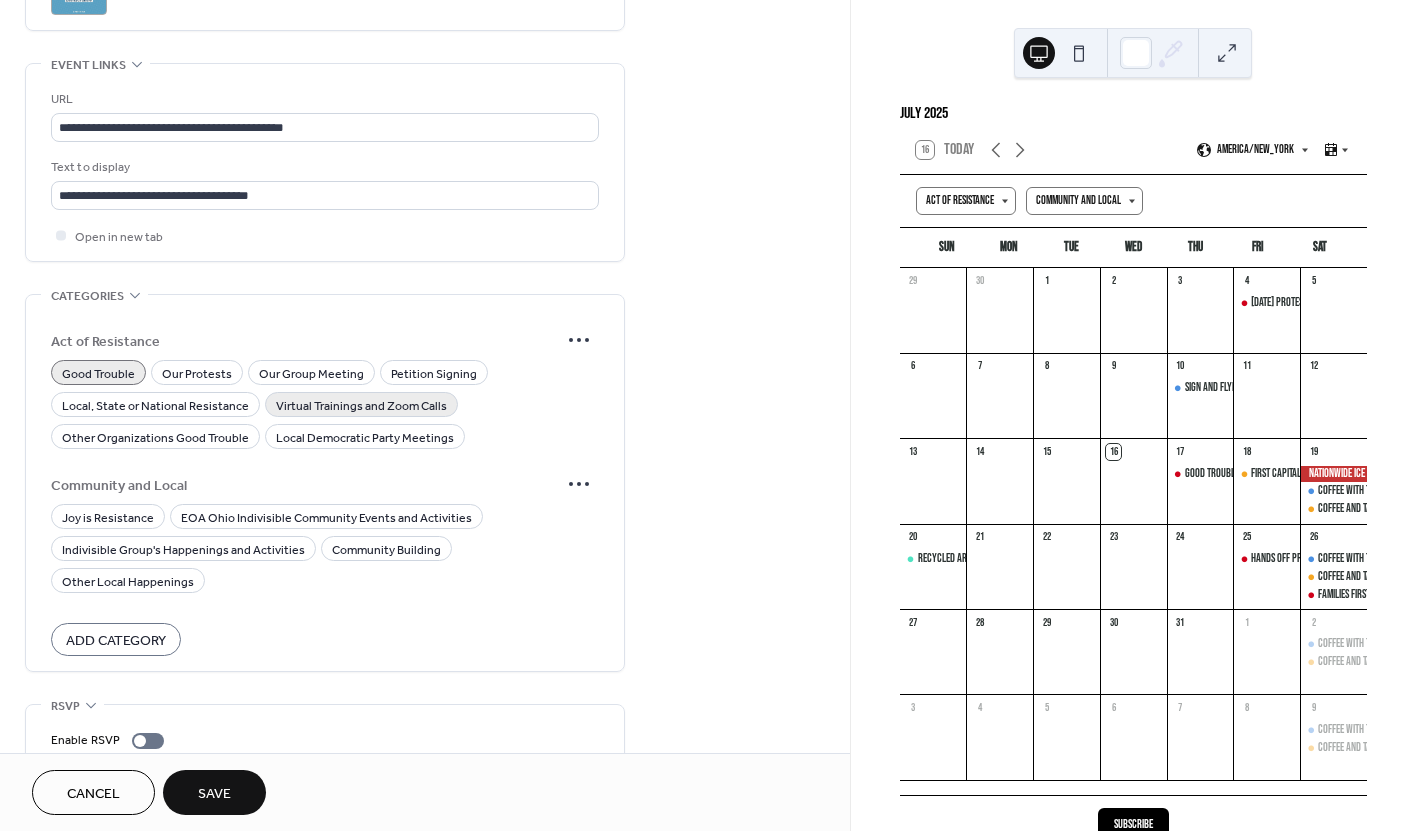 click on "Virtual Trainings and Zoom Calls" at bounding box center [361, 406] 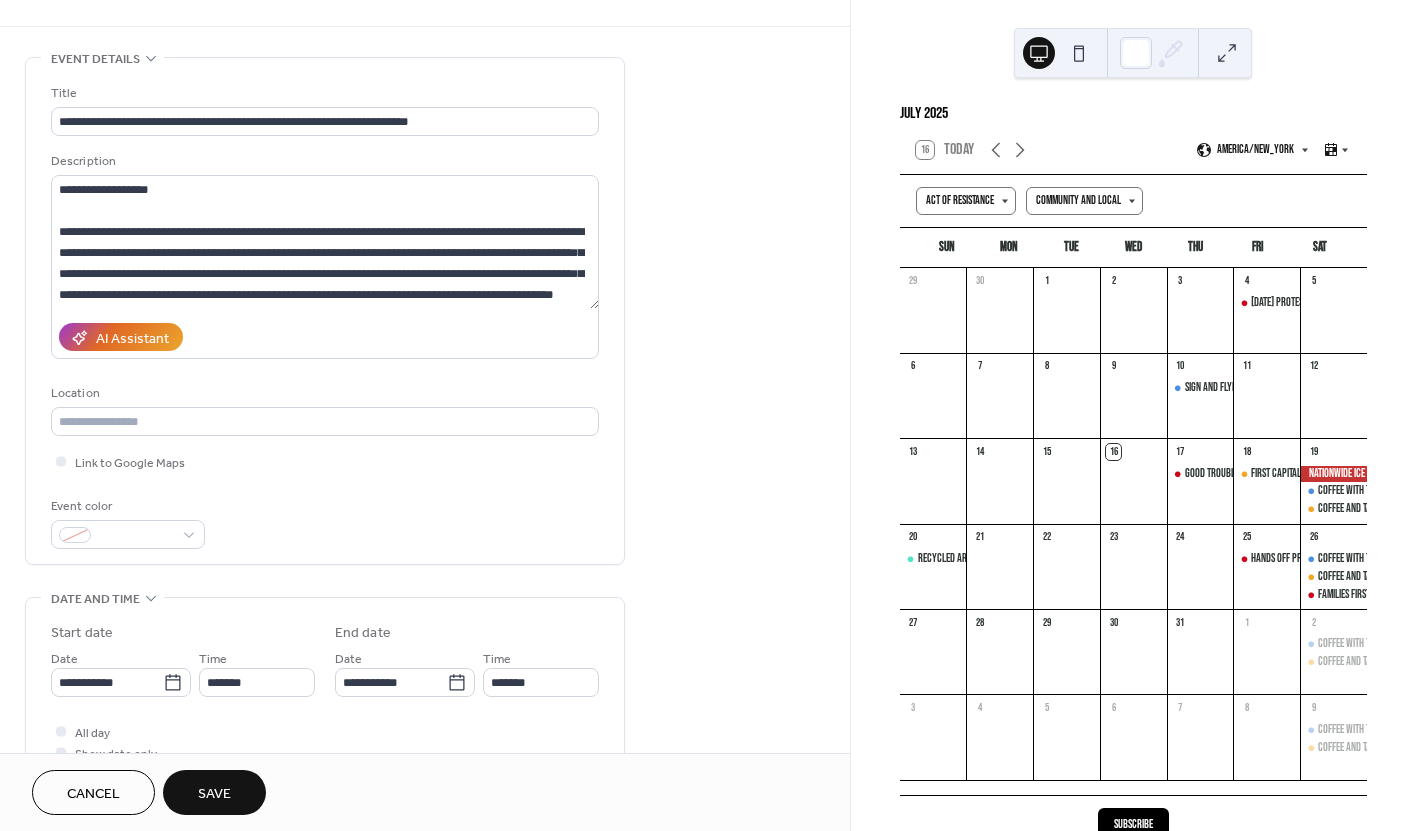scroll, scrollTop: 82, scrollLeft: 0, axis: vertical 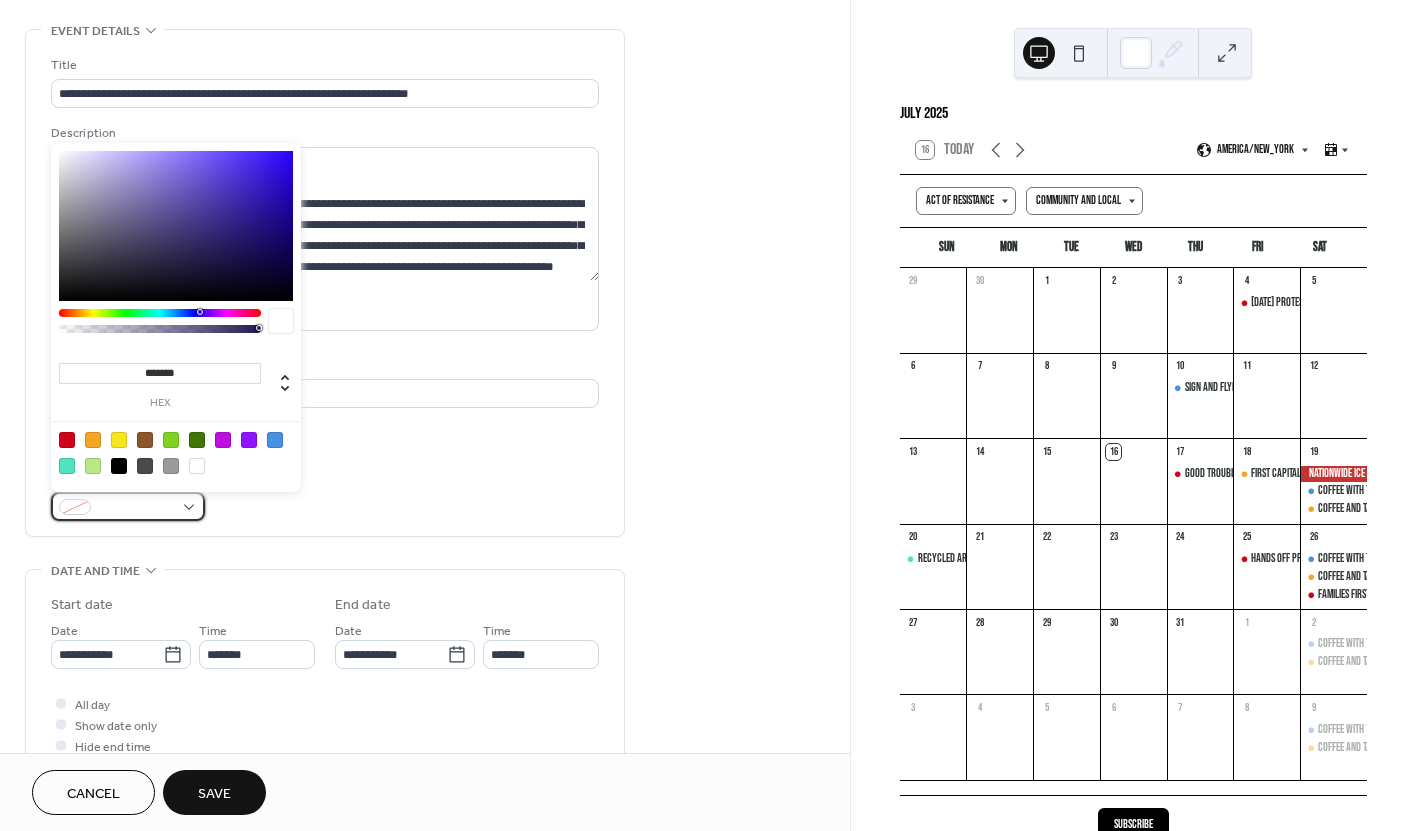 click at bounding box center (128, 506) 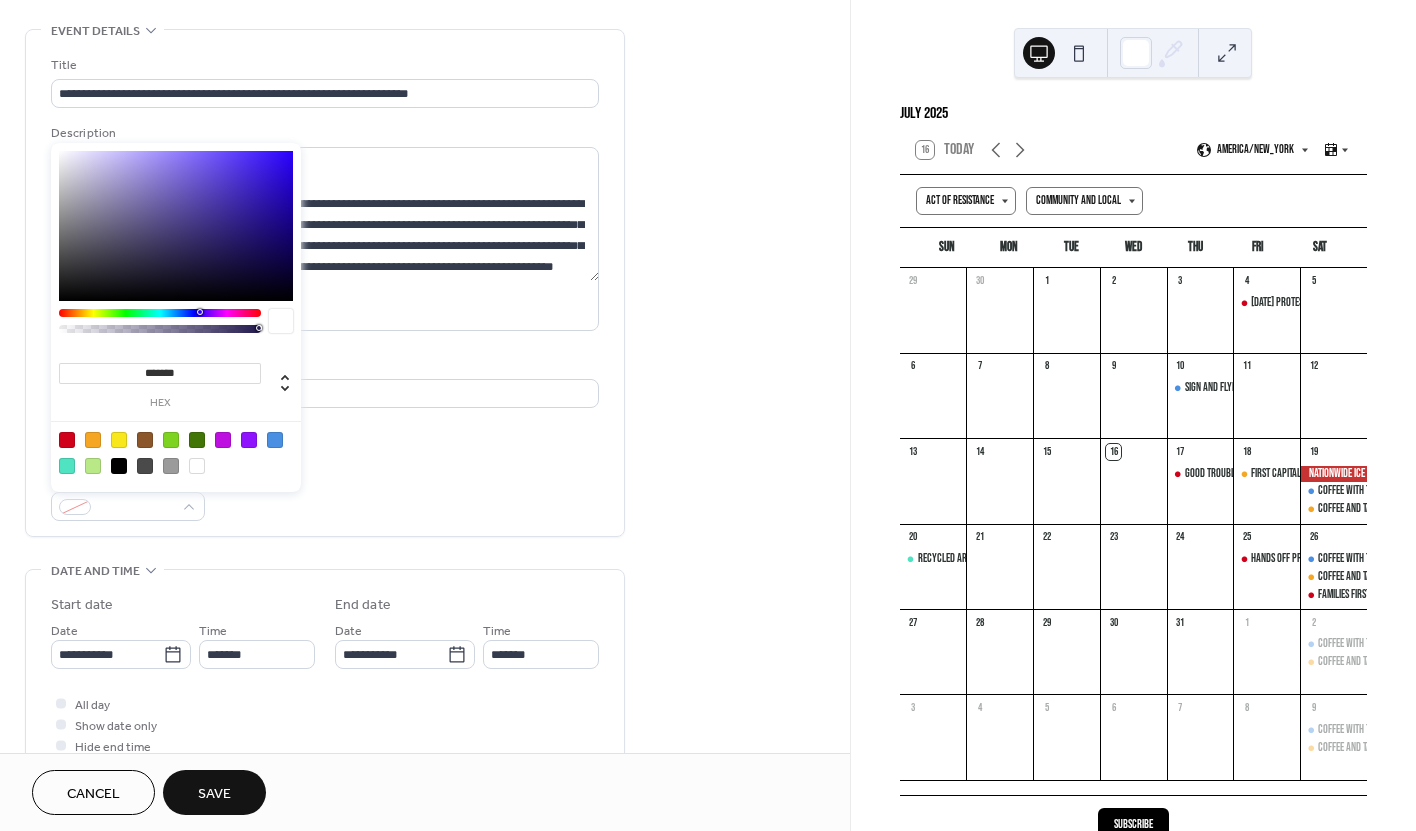 click at bounding box center (67, 440) 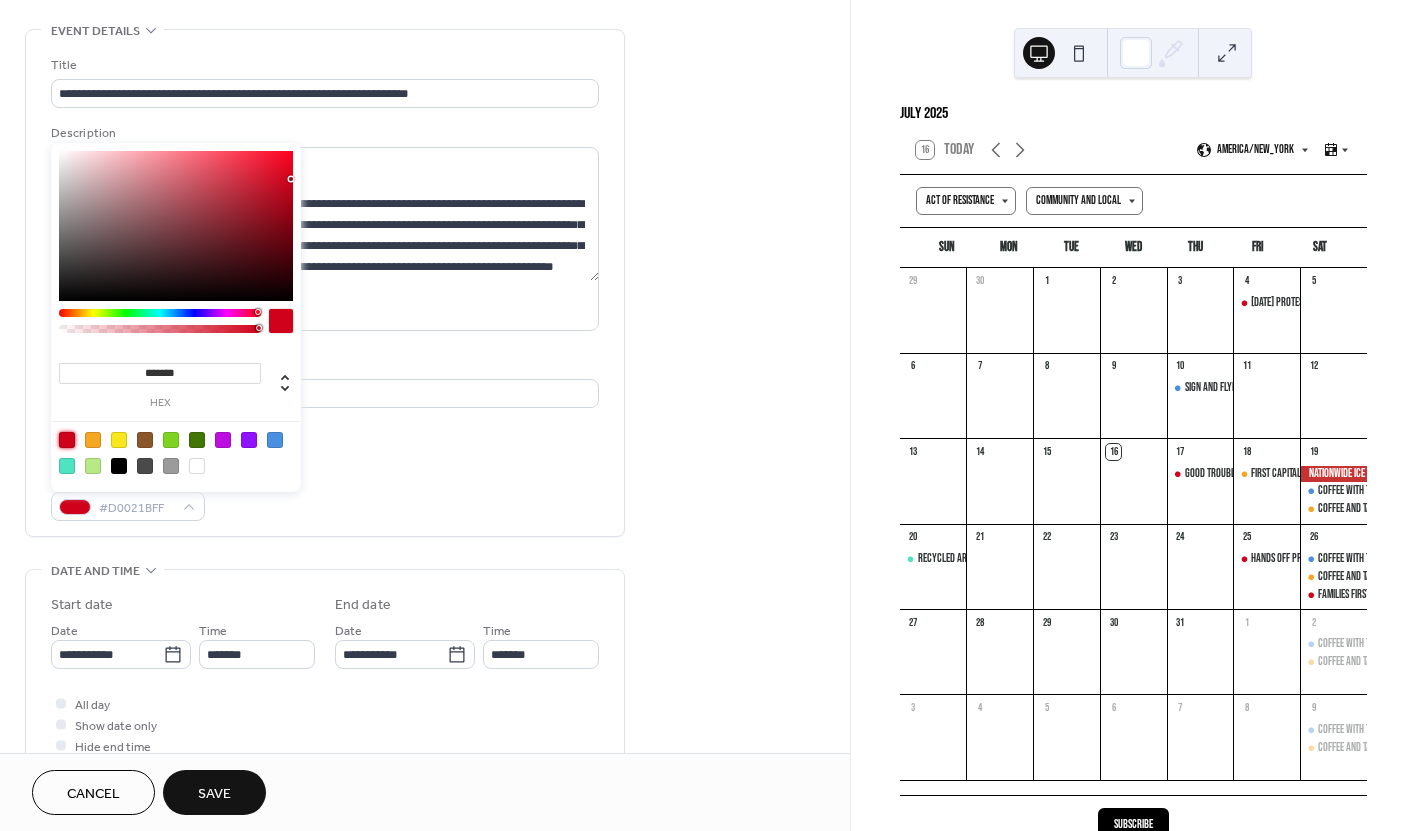 type on "*******" 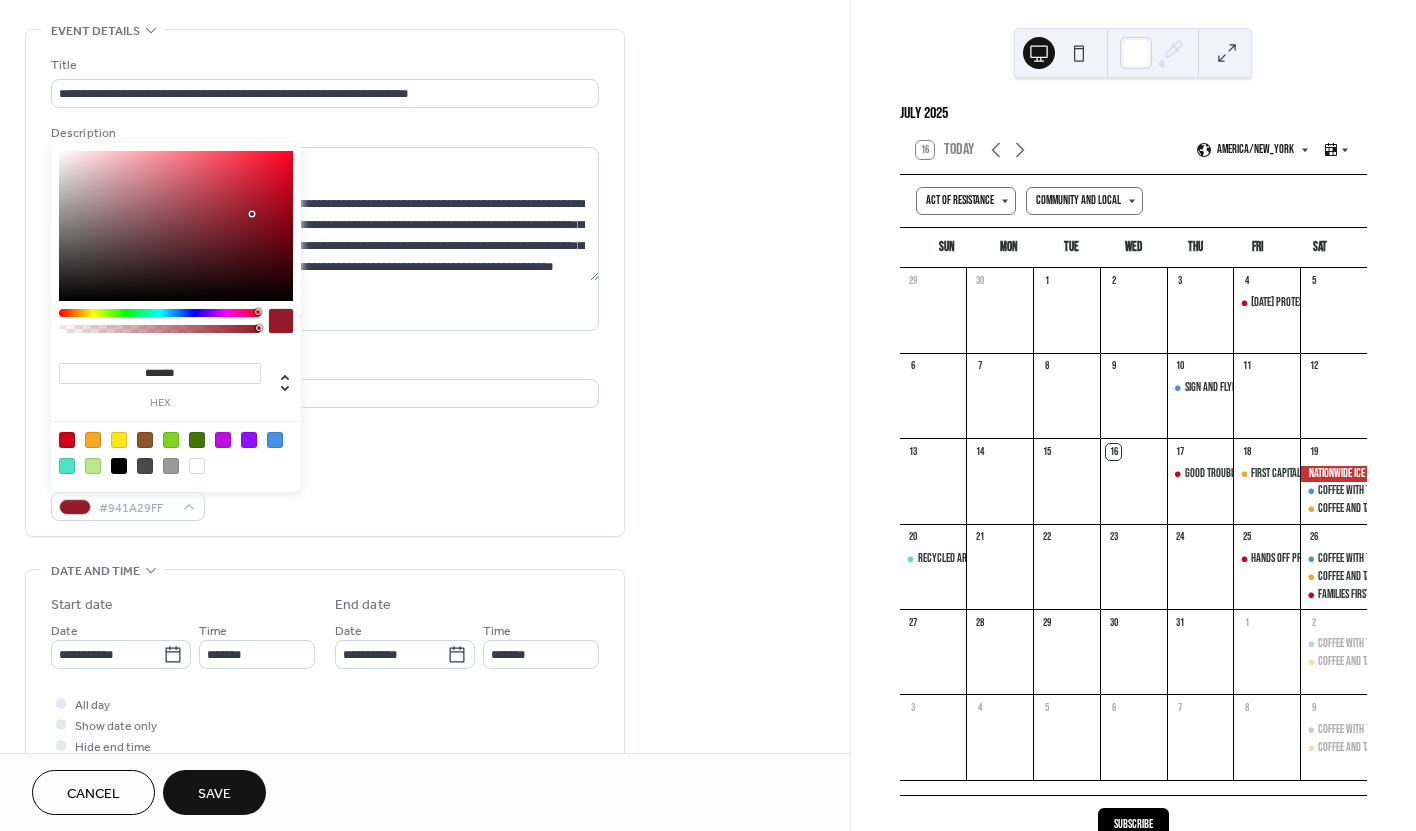 click at bounding box center [176, 226] 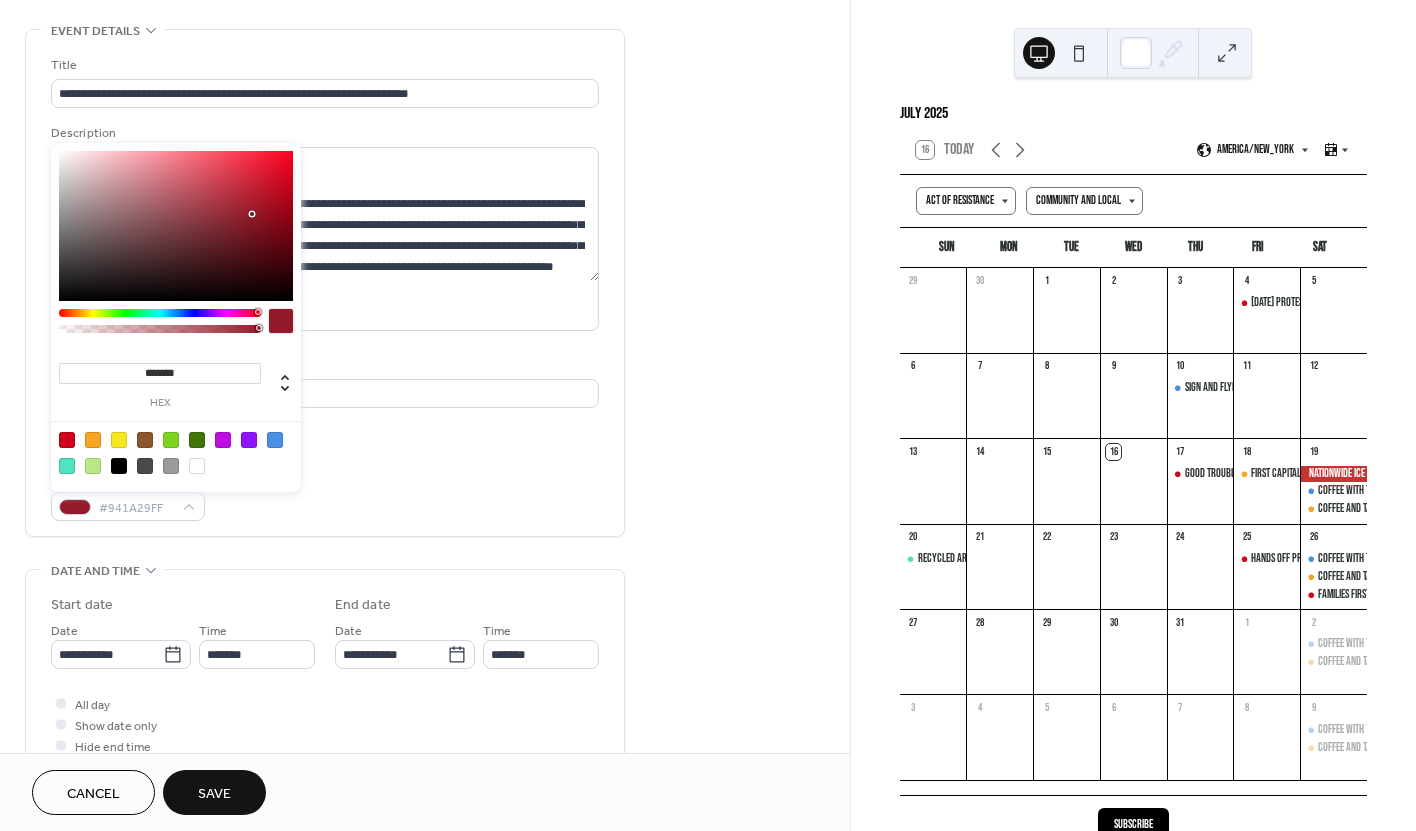 click on "Location" at bounding box center [323, 365] 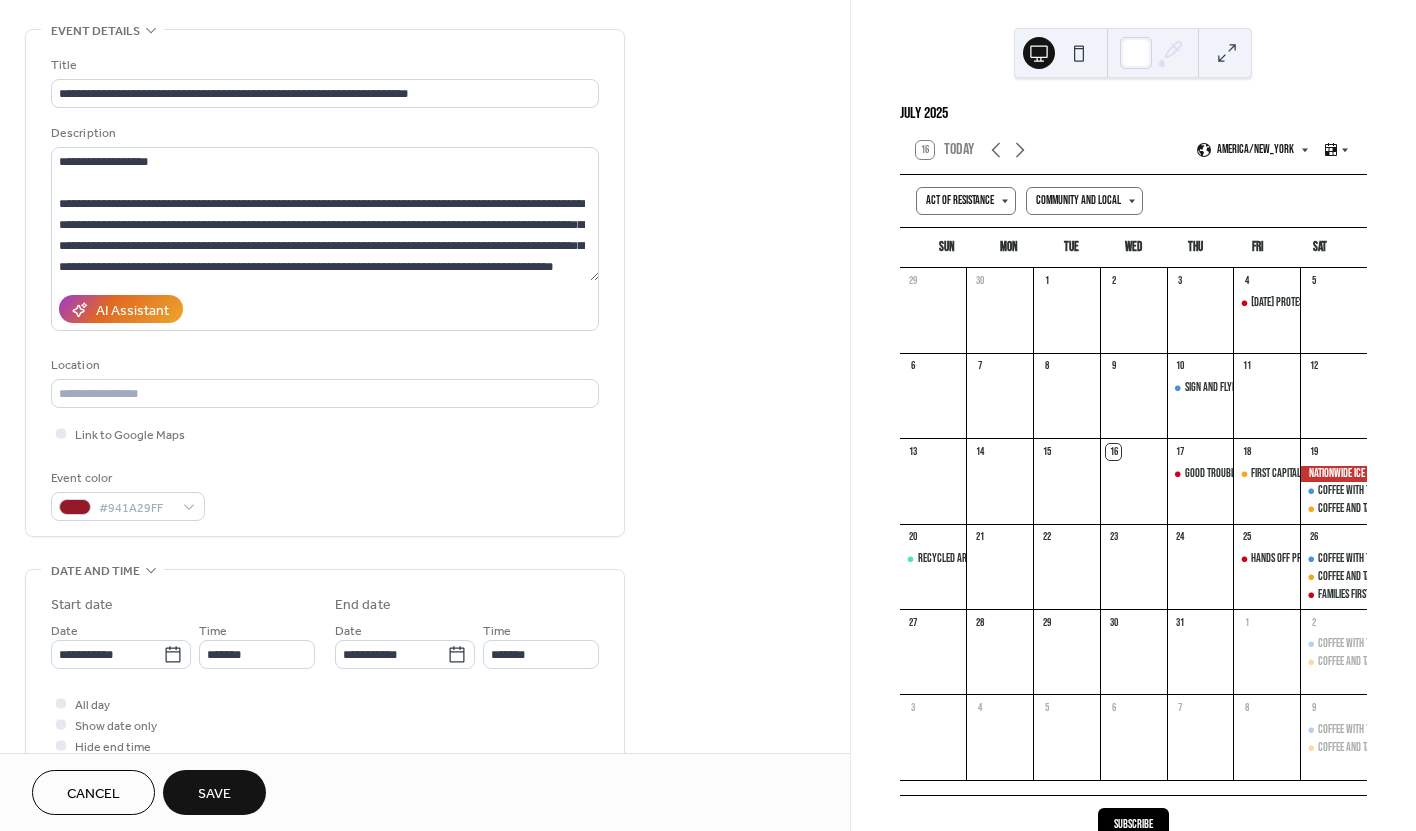 click on "Event color #941A29FF" at bounding box center (325, 494) 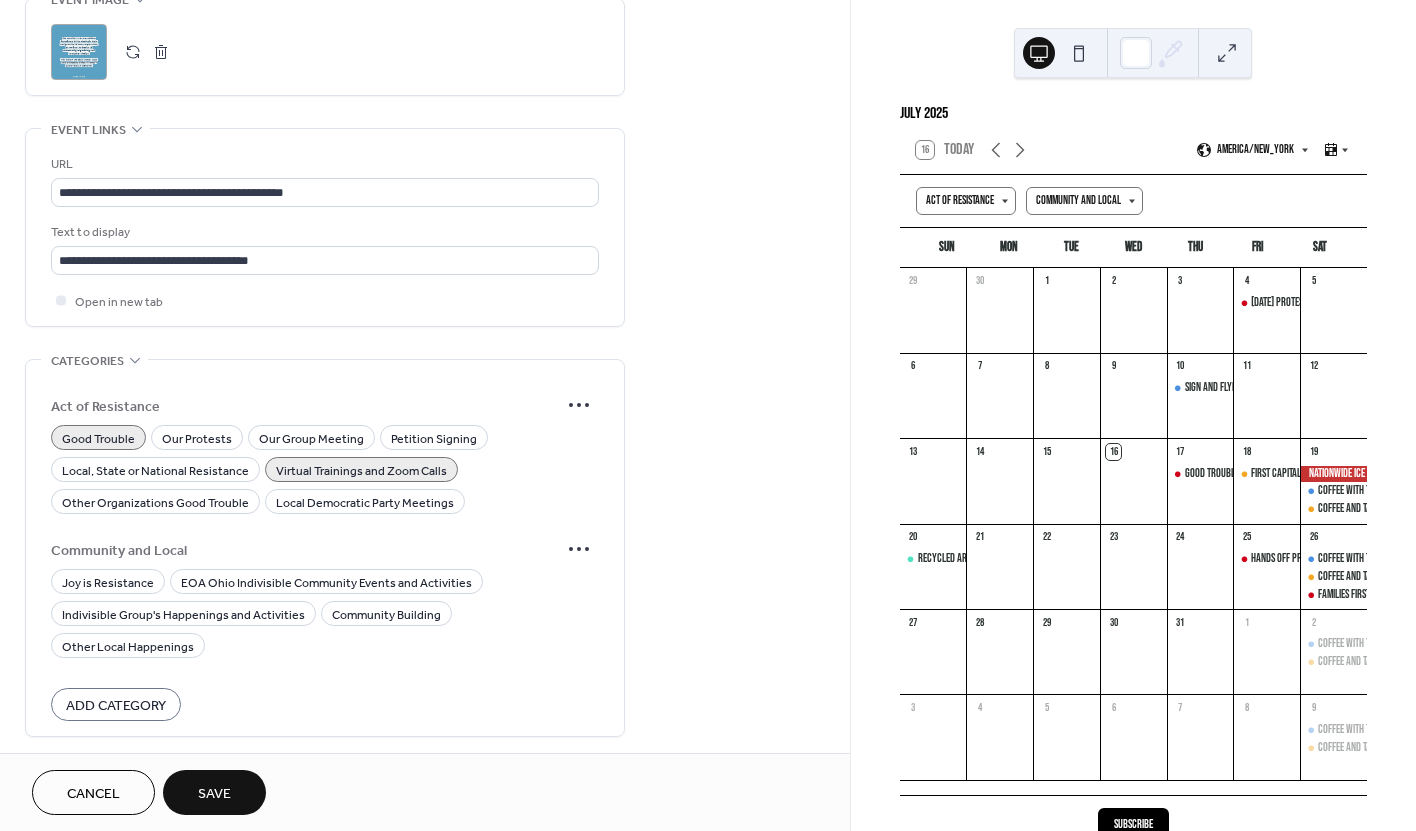 scroll, scrollTop: 1103, scrollLeft: 0, axis: vertical 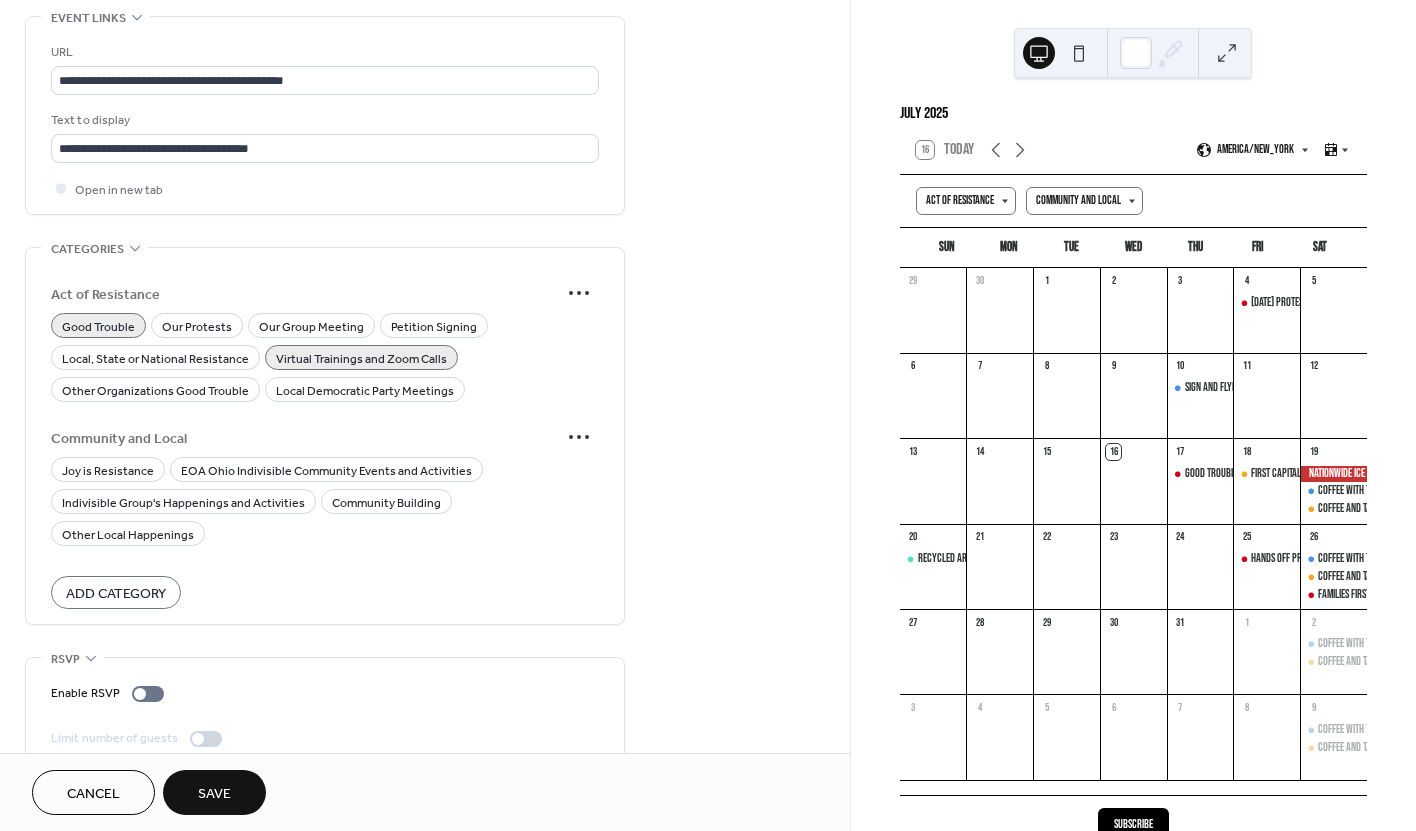 click on "Save" at bounding box center [214, 794] 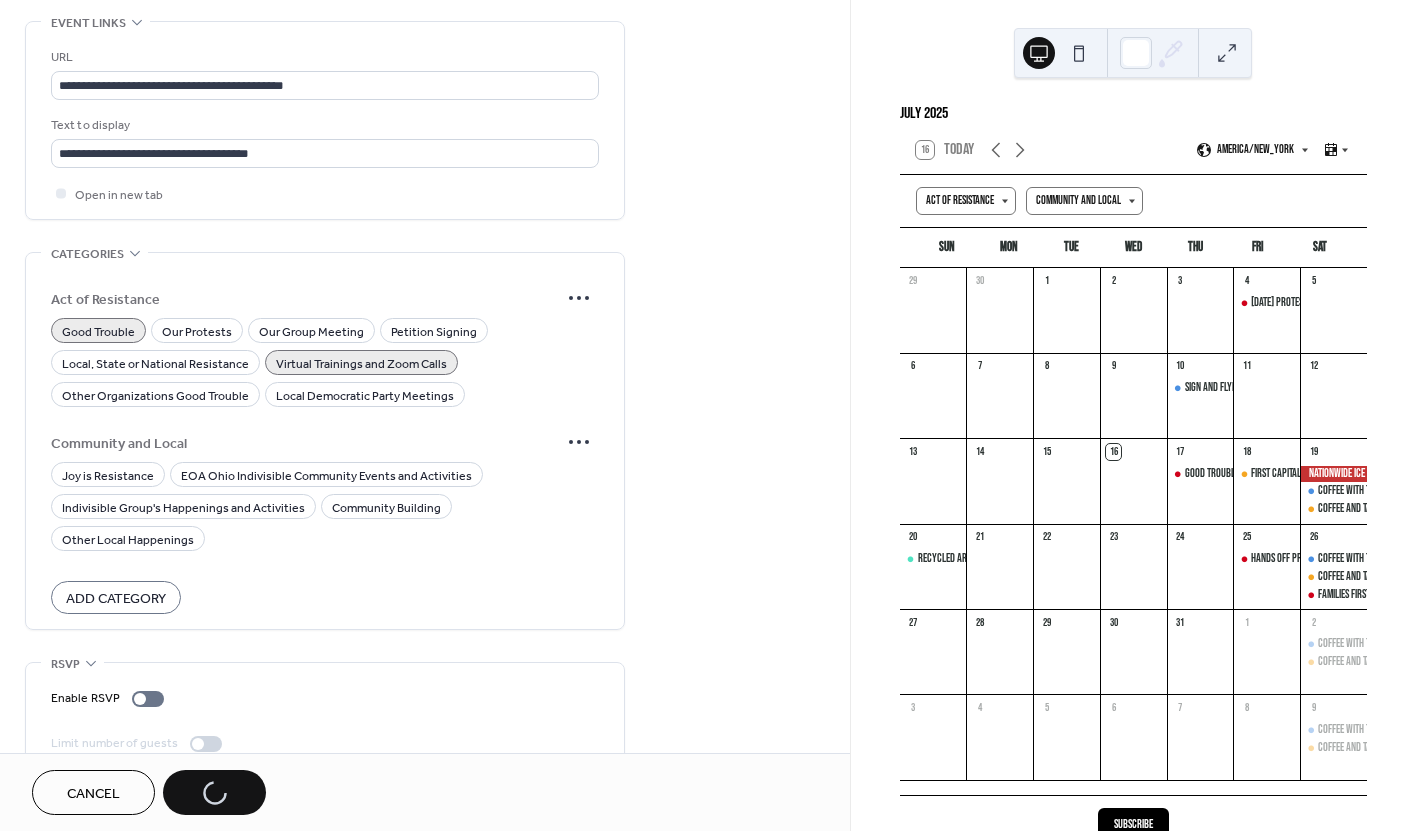 scroll, scrollTop: 1096, scrollLeft: 0, axis: vertical 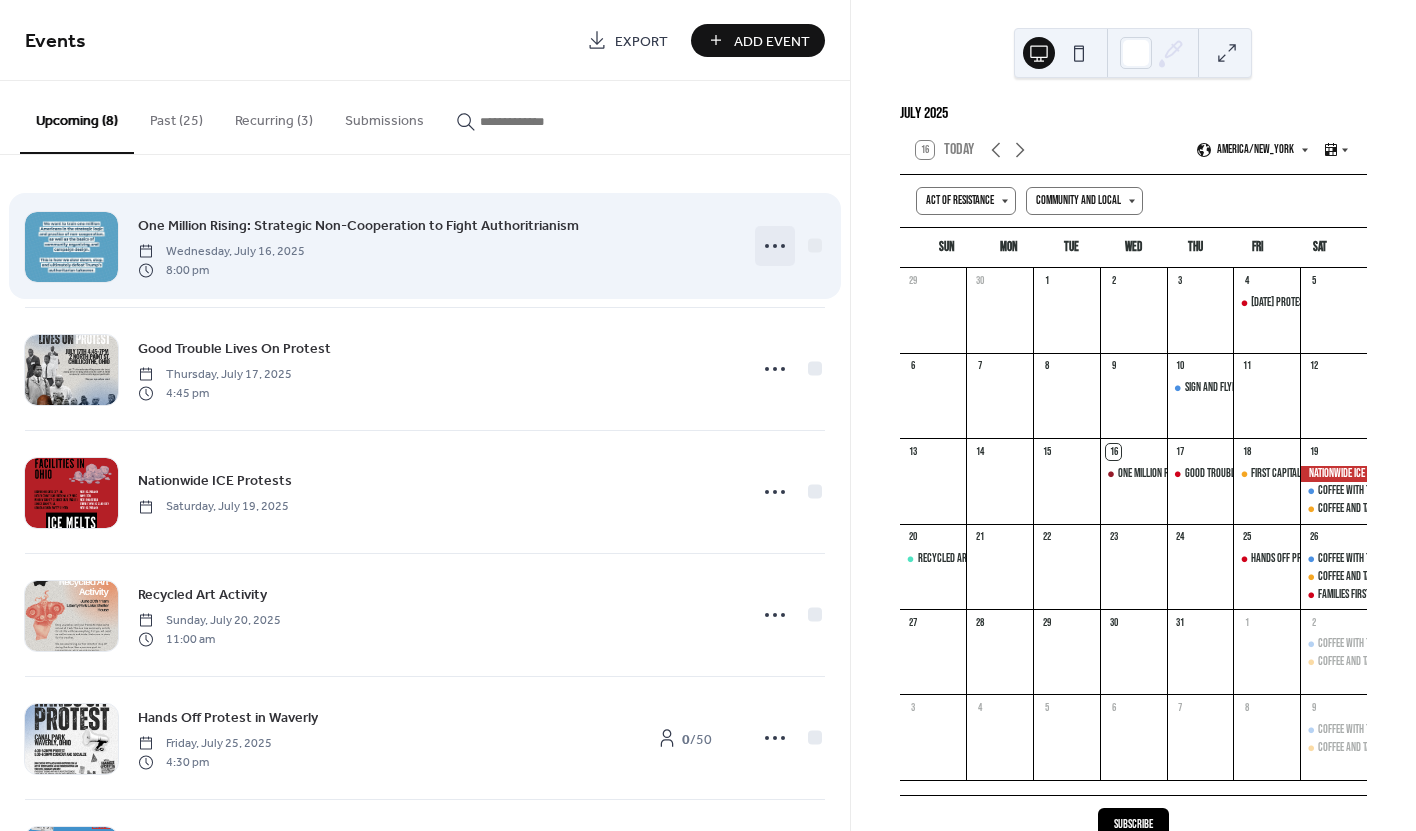 click 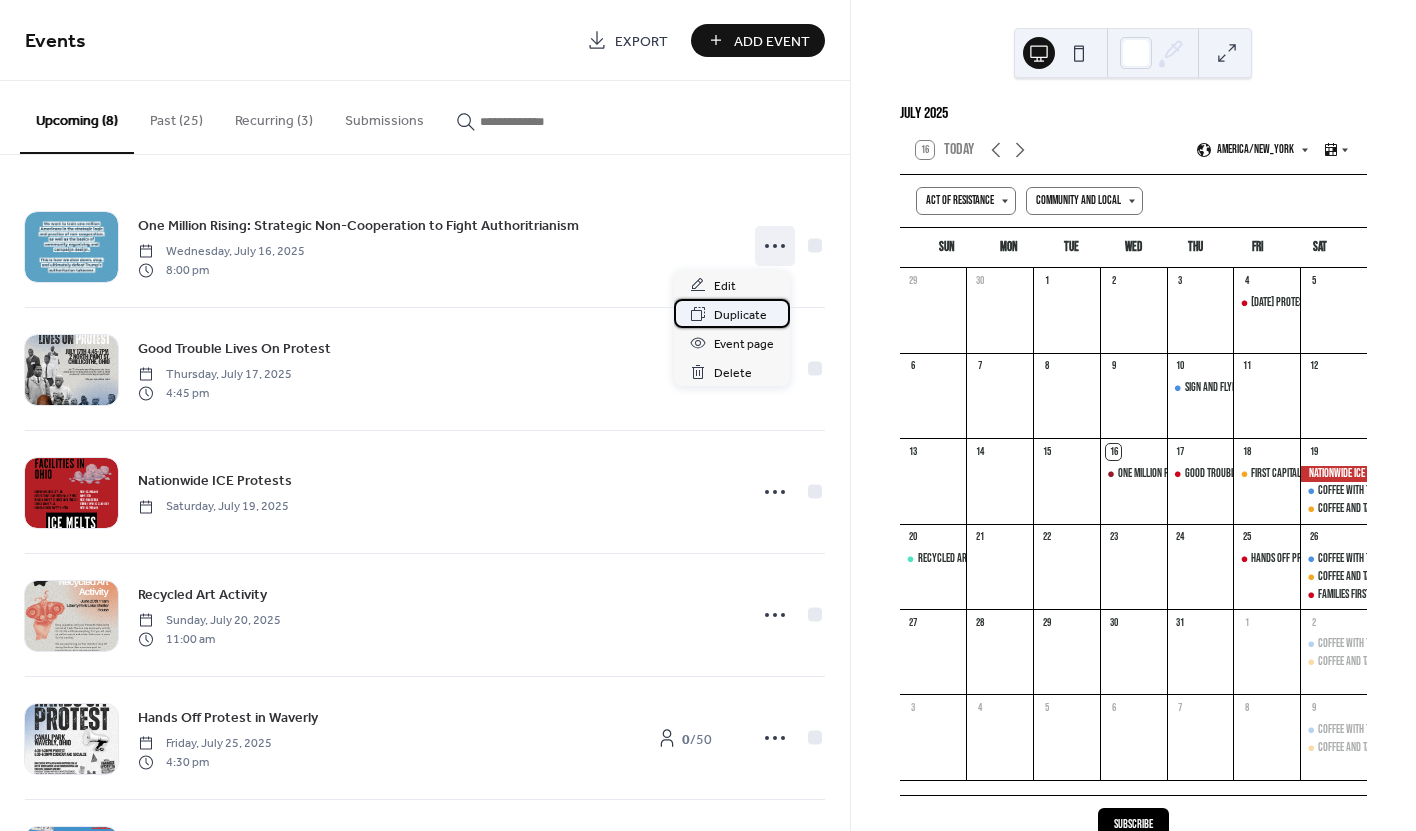 click on "Duplicate" at bounding box center (740, 315) 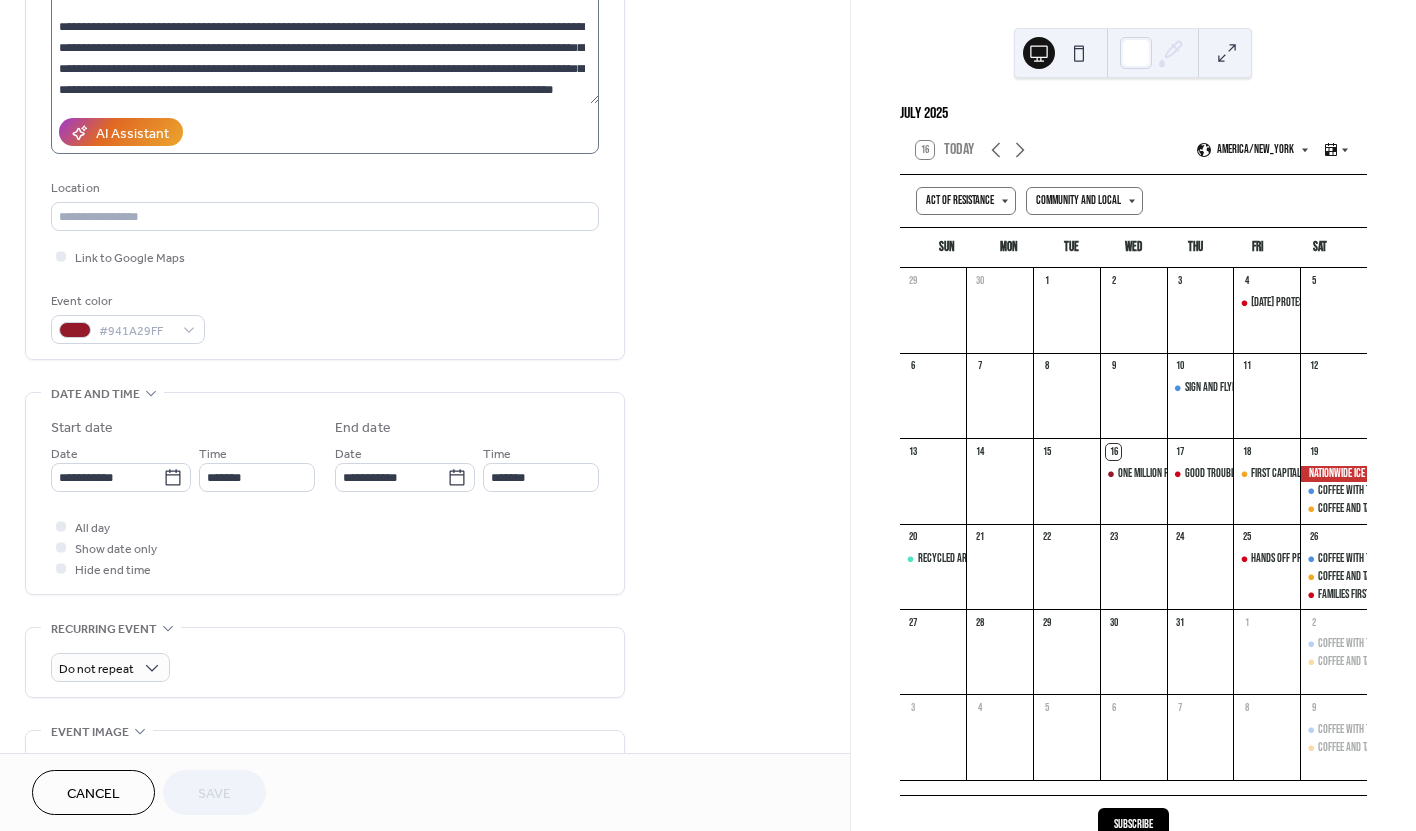 scroll, scrollTop: 260, scrollLeft: 0, axis: vertical 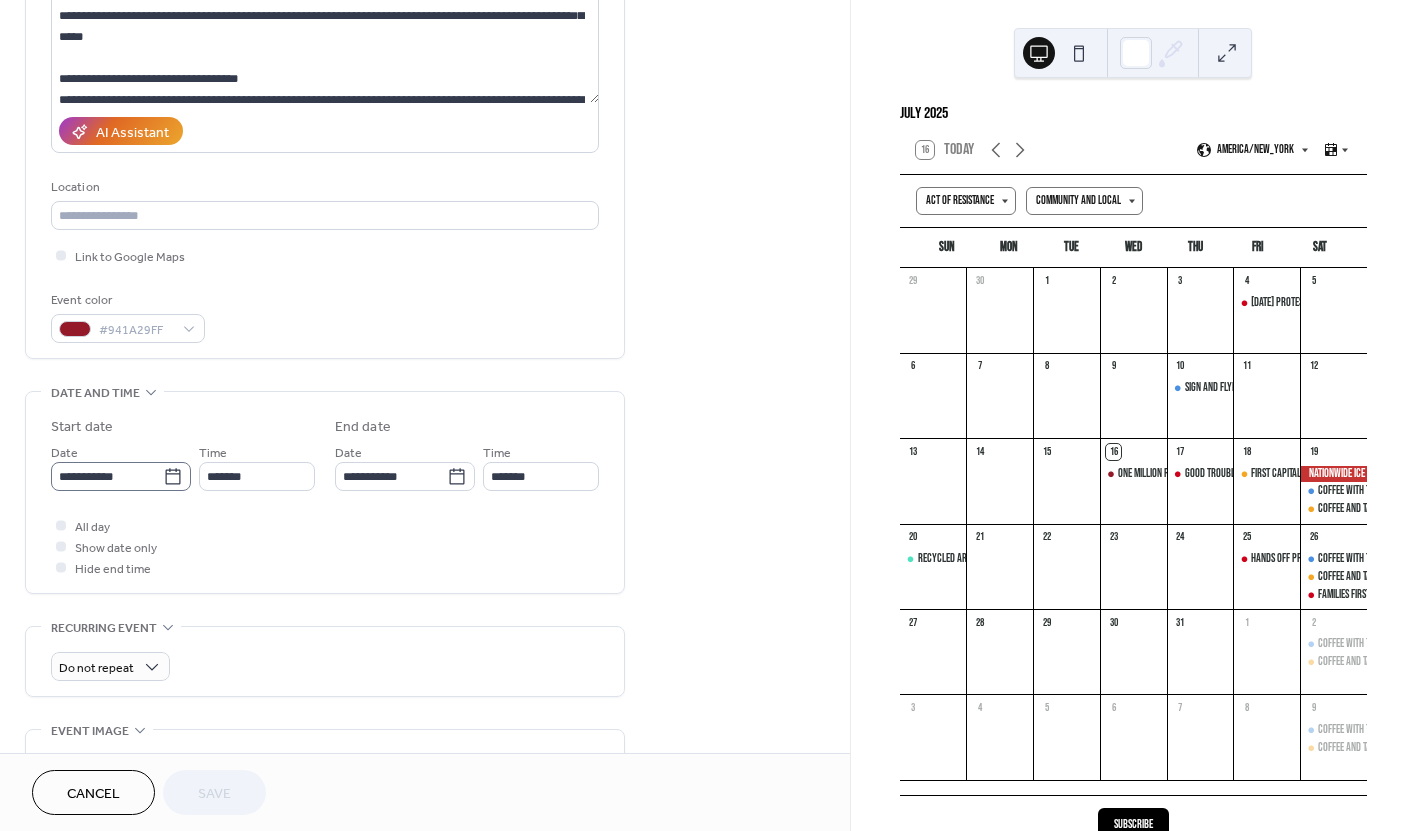 click 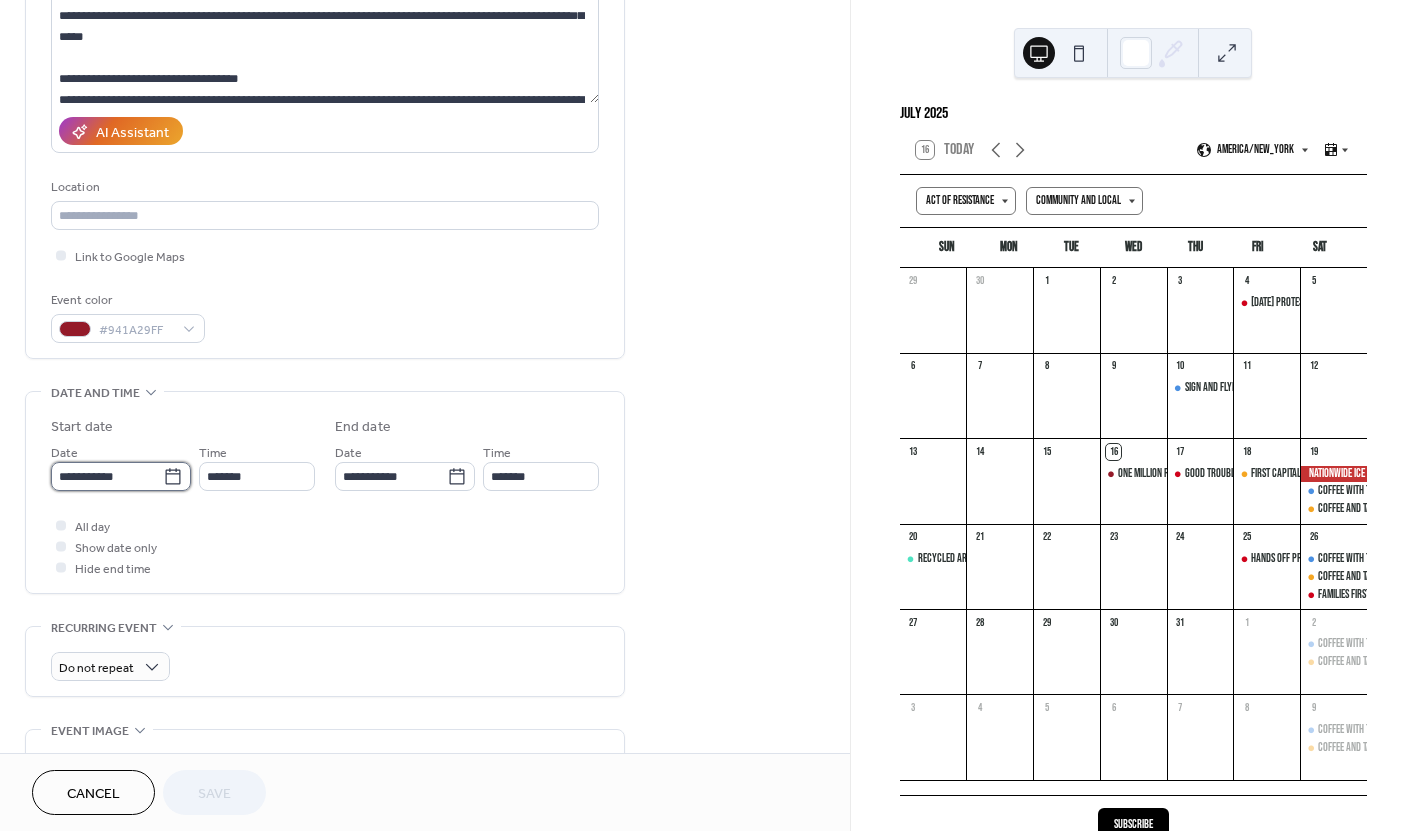 click on "**********" at bounding box center (107, 476) 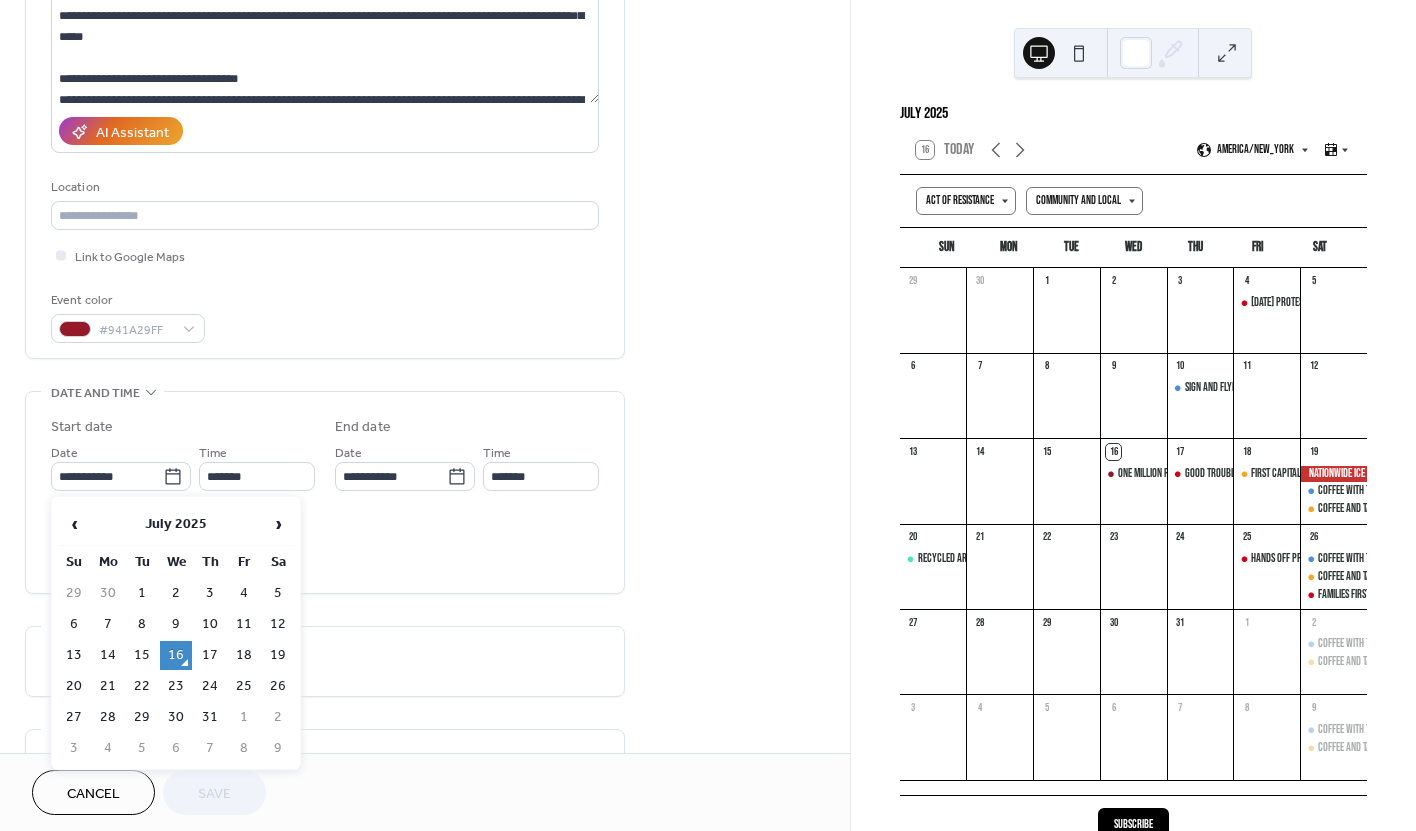 click on "30" at bounding box center (176, 717) 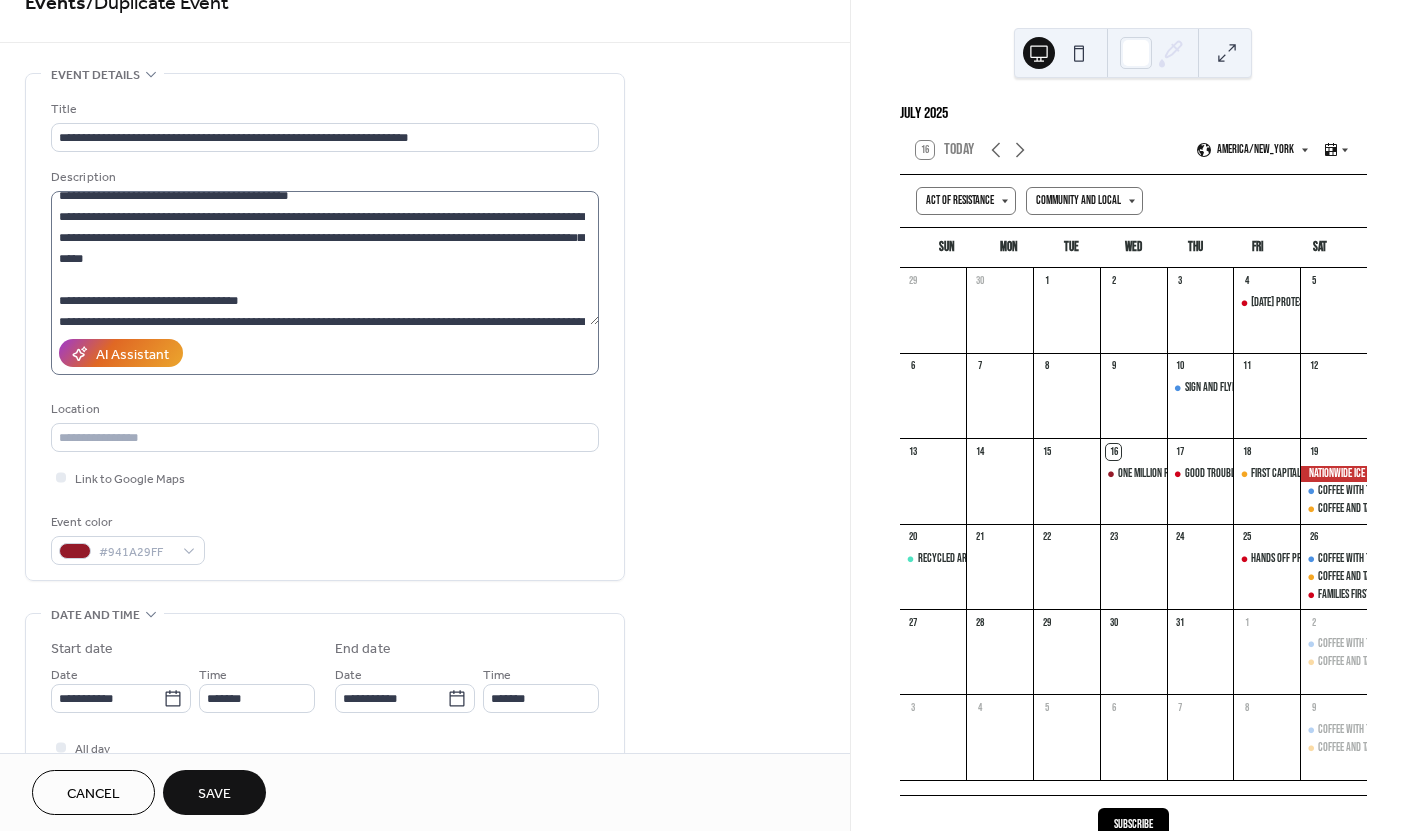 scroll, scrollTop: 43, scrollLeft: 0, axis: vertical 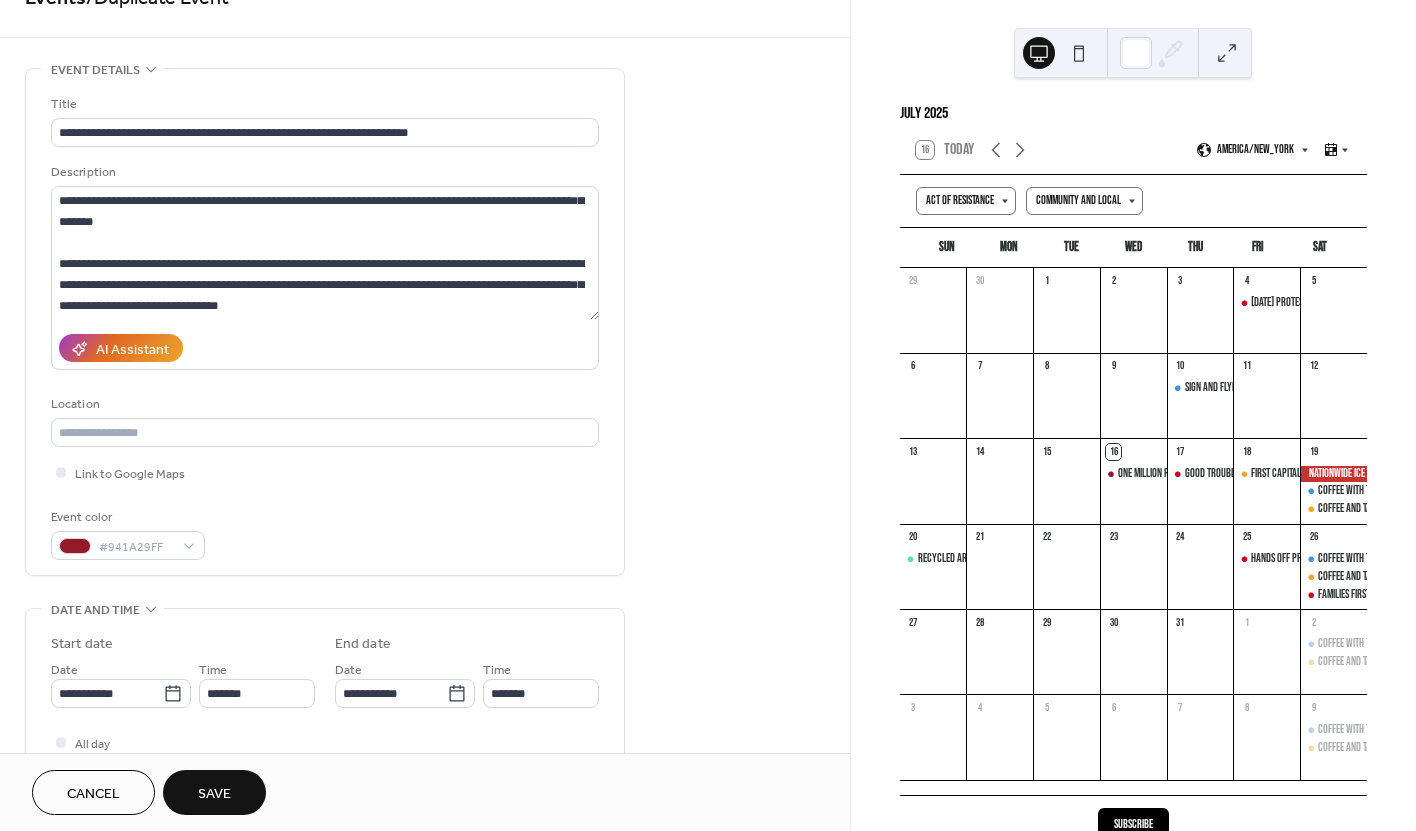 click on "**********" at bounding box center [325, 327] 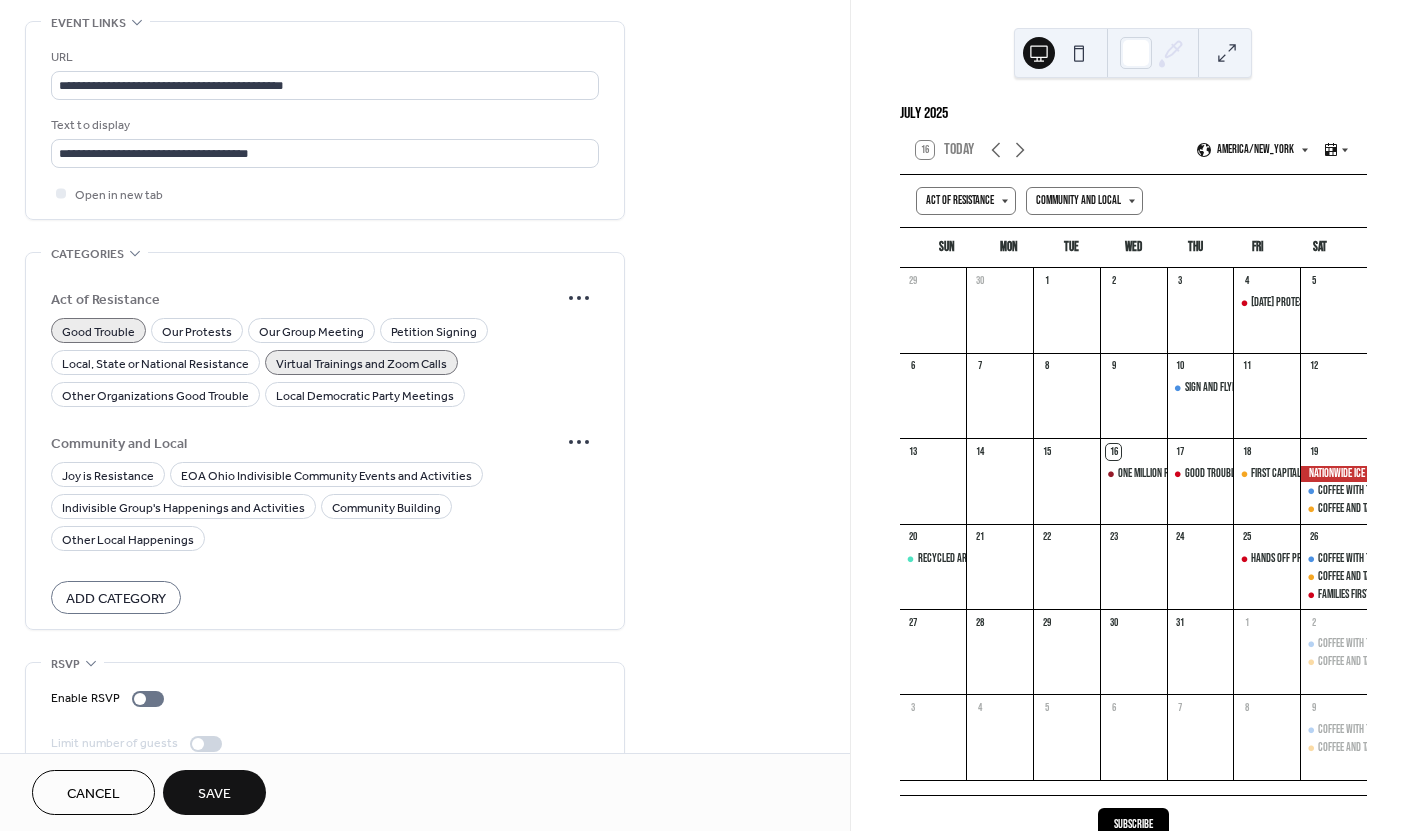 scroll, scrollTop: 1103, scrollLeft: 0, axis: vertical 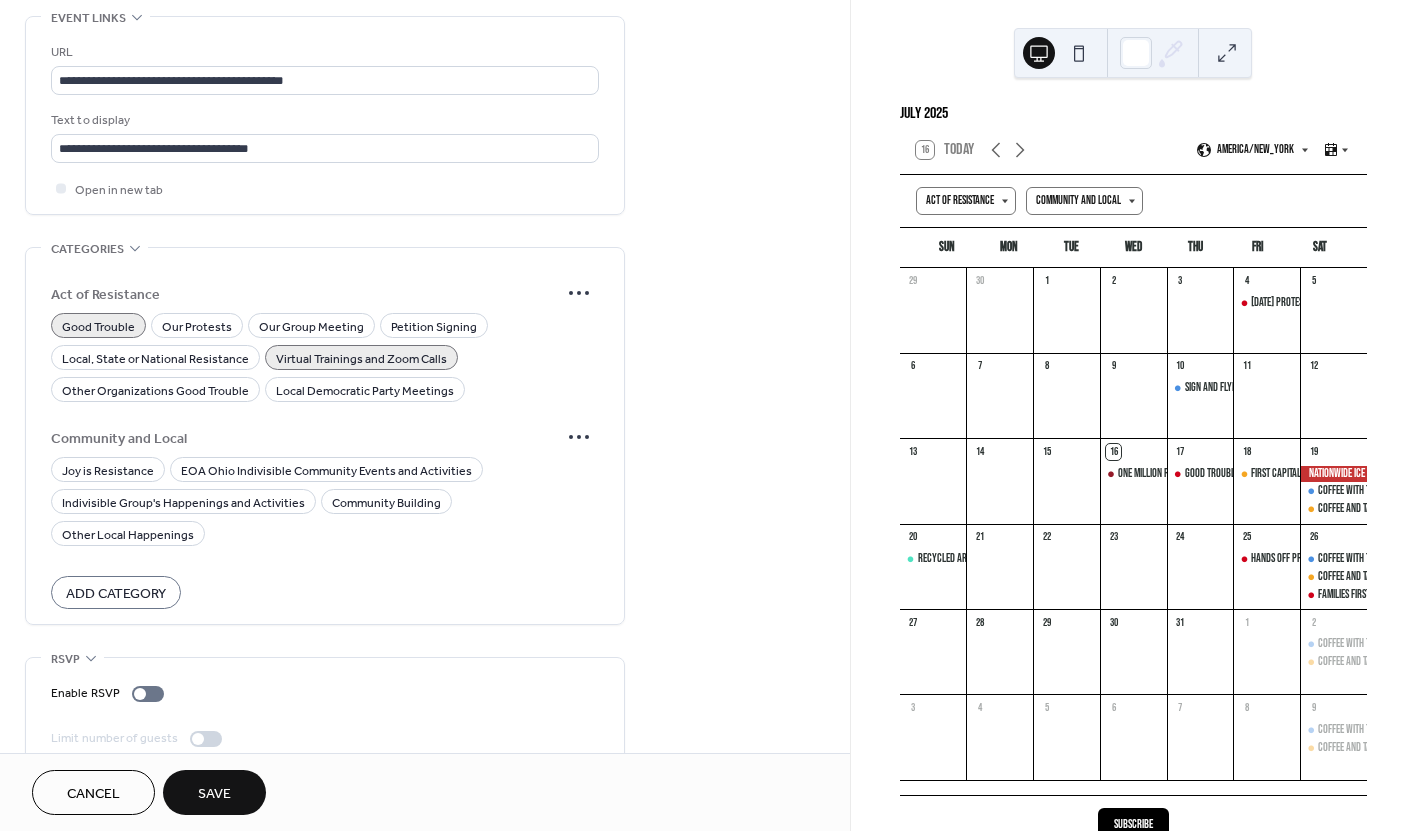 click on "Save" at bounding box center (214, 792) 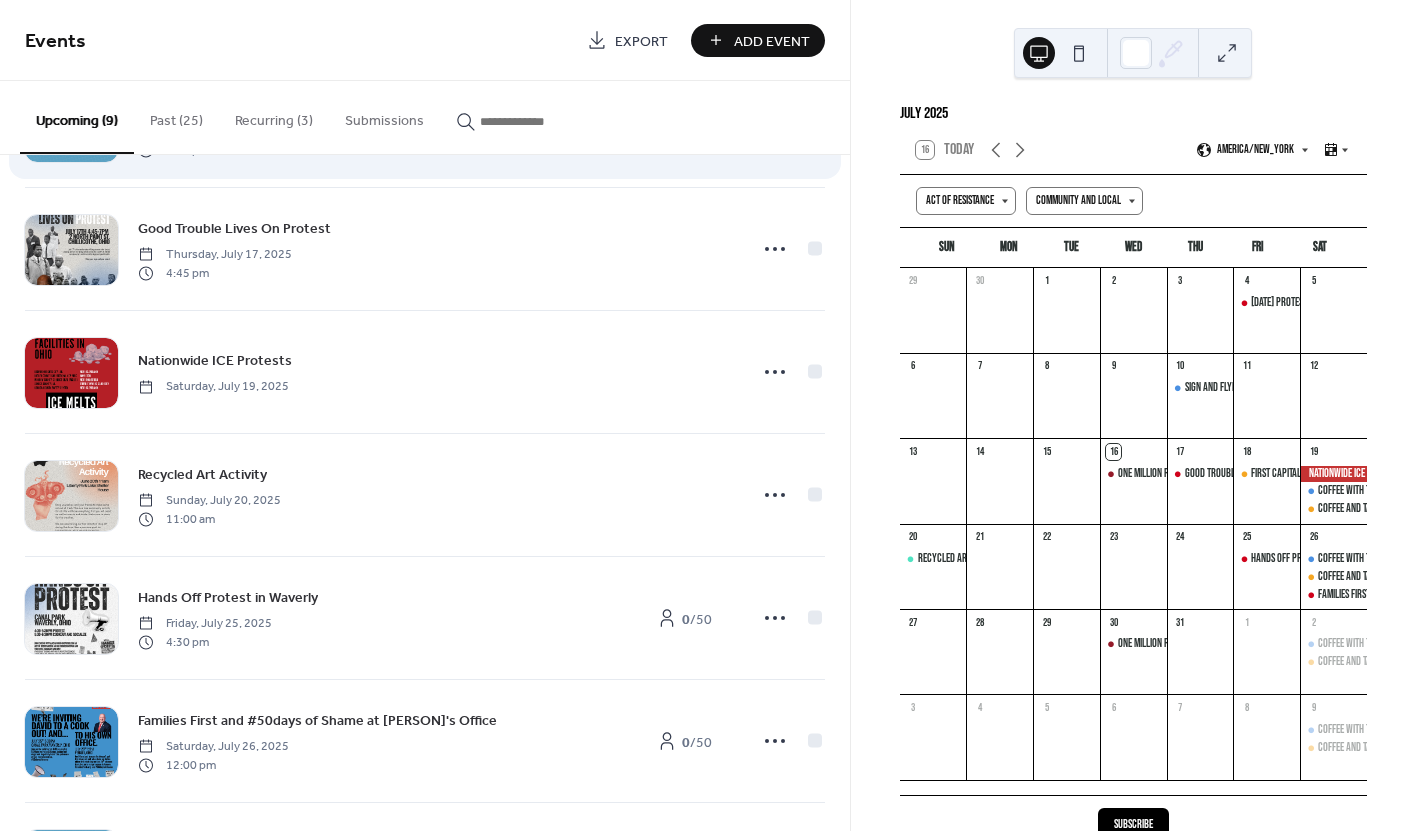 scroll, scrollTop: 411, scrollLeft: 0, axis: vertical 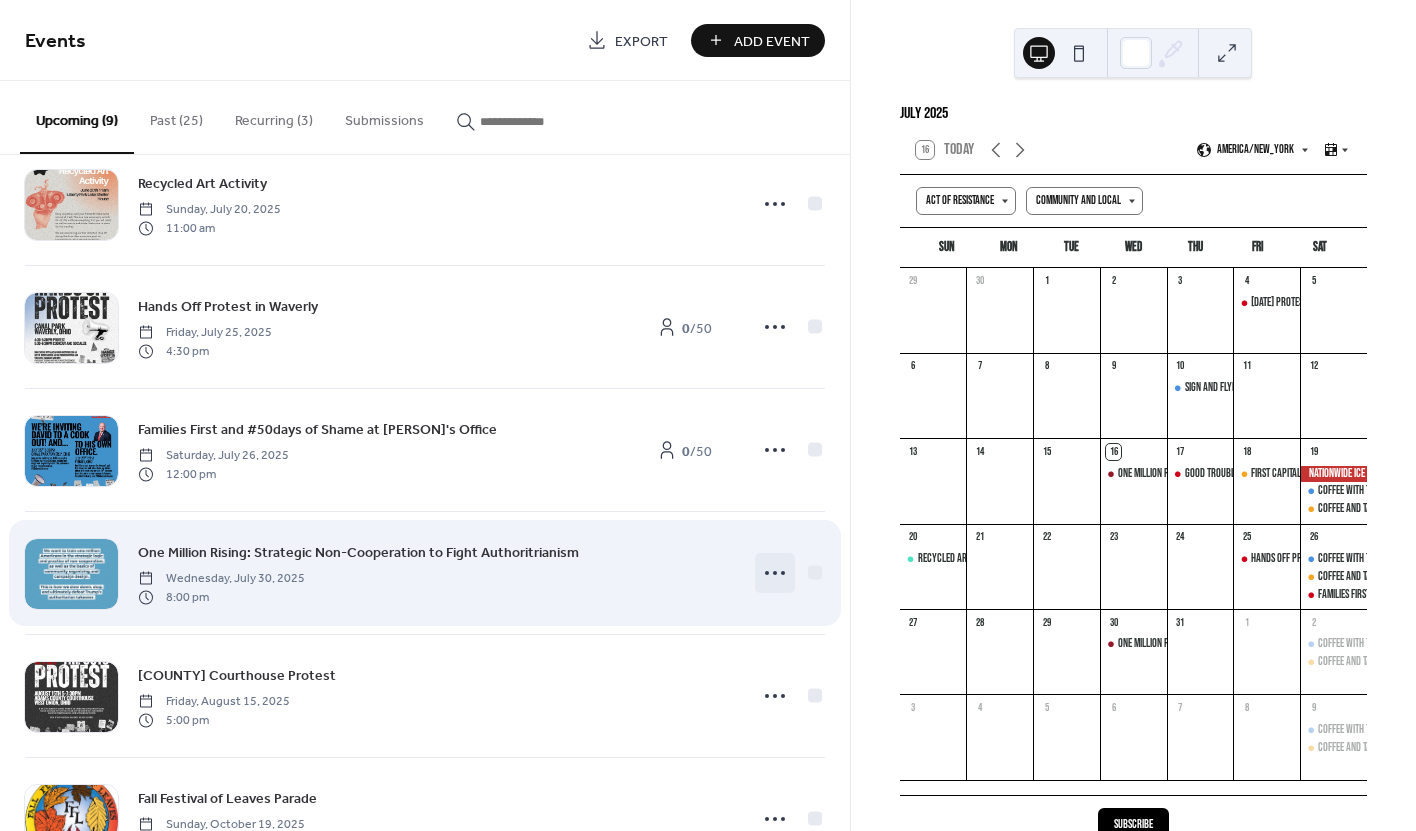 click 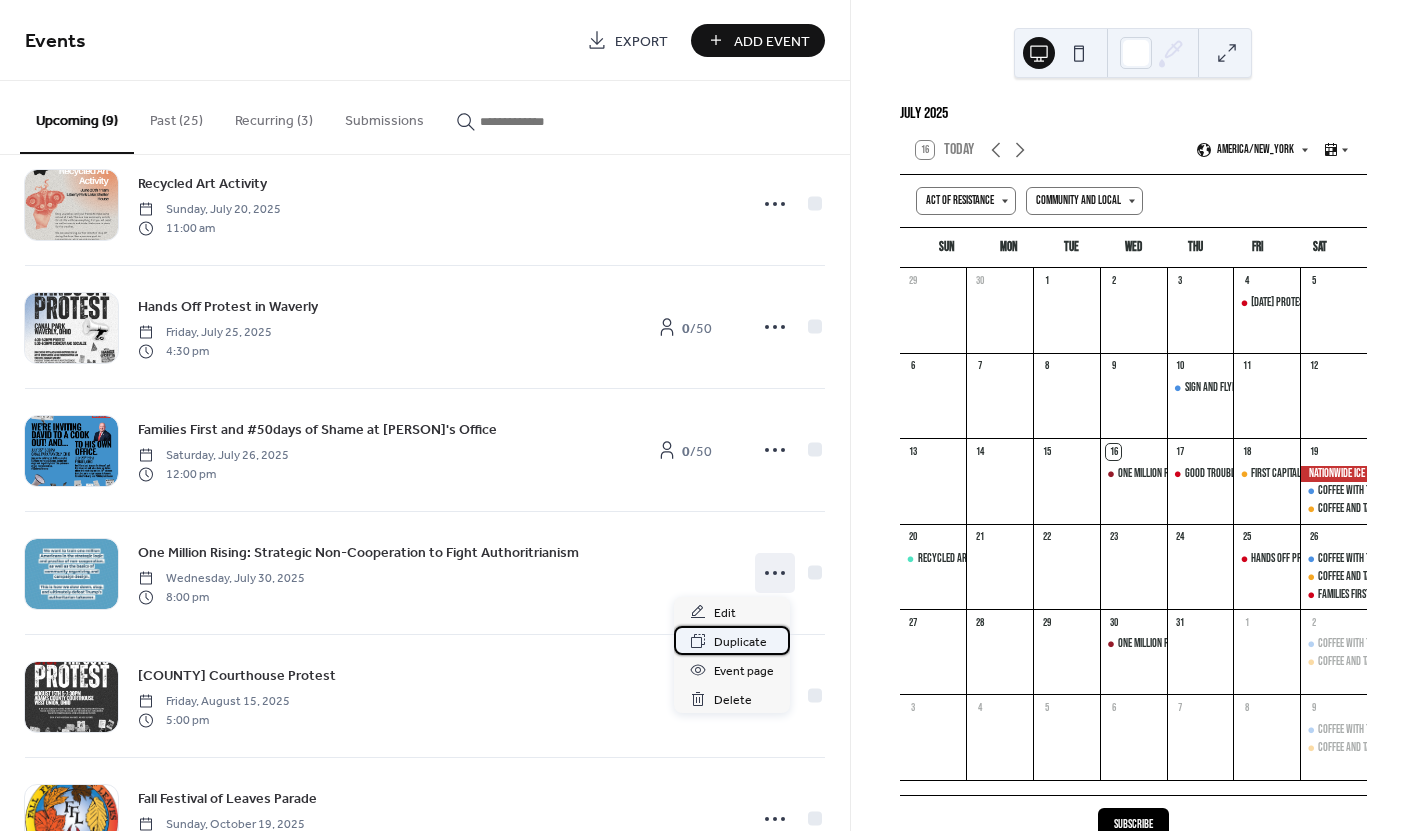 click on "Duplicate" at bounding box center [740, 642] 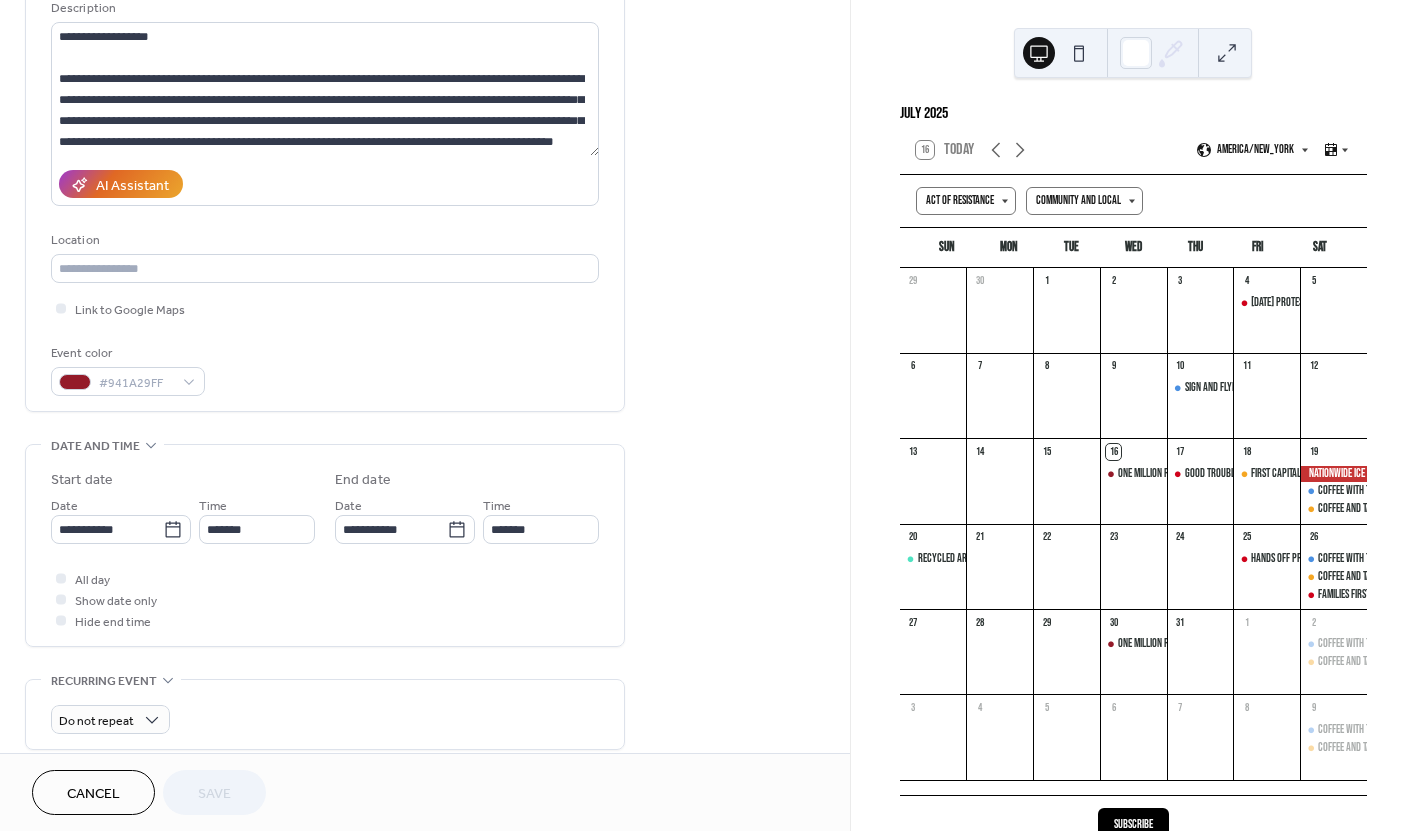 scroll, scrollTop: 208, scrollLeft: 0, axis: vertical 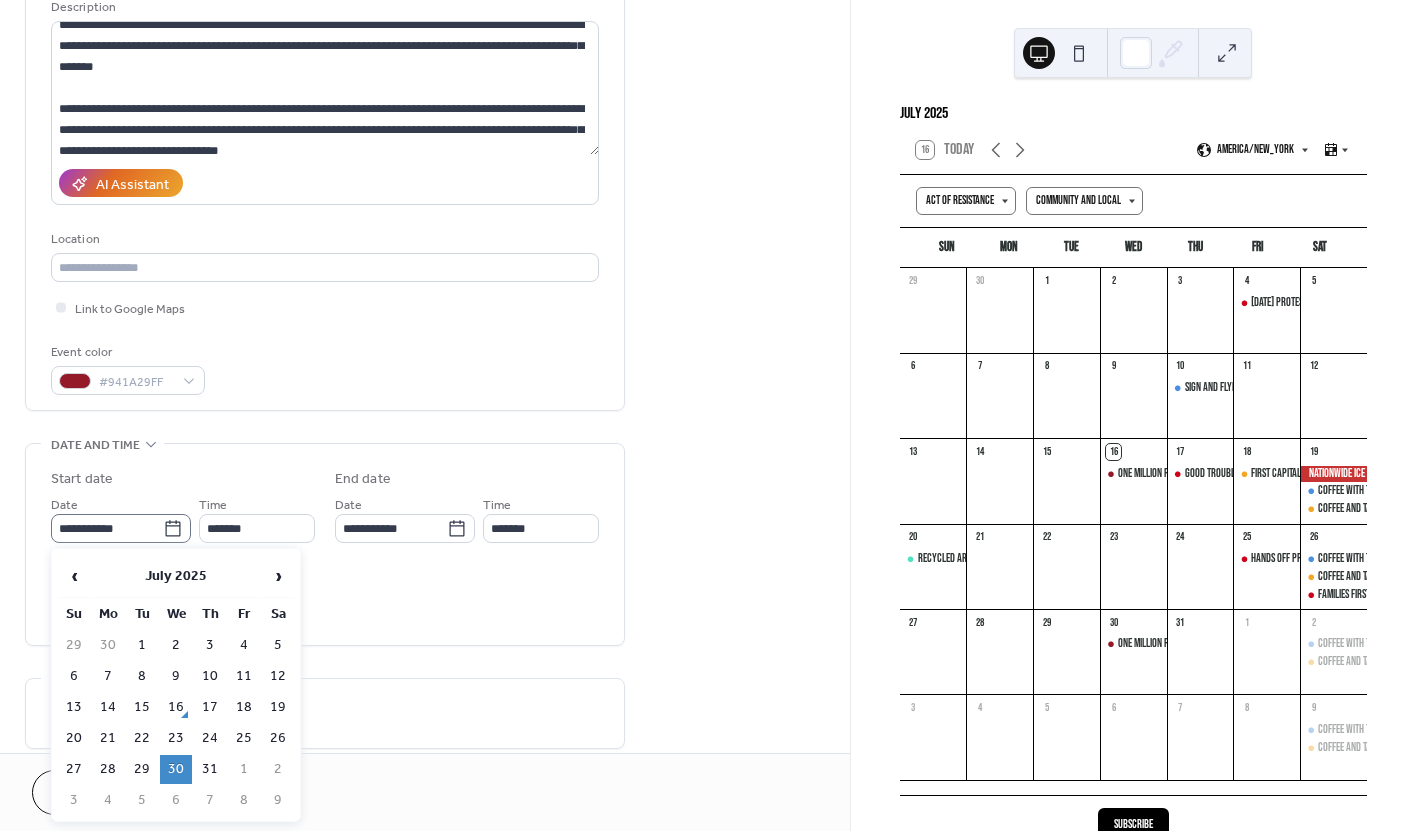 click 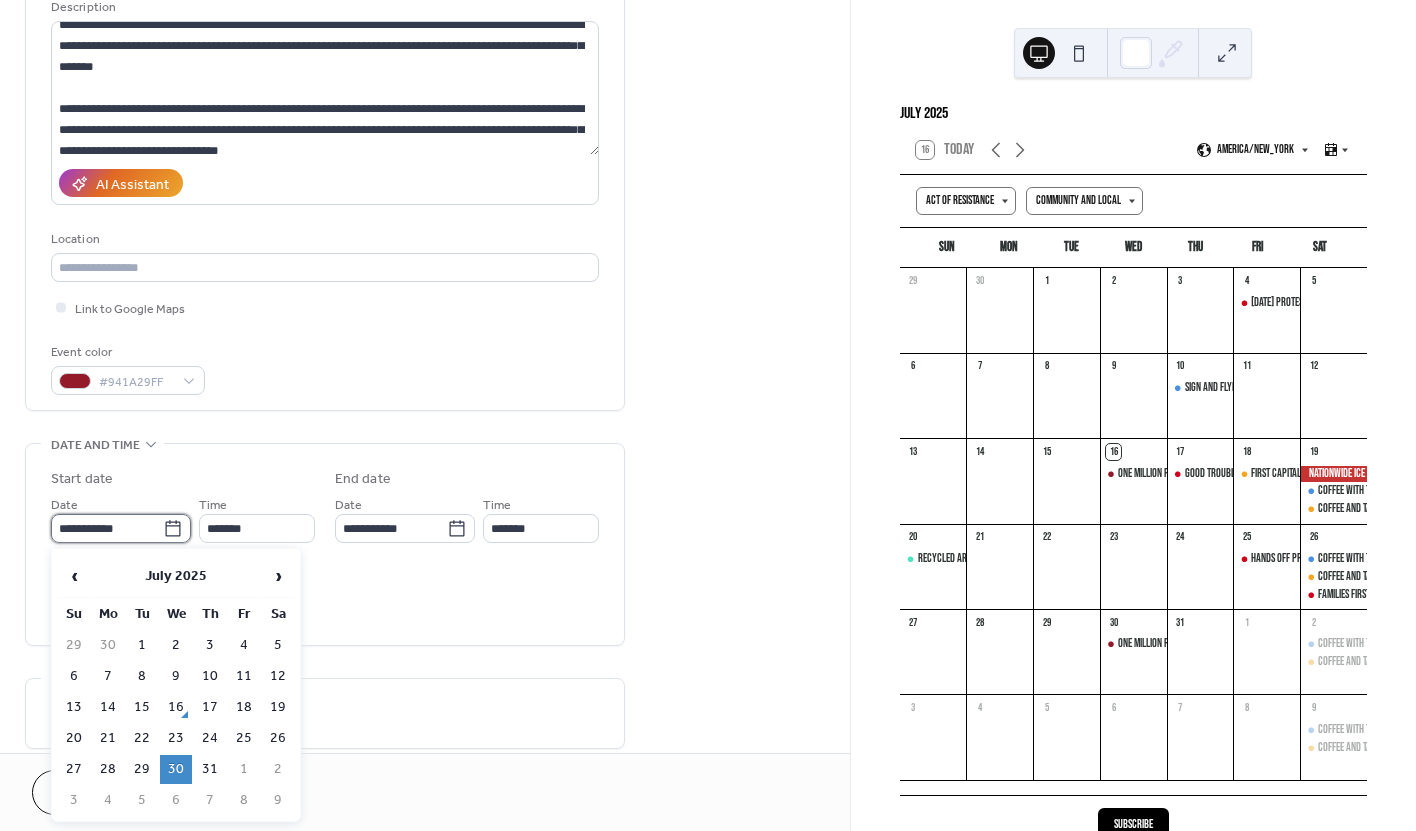 click on "**********" at bounding box center (107, 528) 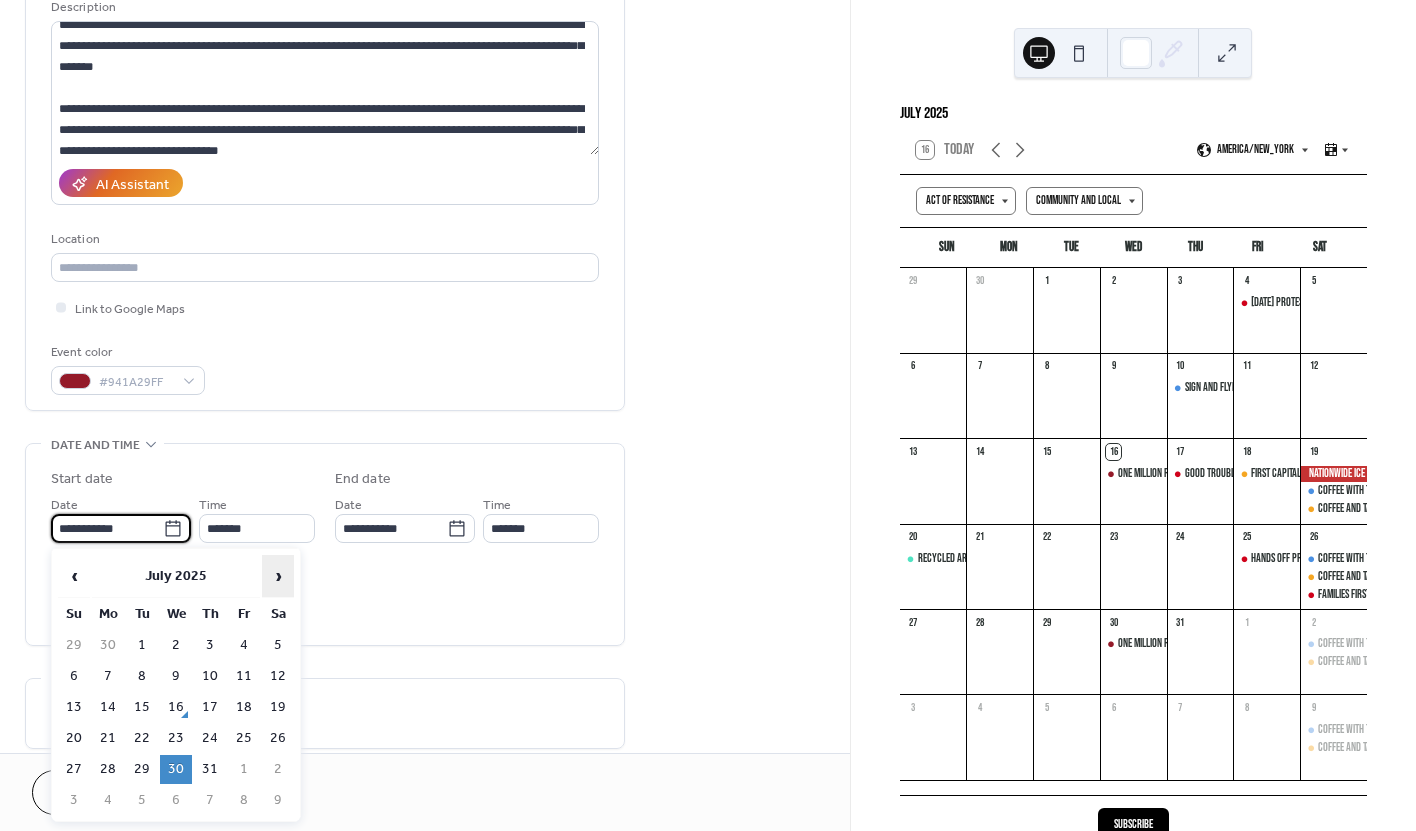 click on "›" at bounding box center (278, 576) 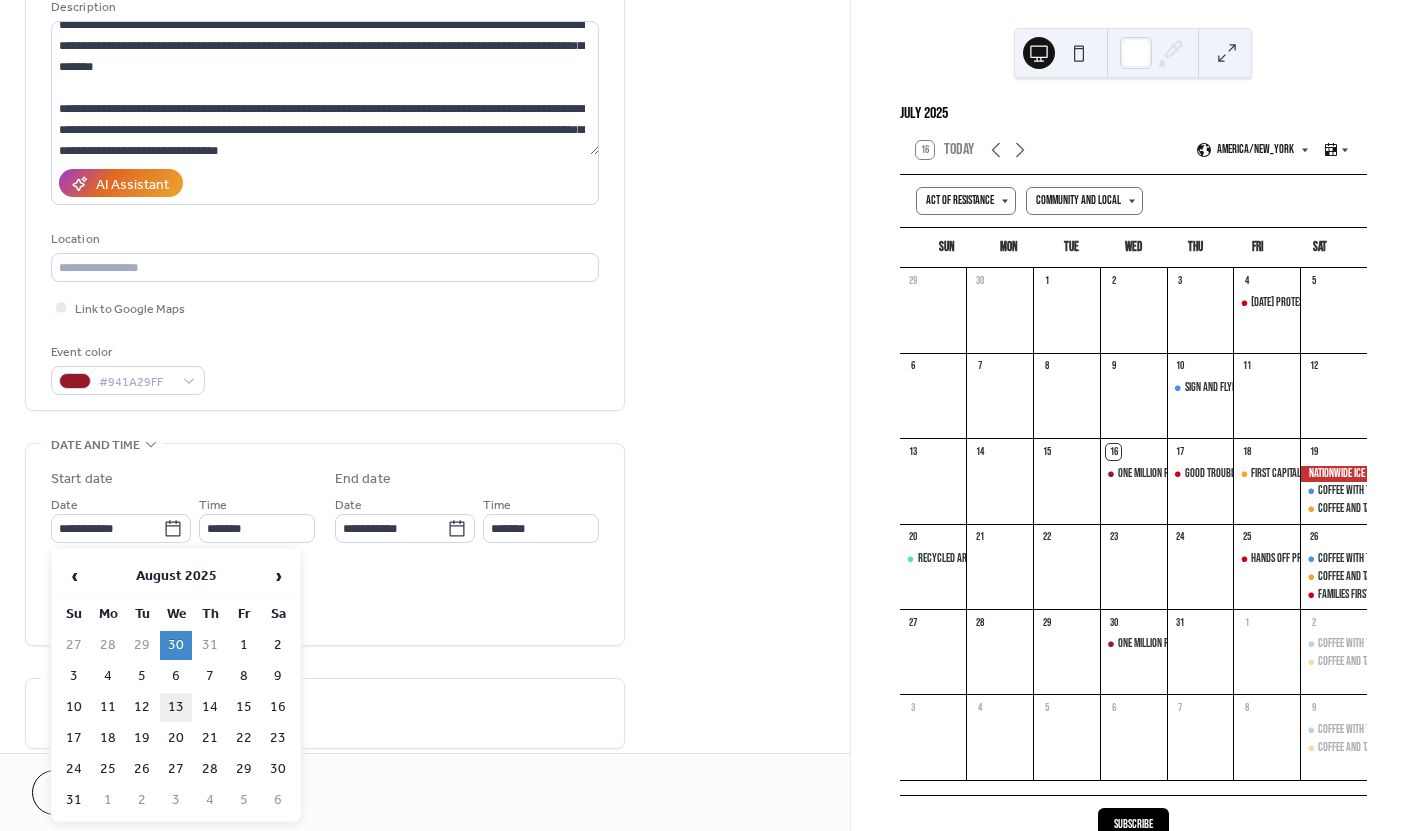 click on "13" at bounding box center [176, 707] 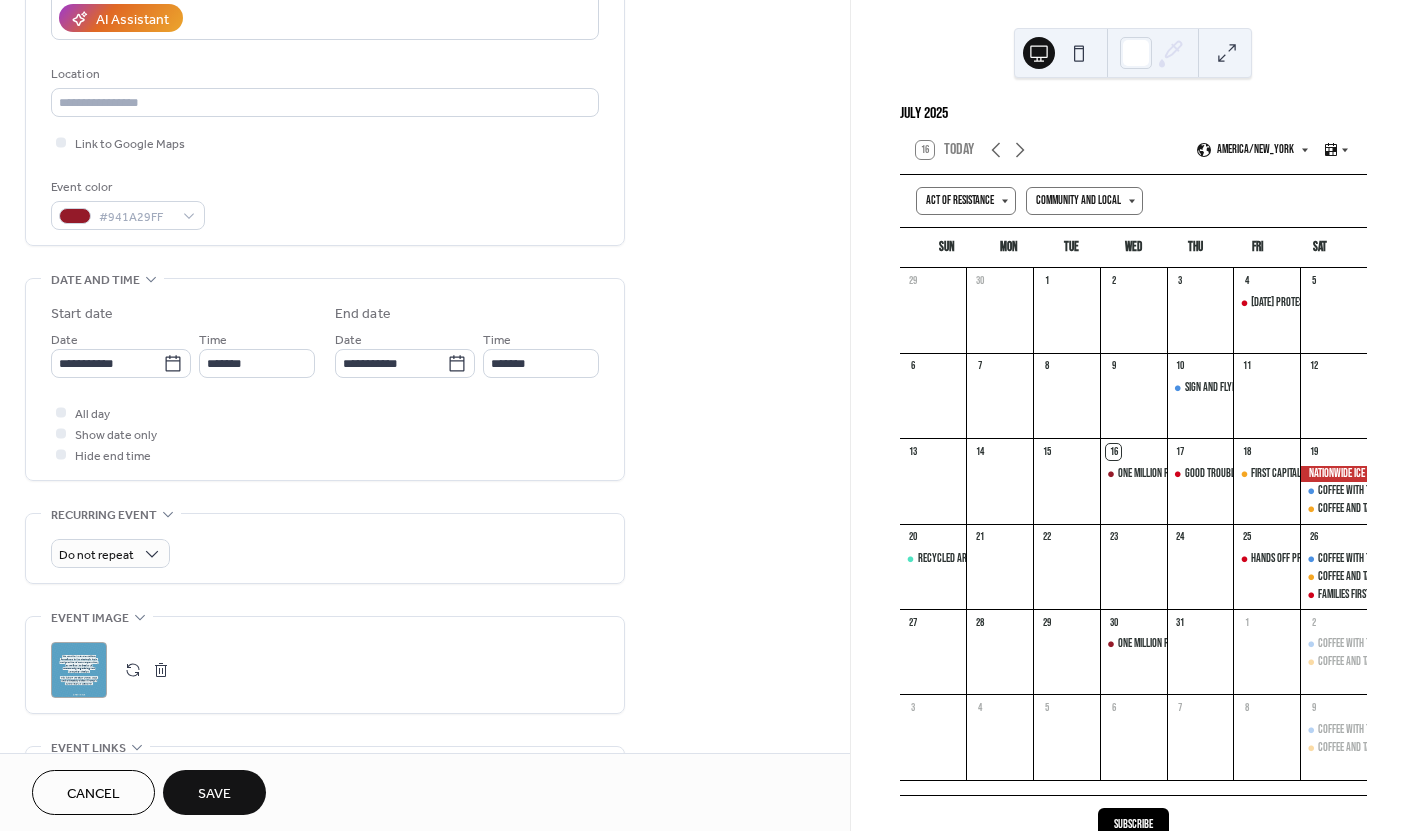 scroll, scrollTop: 1103, scrollLeft: 0, axis: vertical 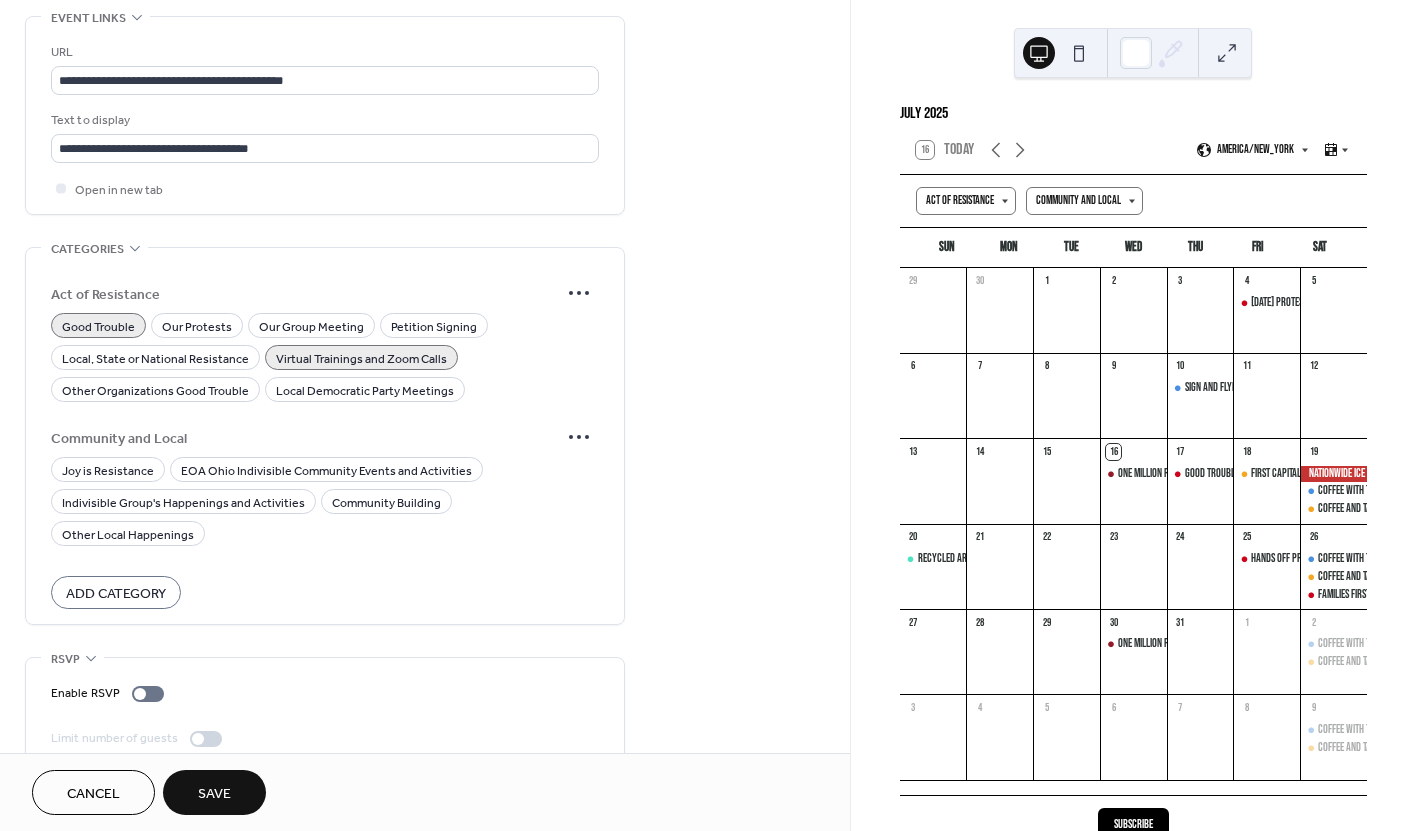 click on "Save" at bounding box center [214, 794] 